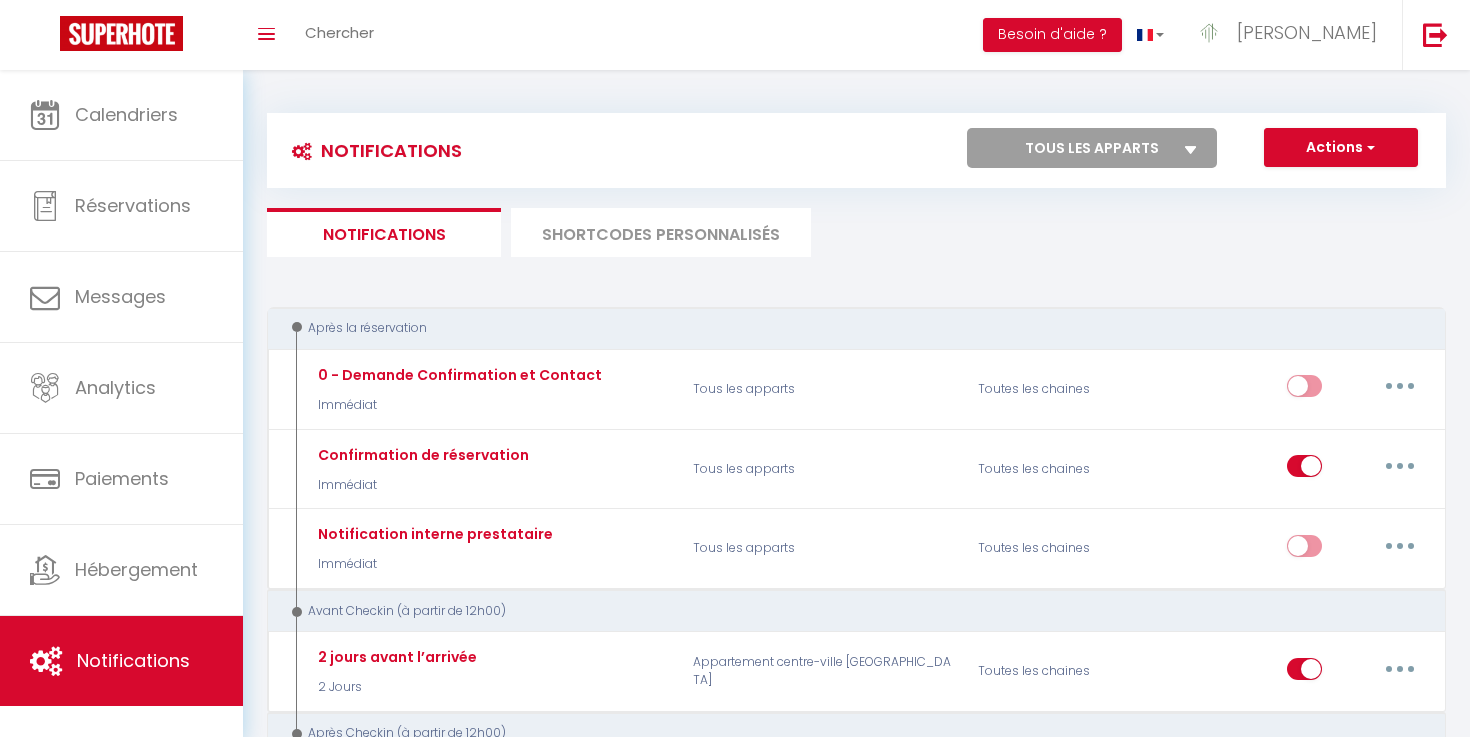 scroll, scrollTop: 470, scrollLeft: 0, axis: vertical 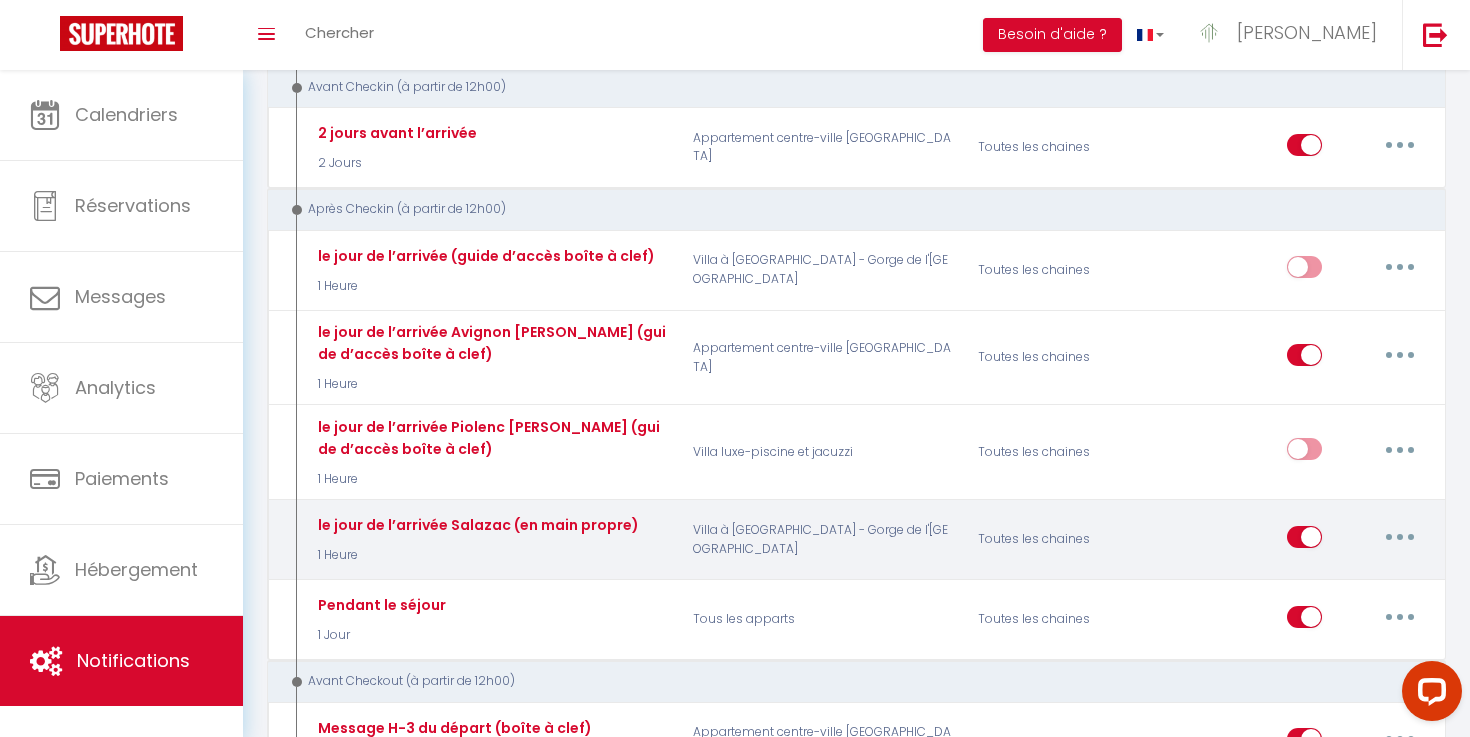 click at bounding box center (1400, 537) 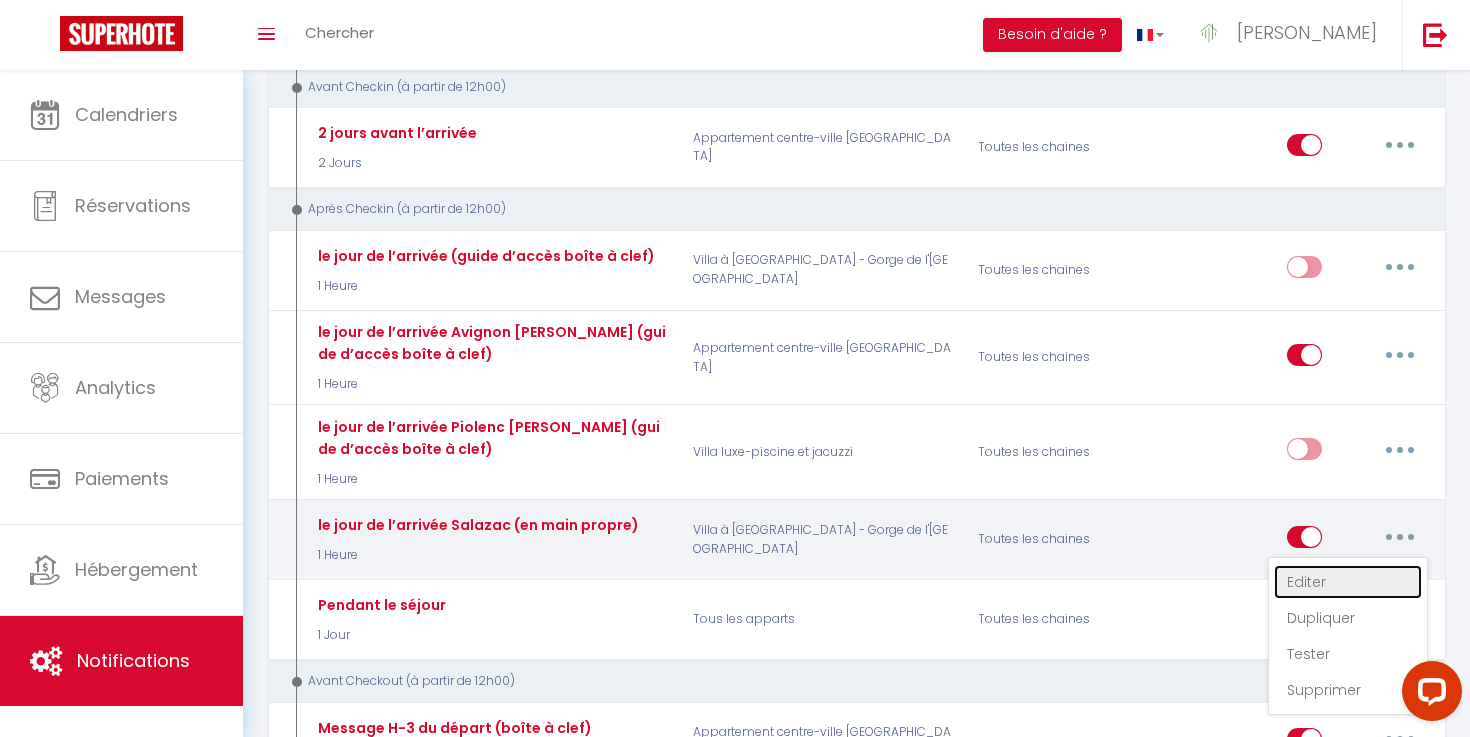 click on "Editer" at bounding box center [1348, 582] 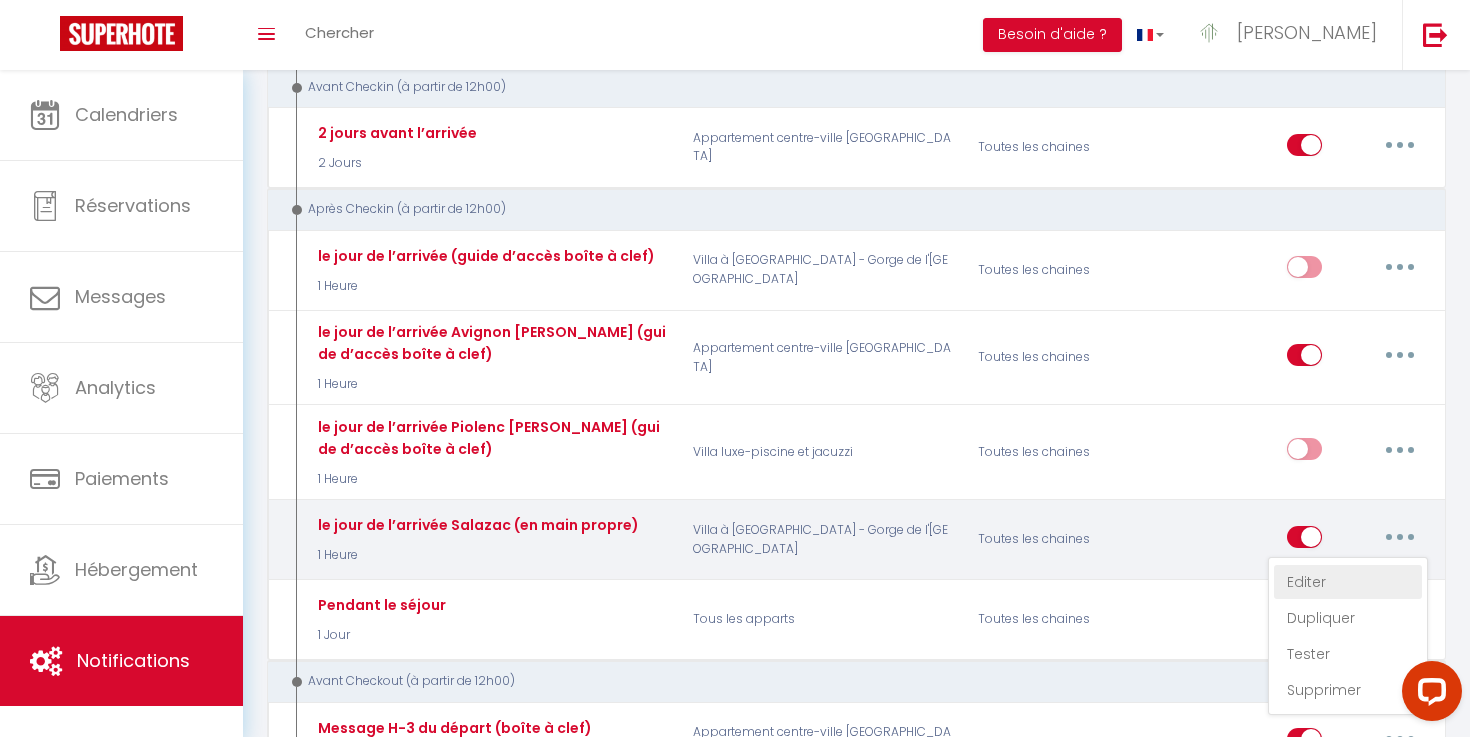 type on "le jour de l’arrivée Salazac (en main propre)" 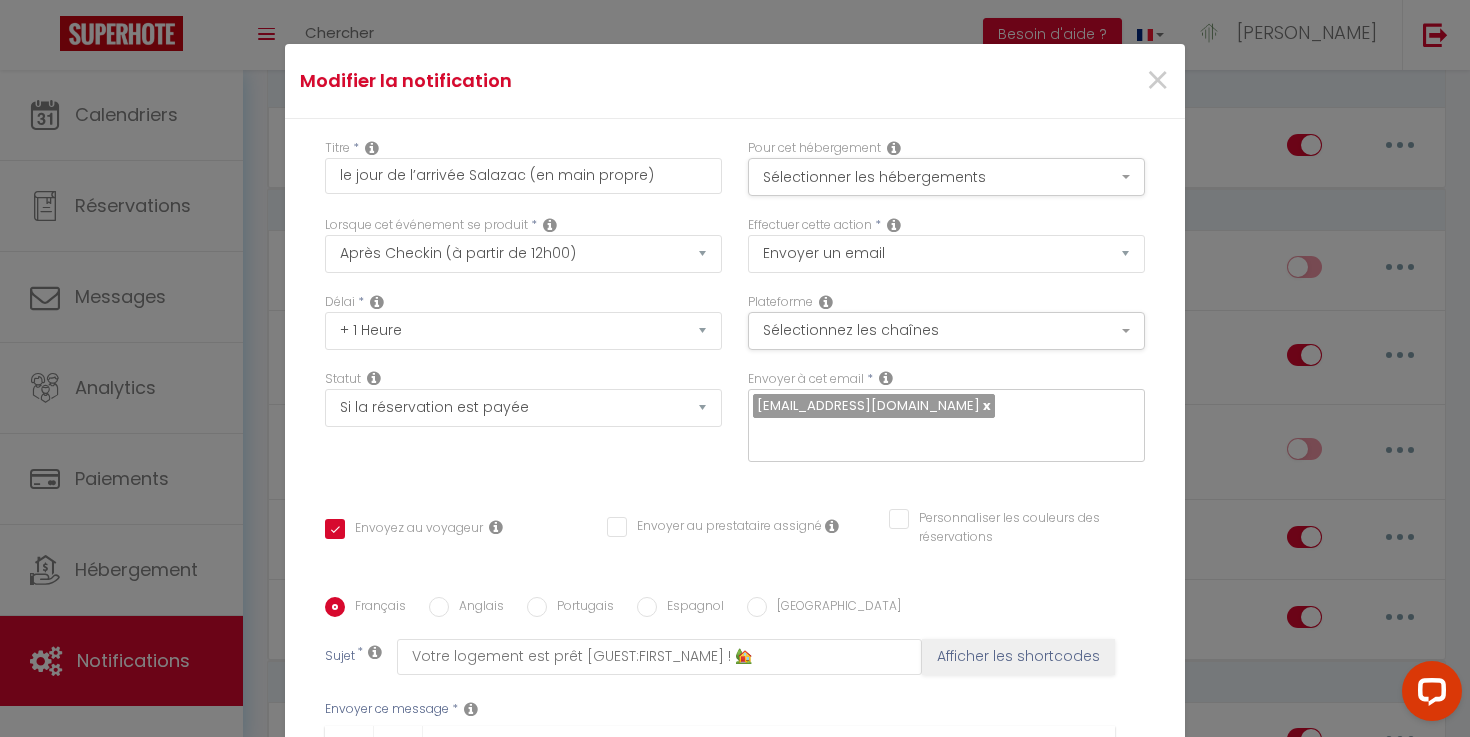 scroll, scrollTop: 0, scrollLeft: 0, axis: both 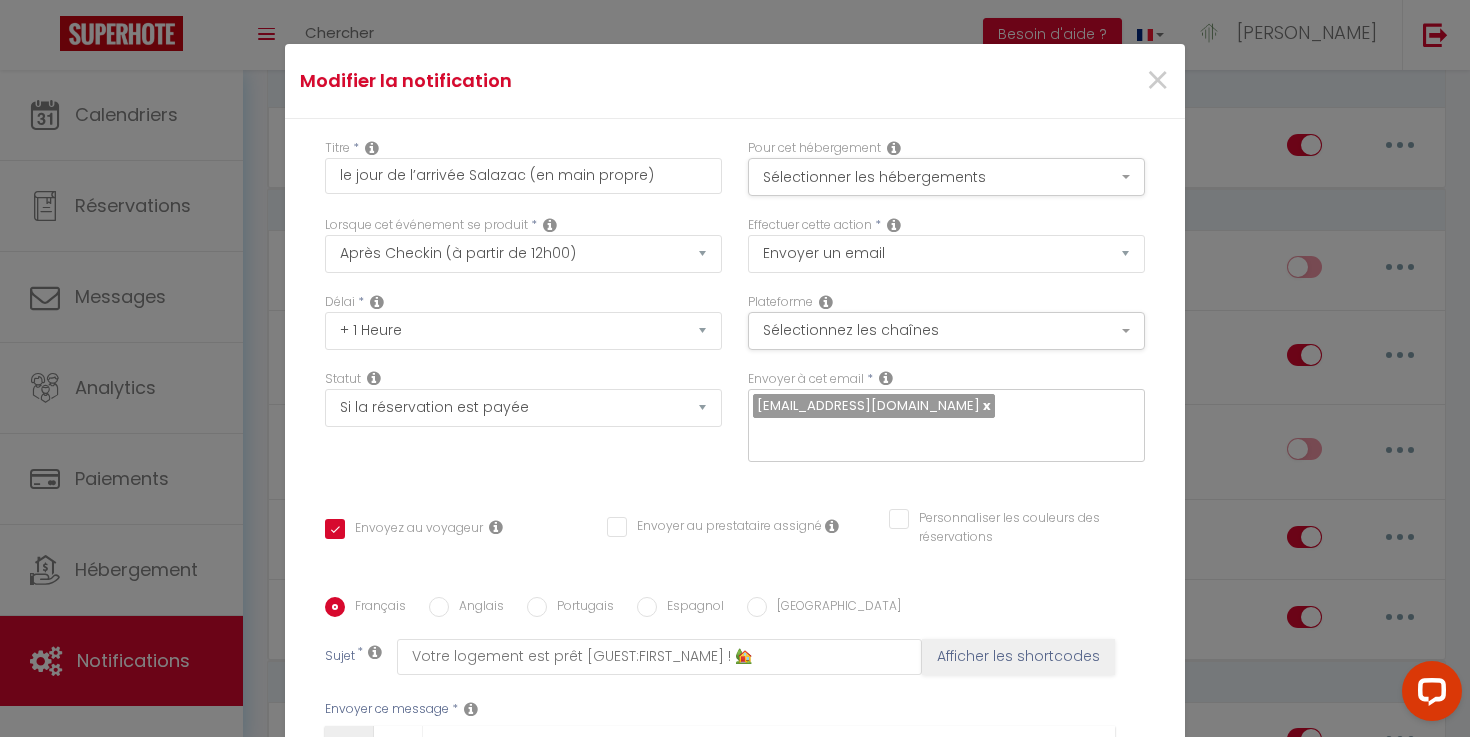 click on "📶  Informations utiles  une fois installés :" at bounding box center (720, 856) 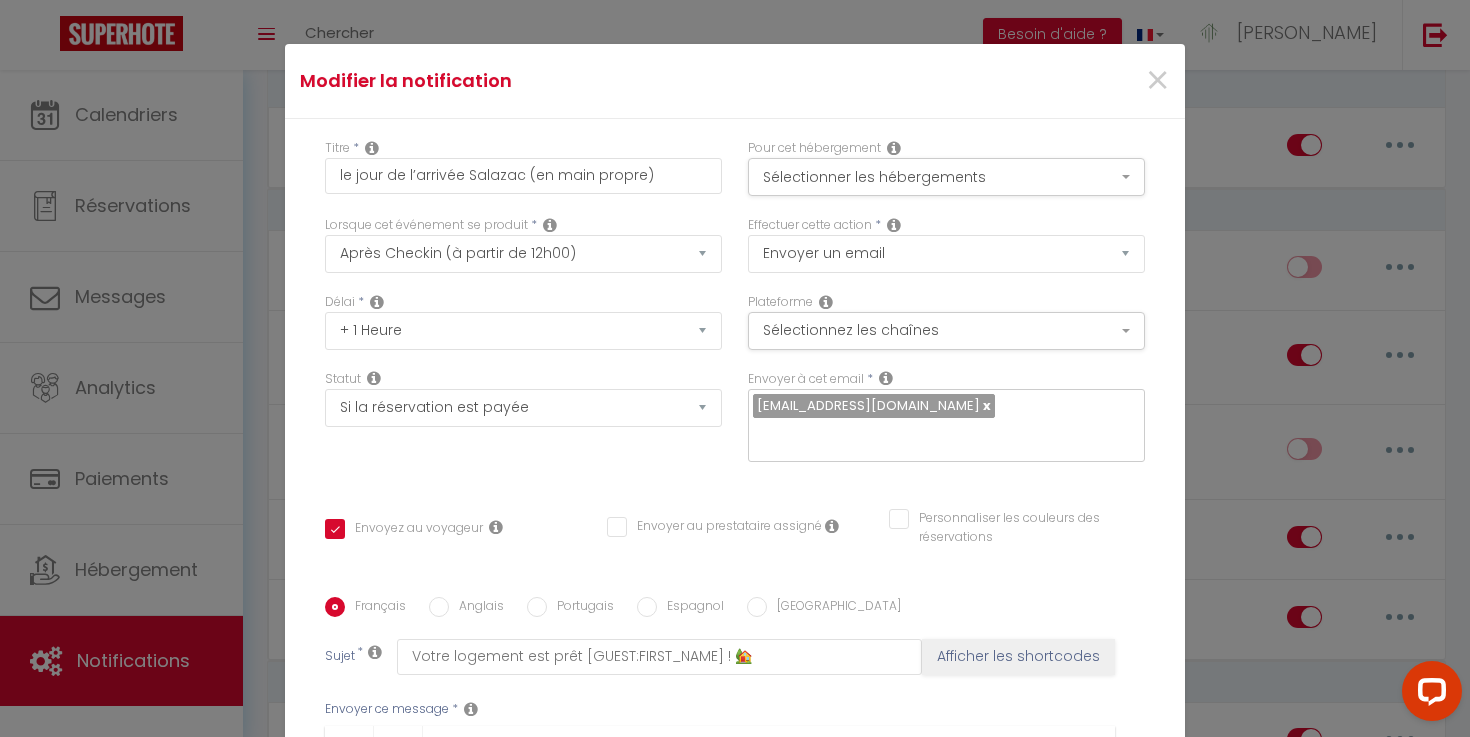 drag, startPoint x: 348, startPoint y: 413, endPoint x: 919, endPoint y: 461, distance: 573.014 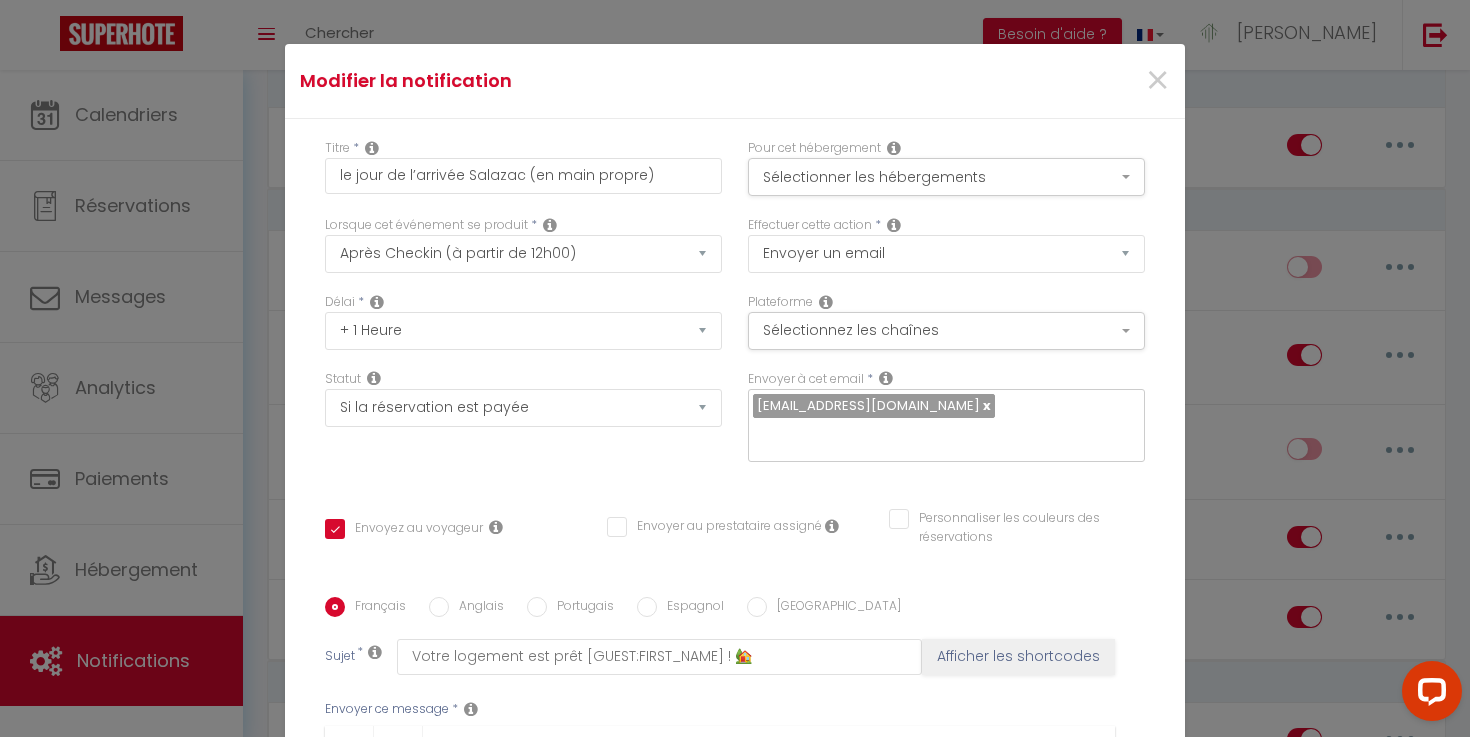 click on "Pour toutes les explications (fonctionnement du logement, consignes, bons plans, etc.), il vous suffit de cliquer sur le lien ci-dessous : 👉 [Lien vers le livret PDF]" at bounding box center [720, 821] 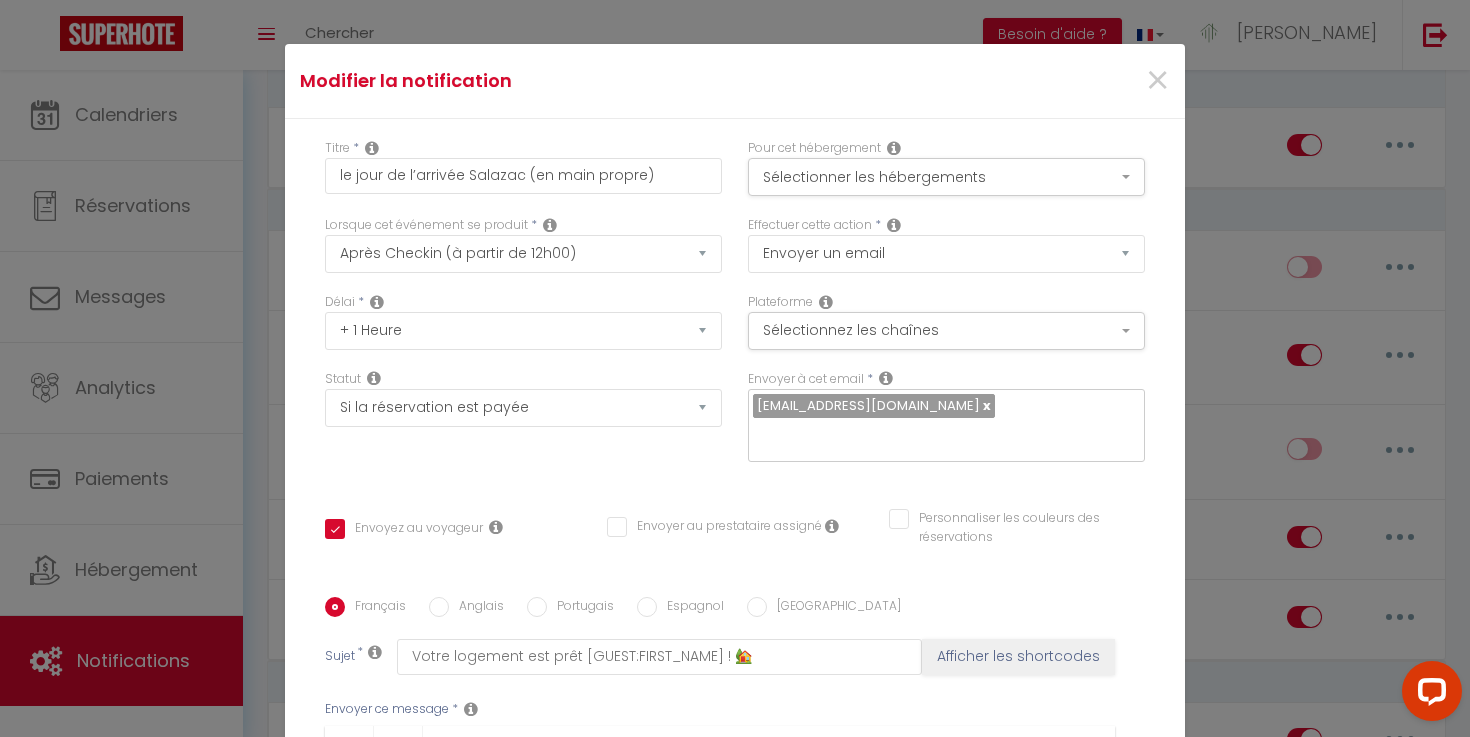 drag, startPoint x: 542, startPoint y: 424, endPoint x: 366, endPoint y: 413, distance: 176.34341 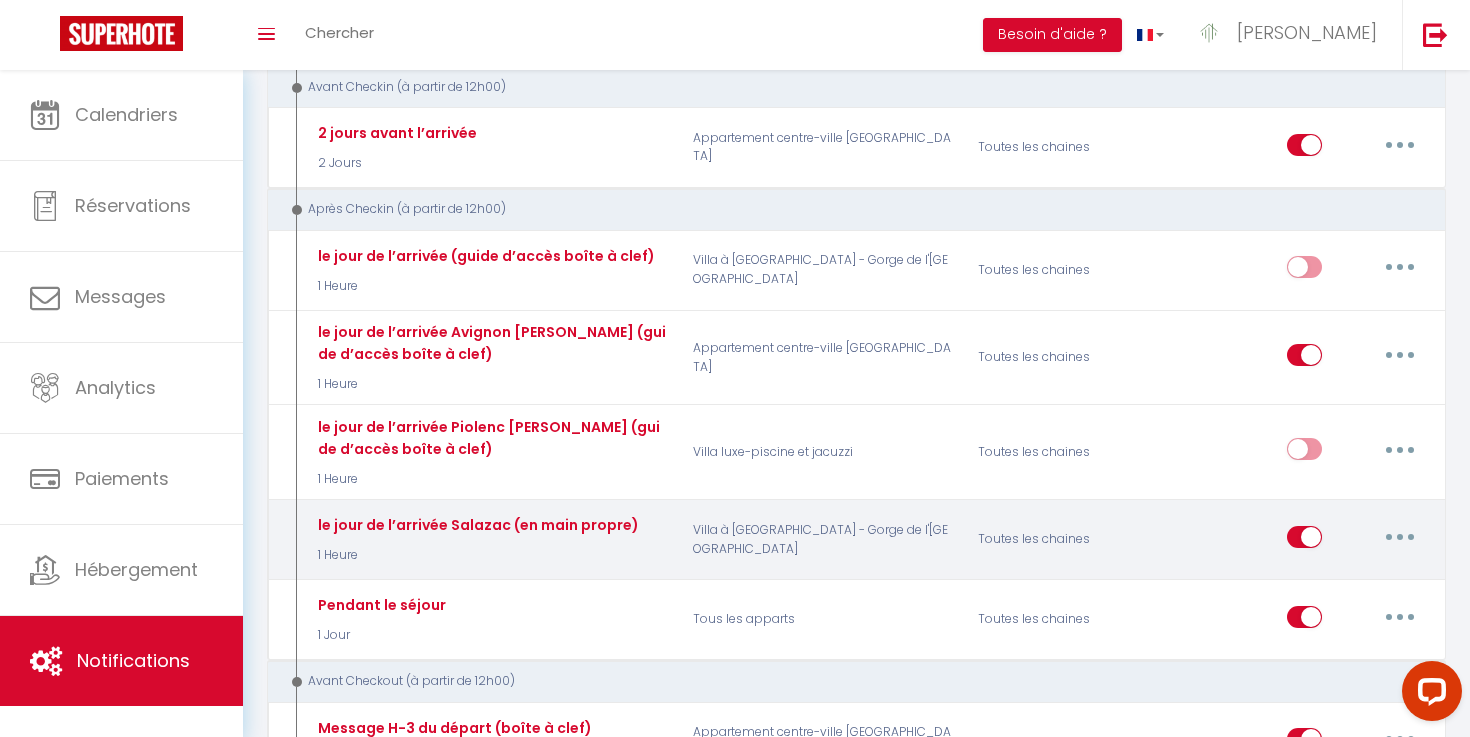 click at bounding box center (1400, 537) 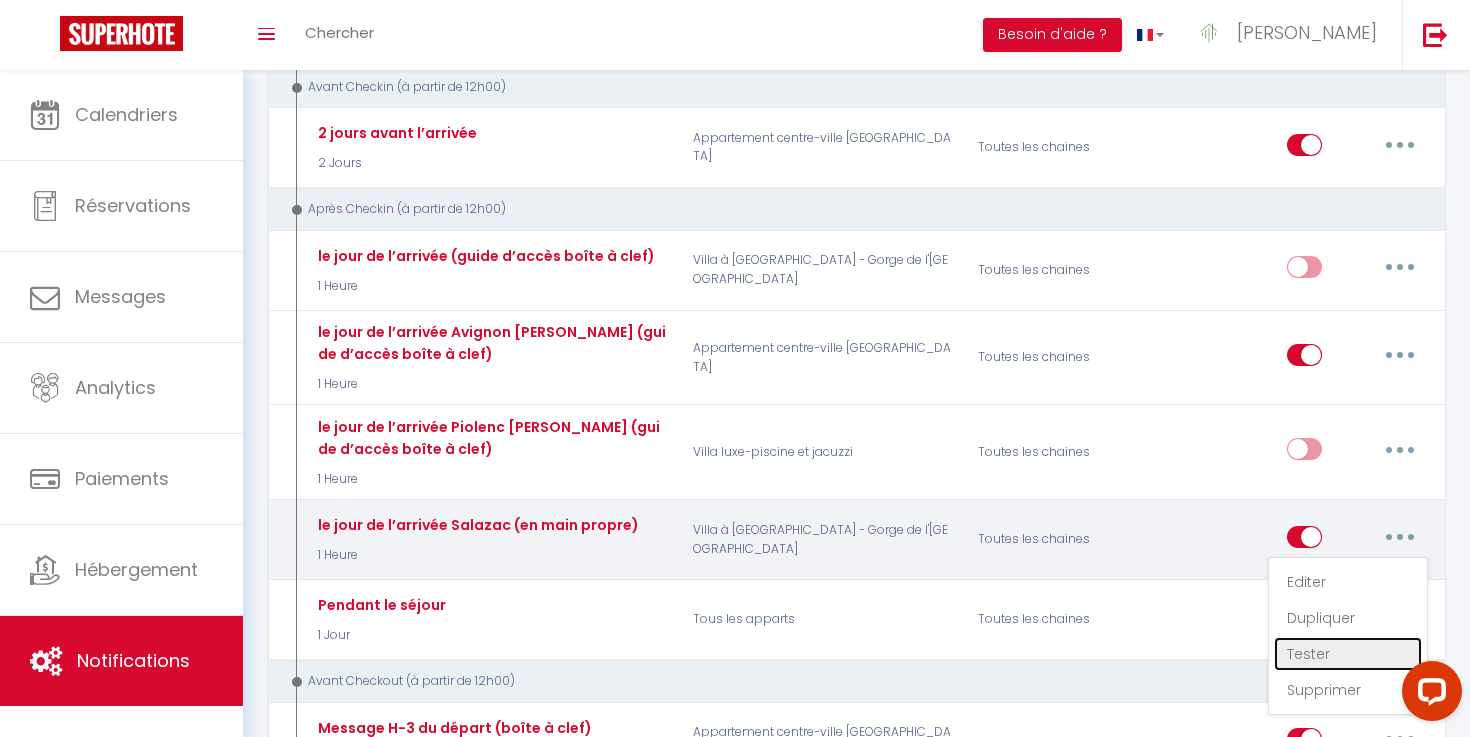 click on "Tester" at bounding box center (1348, 654) 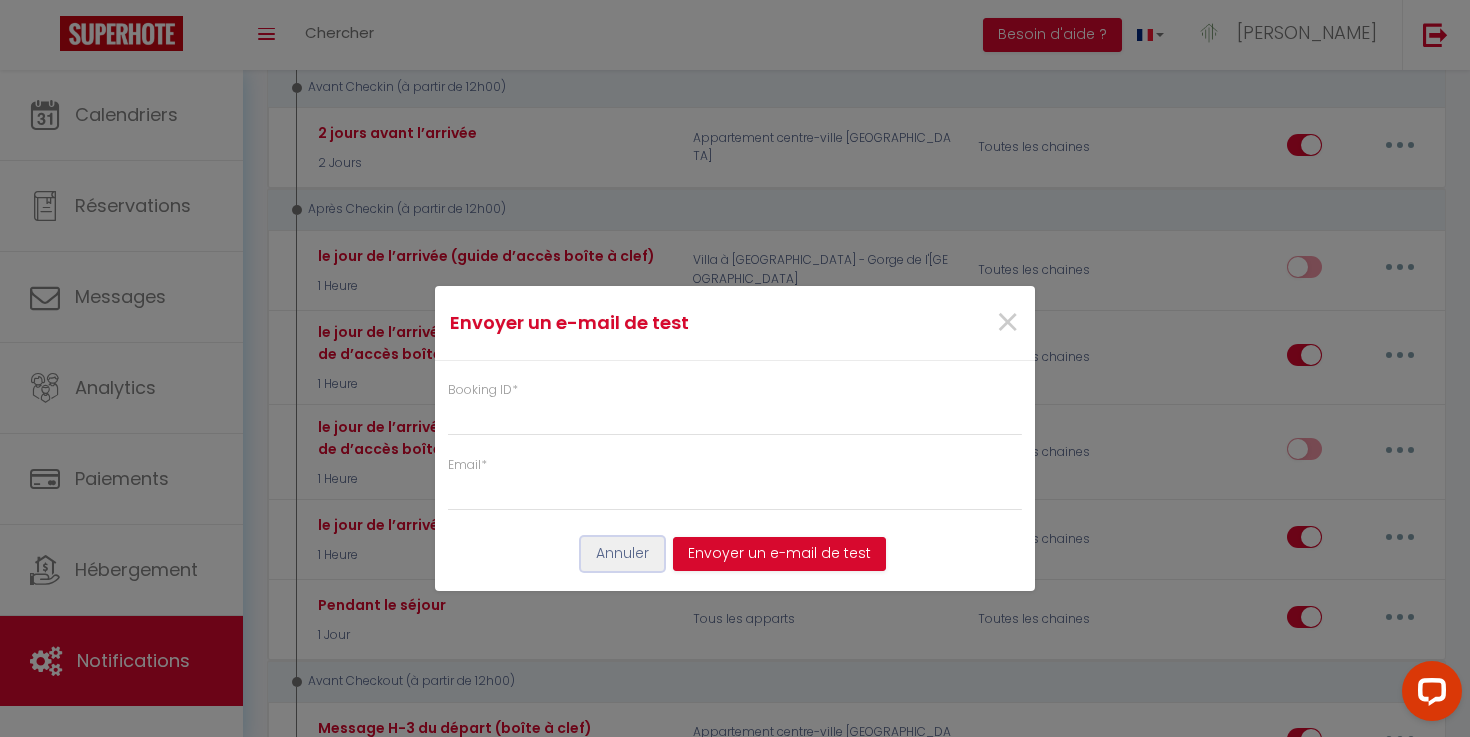 click on "Annuler" at bounding box center [622, 554] 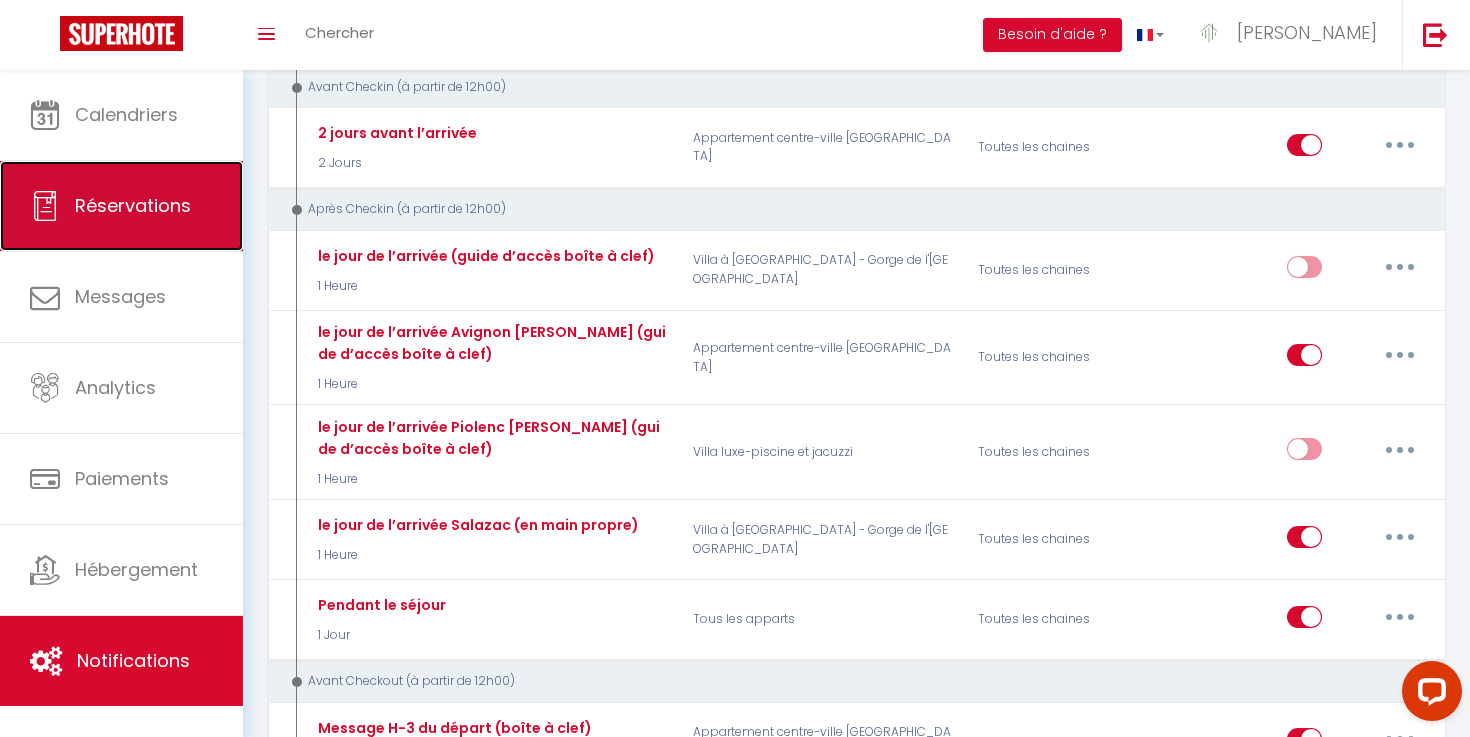click on "Réservations" at bounding box center (121, 206) 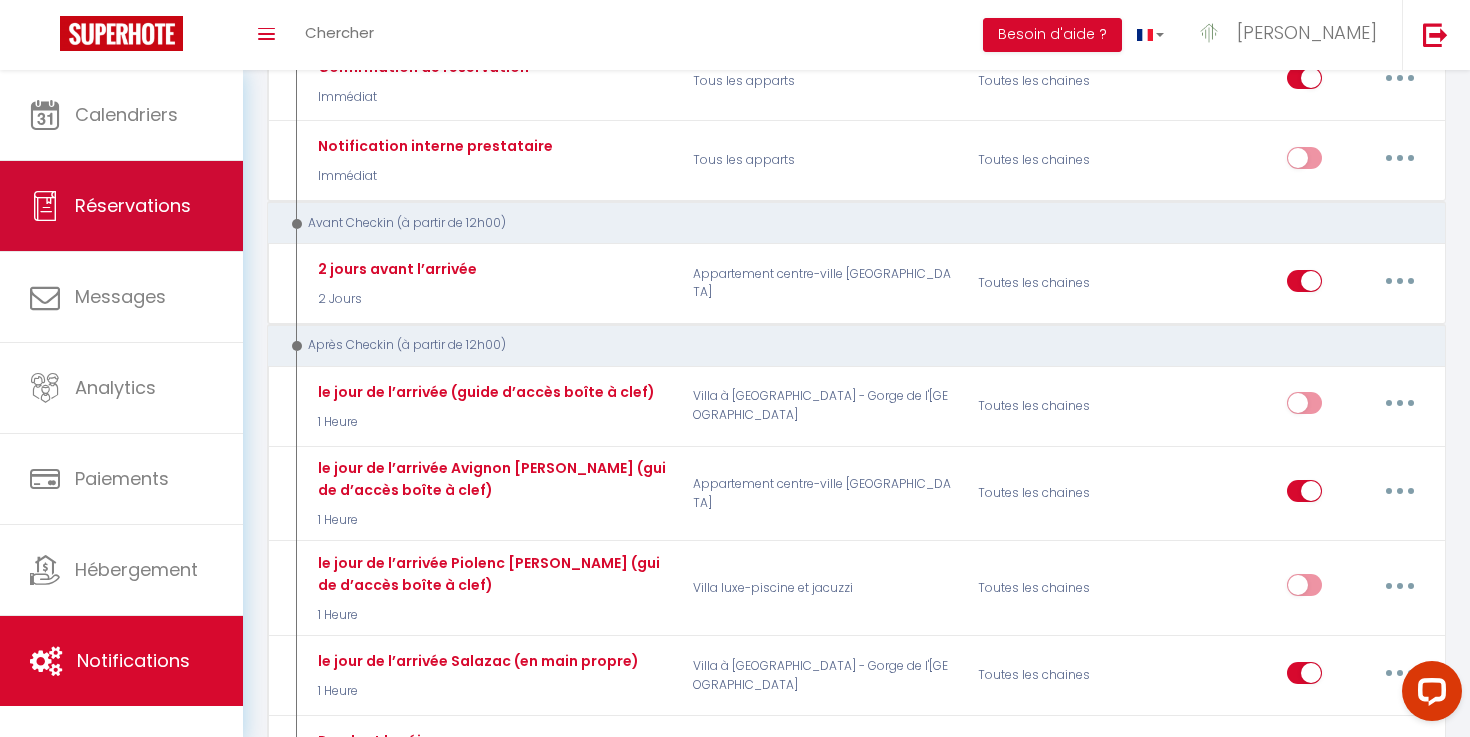 select on "not_cancelled" 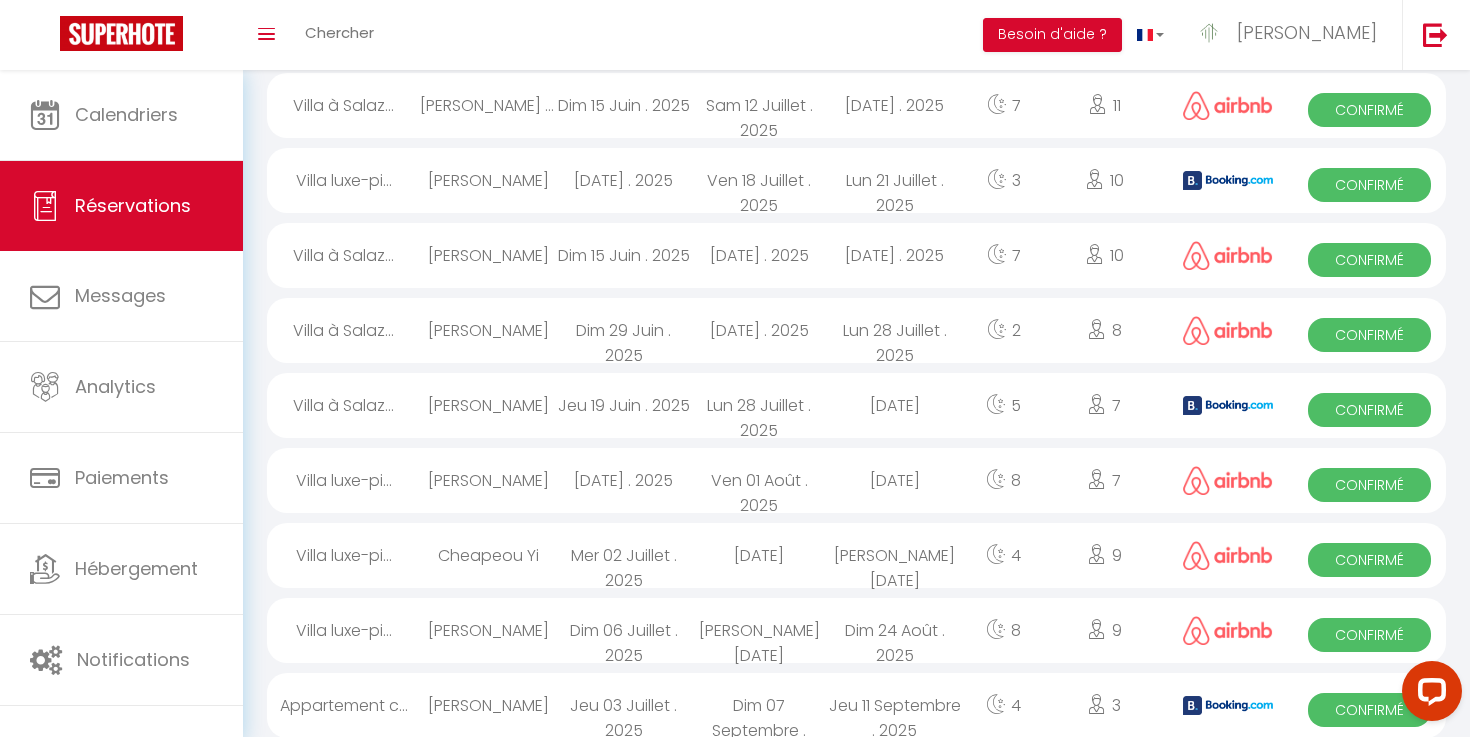 scroll, scrollTop: 351, scrollLeft: 0, axis: vertical 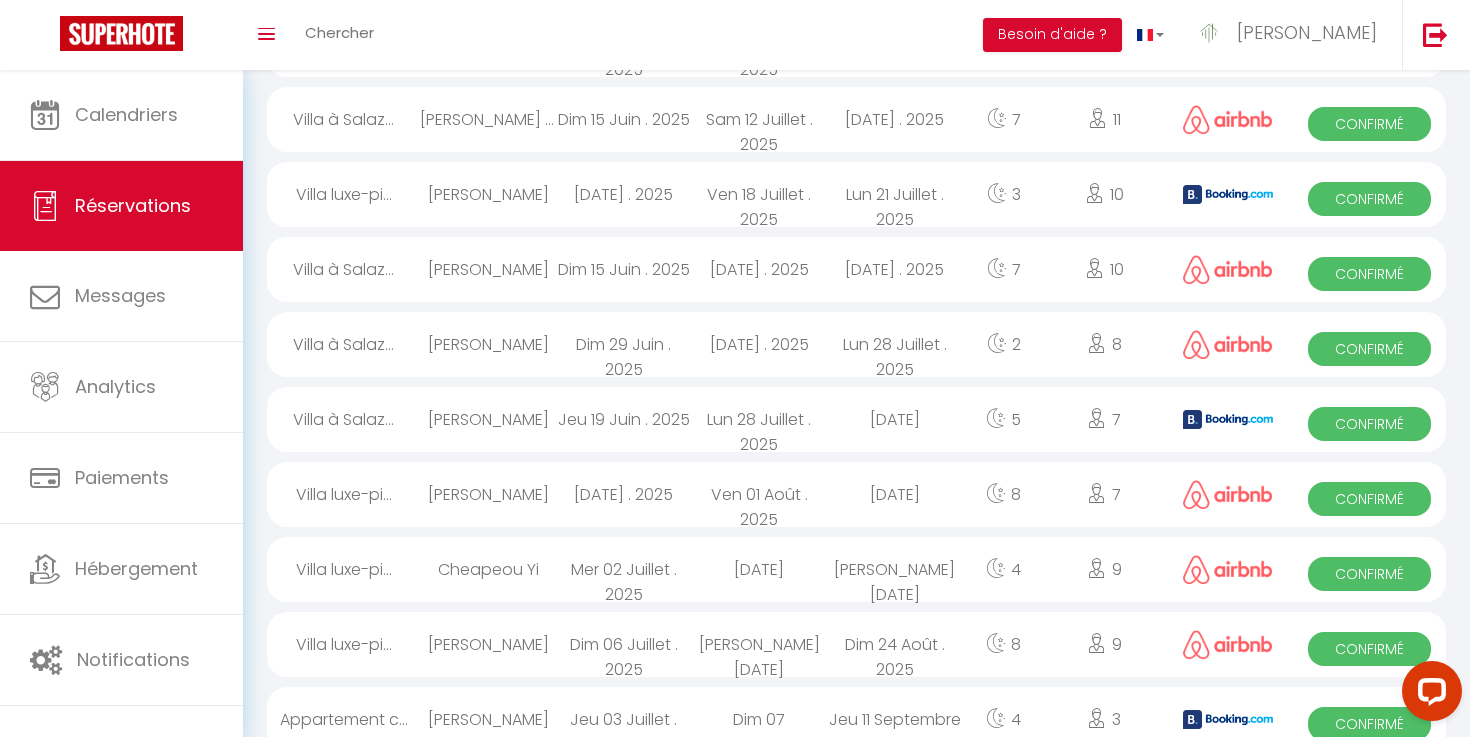 click on "[PERSON_NAME]" at bounding box center (488, 269) 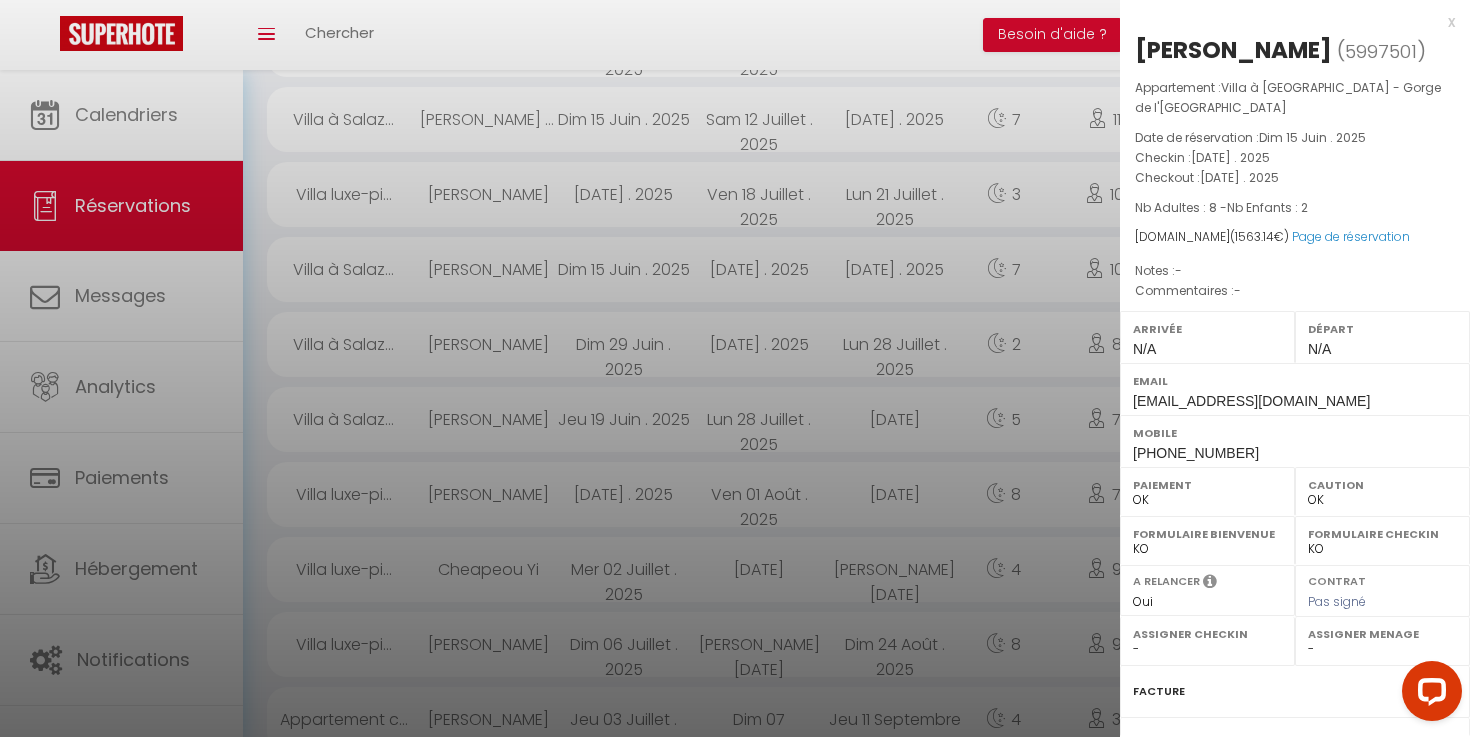 click on "5997501" at bounding box center [1381, 51] 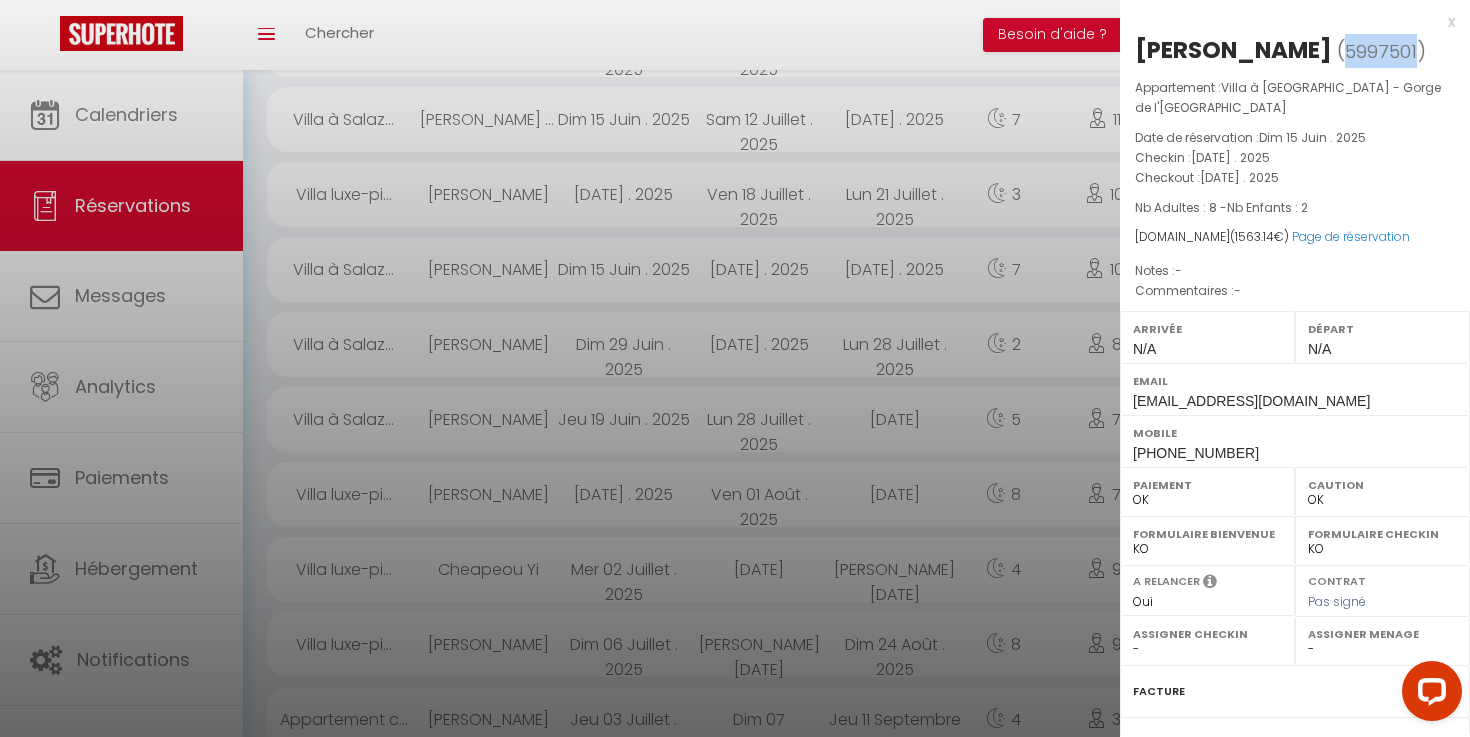 click on "5997501" at bounding box center (1381, 51) 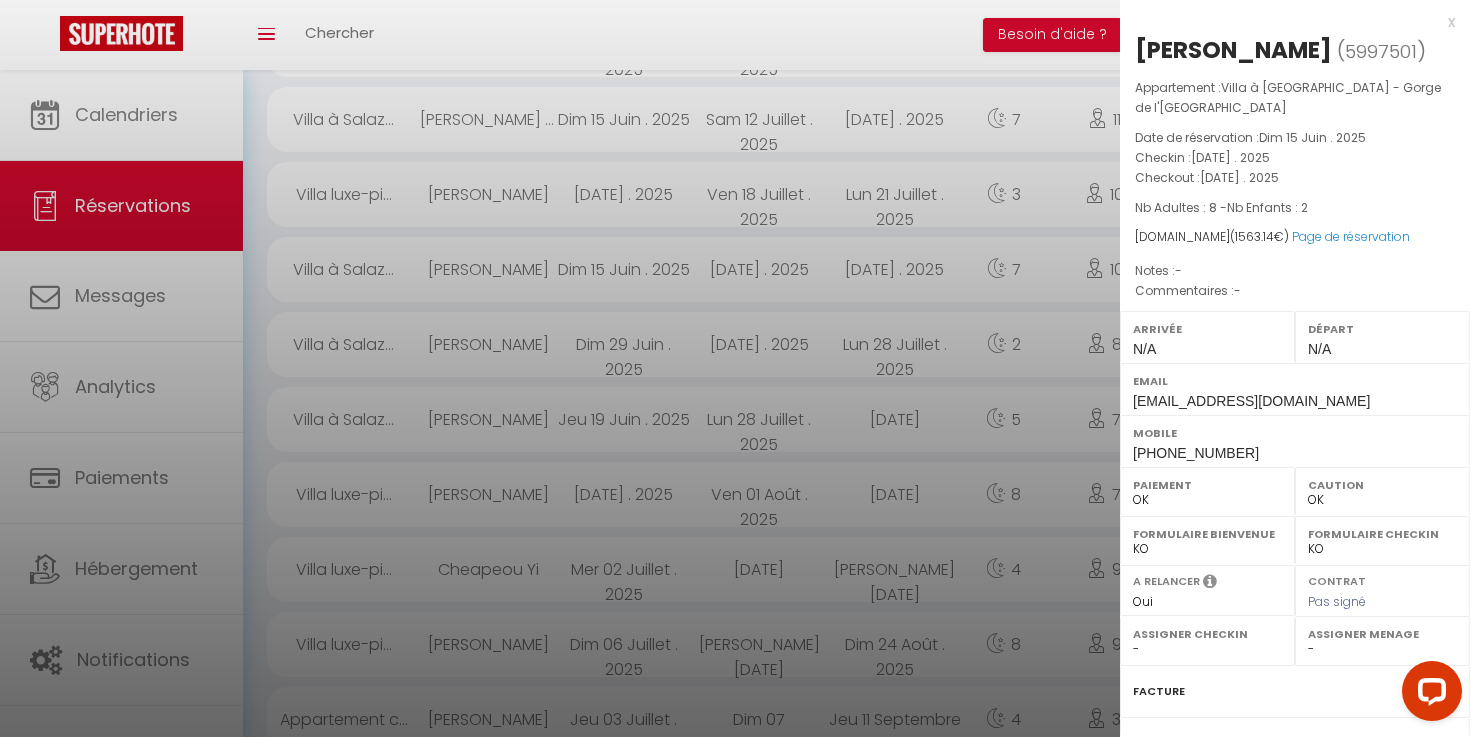 click at bounding box center [735, 368] 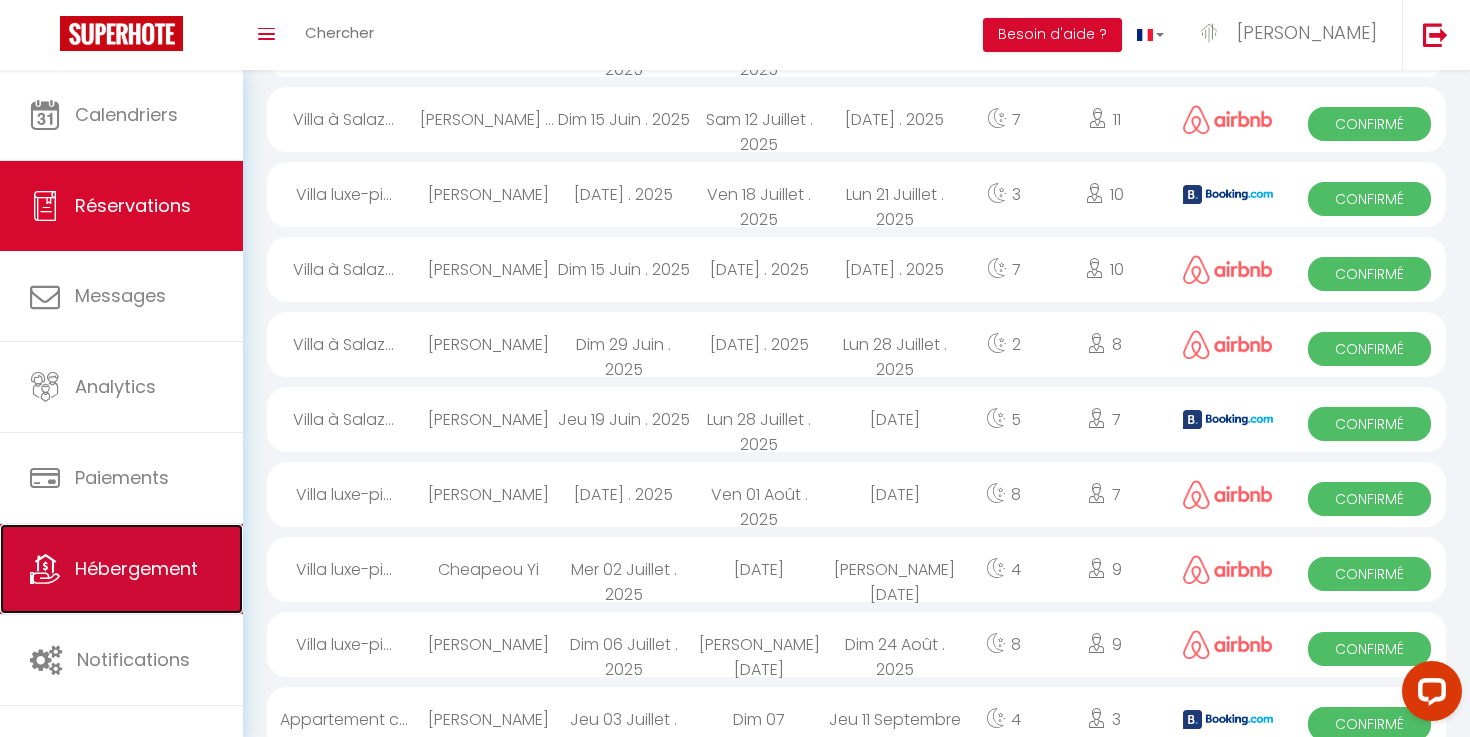 click on "Hébergement" at bounding box center [121, 569] 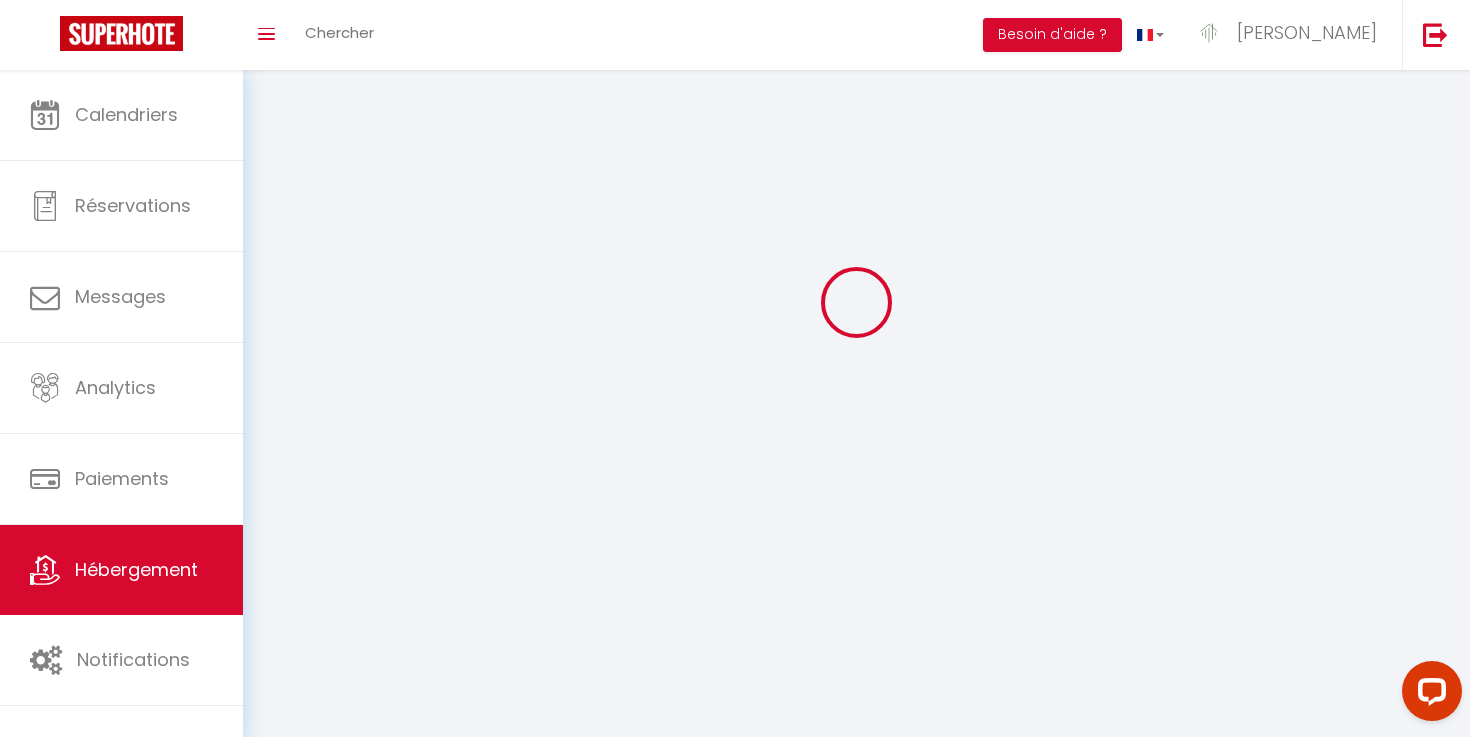 scroll, scrollTop: 0, scrollLeft: 0, axis: both 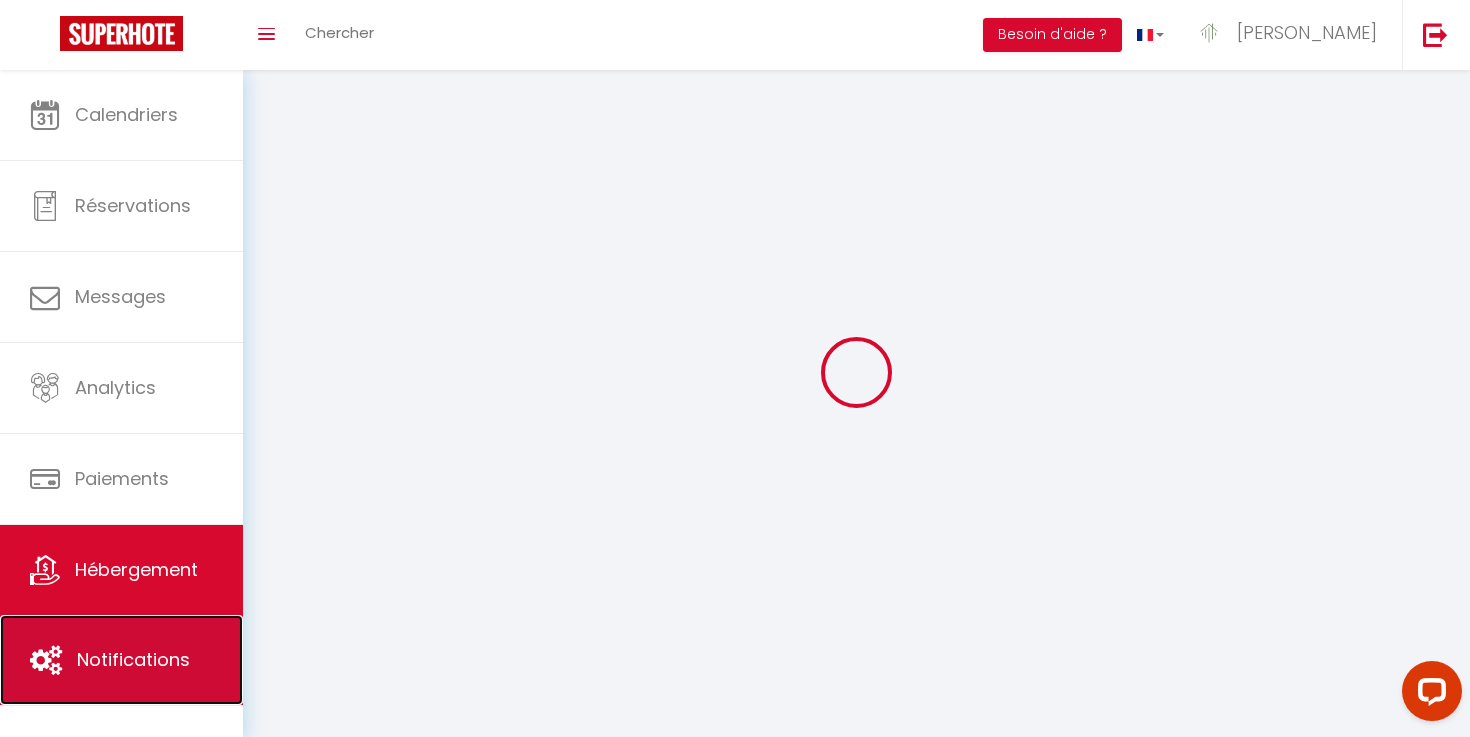 click on "Notifications" at bounding box center (121, 660) 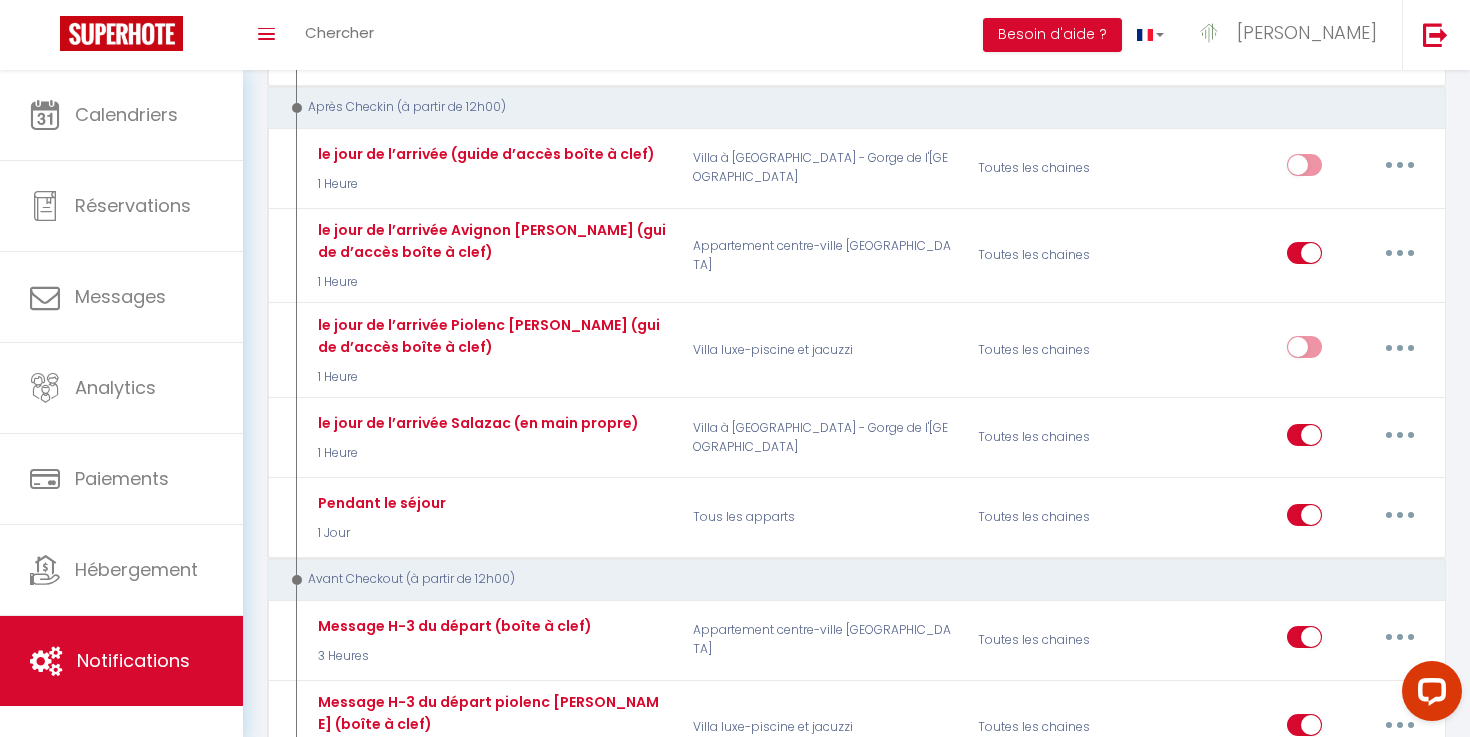 scroll, scrollTop: 622, scrollLeft: 0, axis: vertical 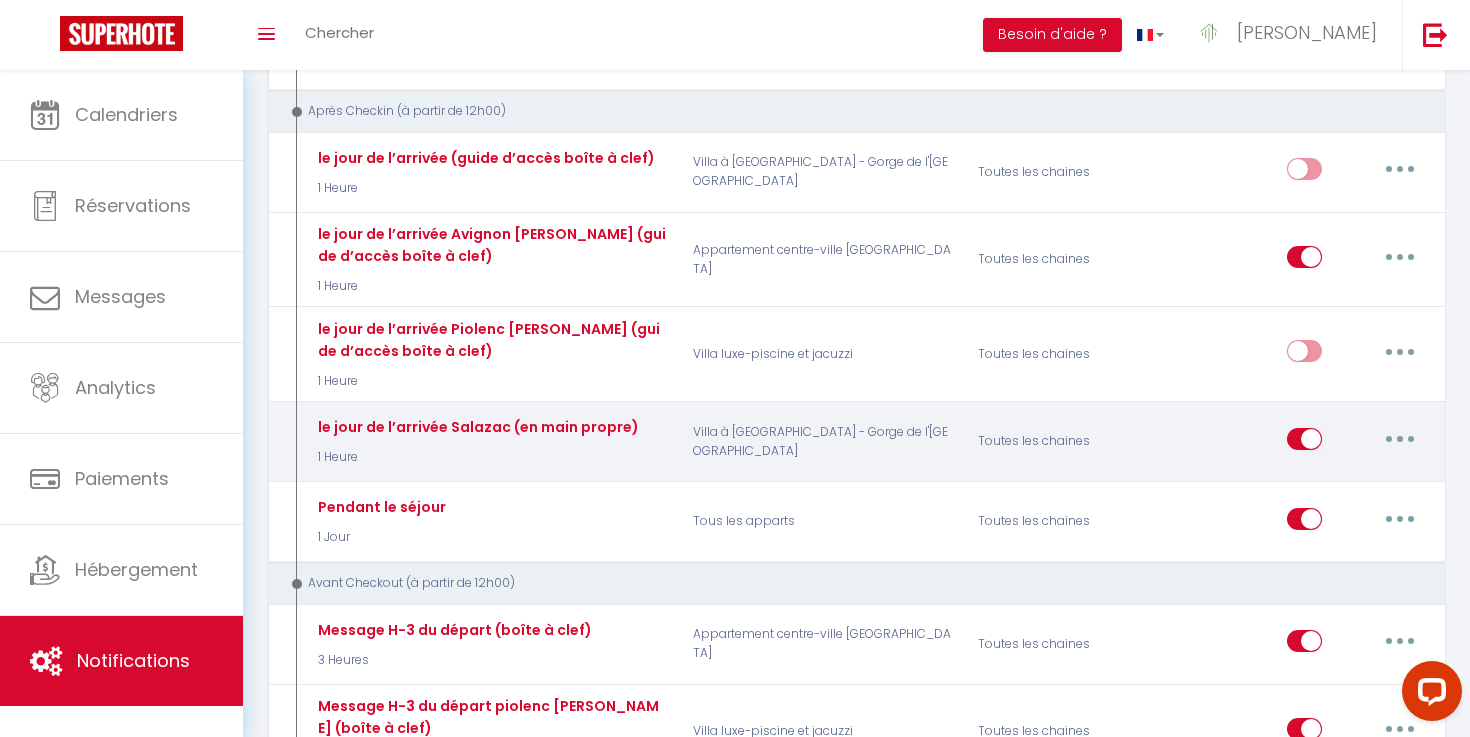 click at bounding box center [1400, 439] 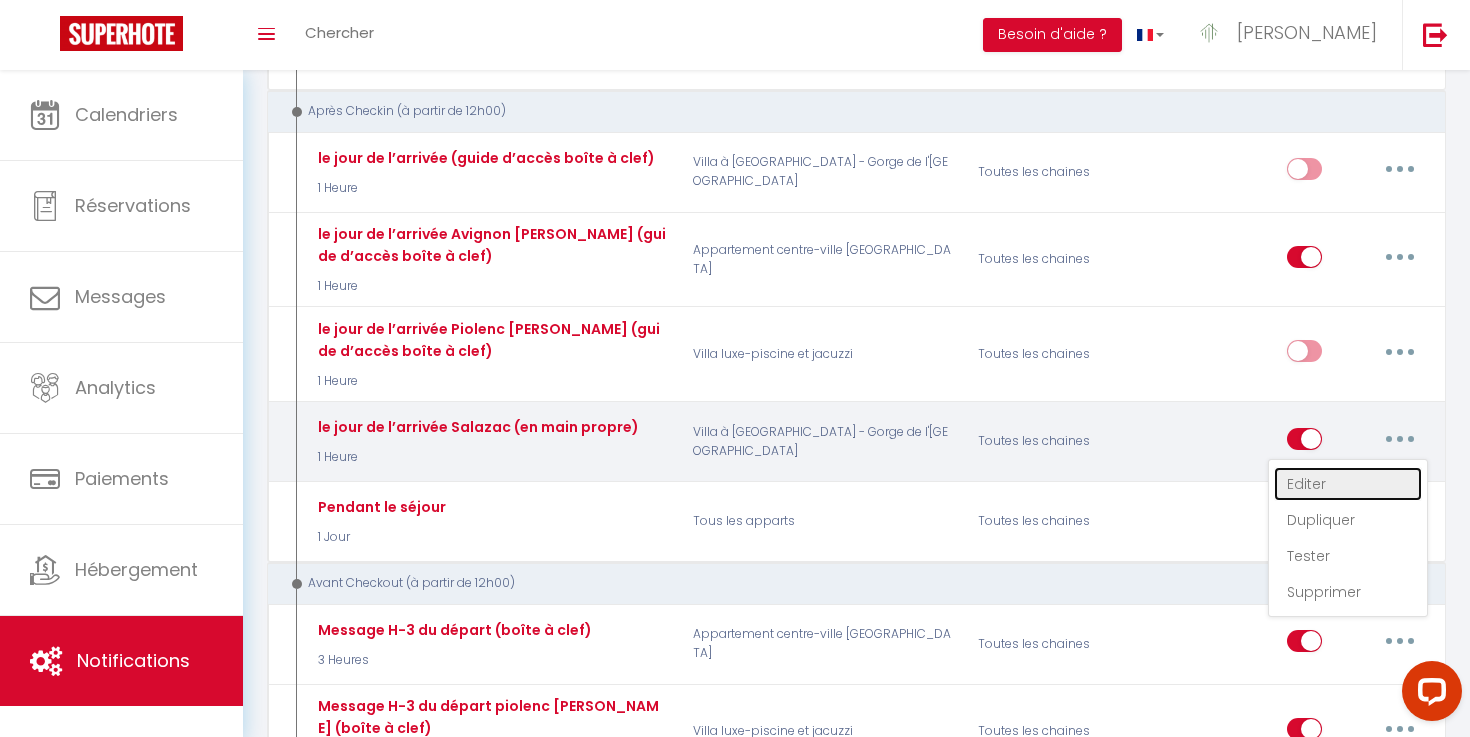 click on "Editer" at bounding box center [1348, 484] 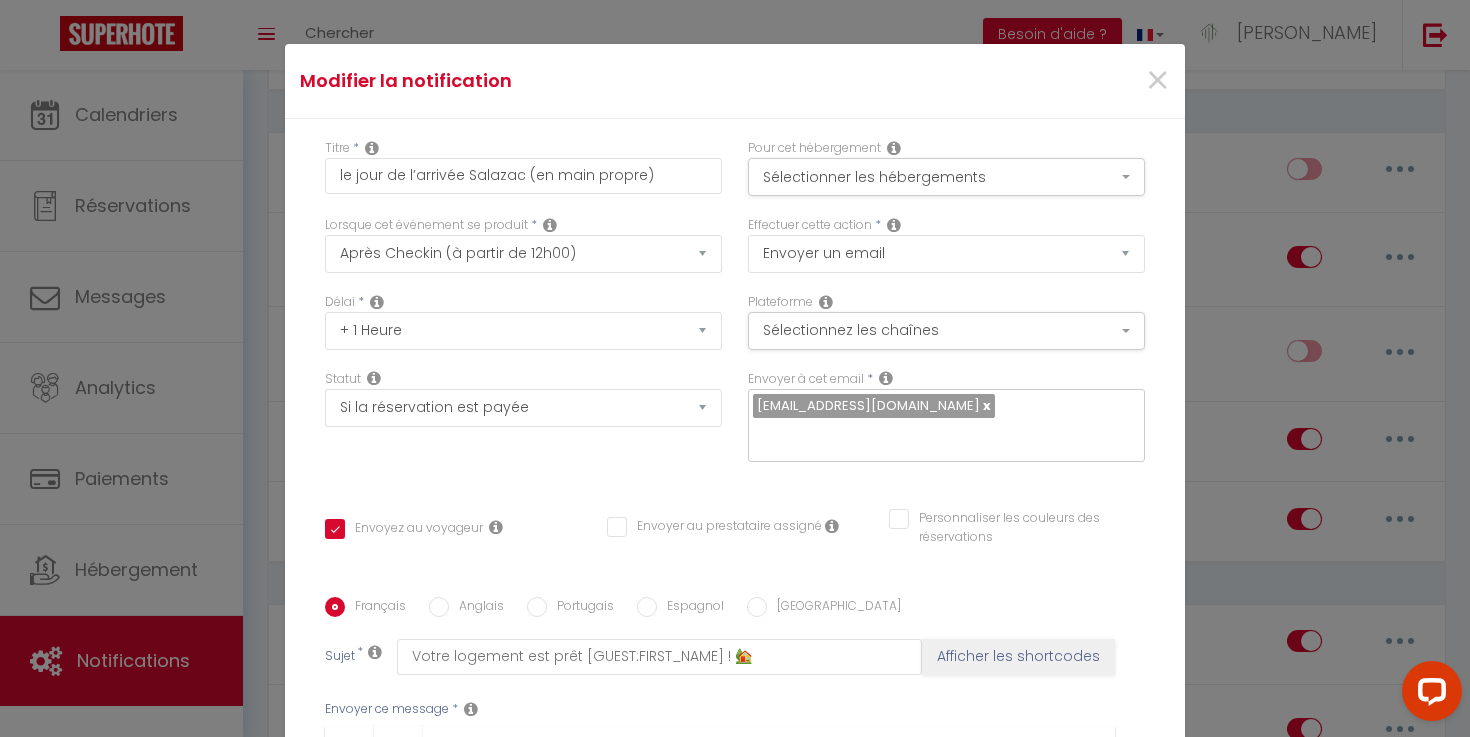 scroll, scrollTop: 356, scrollLeft: 0, axis: vertical 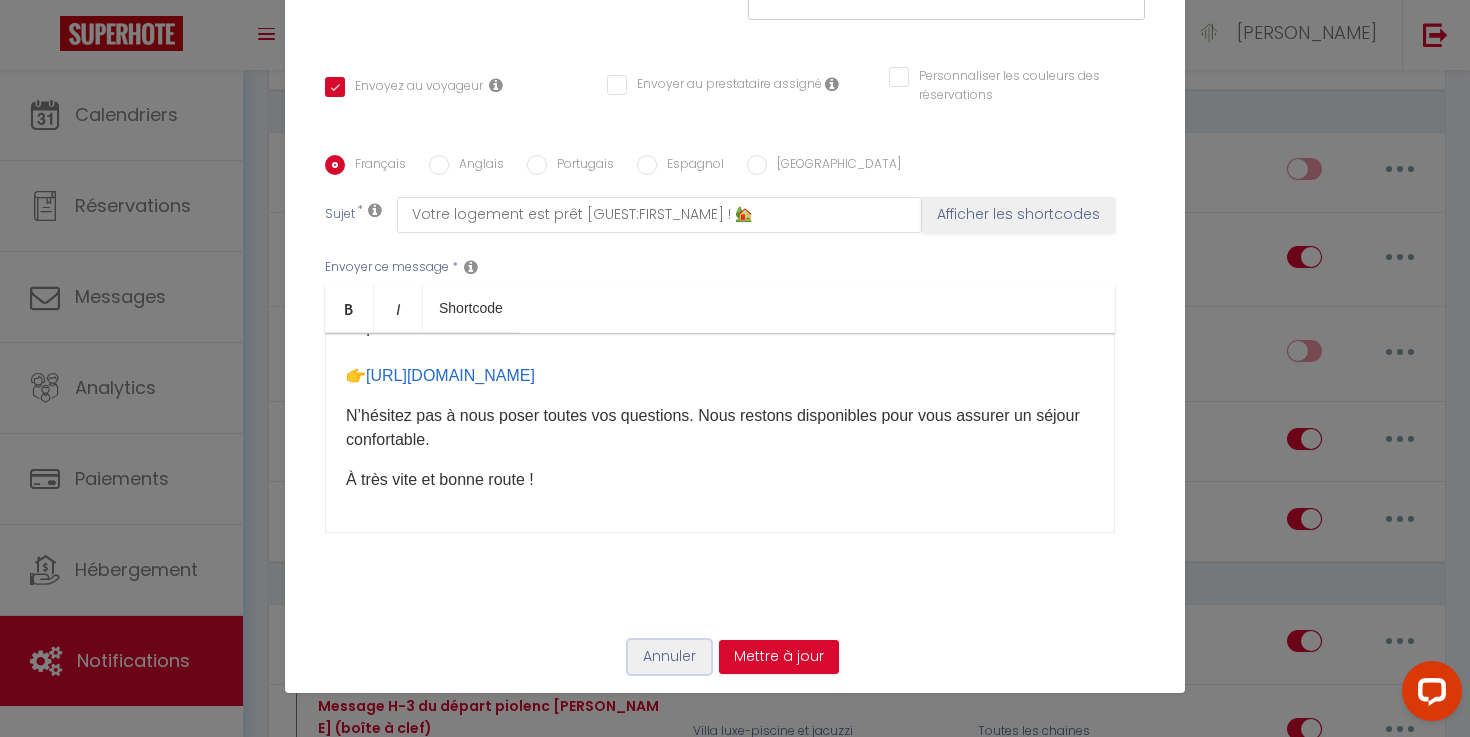 click on "Annuler" at bounding box center [669, 657] 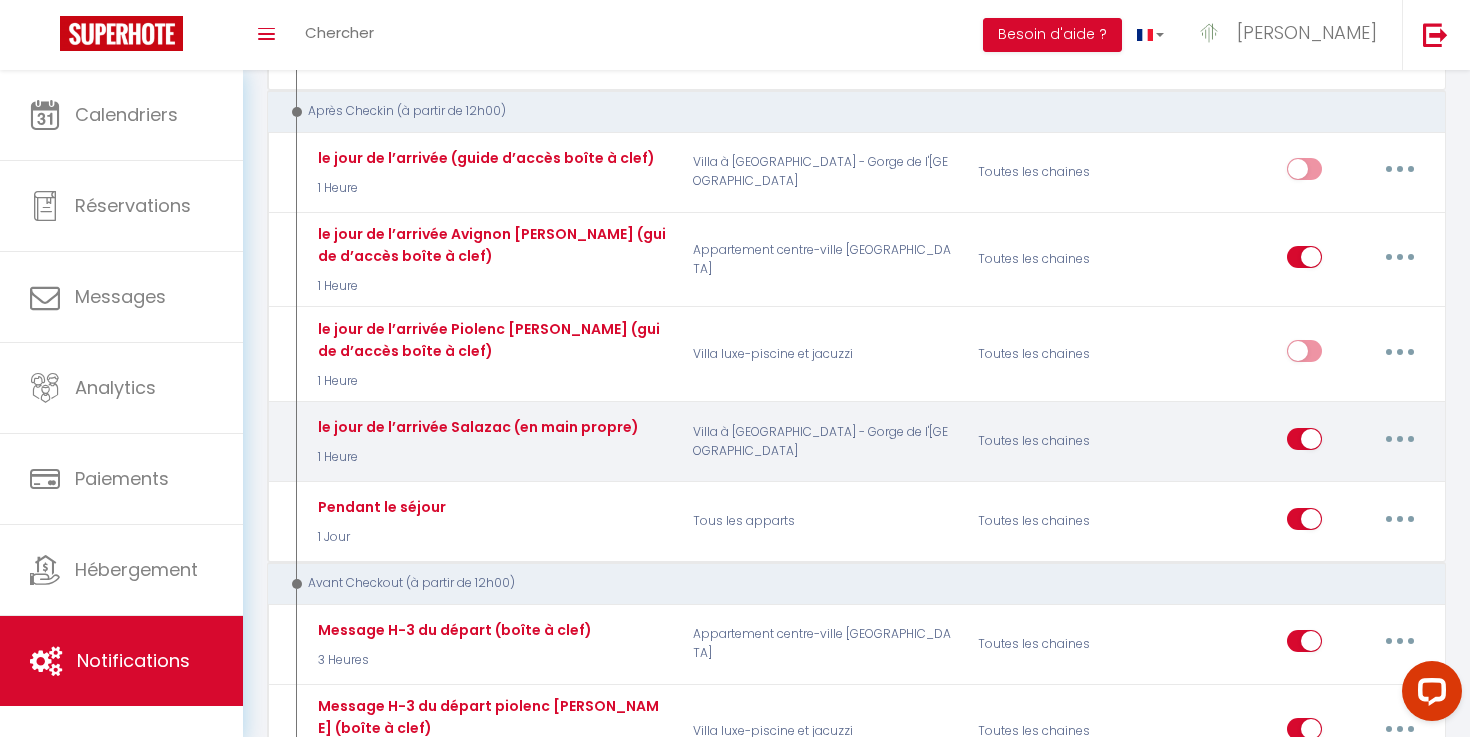 click at bounding box center (1400, 439) 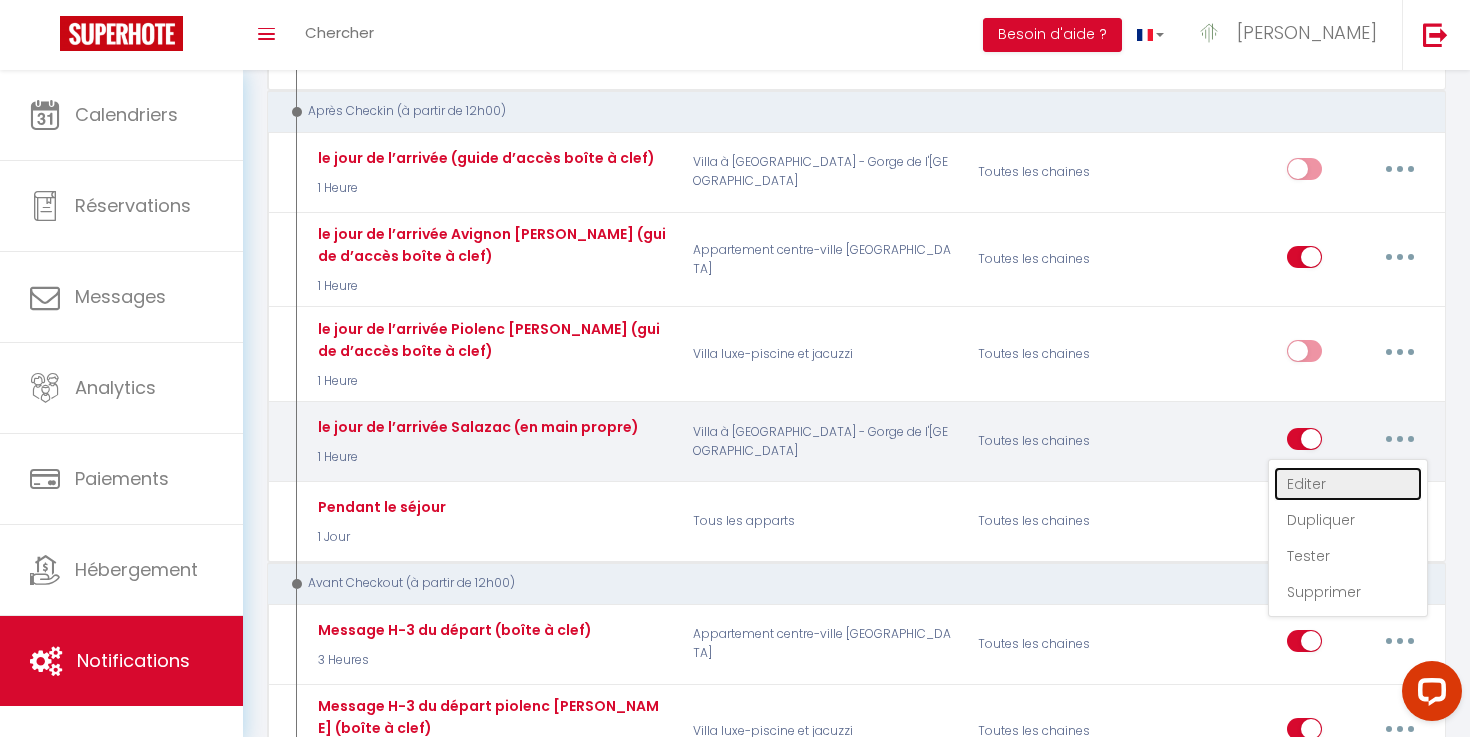 click on "Editer" at bounding box center (1348, 484) 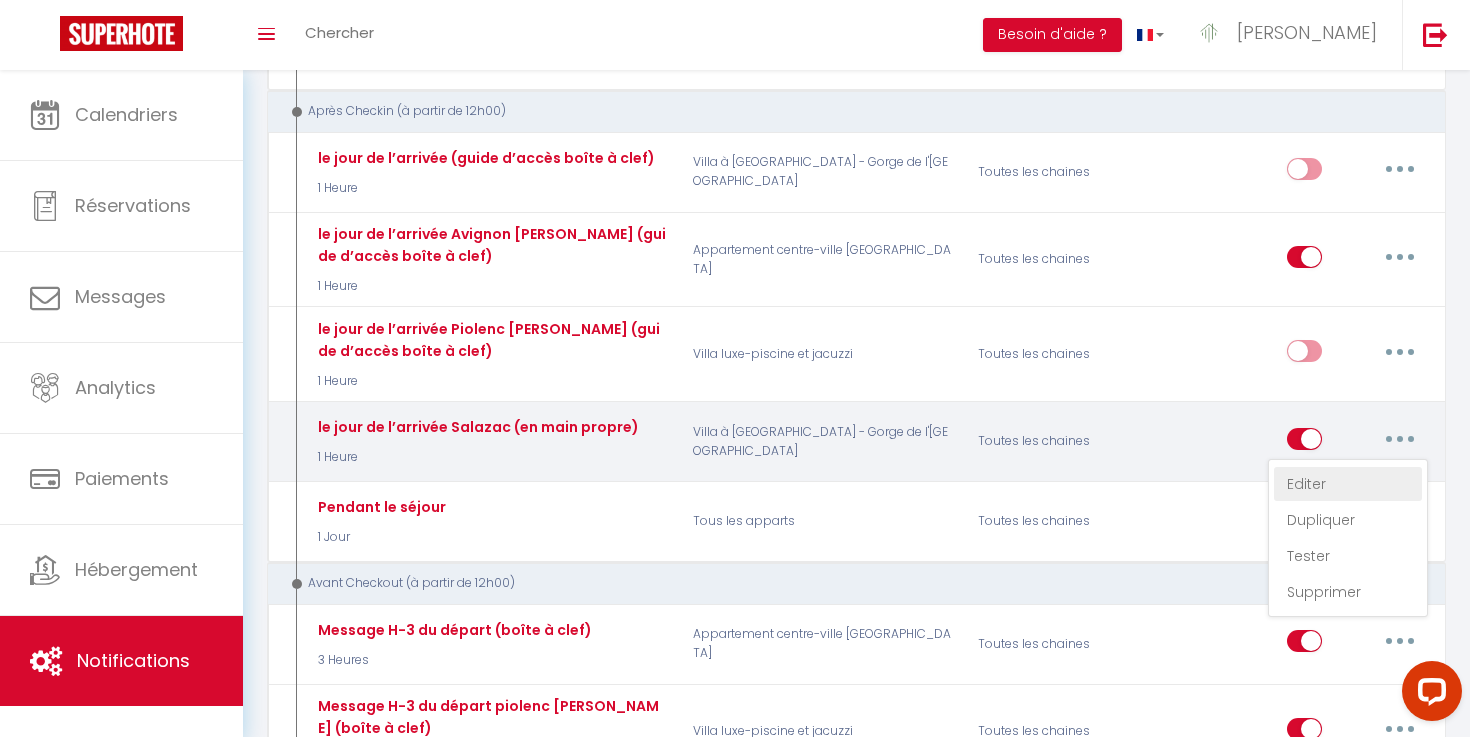 checkbox on "true" 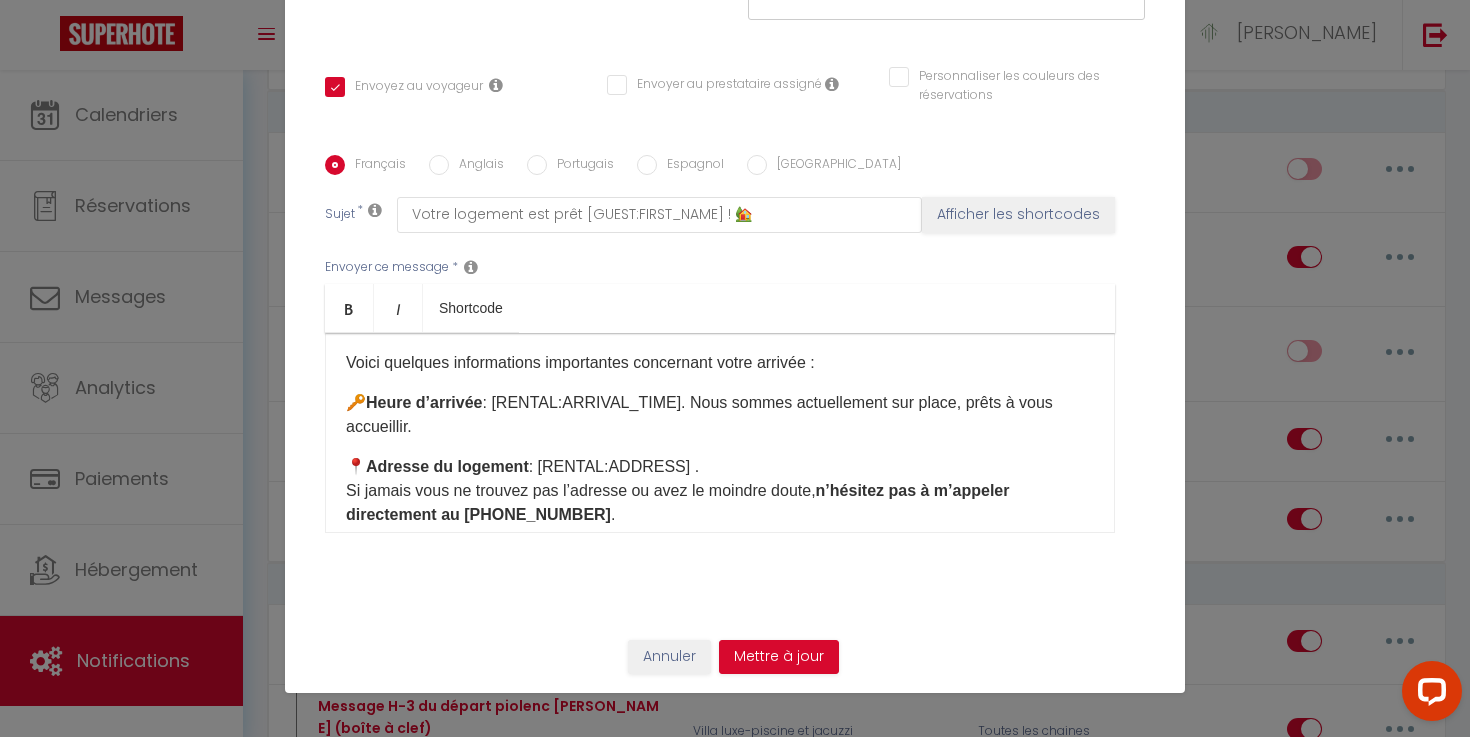 scroll, scrollTop: 80, scrollLeft: 0, axis: vertical 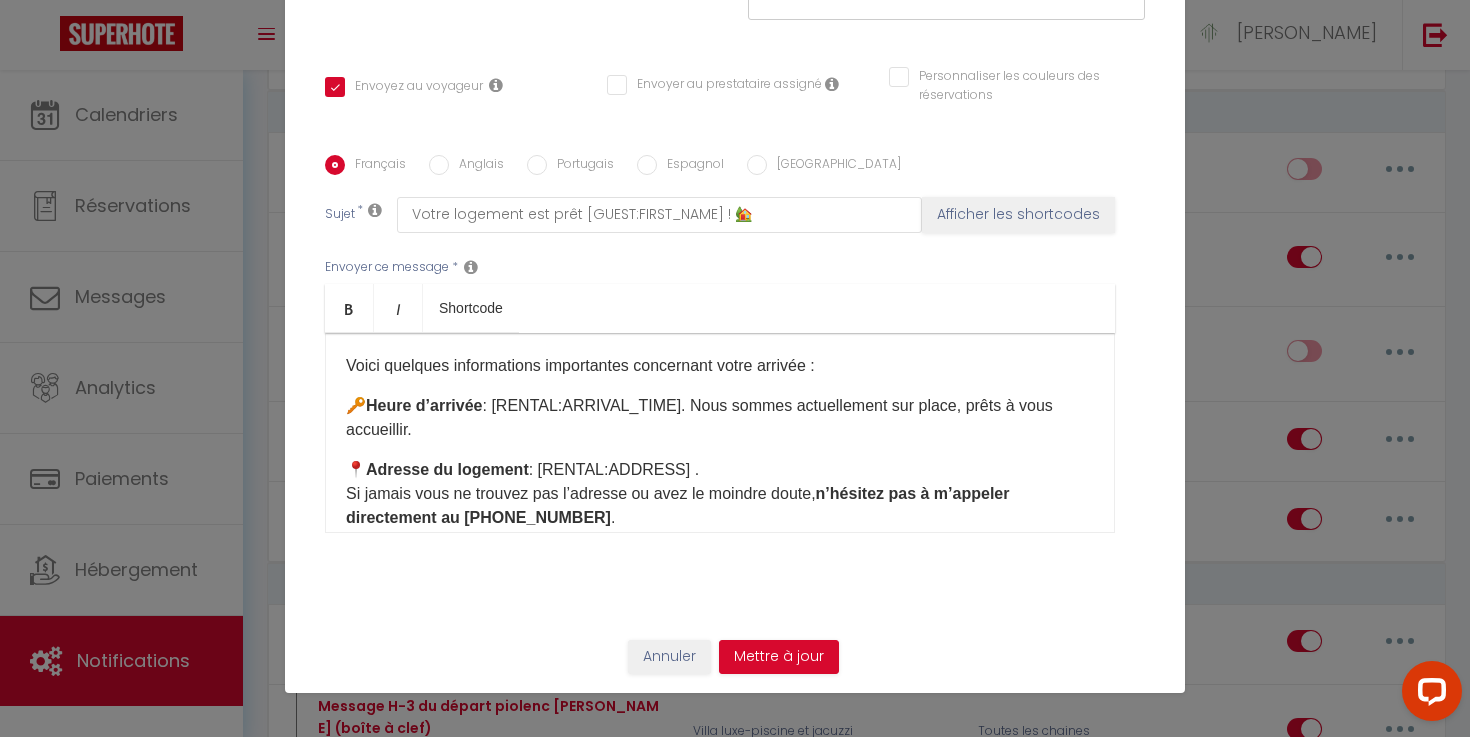 drag, startPoint x: 688, startPoint y: 408, endPoint x: 697, endPoint y: 421, distance: 15.811388 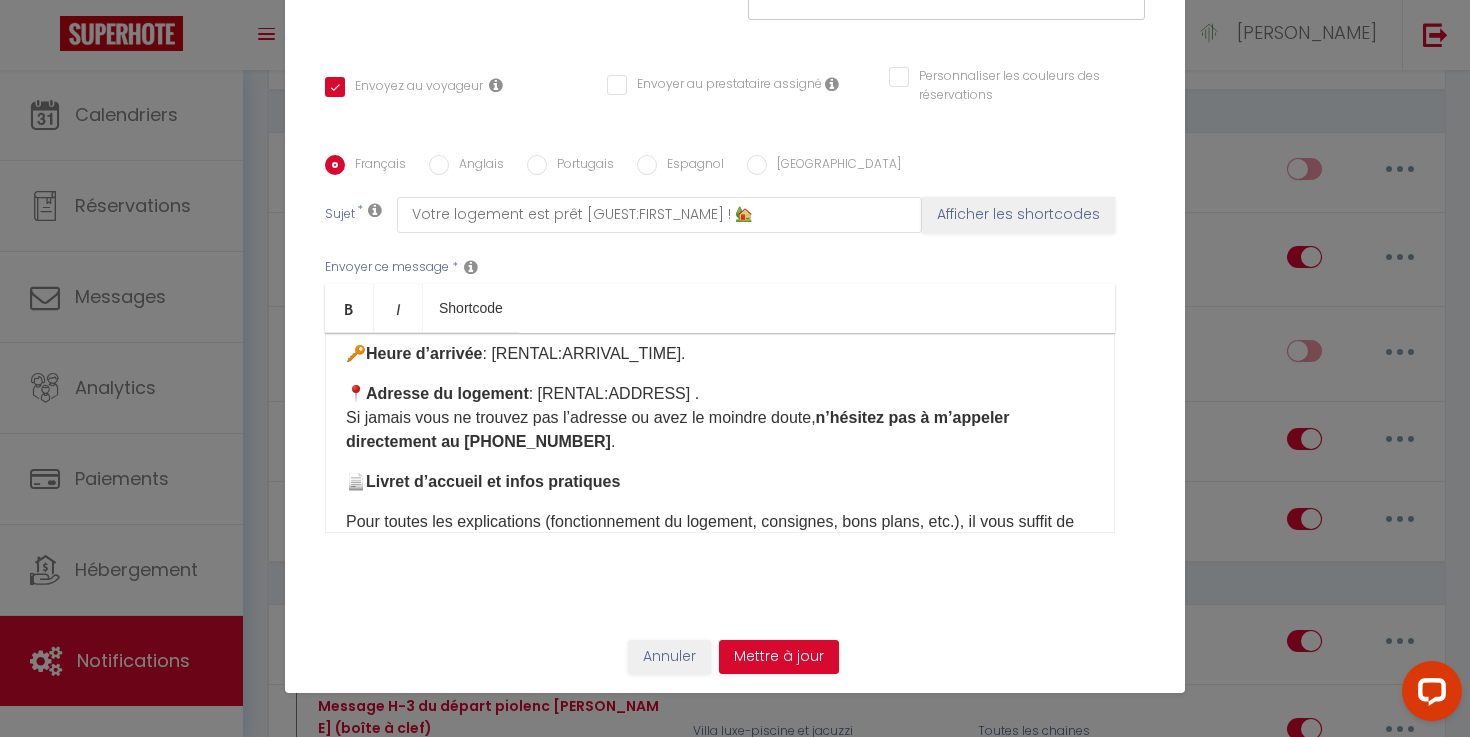 scroll, scrollTop: 164, scrollLeft: 0, axis: vertical 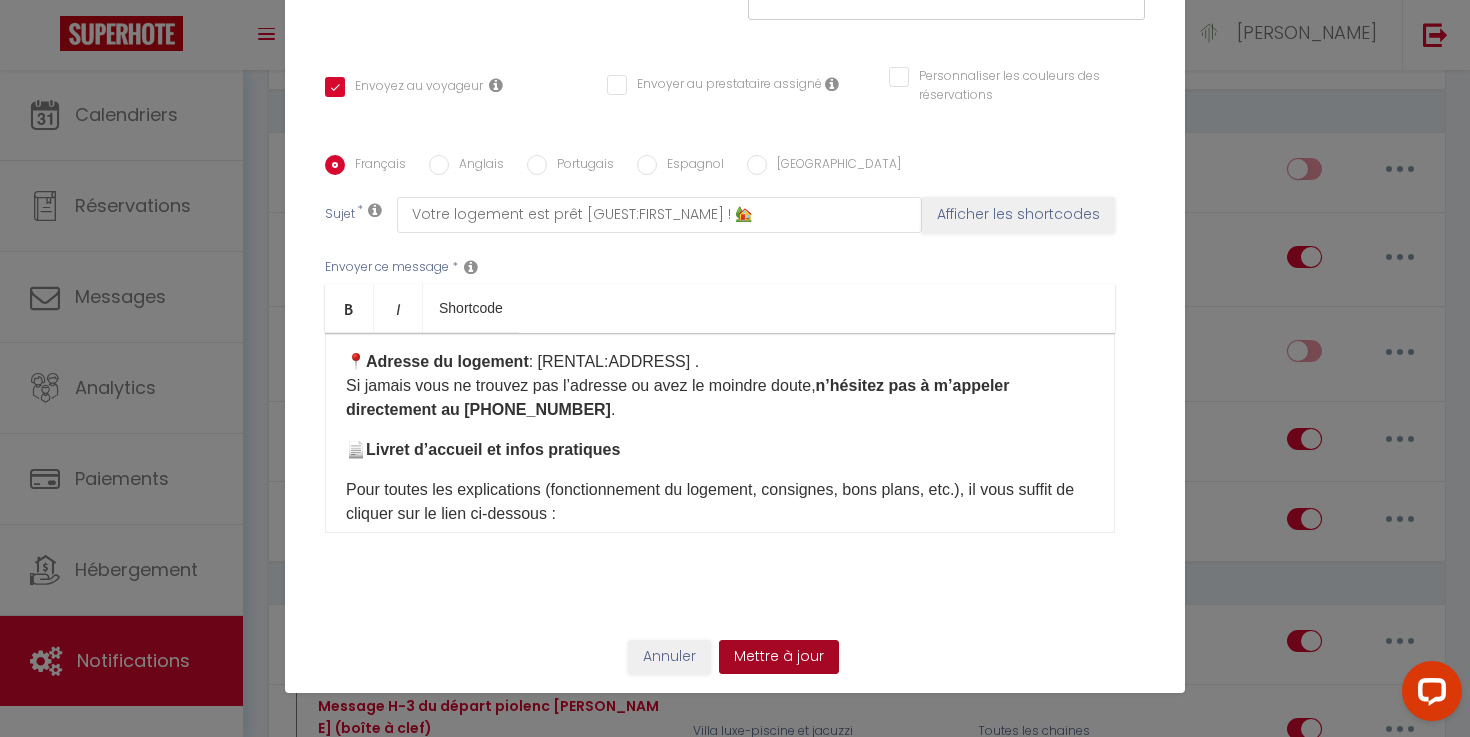 click on "Mettre à jour" at bounding box center [779, 657] 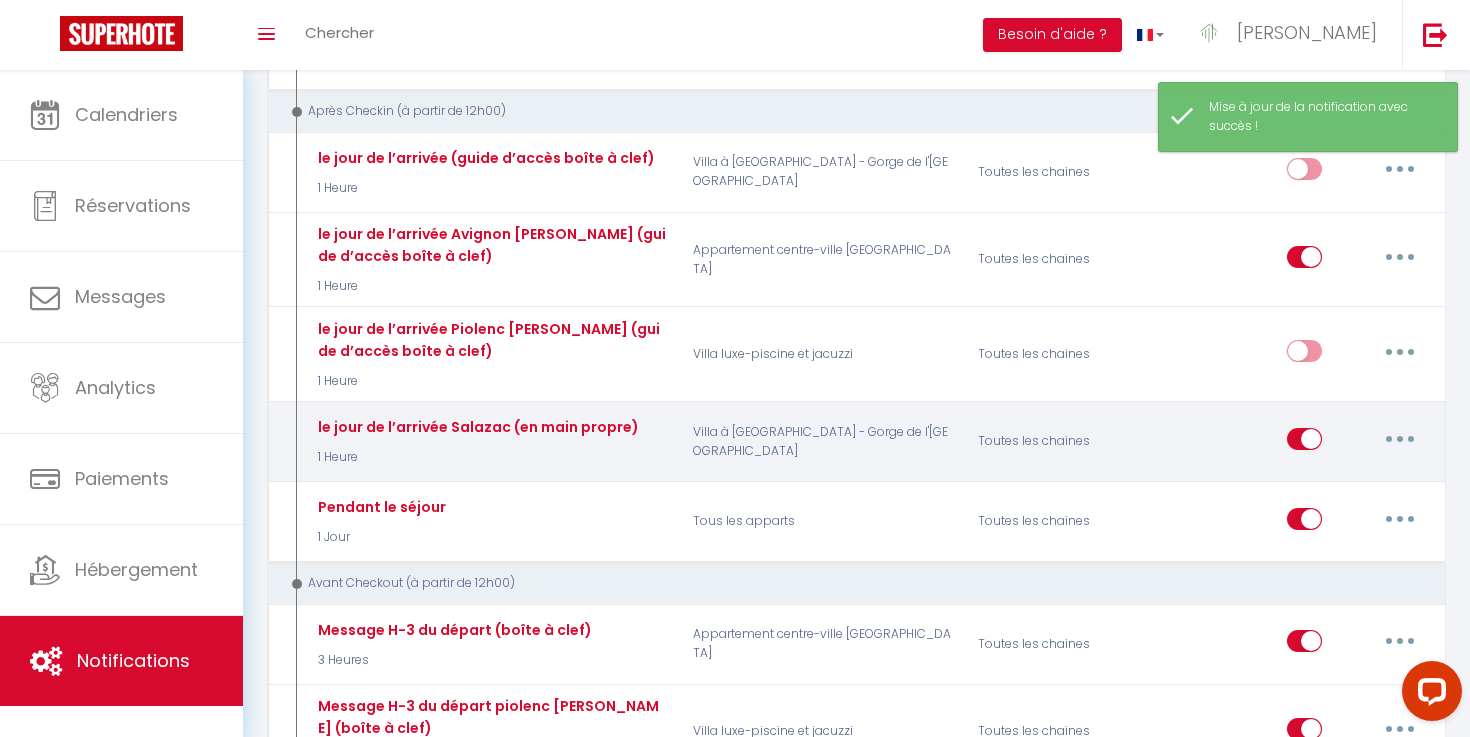 click at bounding box center (1400, 439) 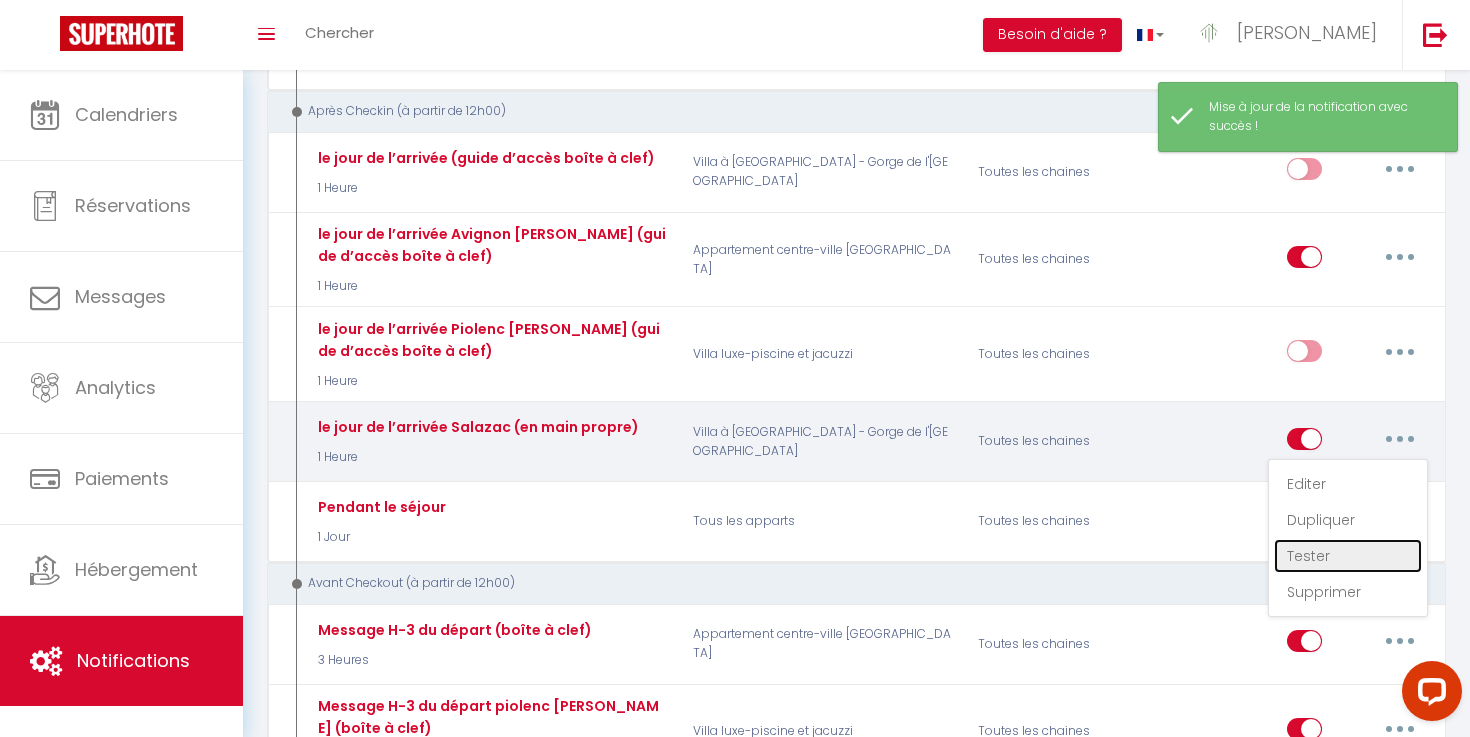 click on "Tester" at bounding box center [1348, 556] 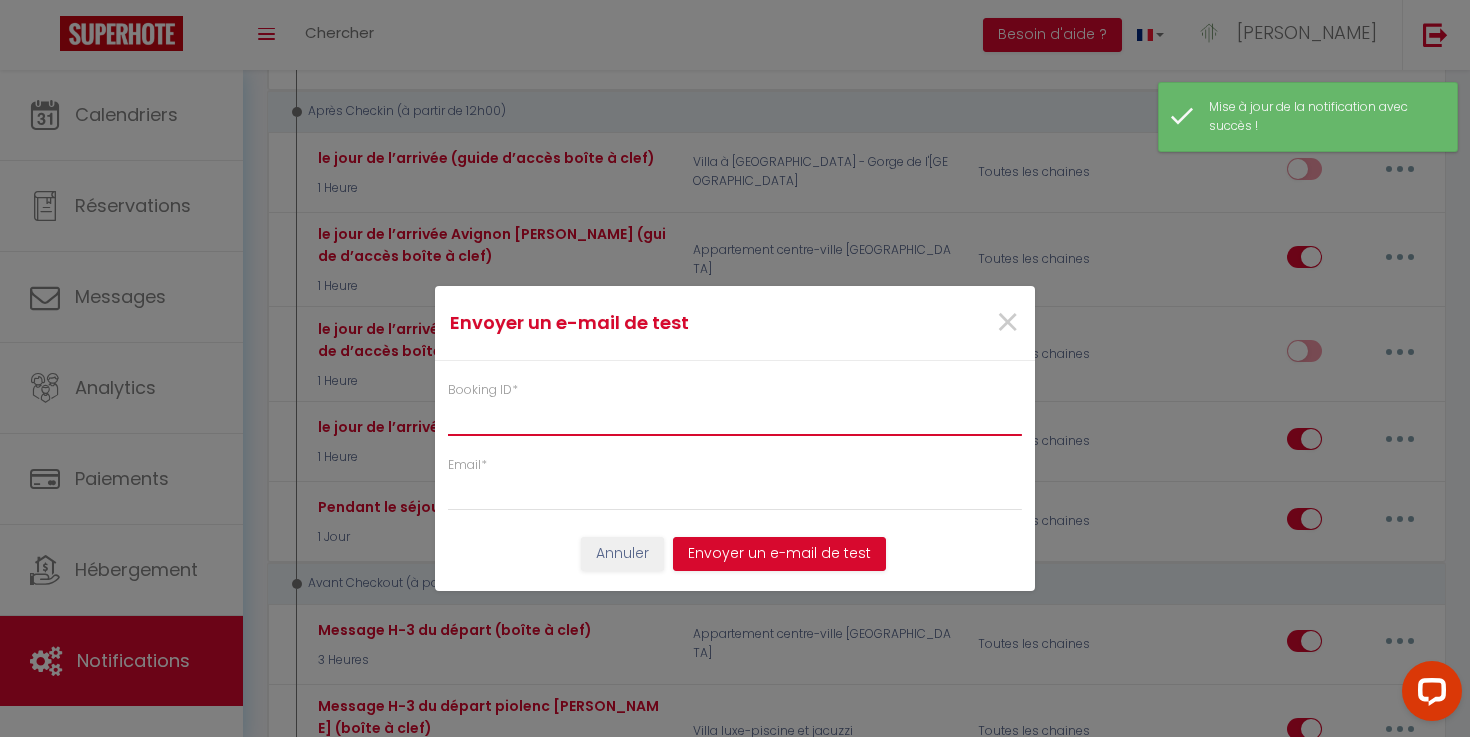 click on "Booking ID
*" at bounding box center (735, 418) 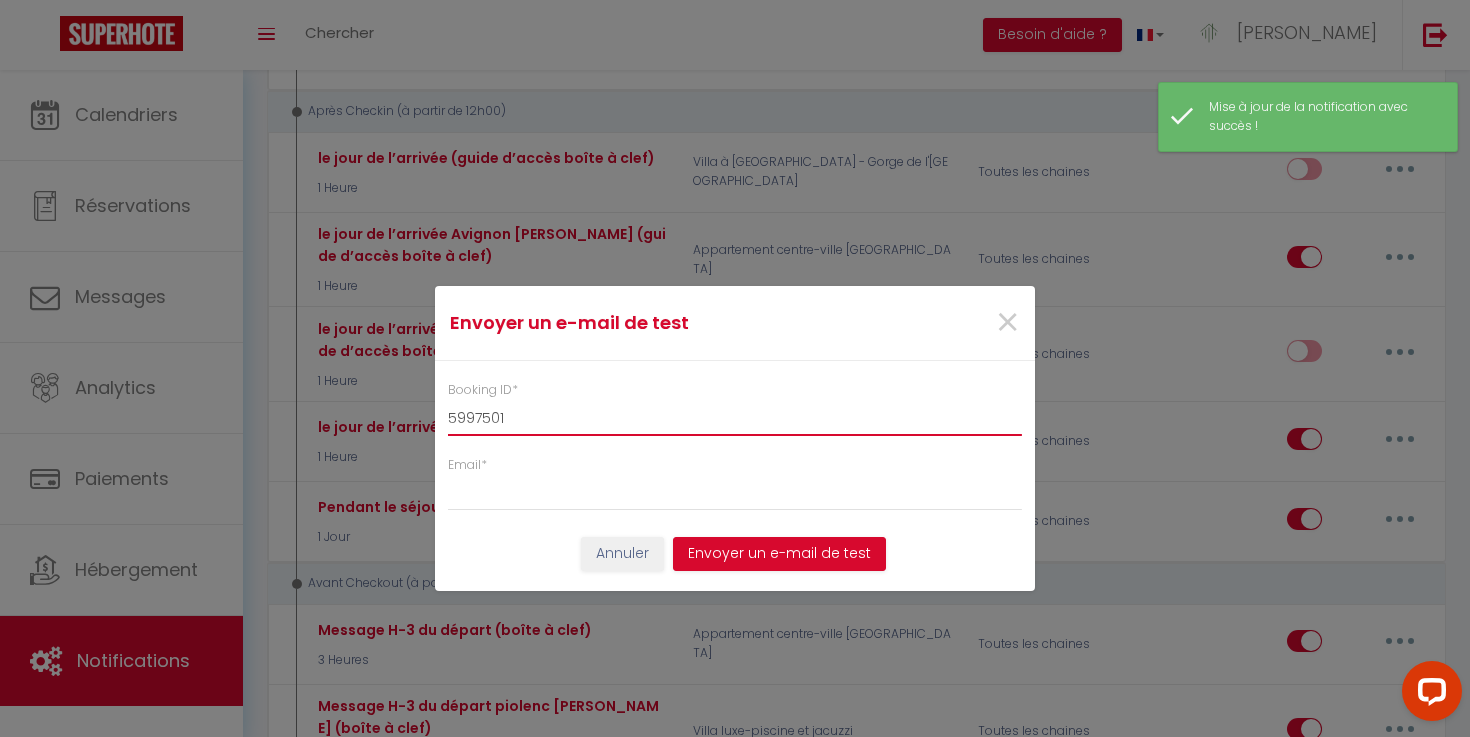 type on "5997501" 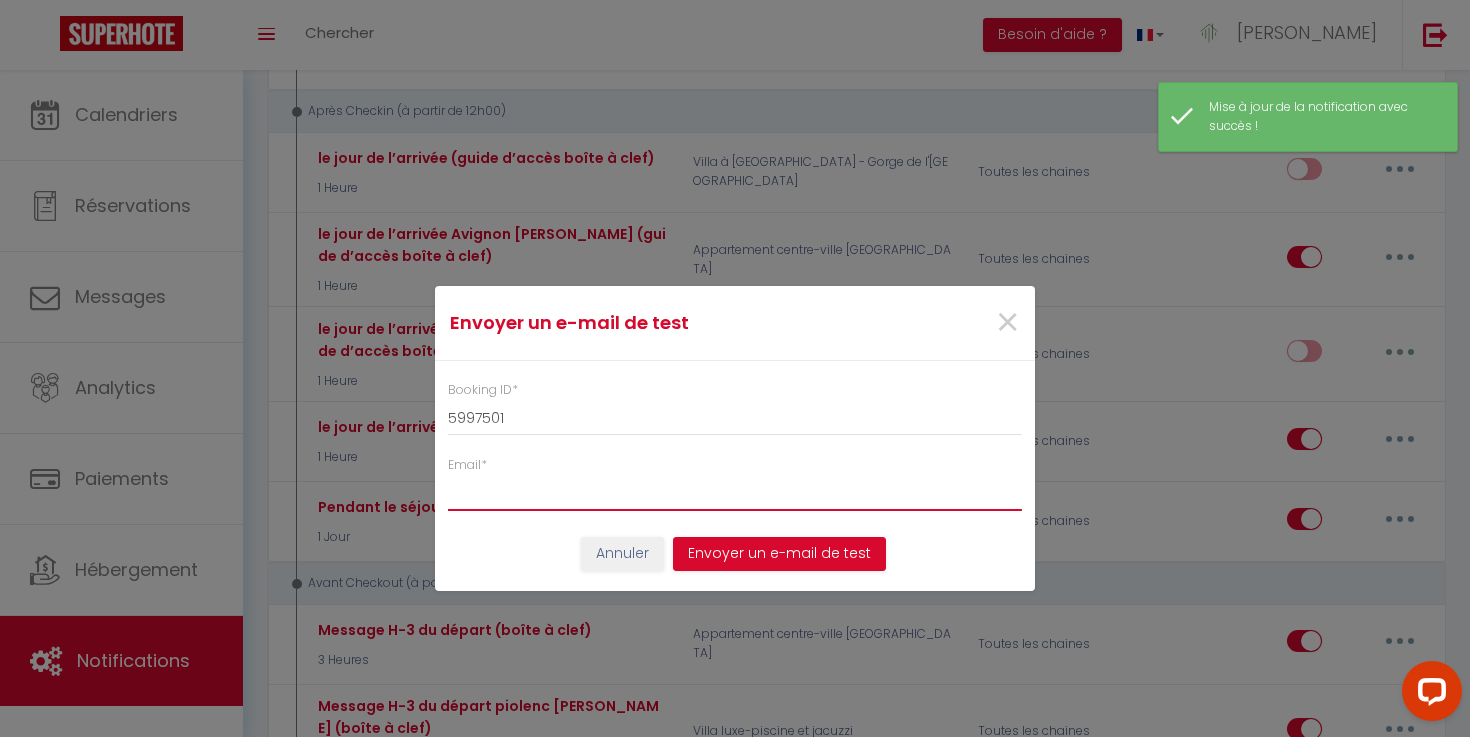 click on "Email
*" at bounding box center (735, 493) 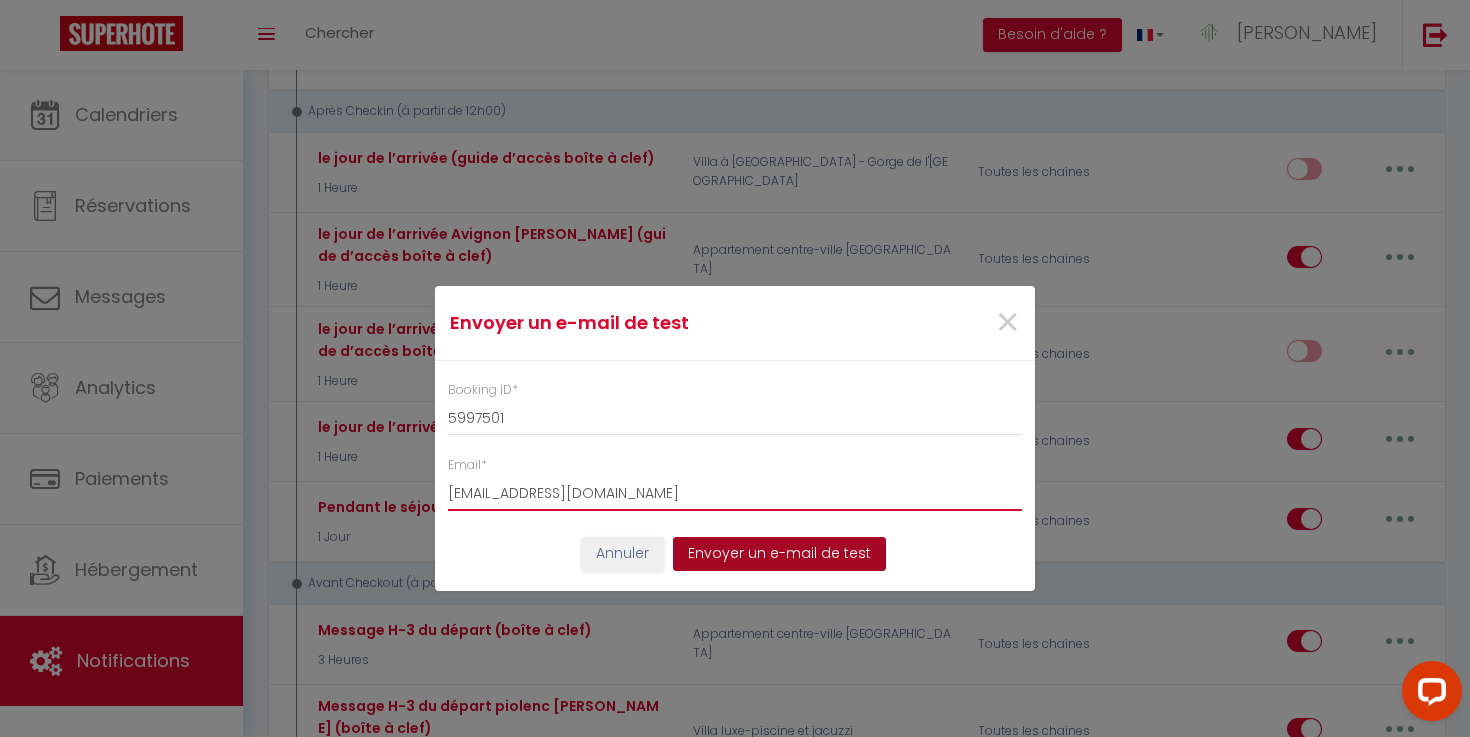 type on "[EMAIL_ADDRESS][DOMAIN_NAME]" 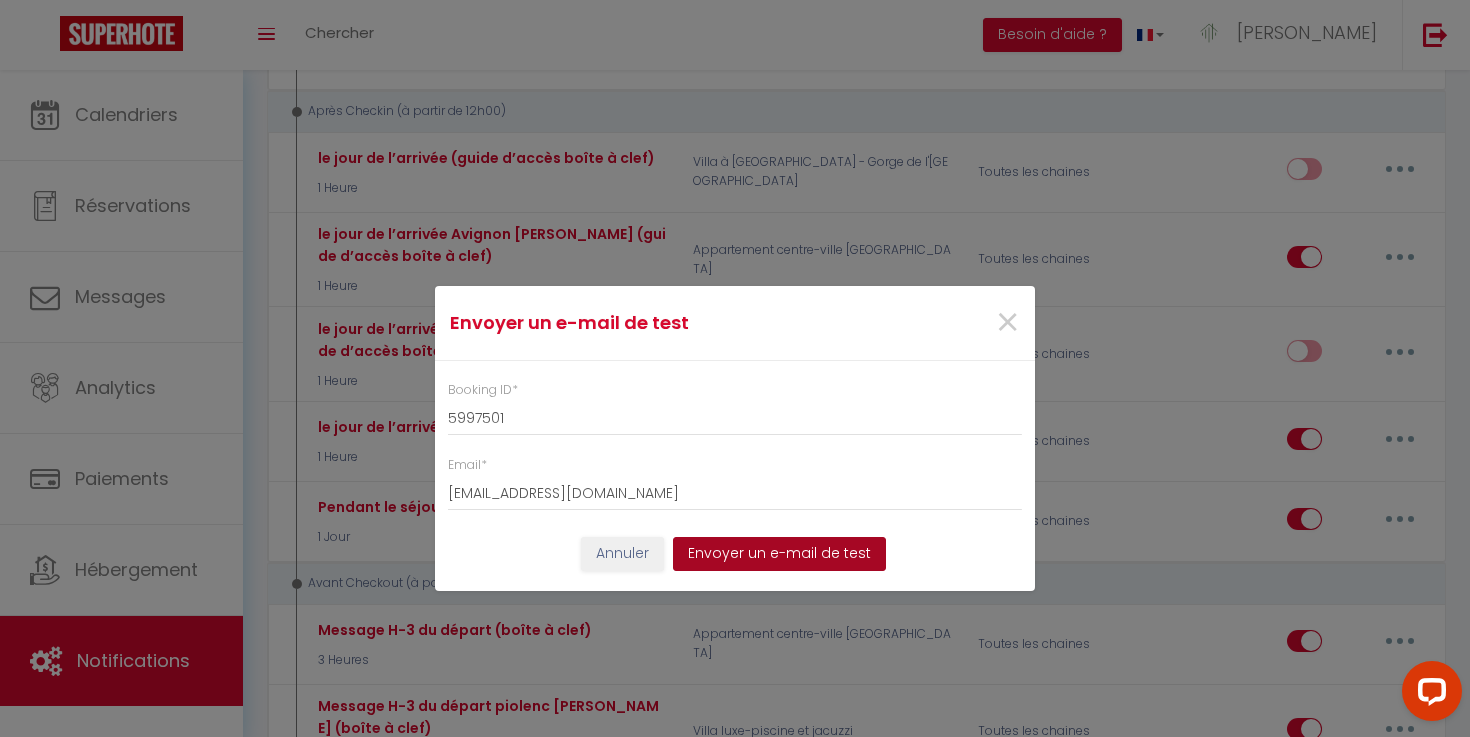 click on "Envoyer un e-mail de test" at bounding box center [779, 554] 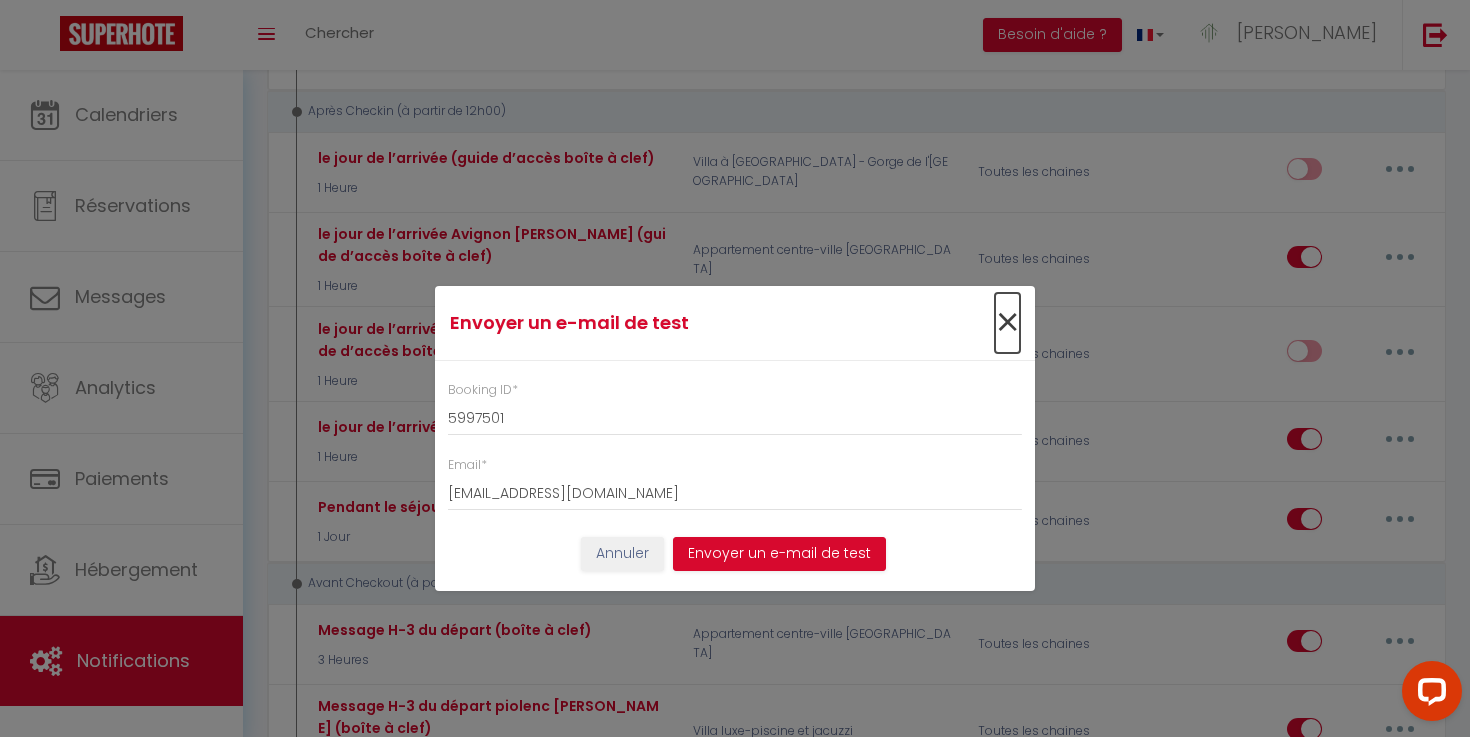 click on "×" at bounding box center [1007, 323] 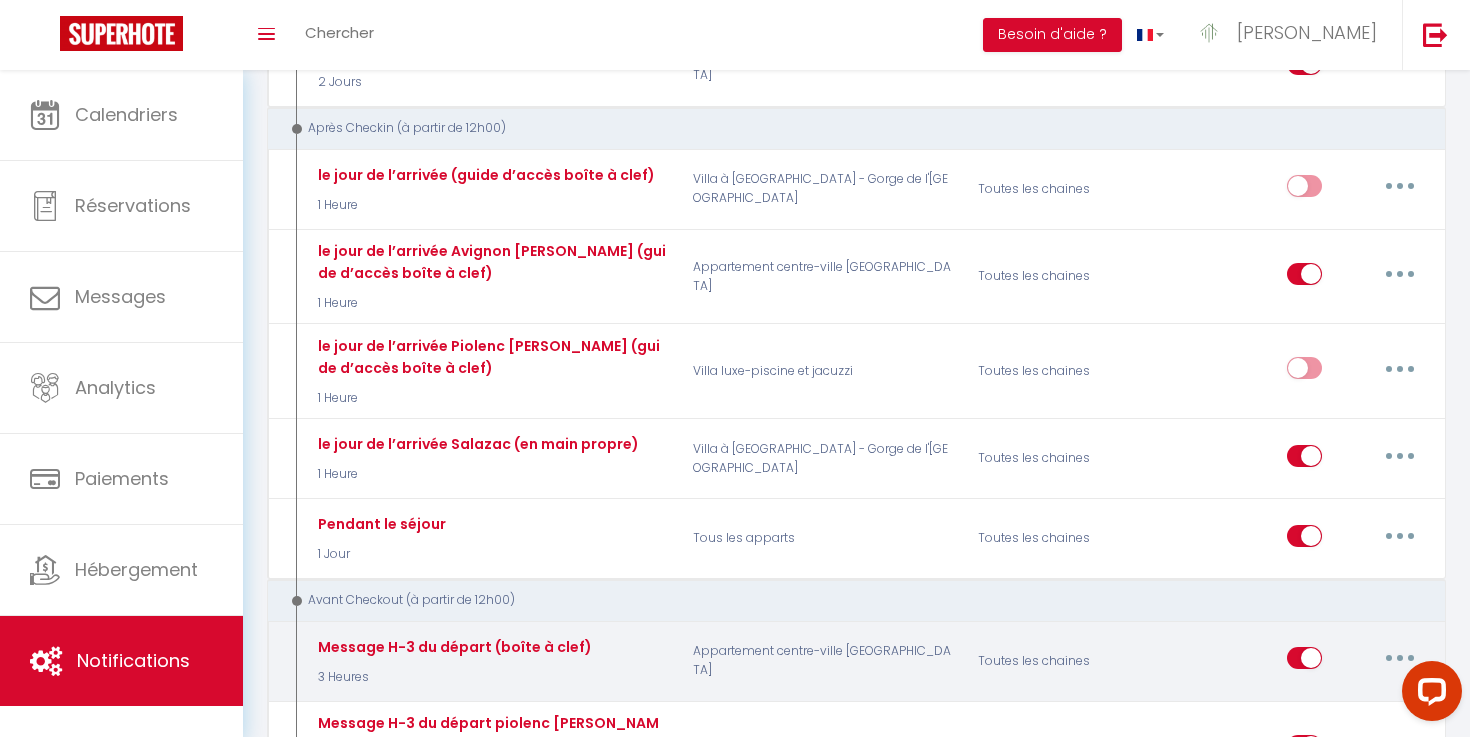 scroll, scrollTop: 648, scrollLeft: 0, axis: vertical 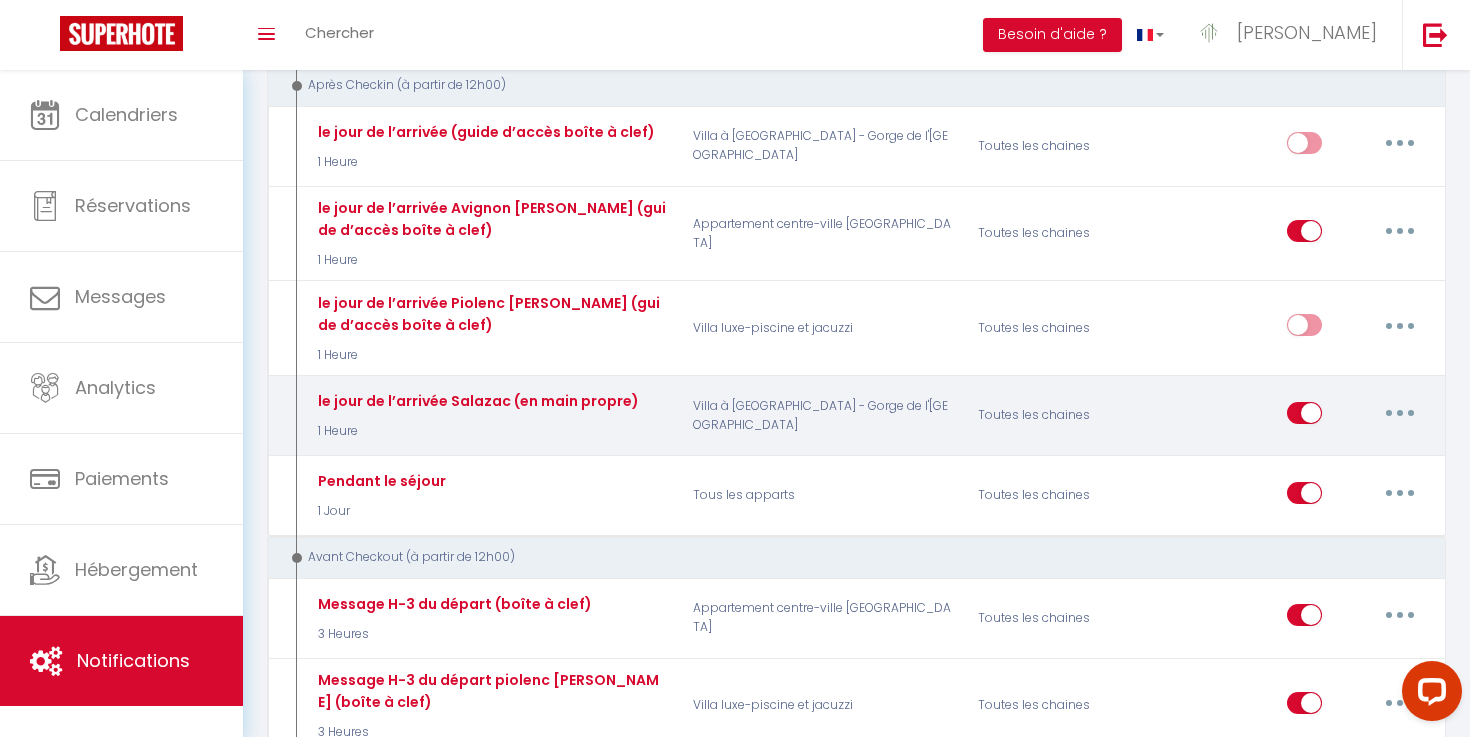click at bounding box center (1400, 413) 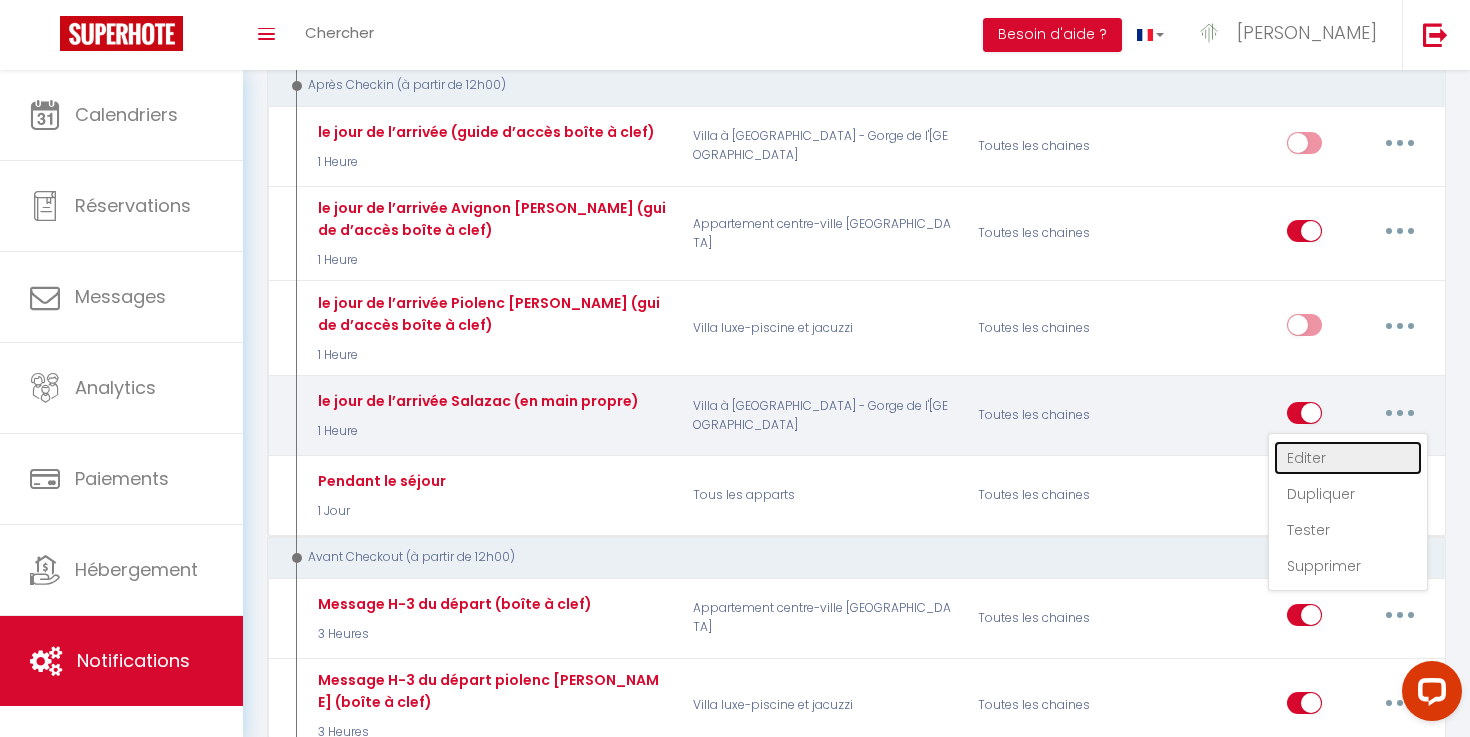 click on "Editer" at bounding box center (1348, 458) 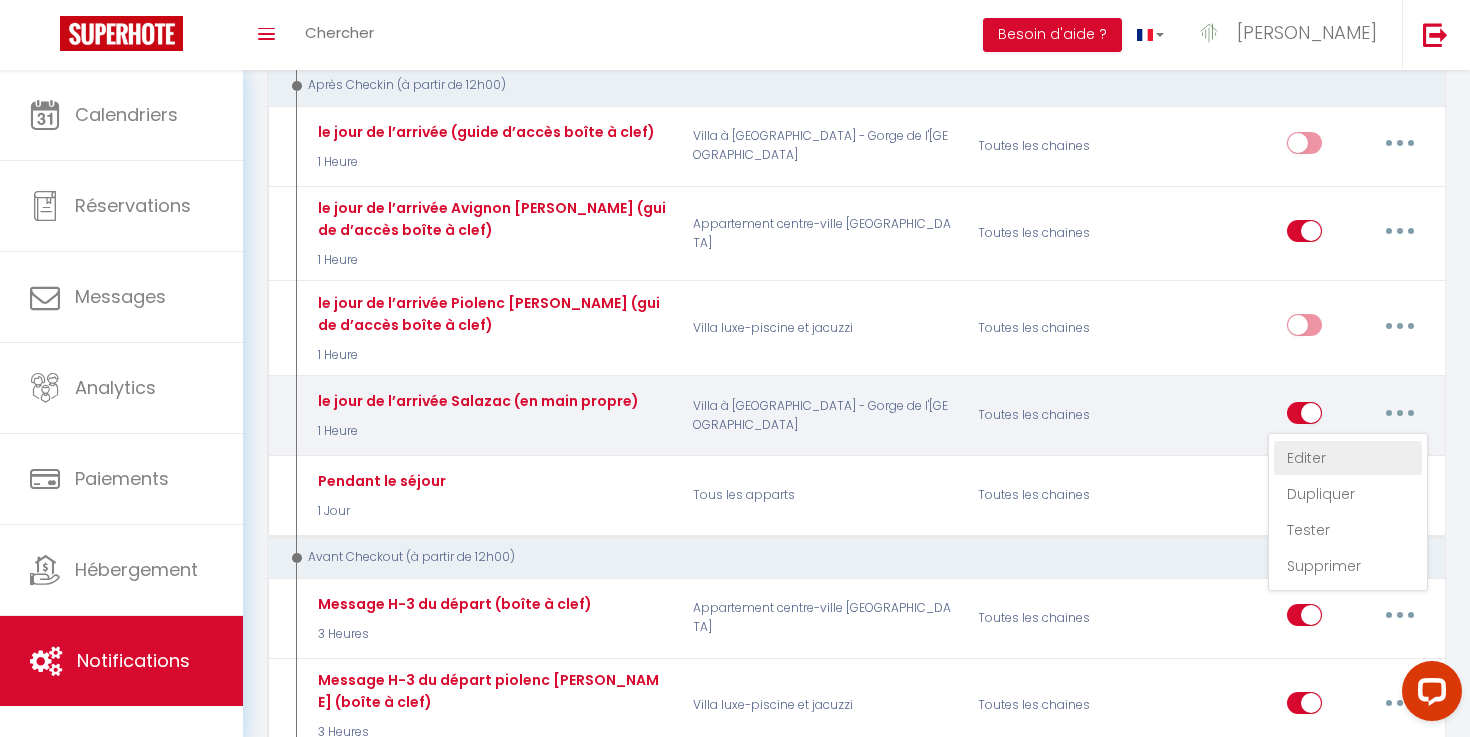 type on "le jour de l’arrivée Salazac (en main propre)" 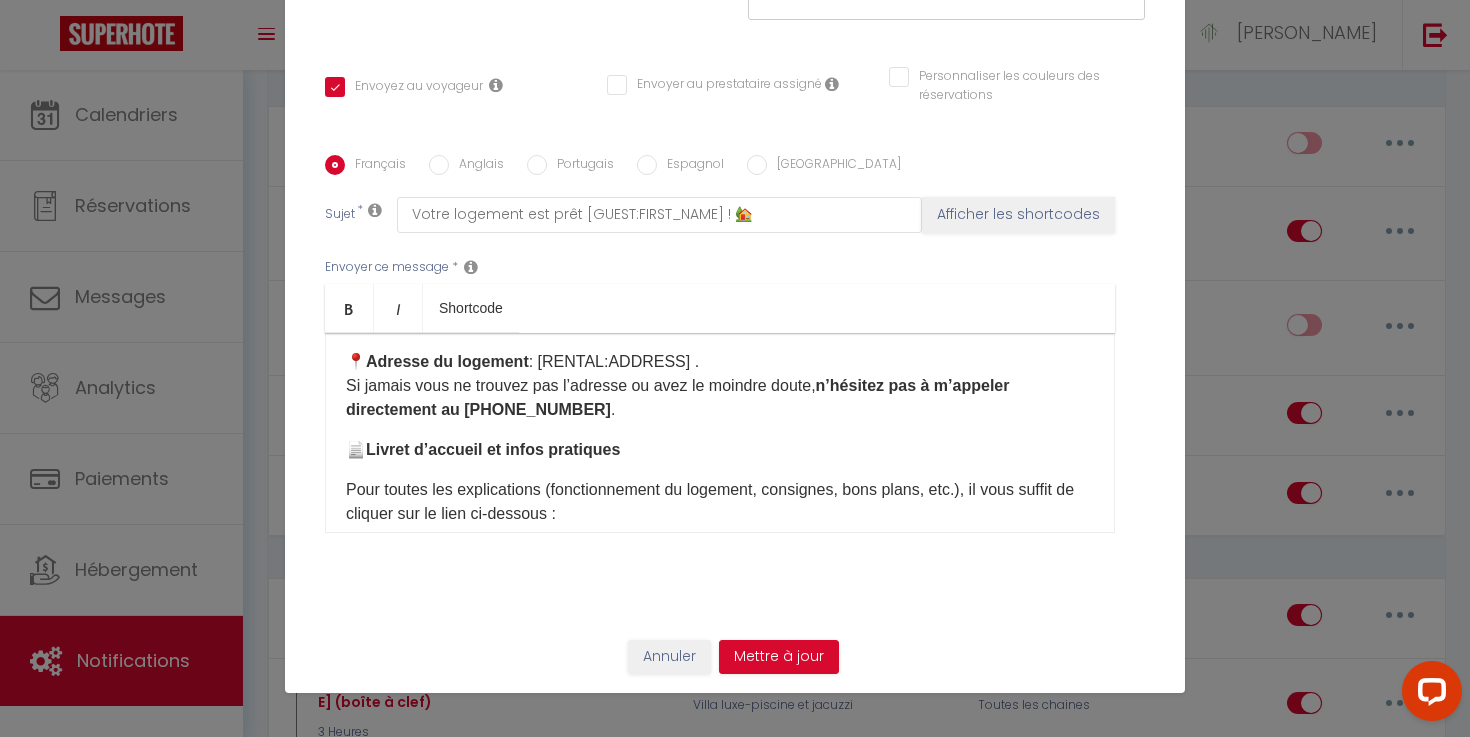 scroll, scrollTop: 350, scrollLeft: 0, axis: vertical 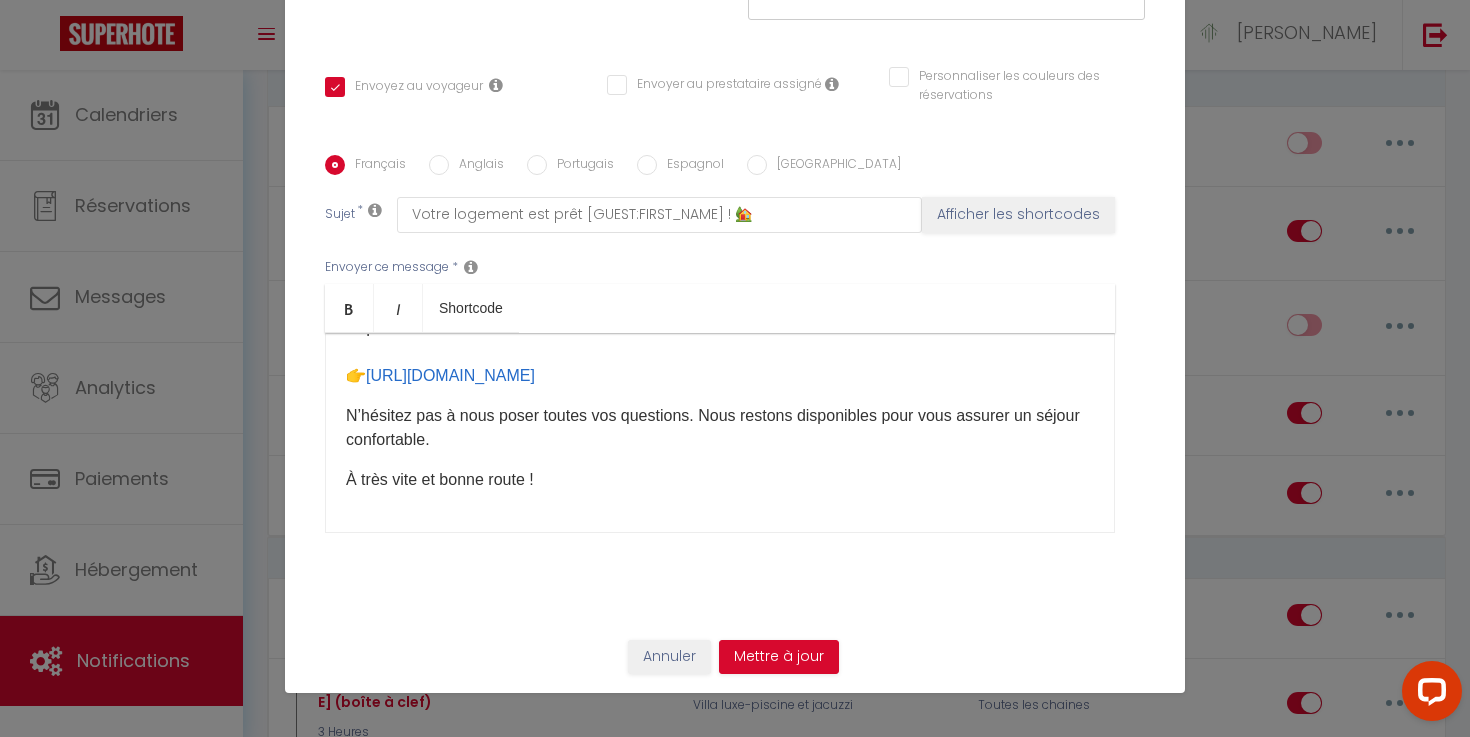 click on "Pour toutes les explications (fonctionnement du logement, consignes, bons plans, etc.), il vous suffit de cliquer sur le lien ci-dessous : 👉  [URL][DOMAIN_NAME] ​" at bounding box center [720, 340] 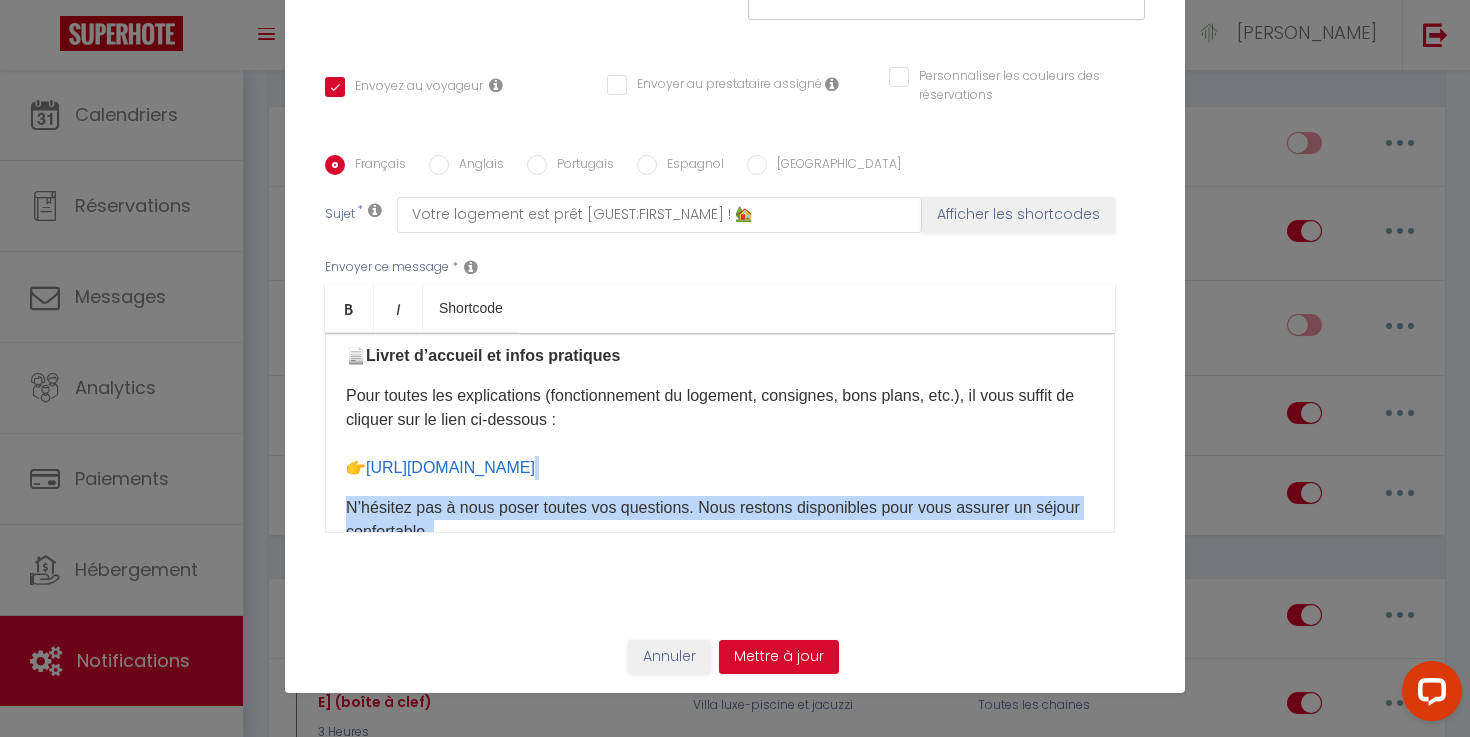 scroll, scrollTop: 350, scrollLeft: 0, axis: vertical 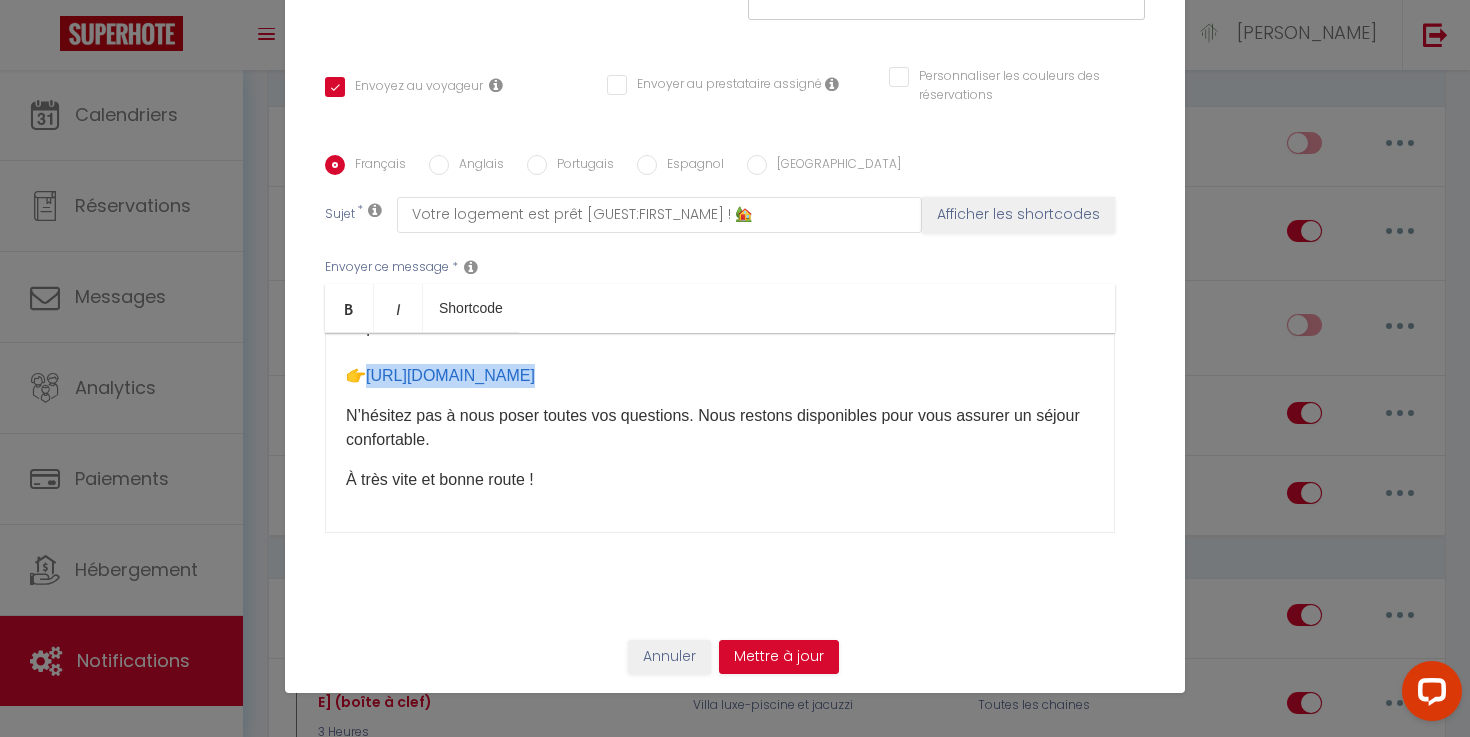 drag, startPoint x: 1052, startPoint y: 382, endPoint x: 366, endPoint y: 384, distance: 686.0029 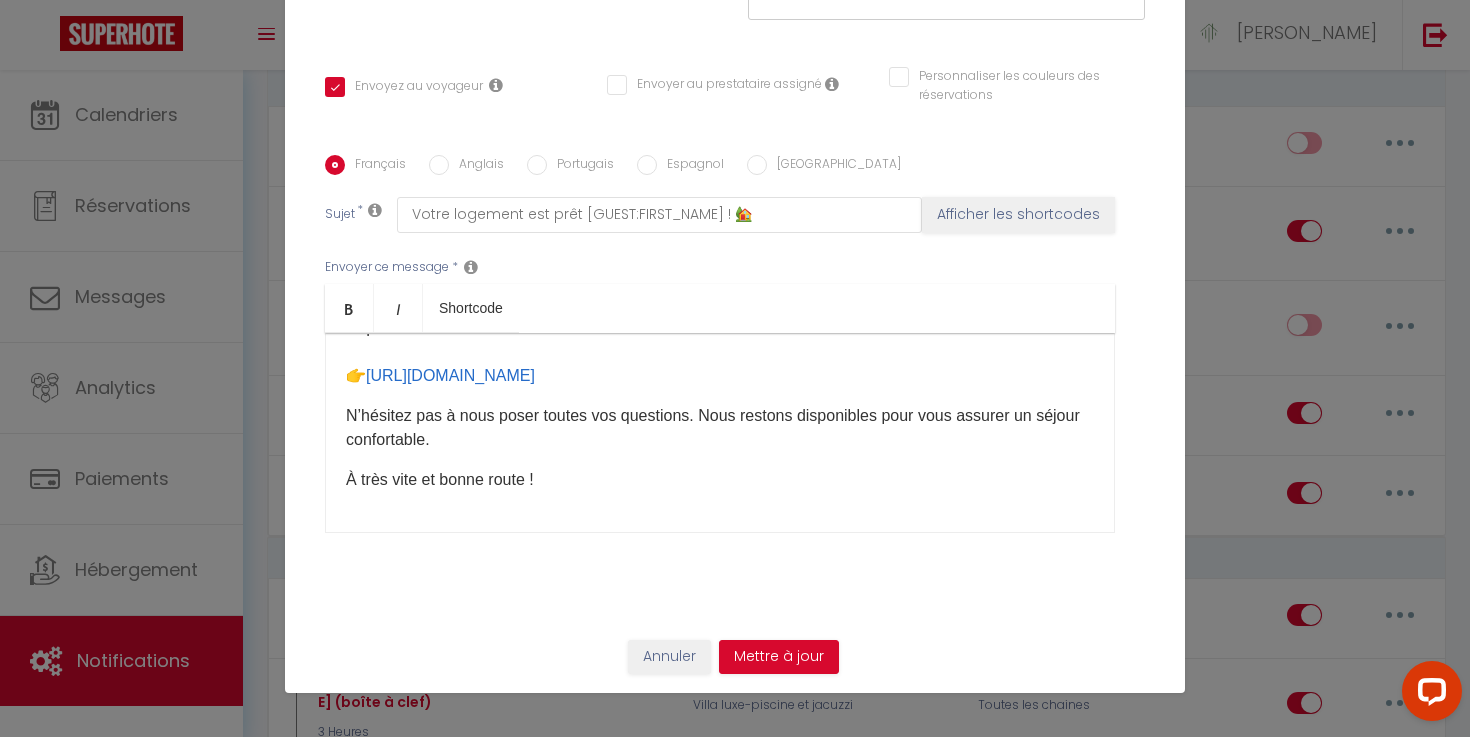 scroll, scrollTop: 350, scrollLeft: 0, axis: vertical 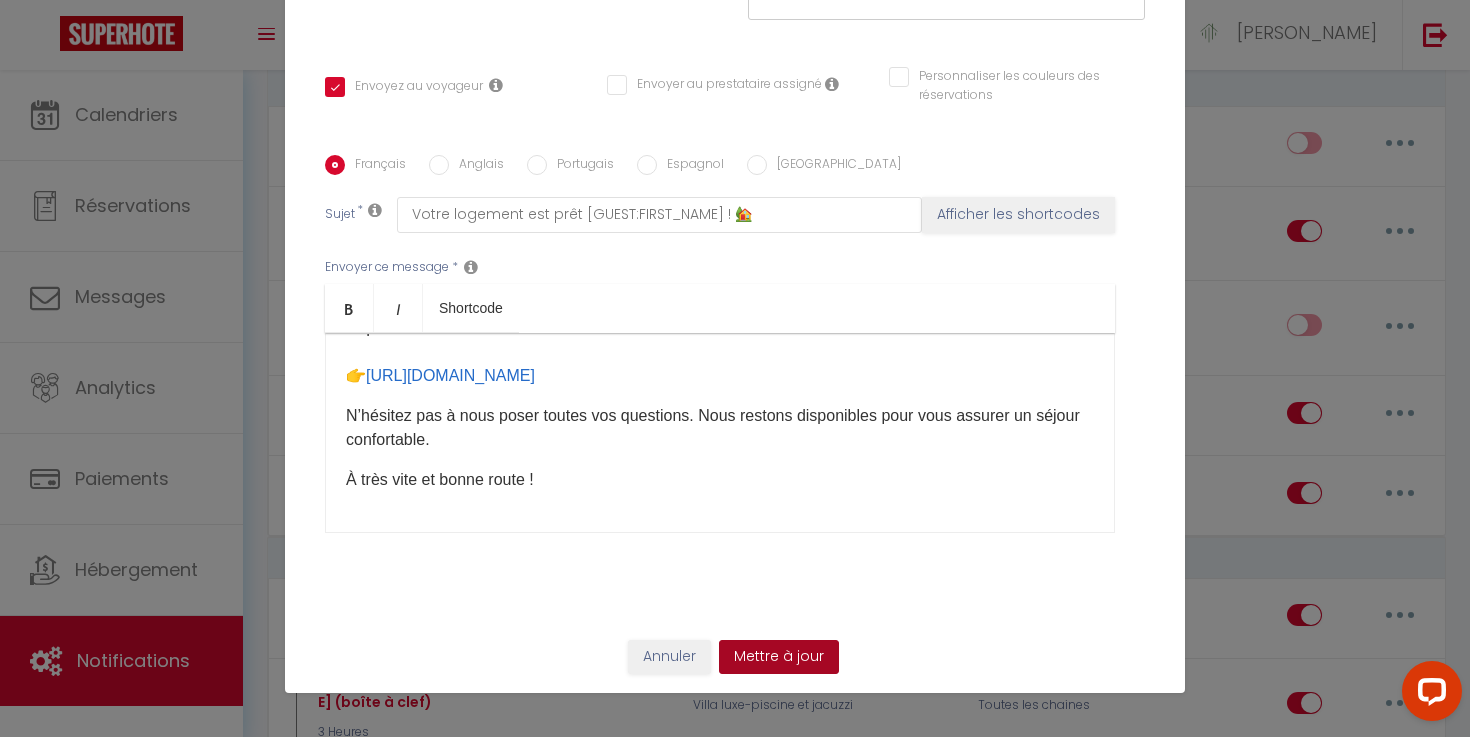 click on "Mettre à jour" at bounding box center (779, 657) 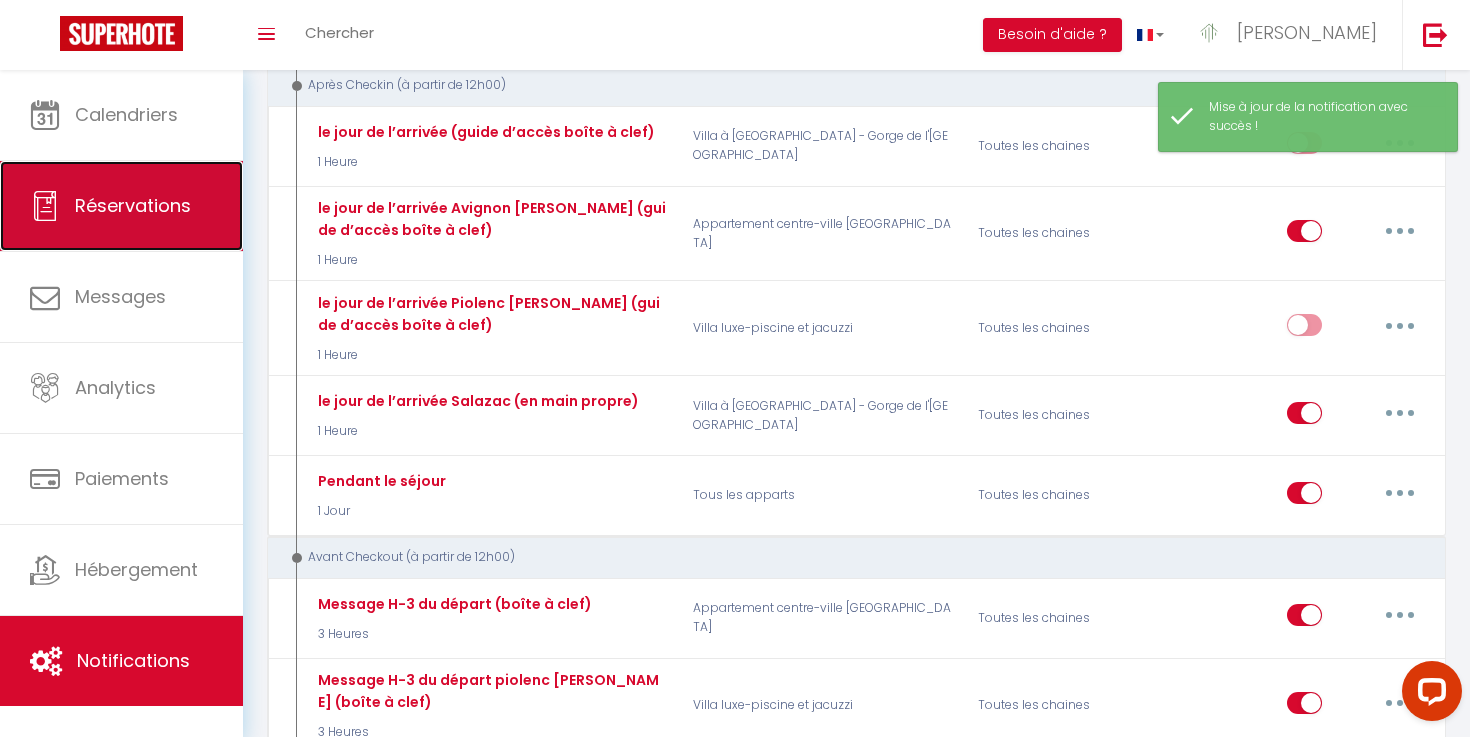 click on "Réservations" at bounding box center [133, 205] 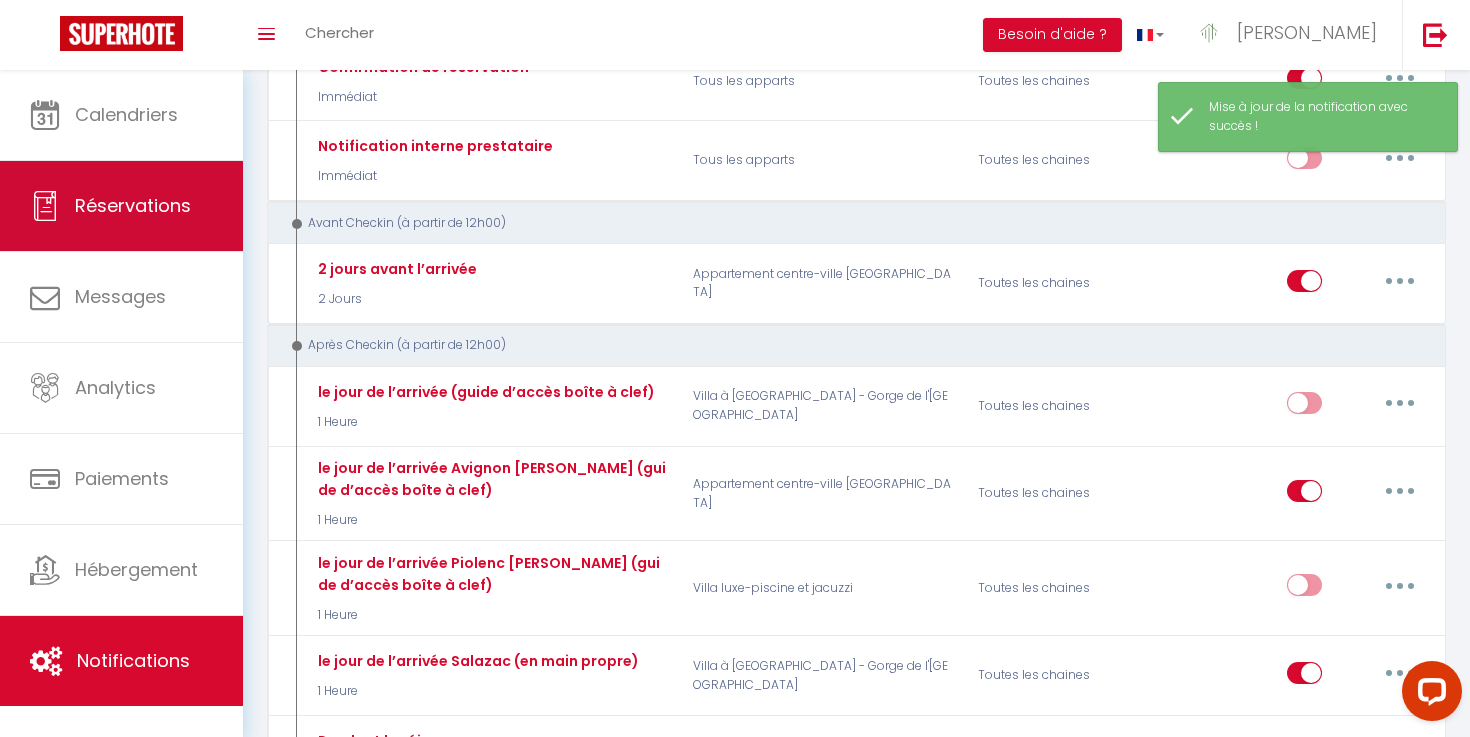 select on "not_cancelled" 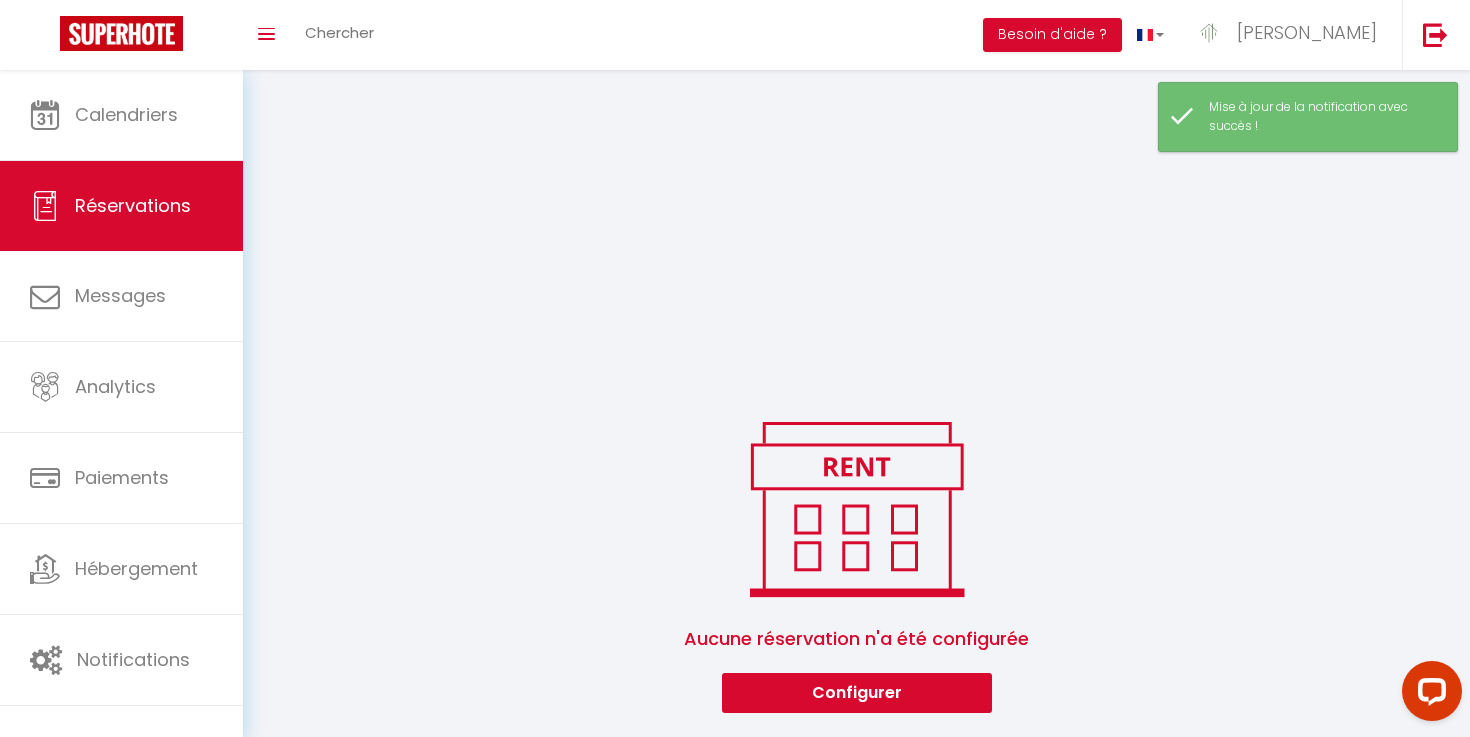 select 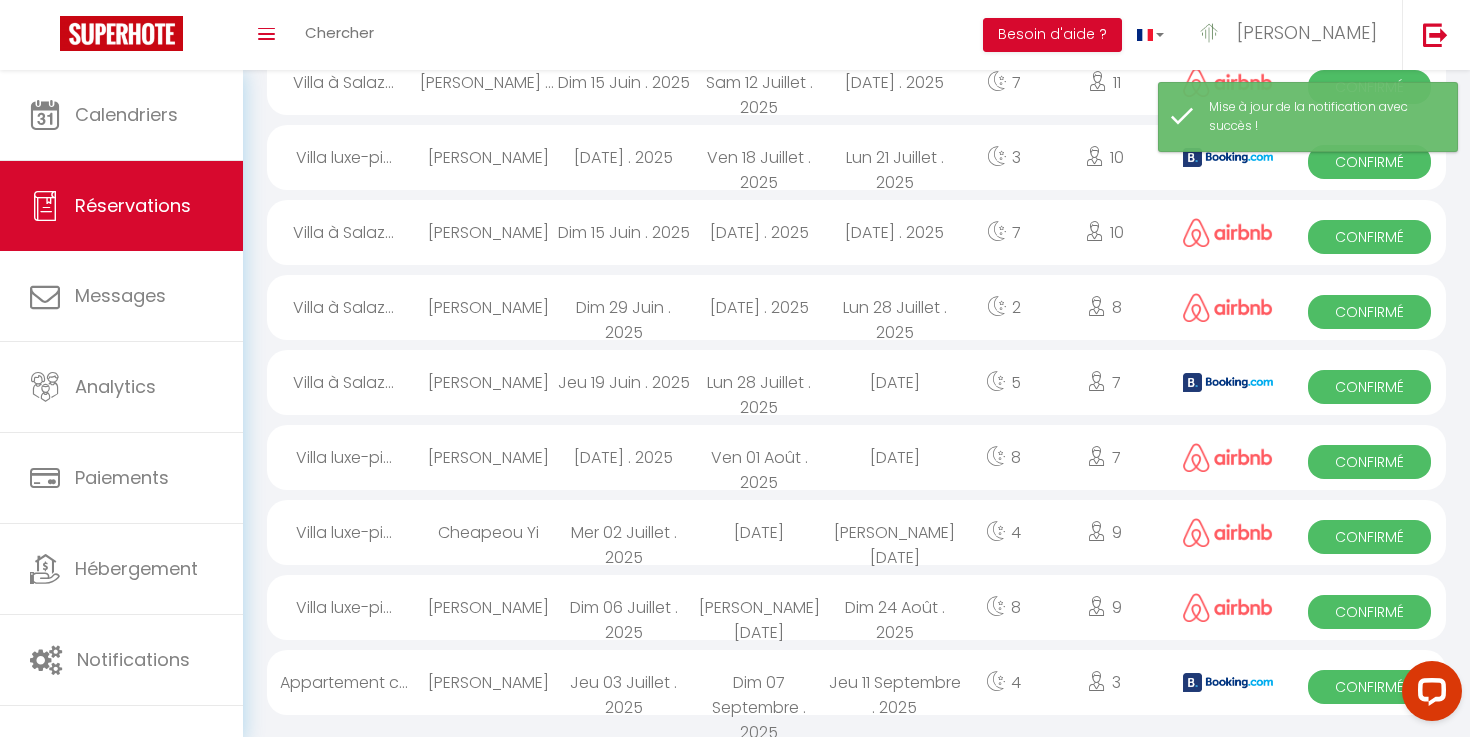 scroll, scrollTop: 404, scrollLeft: 0, axis: vertical 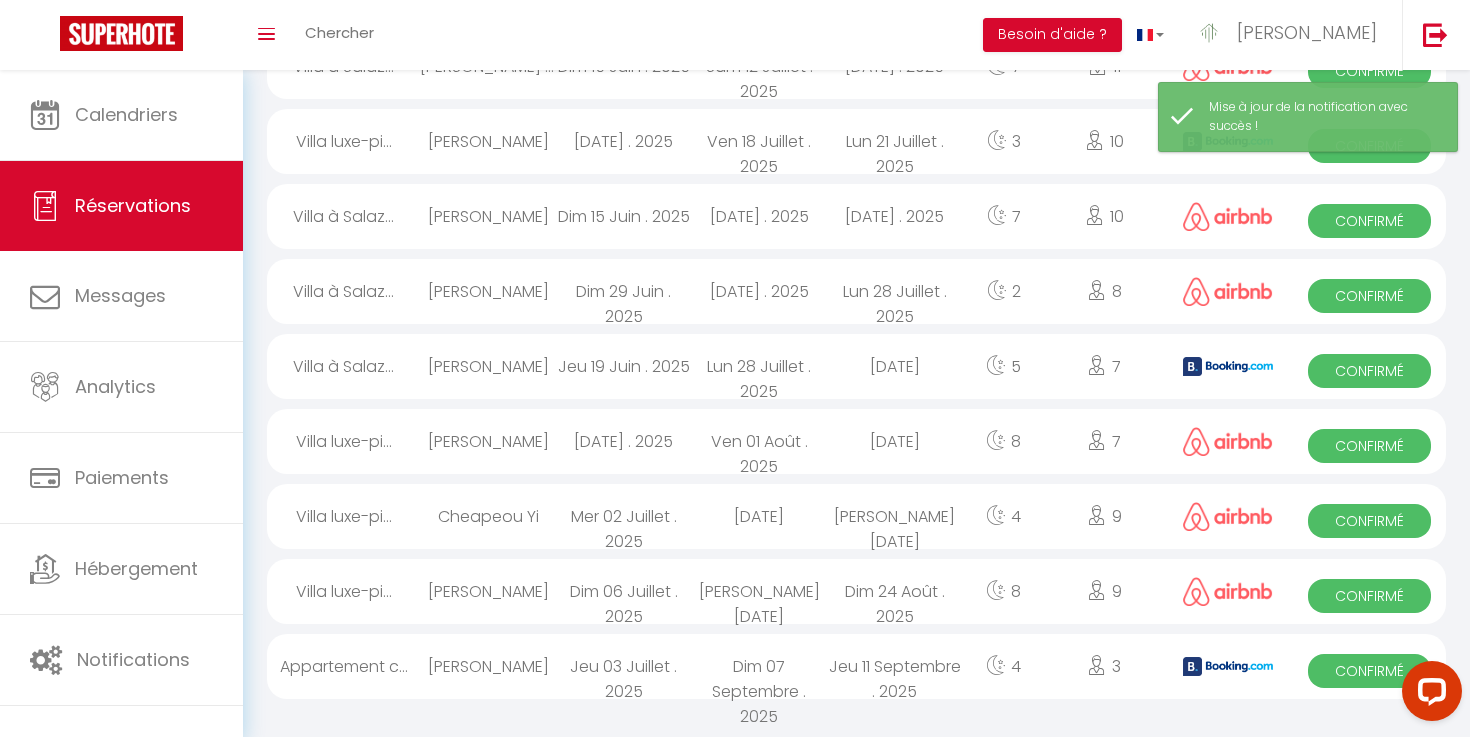 click on "Jeu 19 Juin . 2025" at bounding box center [624, 366] 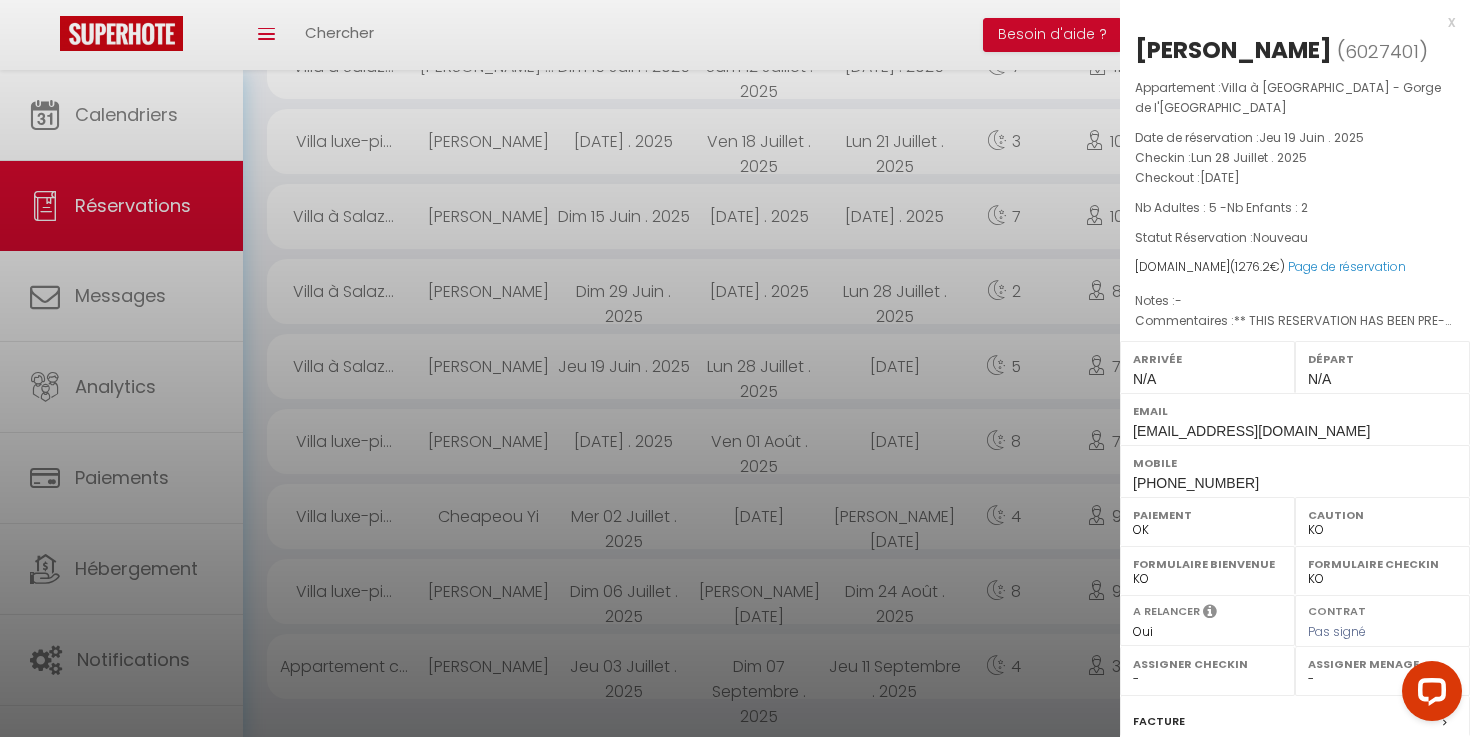 click on "6027401" at bounding box center (1382, 51) 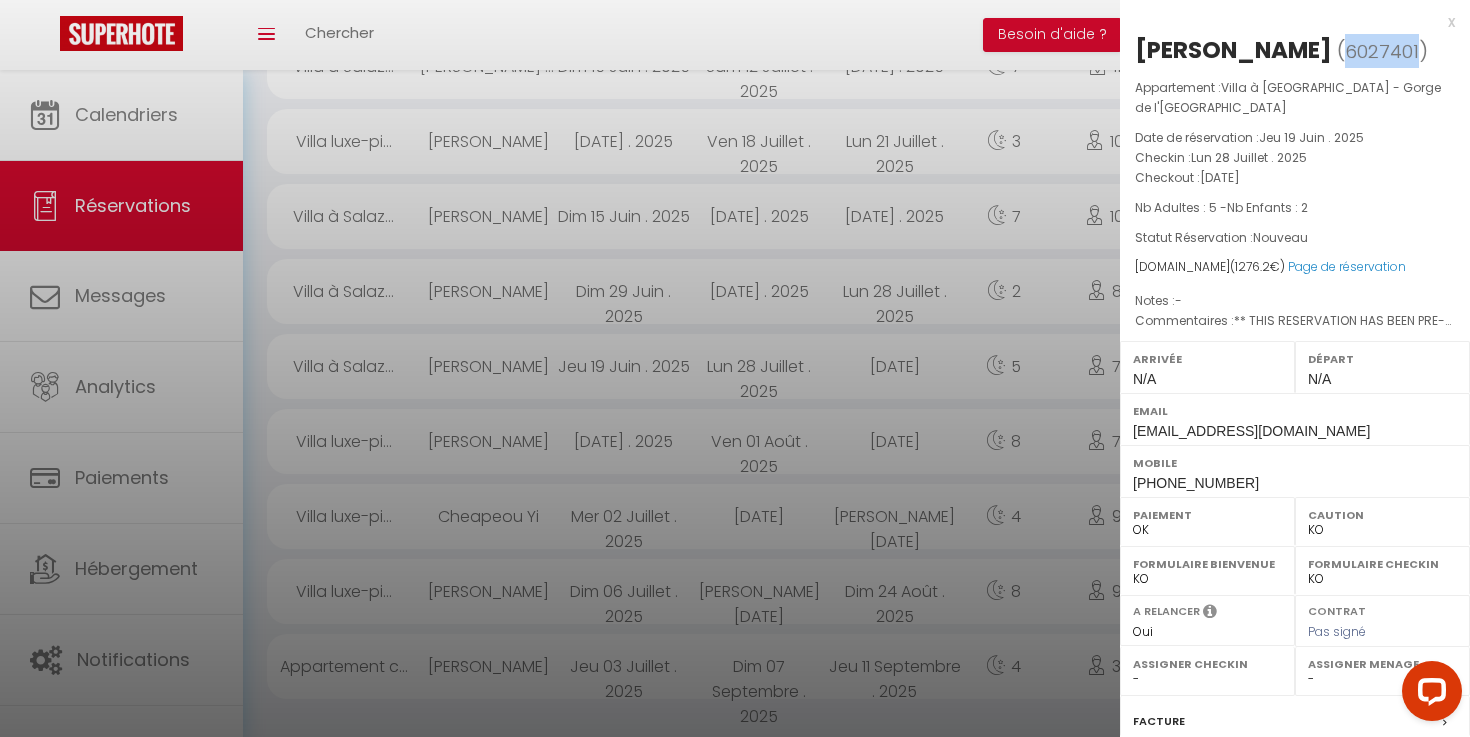 click on "6027401" at bounding box center [1382, 51] 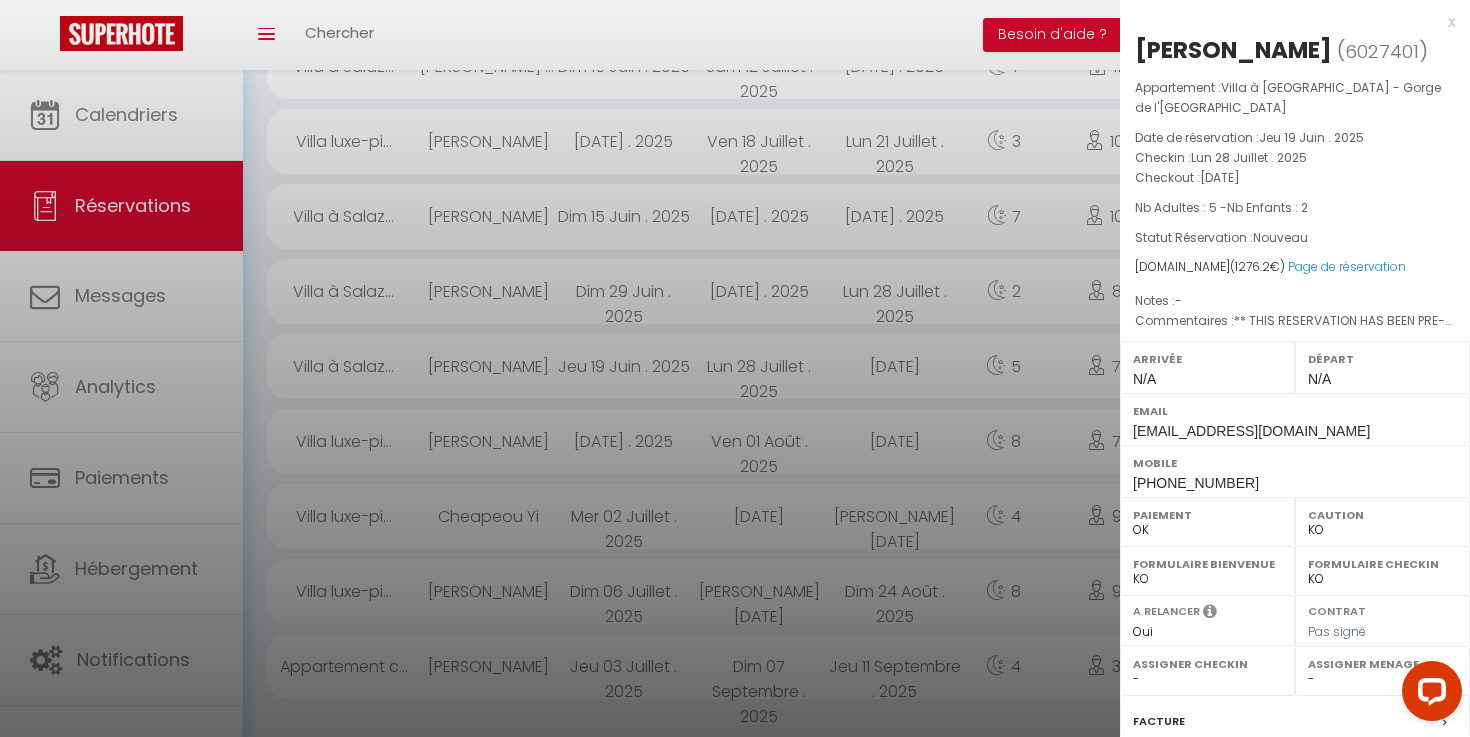 click at bounding box center [735, 368] 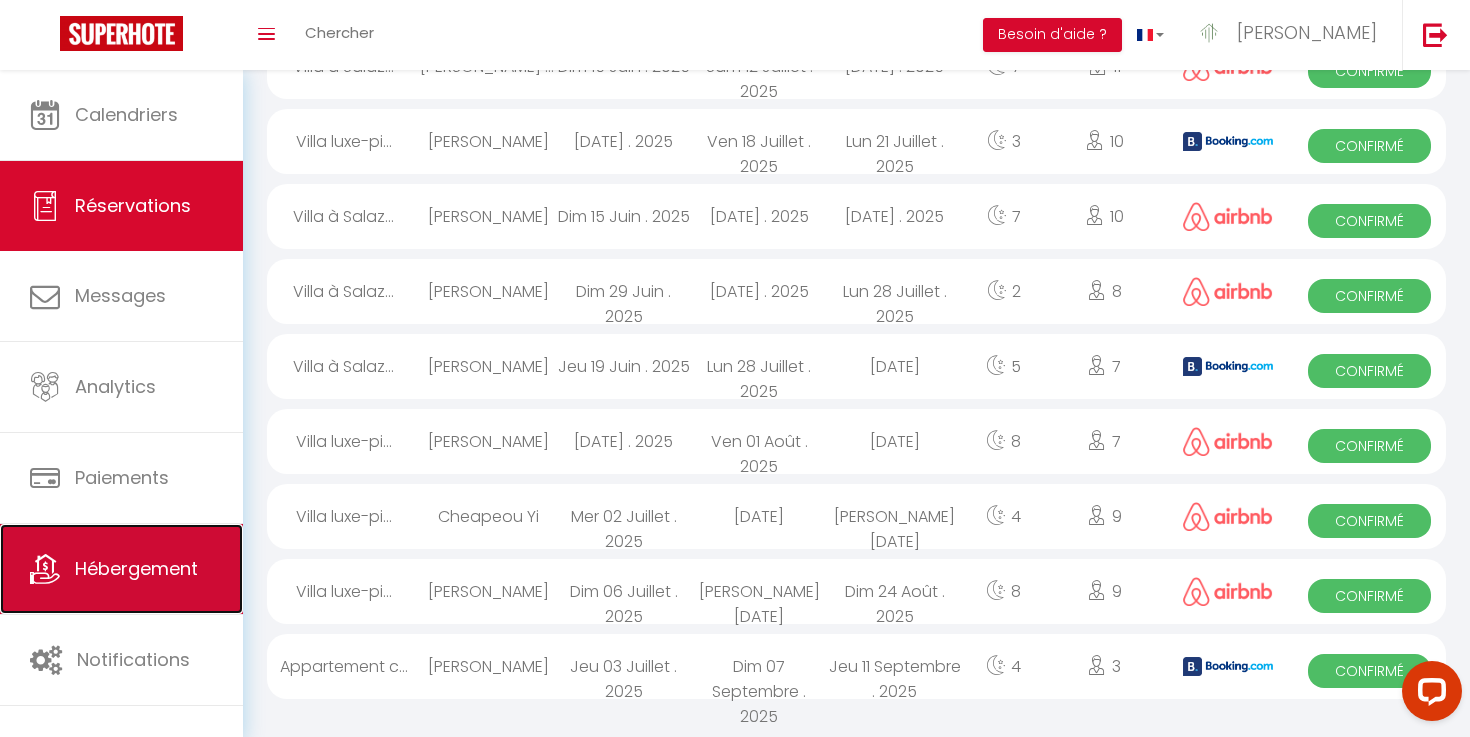 click at bounding box center [45, 569] 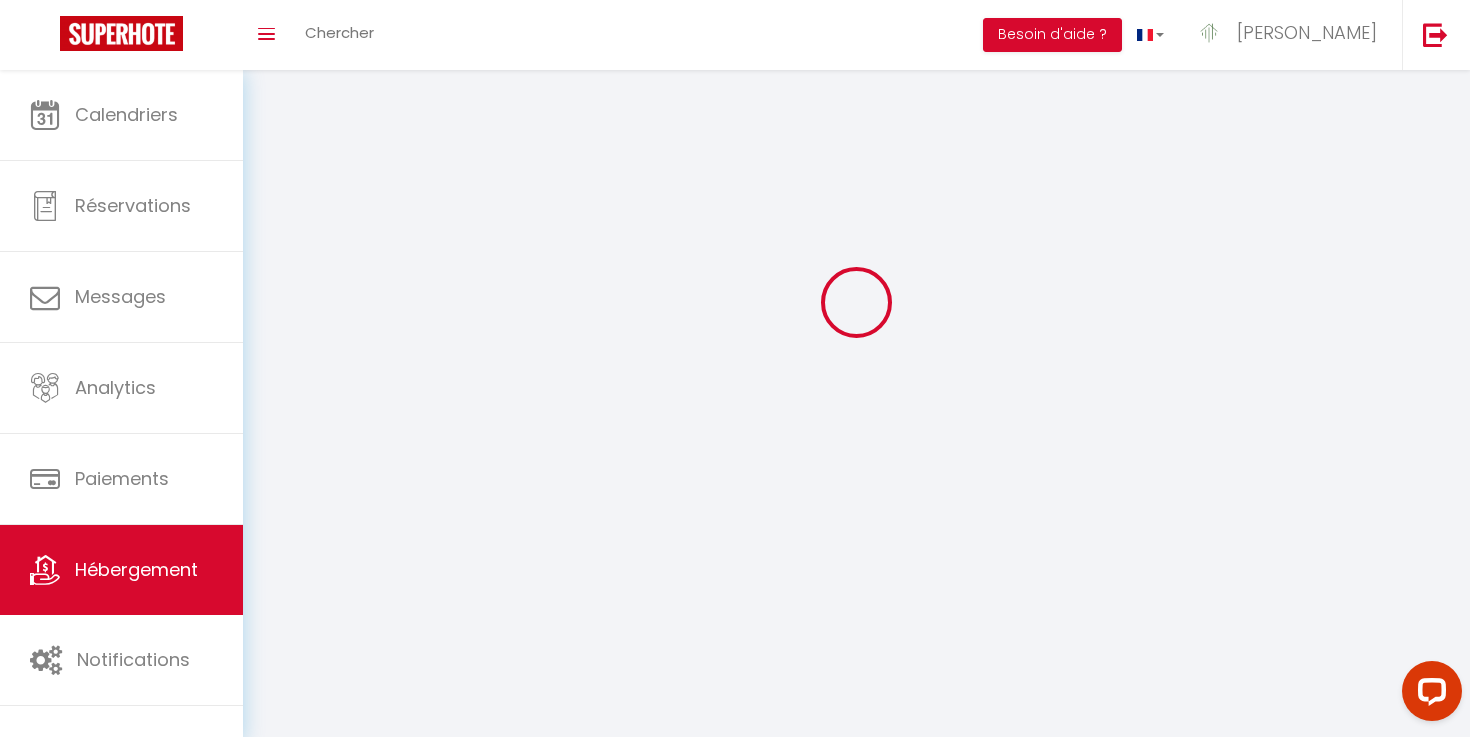 scroll, scrollTop: 0, scrollLeft: 0, axis: both 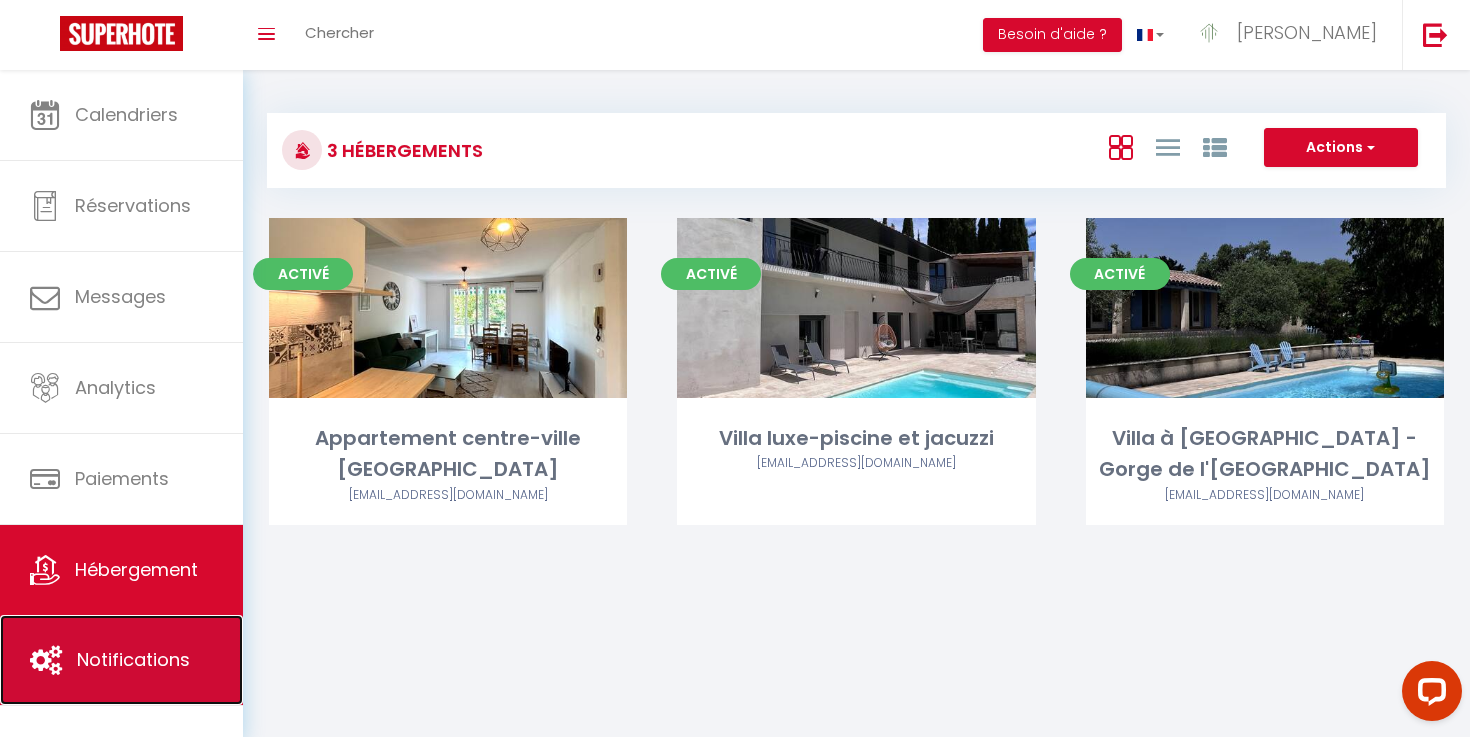 click on "Notifications" at bounding box center [121, 660] 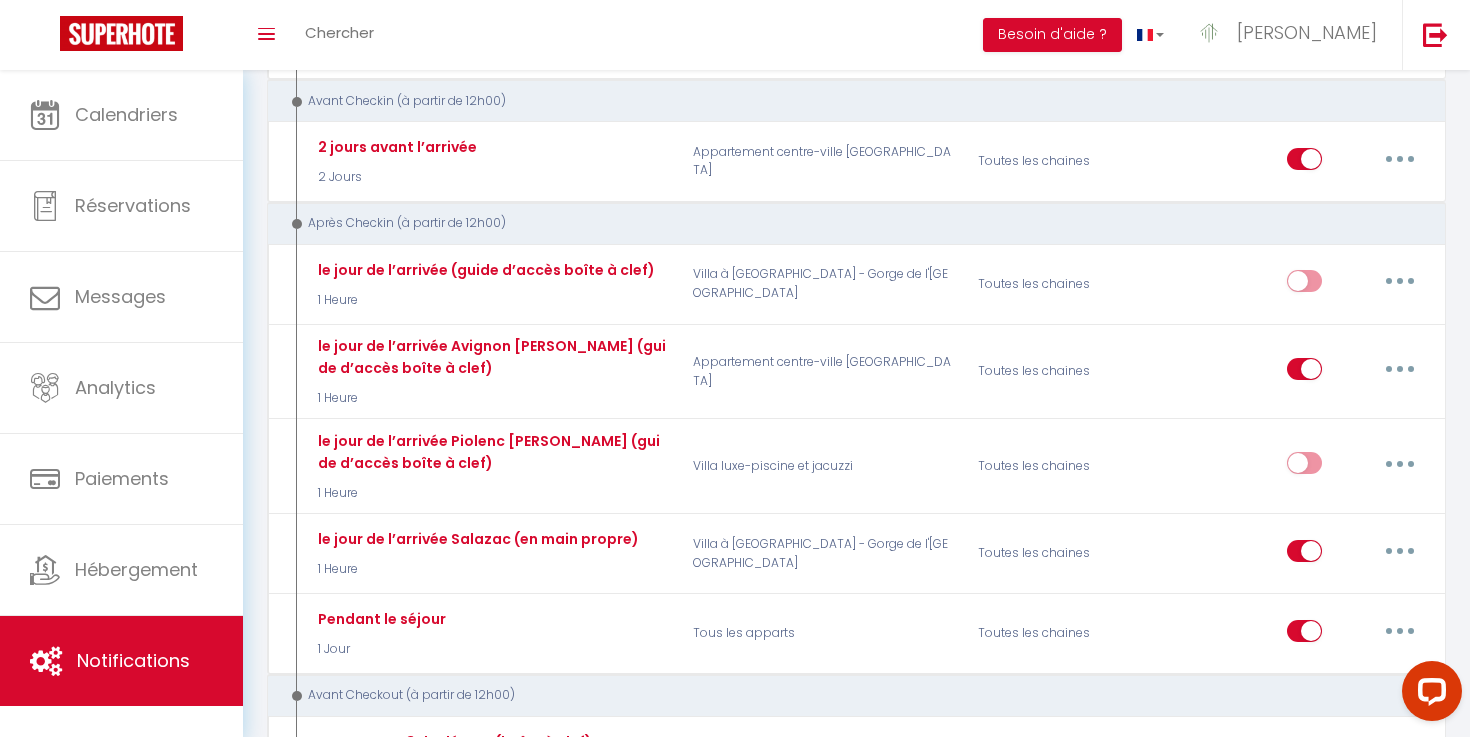 scroll, scrollTop: 509, scrollLeft: 0, axis: vertical 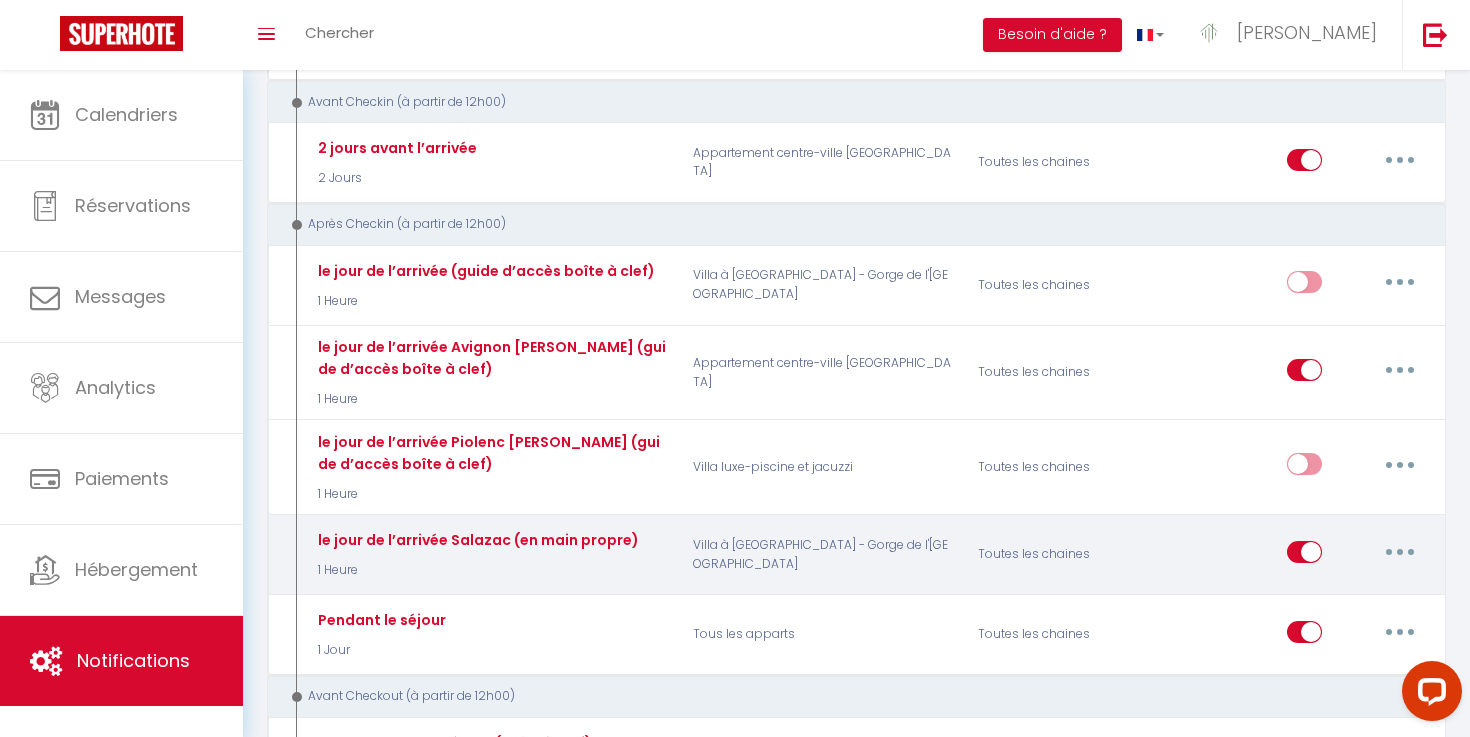 click at bounding box center (1400, 552) 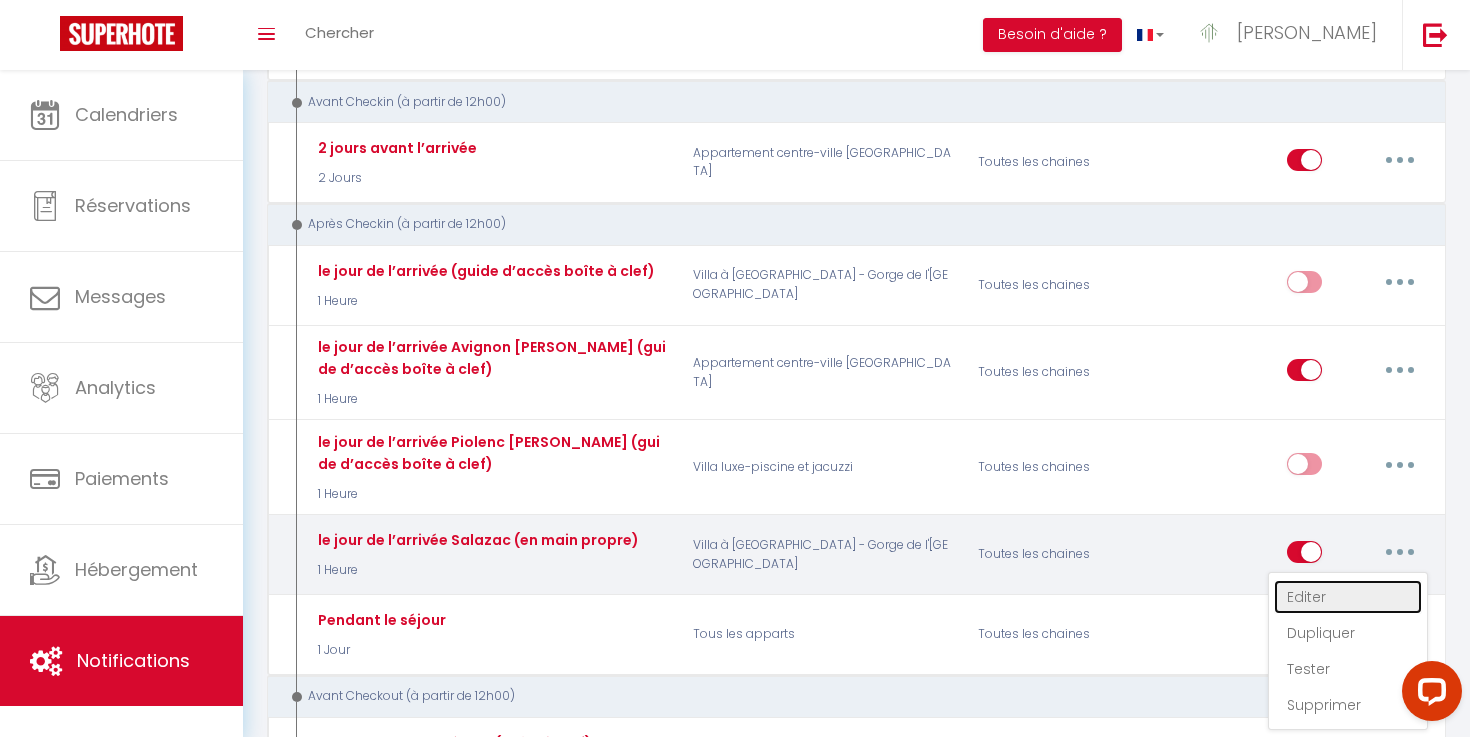 click on "Editer" at bounding box center [1348, 597] 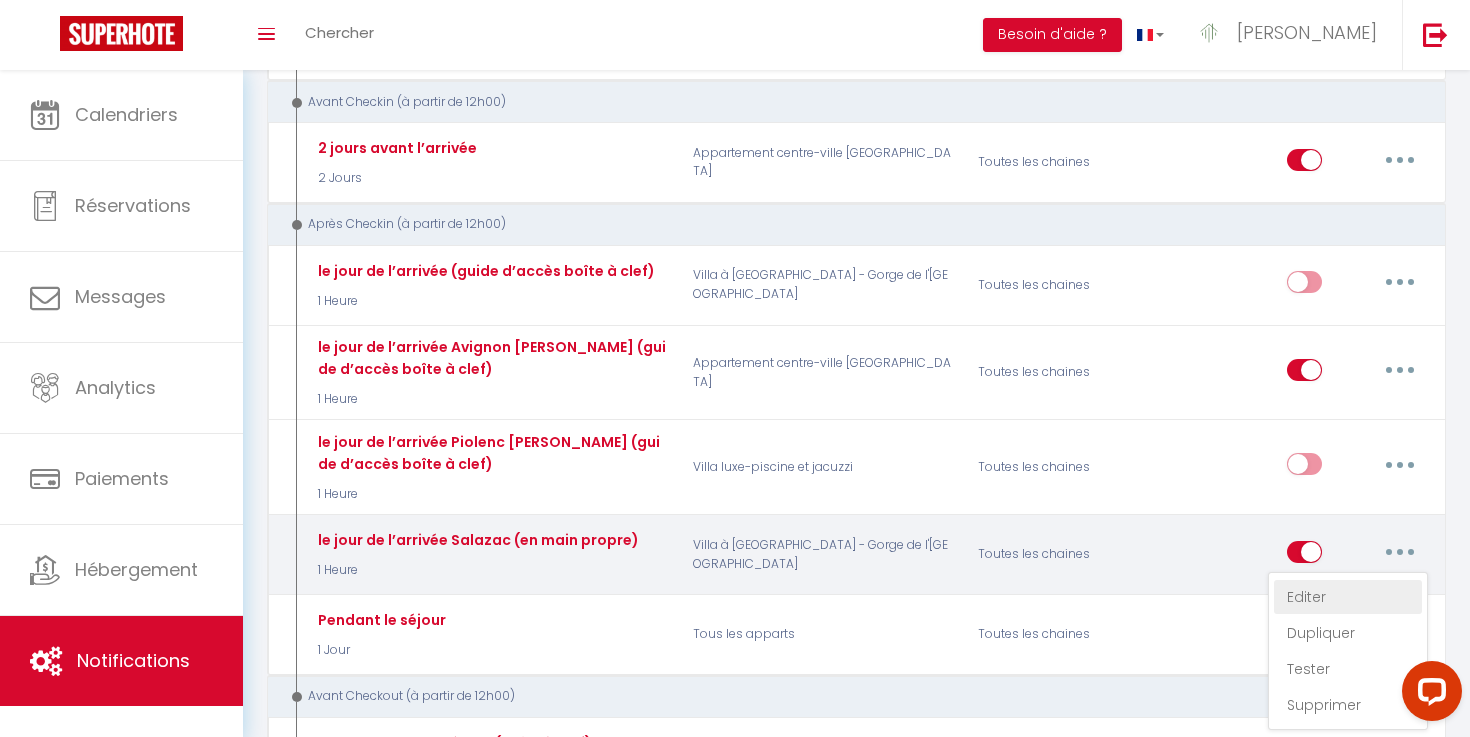 type on "le jour de l’arrivée Salazac (en main propre)" 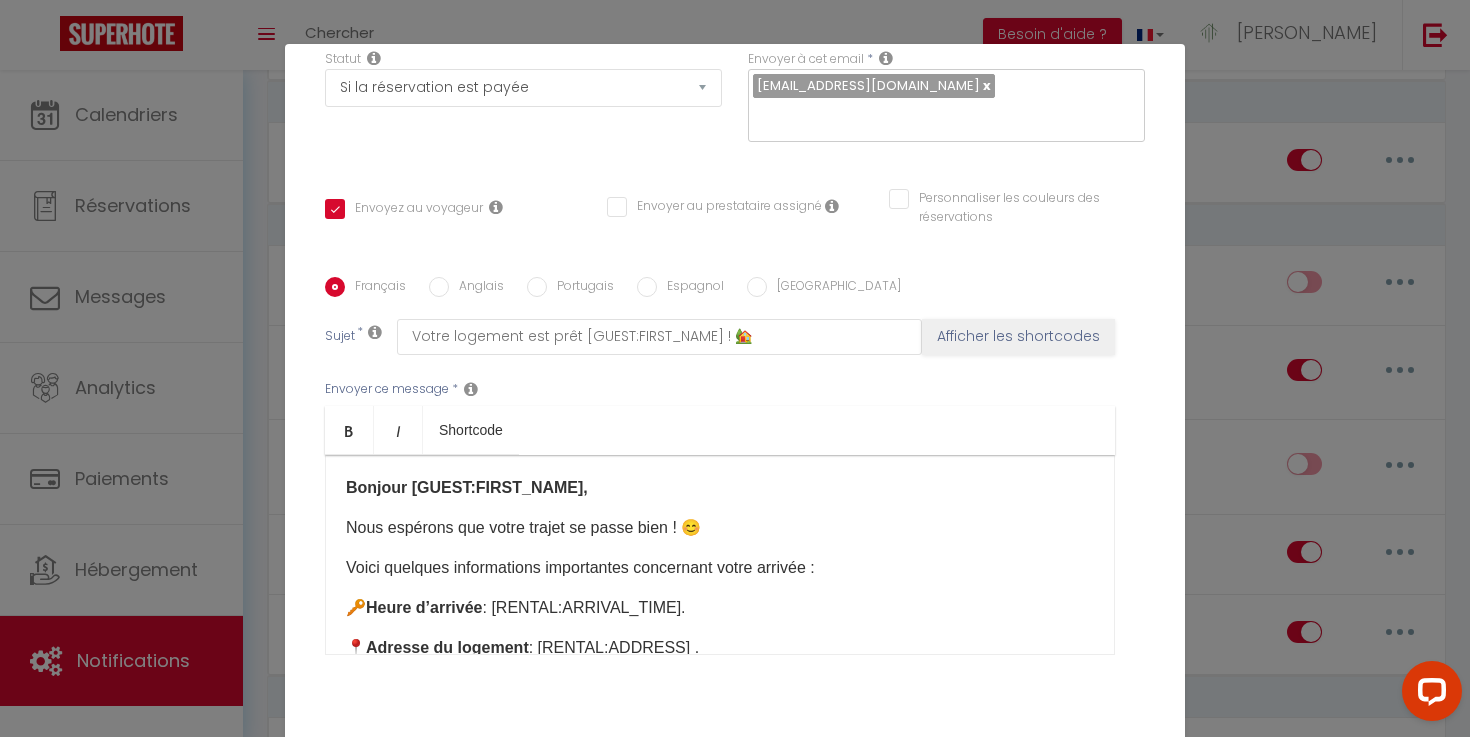 scroll, scrollTop: 335, scrollLeft: 0, axis: vertical 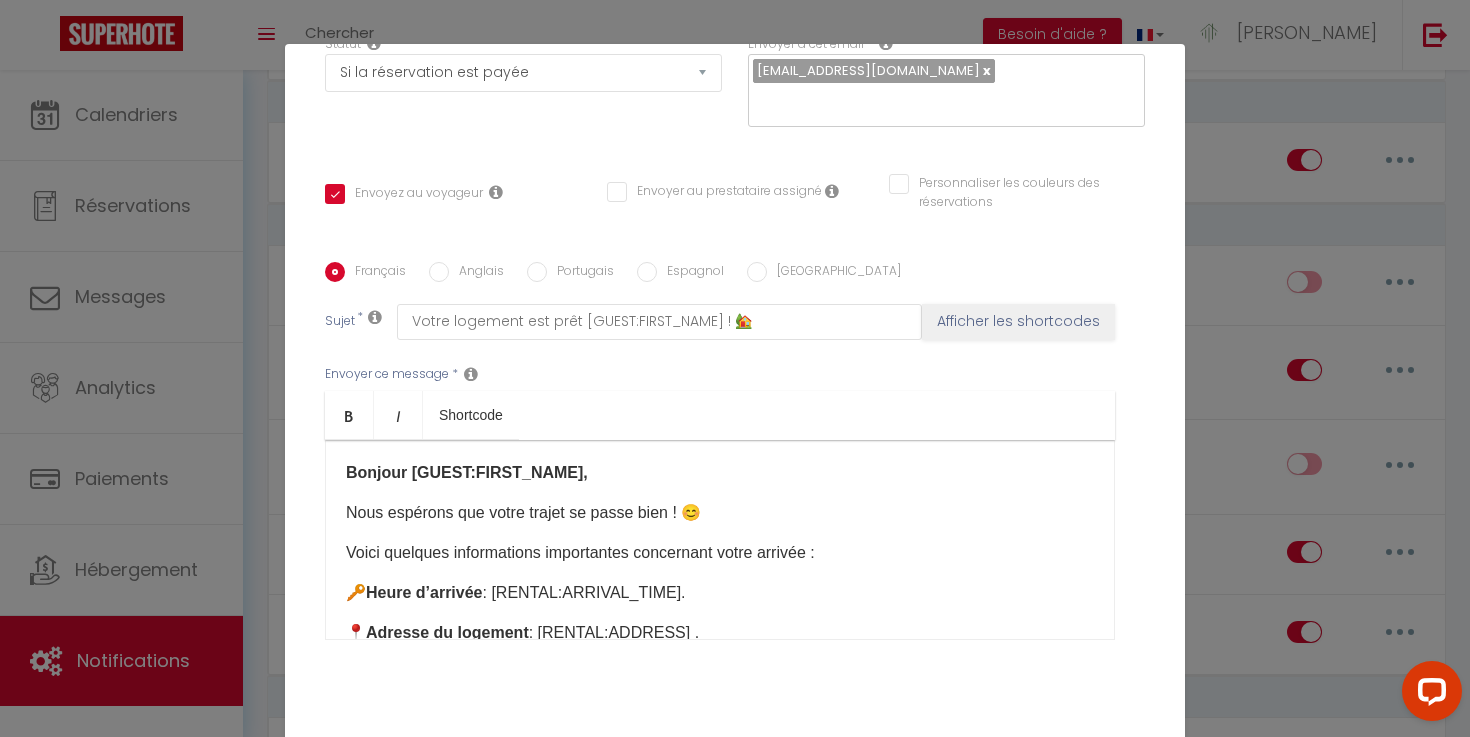 click on "Modifier la notification   ×   Titre   *     le jour de l’arrivée Salazac (en main propre)   Pour cet hébergement
Sélectionner les hébergements
Tous les apparts
Autres
Appartement centre-ville [GEOGRAPHIC_DATA]
[GEOGRAPHIC_DATA] et jacuzzi
Villa à Salazac - Piscine - Gorge de l'Ardèche
Lorsque cet événement se produit   *      Après la réservation   Avant Checkin (à partir de 12h00)   Après Checkin (à partir de 12h00)   Avant Checkout (à partir de 12h00)   Après Checkout (à partir de 12h00)   Température   Co2   [MEDICAL_DATA] sonore   Après visualisation lien paiement   Après Paiement Lien KO   Paiement OK" at bounding box center [735, 368] 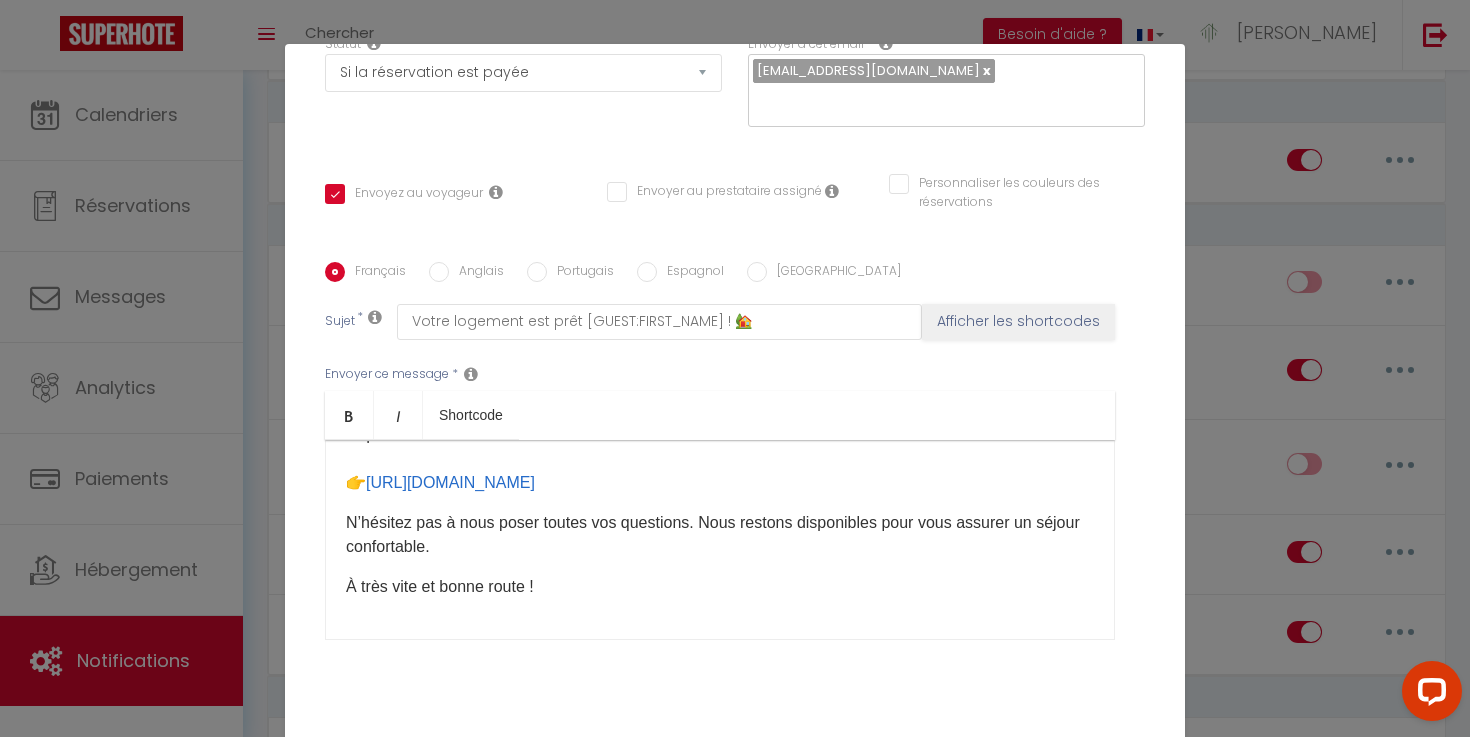 scroll, scrollTop: 356, scrollLeft: 0, axis: vertical 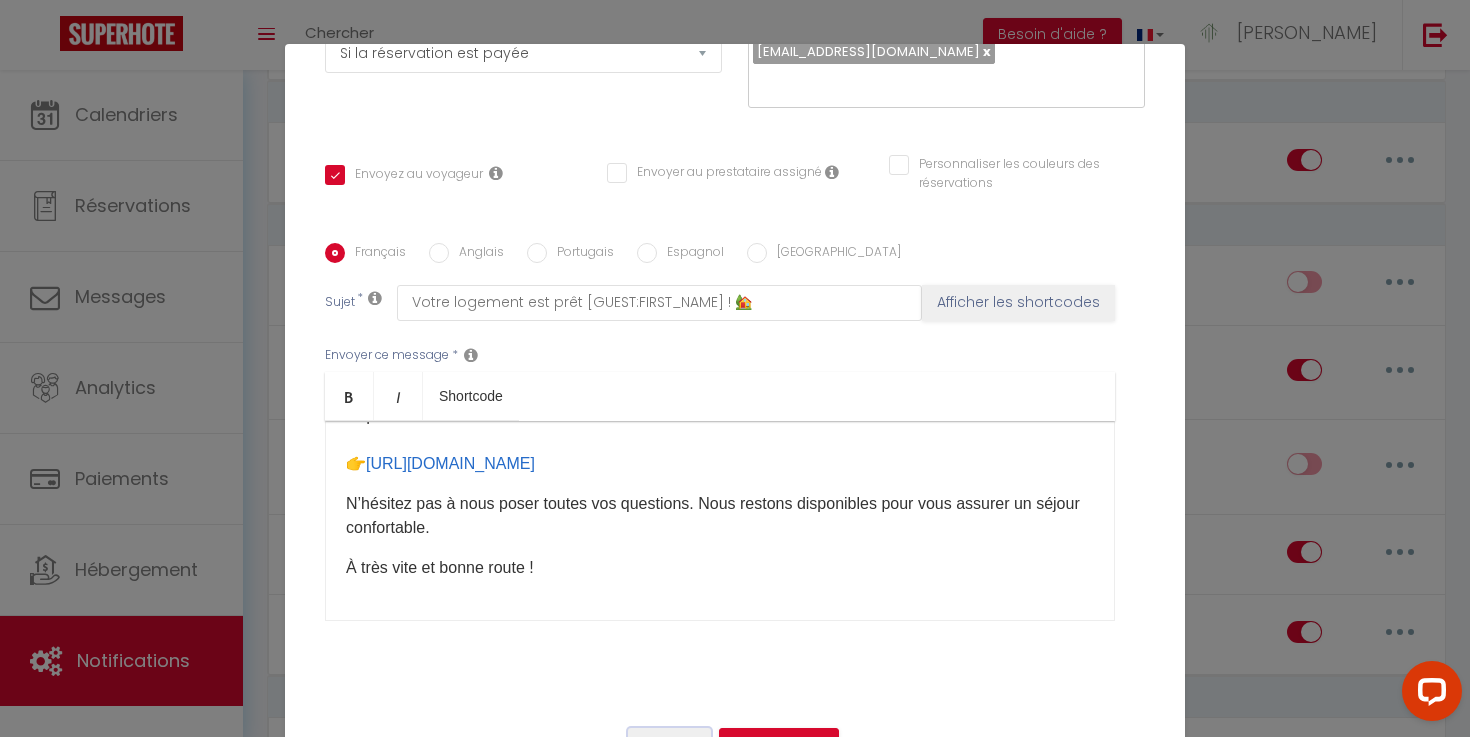 click on "Annuler" at bounding box center (669, 745) 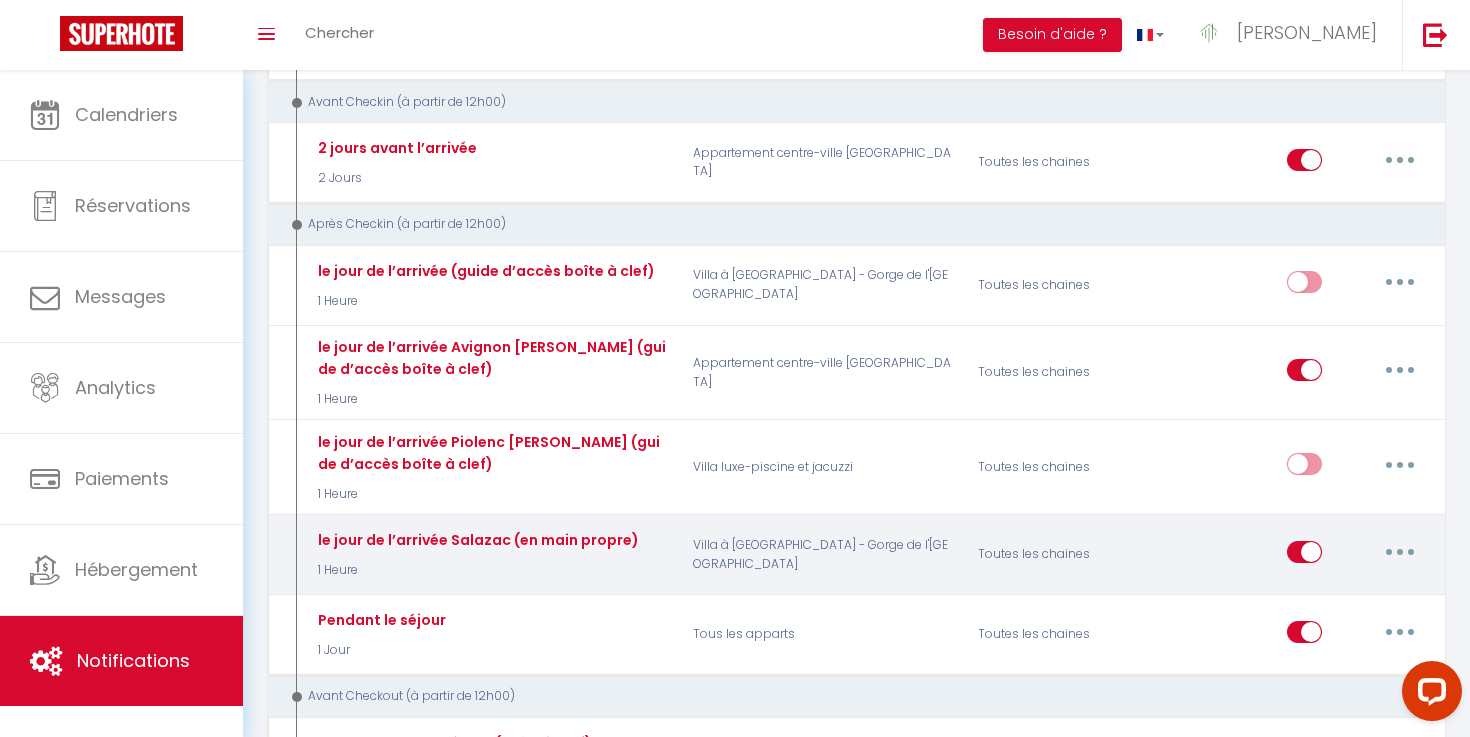 click at bounding box center (1400, 552) 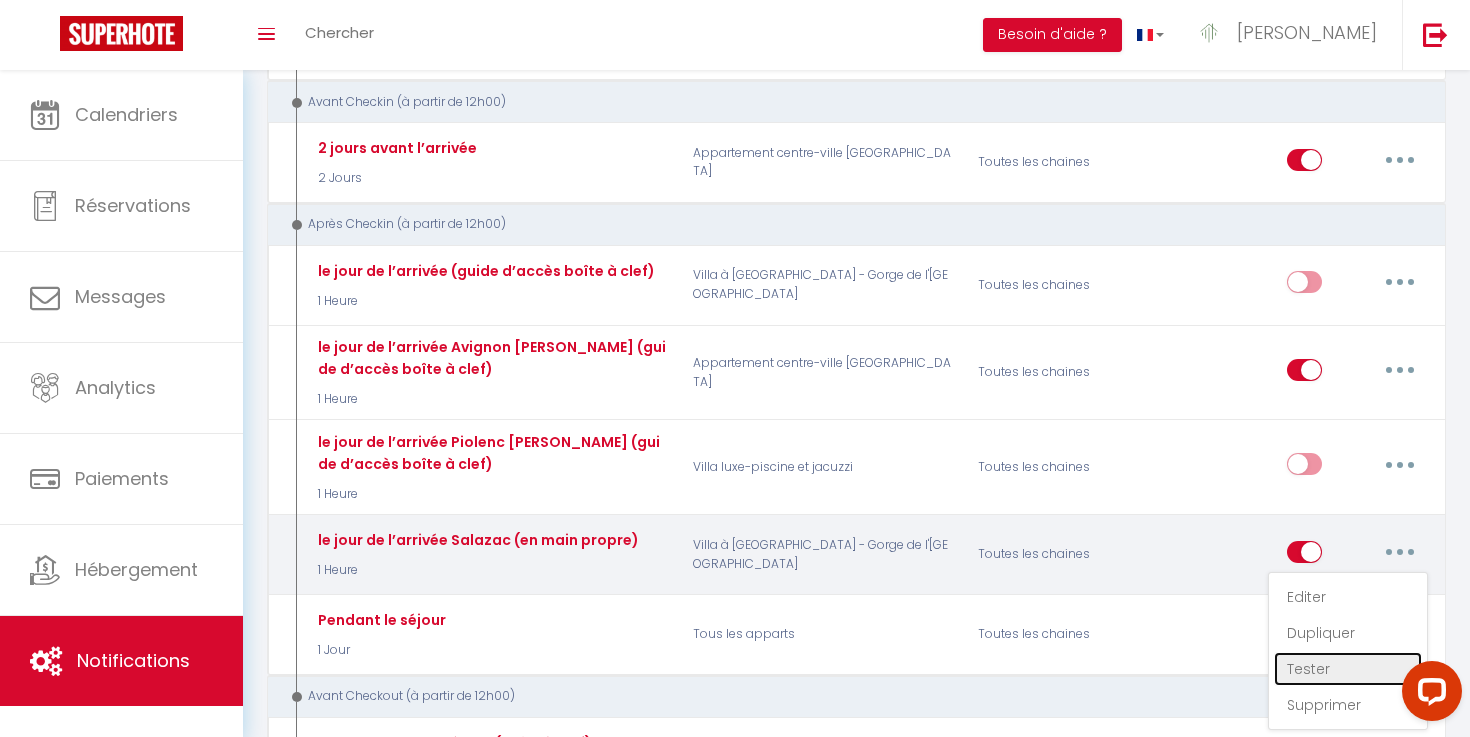 click on "Tester" at bounding box center (1348, 669) 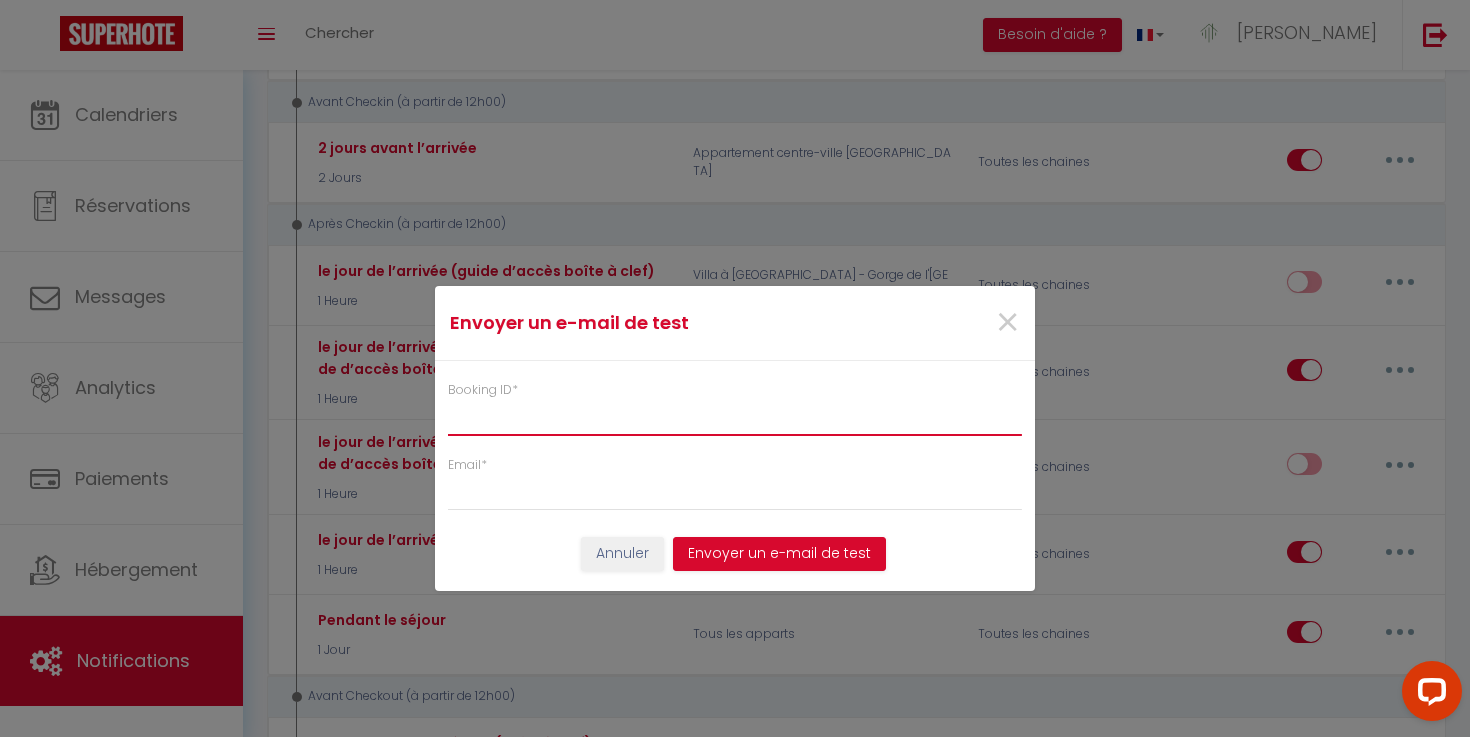 click on "Booking ID
*" at bounding box center (735, 418) 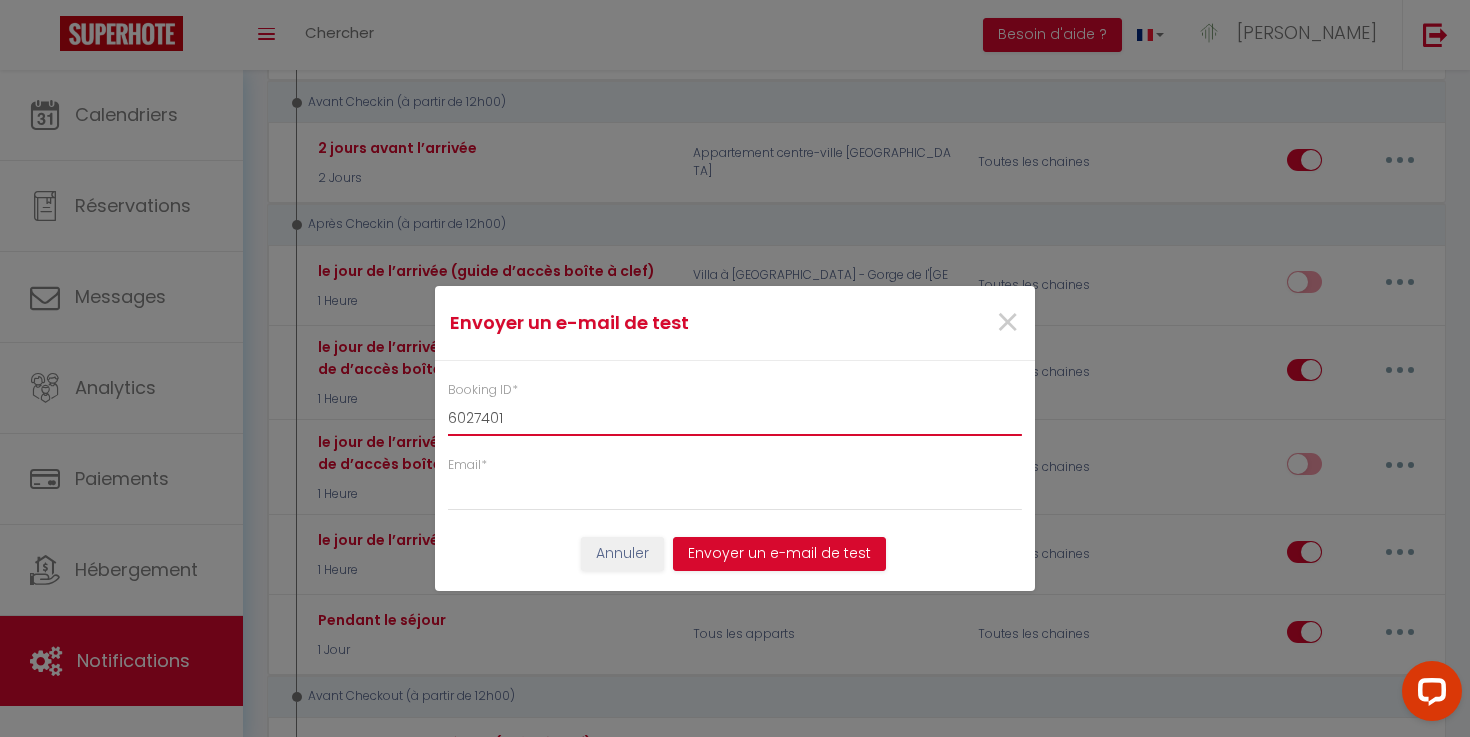 type on "6027401" 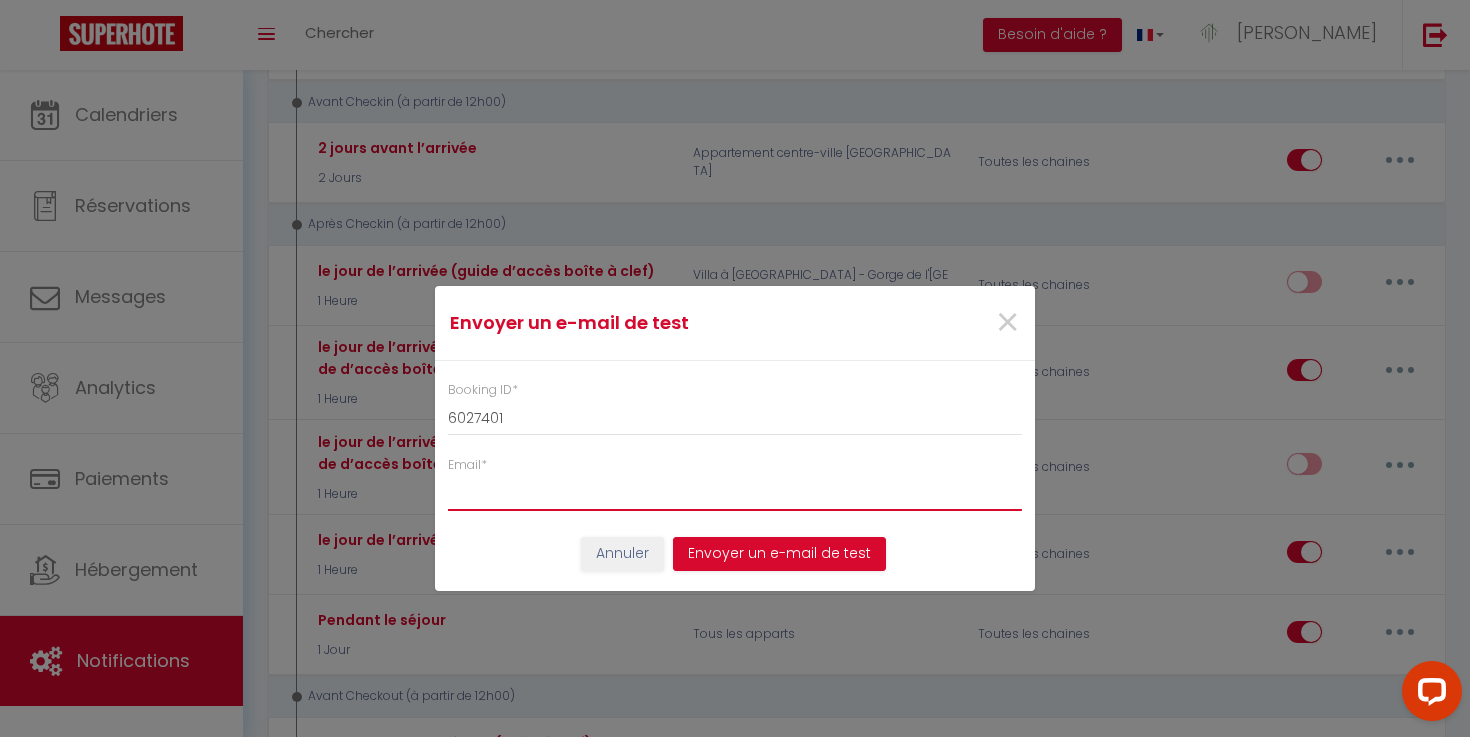 click on "Email
*" at bounding box center [735, 493] 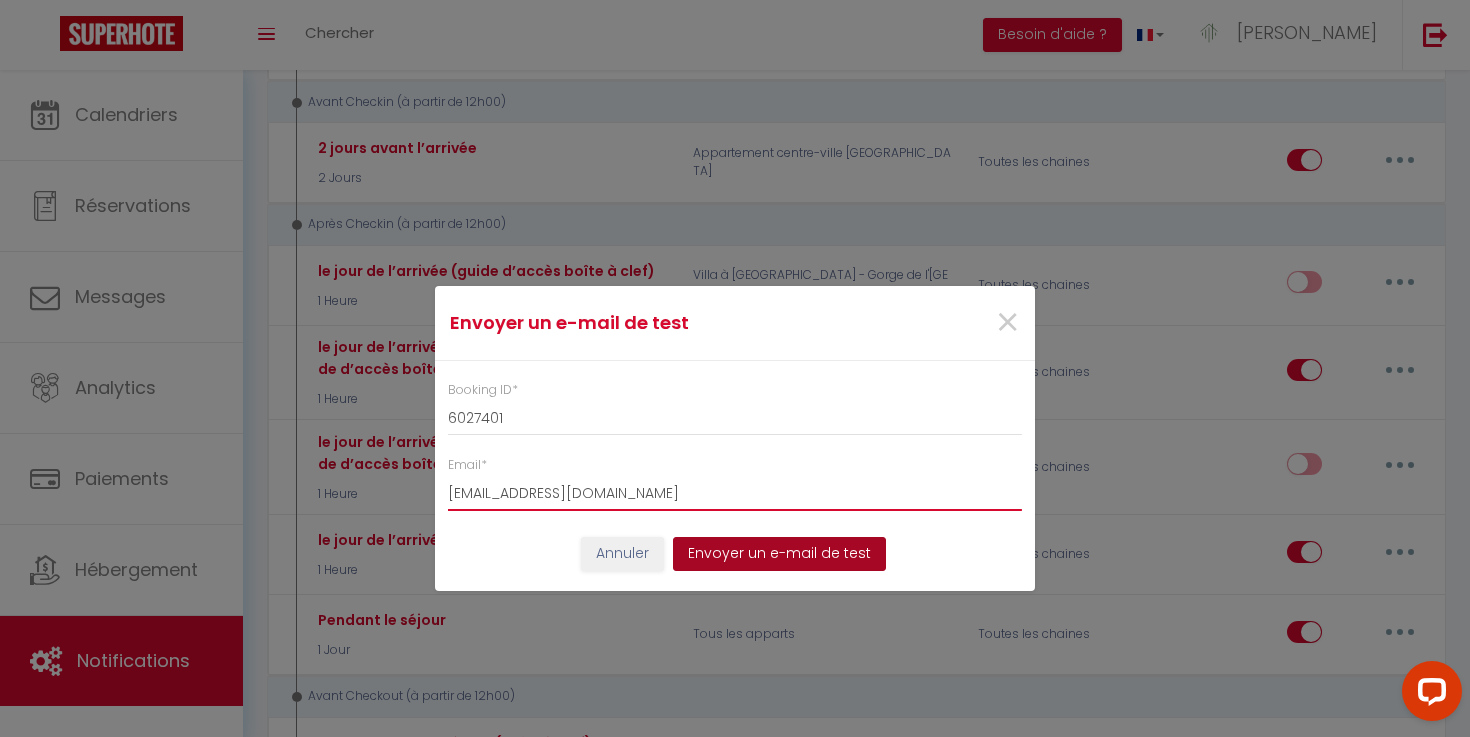 type on "[EMAIL_ADDRESS][DOMAIN_NAME]" 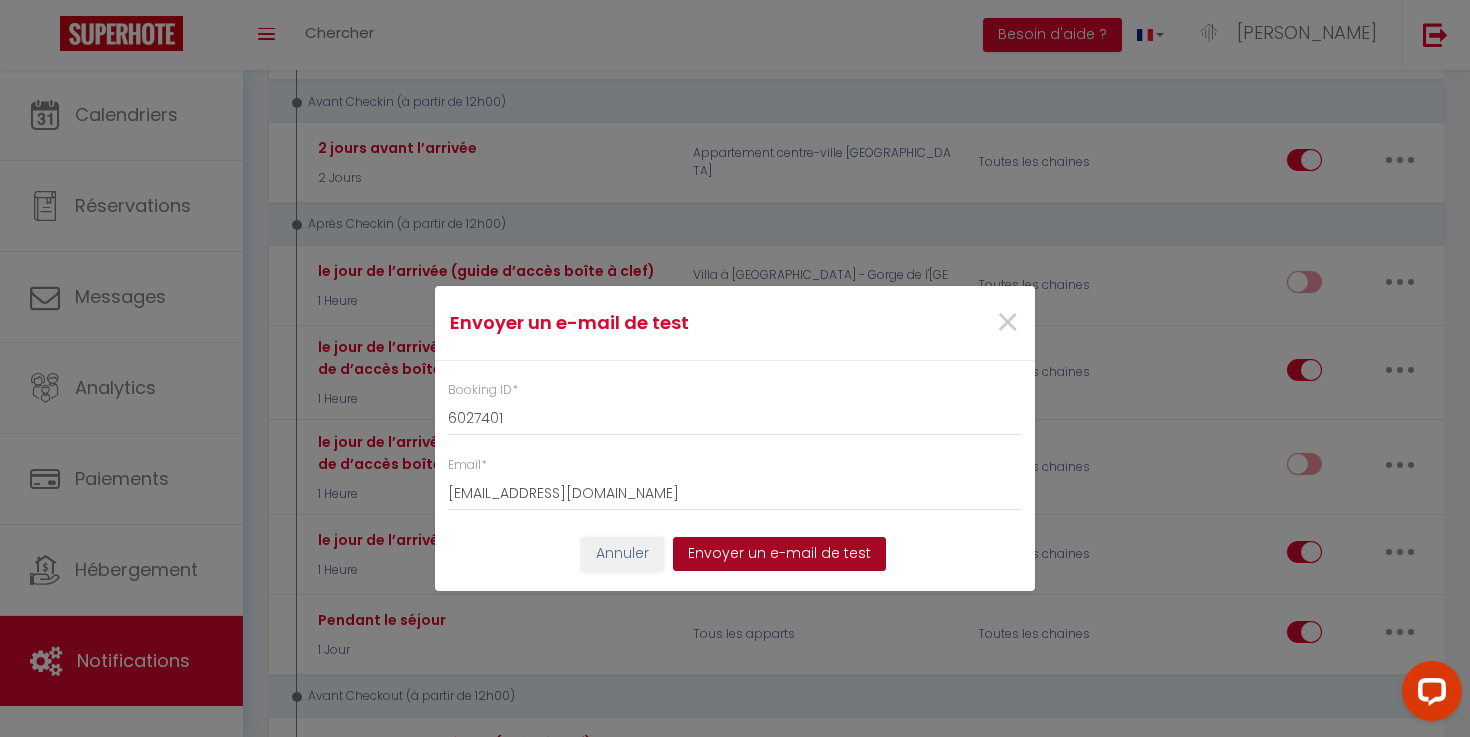 click on "Envoyer un e-mail de test" at bounding box center (779, 554) 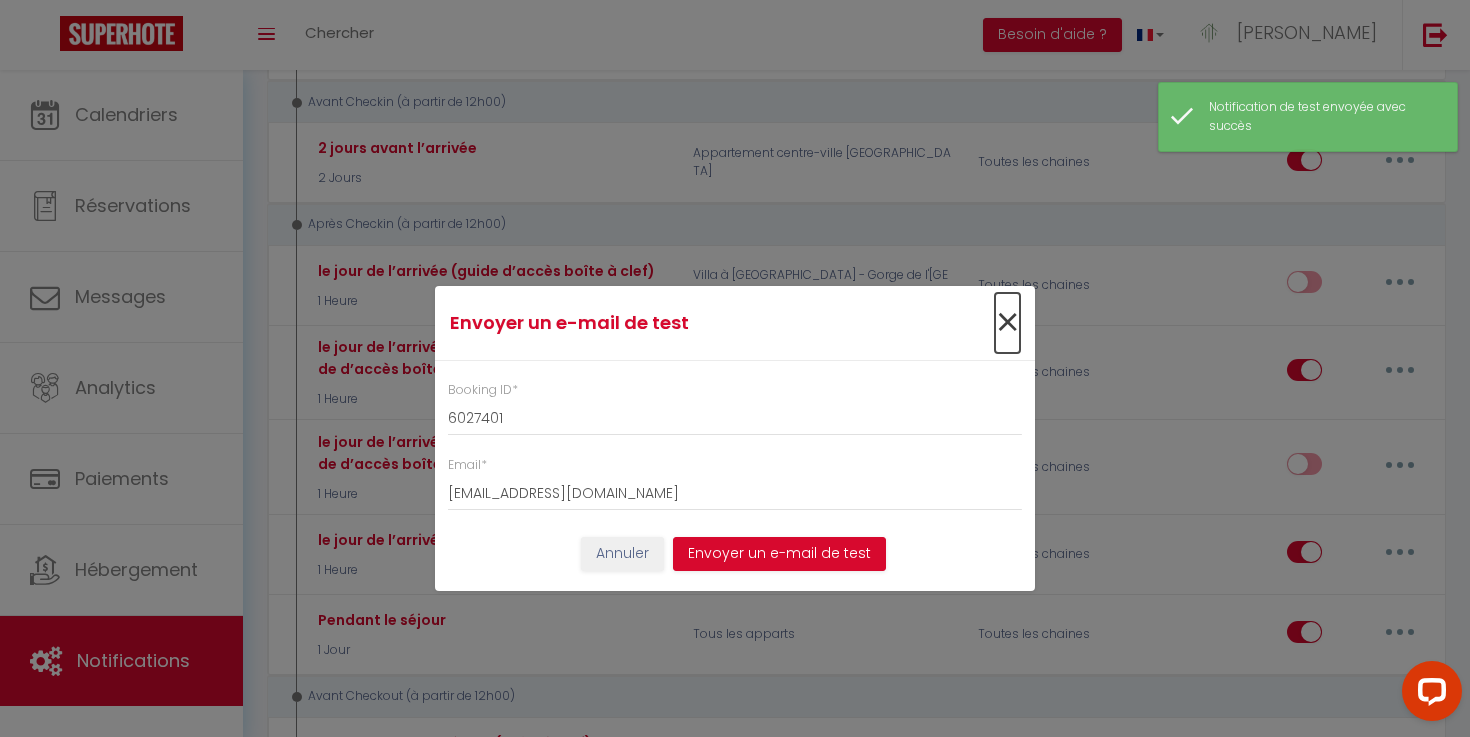 click on "×" at bounding box center (1007, 323) 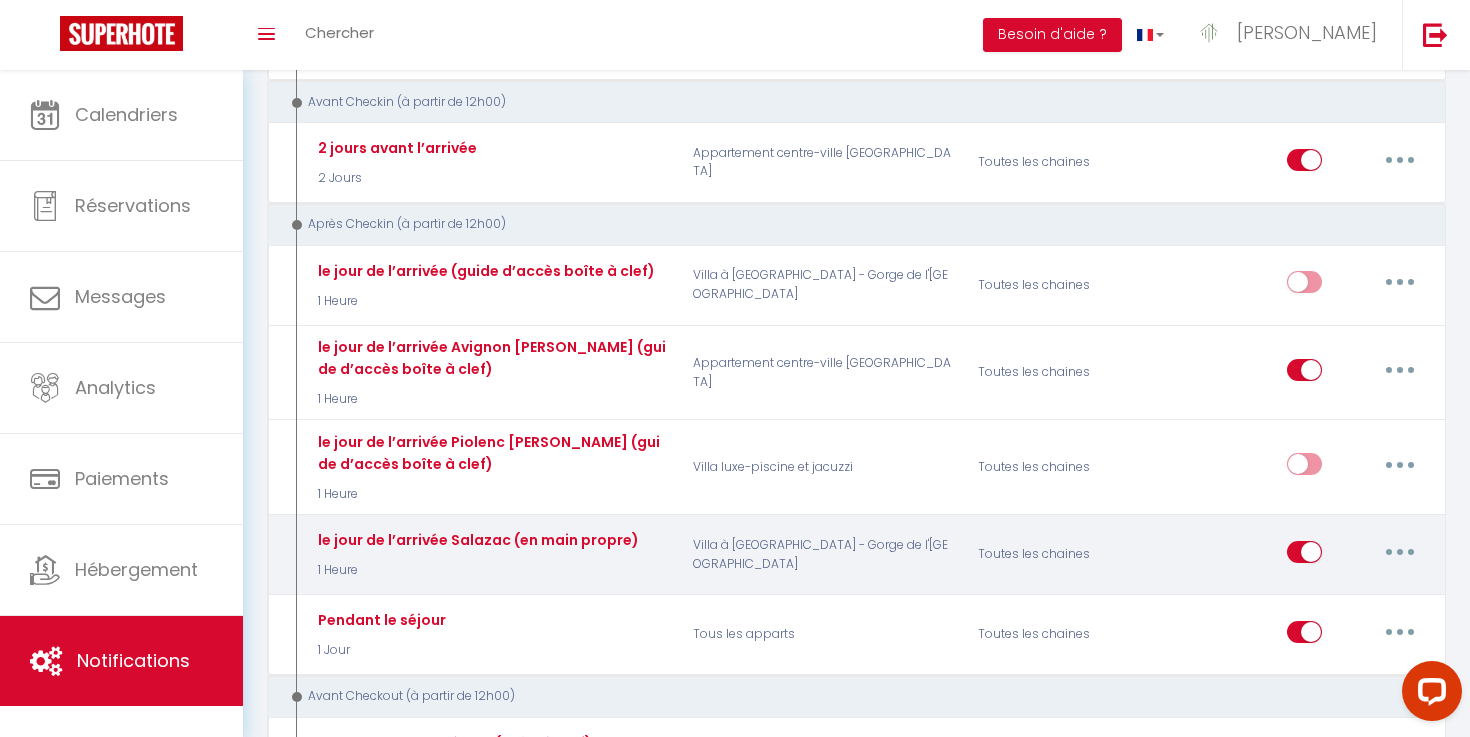 click at bounding box center [1400, 552] 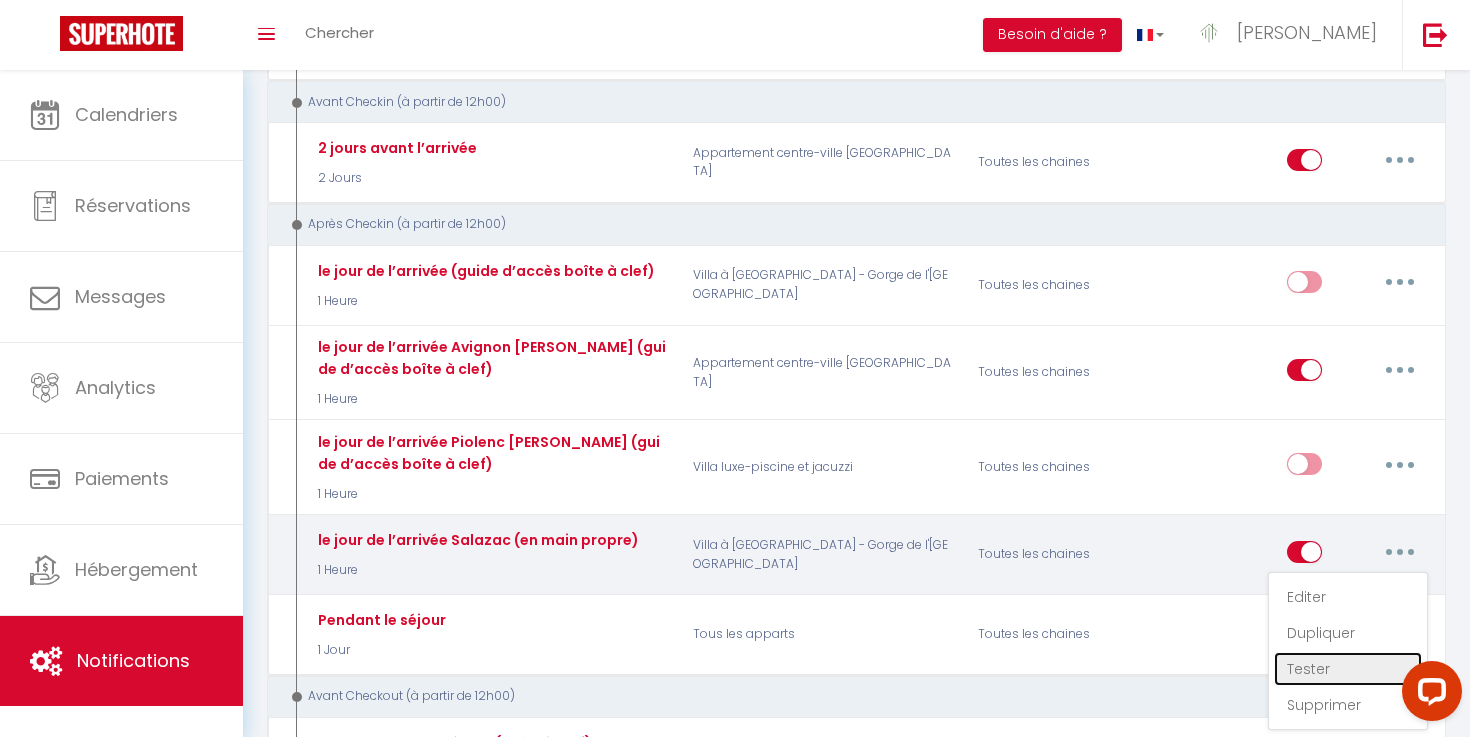 click on "Tester" at bounding box center (1348, 669) 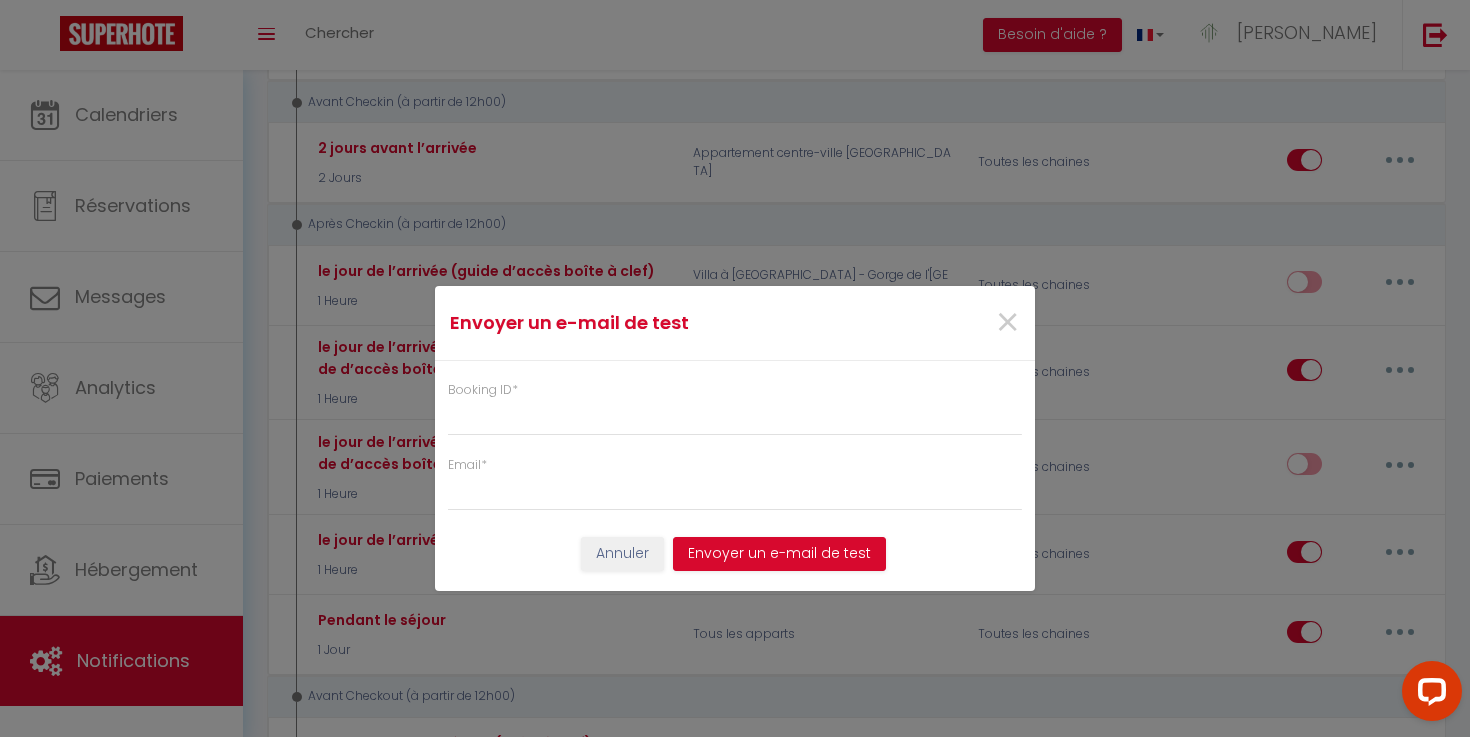 click on "Booking ID
*
Email
*" at bounding box center [735, 436] 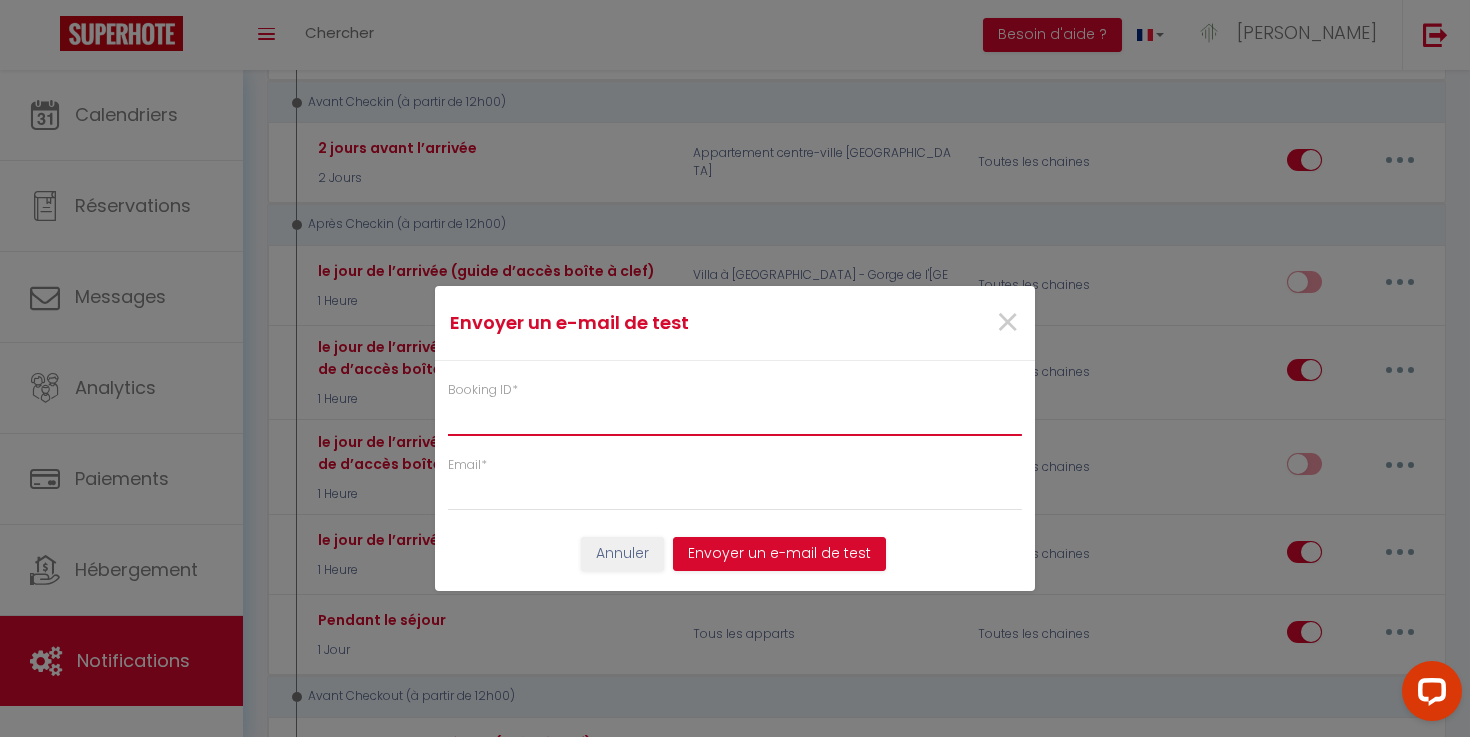click on "Booking ID
*" at bounding box center (735, 418) 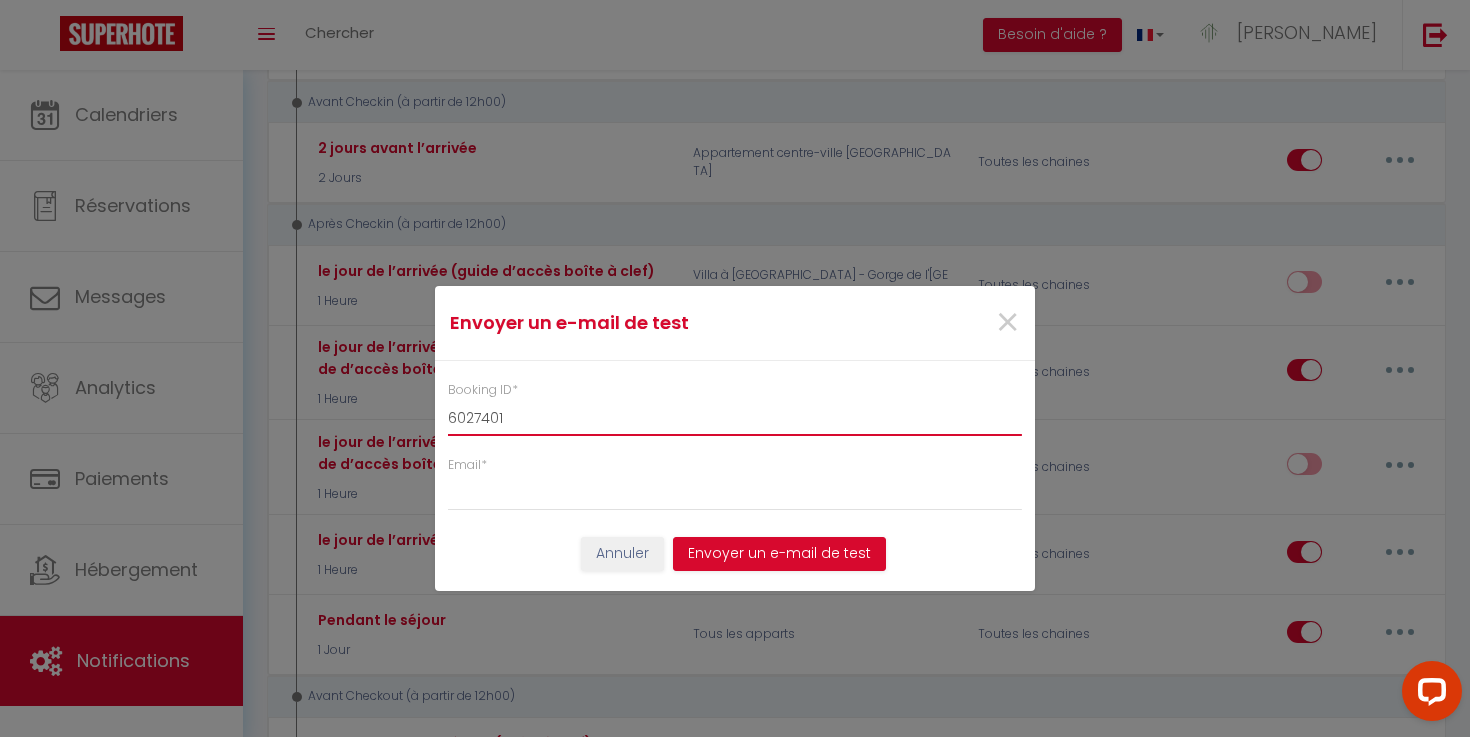 type on "6027401" 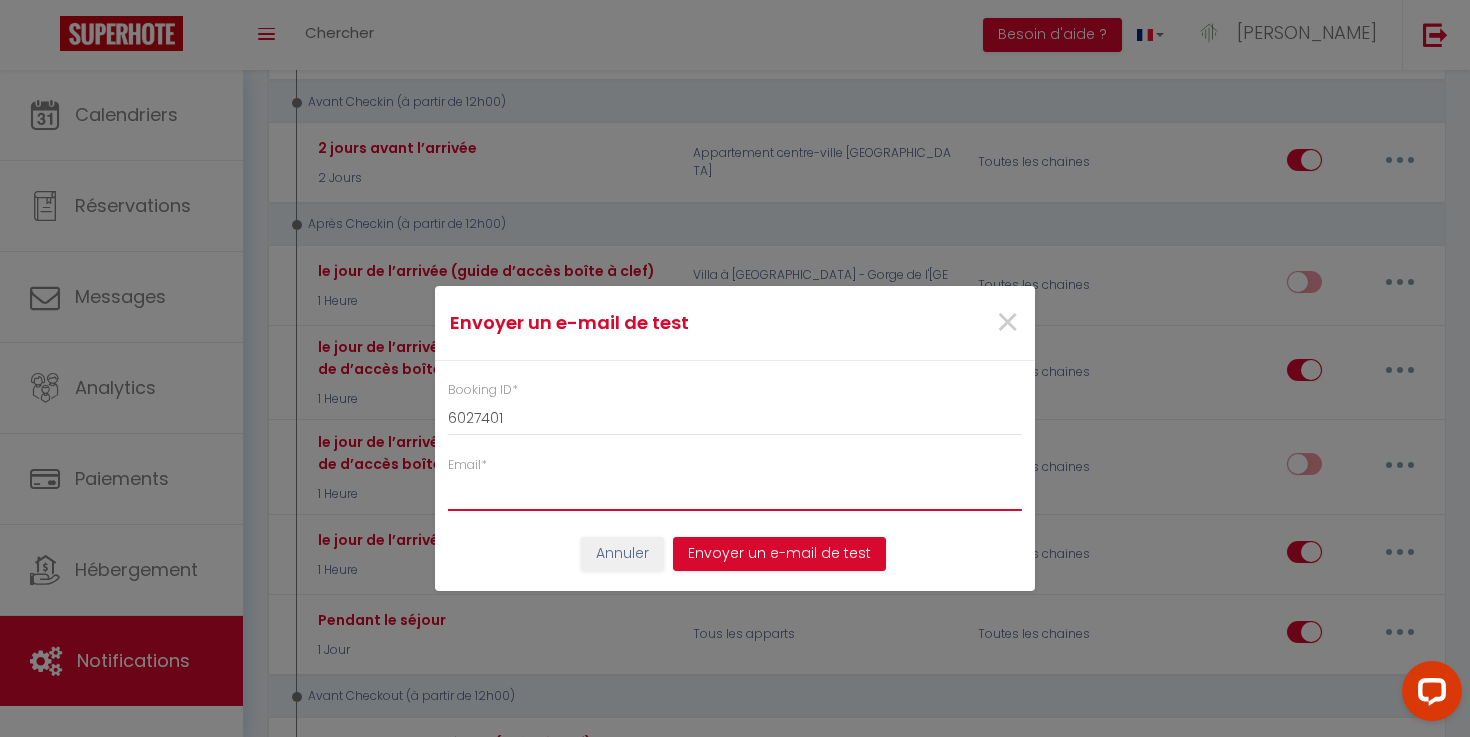 click on "Email
*" at bounding box center [735, 493] 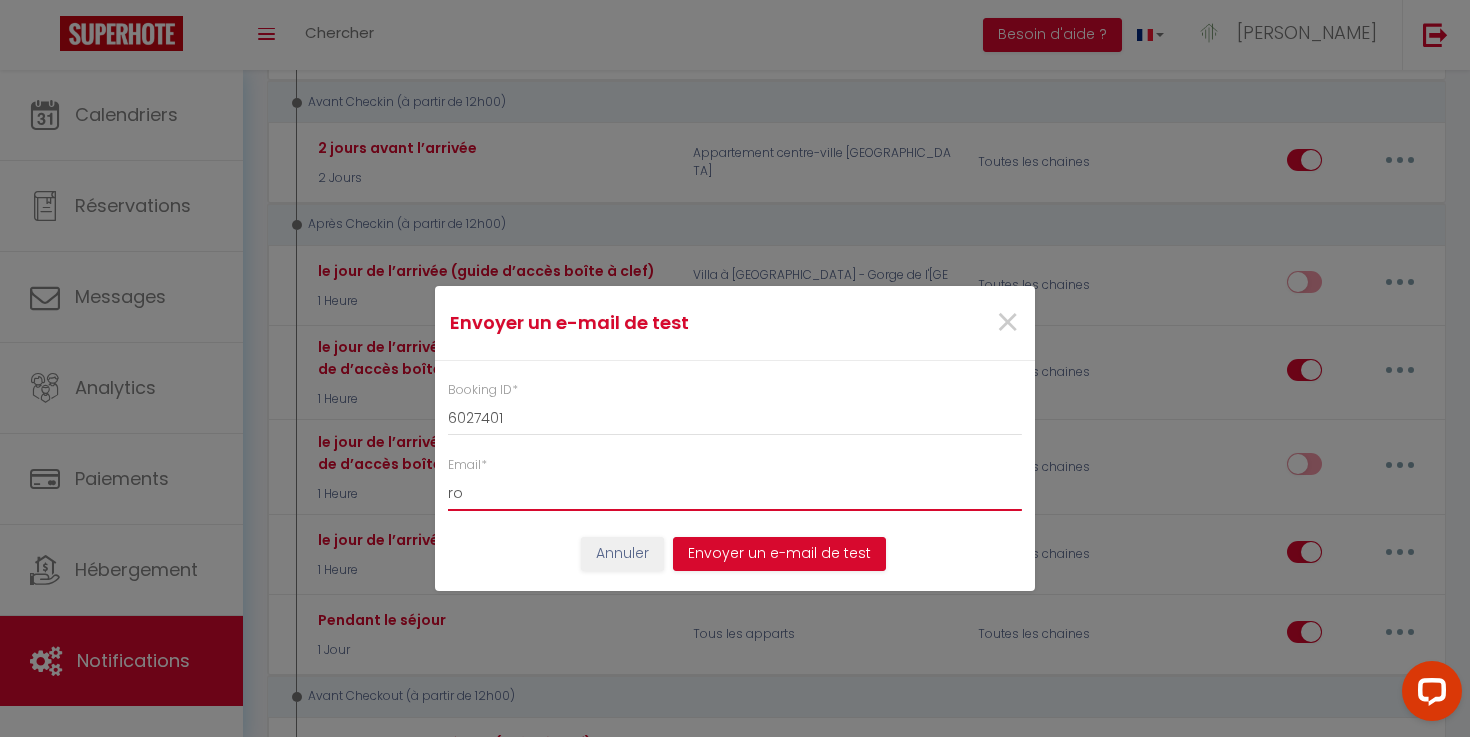 type on "r" 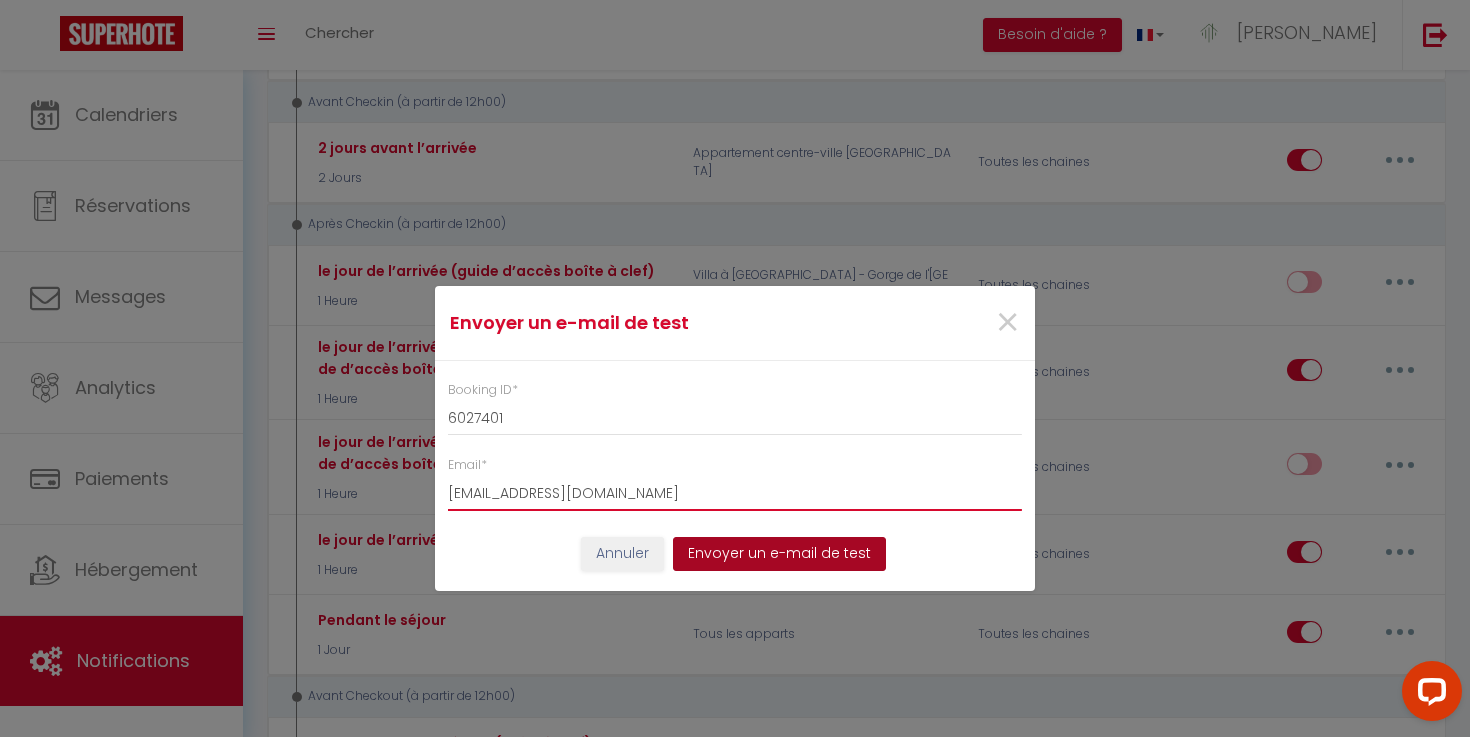 type on "[EMAIL_ADDRESS][DOMAIN_NAME]" 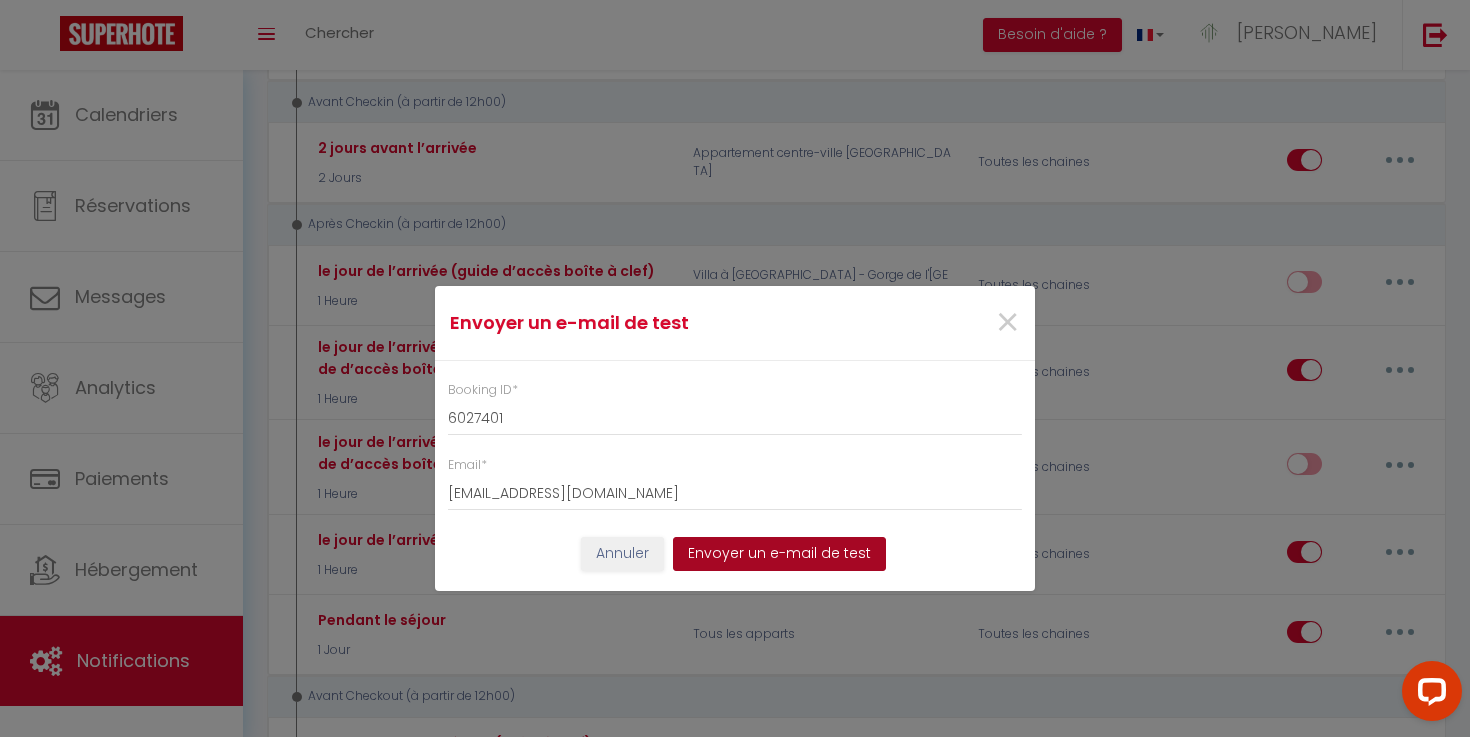 click on "Envoyer un e-mail de test" at bounding box center (779, 554) 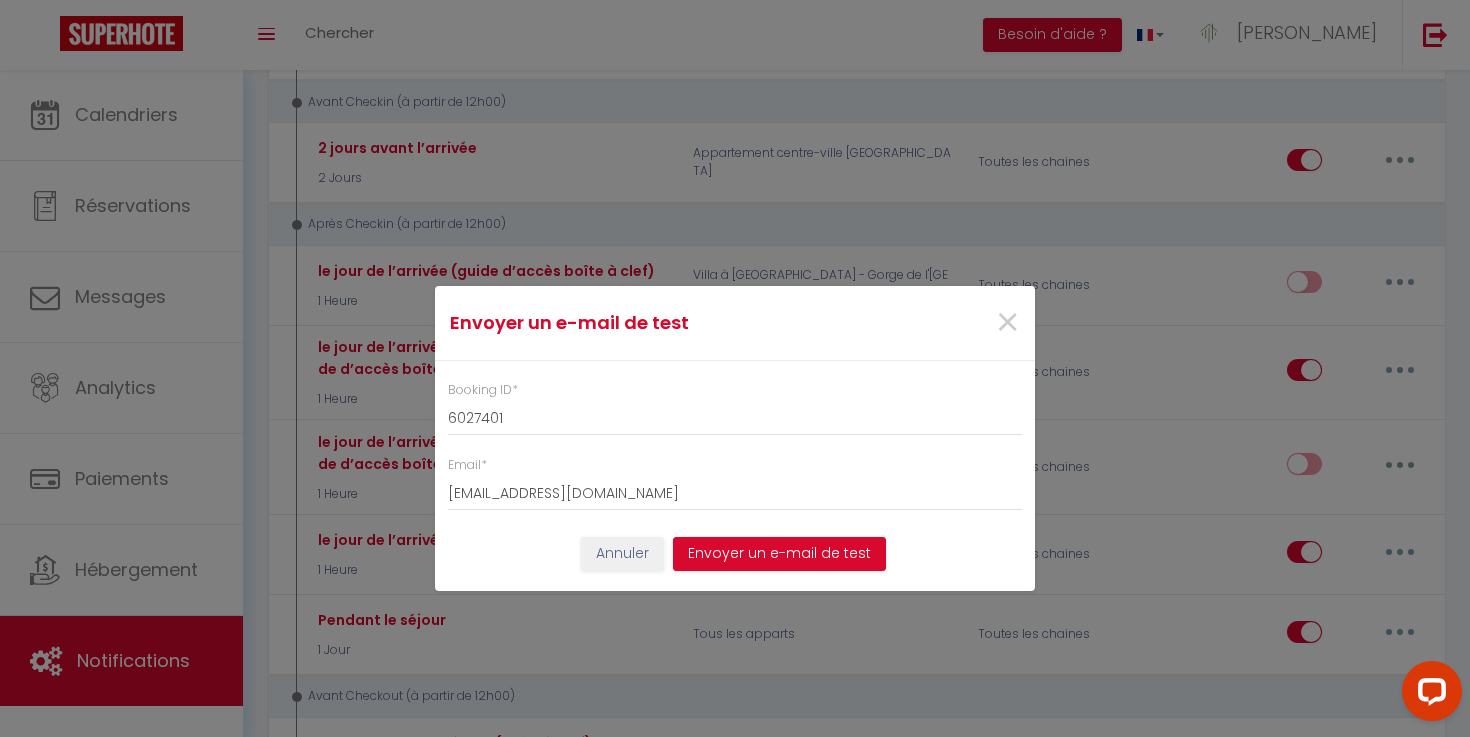 click on "×" at bounding box center (933, 323) 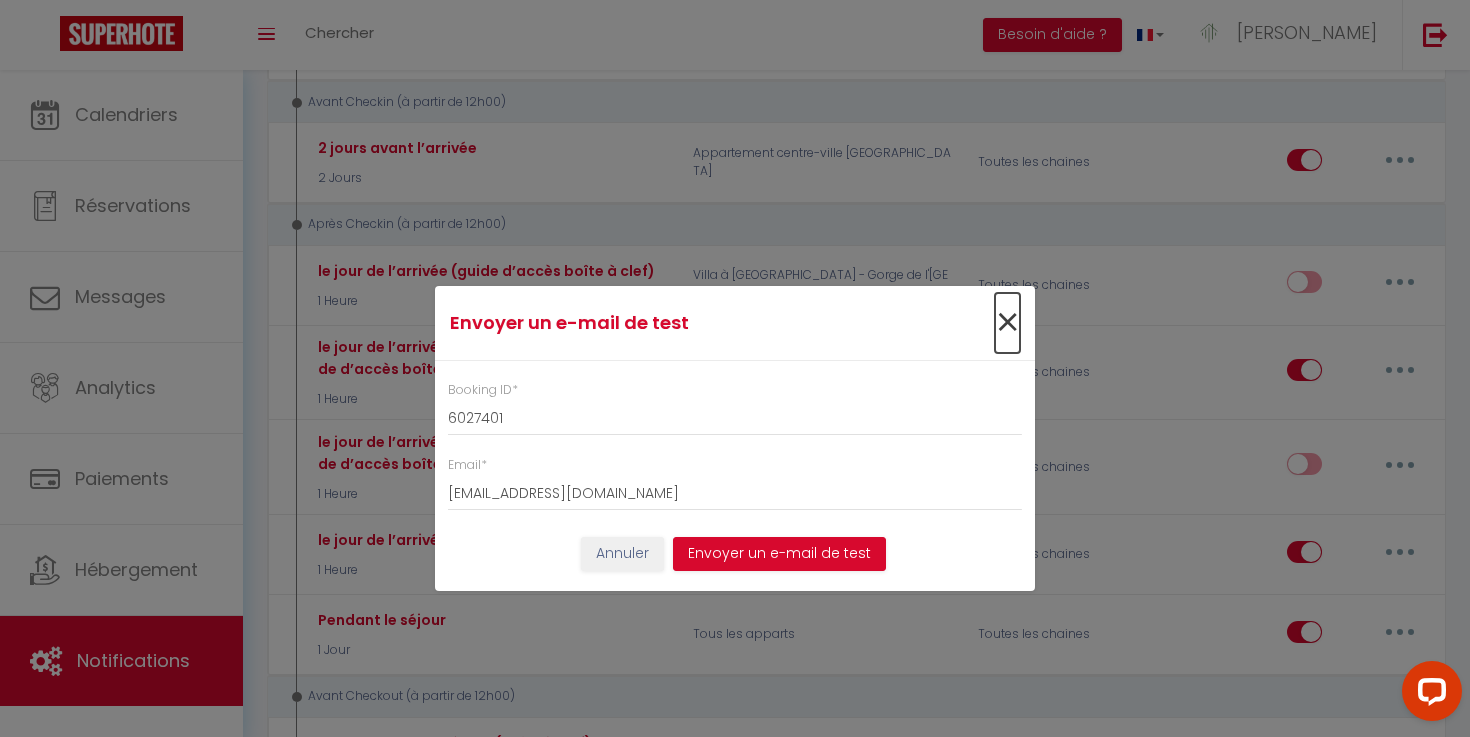 click on "×" at bounding box center [1007, 323] 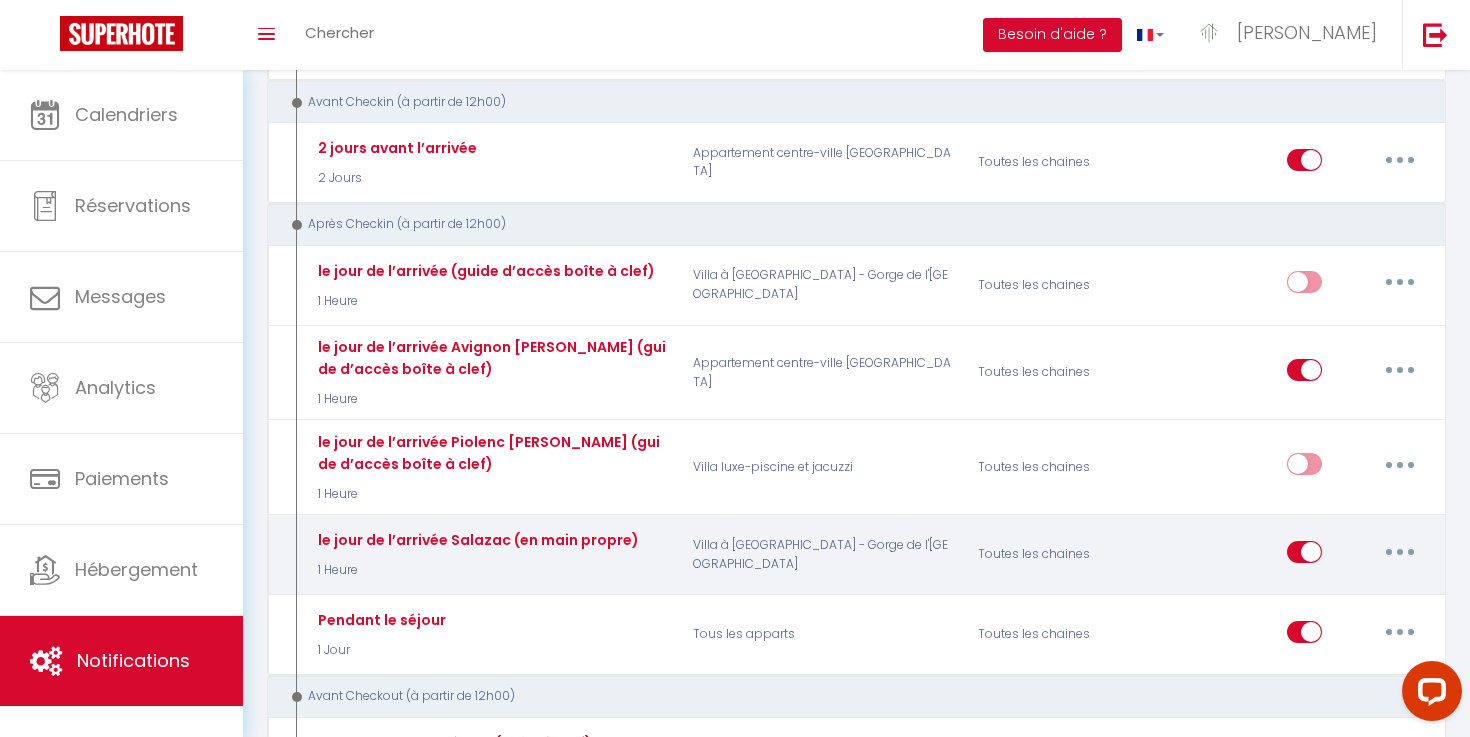 click at bounding box center (1400, 552) 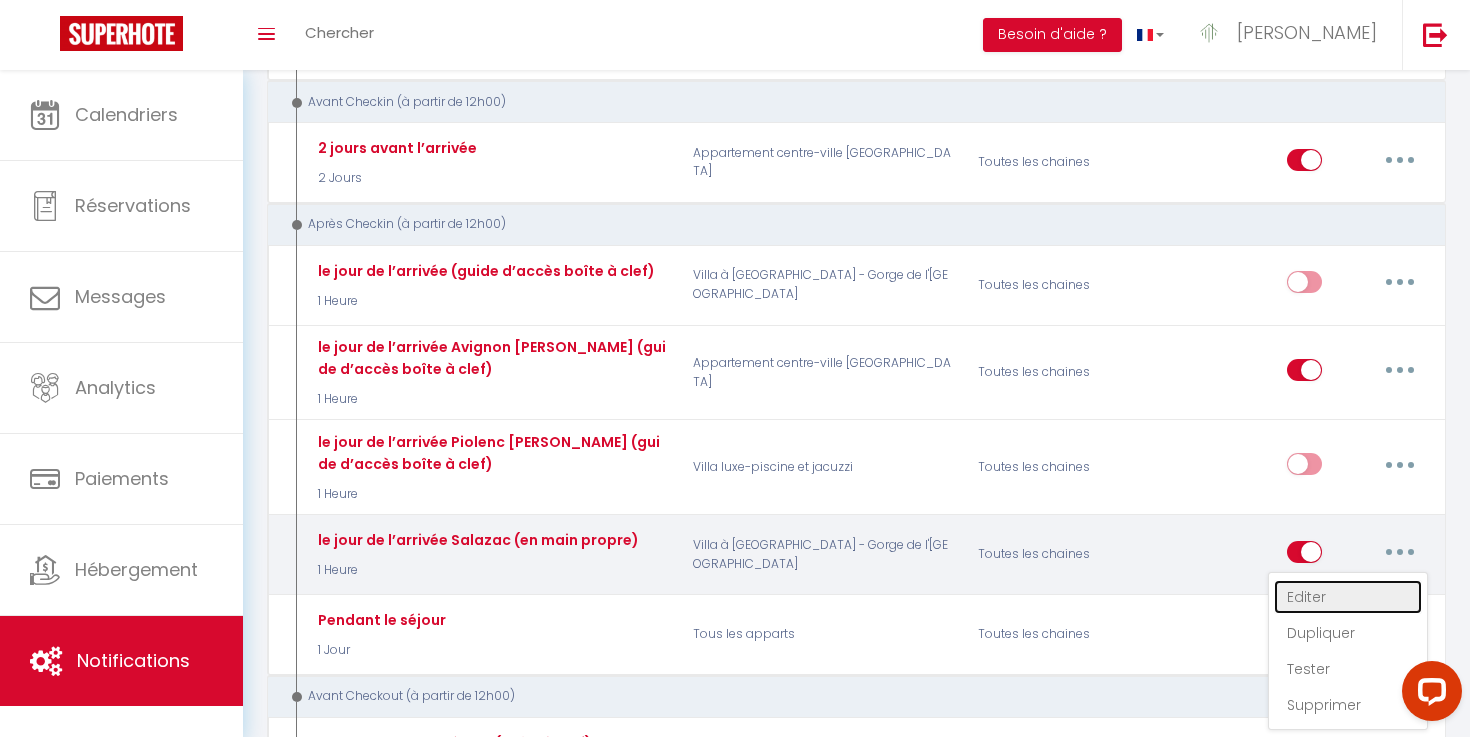 click on "Editer" at bounding box center (1348, 597) 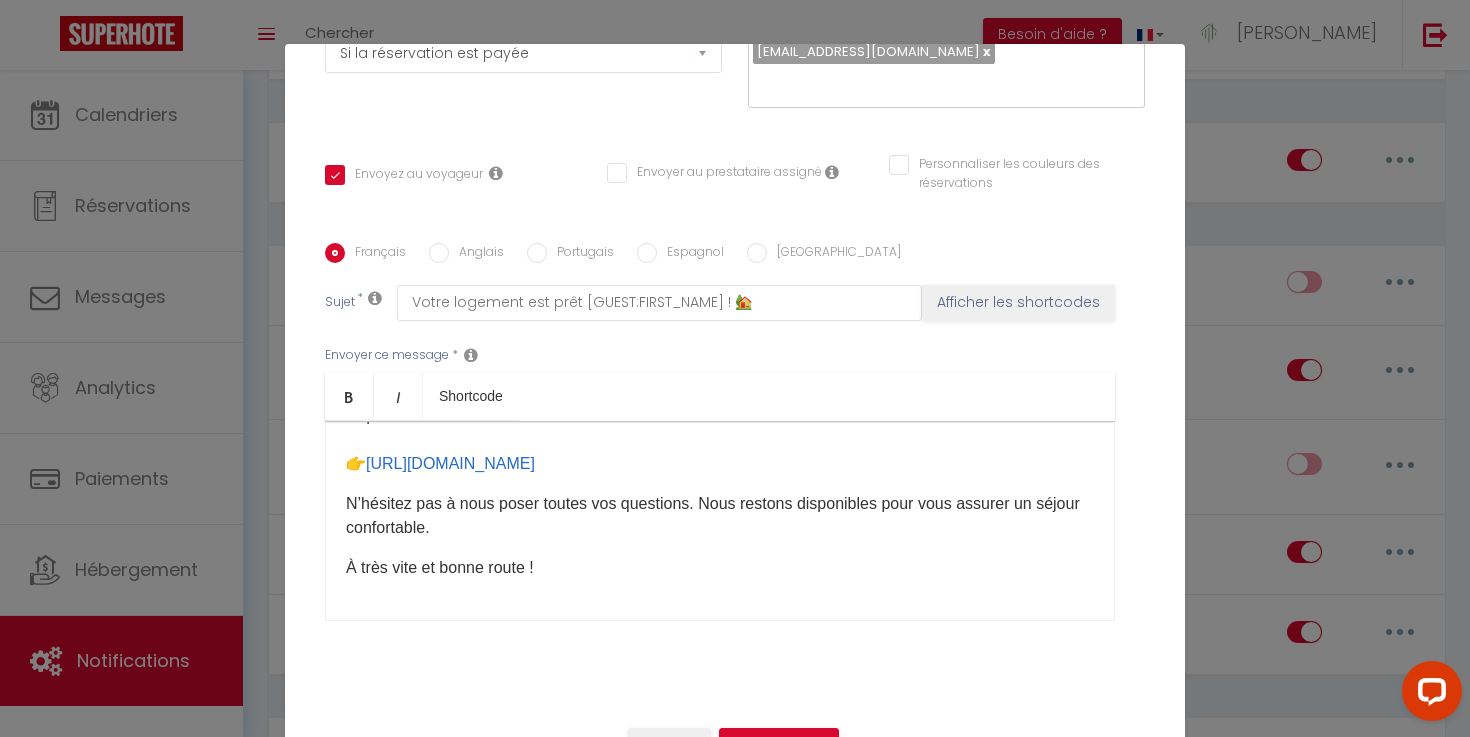 scroll, scrollTop: 0, scrollLeft: 0, axis: both 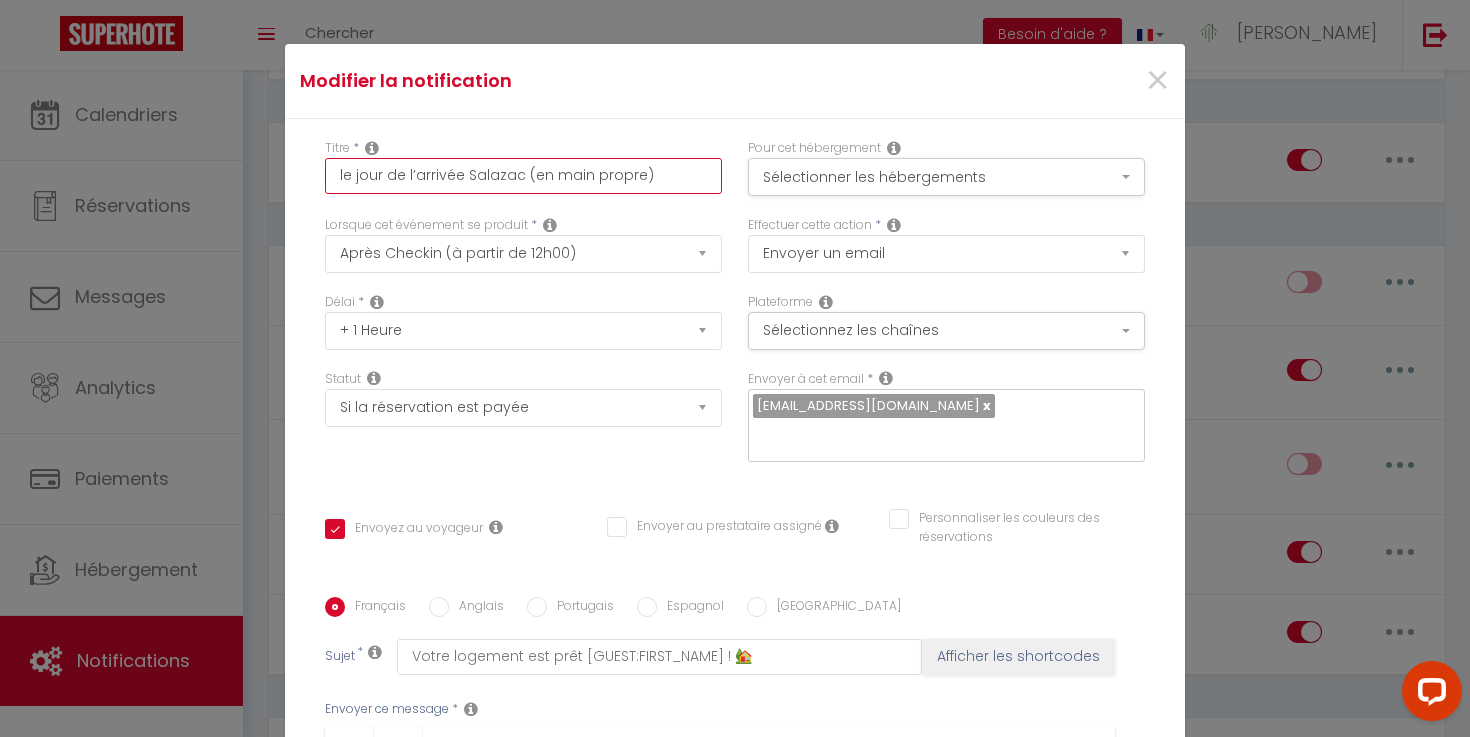 drag, startPoint x: 657, startPoint y: 173, endPoint x: 522, endPoint y: 175, distance: 135.01482 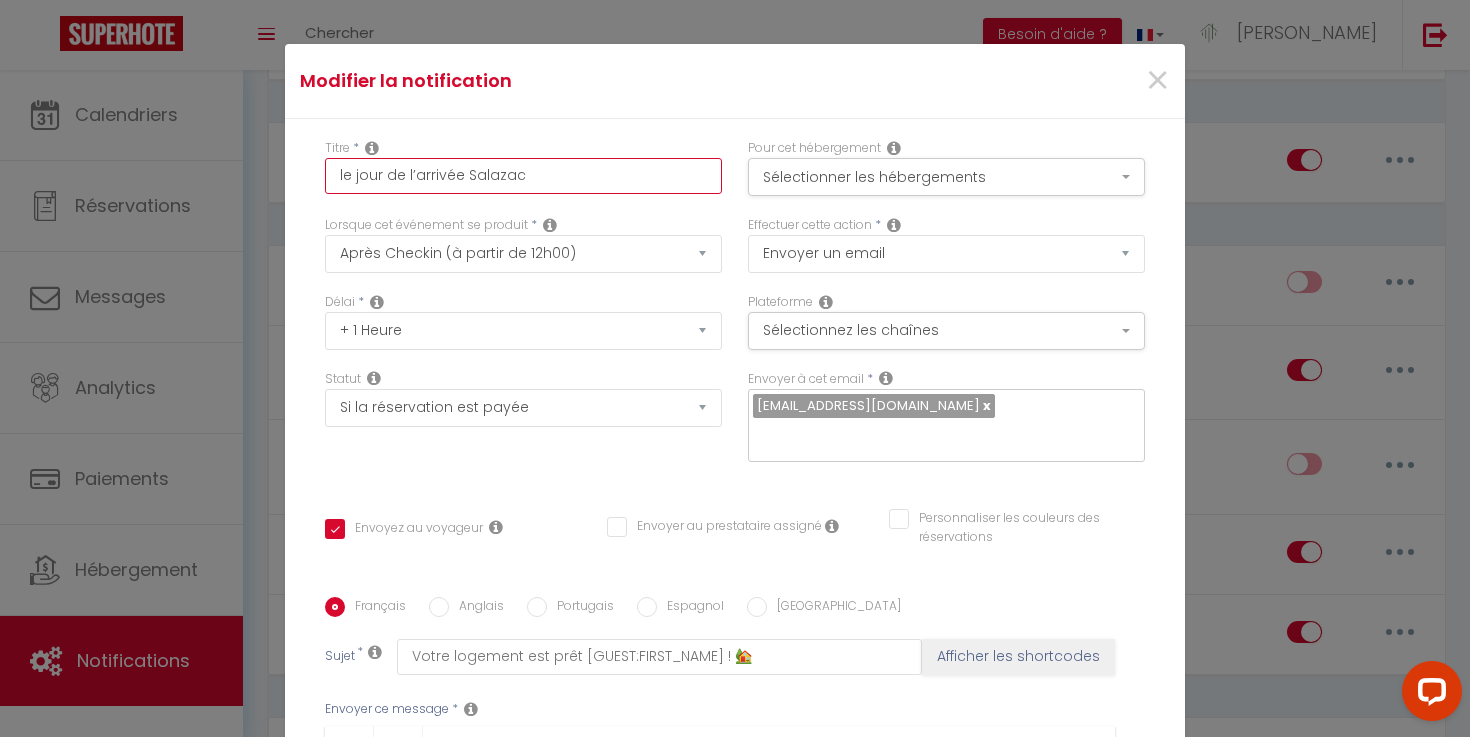 checkbox on "true" 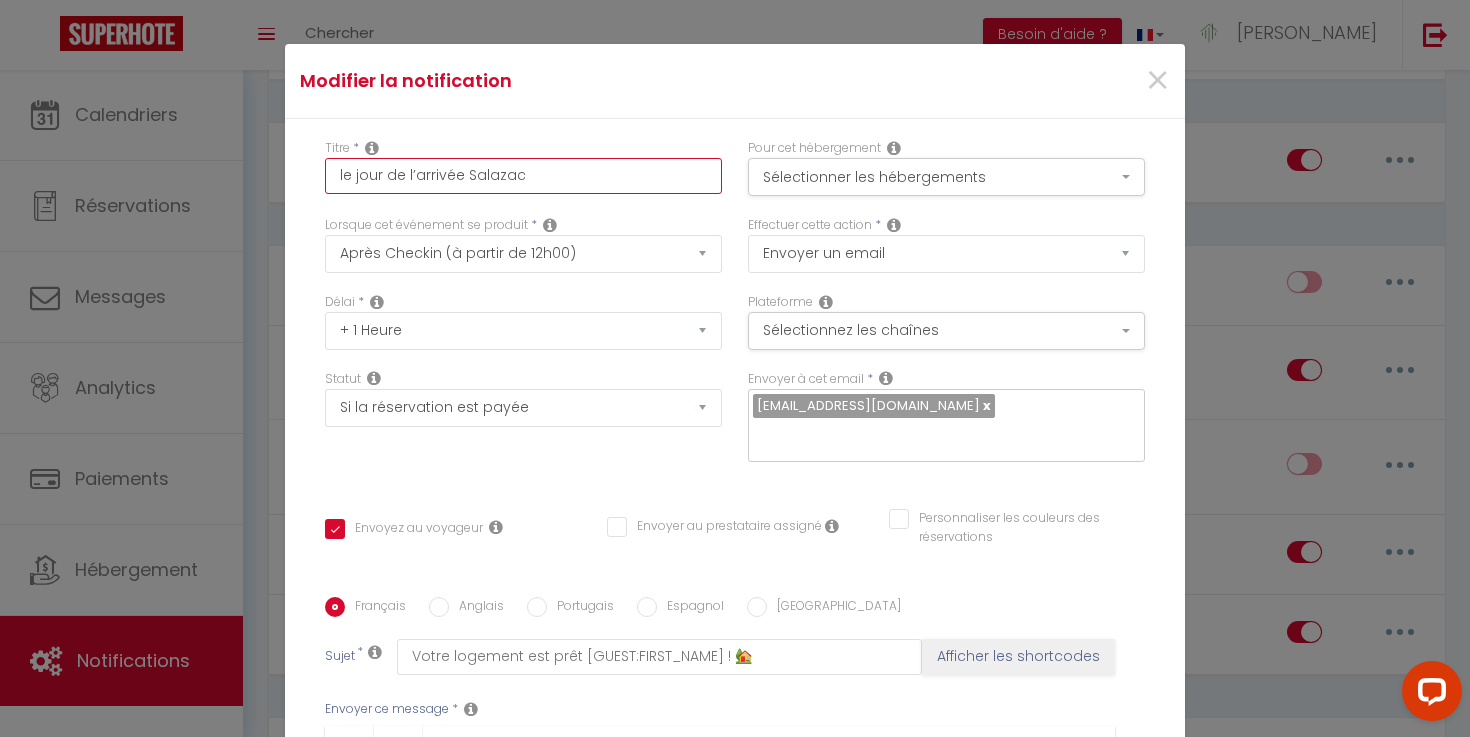 scroll, scrollTop: 356, scrollLeft: 0, axis: vertical 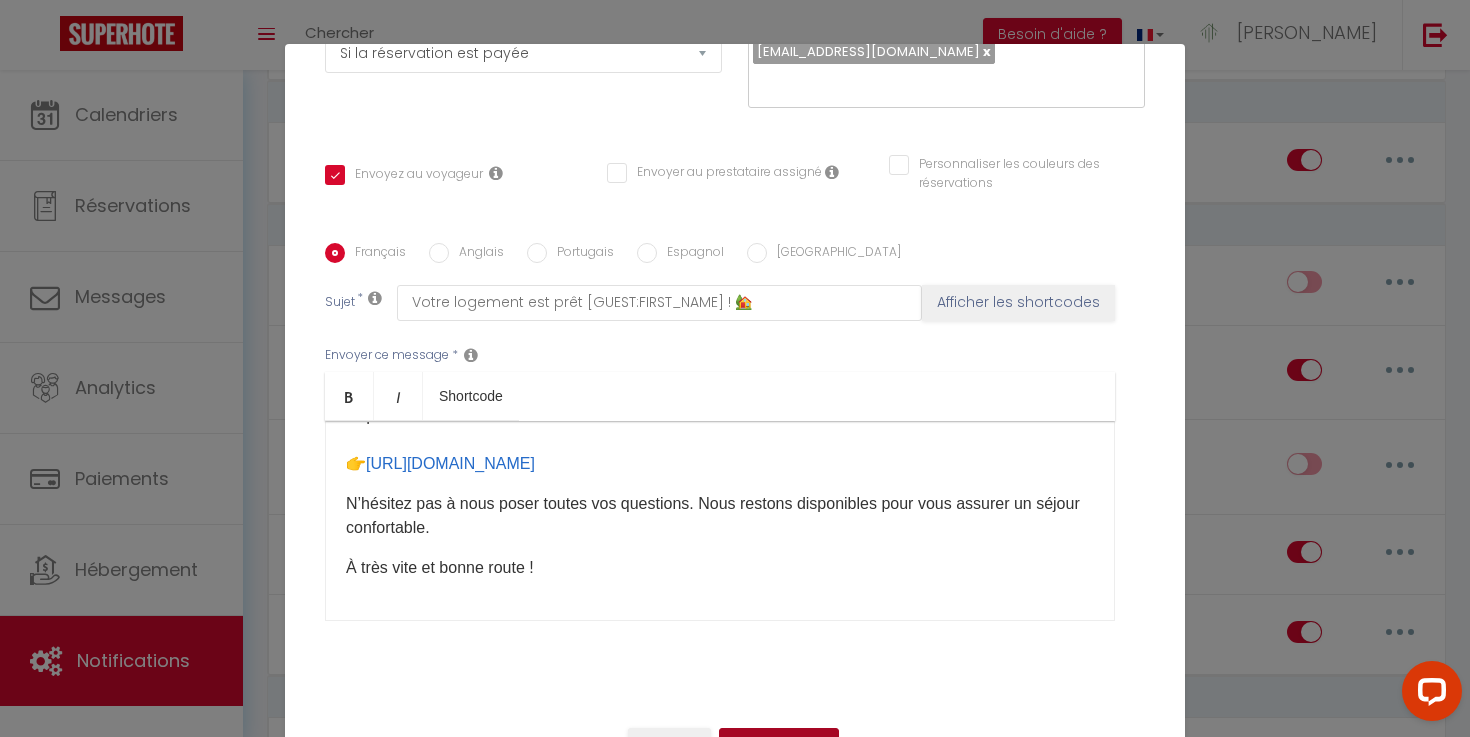 type on "le jour de l’arrivée Salazac" 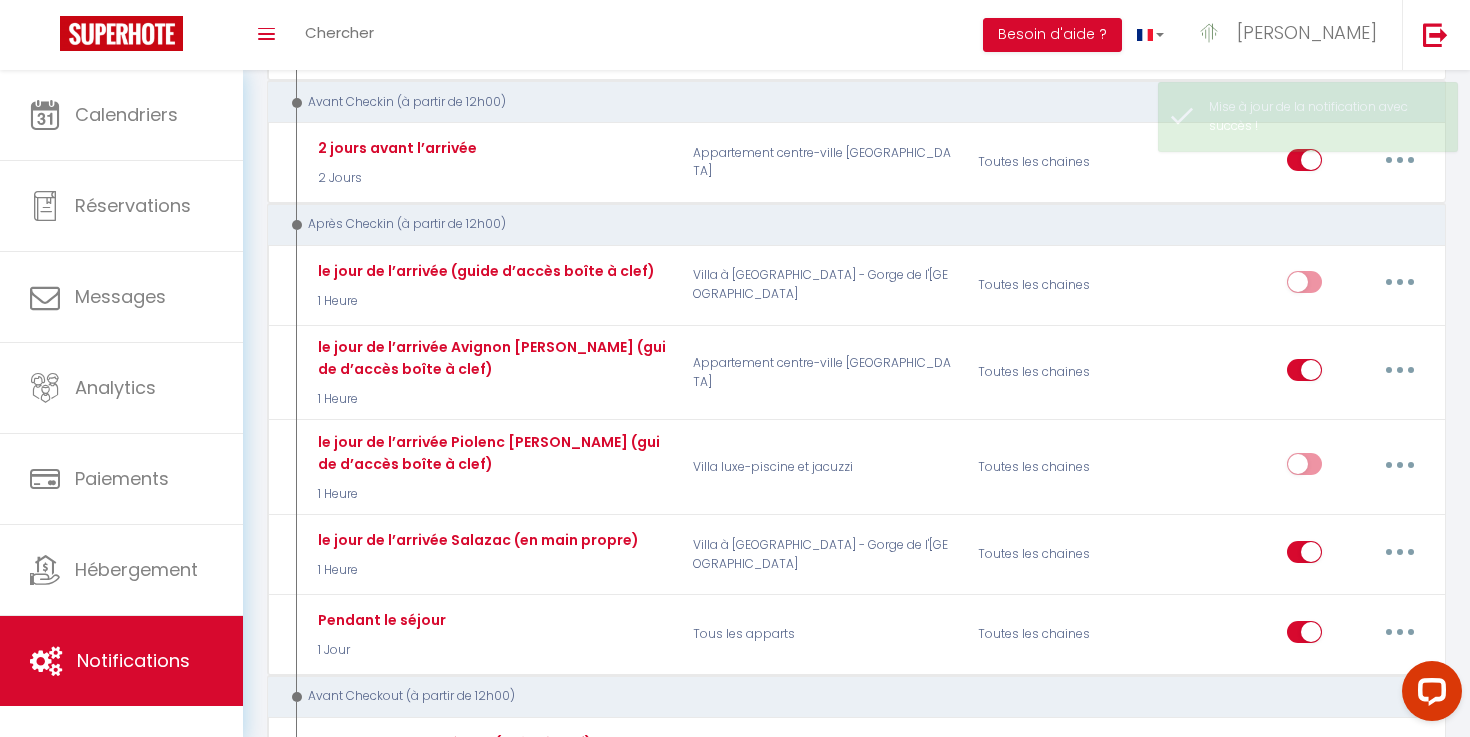 select 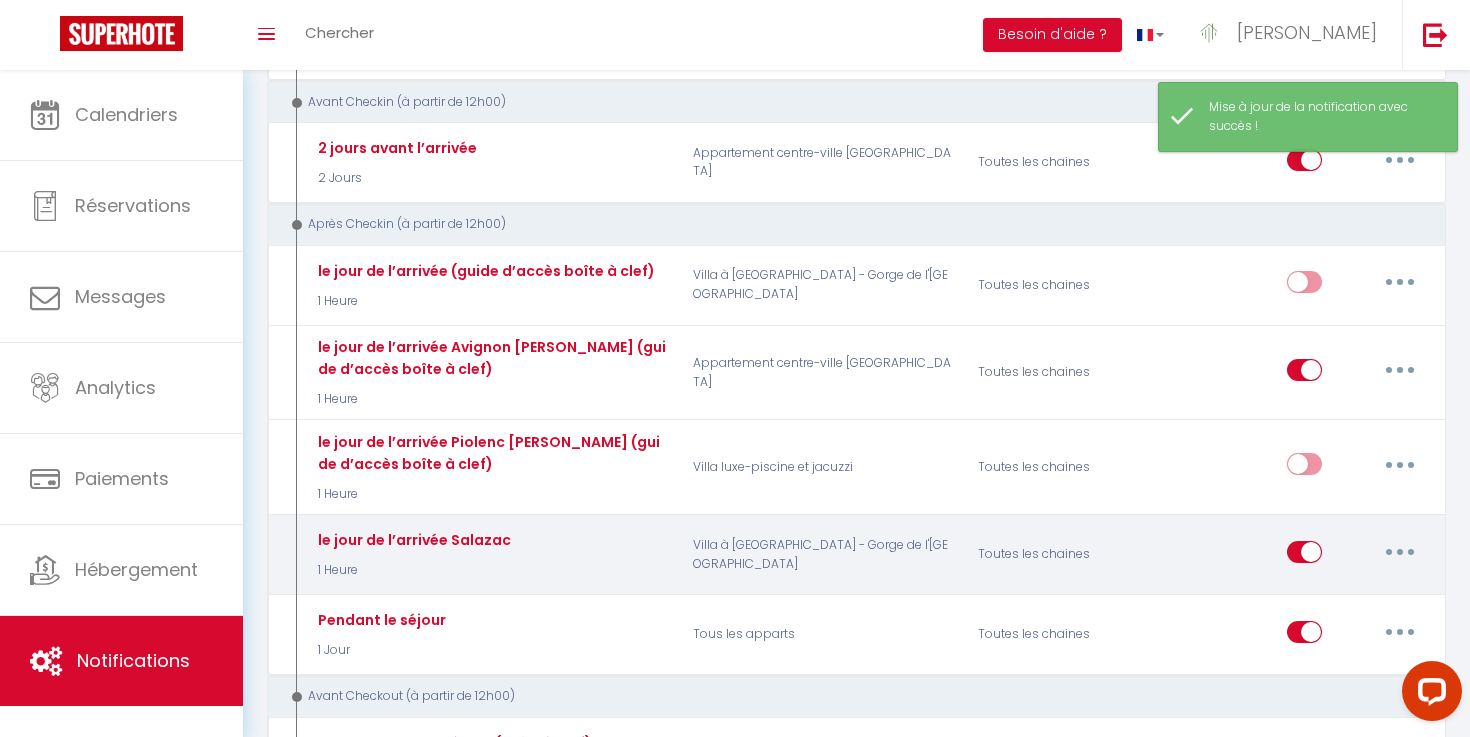 click at bounding box center (1400, 552) 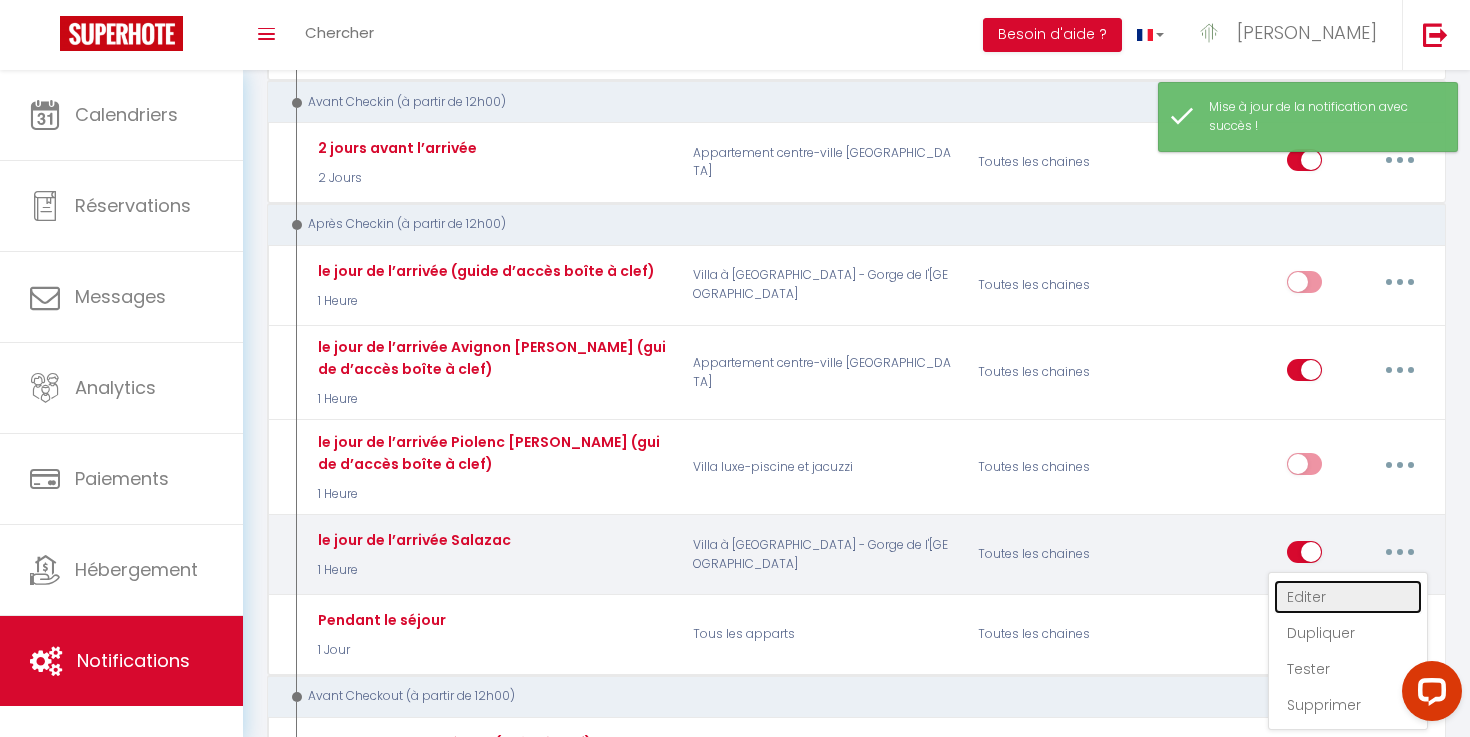 click on "Editer" at bounding box center [1348, 597] 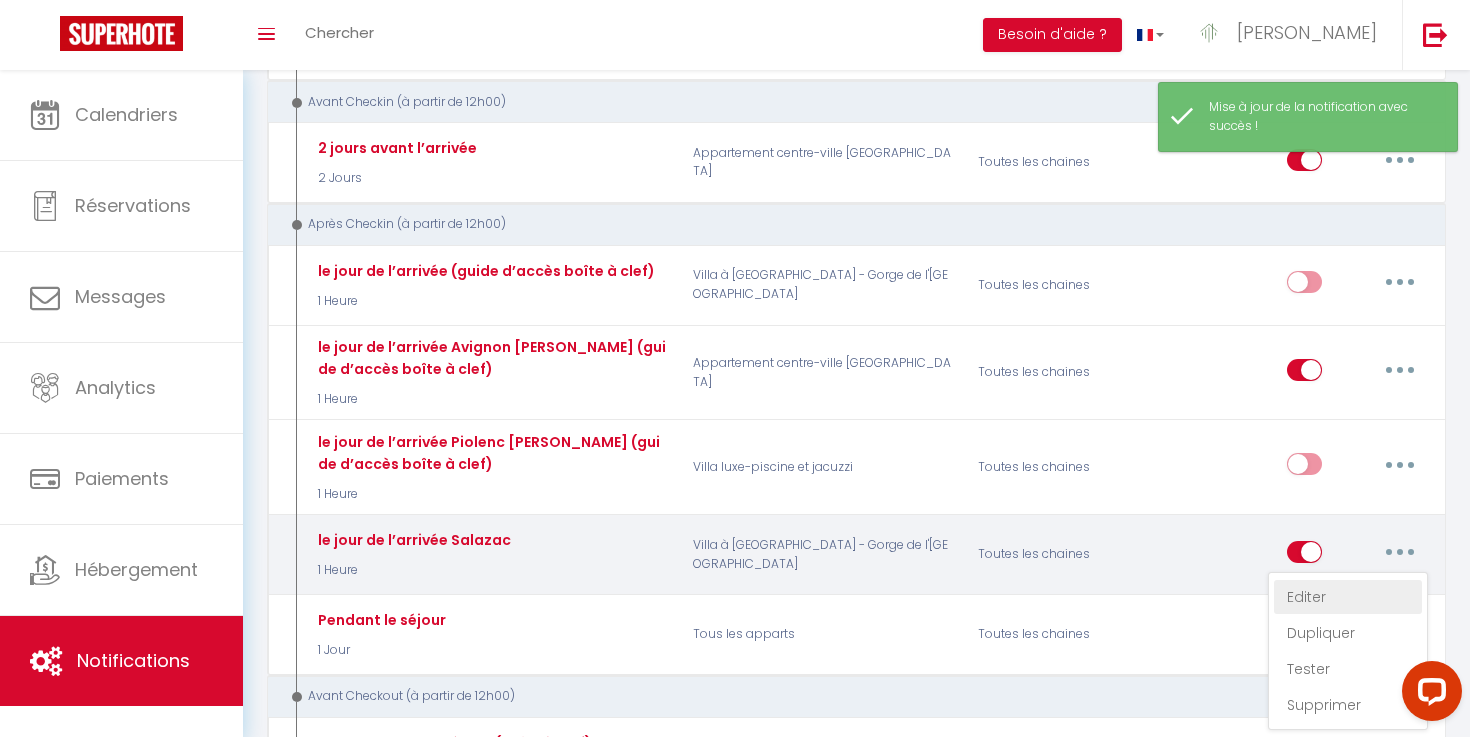 type on "le jour de l’arrivée Salazac" 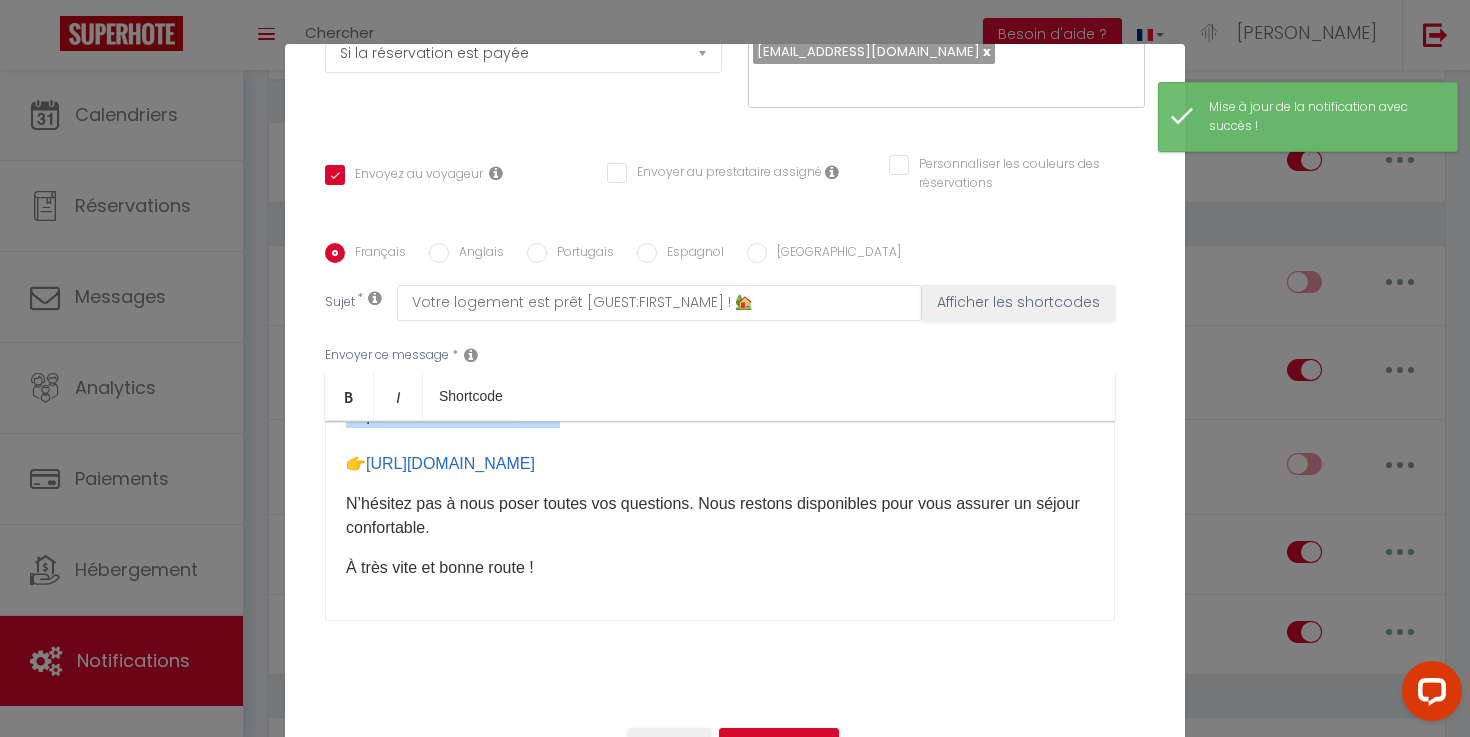 click on "Bold Italic Shortcode Rich text editor Bonjour [GUEST:FIRST_NAME]​,
Nous espérons que votre trajet se passe bien ! 😊
Voici quelques informations importantes concernant votre arrivée :
🔑  Heure d’arrivée  : [RENTAL:ARRIVAL_TIME]. ​
📍  Adresse du logement  : [RENTAL:ADDRESS] ​.
Si jamais vous ne trouvez pas l’adresse ou avez le moindre doute,  n’hésitez pas à m’appeler directement au [PHONE_NUMBER] .  📄  Livret d’accueil et infos pratiques
Pour toutes les explications (fonctionnement du logement, consignes, bons plans, etc.), il vous suffit de cliquer sur le lien ci-dessous : 👉  [URL][DOMAIN_NAME] ​ N’hésitez pas à nous poser toutes vos questions. Nous restons disponibles pour vous assurer un séjour confortable.
À très vite et bonne route !" at bounding box center (720, 496) 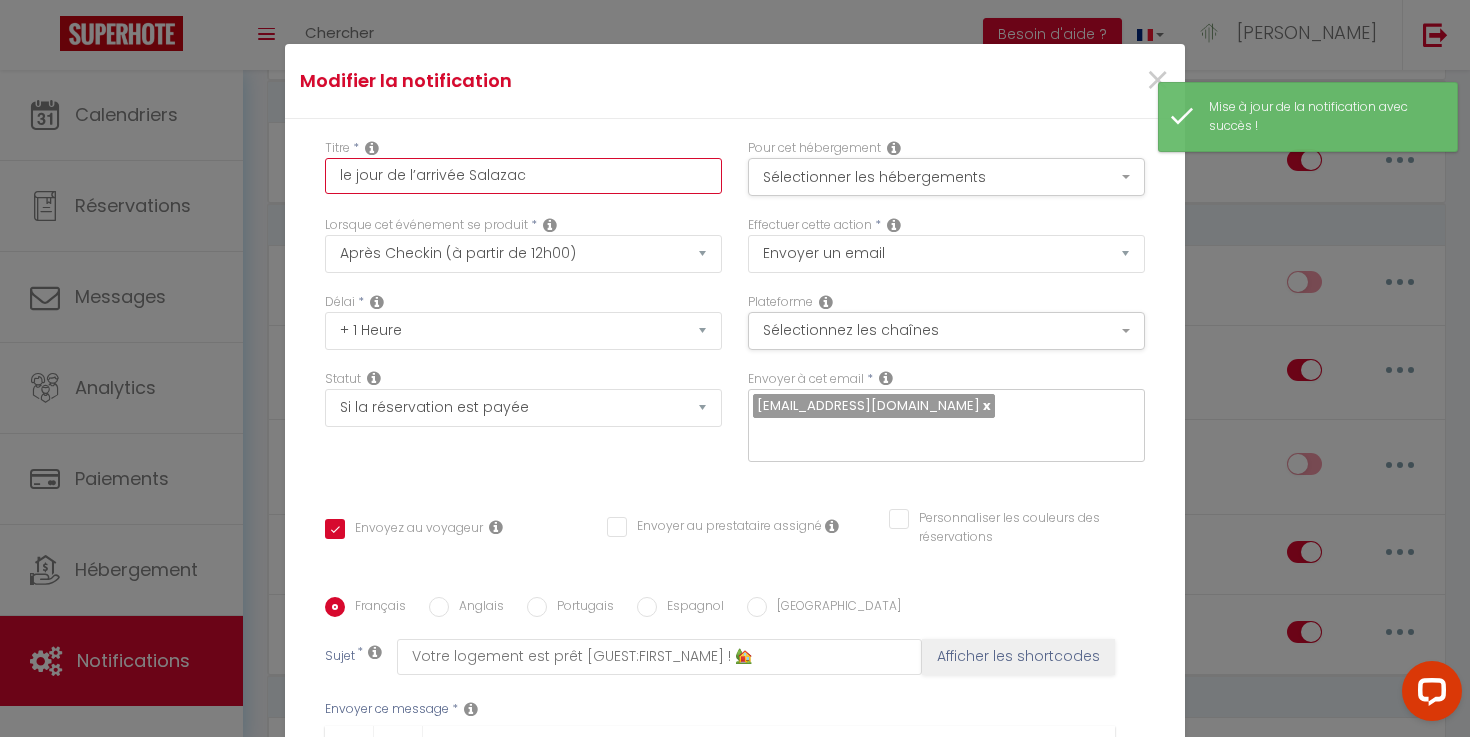 click on "le jour de l’arrivée Salazac" at bounding box center (523, 176) 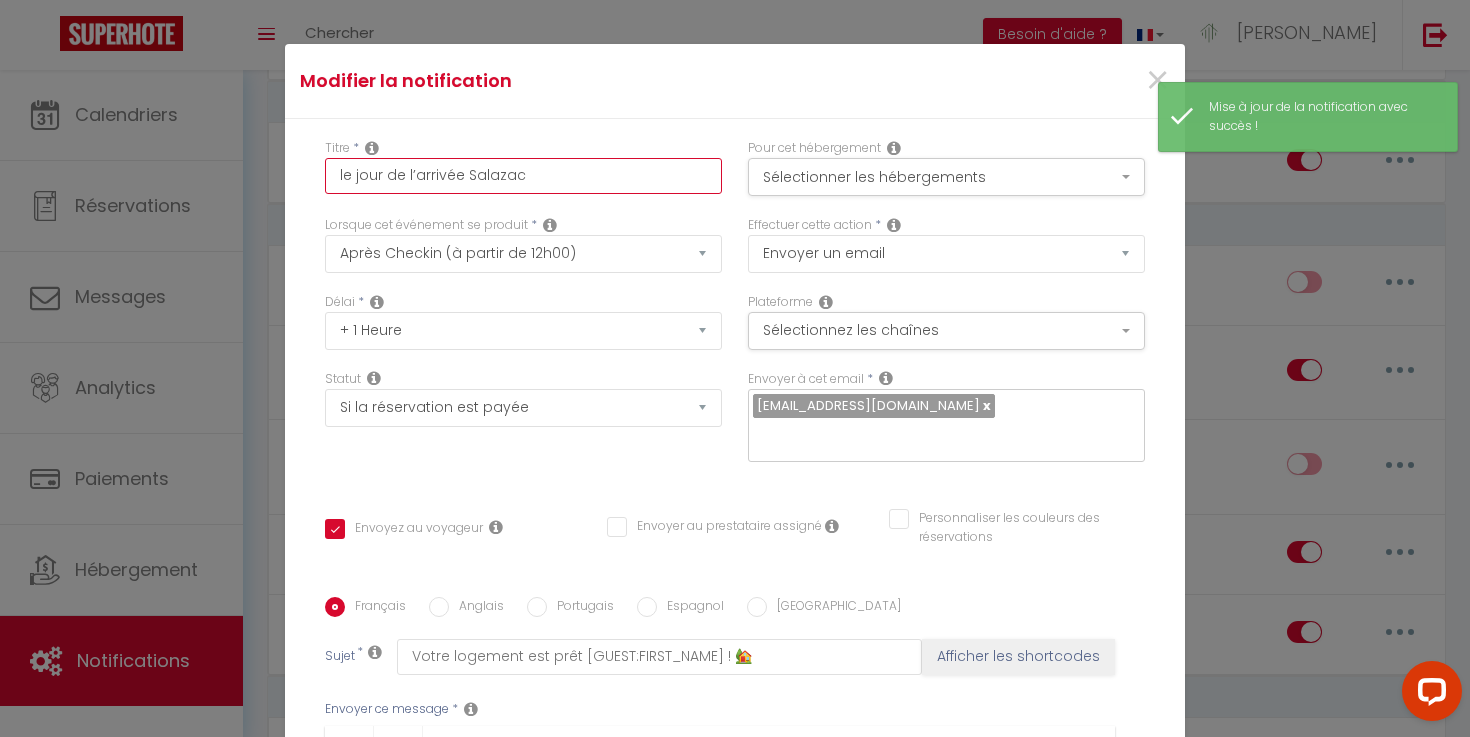 type on "le jour de l’arrivée Salazac" 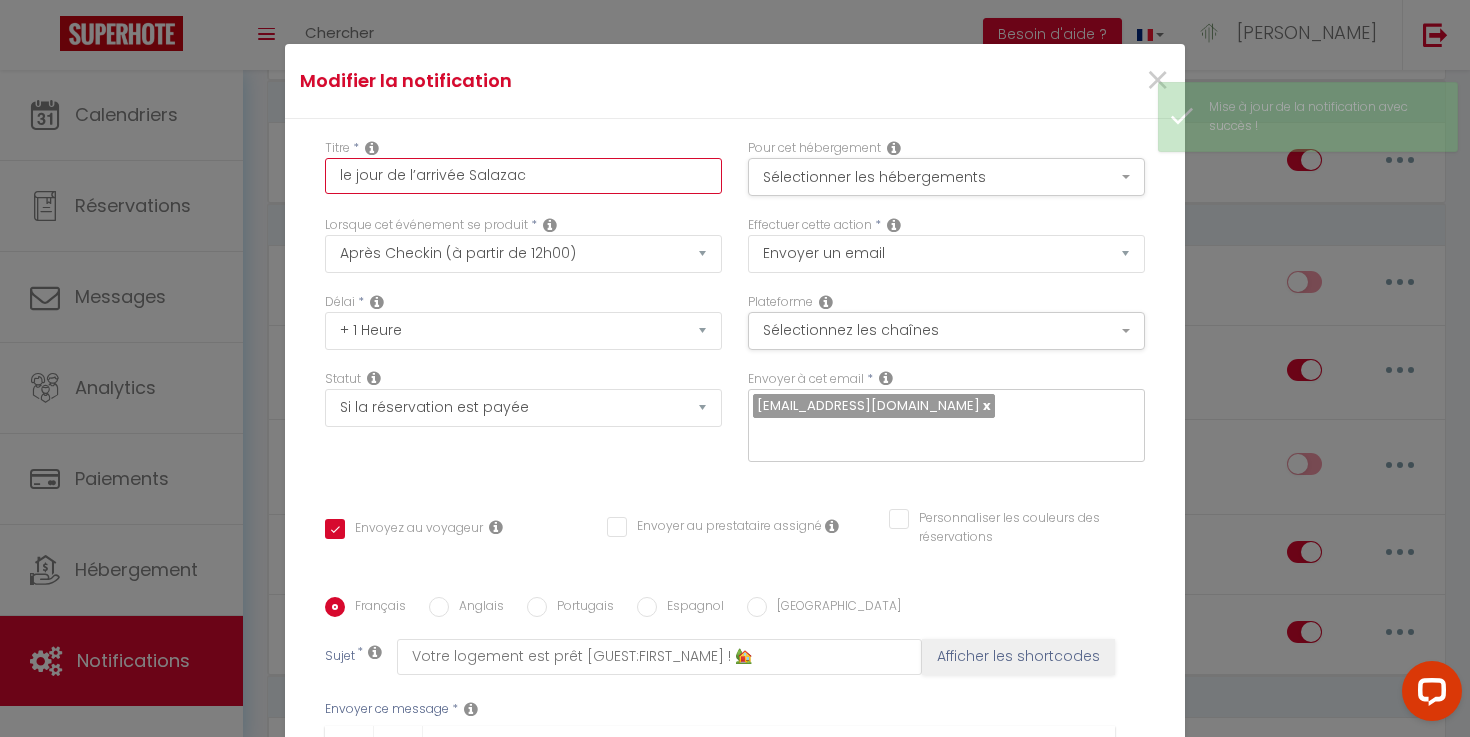 type on "le jour de l’arrivée Salazac (" 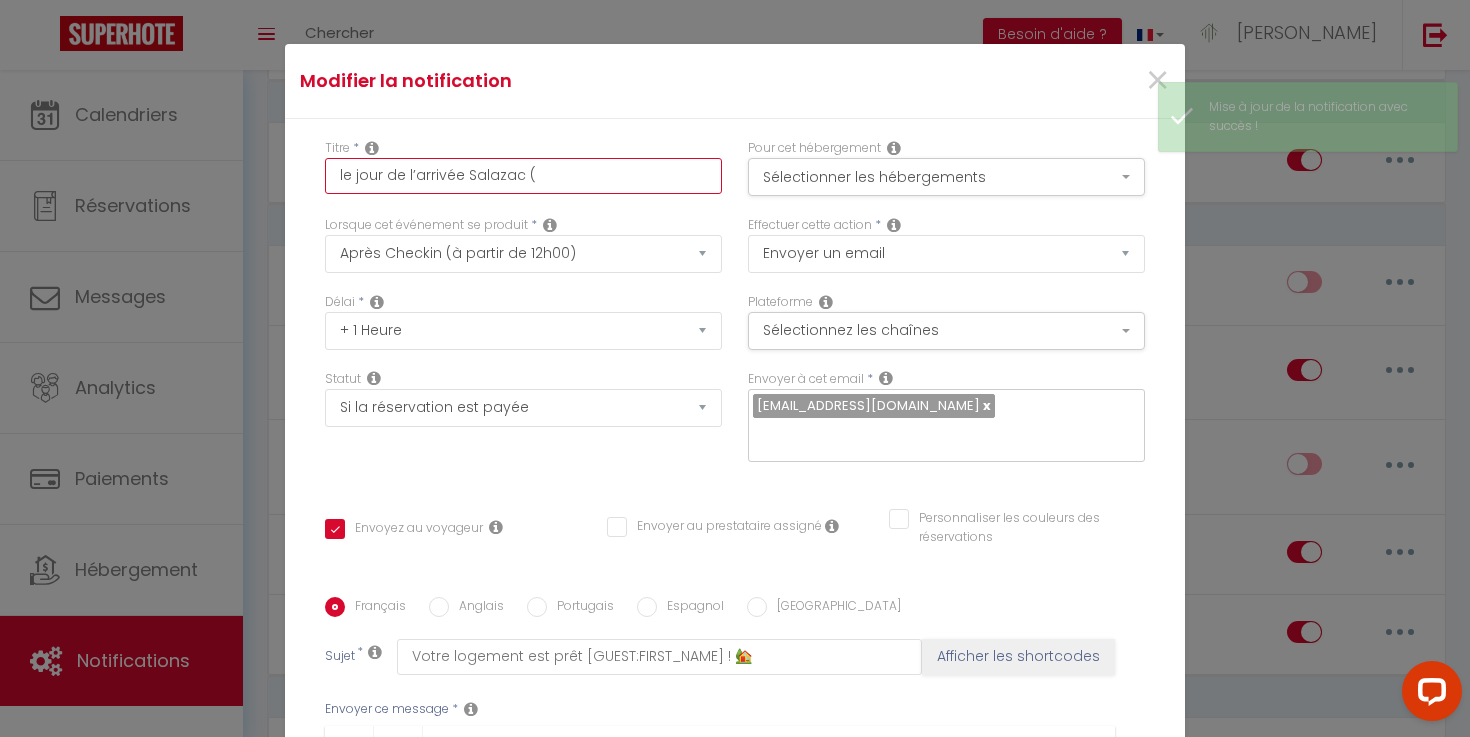 checkbox on "true" 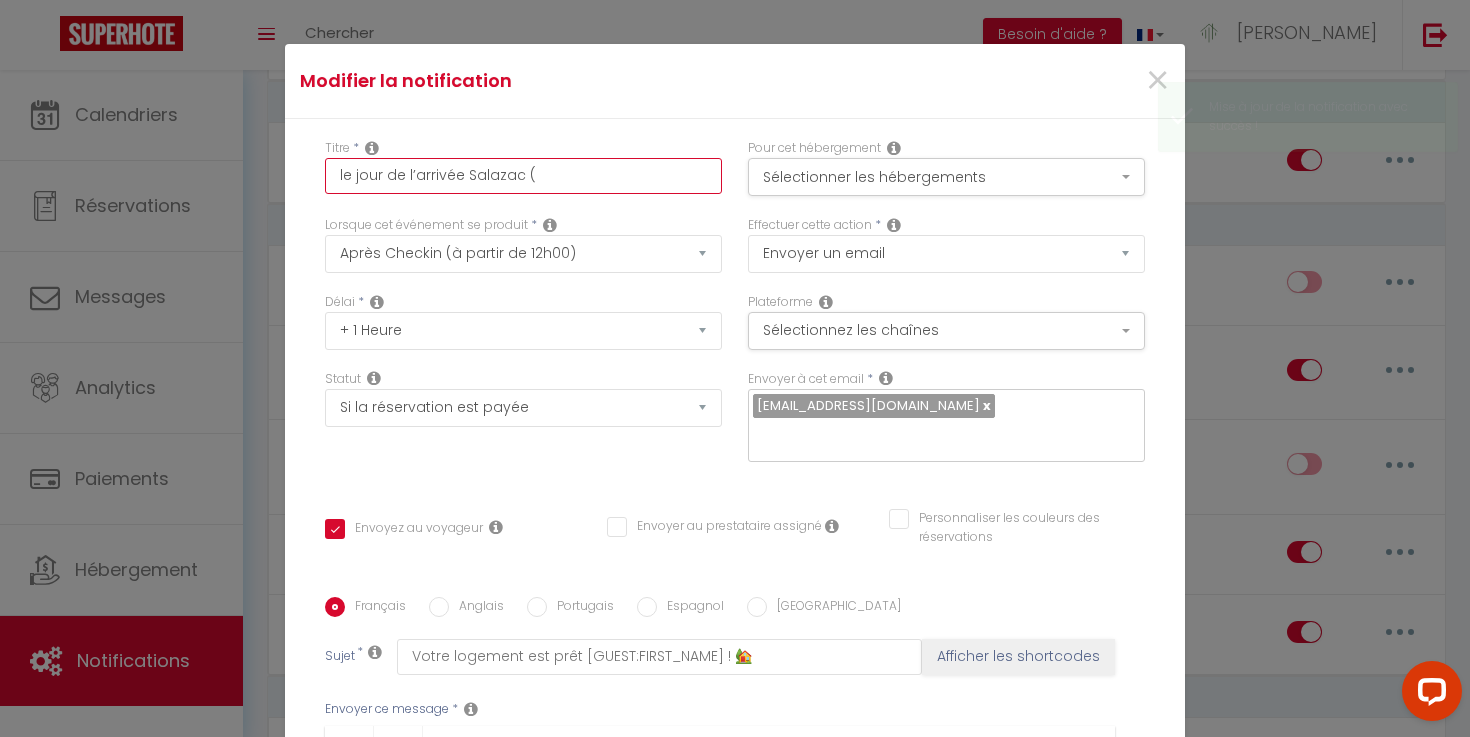 type on "le jour de l’arrivée Salazac (" 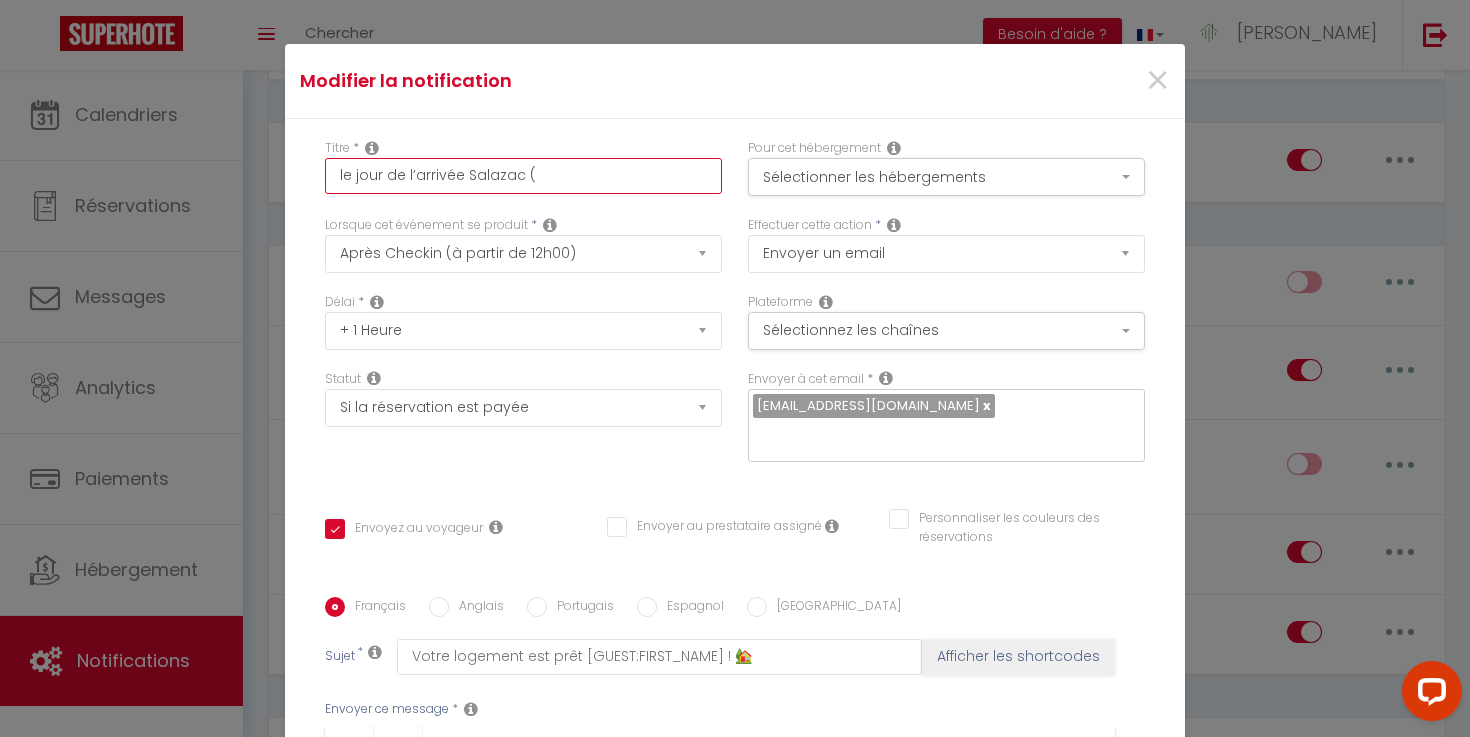 type on "le jour de l’arrivée [PERSON_NAME] ( L" 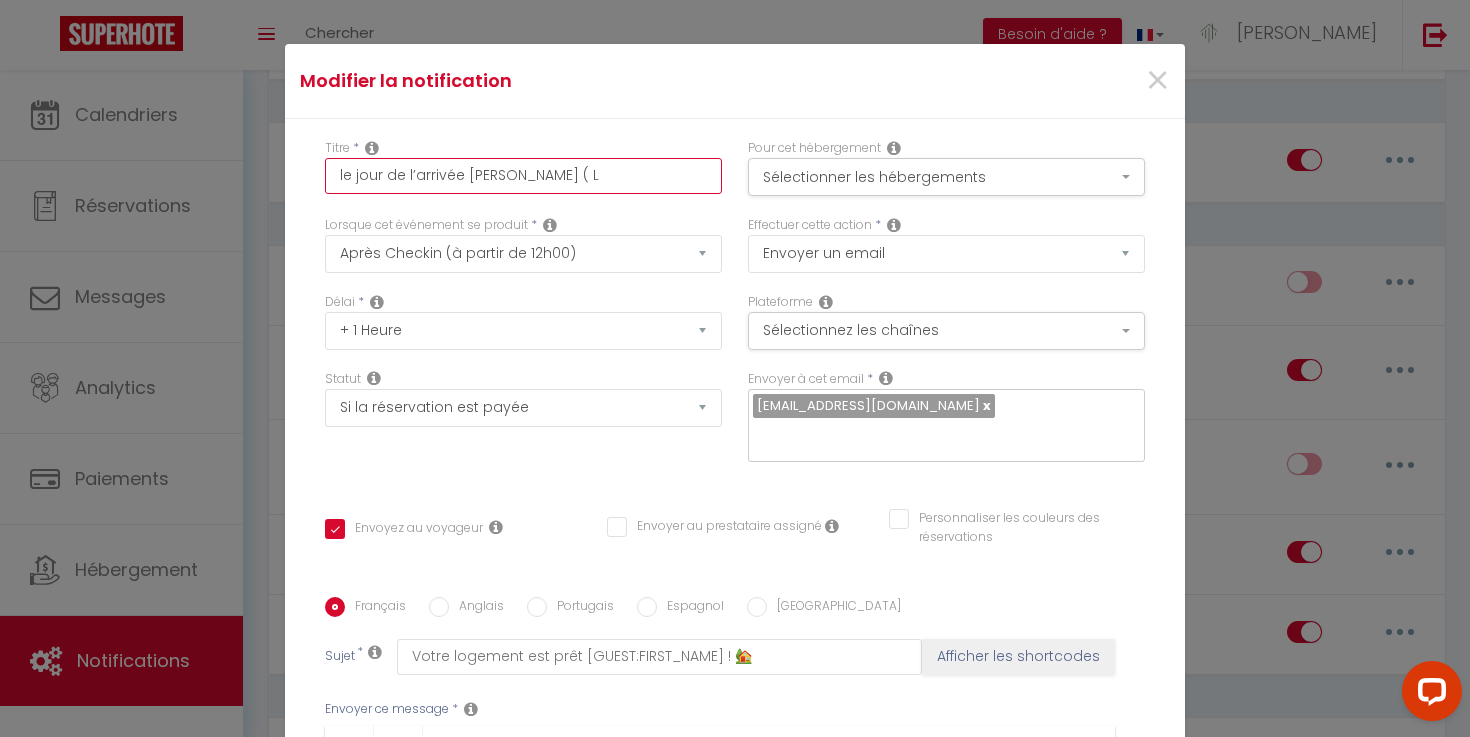 checkbox on "true" 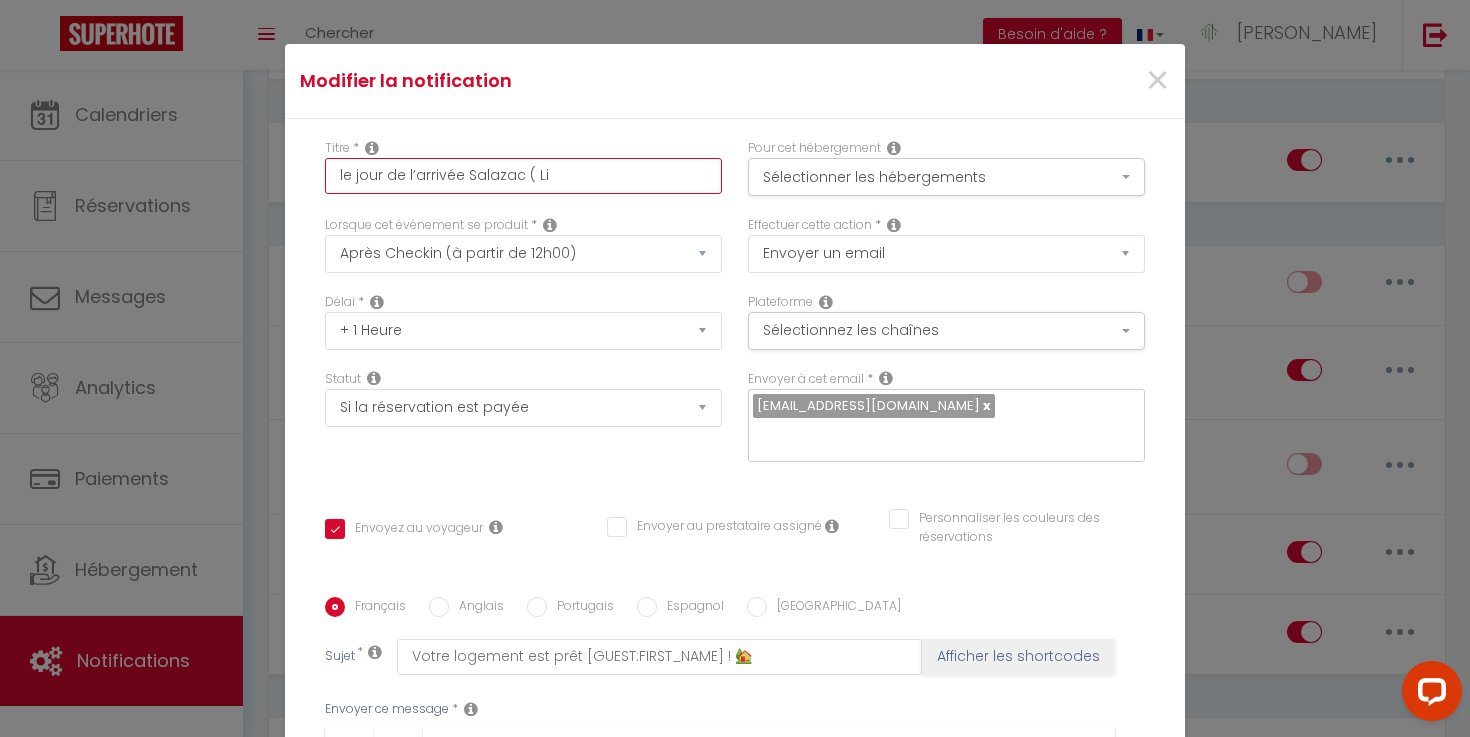 checkbox on "true" 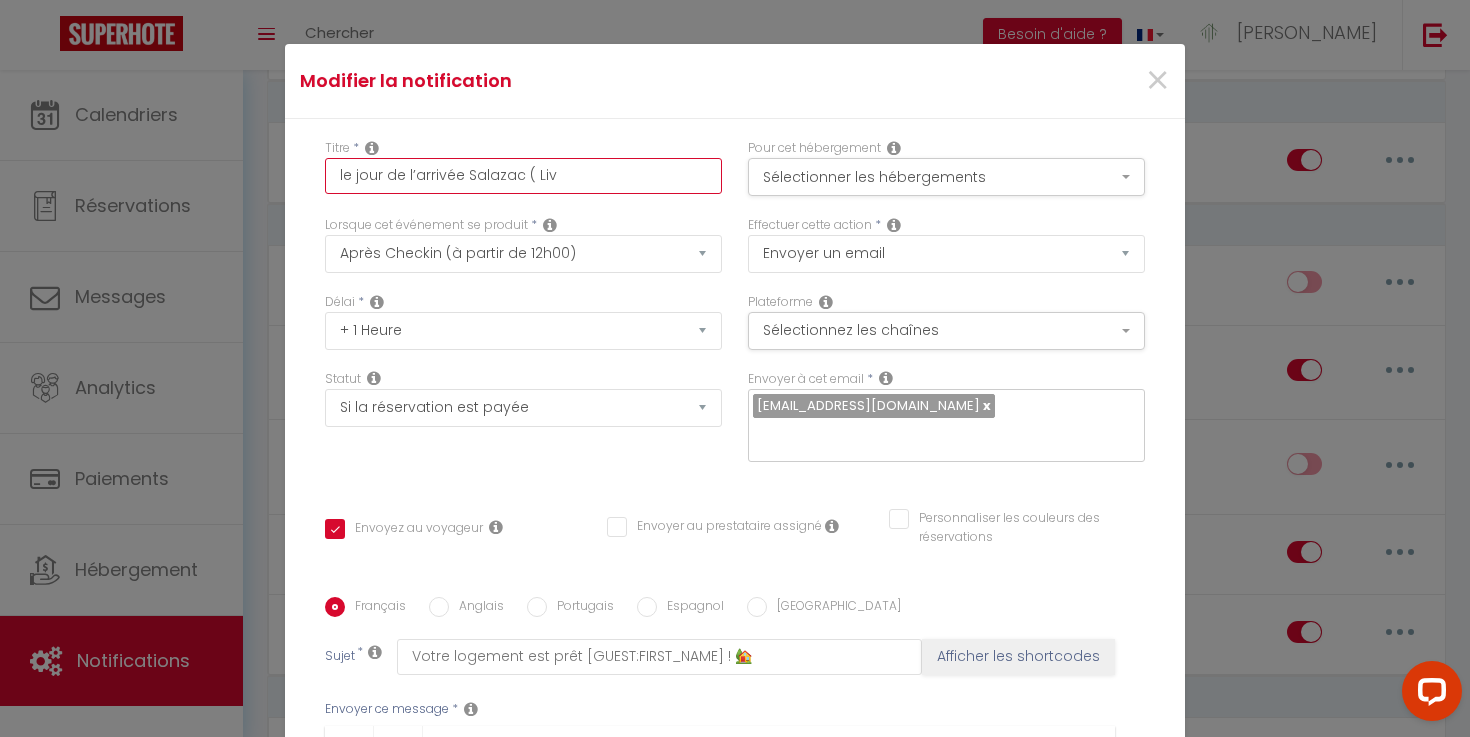 checkbox on "true" 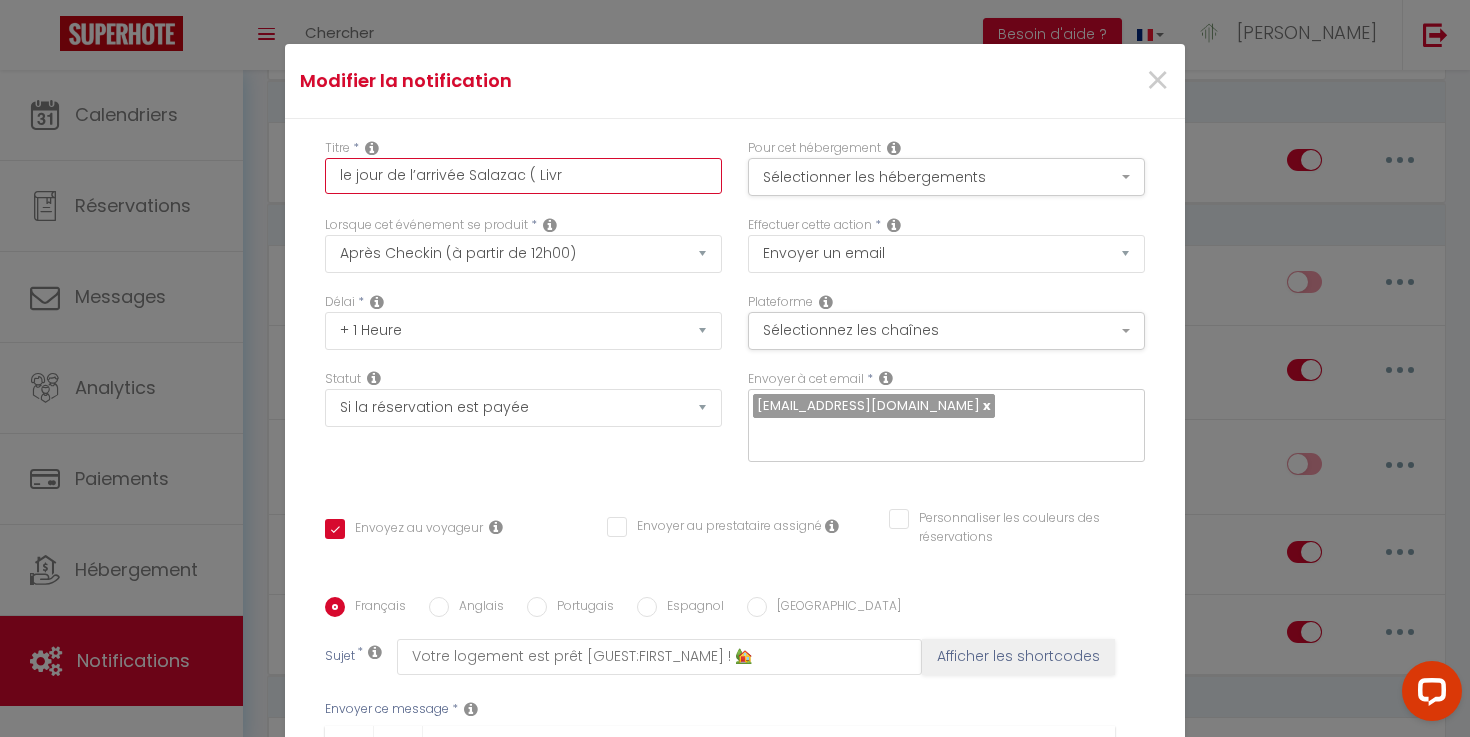 checkbox on "true" 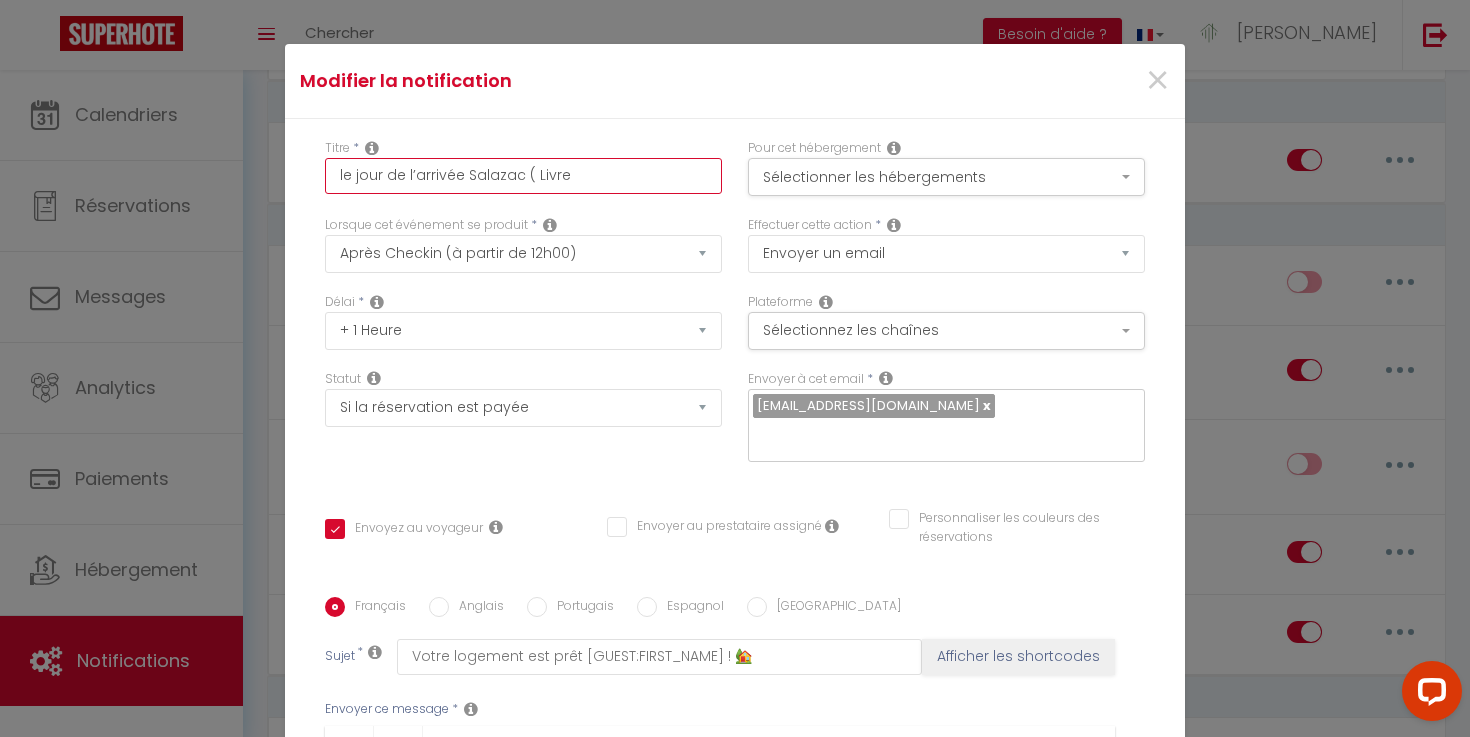 checkbox on "true" 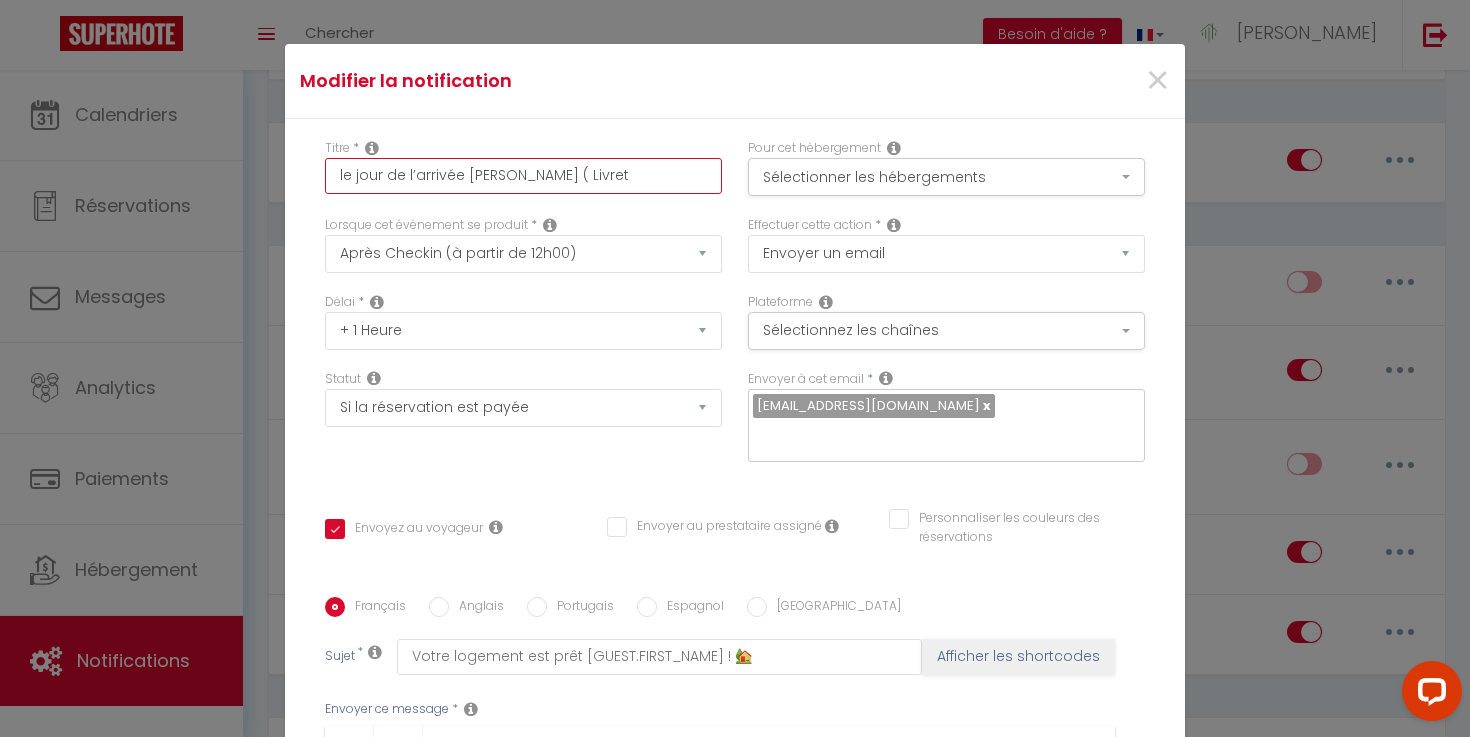 checkbox on "true" 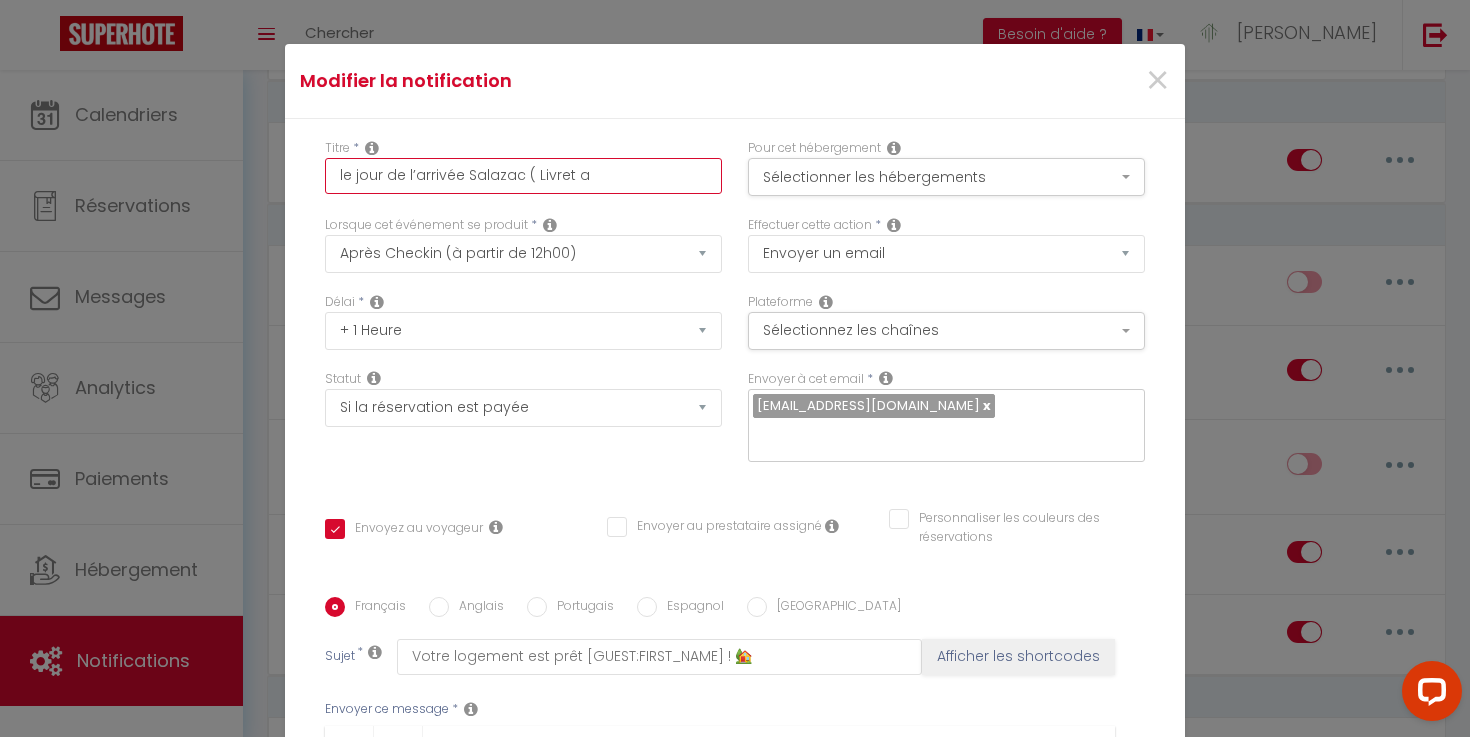 checkbox on "true" 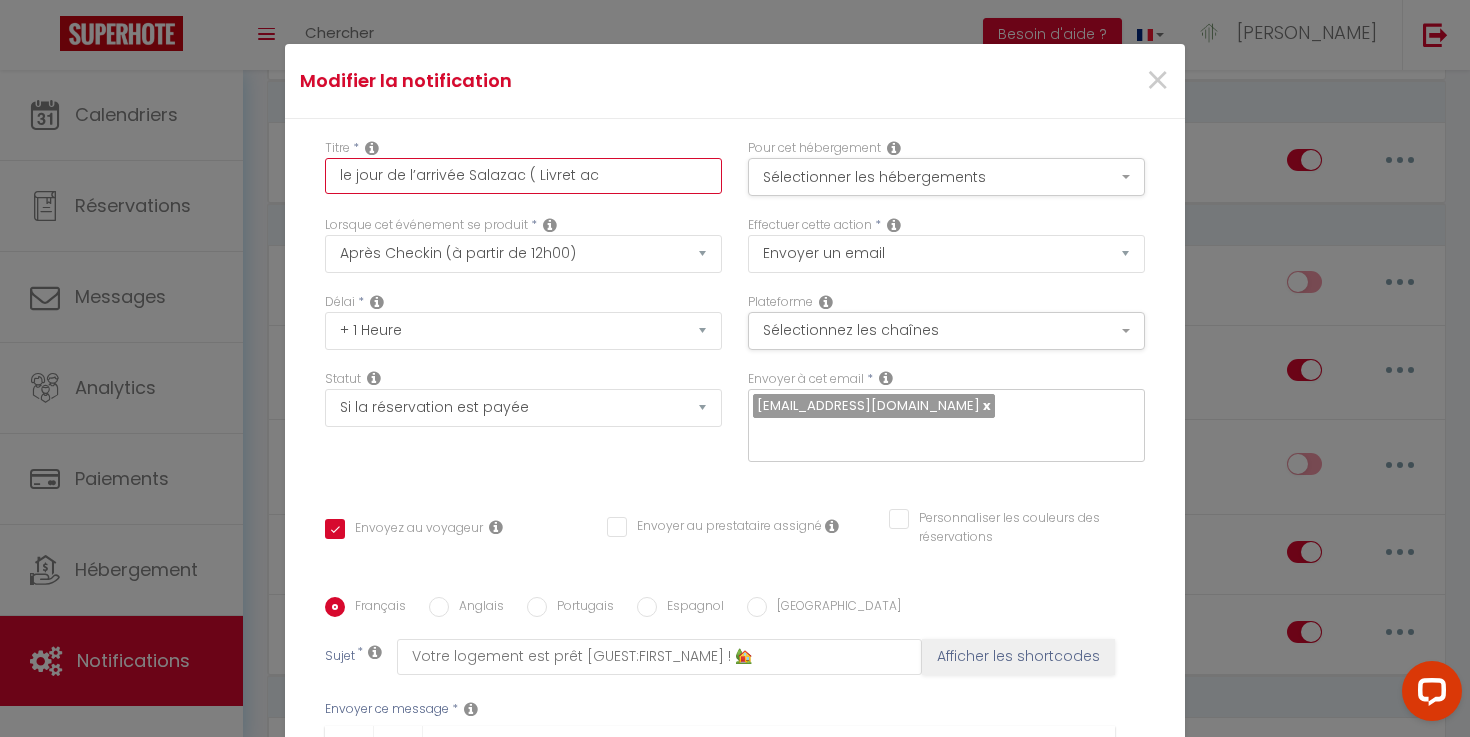 checkbox on "true" 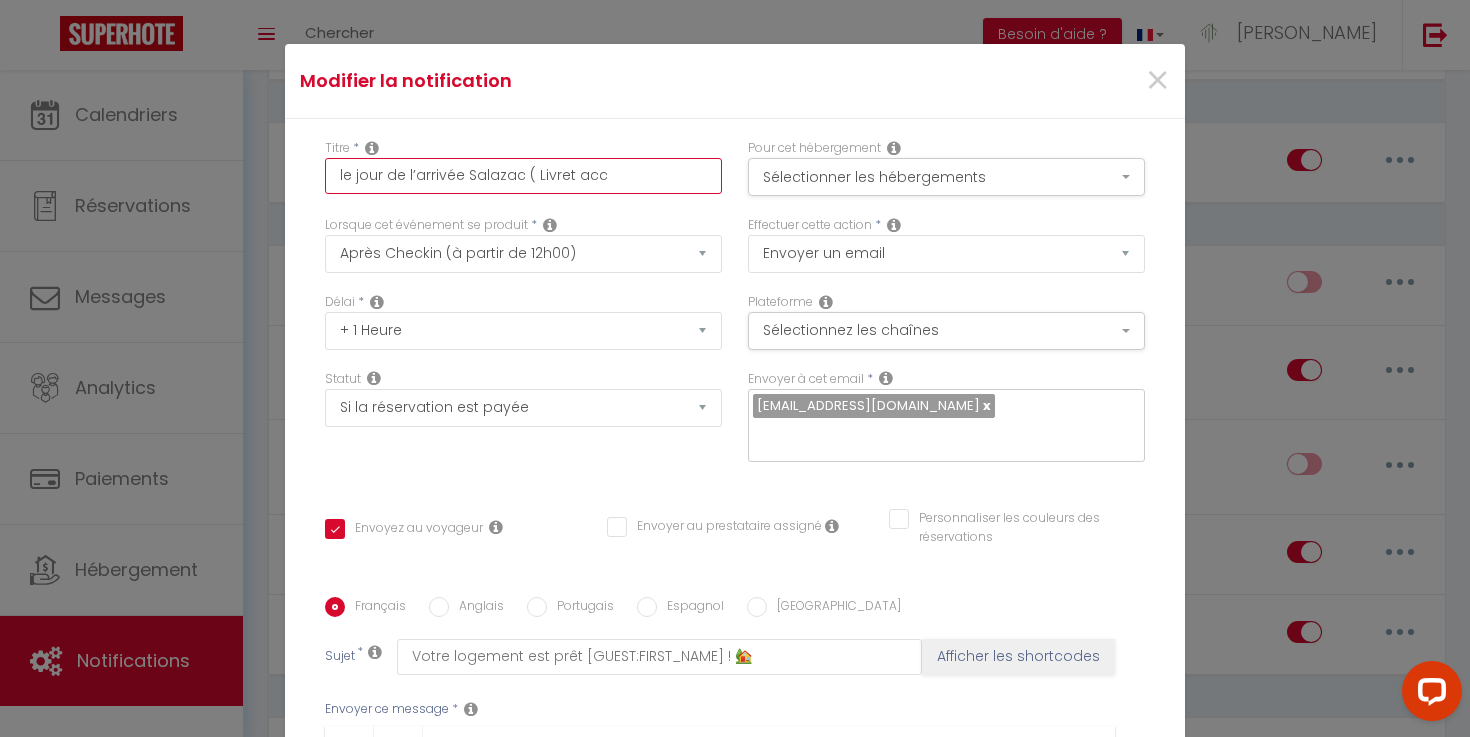 checkbox on "true" 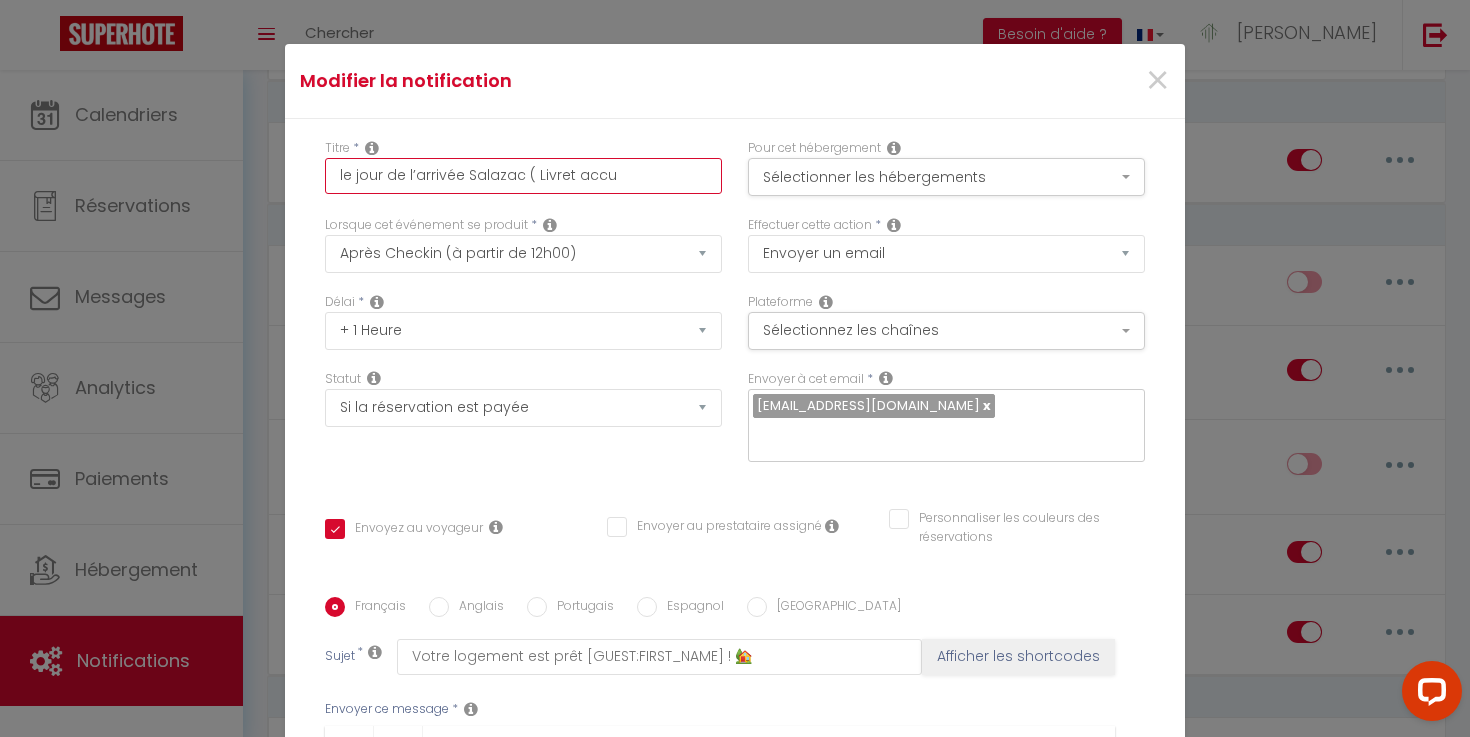 checkbox on "true" 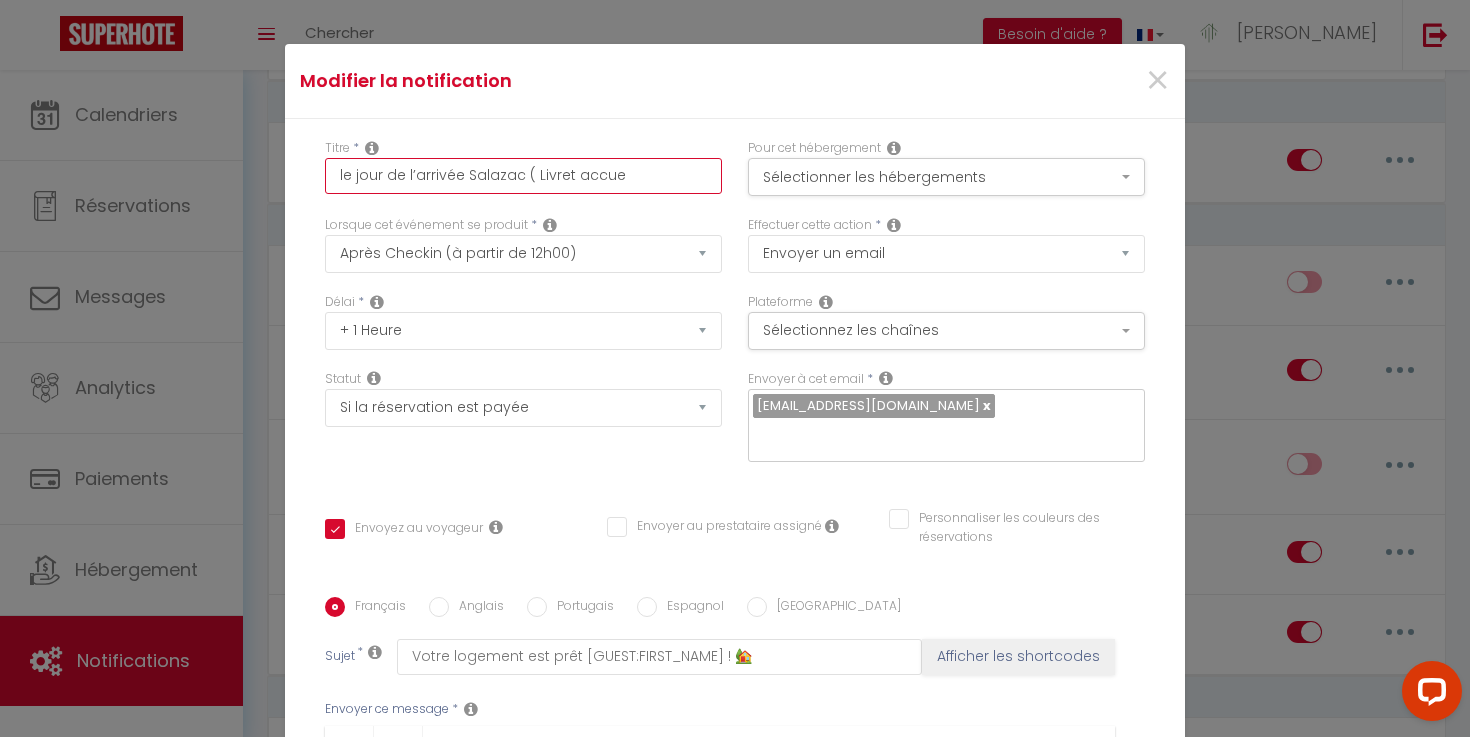 checkbox on "true" 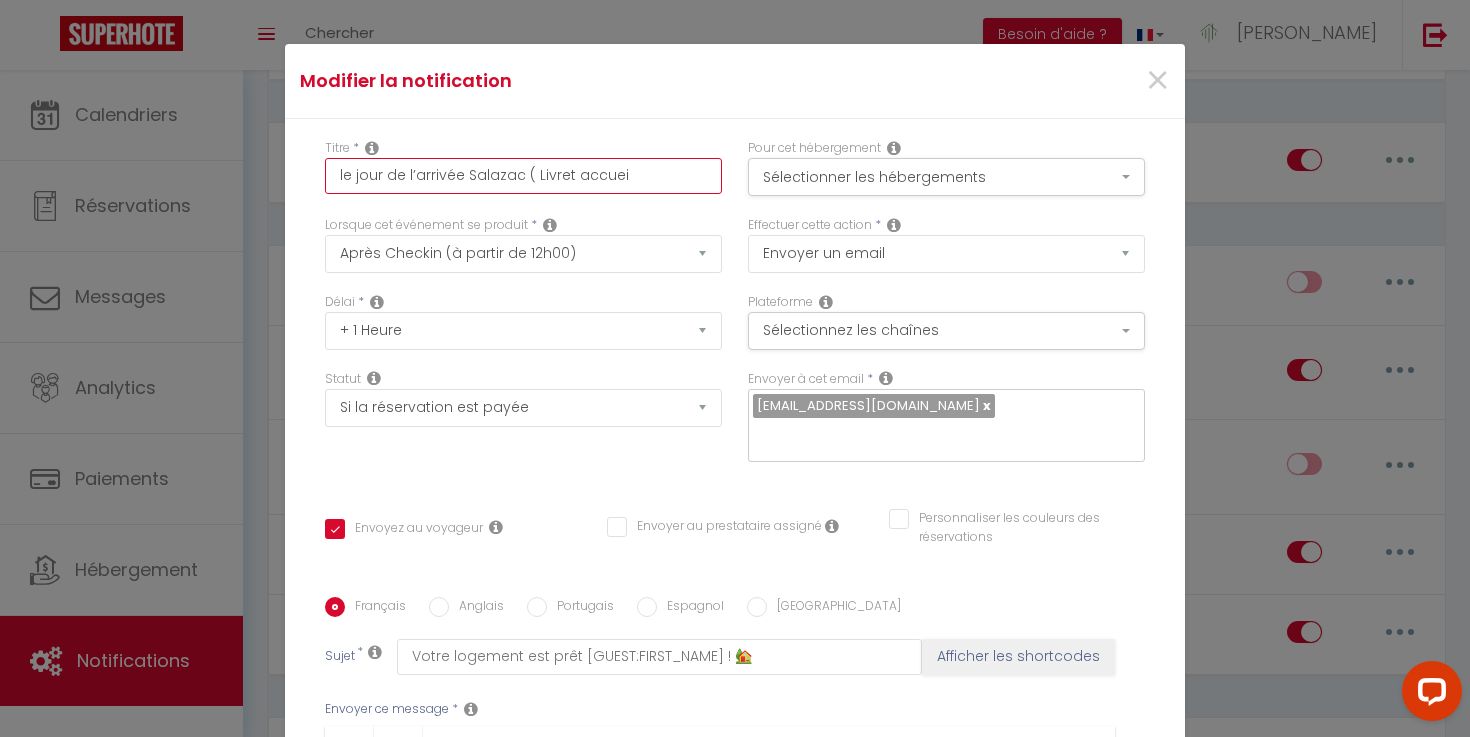 checkbox on "true" 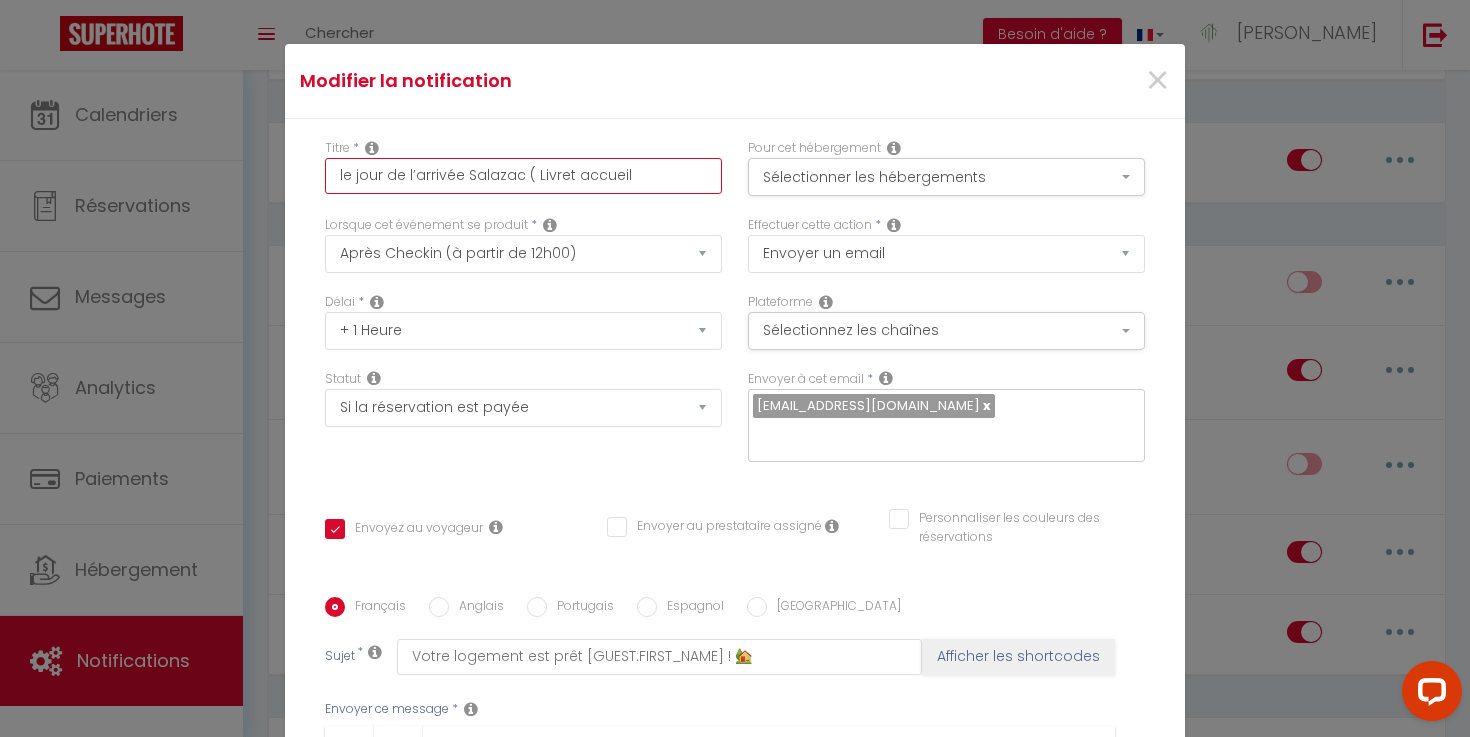 checkbox on "true" 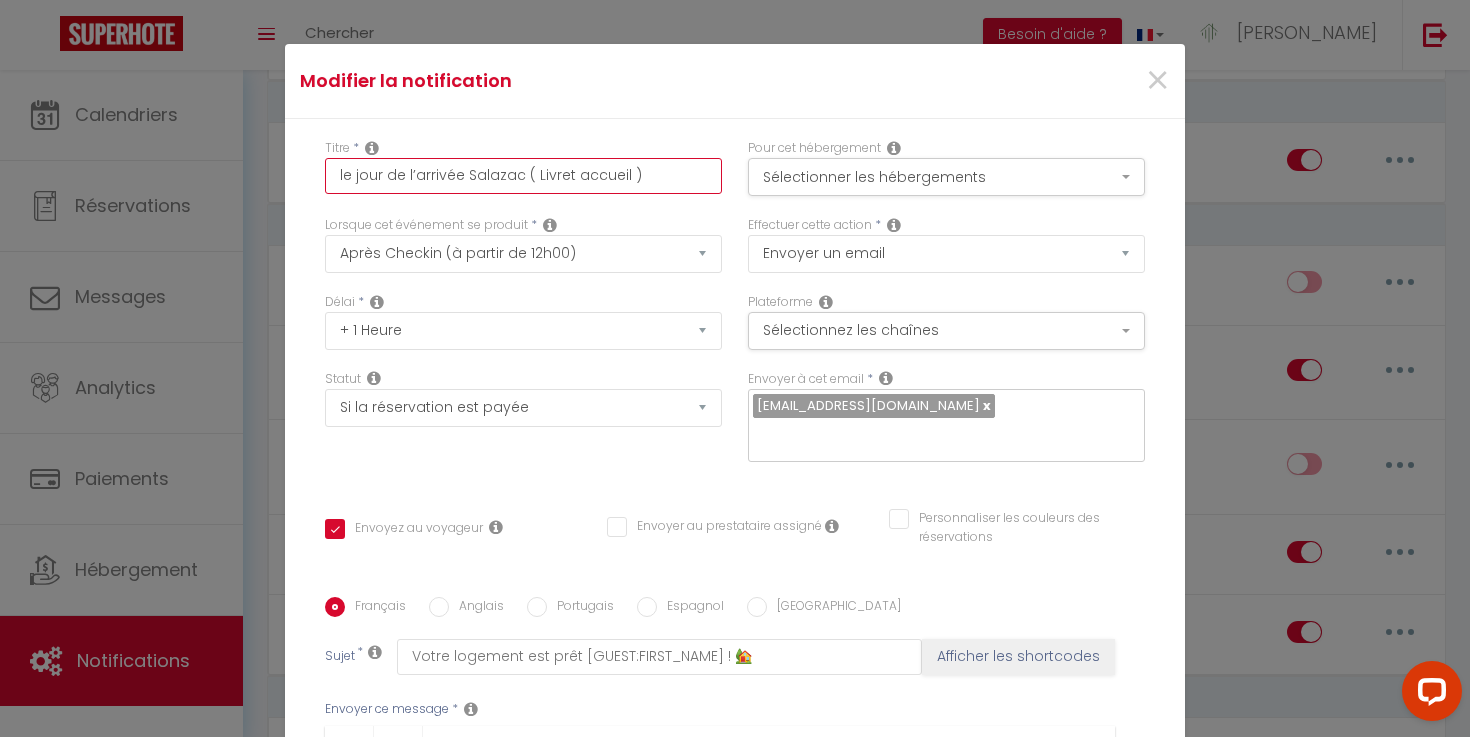 checkbox on "true" 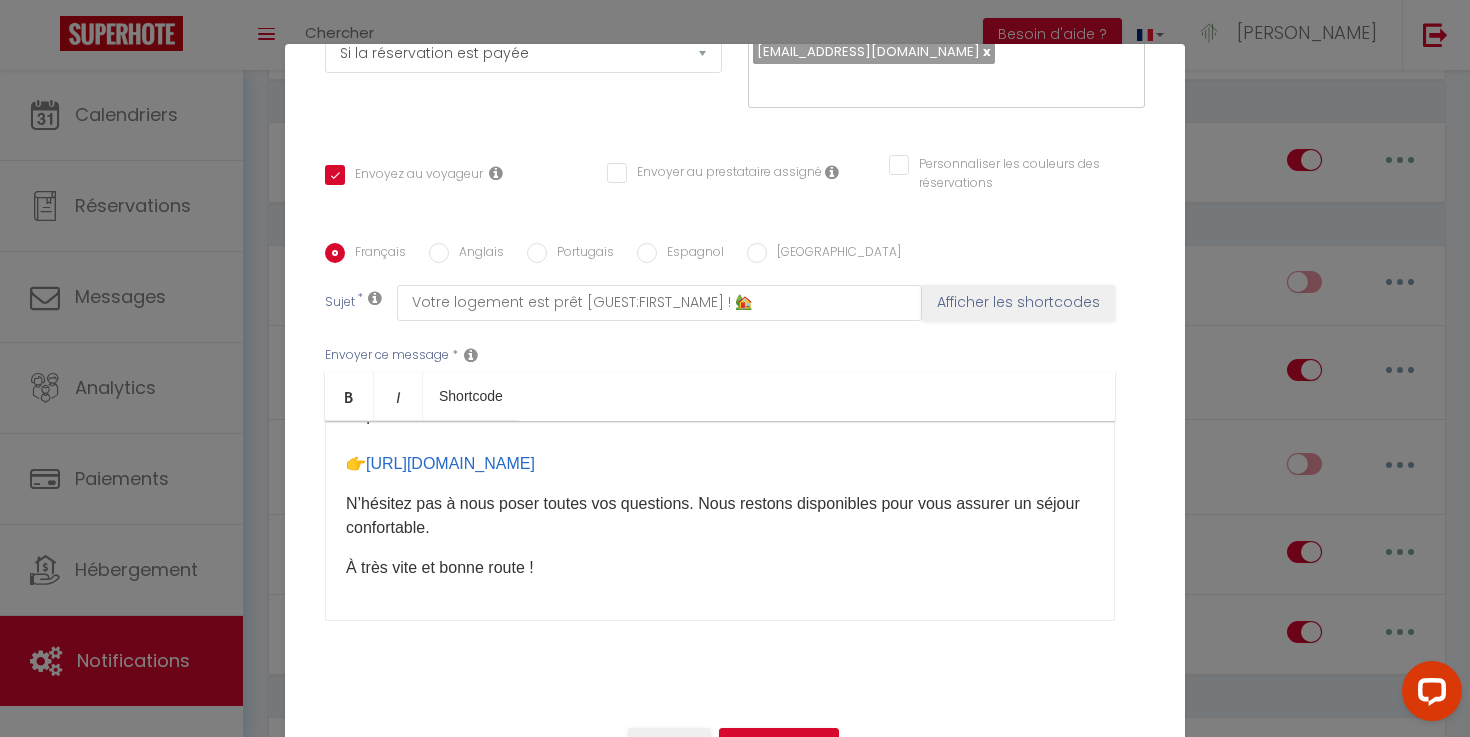 type on "le jour de l’arrivée Salazac ( Livret accueil )" 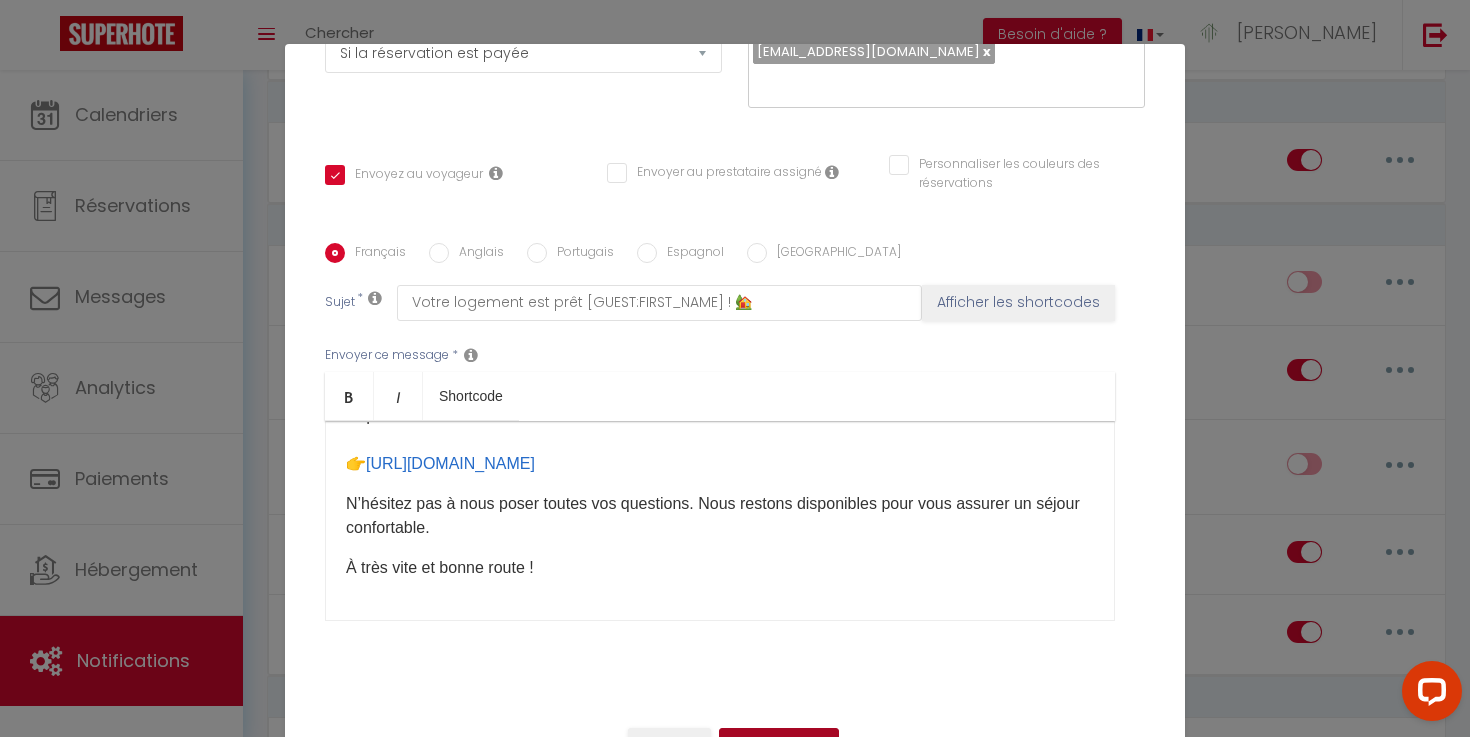 click on "Mettre à jour" at bounding box center [779, 745] 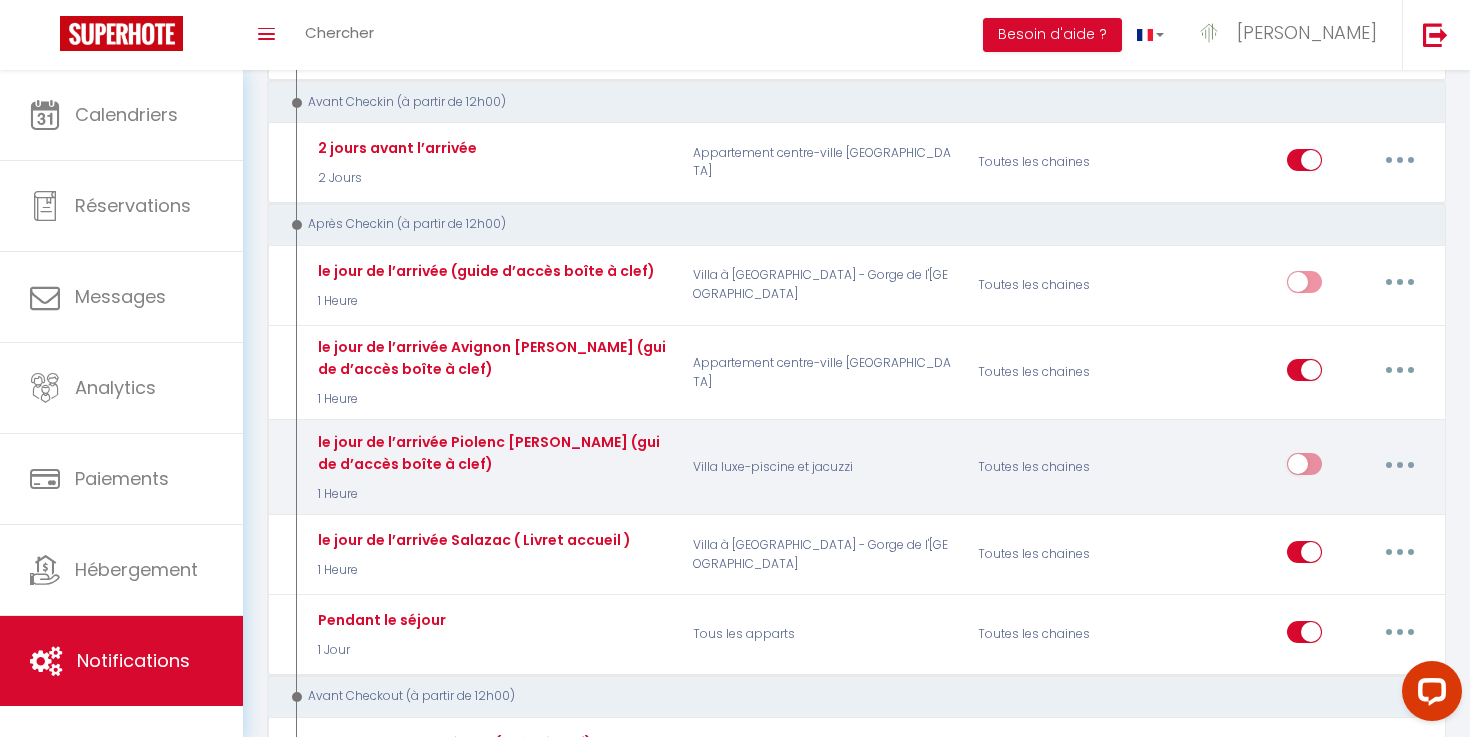 click at bounding box center [1400, 464] 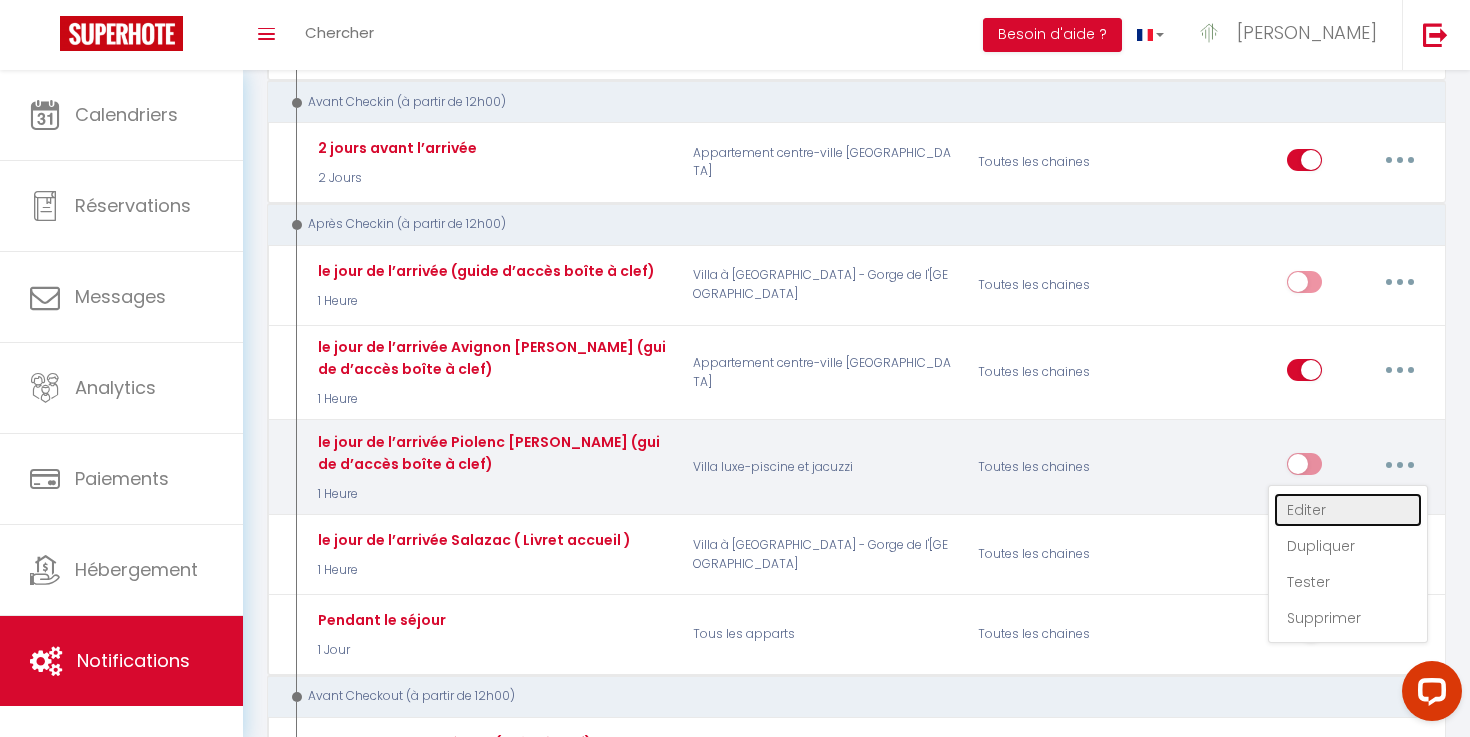 click on "Editer" at bounding box center (1348, 510) 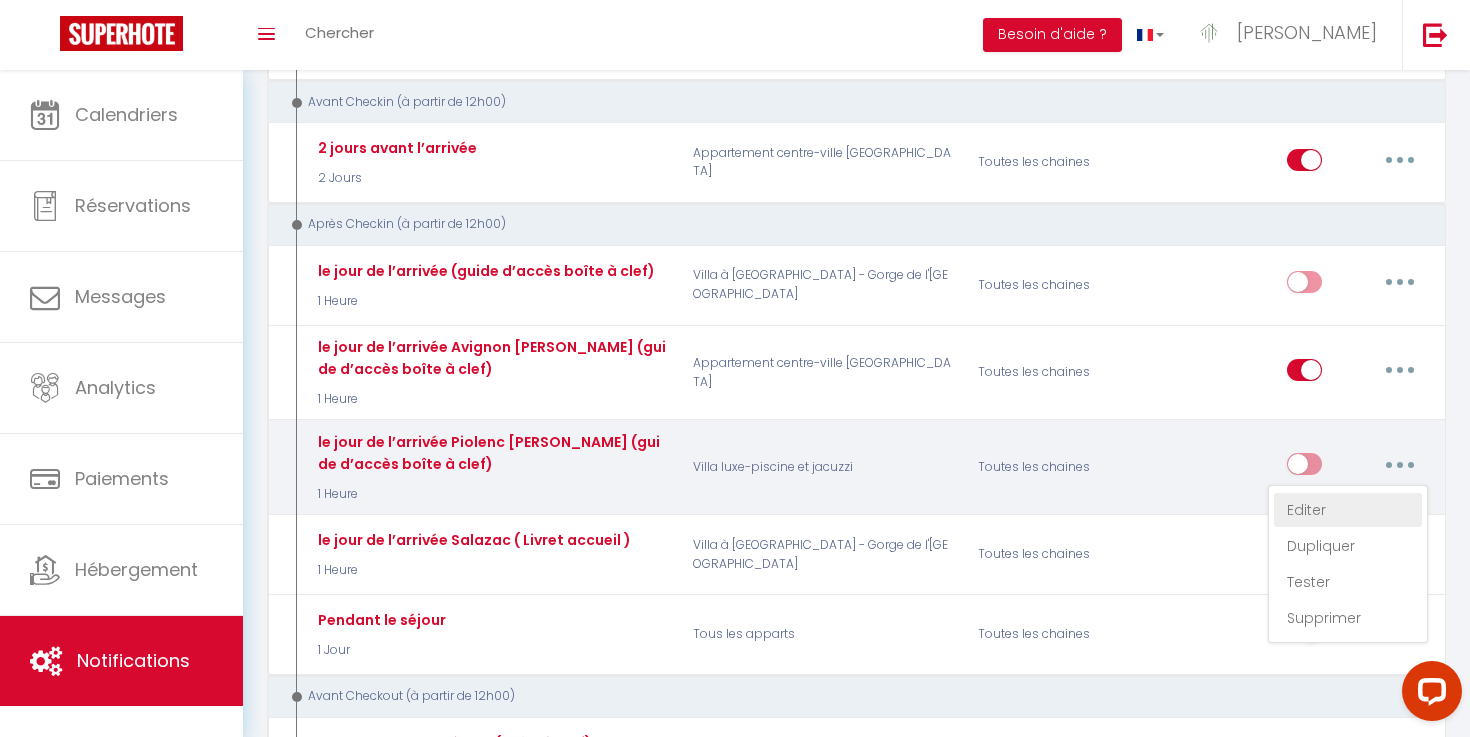 type on "le jour de l’arrivée Piolenc [PERSON_NAME] (guide d’accès boîte à clef)" 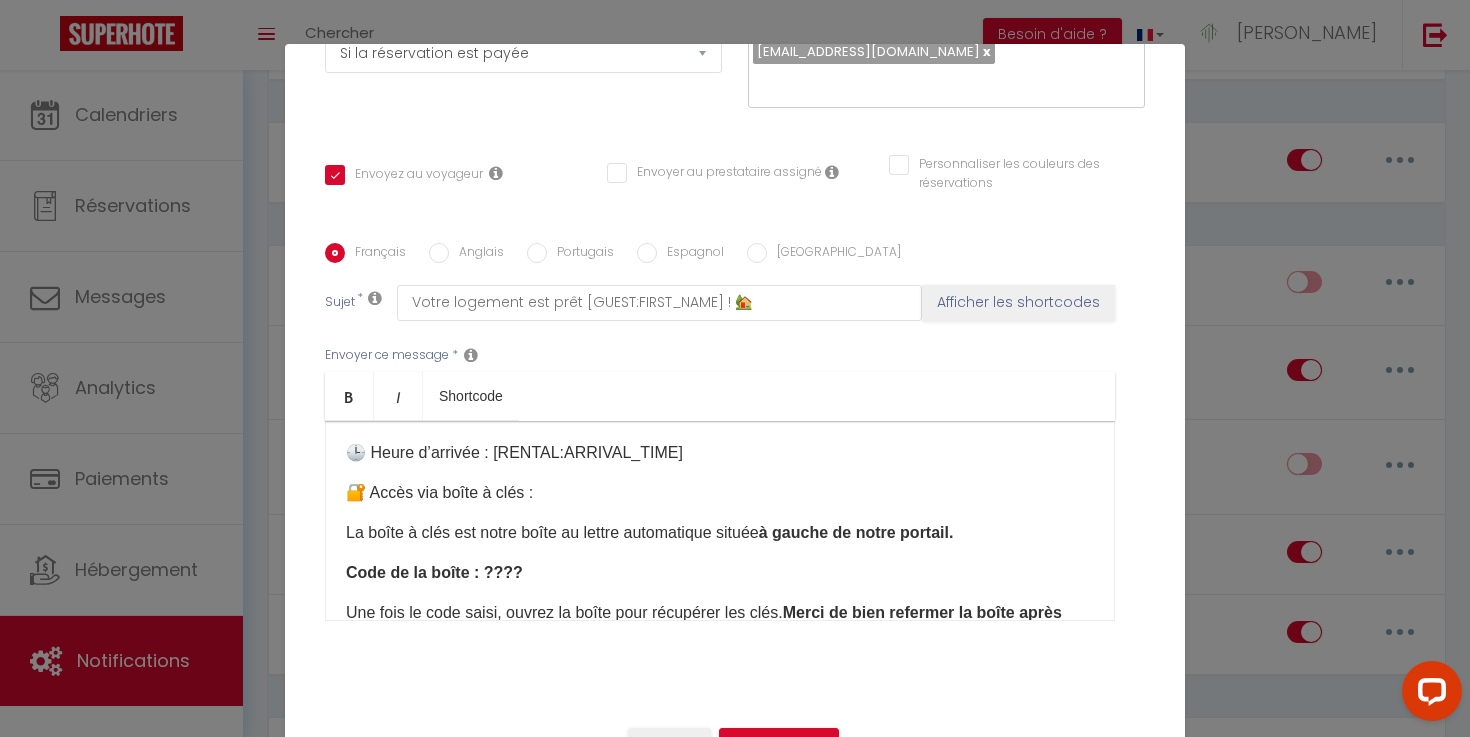 scroll, scrollTop: 0, scrollLeft: 0, axis: both 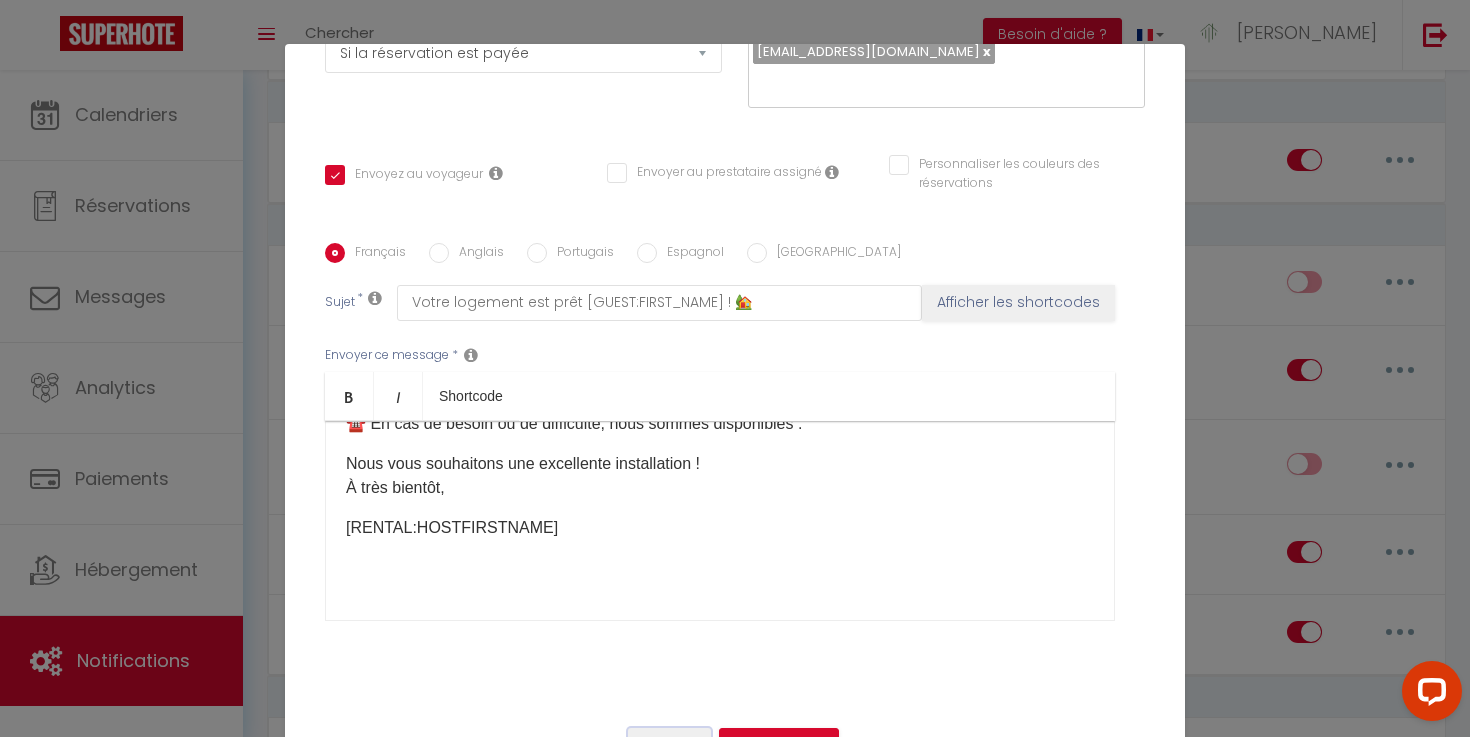 click on "Annuler" at bounding box center [669, 745] 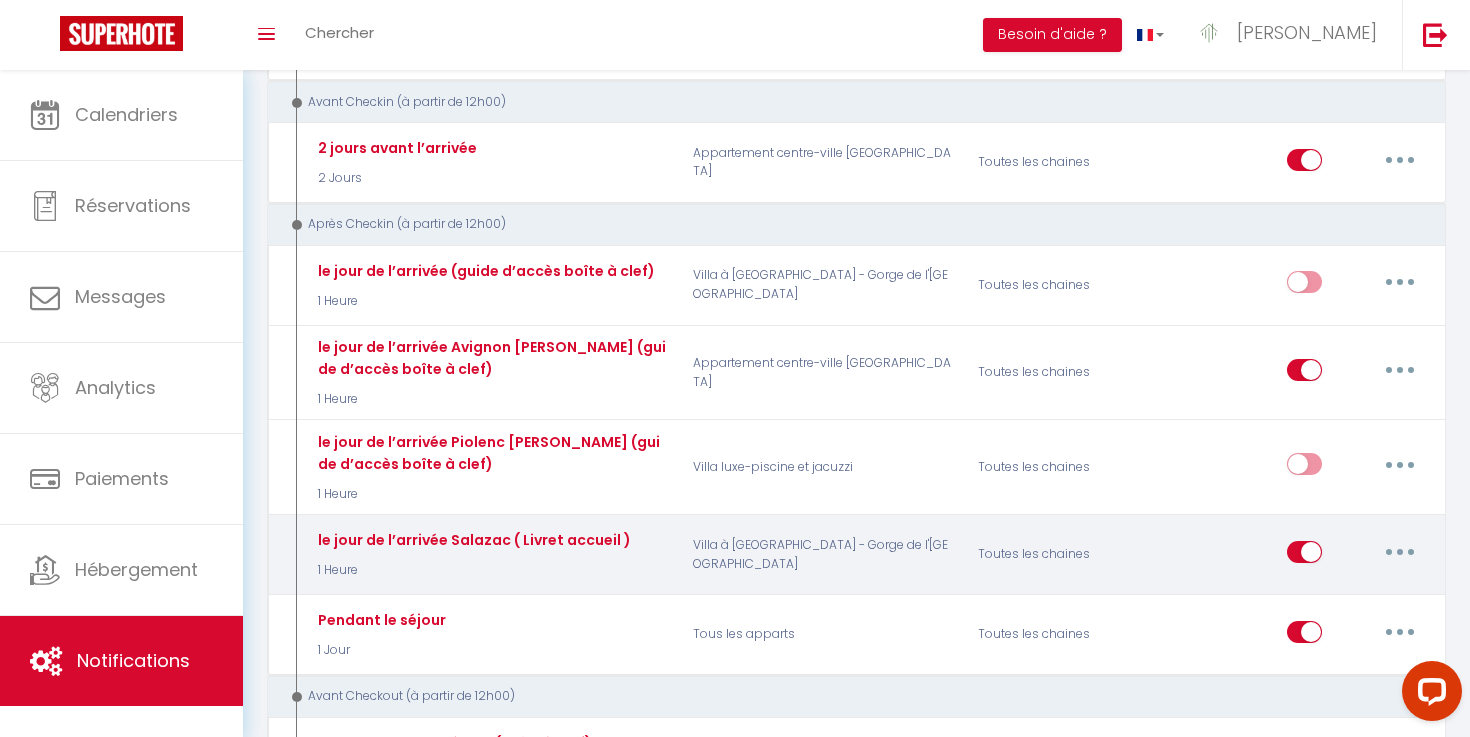 click at bounding box center (1400, 552) 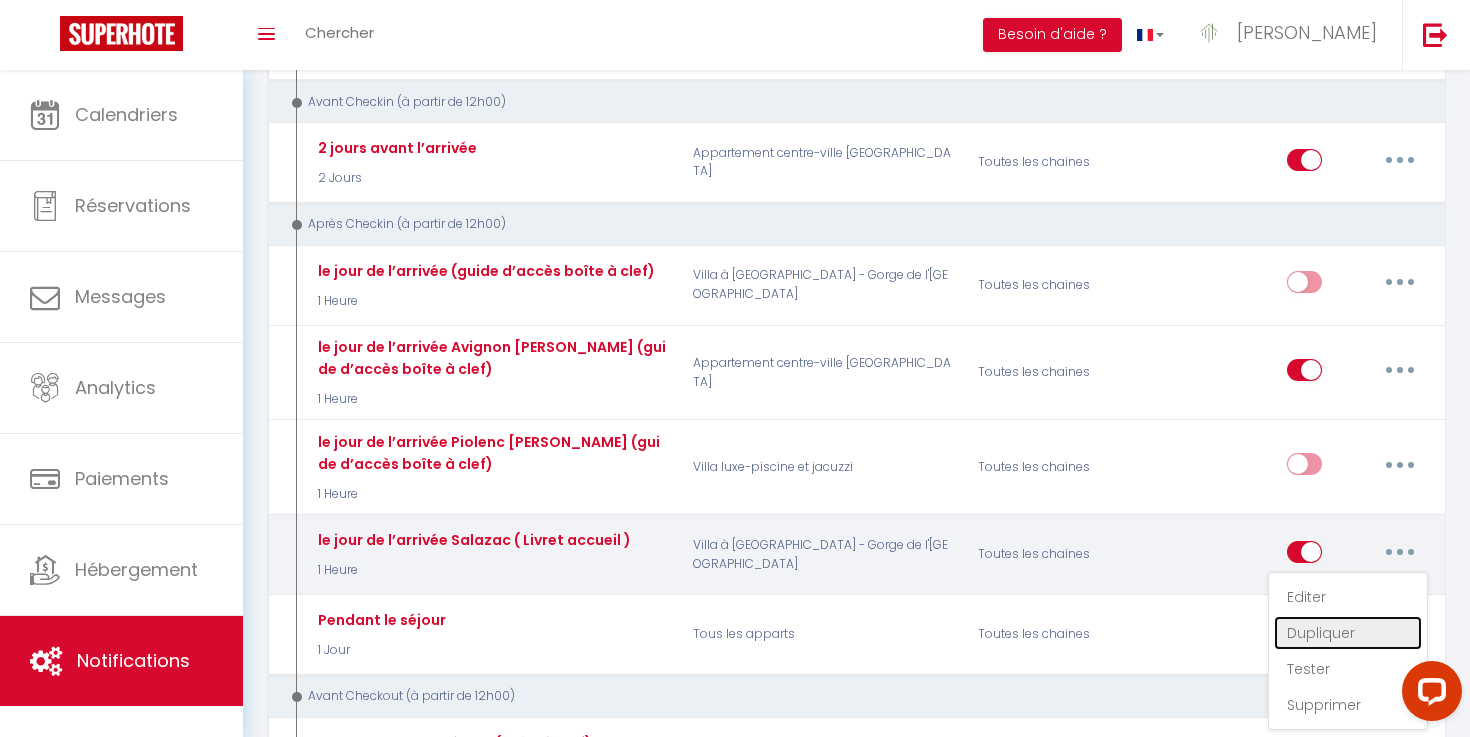 click on "Dupliquer" at bounding box center [1348, 633] 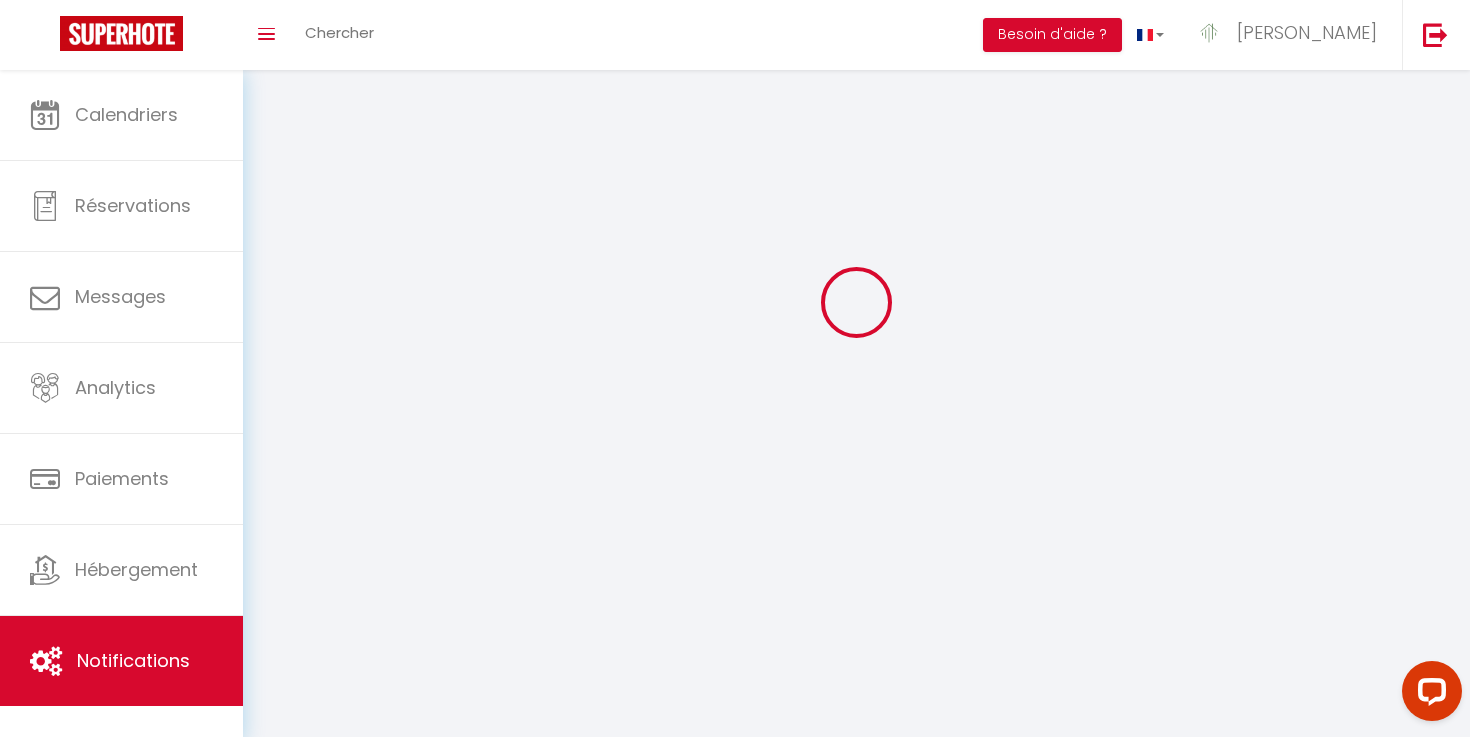 select 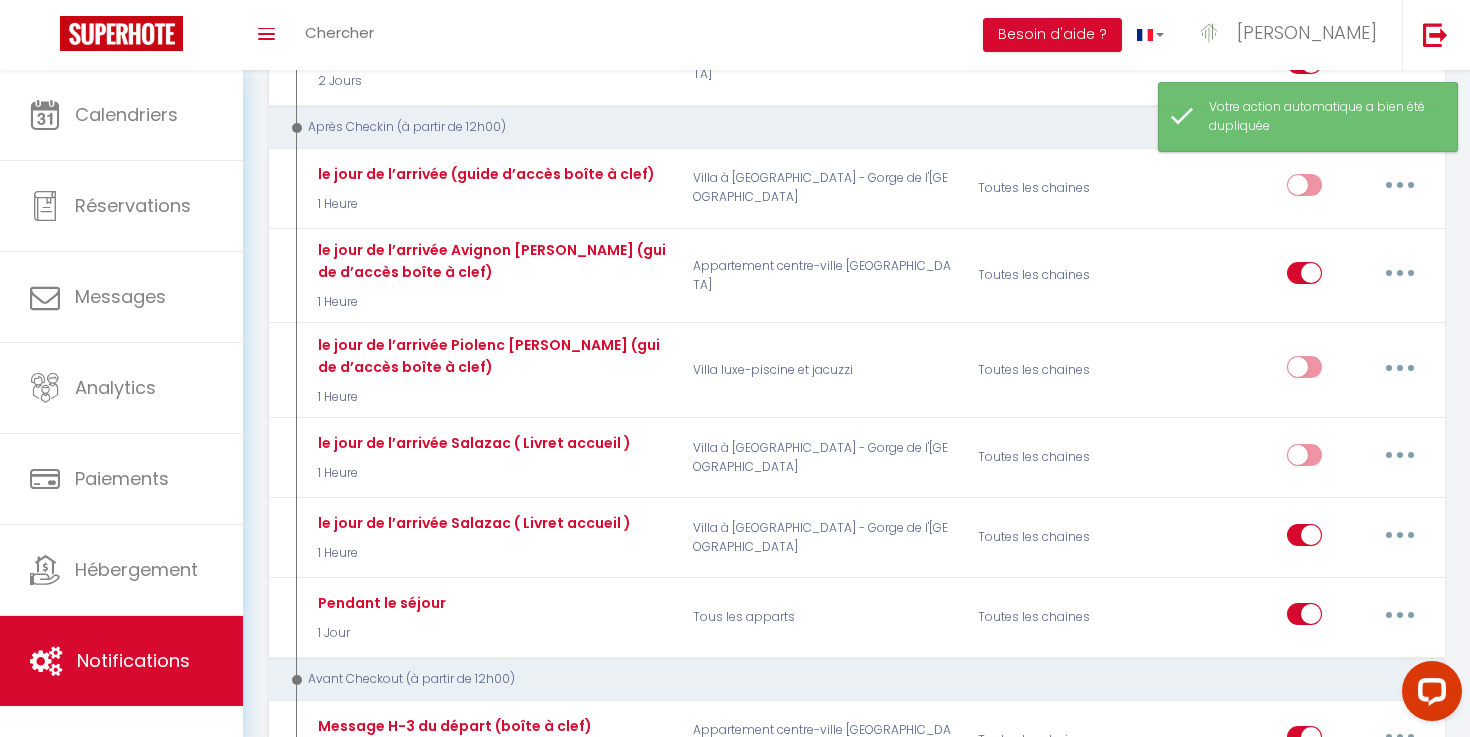 scroll, scrollTop: 610, scrollLeft: 0, axis: vertical 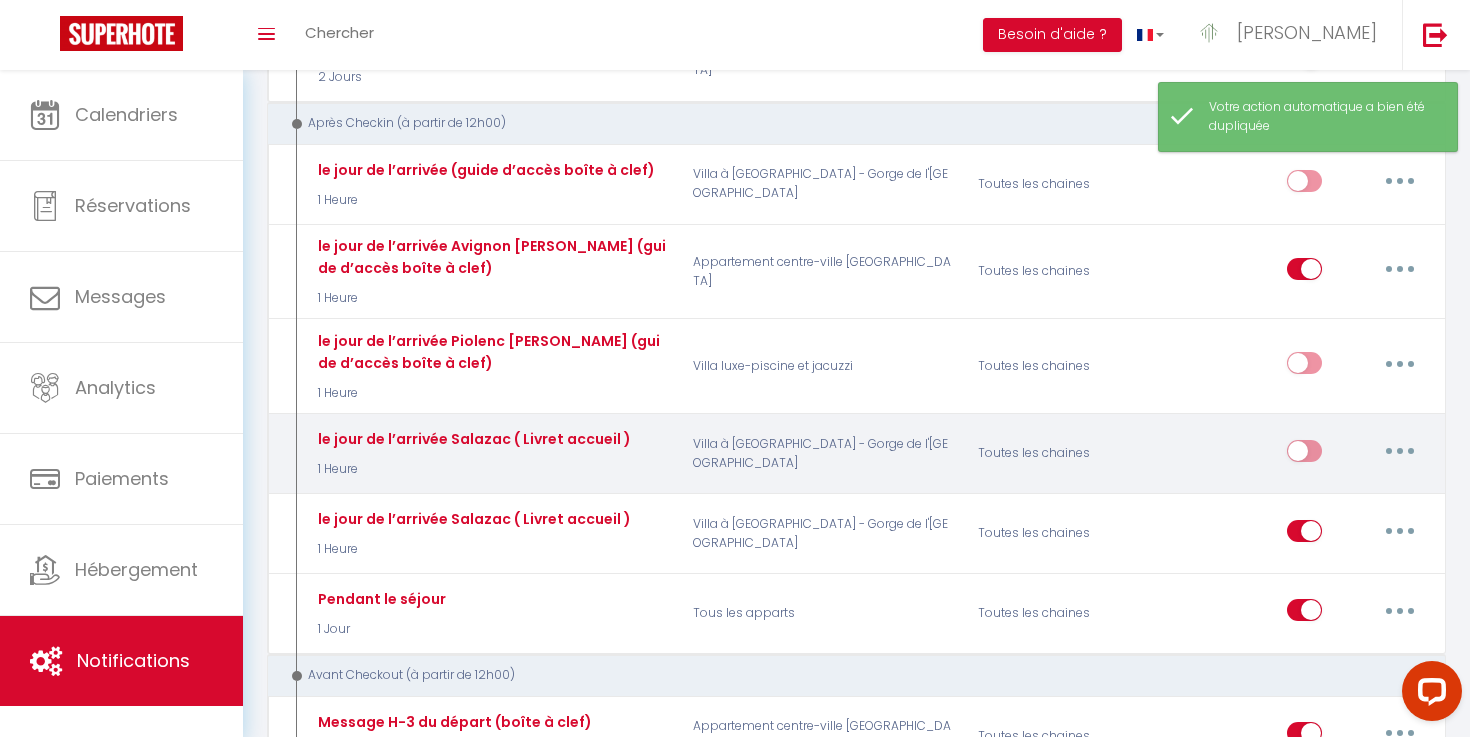 click at bounding box center (1400, 451) 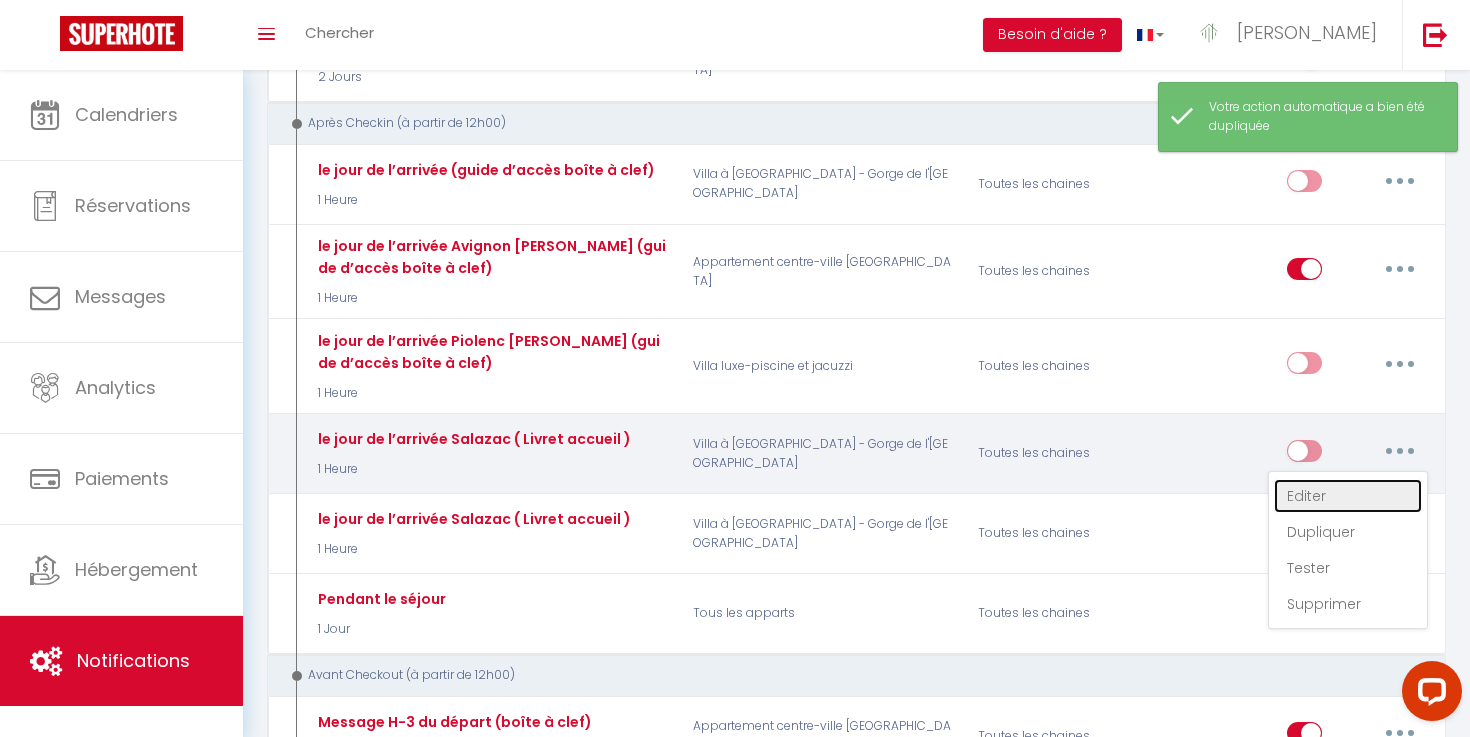 click on "Editer" at bounding box center (1348, 496) 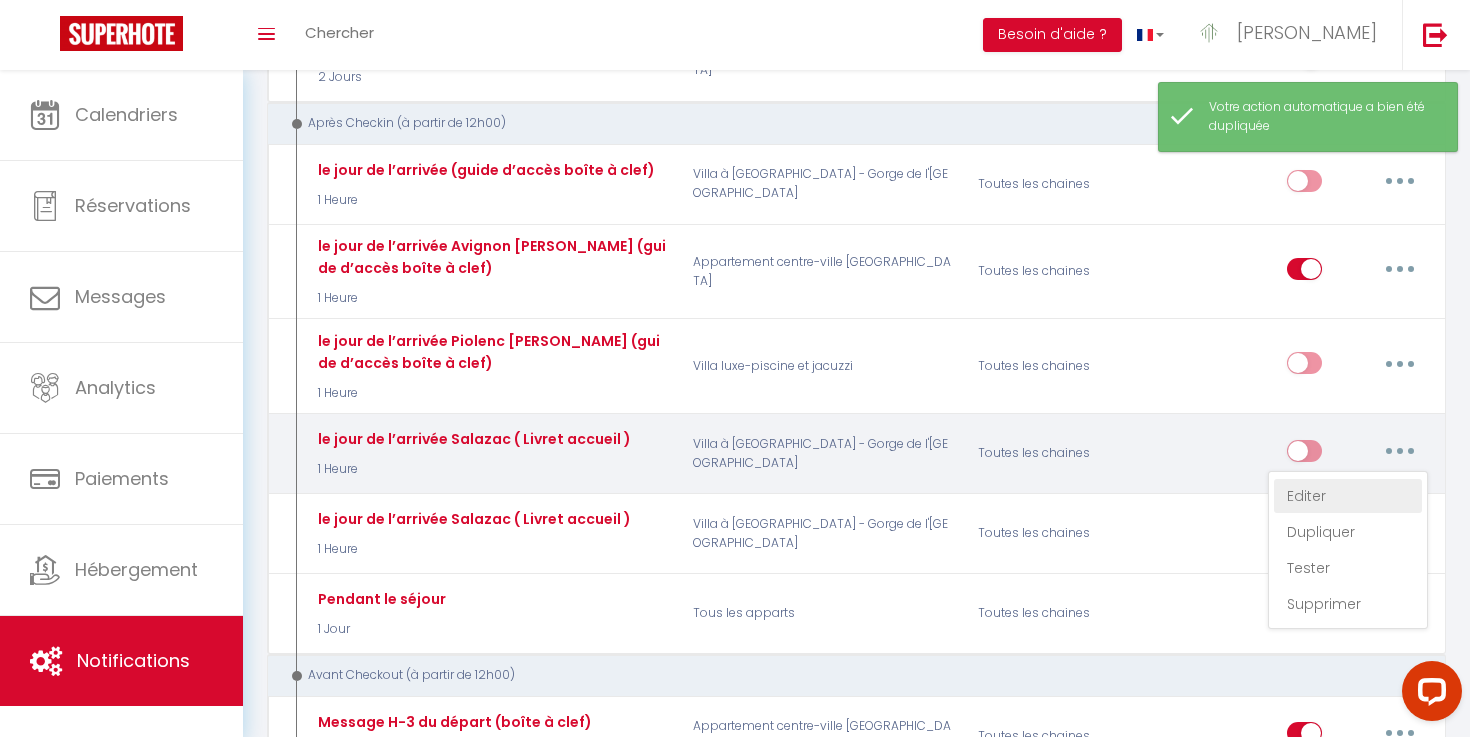 type on "le jour de l’arrivée Salazac ( Livret accueil )" 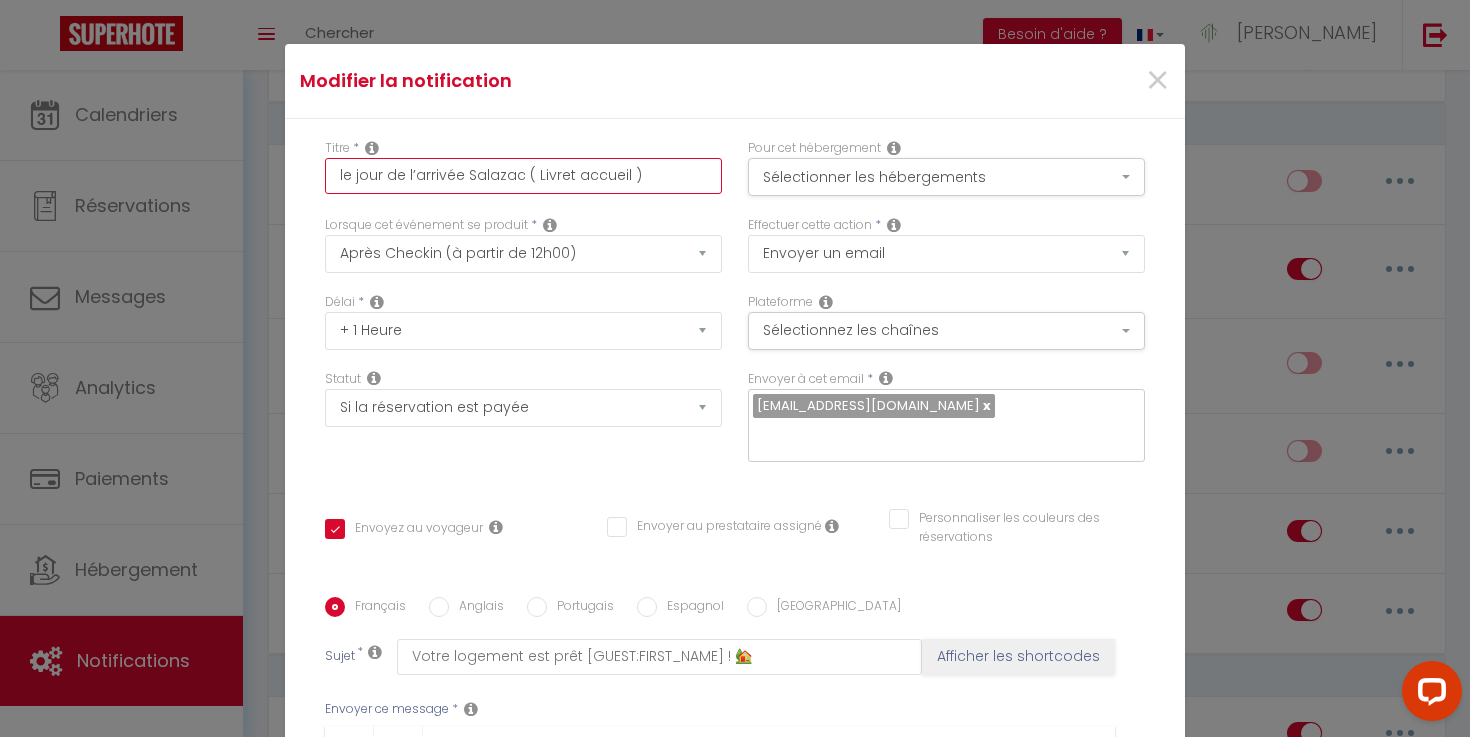 click on "le jour de l’arrivée Salazac ( Livret accueil )" at bounding box center [523, 176] 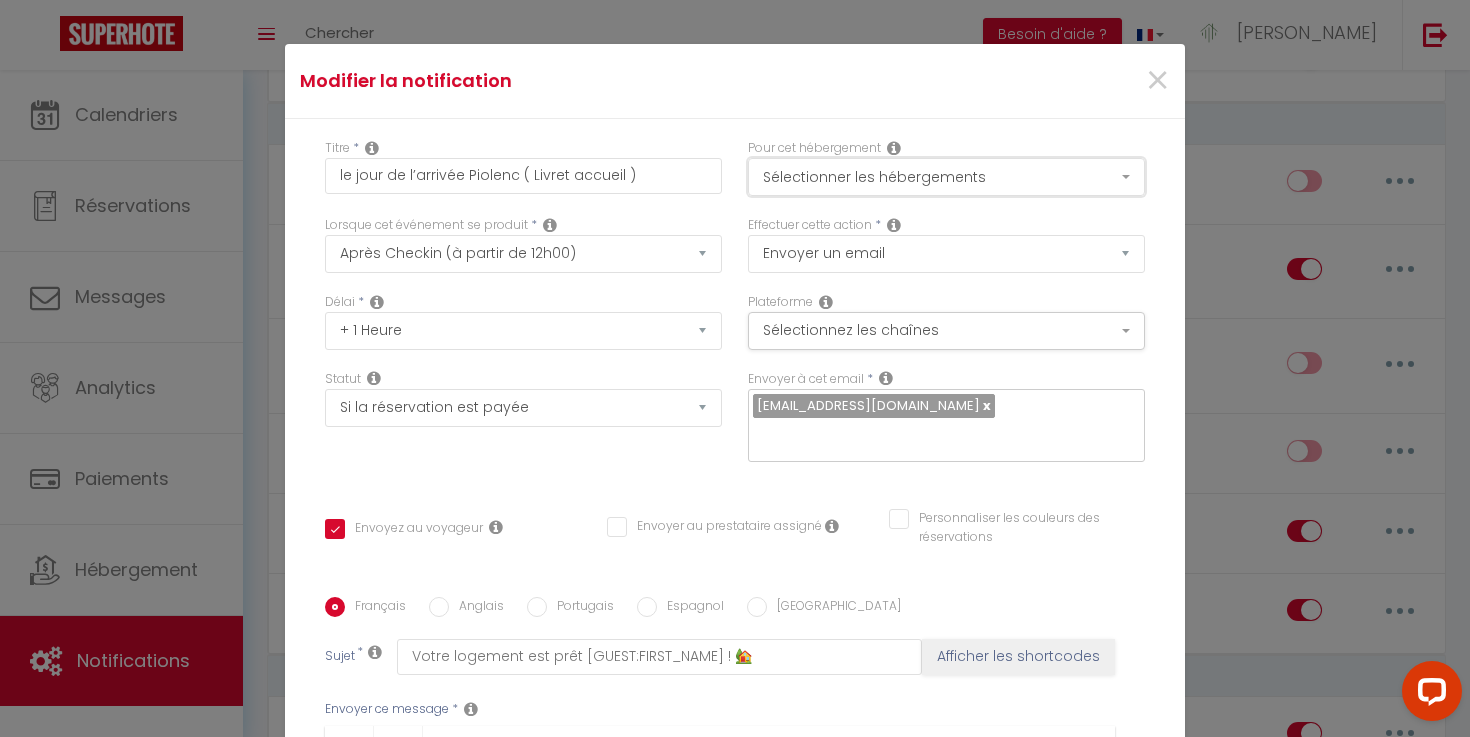 click on "Sélectionner les hébergements" at bounding box center (946, 177) 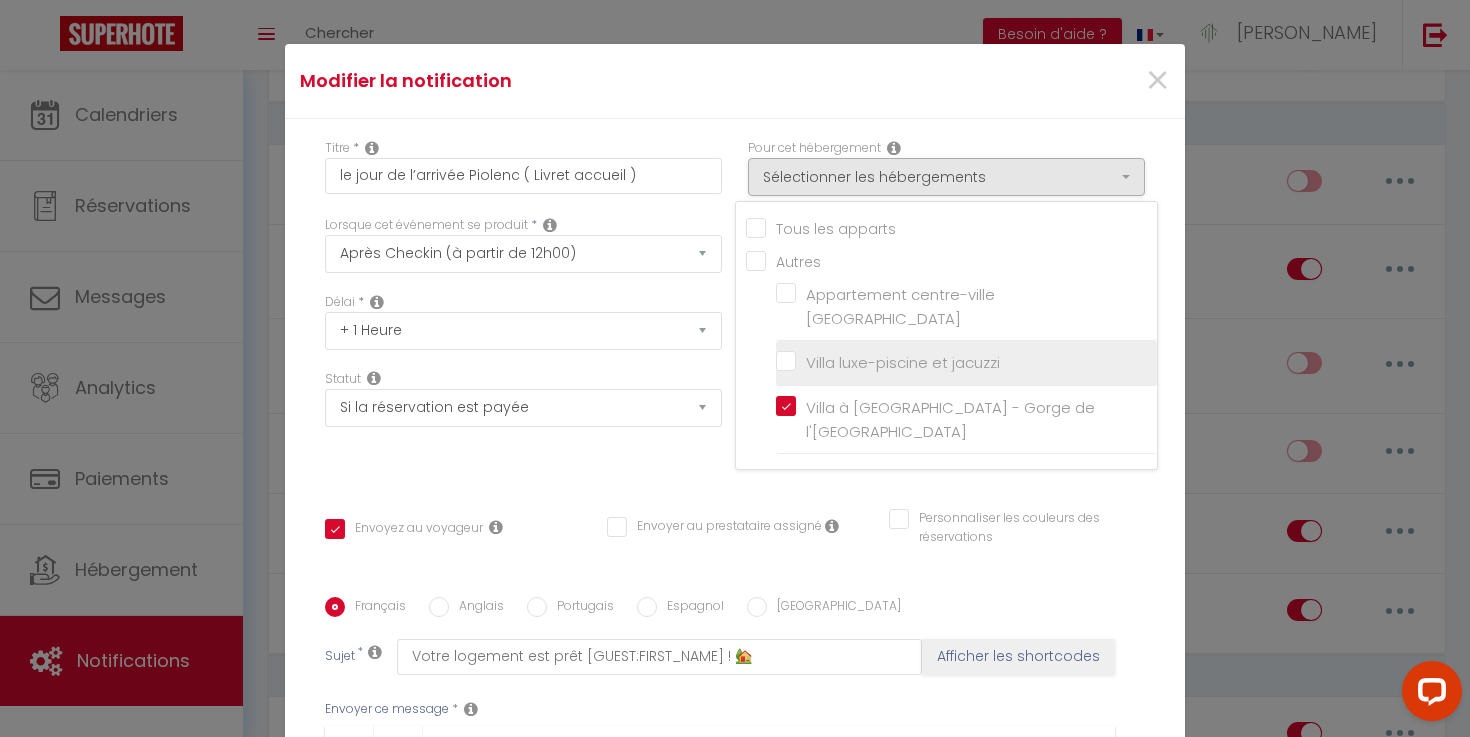 click on "Villa luxe-piscine et jacuzzi" at bounding box center [966, 363] 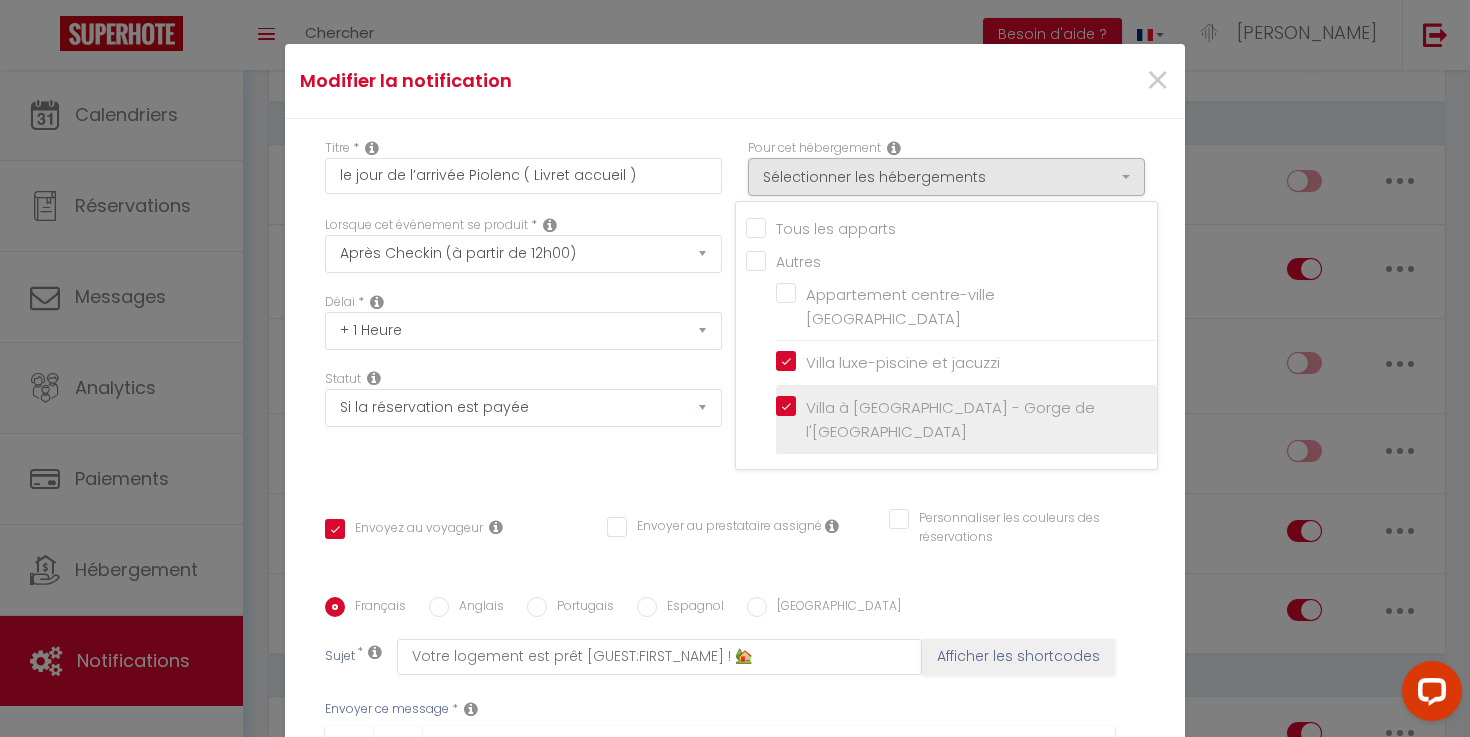 click on "Villa à [GEOGRAPHIC_DATA] - Gorge de l'[GEOGRAPHIC_DATA]" at bounding box center (966, 420) 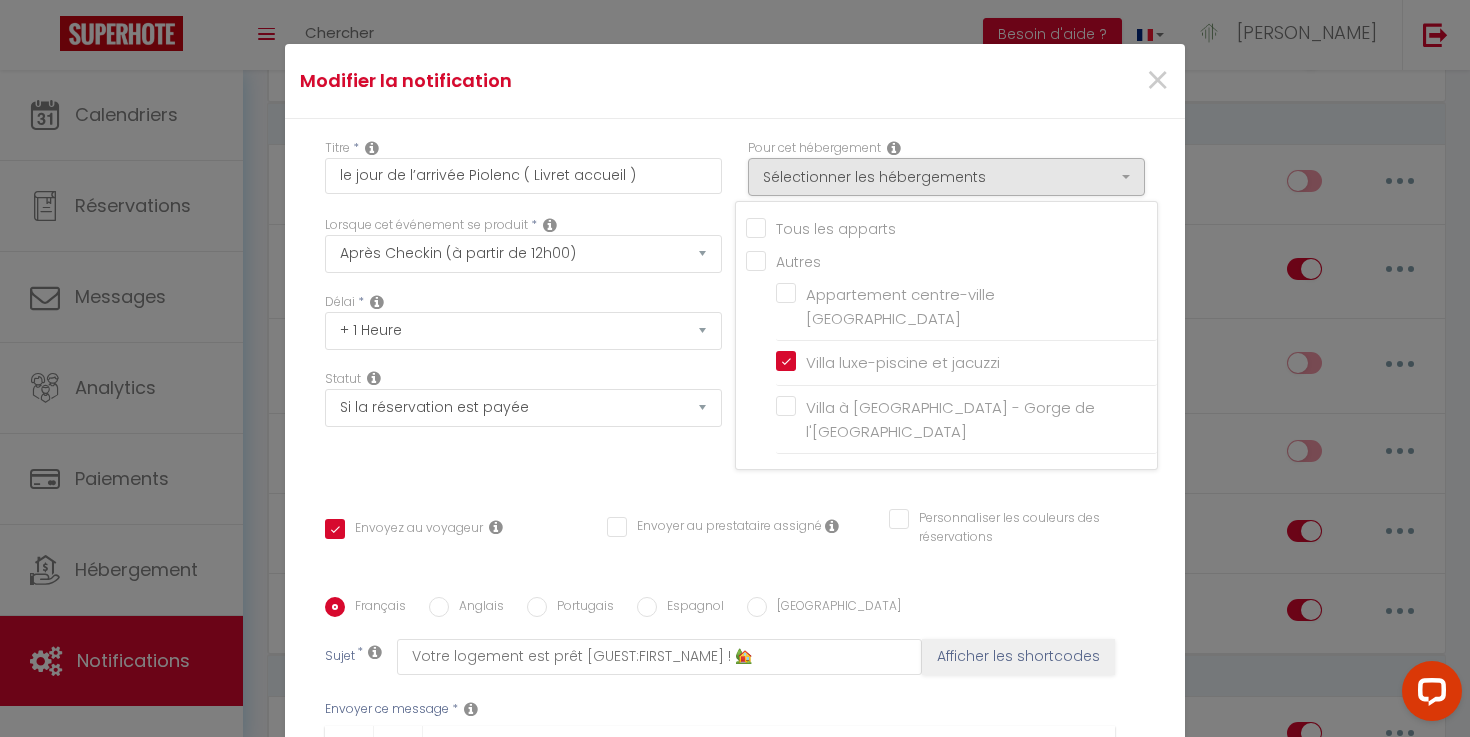 click on "Statut     Aucun   Si la réservation est payée   Si réservation non payée   Si la caution a été prise   Si caution non payée" at bounding box center [523, 426] 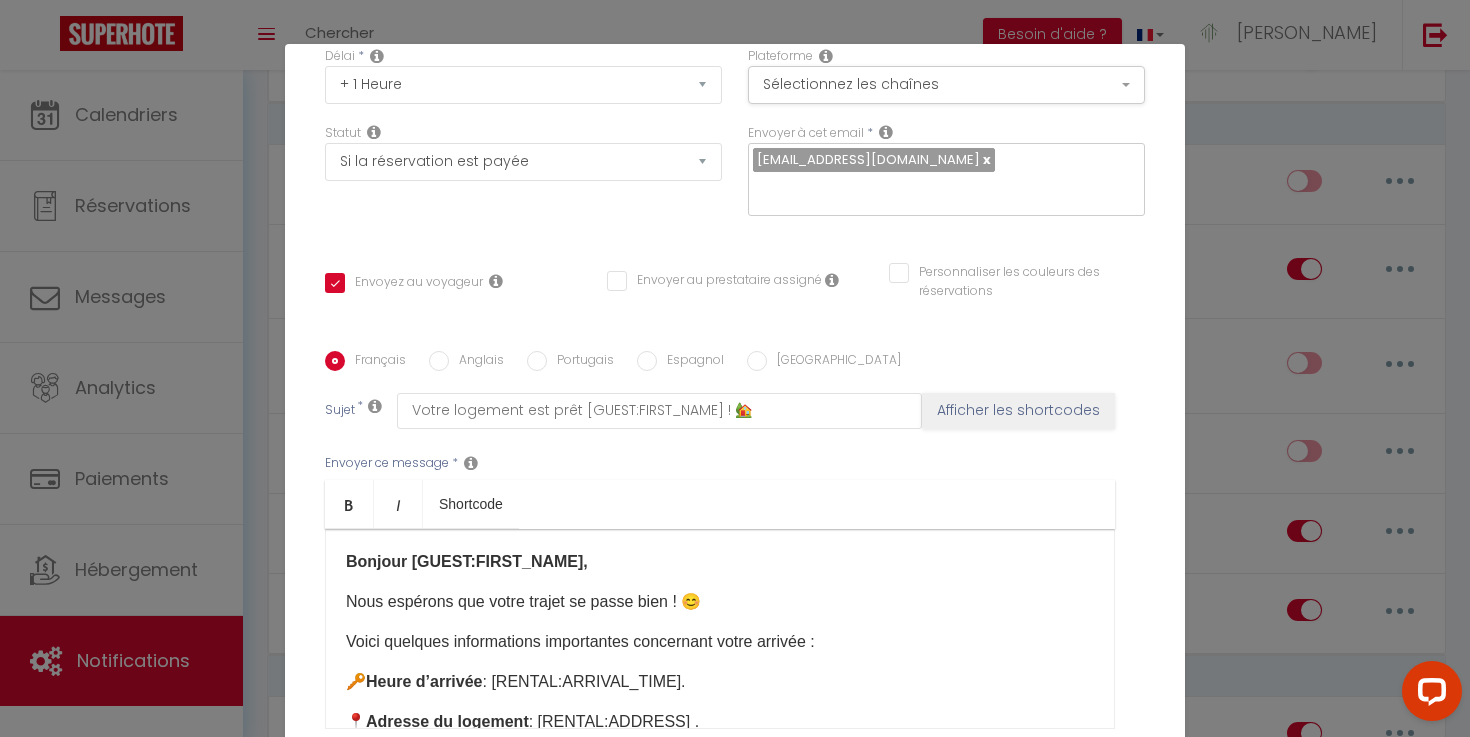 scroll, scrollTop: 356, scrollLeft: 0, axis: vertical 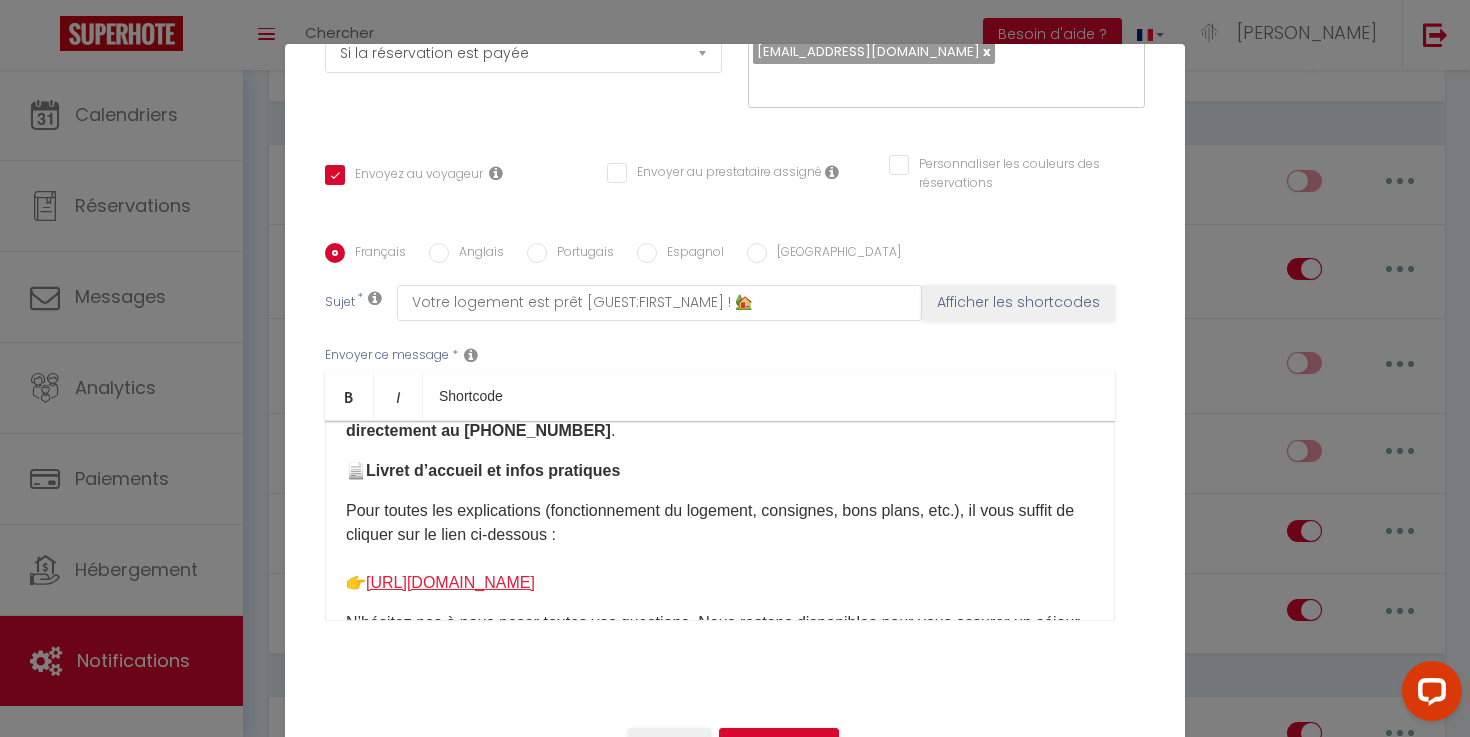 drag, startPoint x: 1047, startPoint y: 581, endPoint x: 368, endPoint y: 584, distance: 679.00665 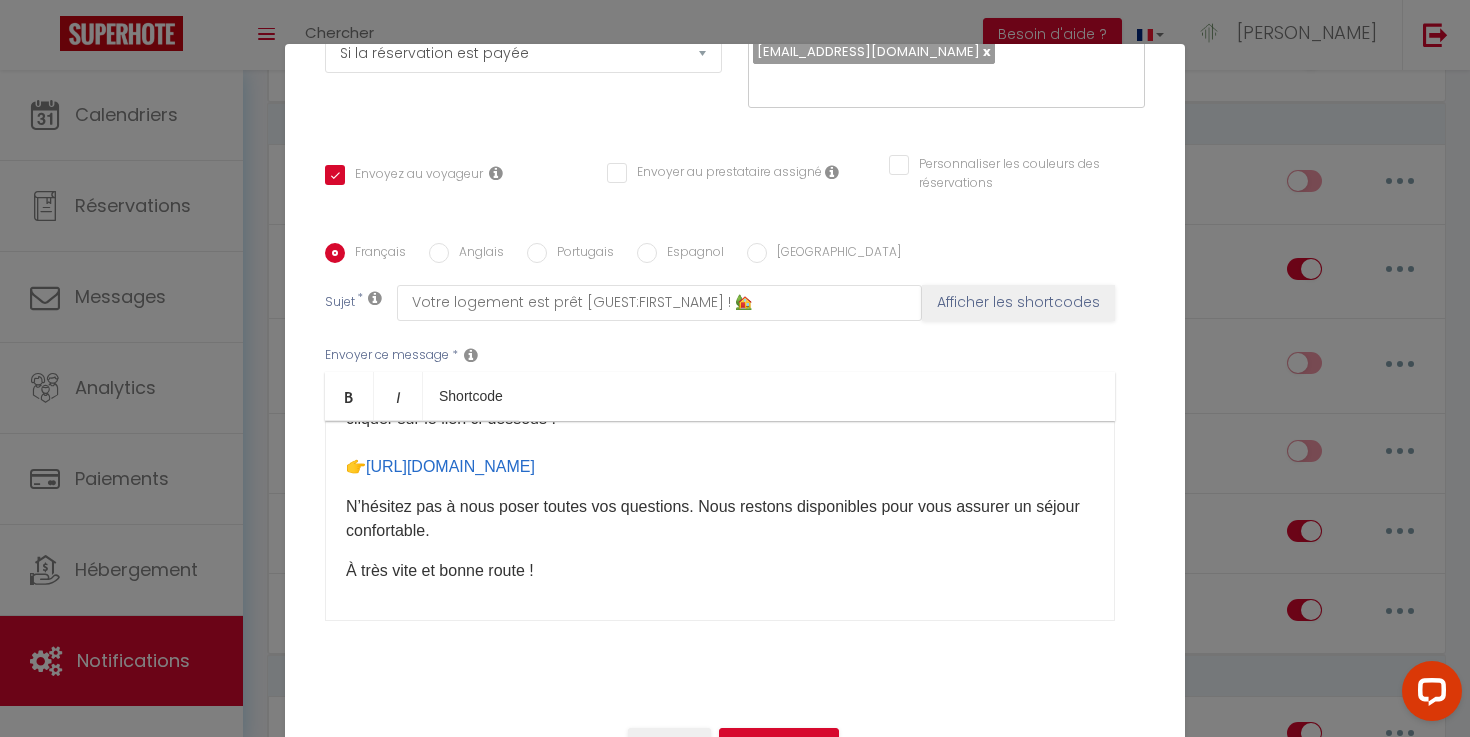 scroll, scrollTop: 350, scrollLeft: 0, axis: vertical 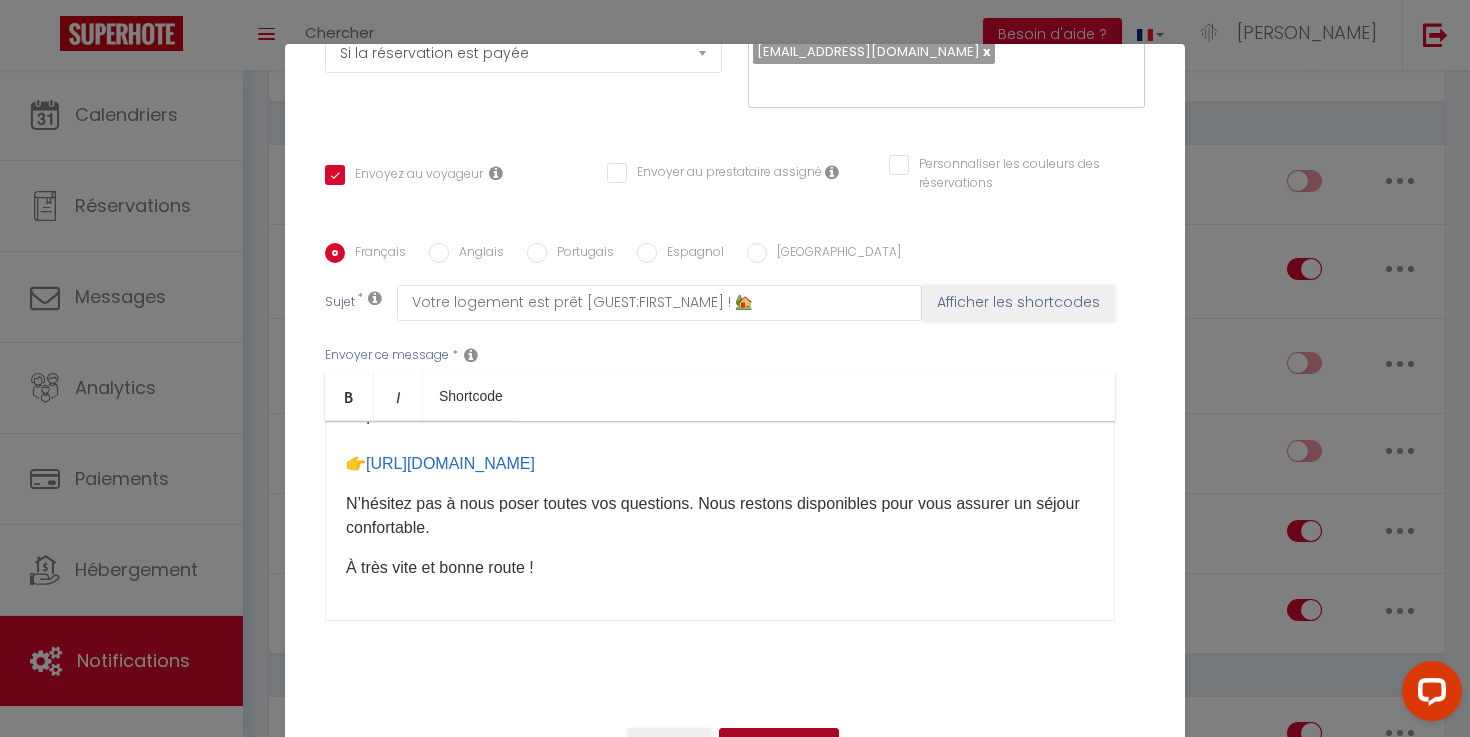 click on "Mettre à jour" at bounding box center [779, 745] 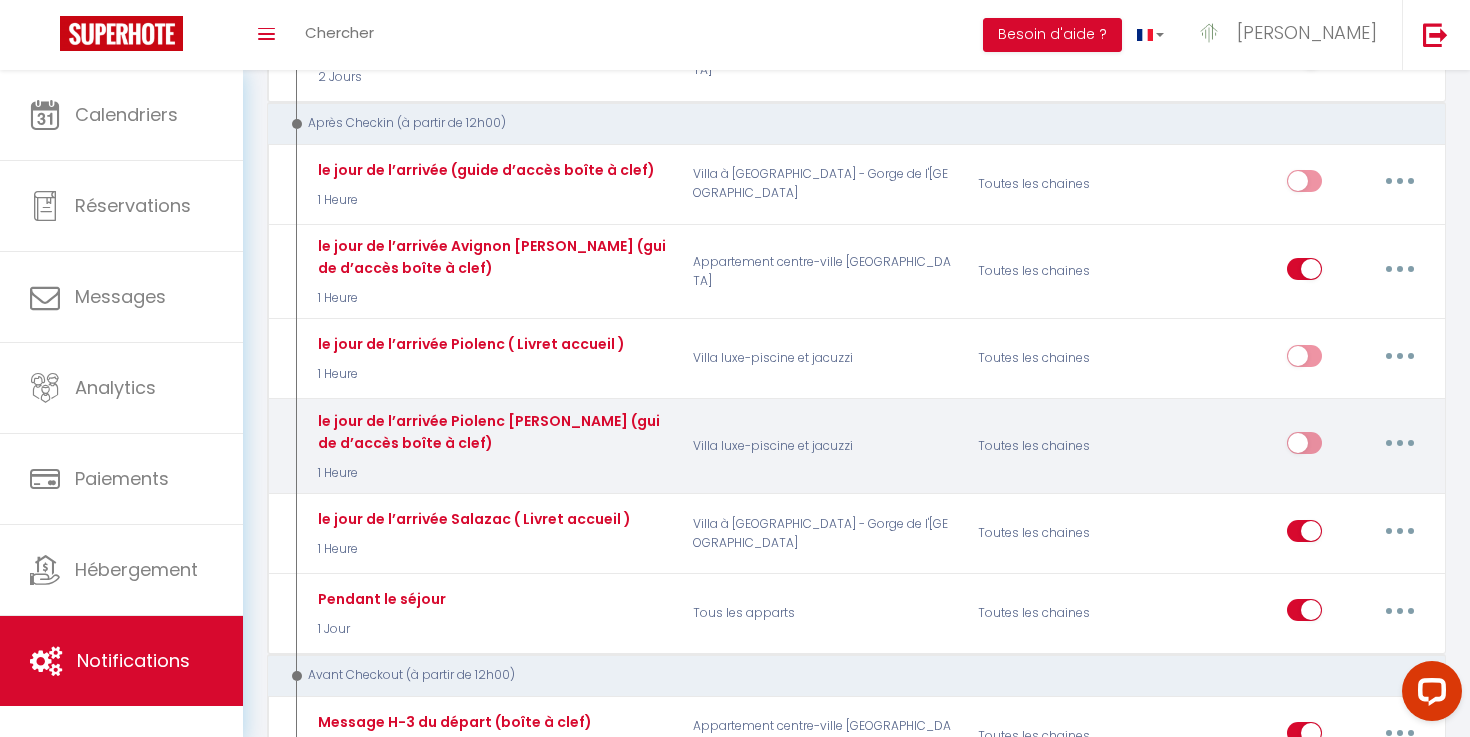 click at bounding box center (1400, 443) 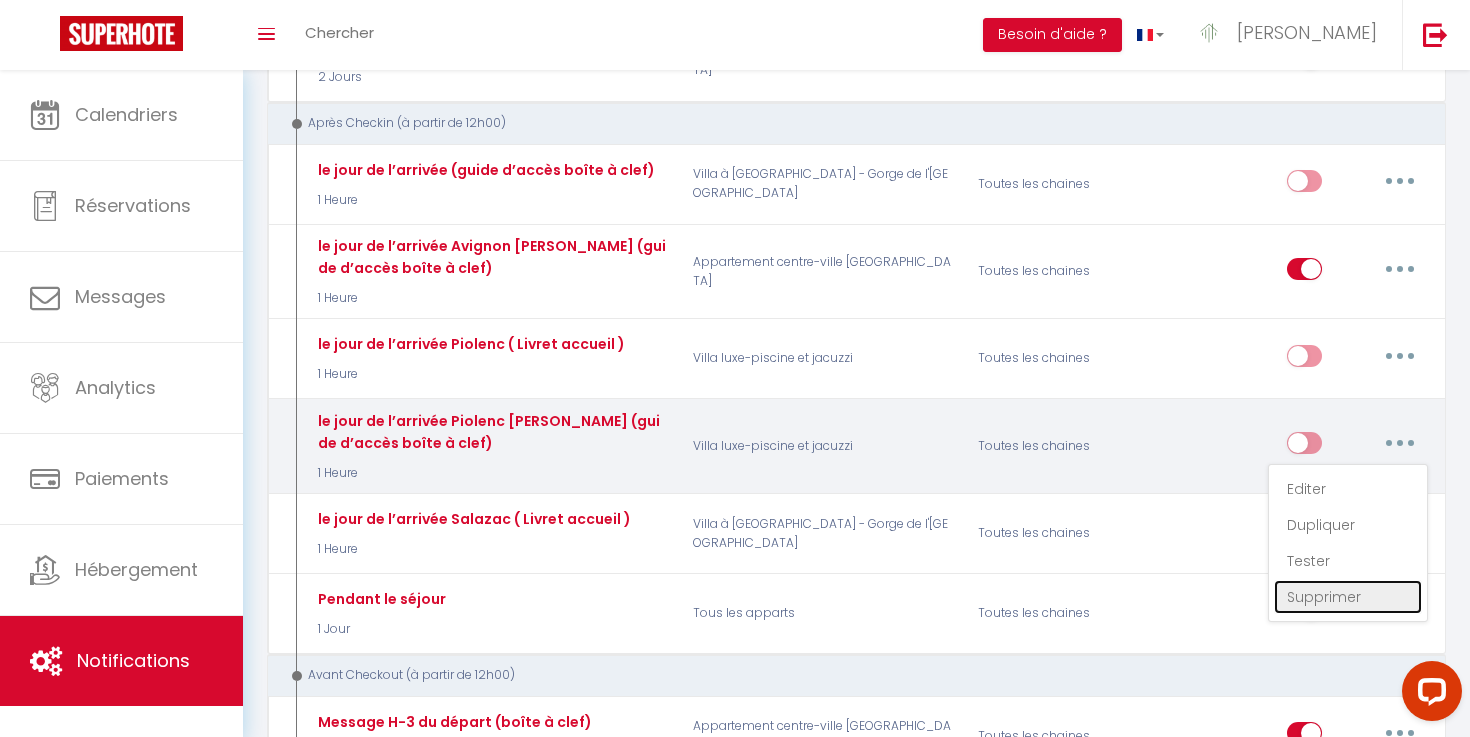 click on "Supprimer" at bounding box center (1348, 597) 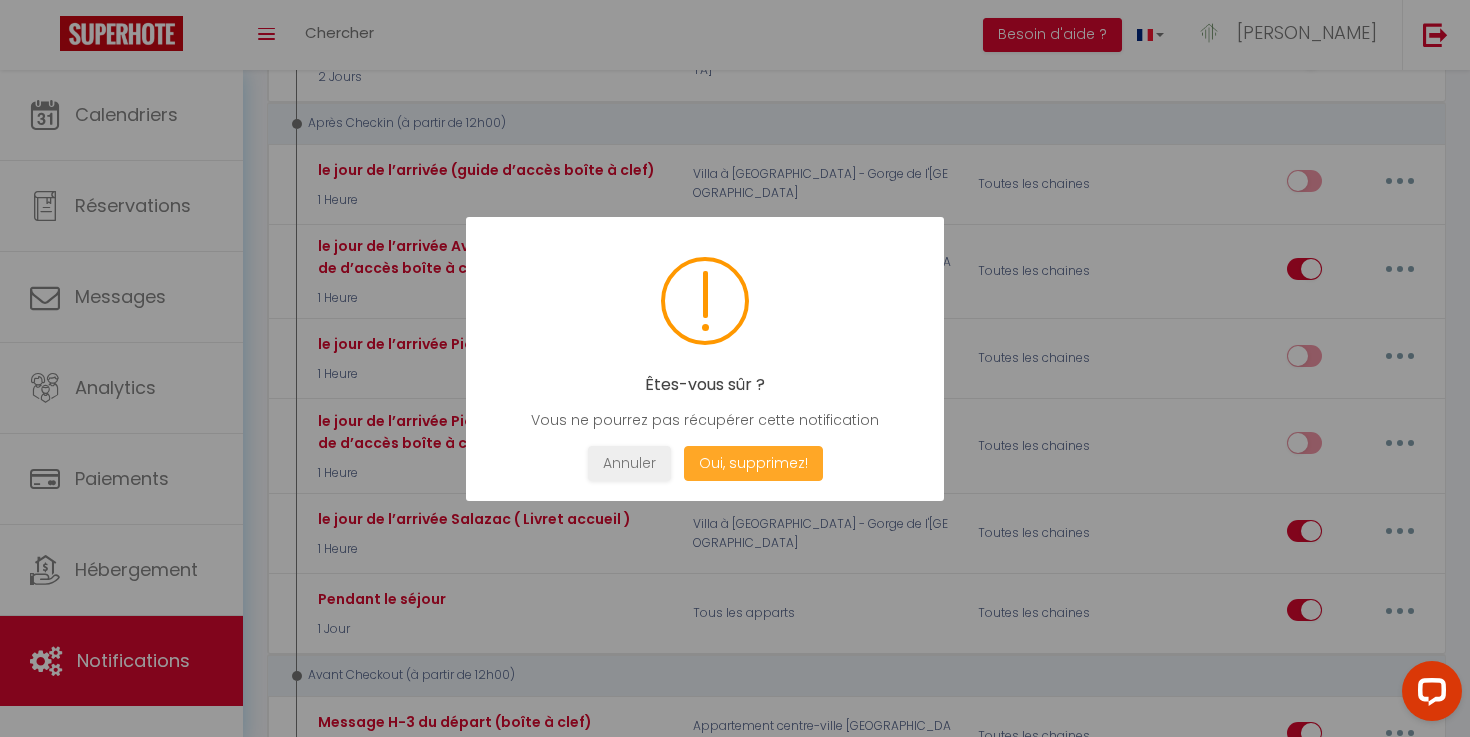click on "Oui, supprimez!" at bounding box center (753, 463) 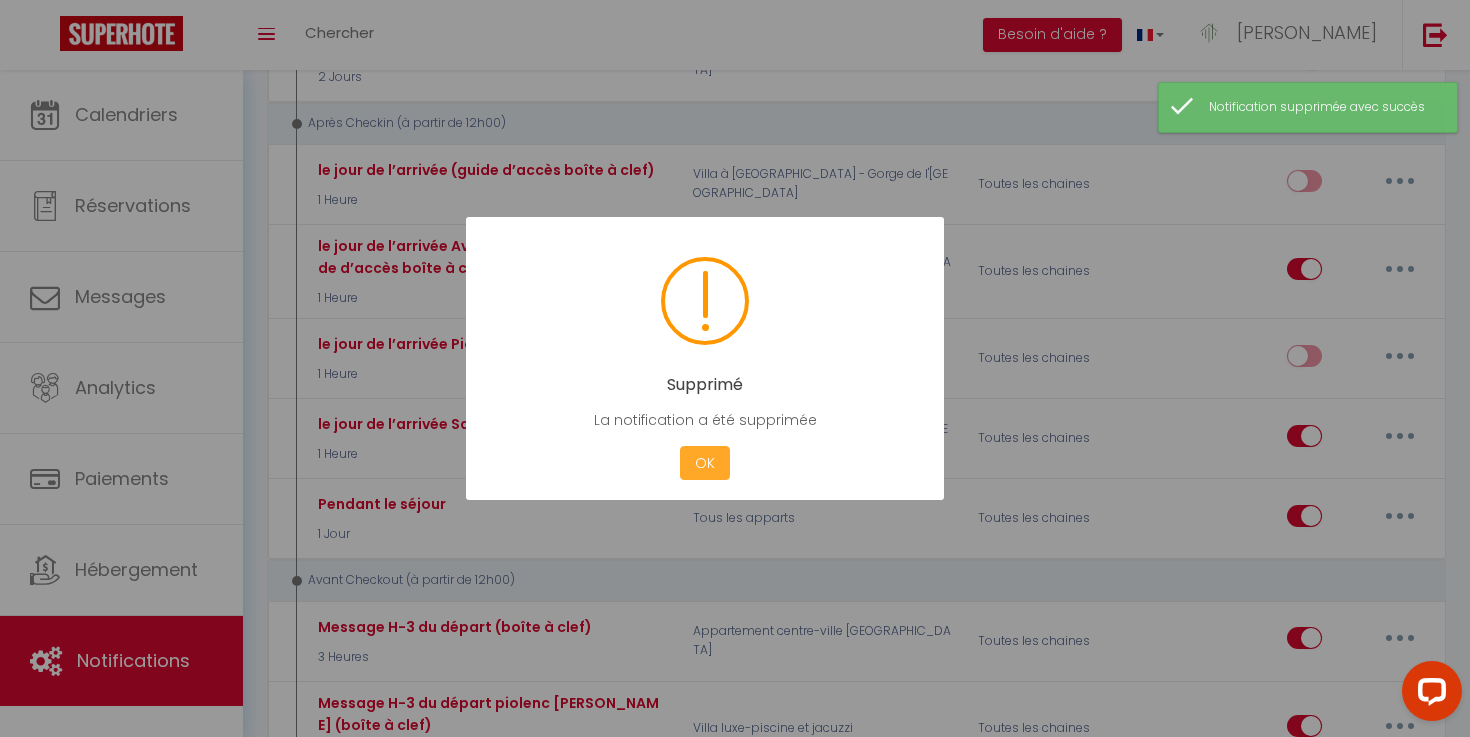 click on "OK" at bounding box center (705, 463) 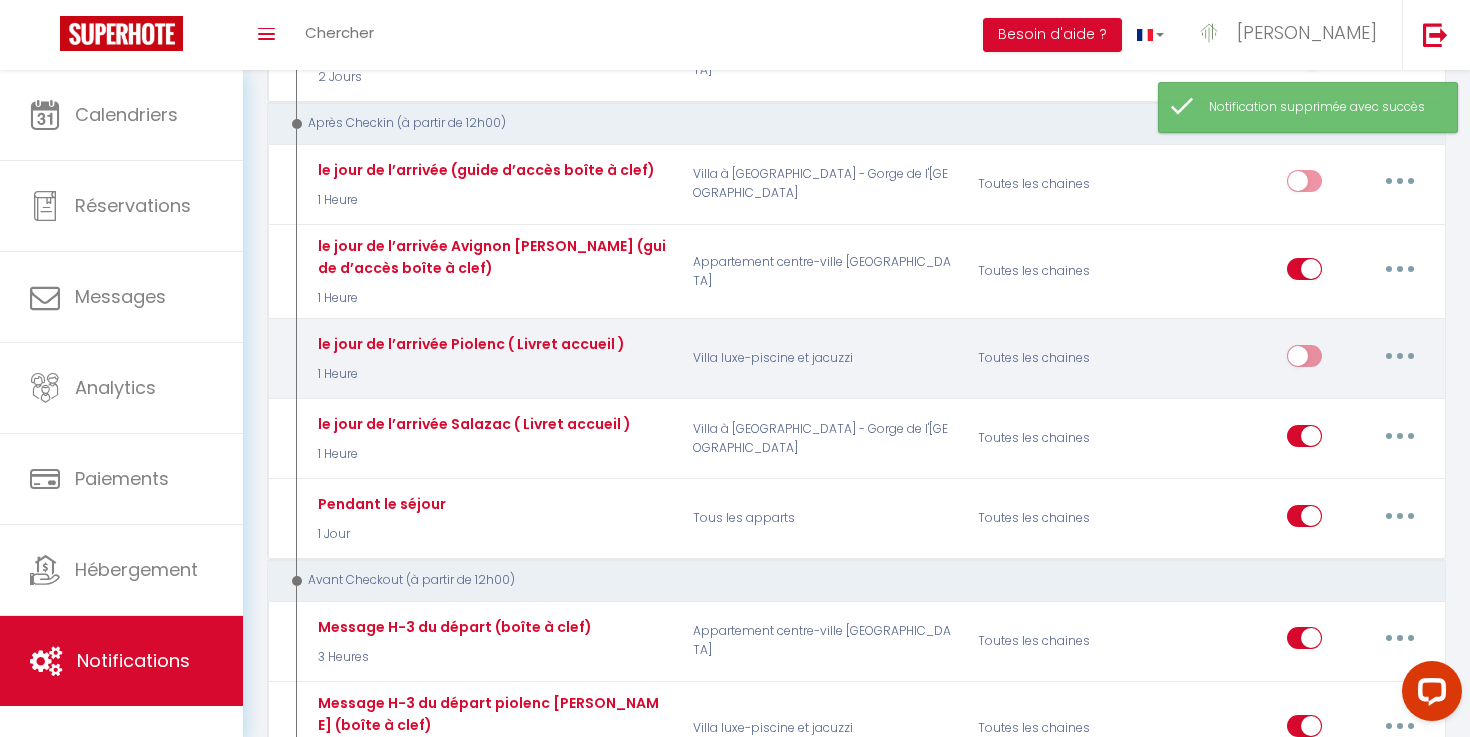 click at bounding box center (1400, 356) 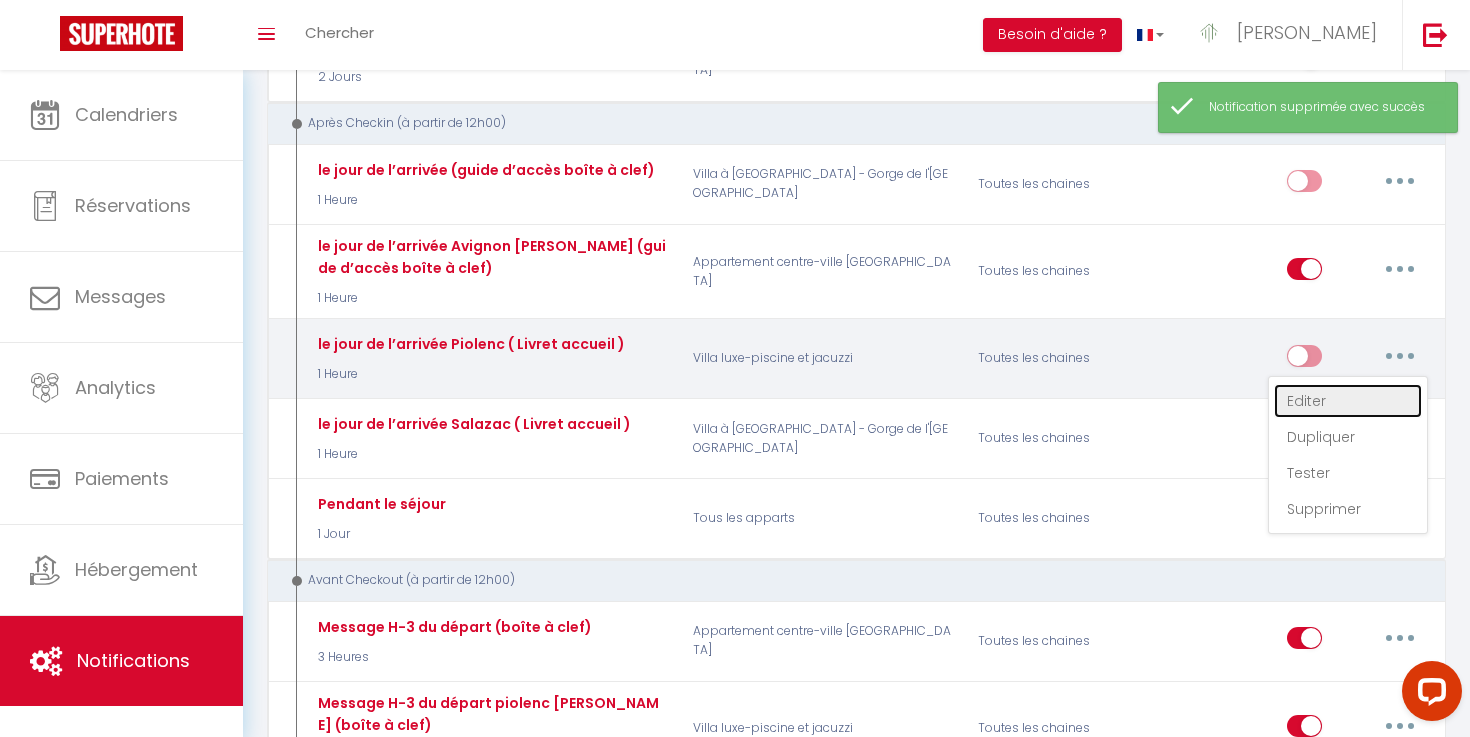 click on "Editer" at bounding box center (1348, 401) 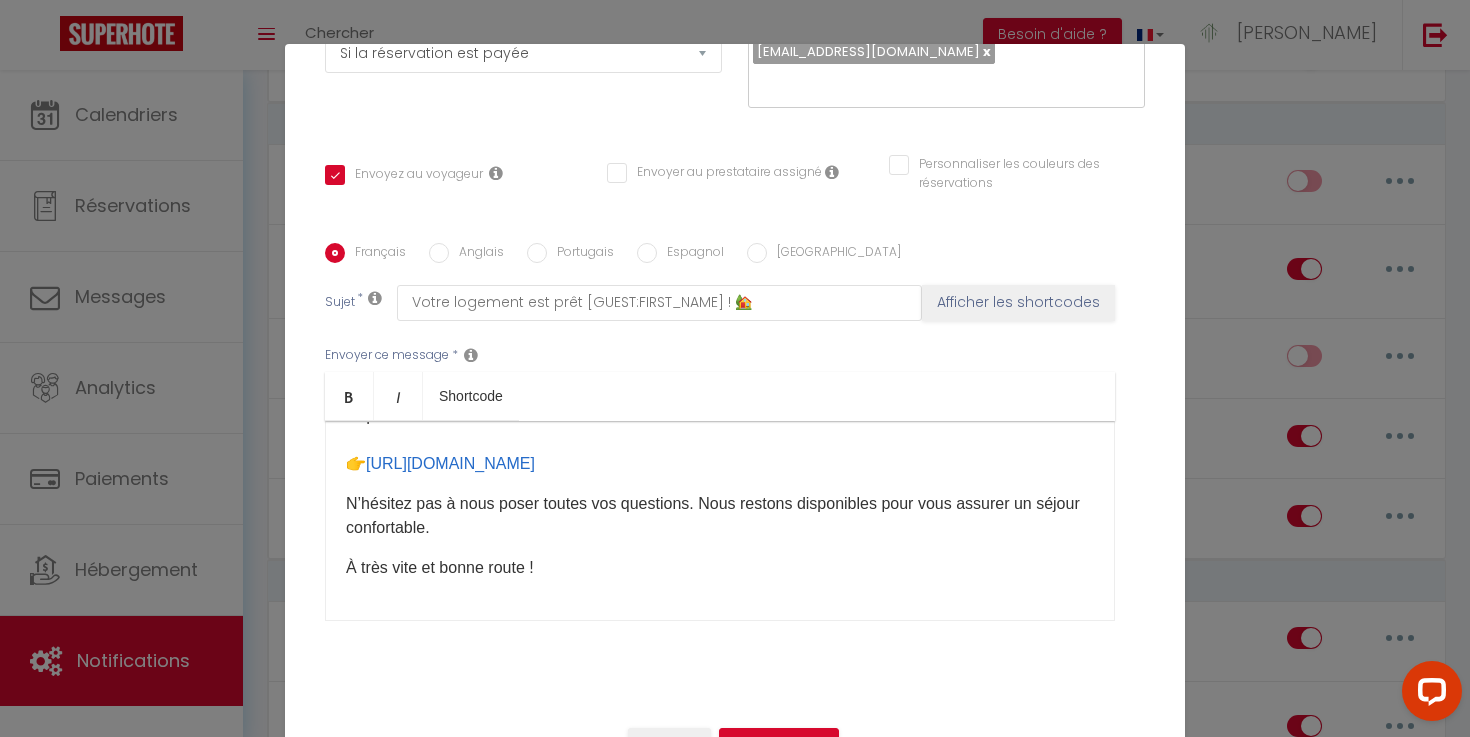 scroll, scrollTop: 88, scrollLeft: 0, axis: vertical 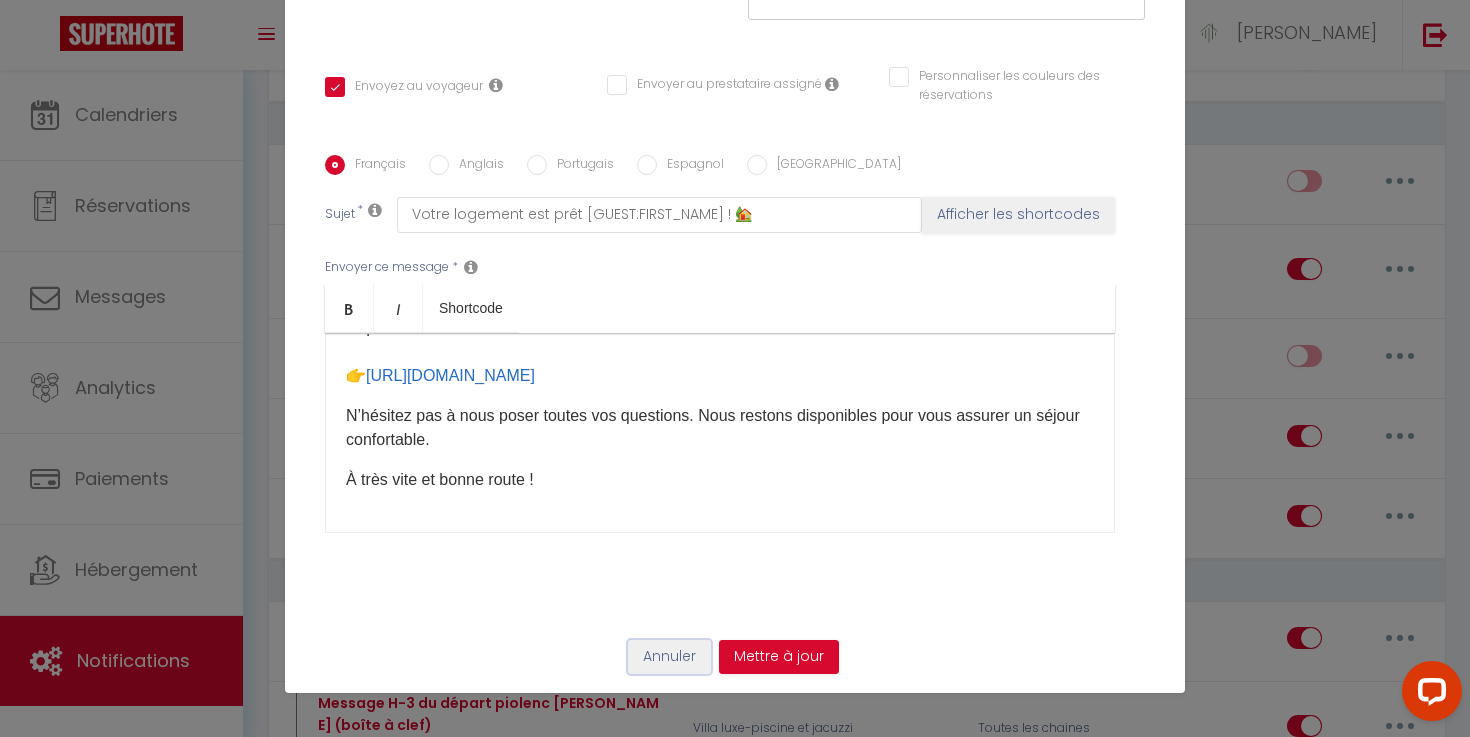 click on "Annuler" at bounding box center (669, 657) 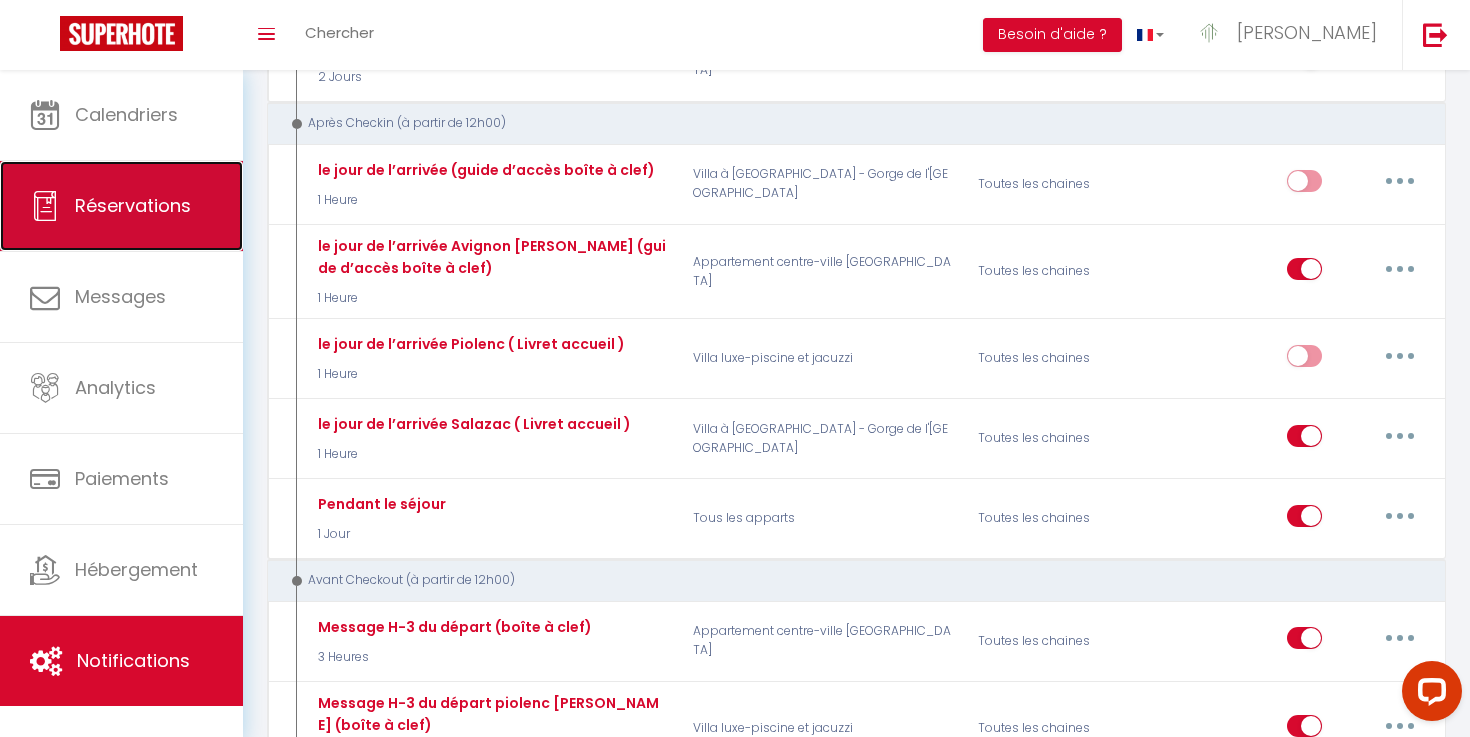 click on "Réservations" at bounding box center [133, 205] 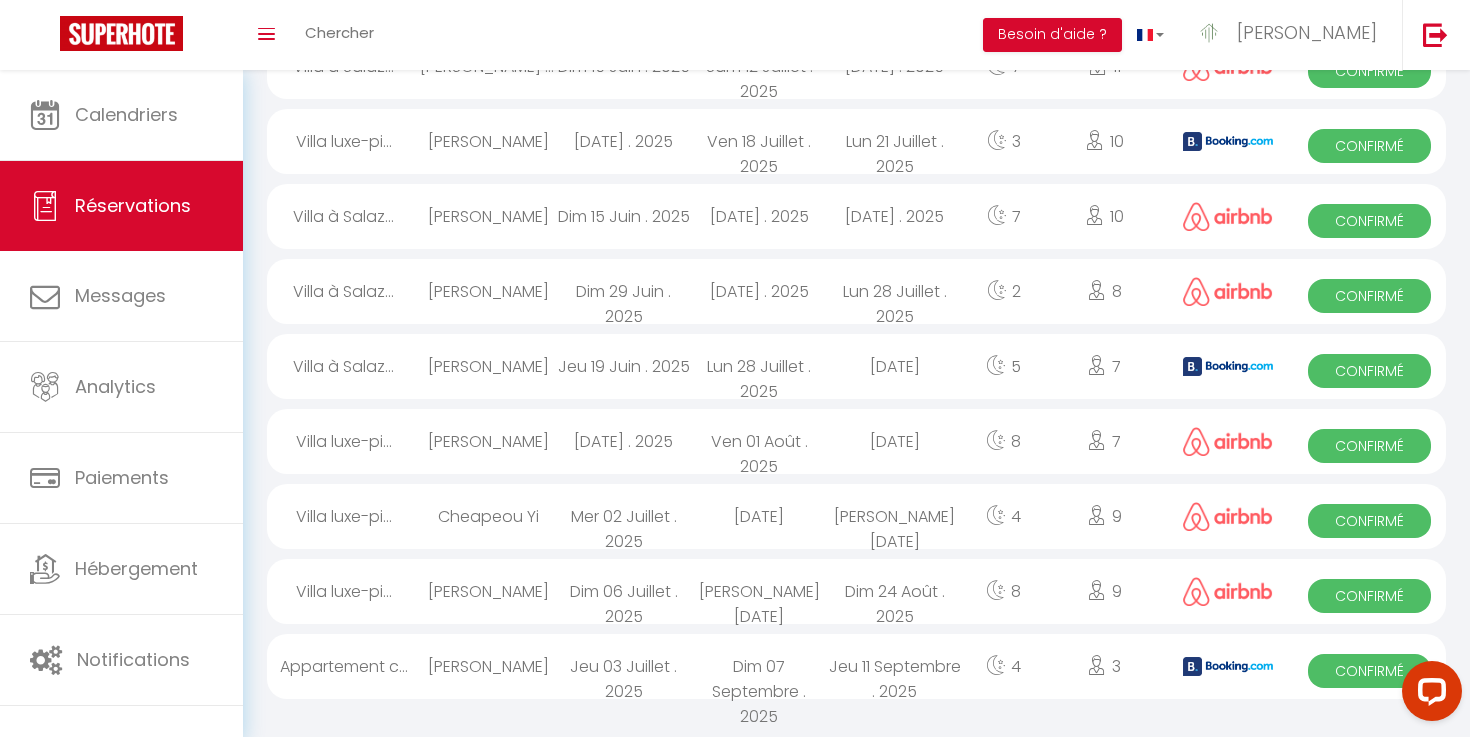 scroll, scrollTop: 0, scrollLeft: 0, axis: both 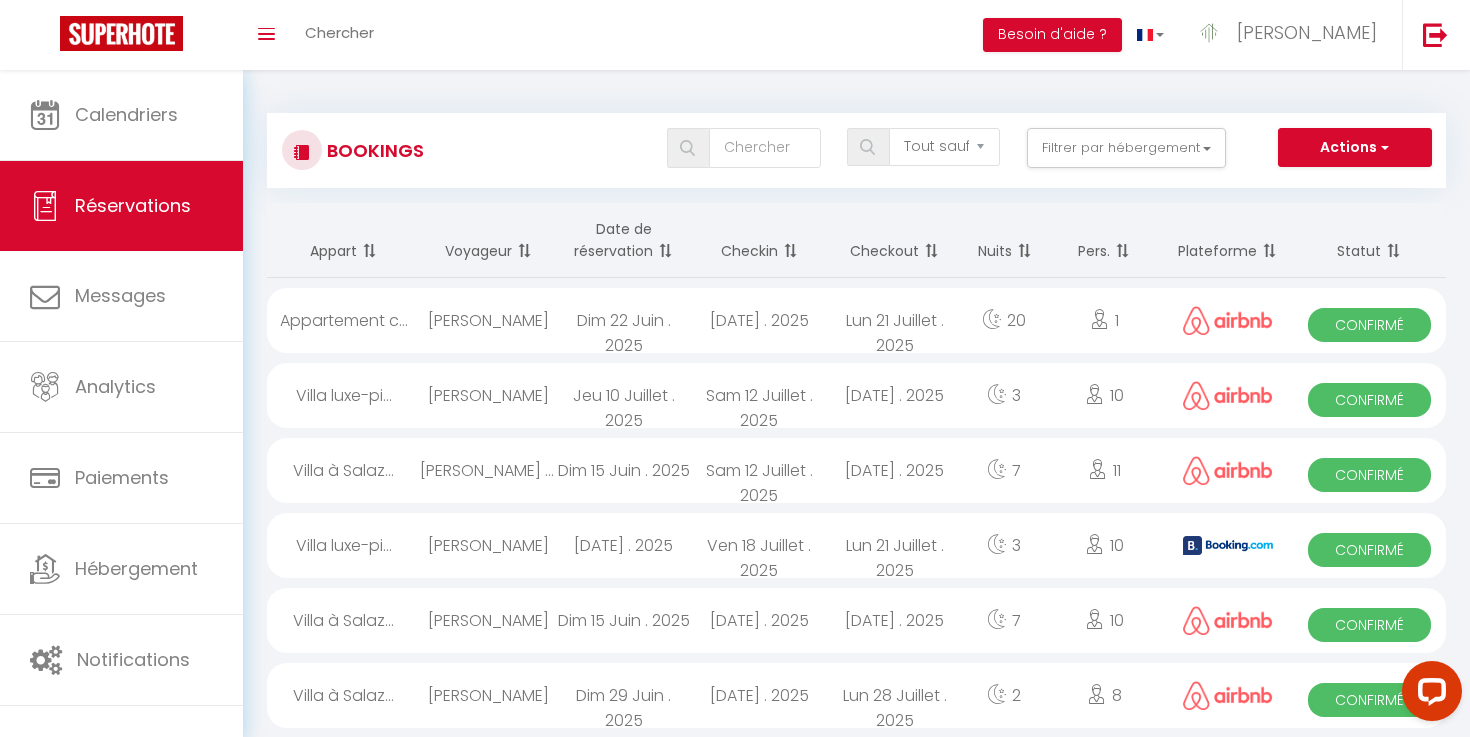 click on "[PERSON_NAME]" at bounding box center [488, 395] 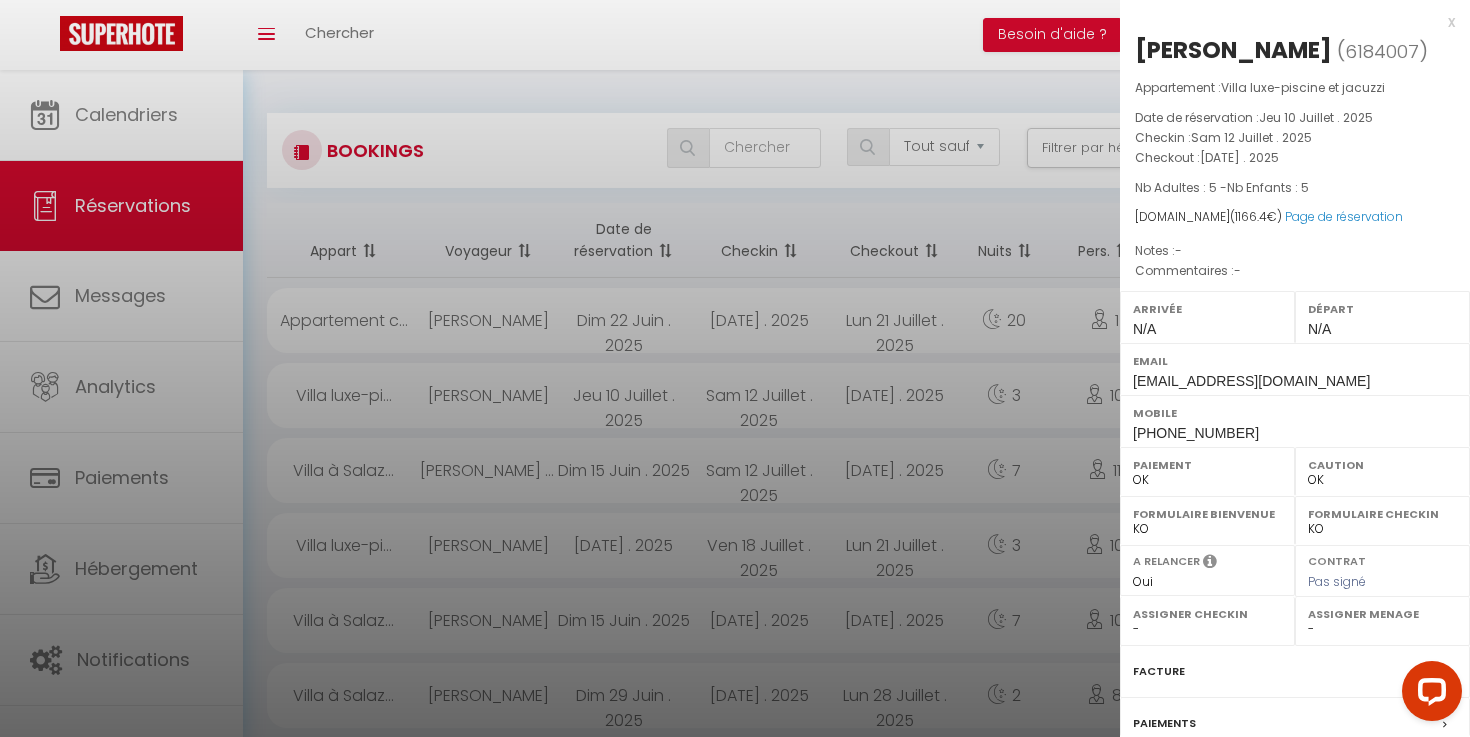 click on "6184007" at bounding box center (1382, 51) 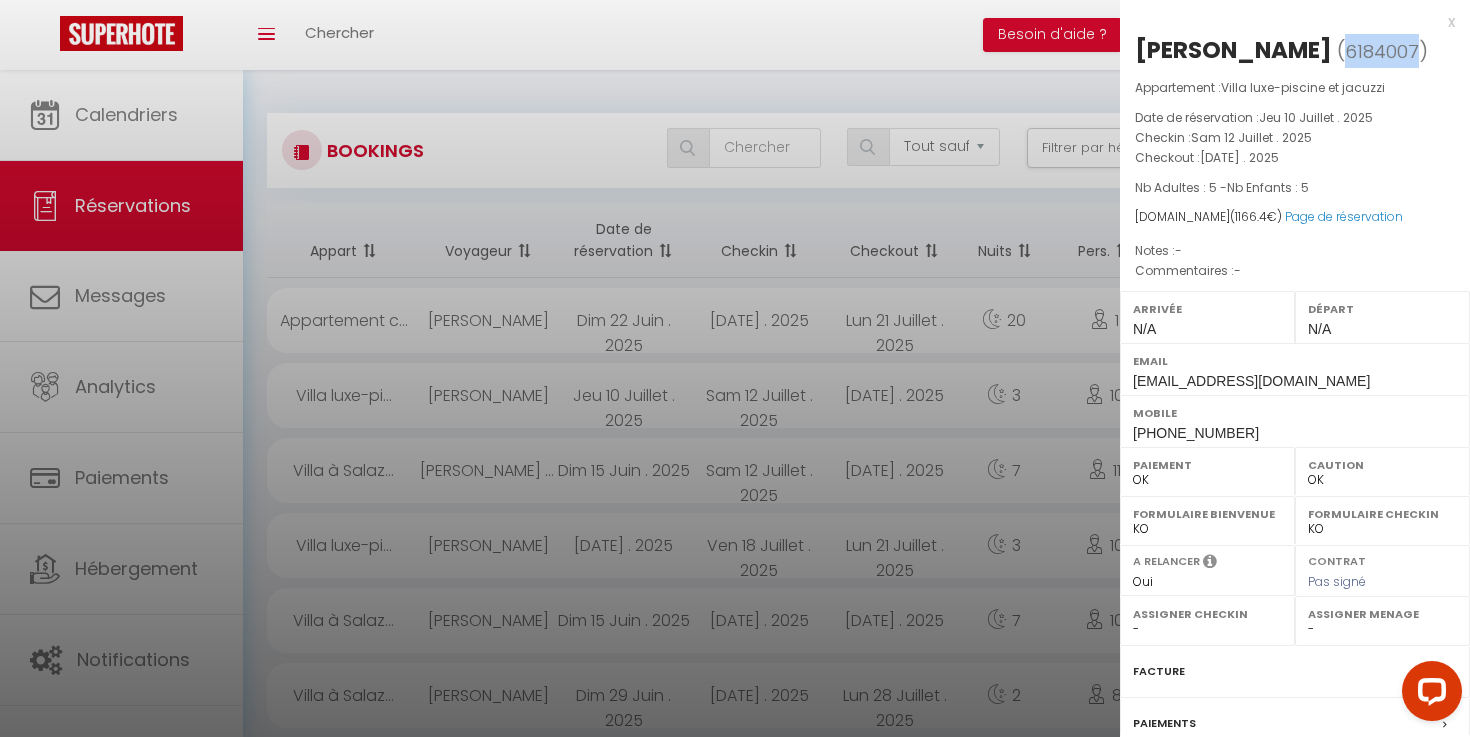click on "6184007" at bounding box center (1382, 51) 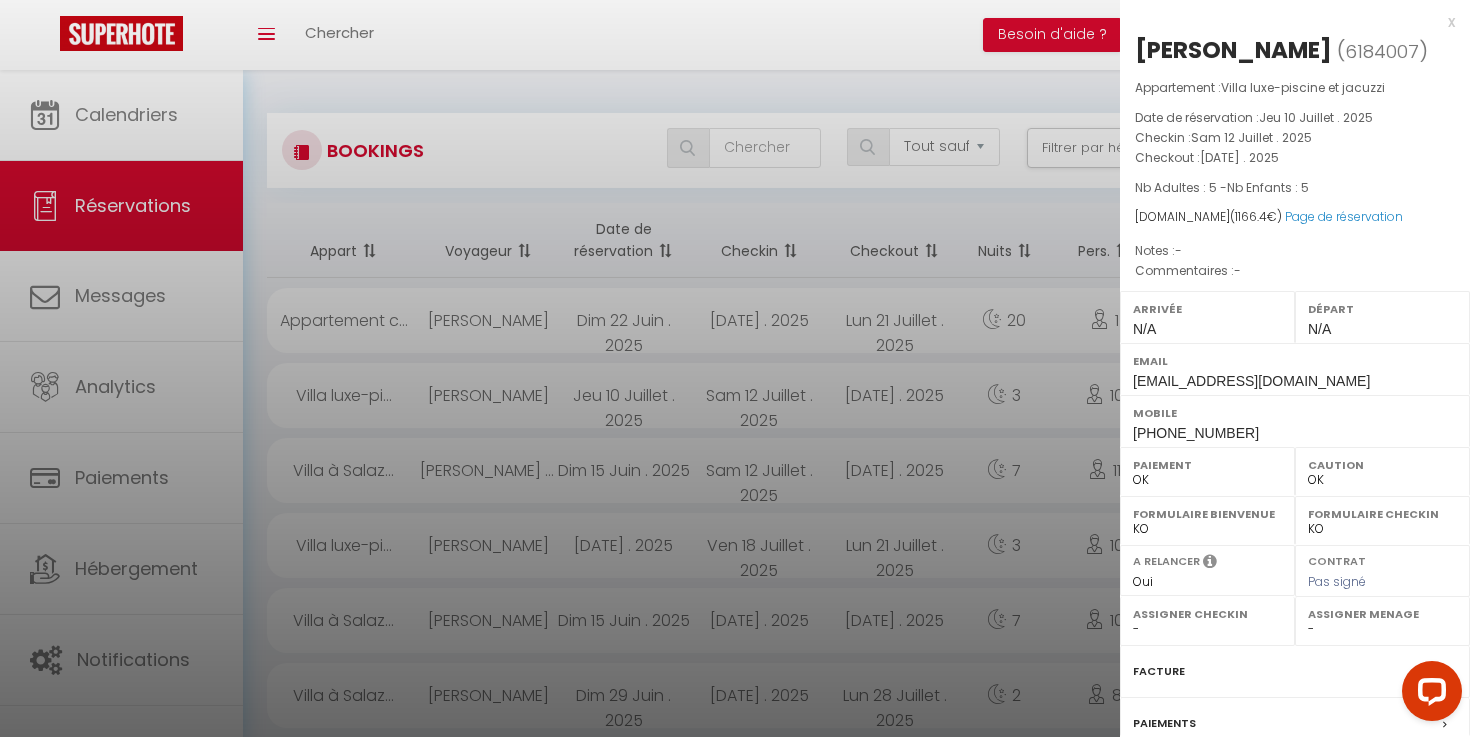 click at bounding box center [735, 368] 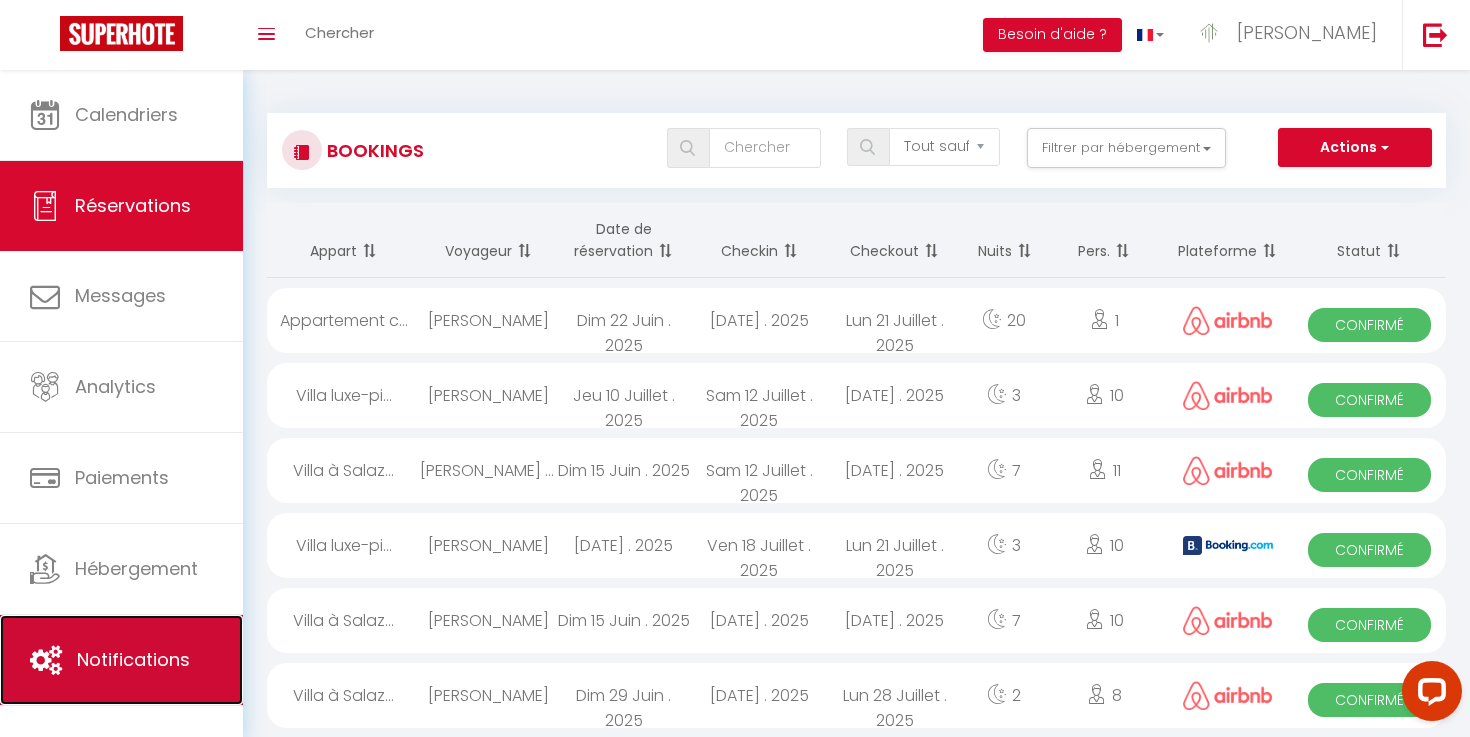 click on "Notifications" at bounding box center [121, 660] 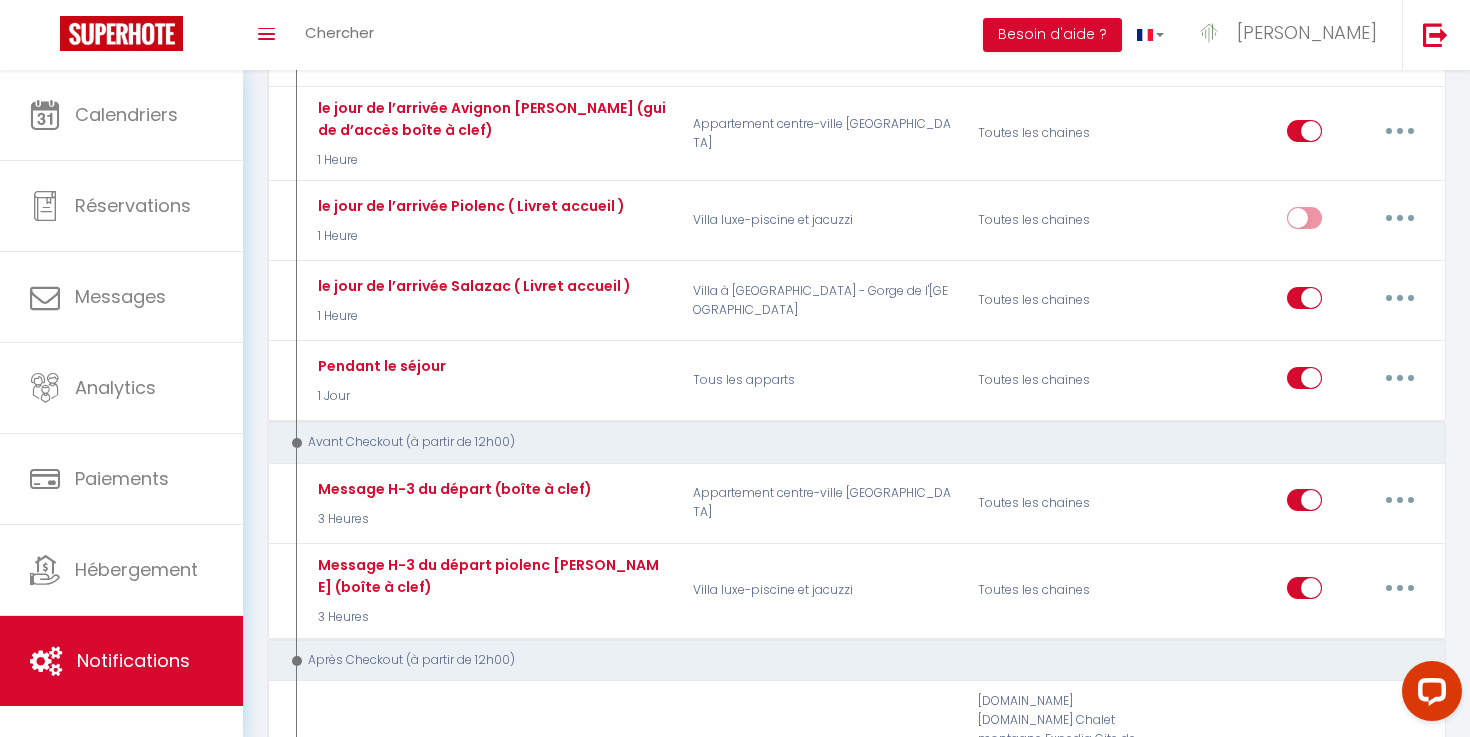 scroll, scrollTop: 695, scrollLeft: 0, axis: vertical 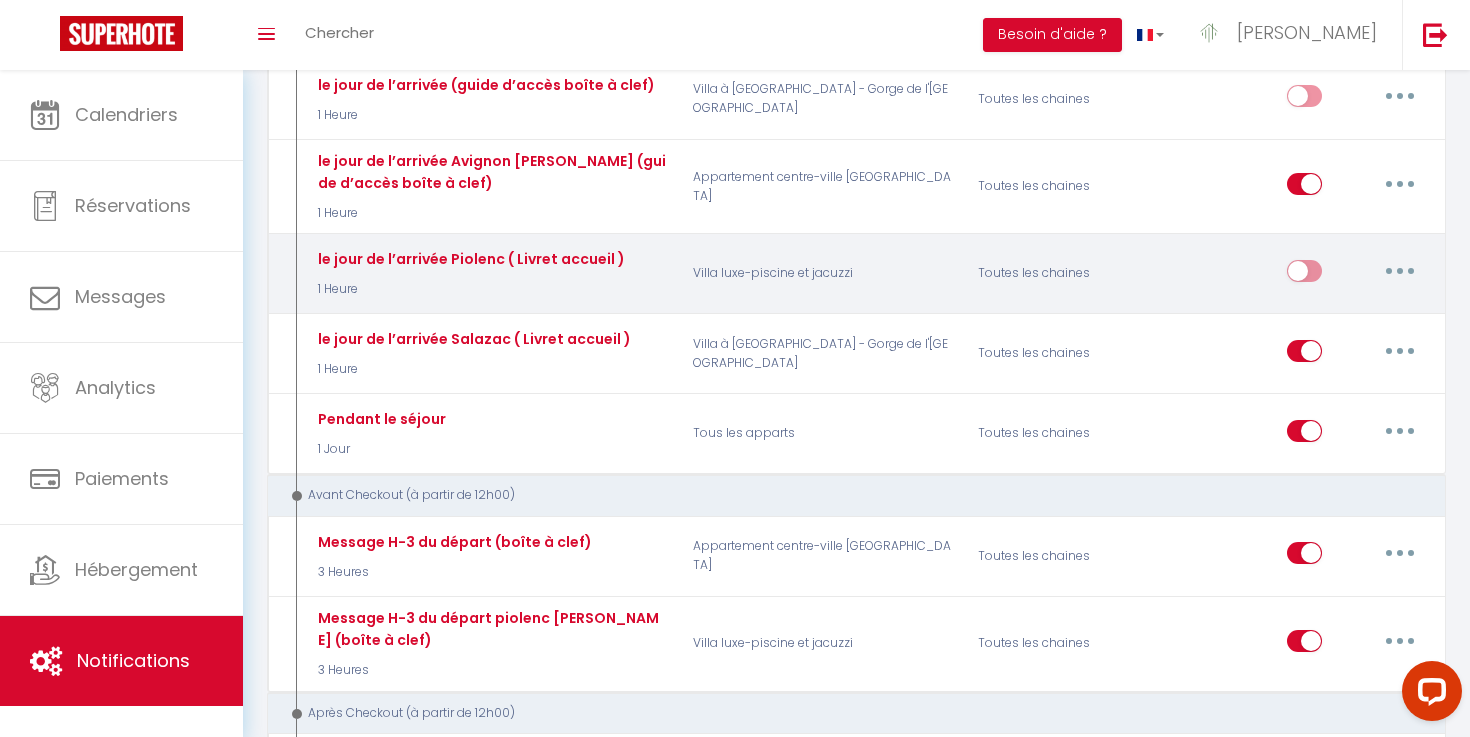 click at bounding box center [1400, 271] 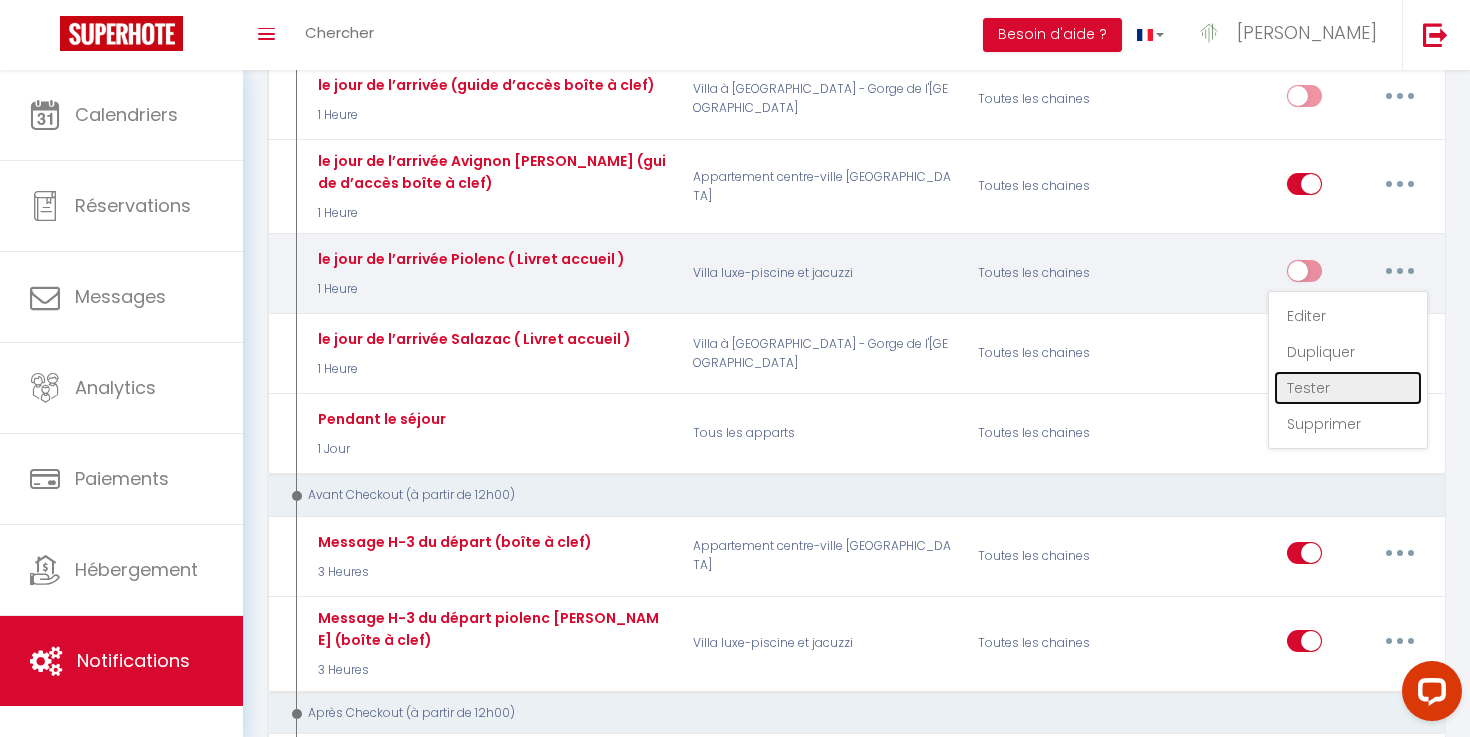 click on "Tester" at bounding box center [1348, 388] 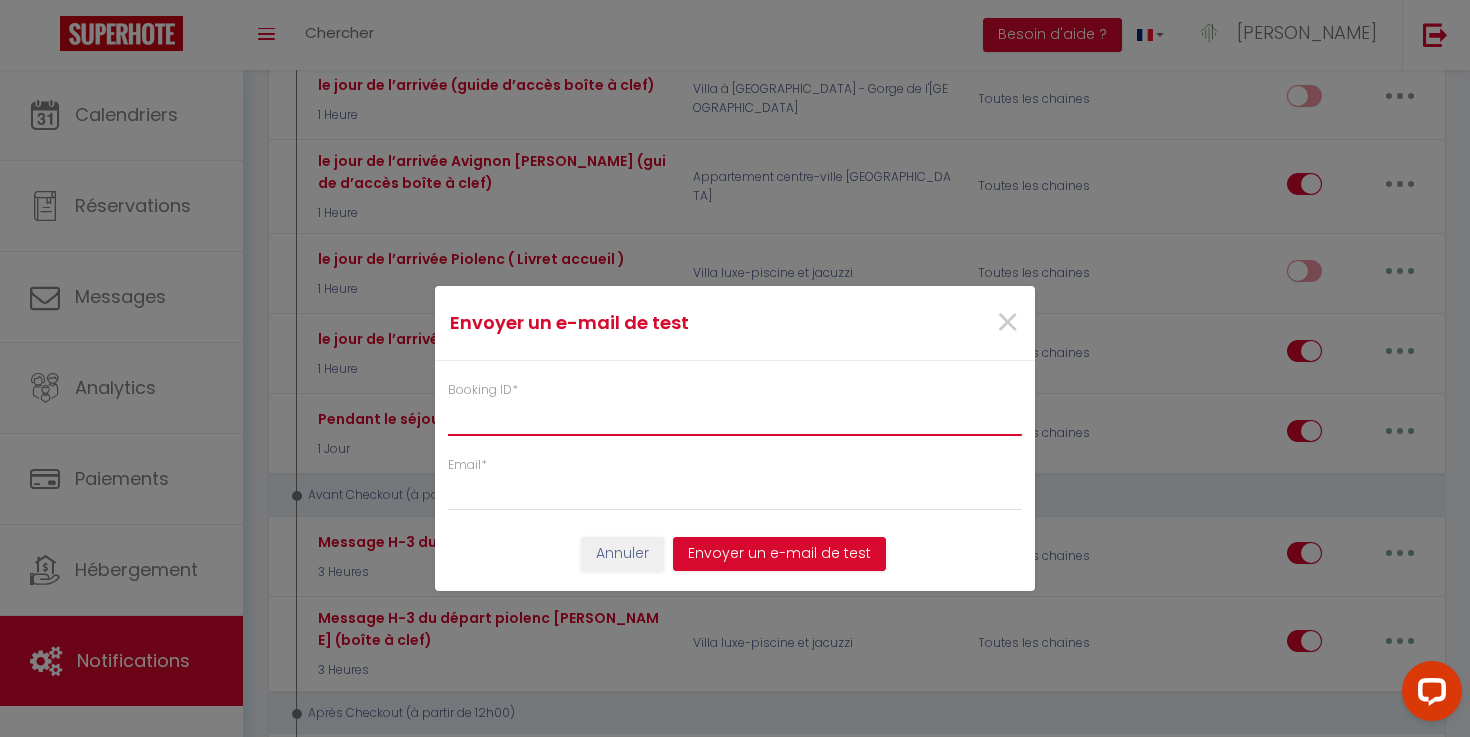 click on "Booking ID
*" at bounding box center [735, 418] 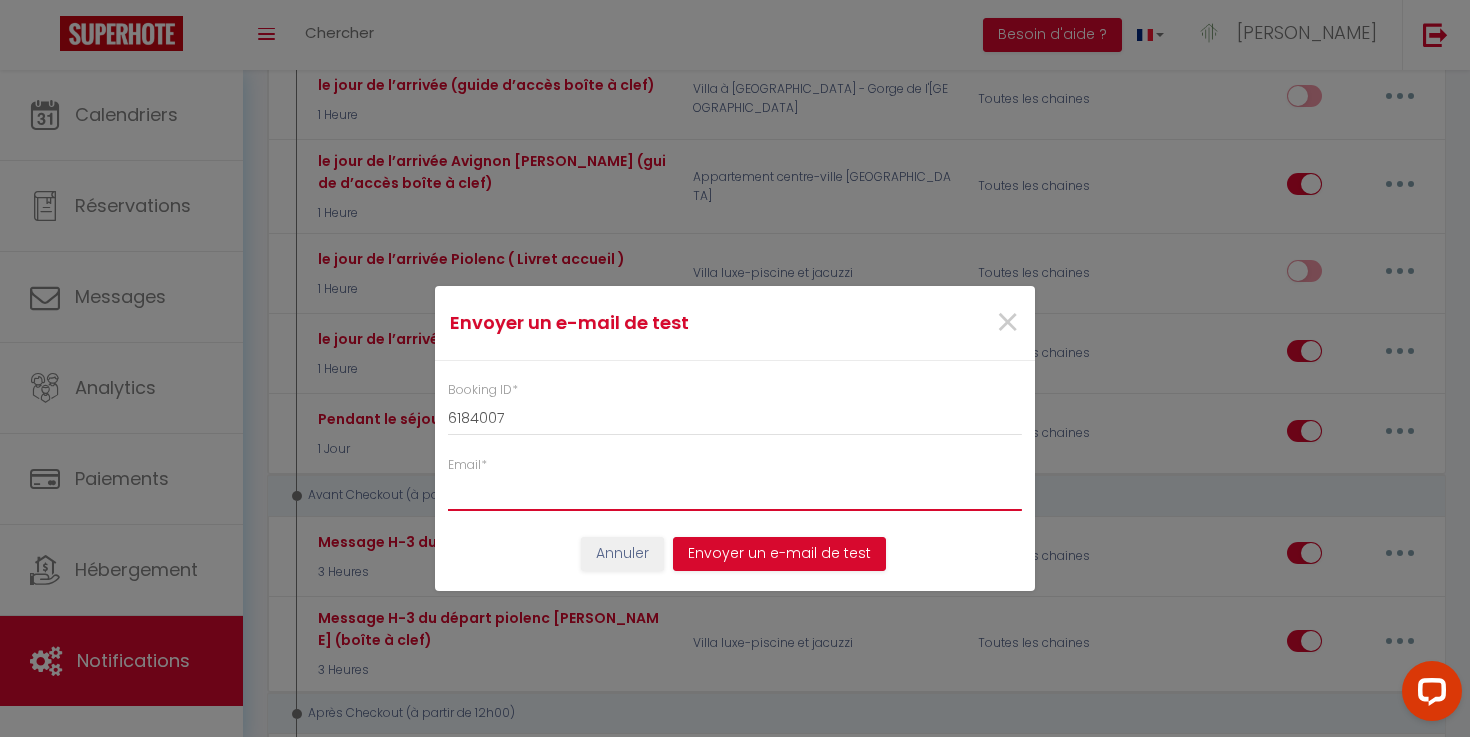 click on "Email
*" at bounding box center (735, 493) 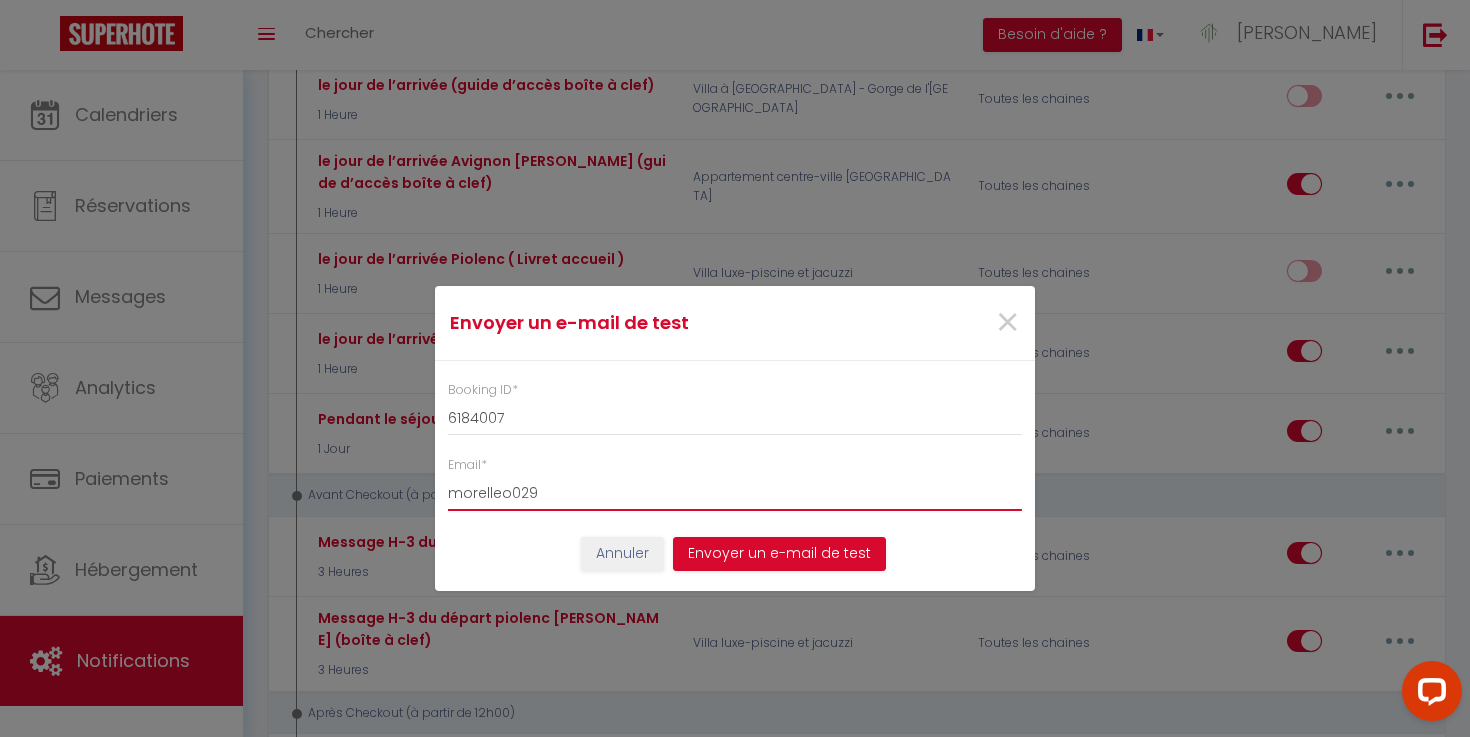 click on "morelleo029" at bounding box center [735, 493] 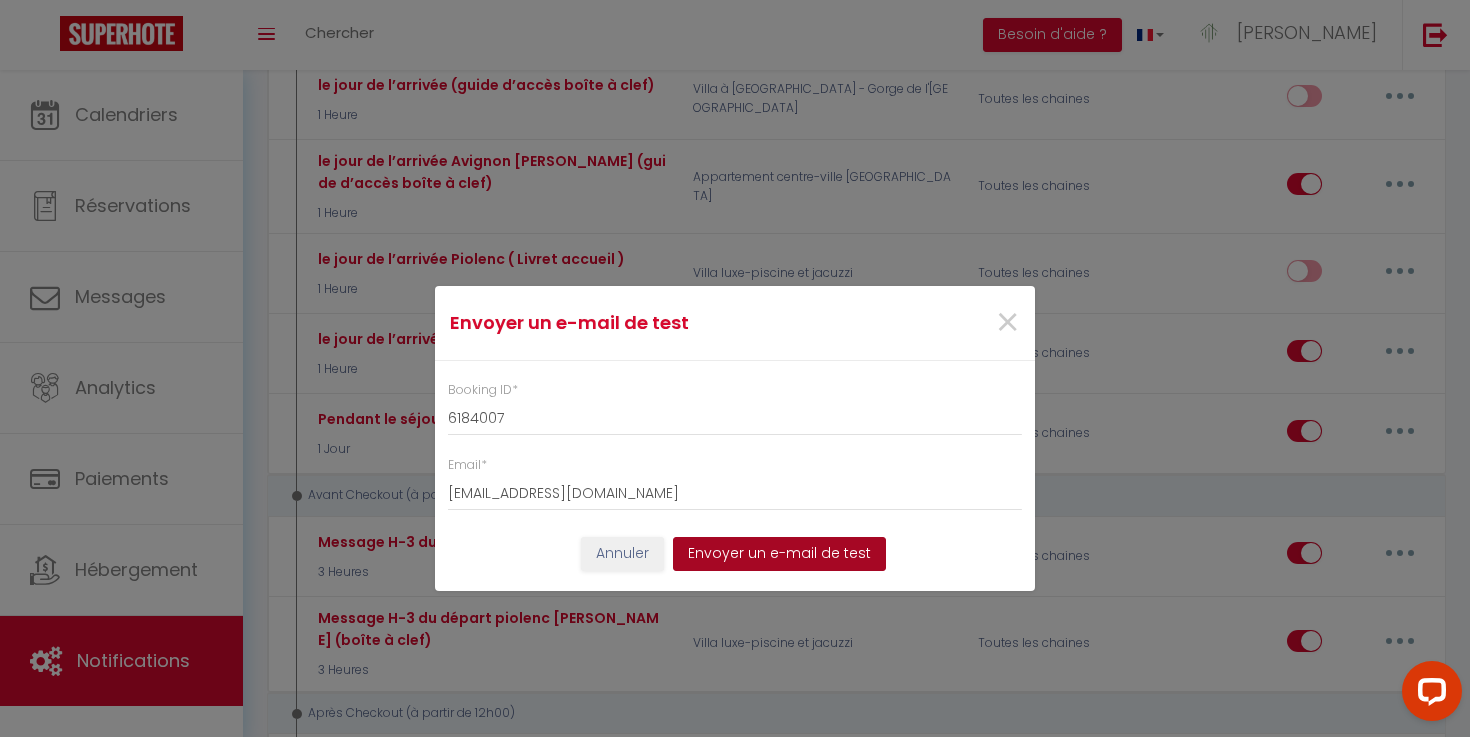 click on "Envoyer un e-mail de test" at bounding box center [779, 554] 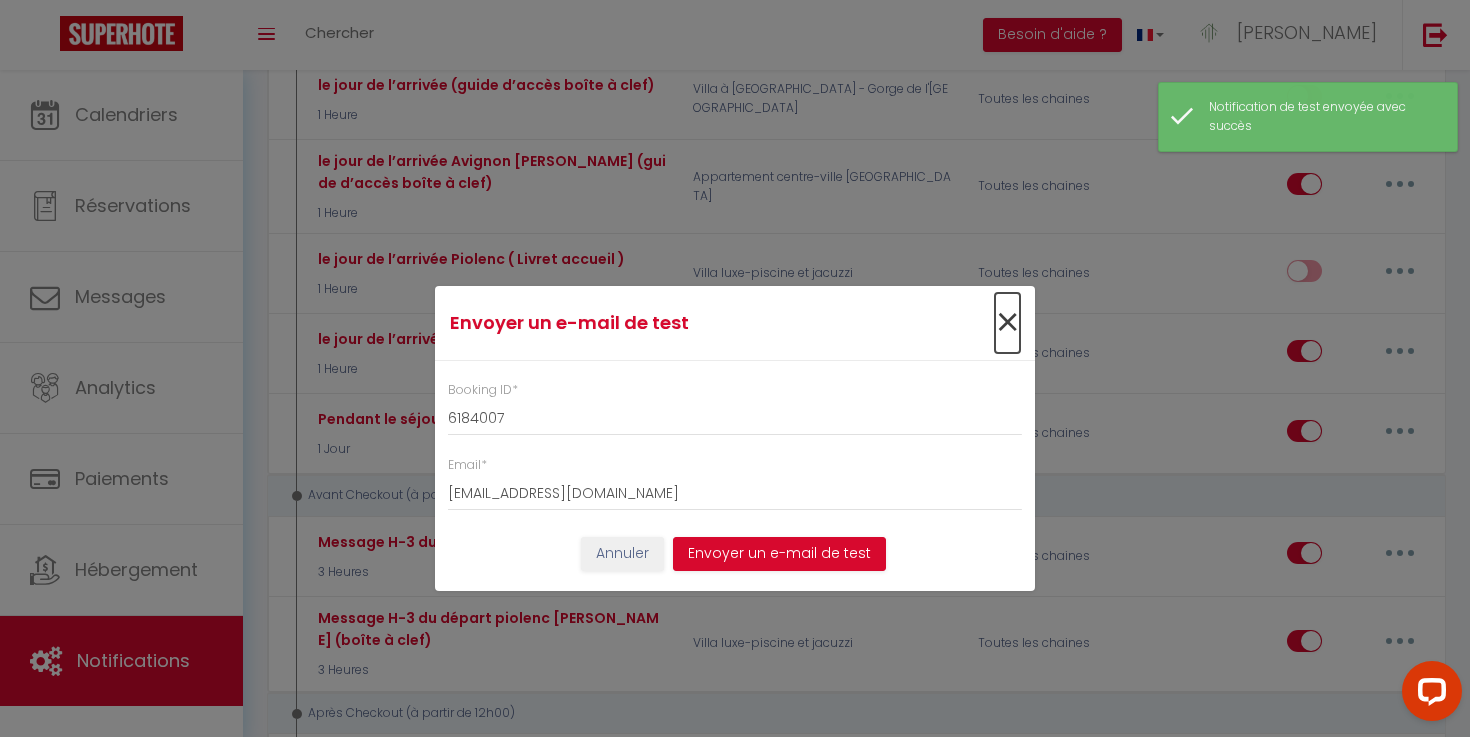 click on "×" at bounding box center (1007, 323) 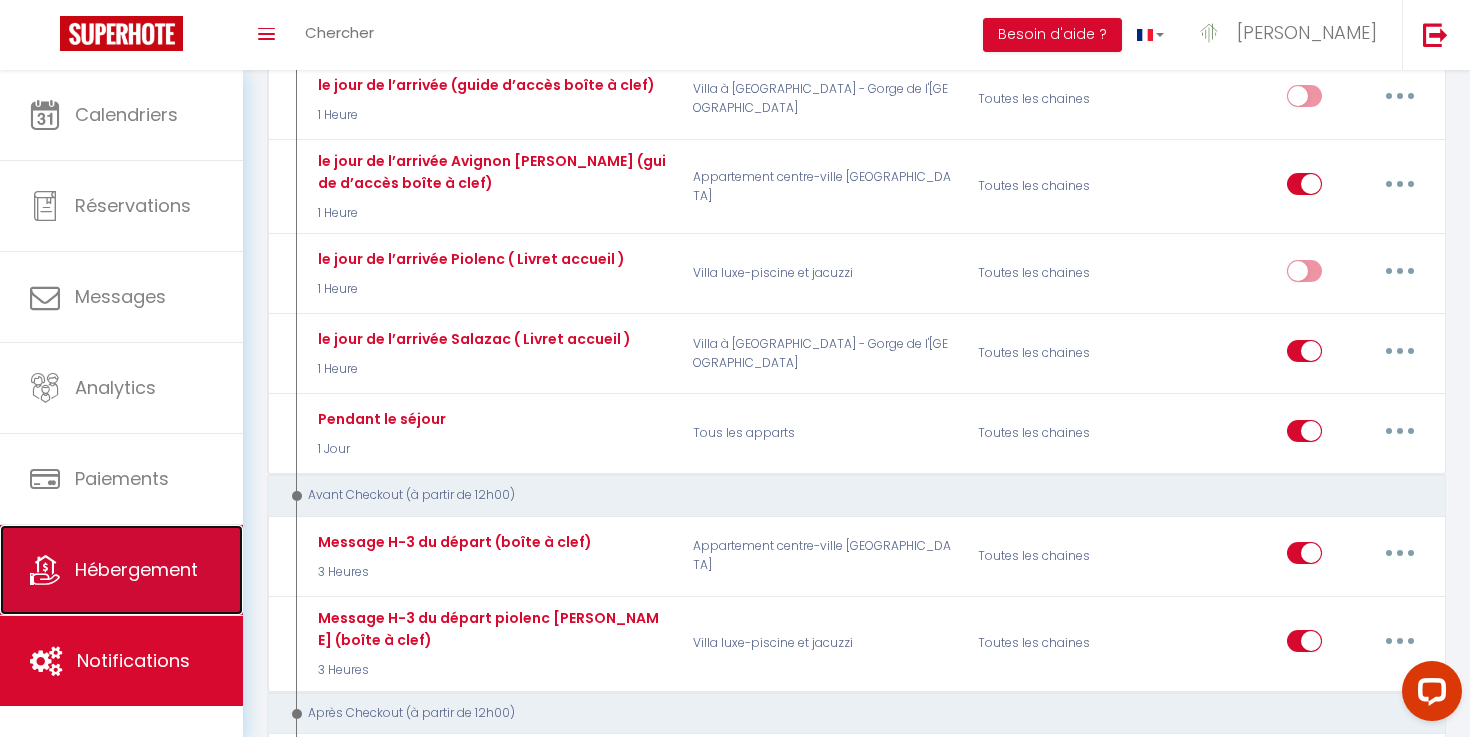 click on "Hébergement" at bounding box center [136, 569] 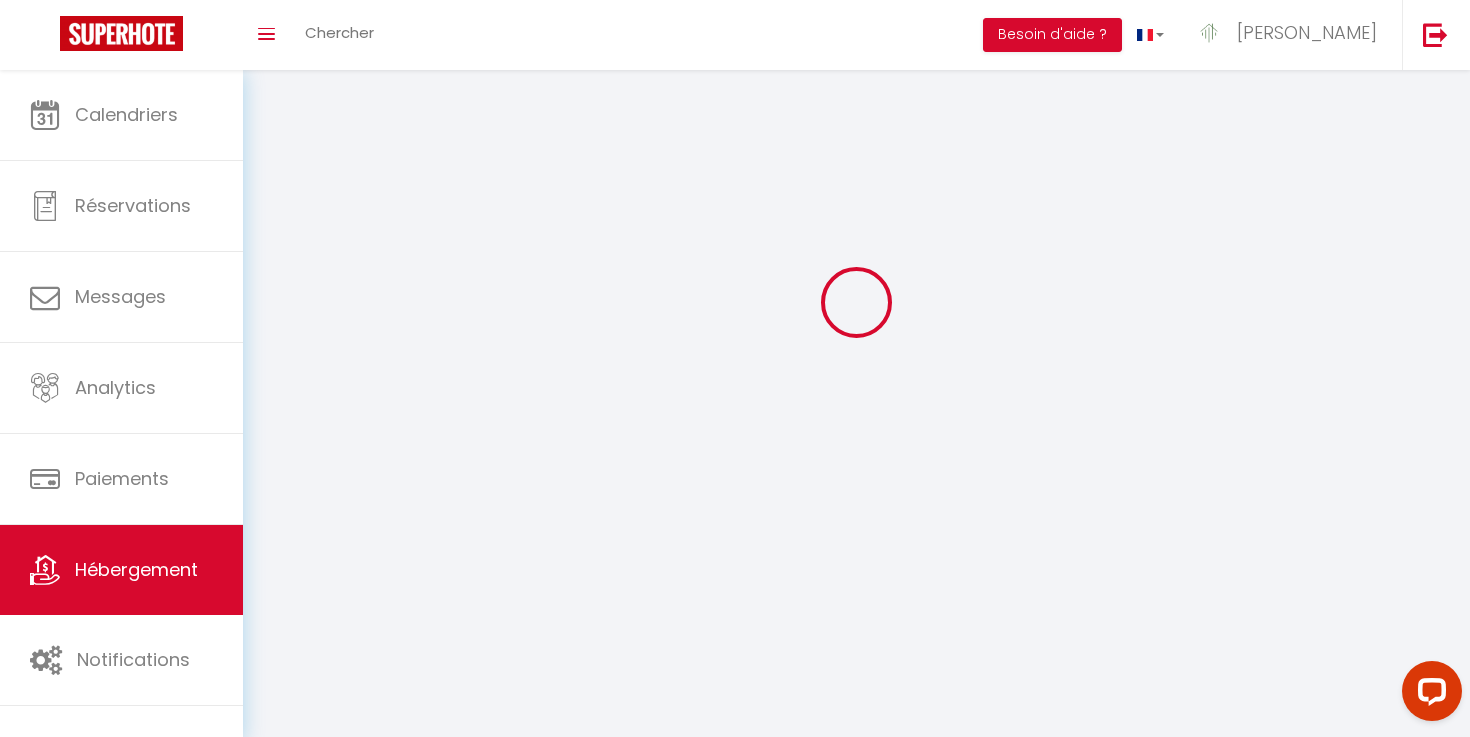 scroll, scrollTop: 0, scrollLeft: 0, axis: both 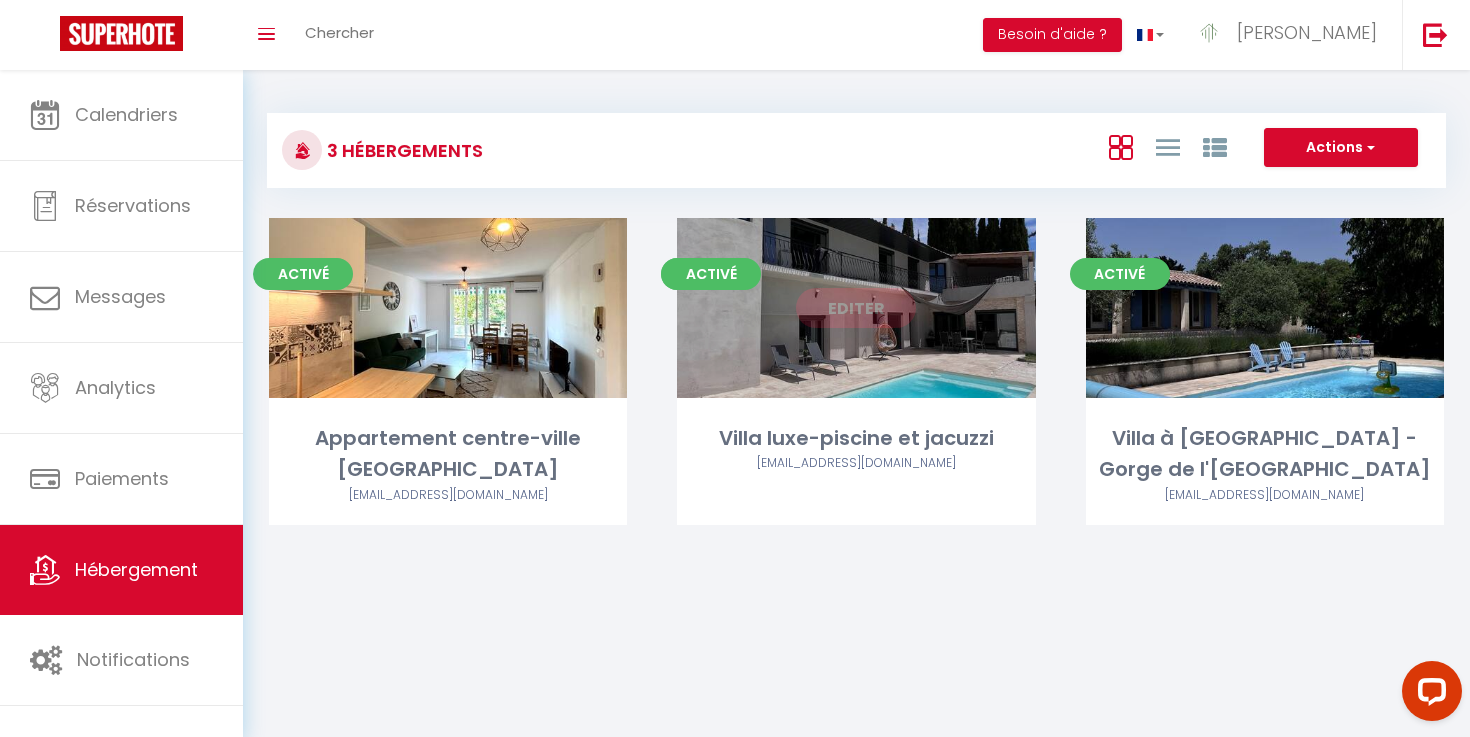 click on "Editer" at bounding box center [856, 308] 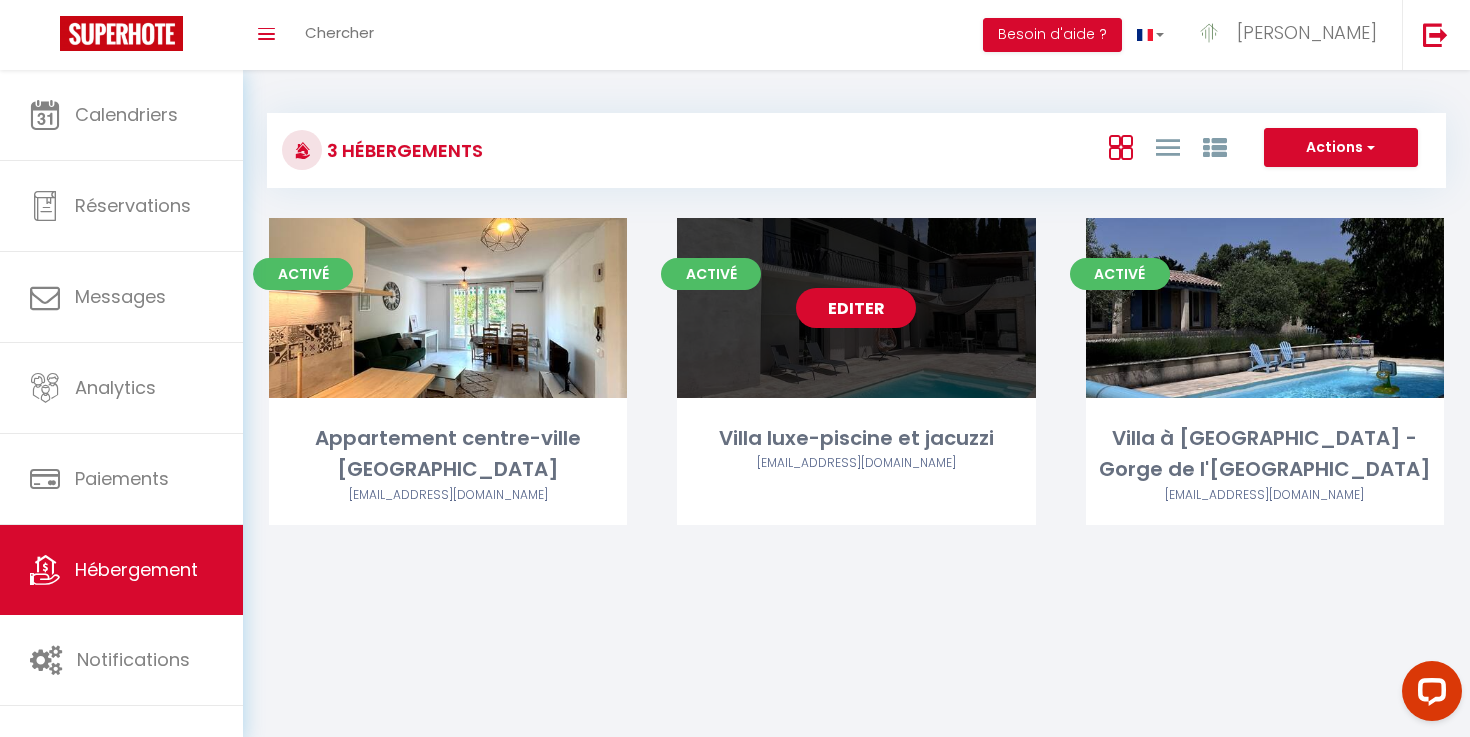 click on "Editer" at bounding box center [856, 308] 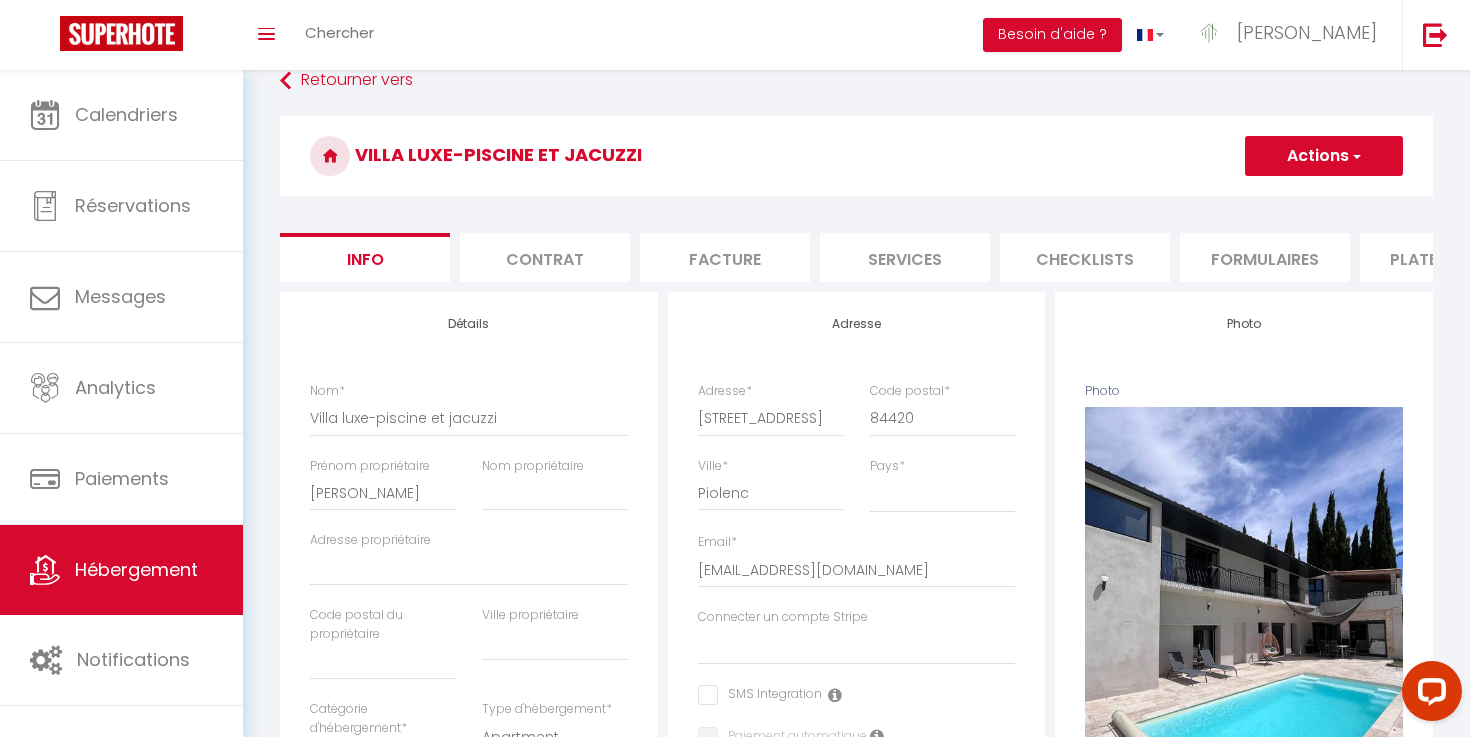 scroll, scrollTop: 29, scrollLeft: 0, axis: vertical 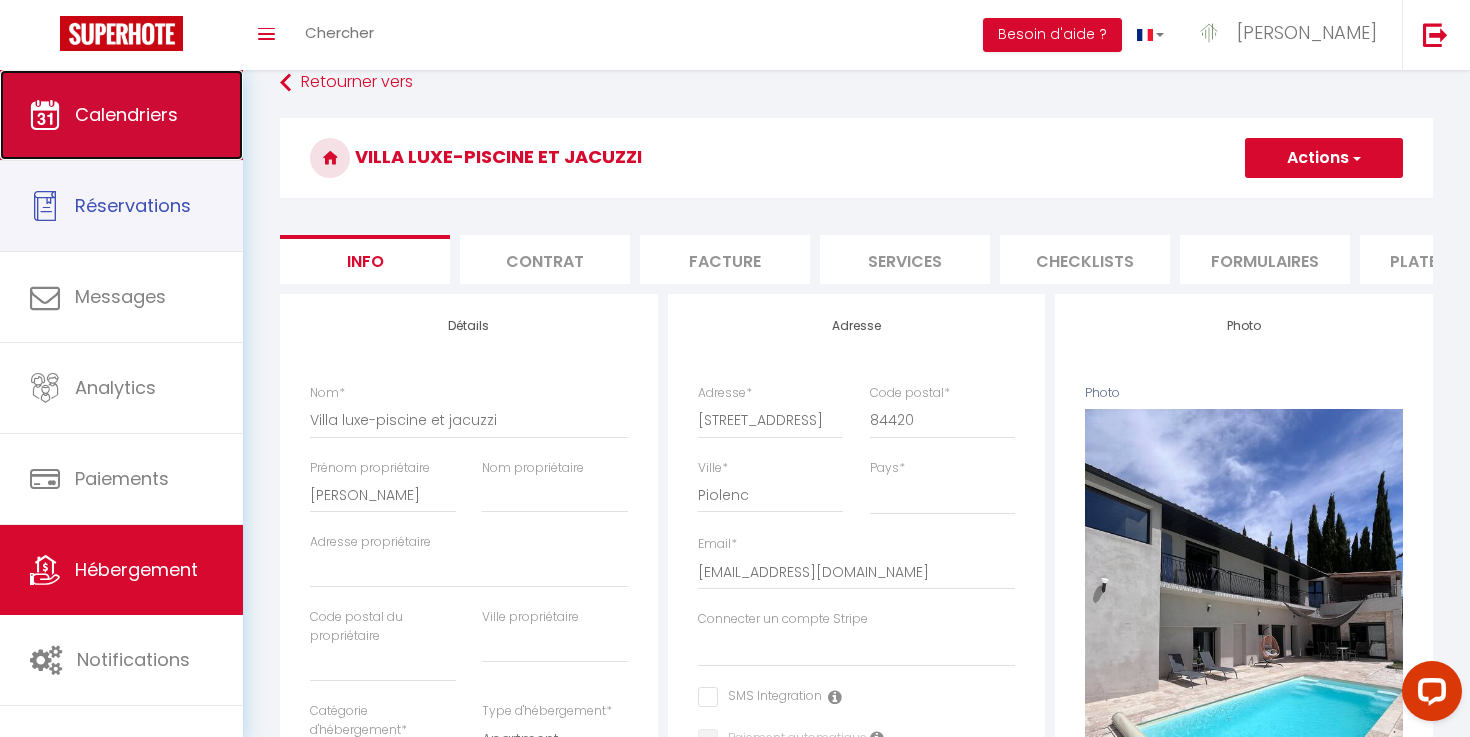 click on "Calendriers" at bounding box center [121, 115] 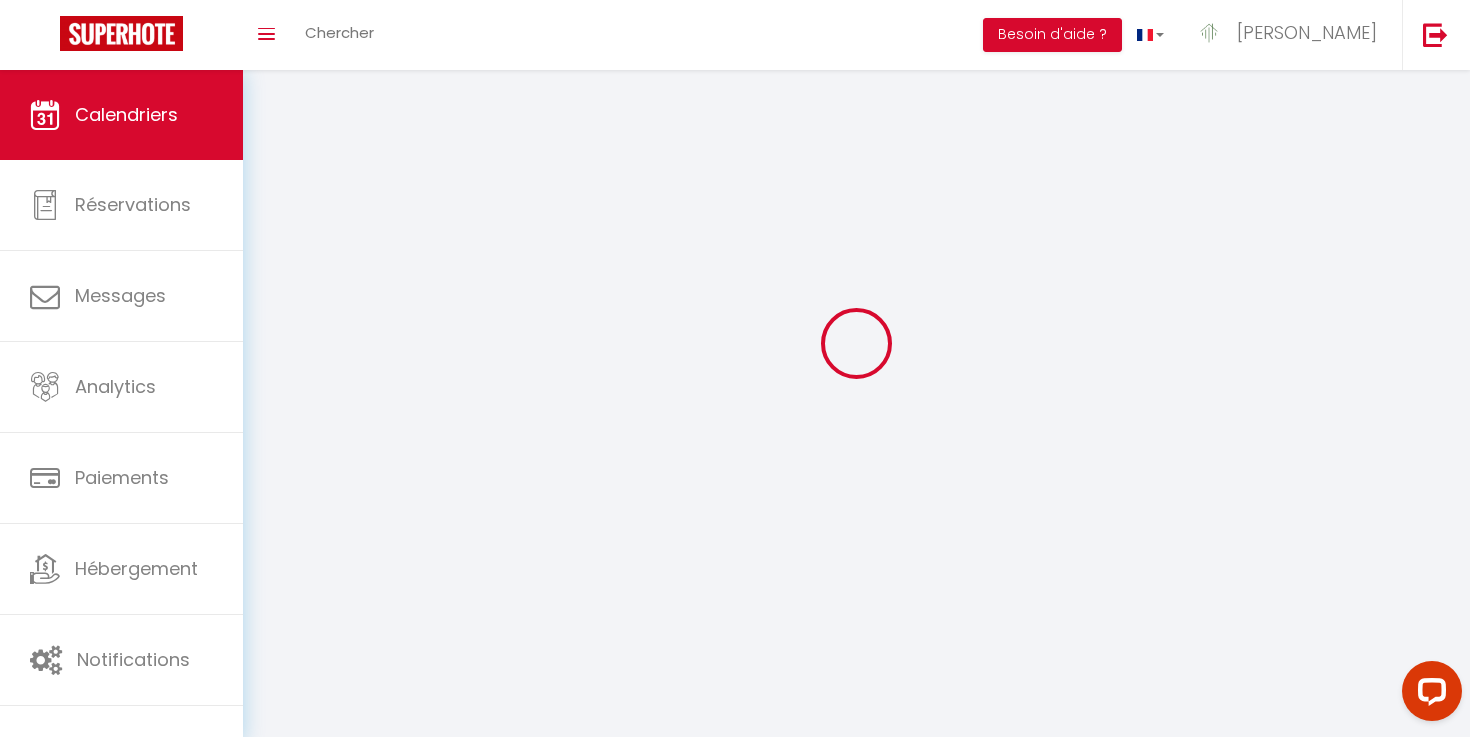 scroll, scrollTop: 0, scrollLeft: 0, axis: both 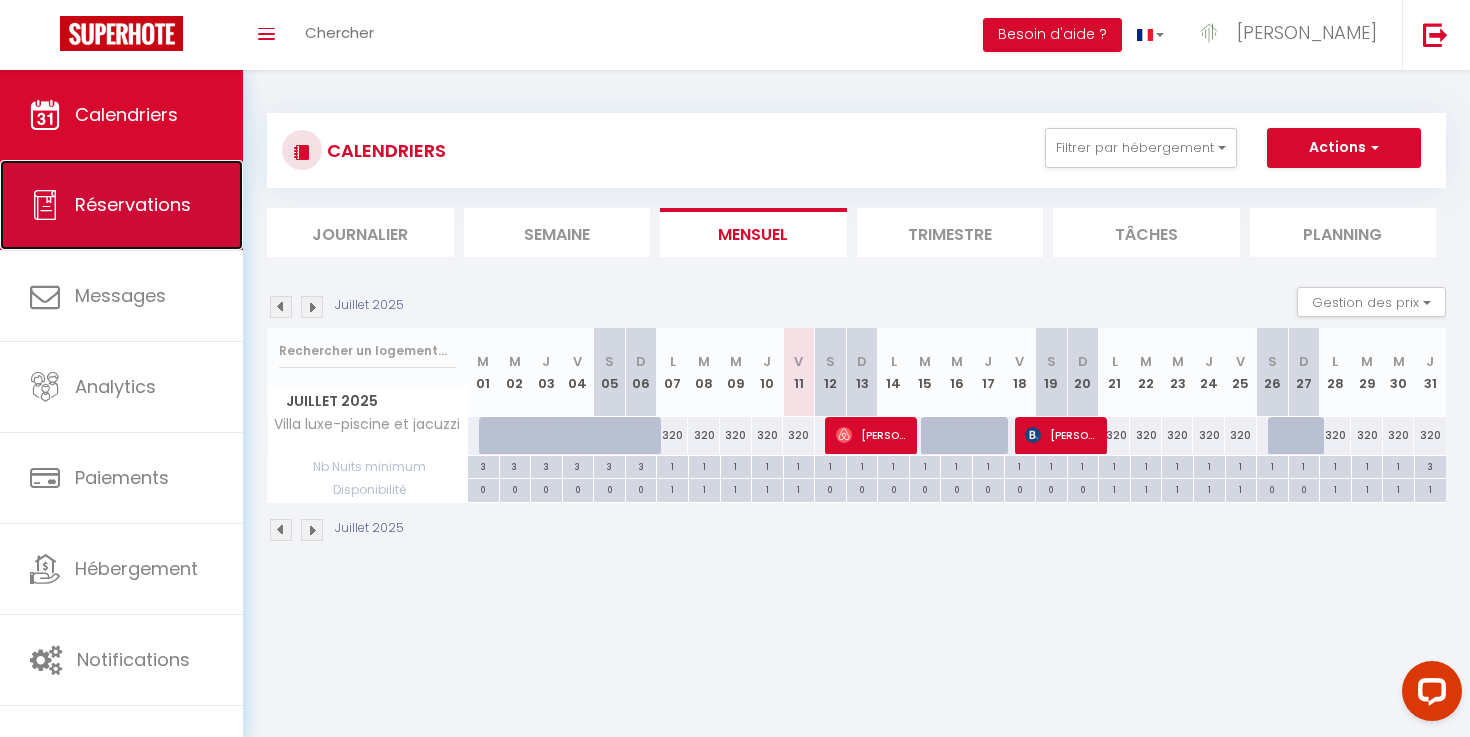 click on "Réservations" at bounding box center [121, 205] 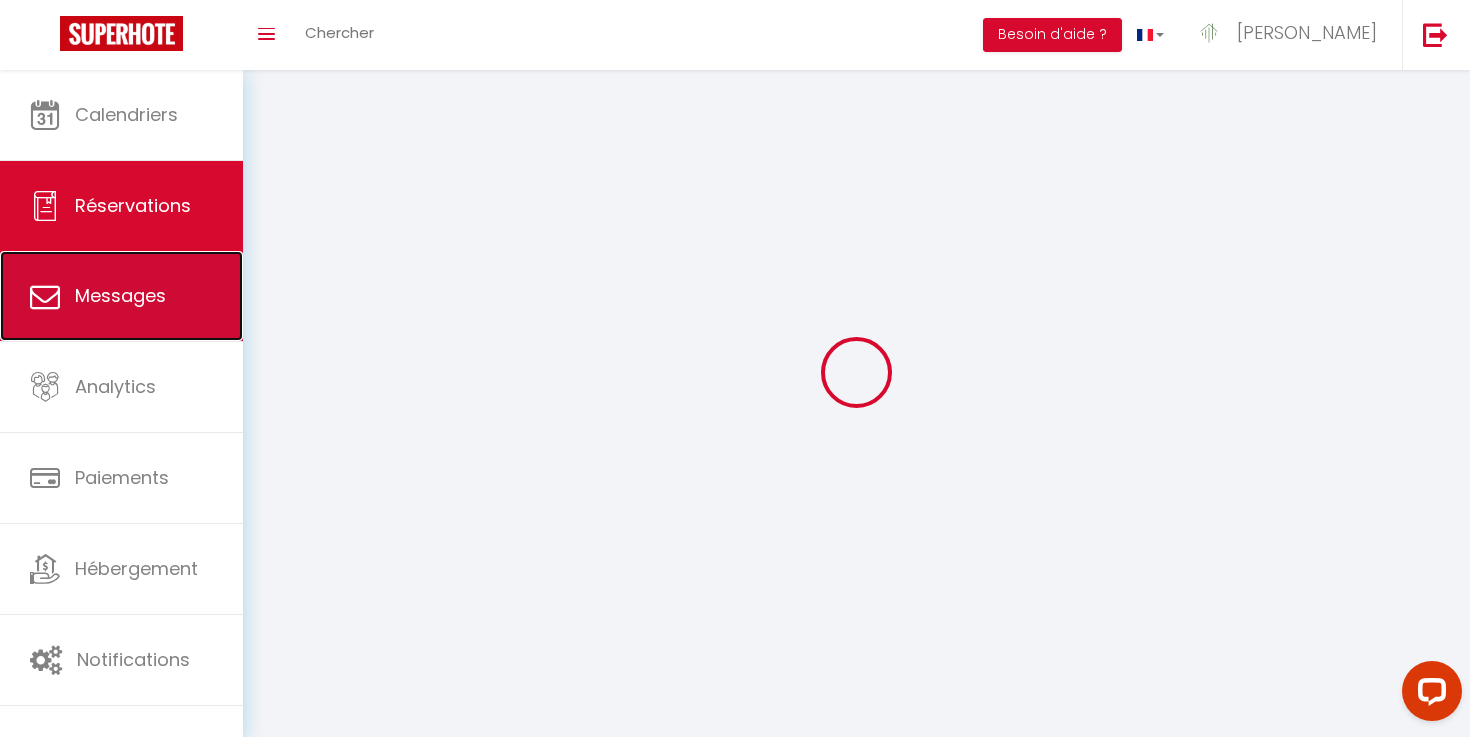 click on "Messages" at bounding box center [120, 295] 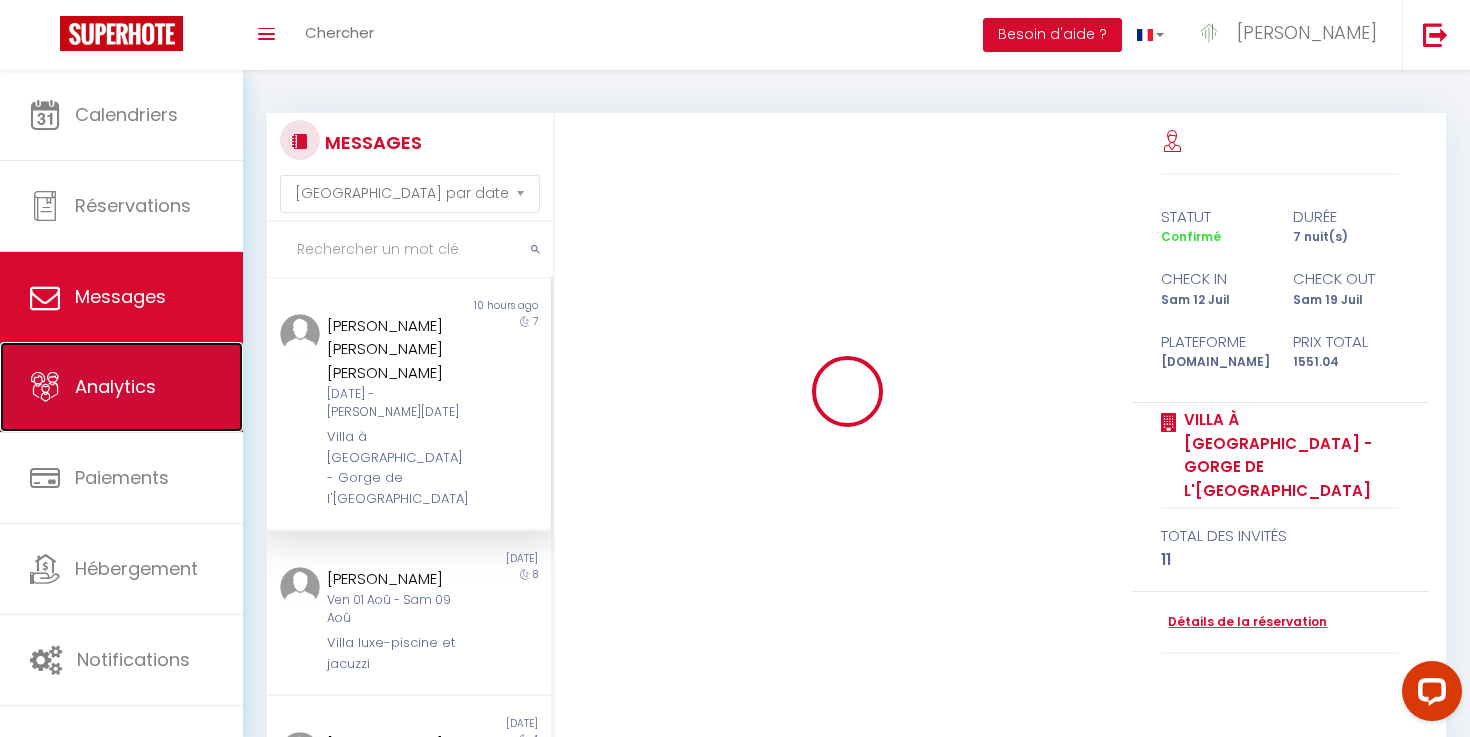 click on "Analytics" at bounding box center (115, 386) 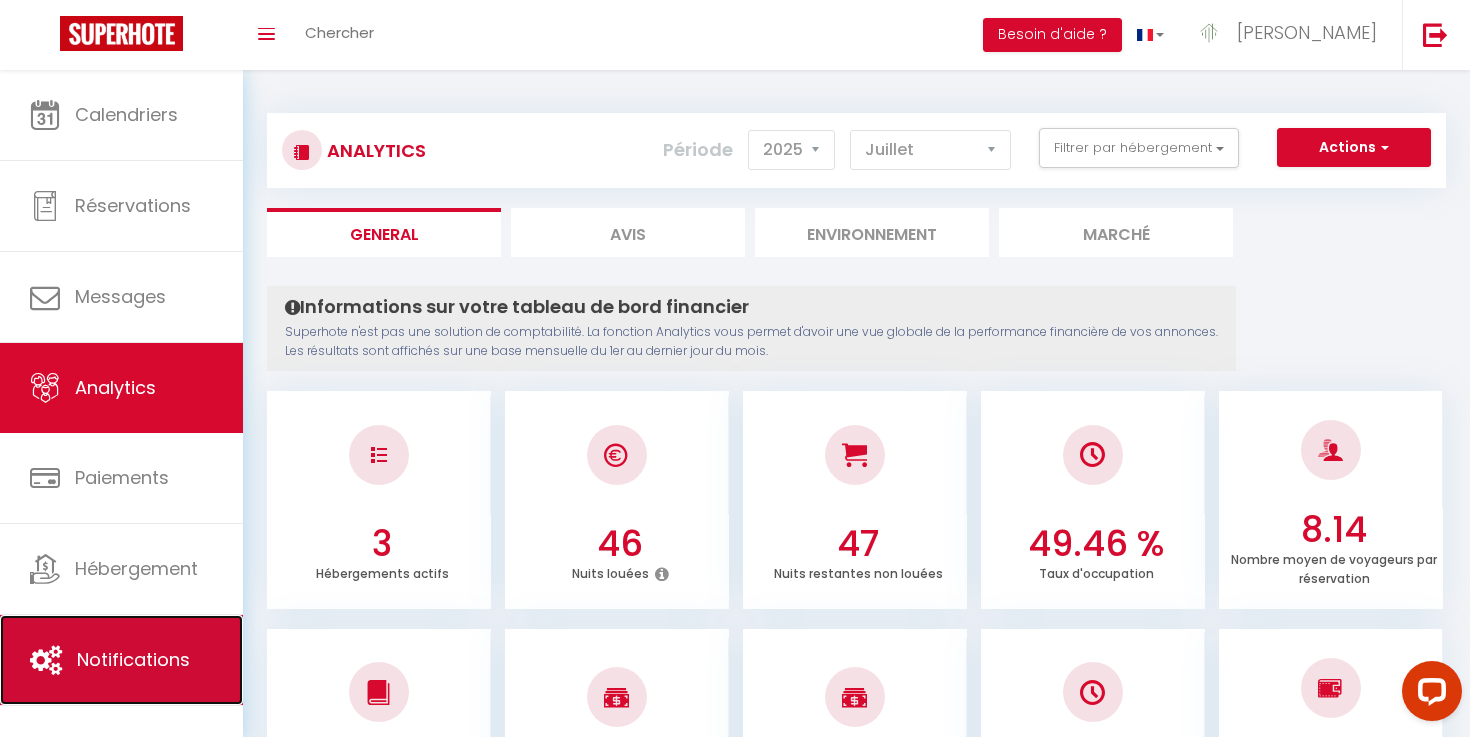 click on "Notifications" at bounding box center [121, 660] 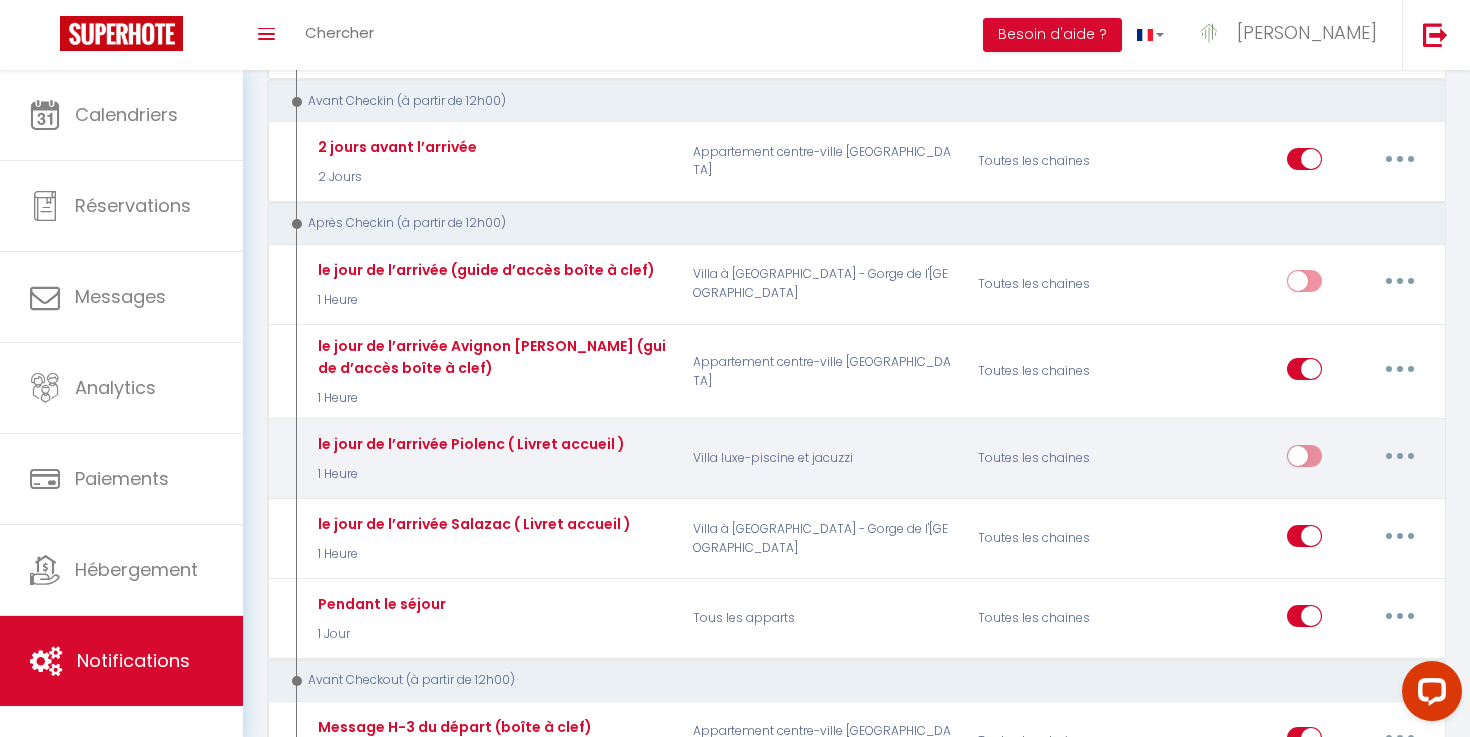scroll, scrollTop: 532, scrollLeft: 0, axis: vertical 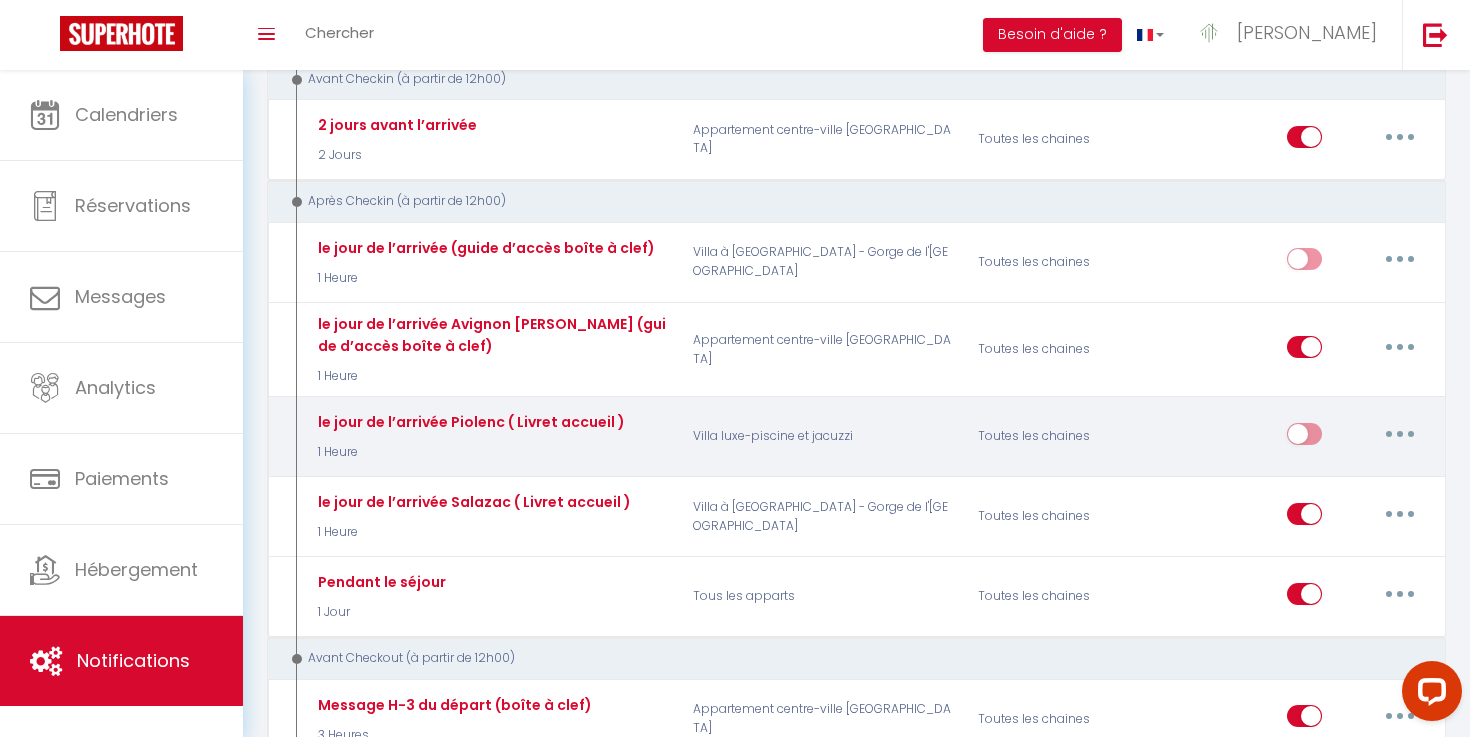 click at bounding box center [1400, 434] 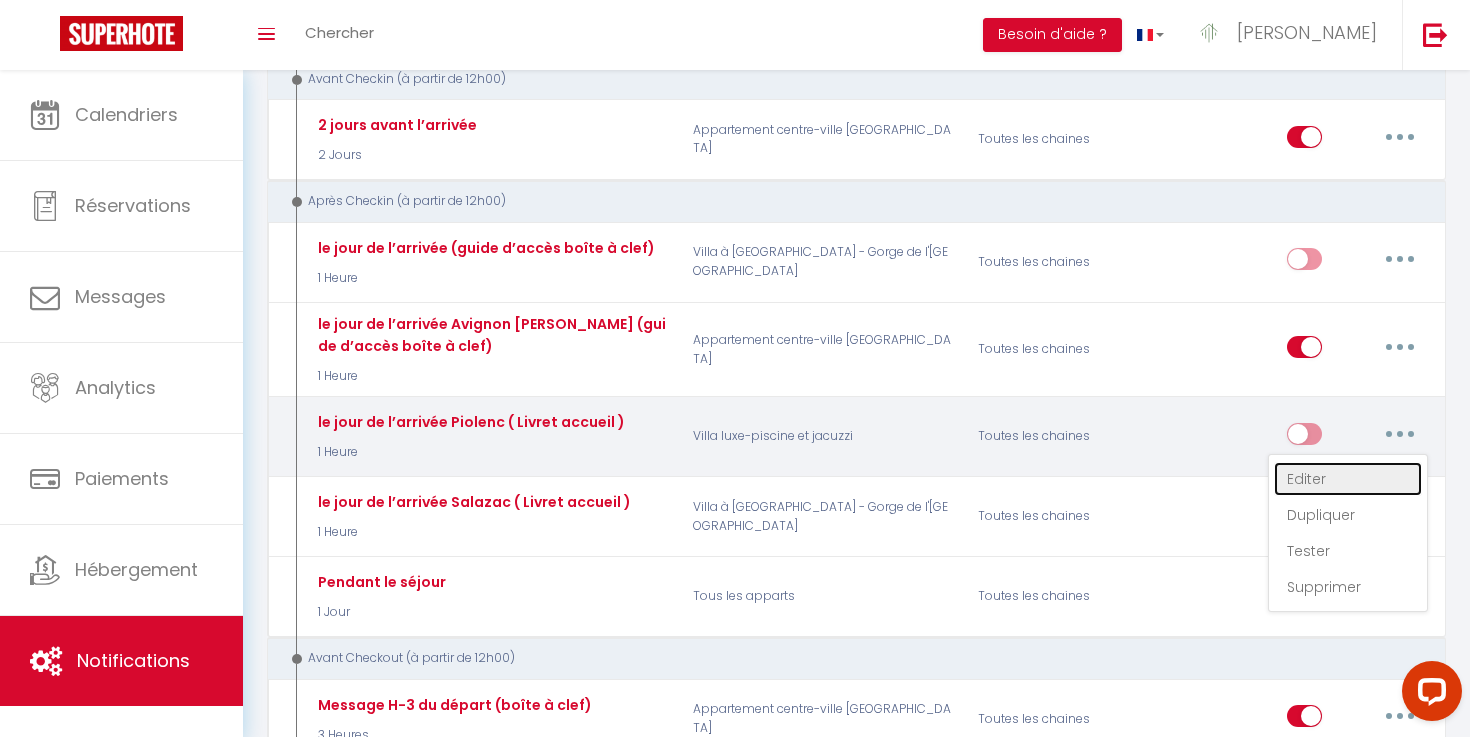 click on "Editer" at bounding box center [1348, 479] 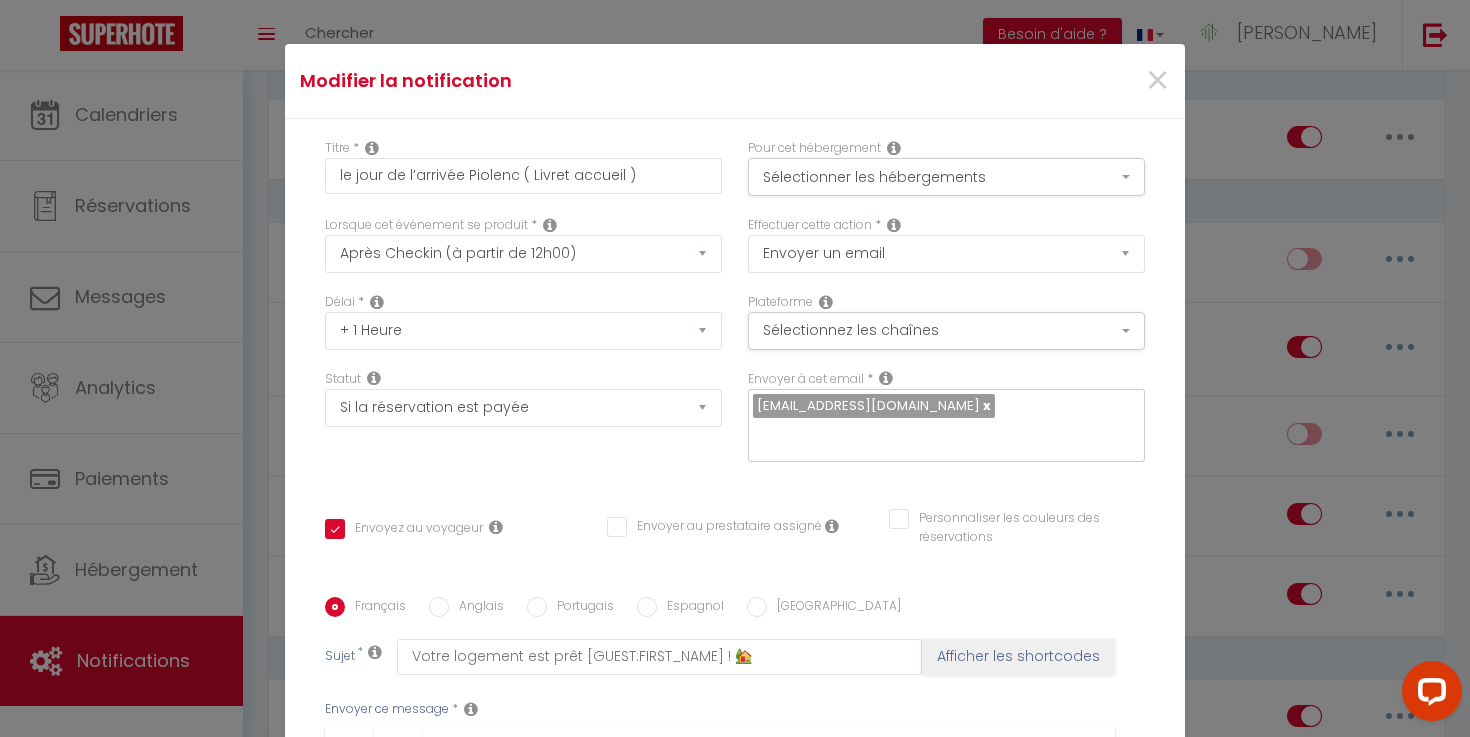 scroll, scrollTop: 356, scrollLeft: 0, axis: vertical 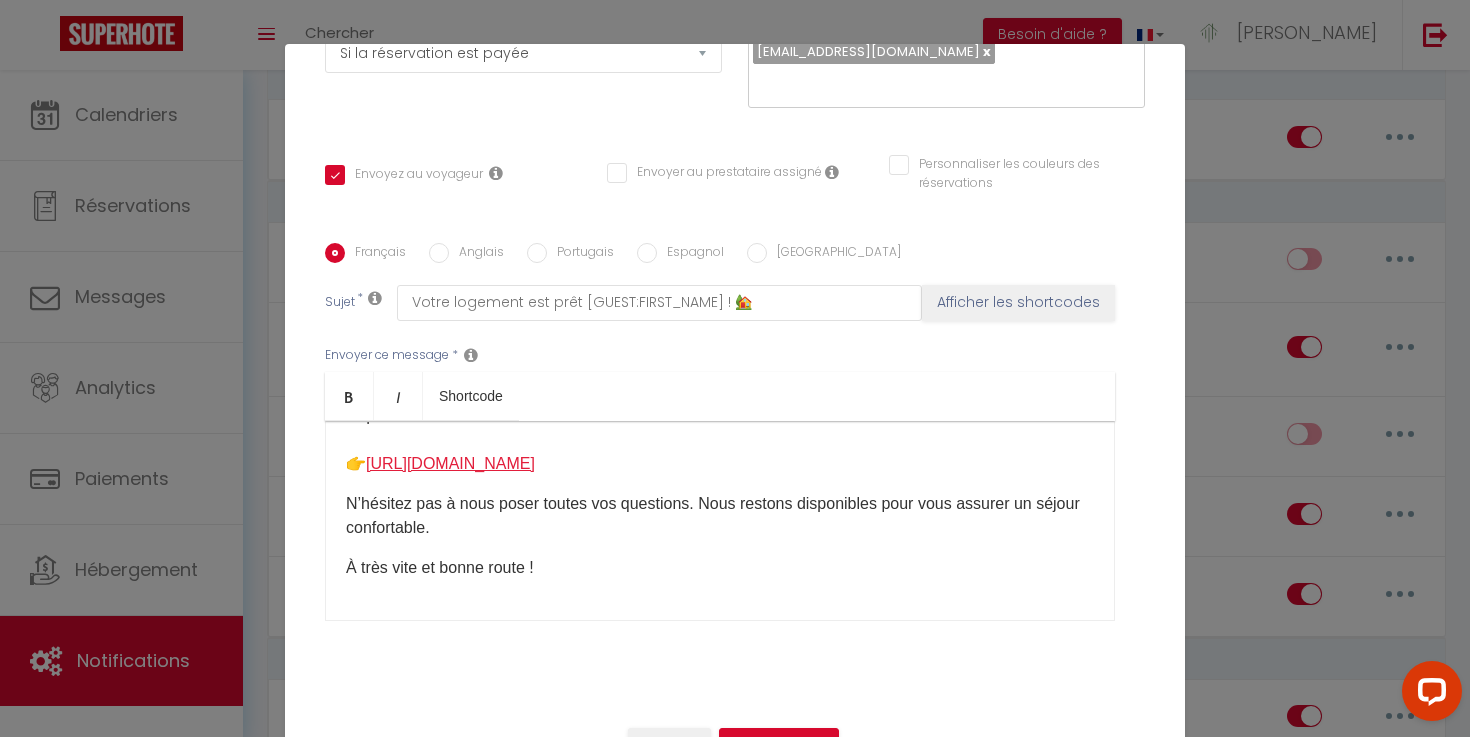 drag, startPoint x: 1060, startPoint y: 460, endPoint x: 370, endPoint y: 457, distance: 690.00653 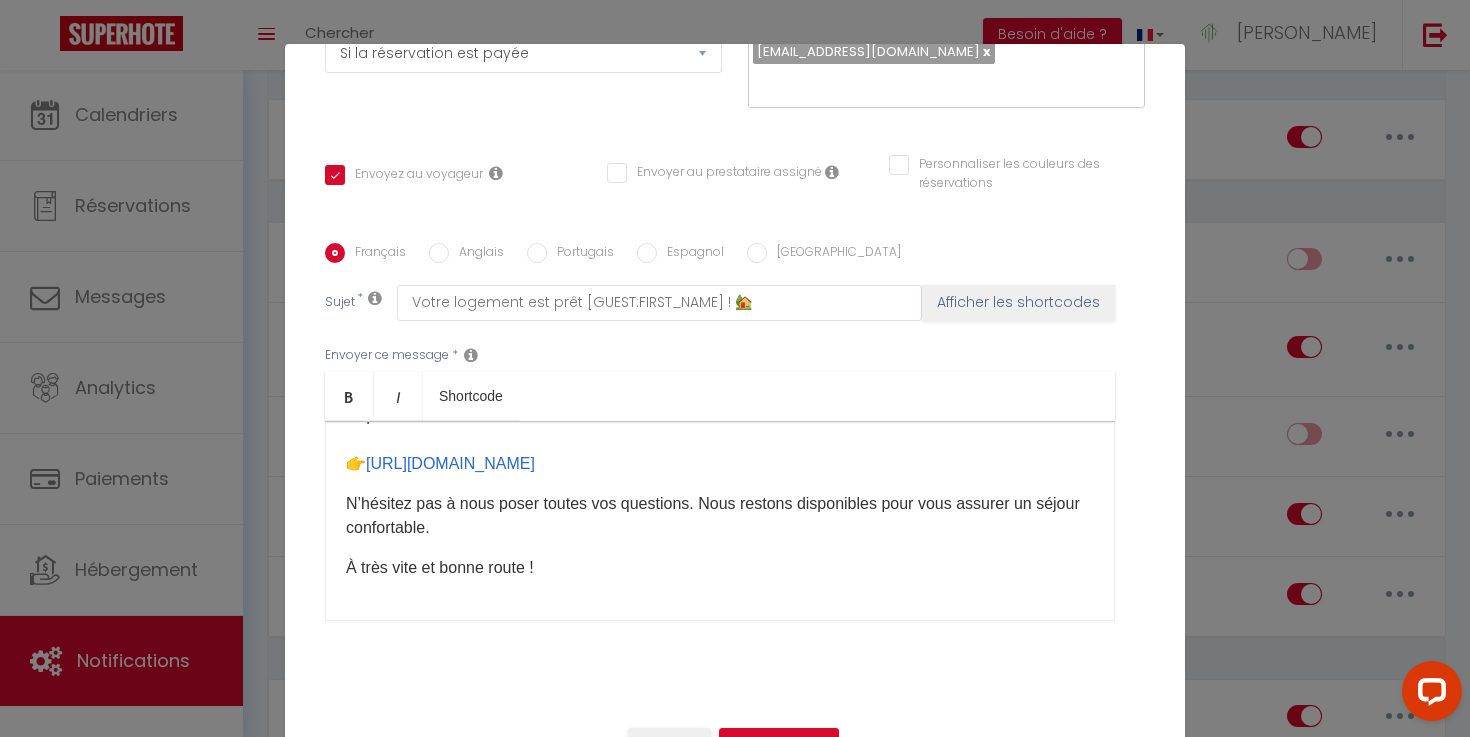 scroll, scrollTop: 88, scrollLeft: 0, axis: vertical 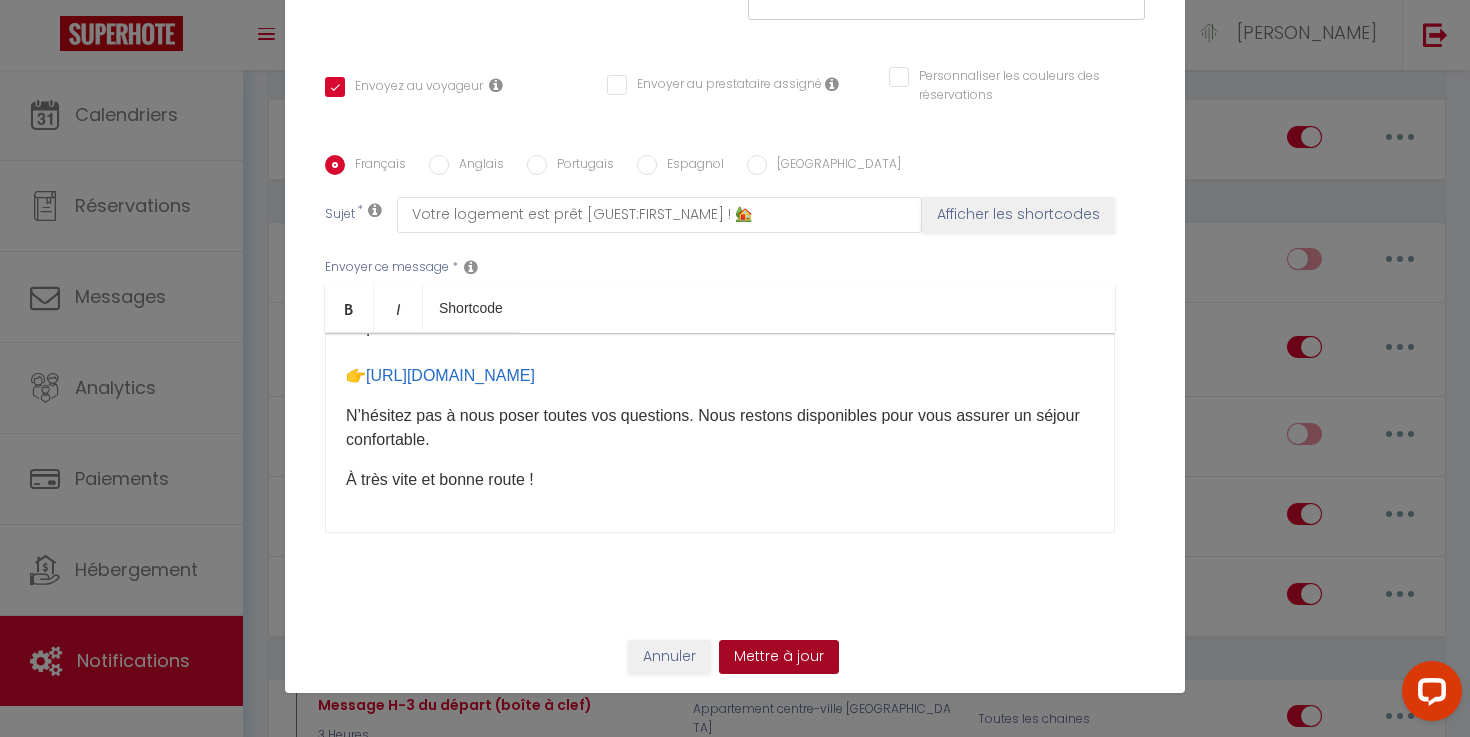 click on "Mettre à jour" at bounding box center [779, 657] 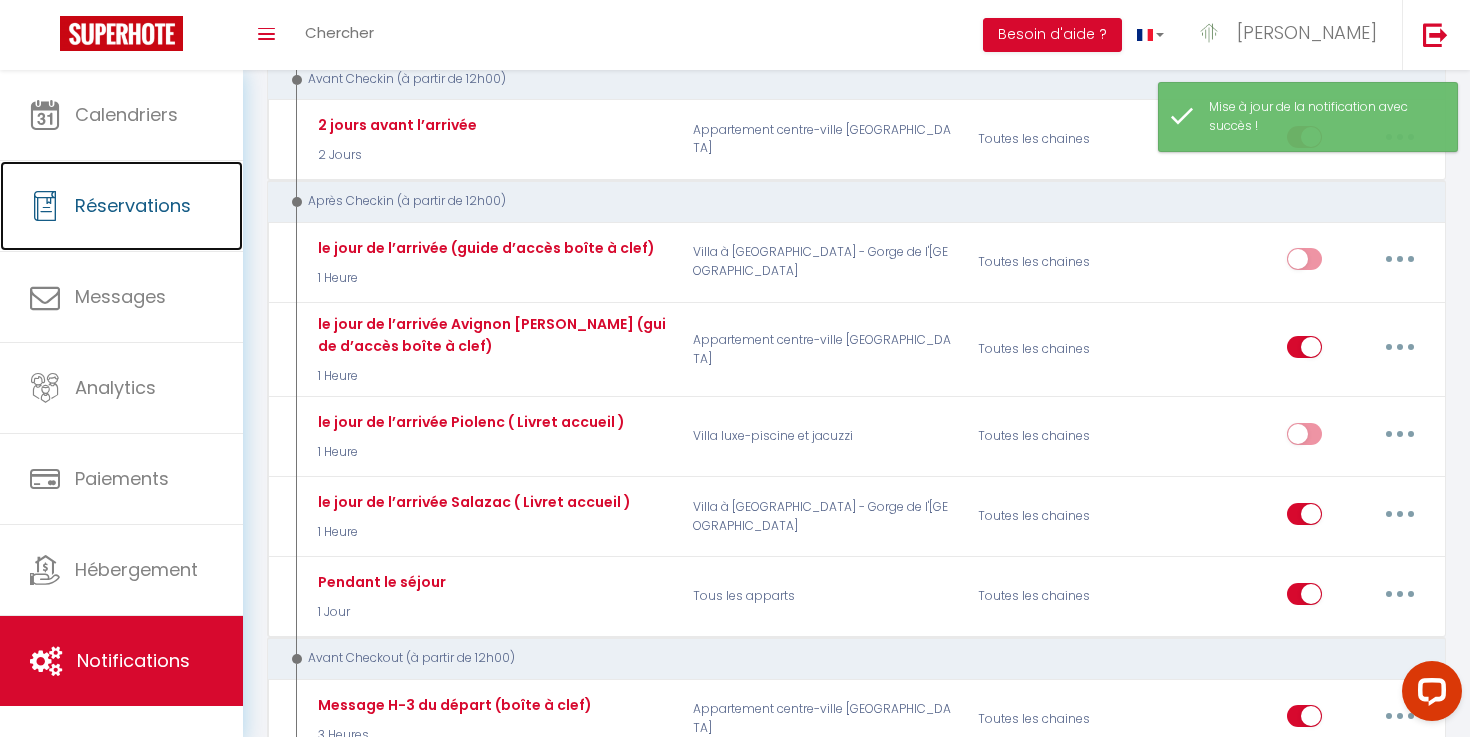 click on "Réservations" at bounding box center (133, 205) 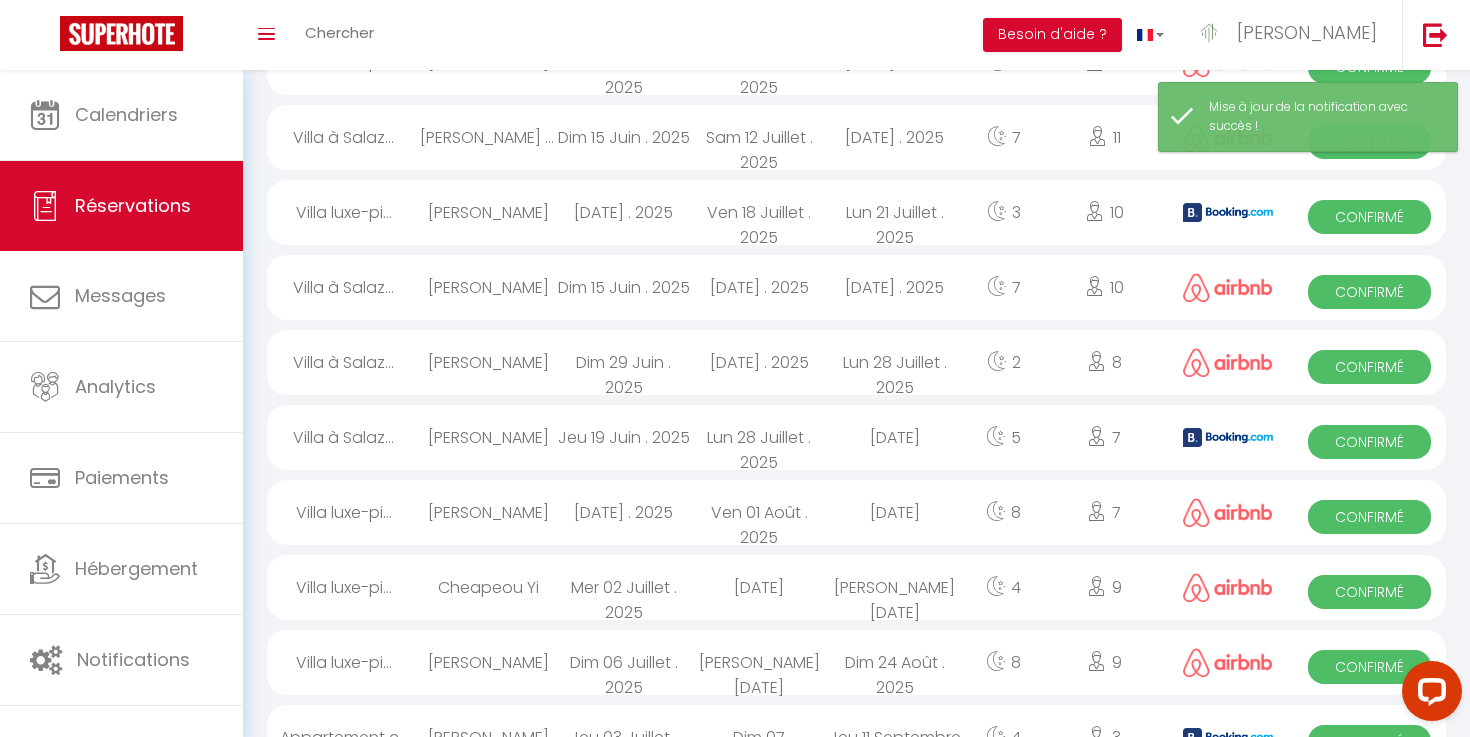 scroll, scrollTop: 332, scrollLeft: 0, axis: vertical 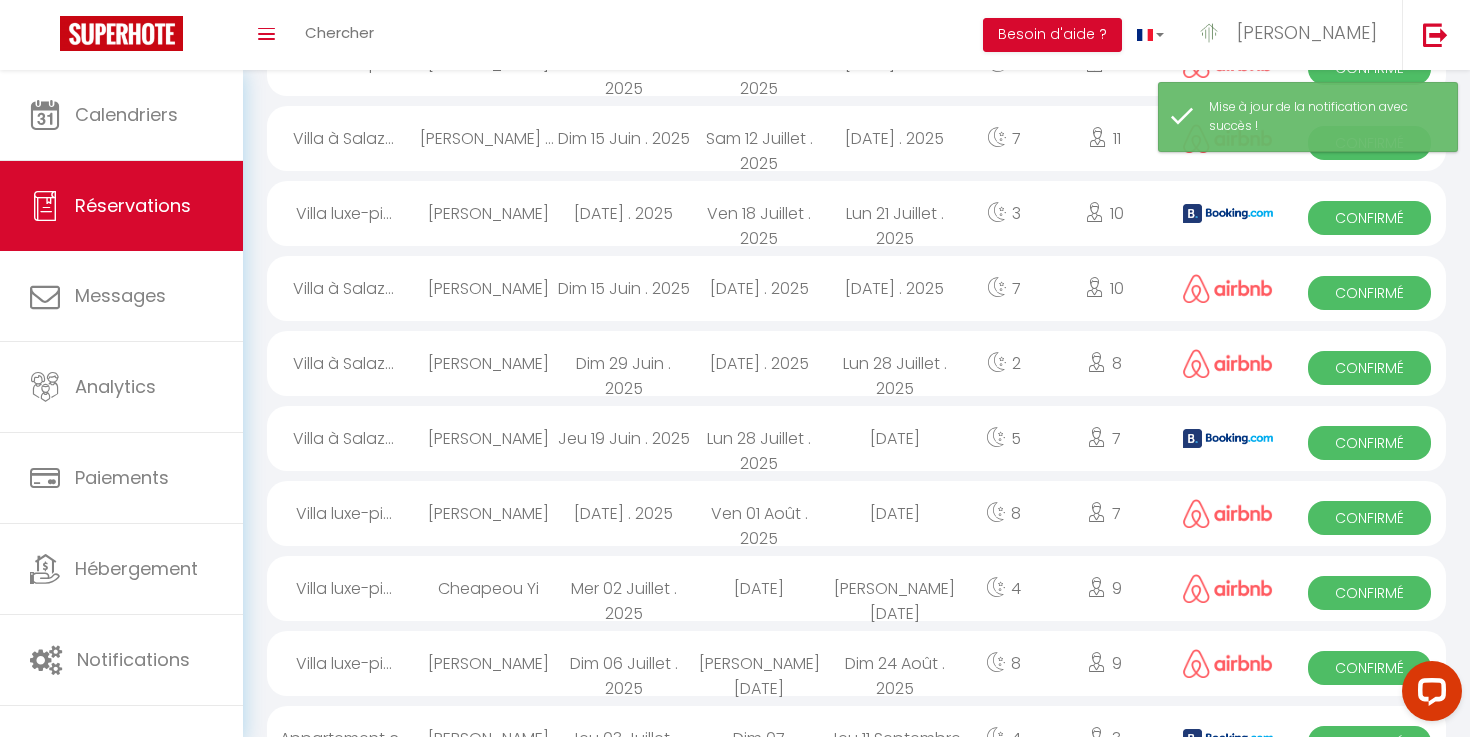 click on "[DATE] . 2025" at bounding box center [624, 213] 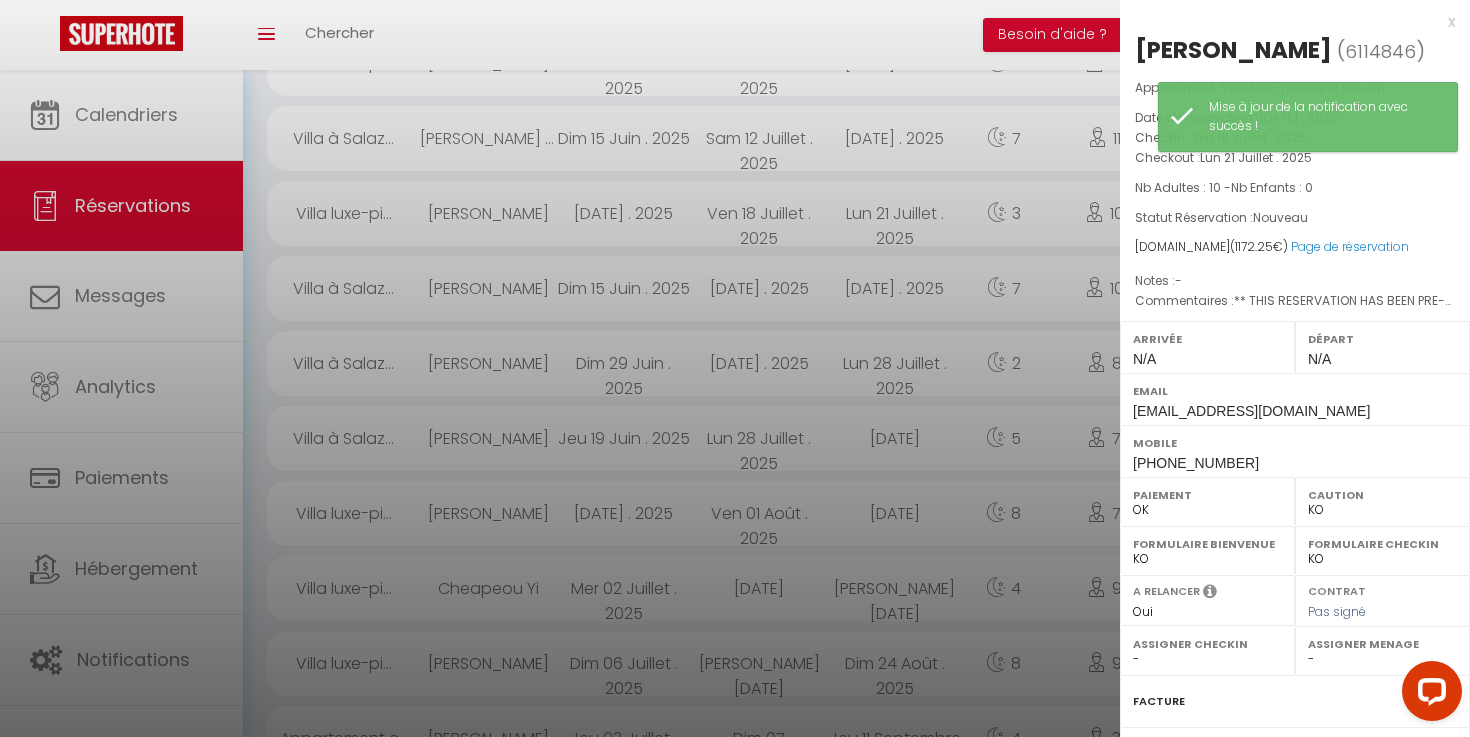 click on "6114846" at bounding box center [1380, 51] 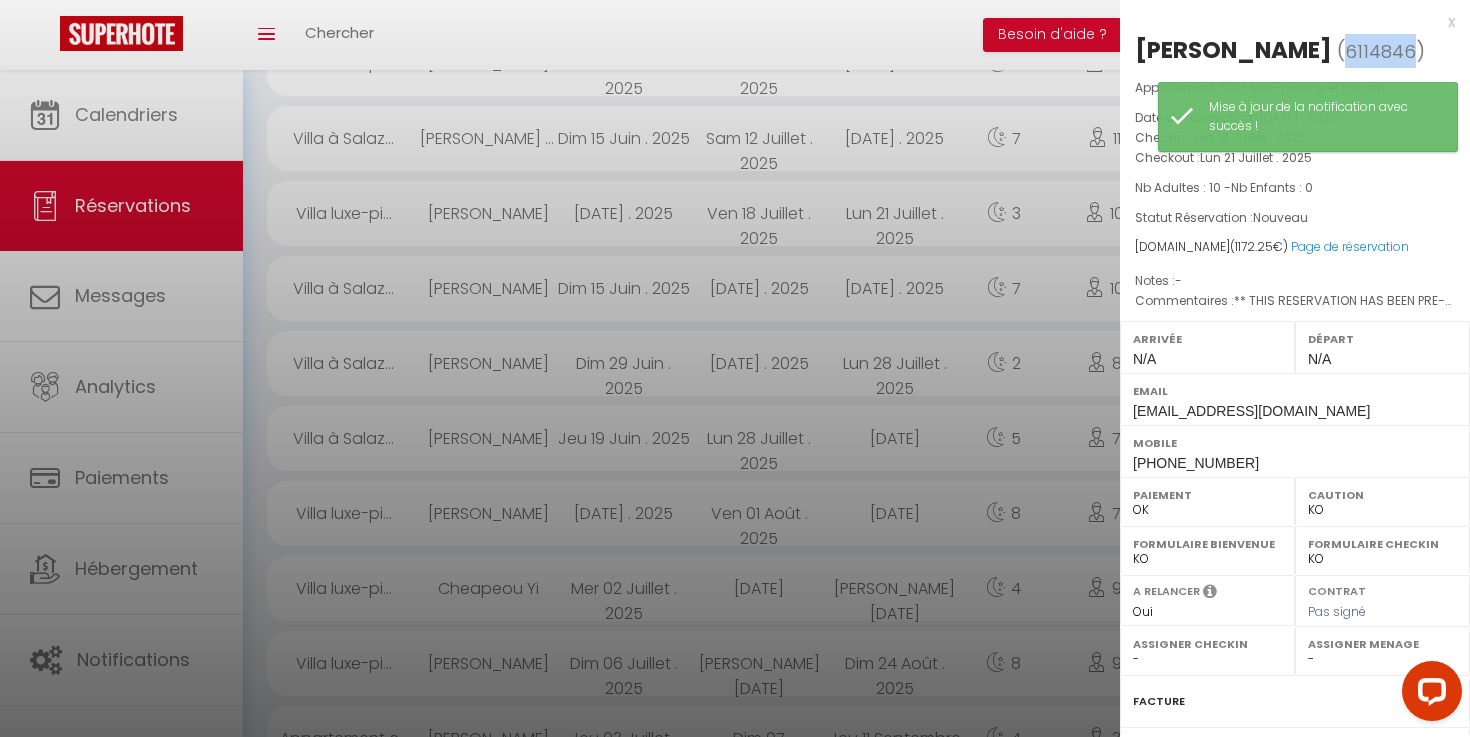 click on "6114846" at bounding box center [1380, 51] 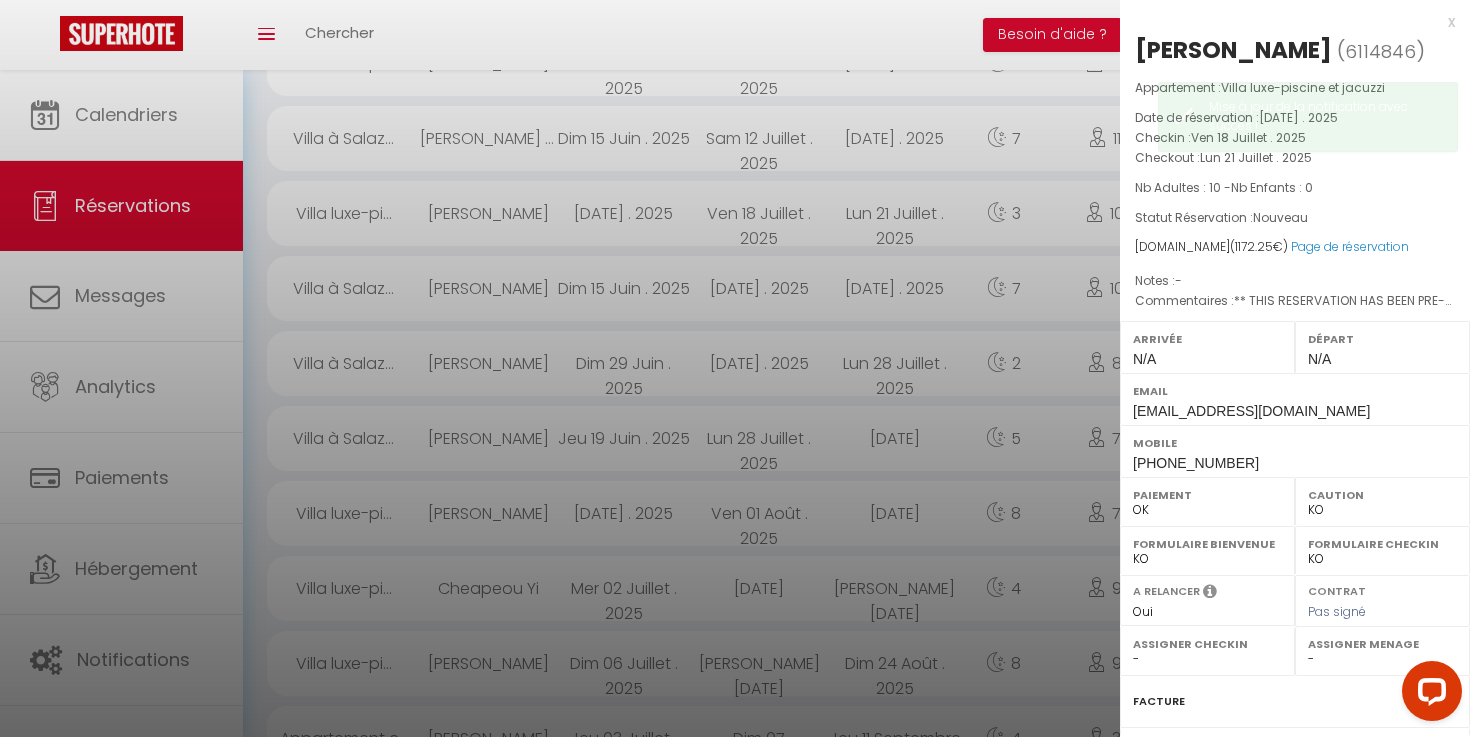 click at bounding box center [735, 368] 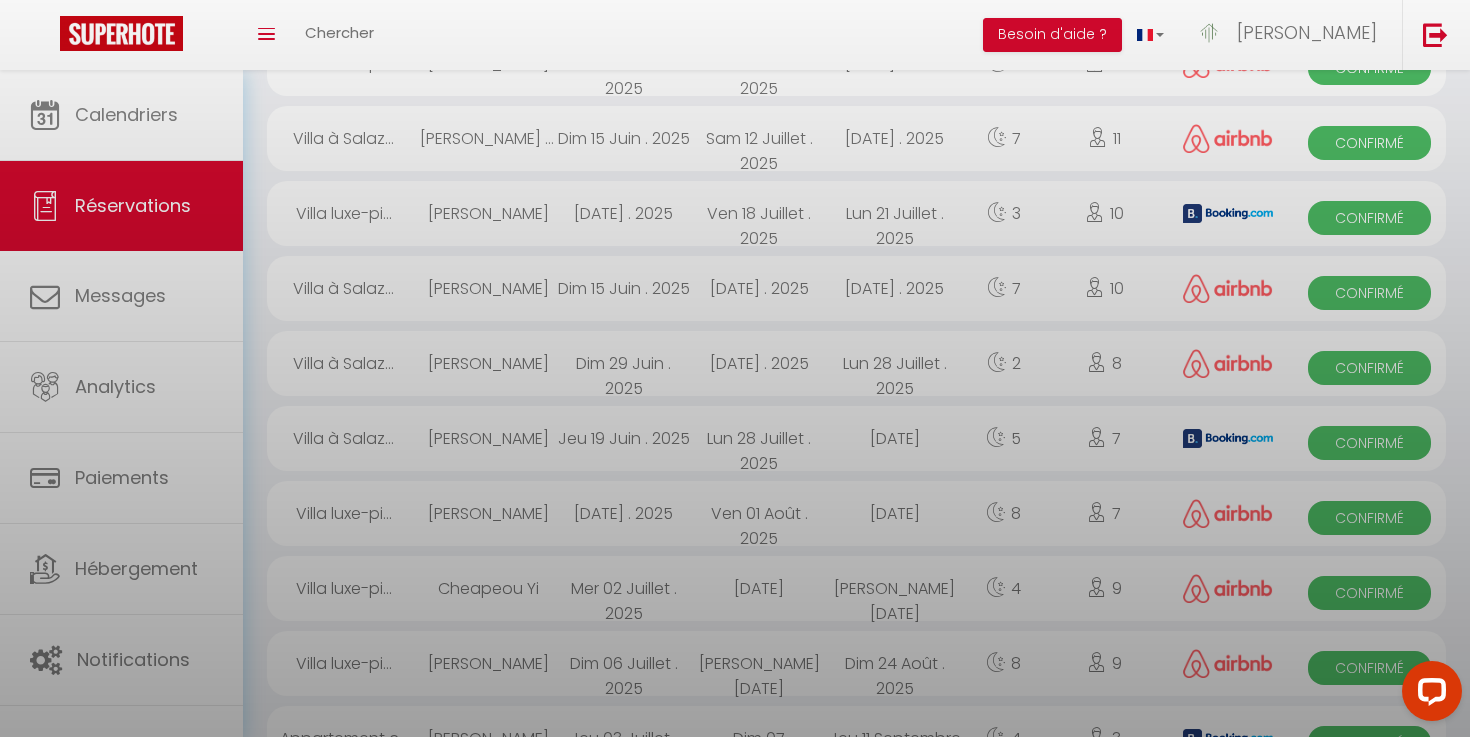 click at bounding box center (735, 368) 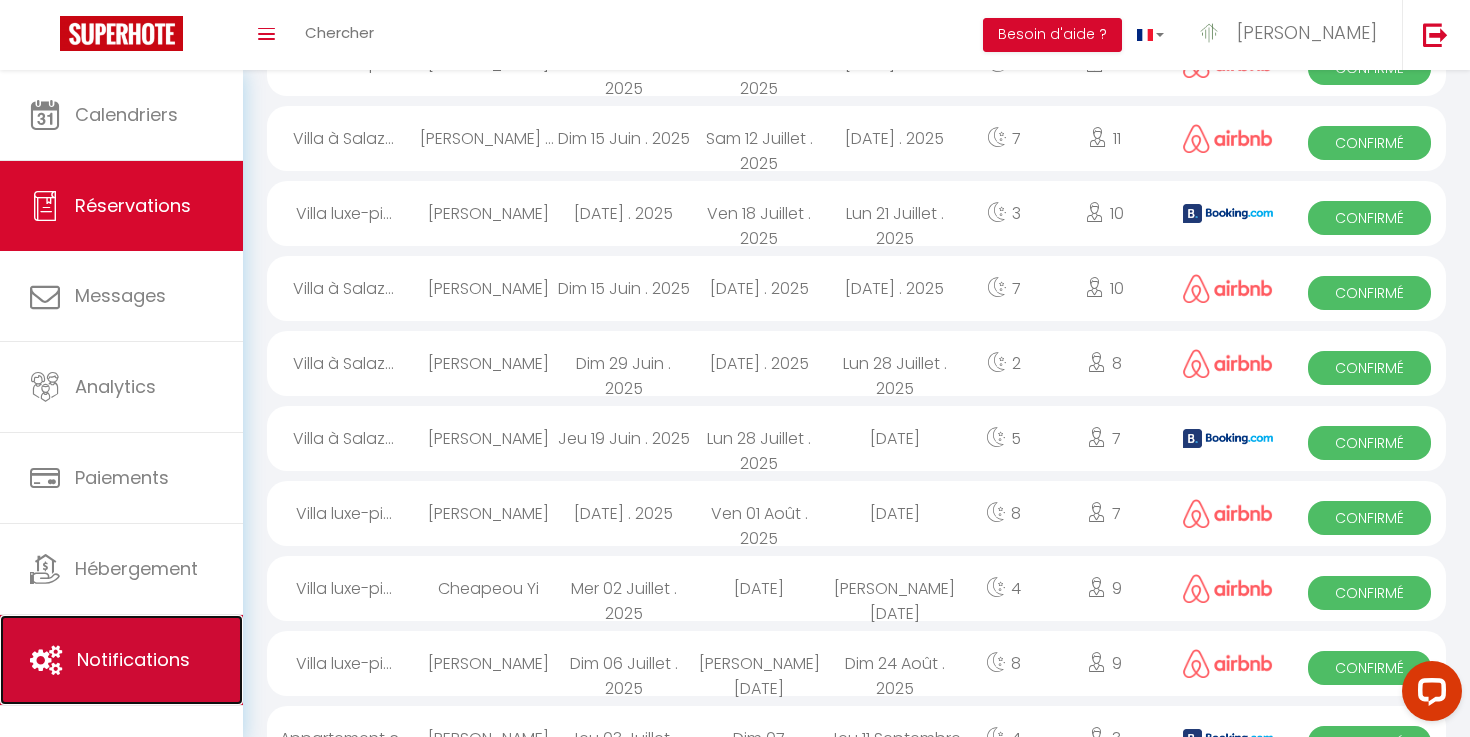 click on "Notifications" at bounding box center (121, 660) 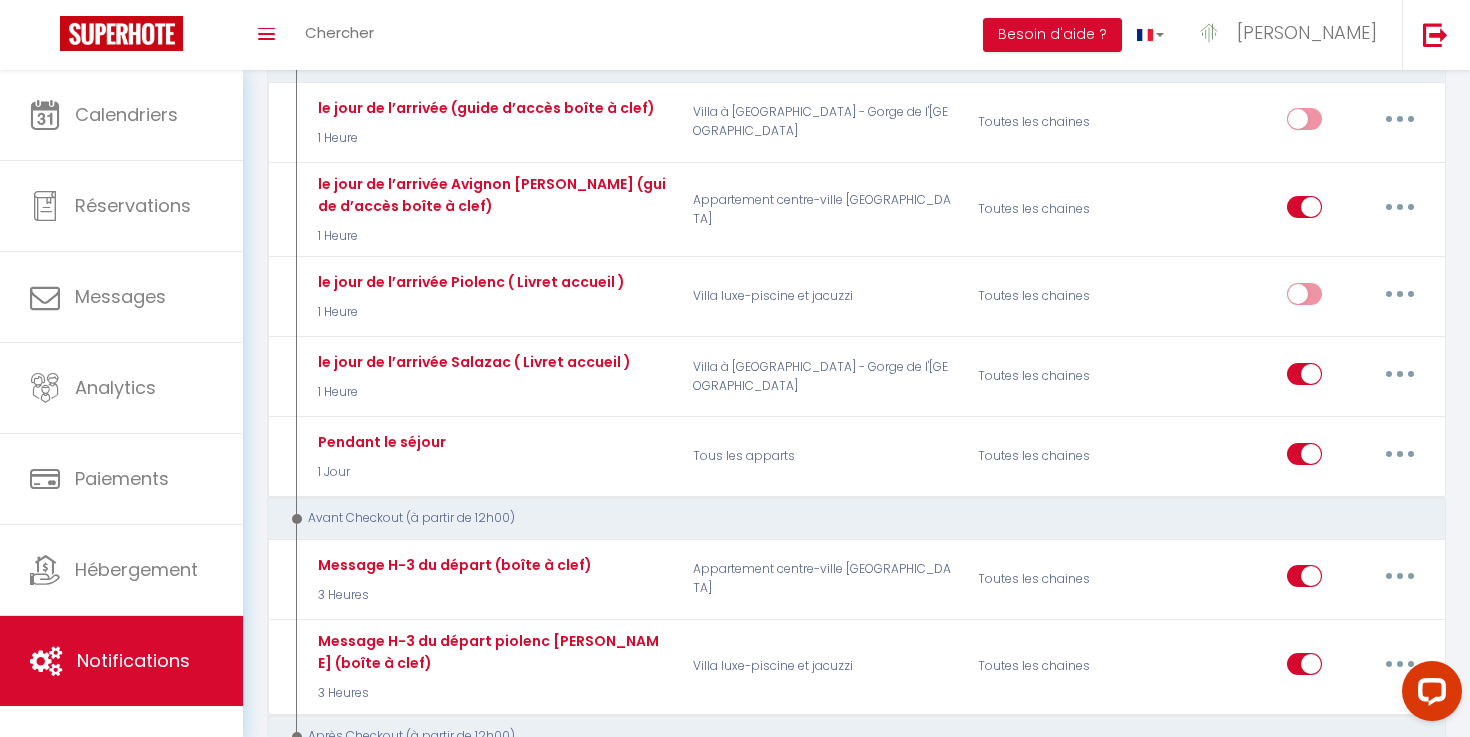 scroll, scrollTop: 659, scrollLeft: 0, axis: vertical 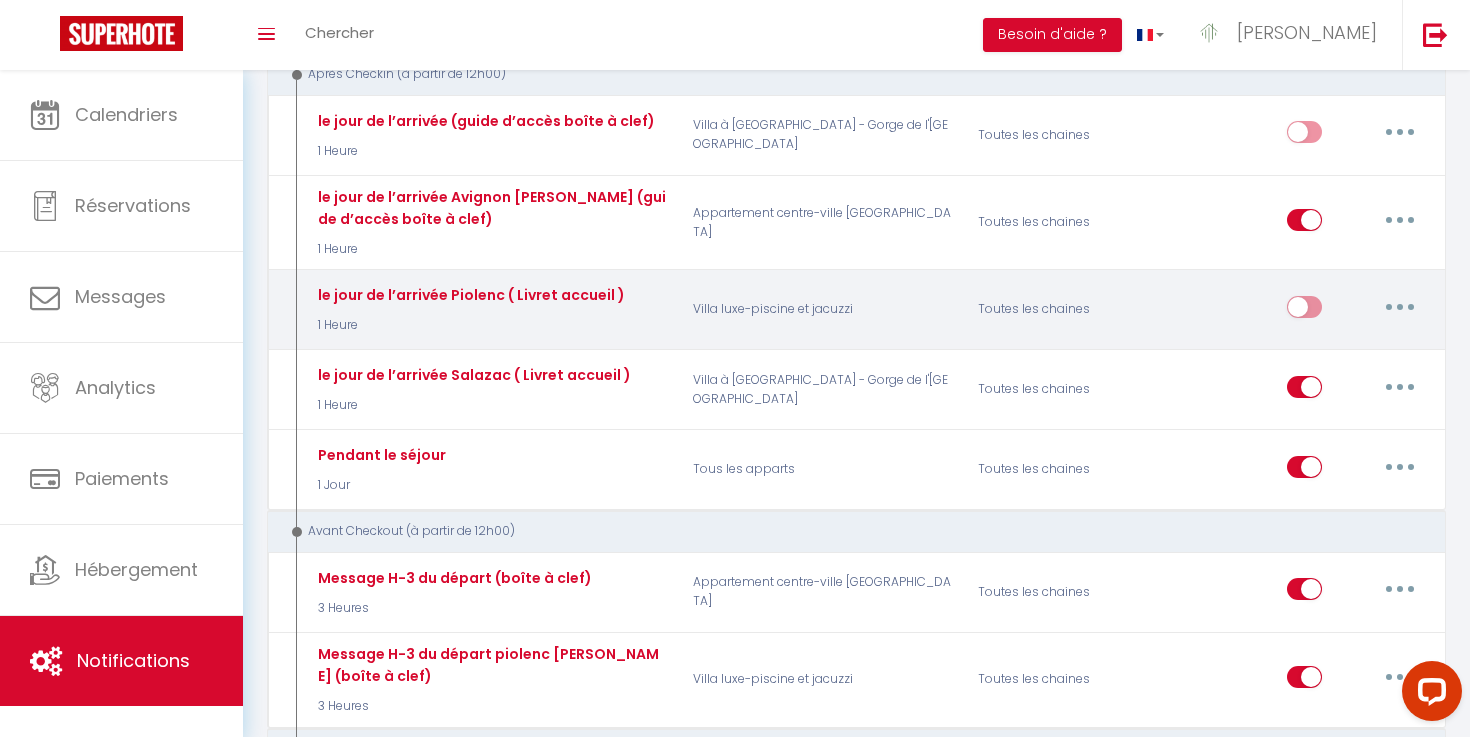 click at bounding box center [1400, 307] 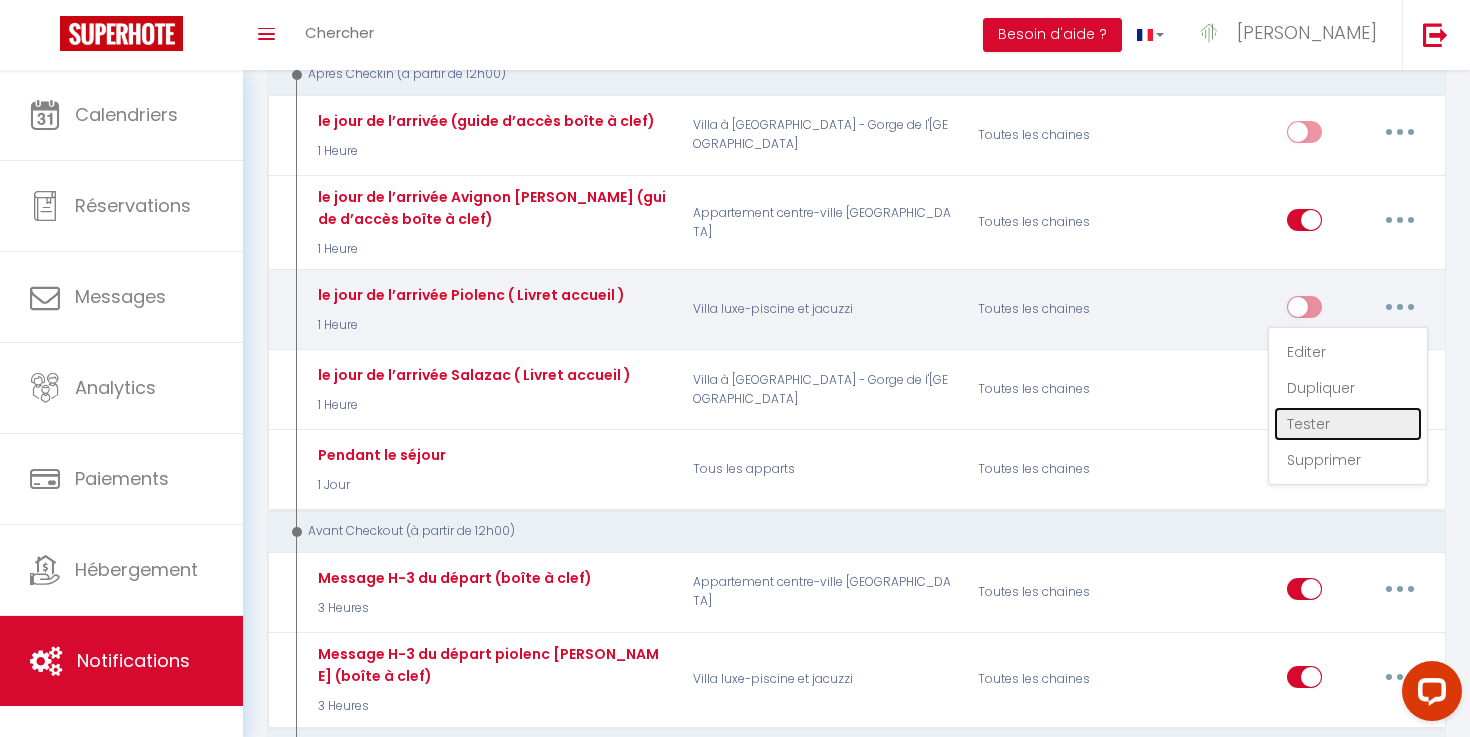 click on "Tester" at bounding box center (1348, 424) 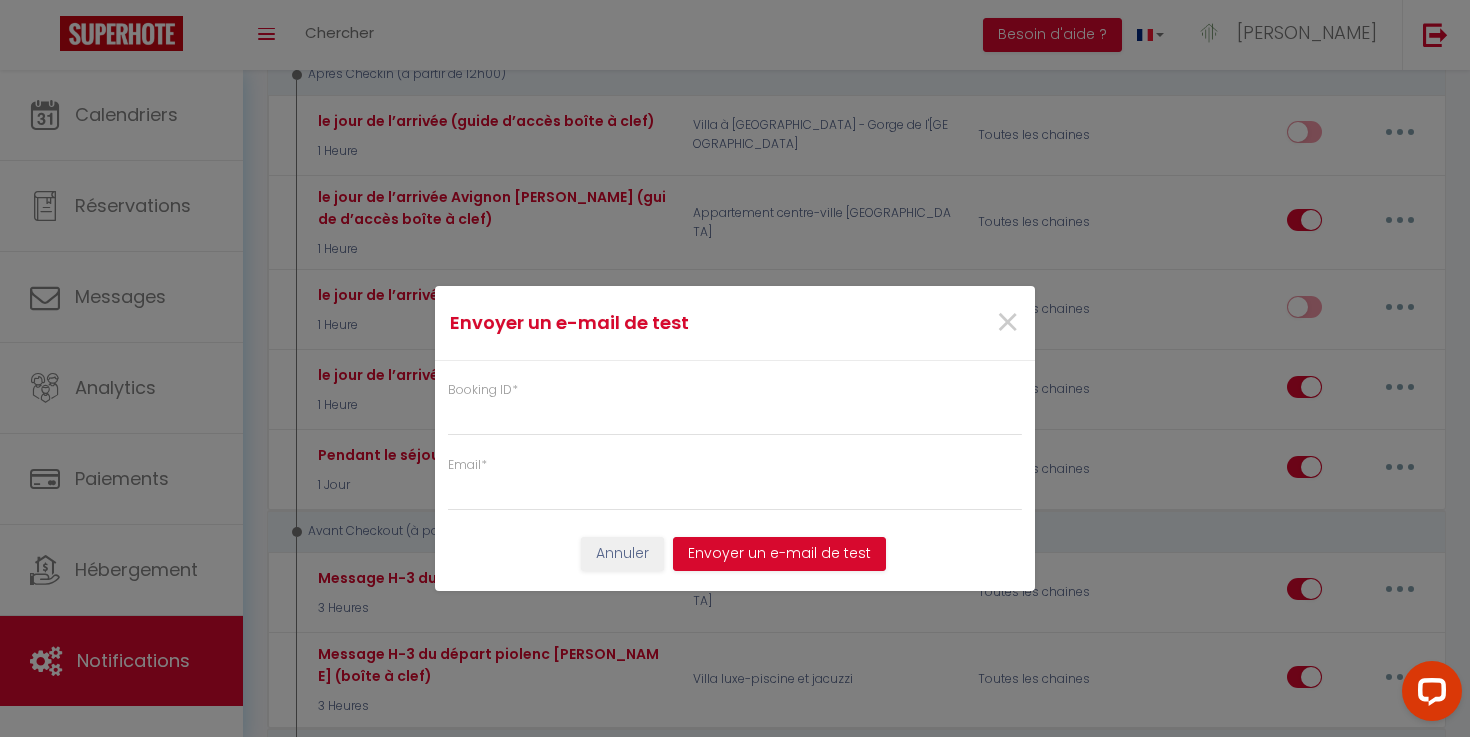 click on "Booking ID
*" at bounding box center [735, 408] 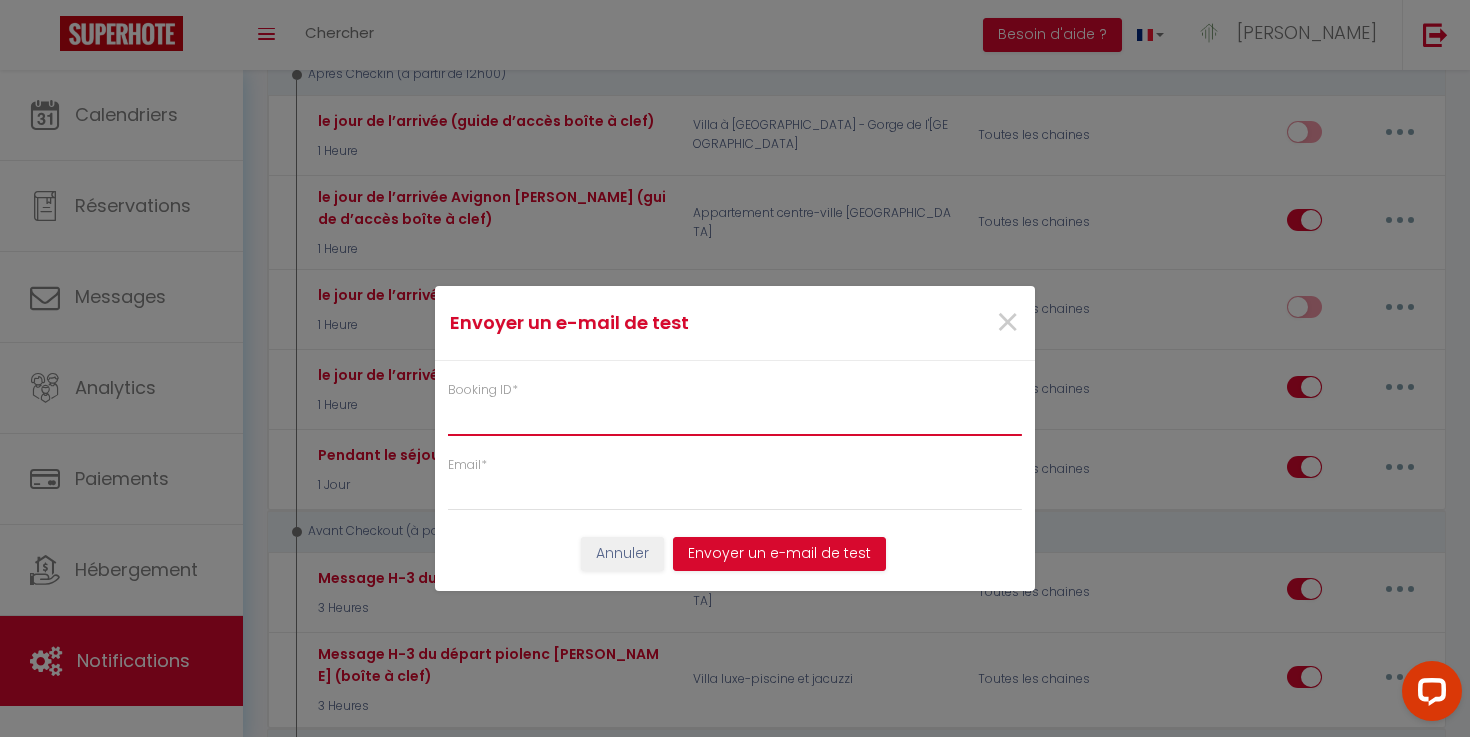 click on "Booking ID
*" at bounding box center (735, 418) 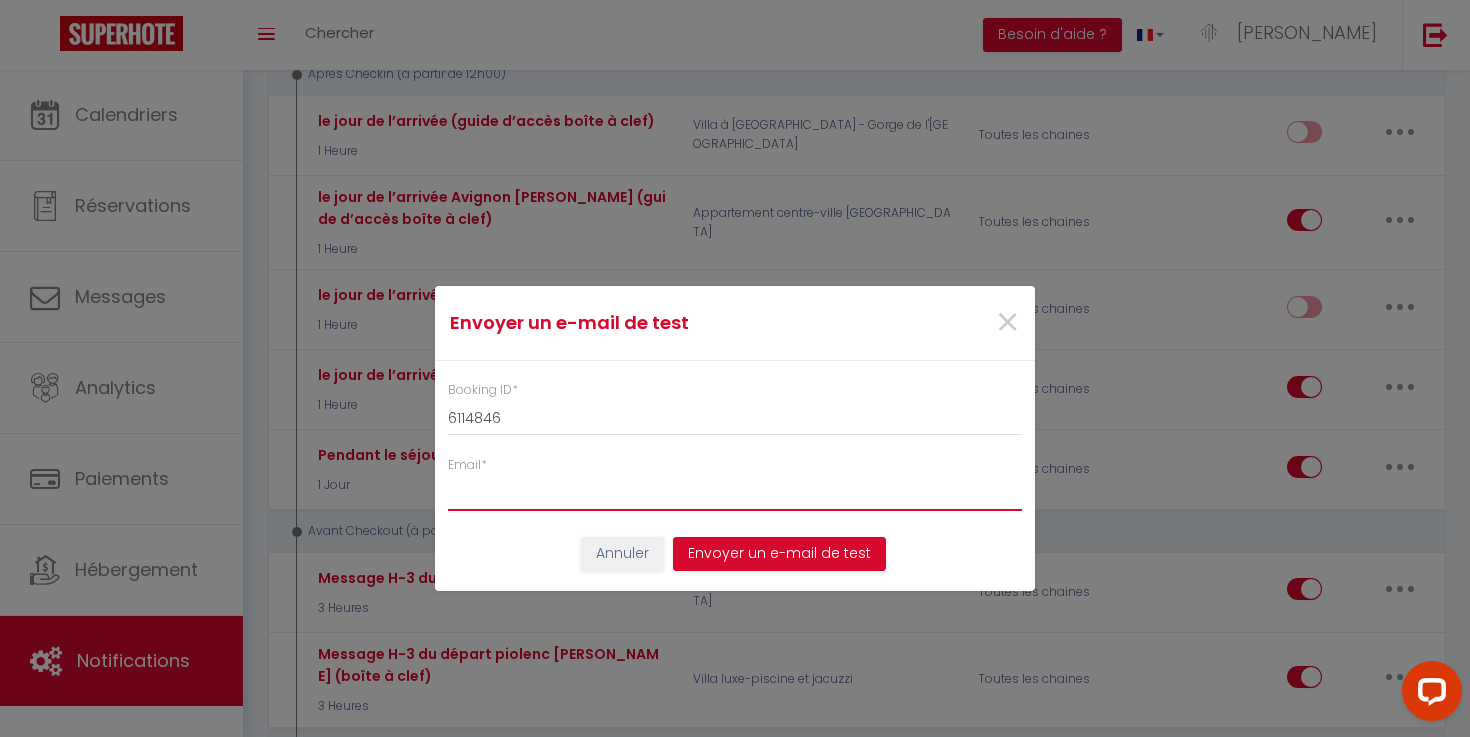 click on "Email
*" at bounding box center (735, 493) 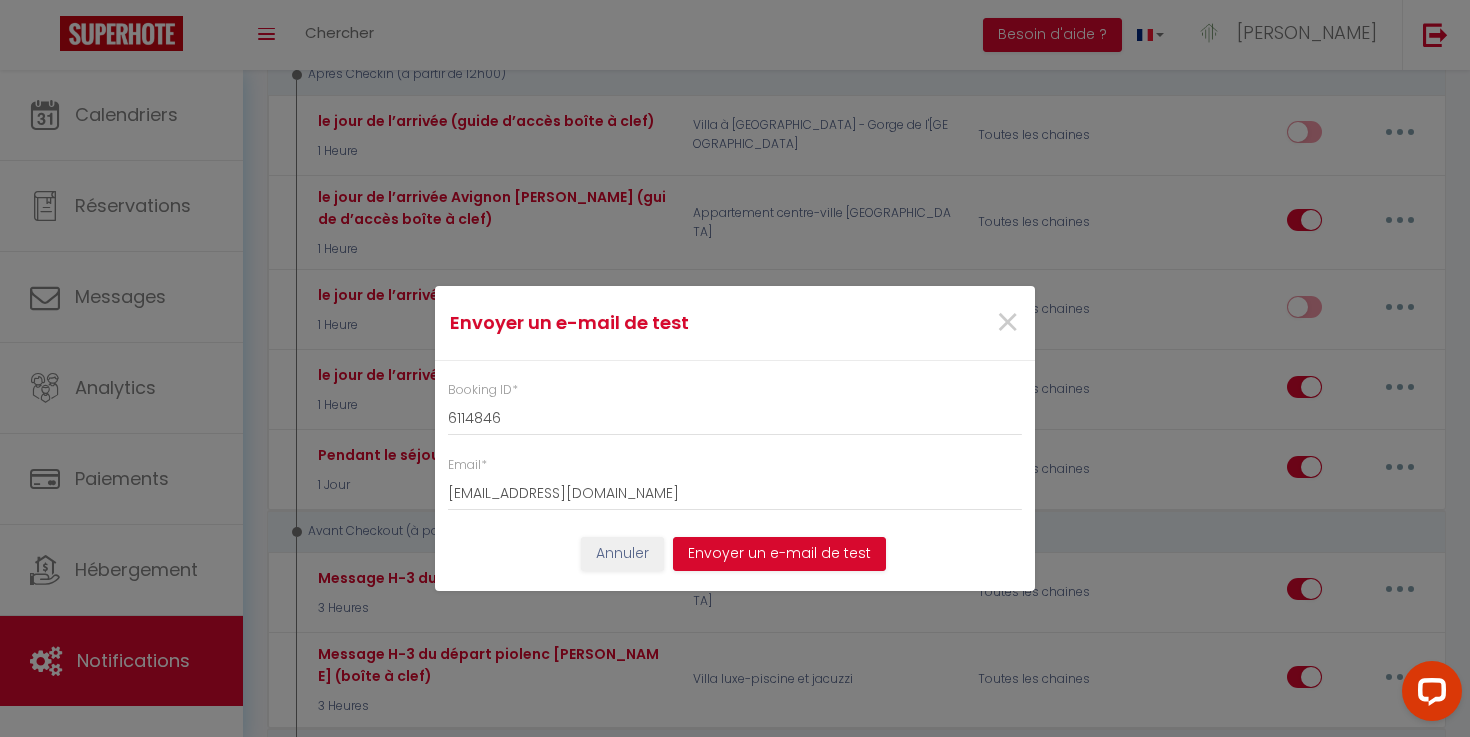 click on "Annuler
Envoyer un e-mail de test" at bounding box center [735, 561] 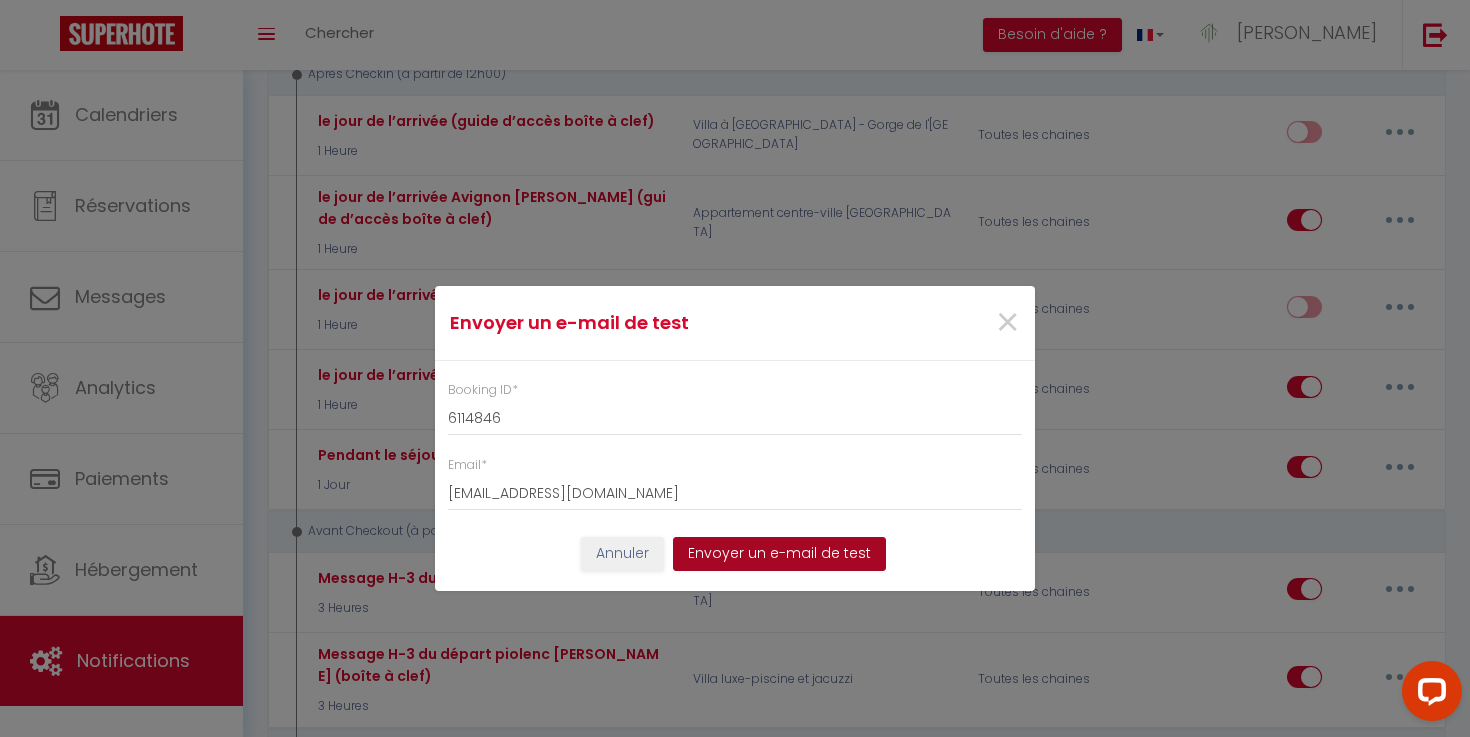 click on "Envoyer un e-mail de test" at bounding box center (779, 554) 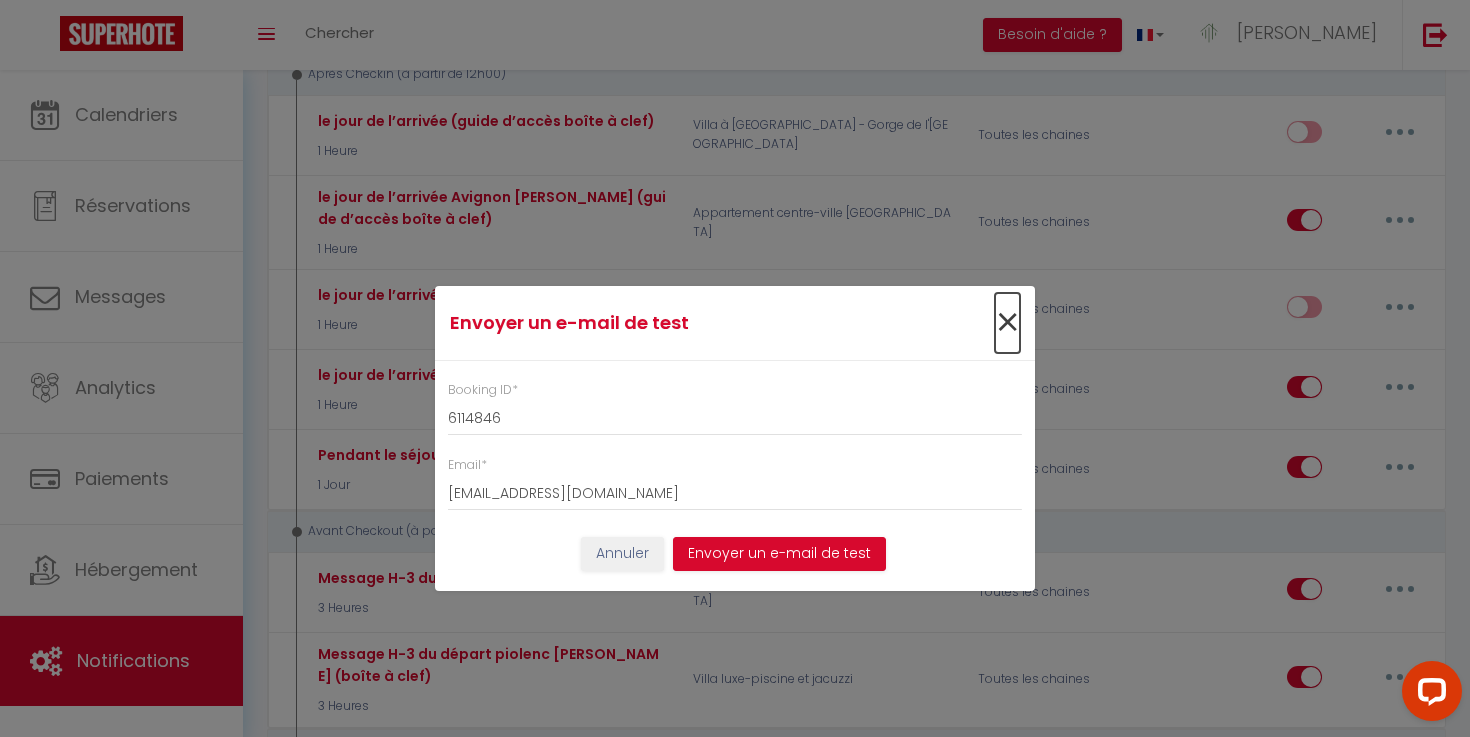 click on "×" at bounding box center (1007, 323) 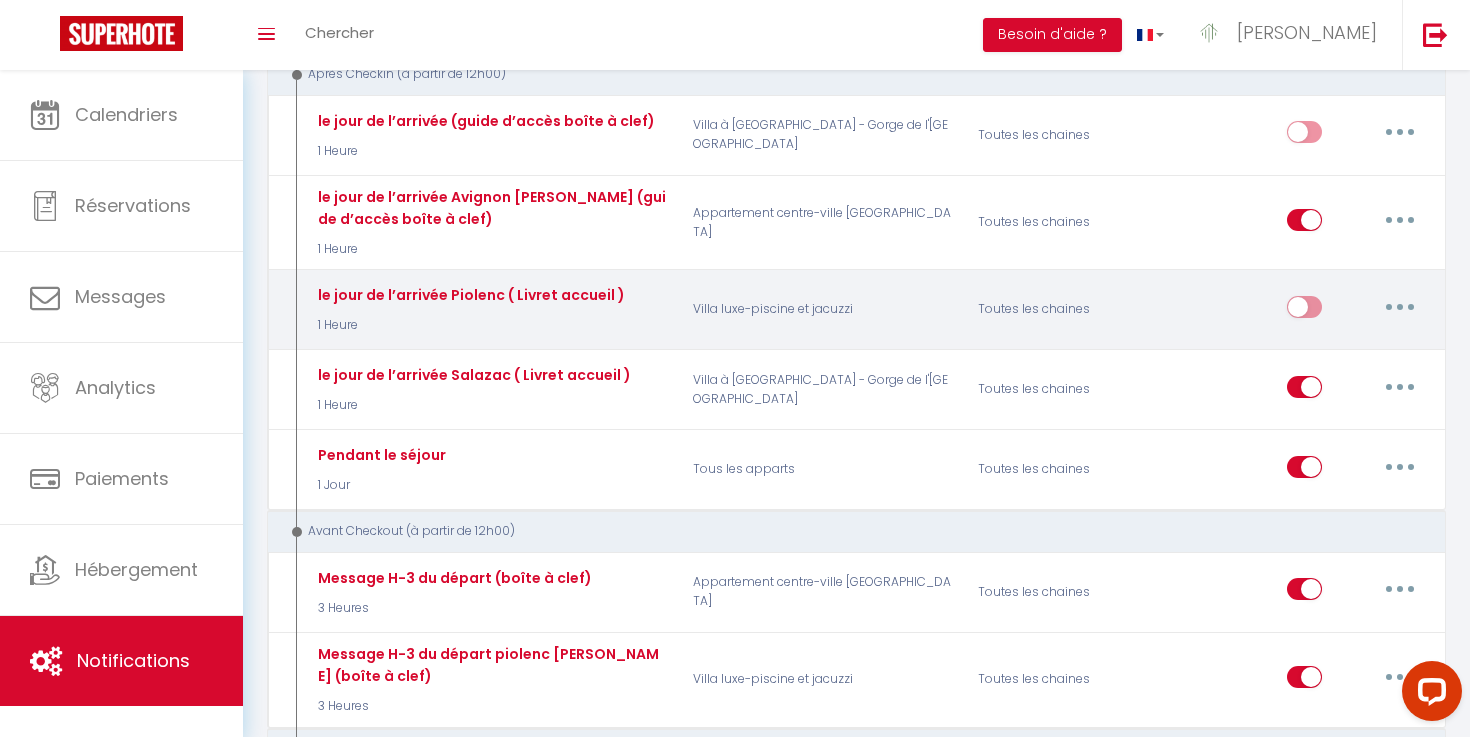 click on "Villa luxe-piscine et jacuzzi" at bounding box center (822, 310) 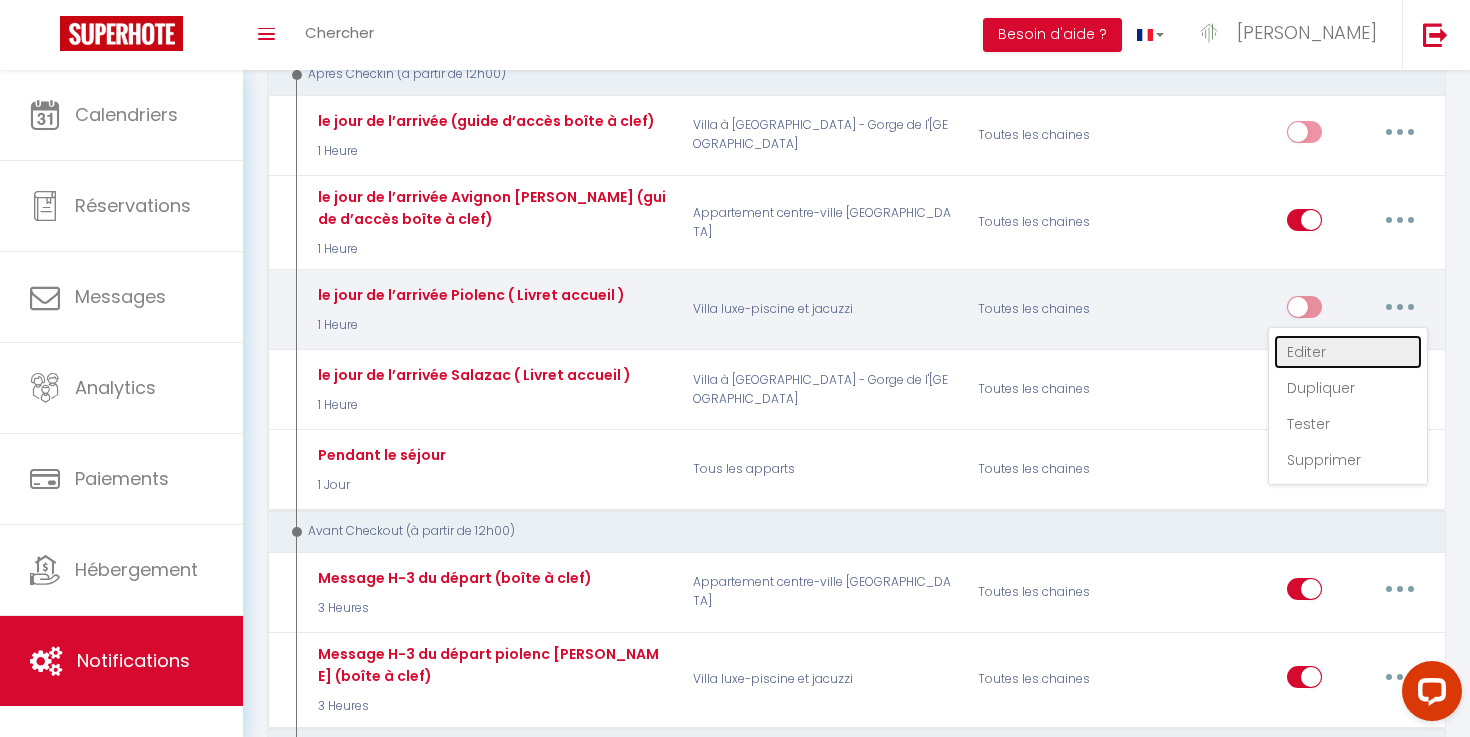 click on "Editer" at bounding box center (1348, 352) 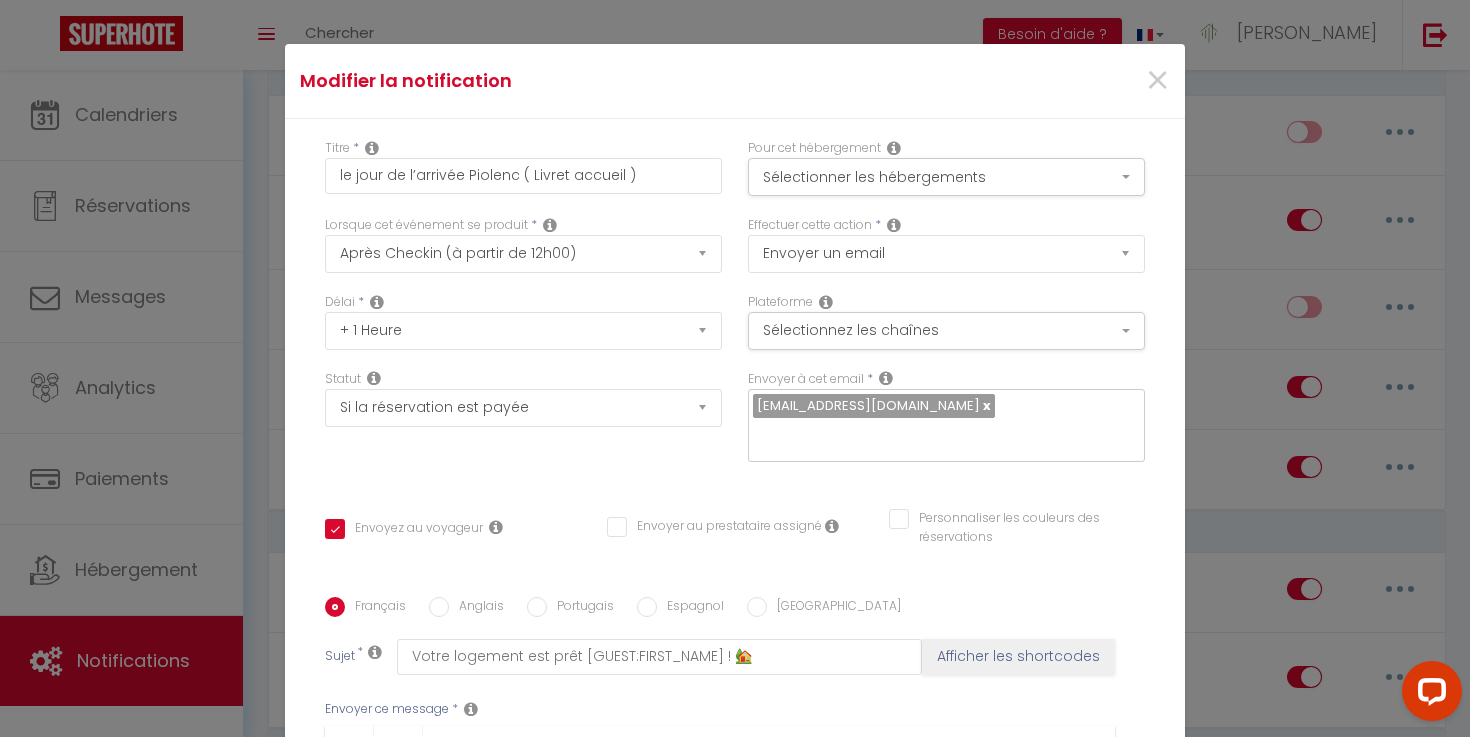 scroll, scrollTop: 356, scrollLeft: 0, axis: vertical 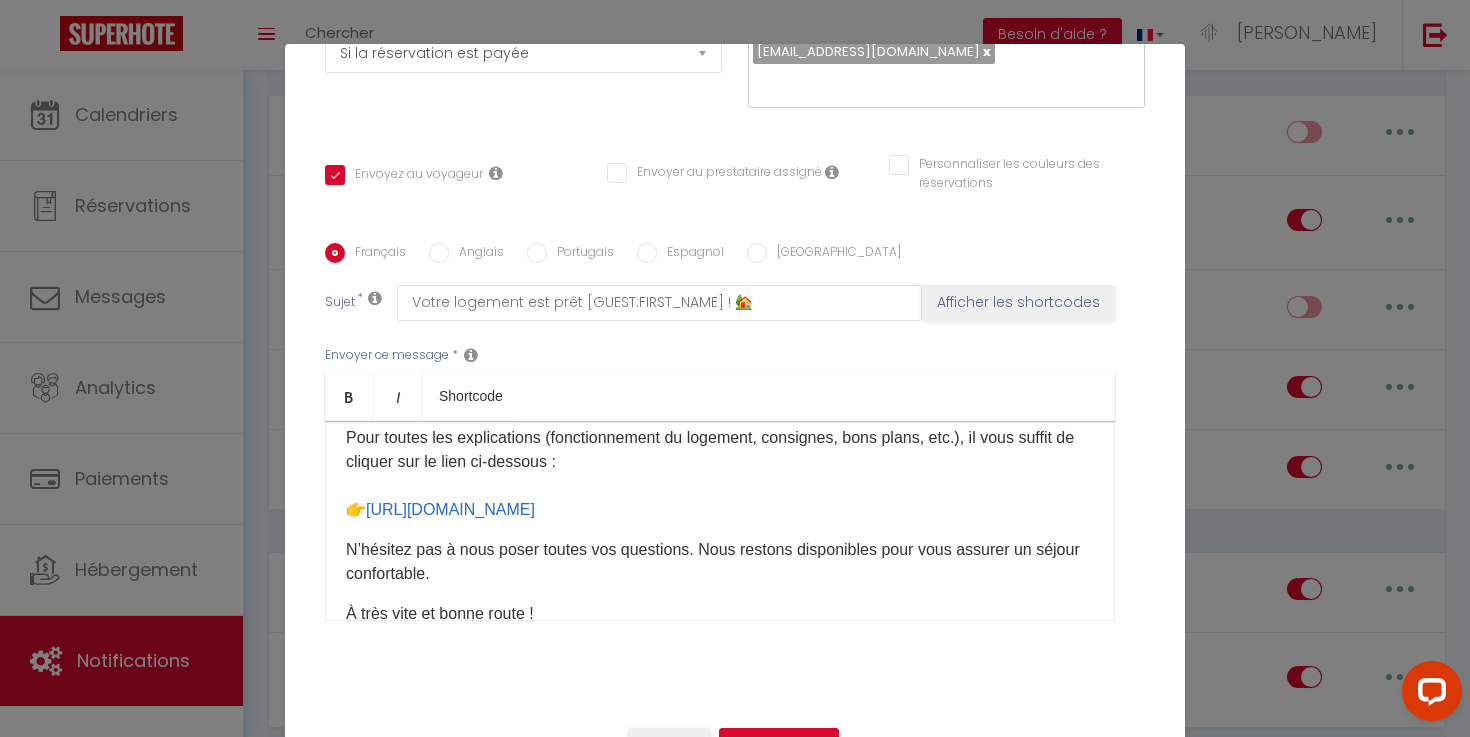 drag, startPoint x: 555, startPoint y: 522, endPoint x: 456, endPoint y: 522, distance: 99 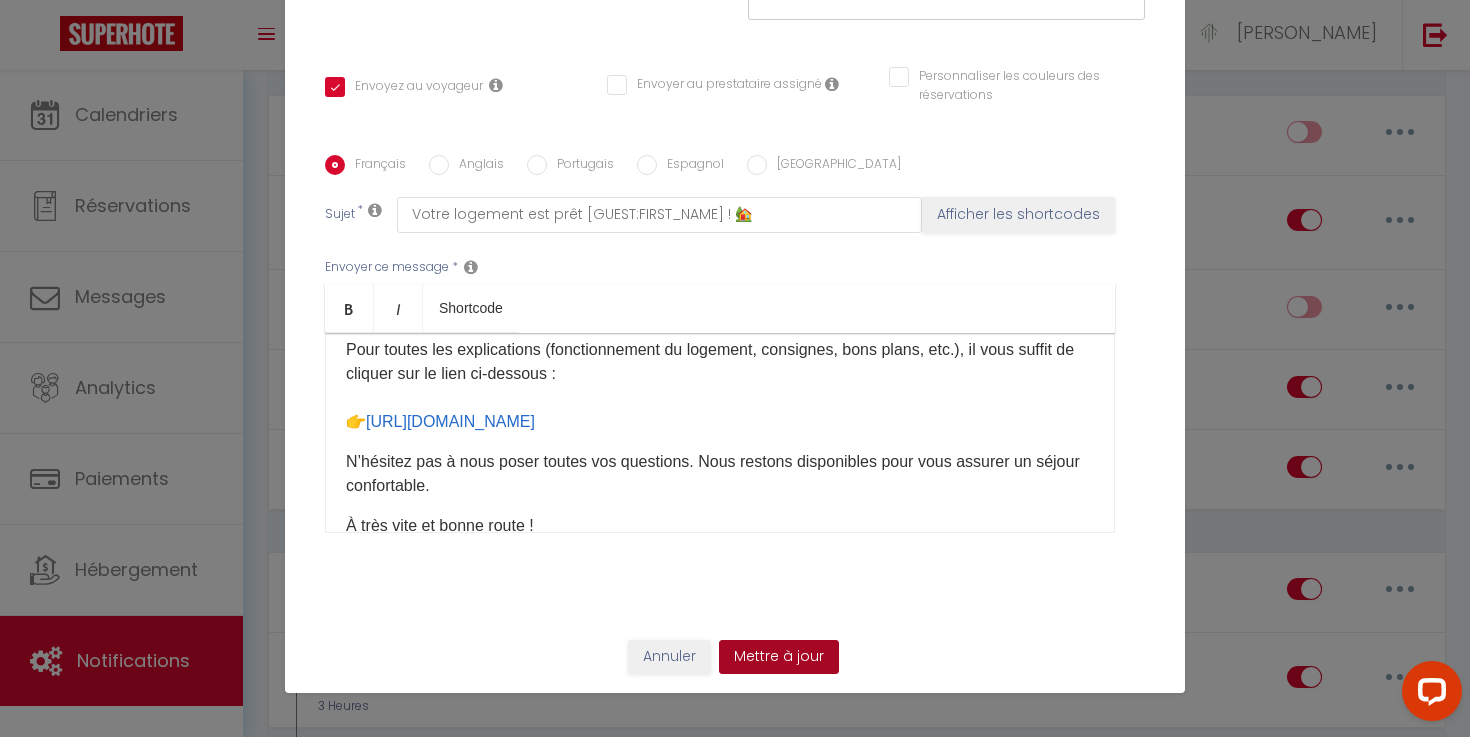 click on "Mettre à jour" at bounding box center (779, 657) 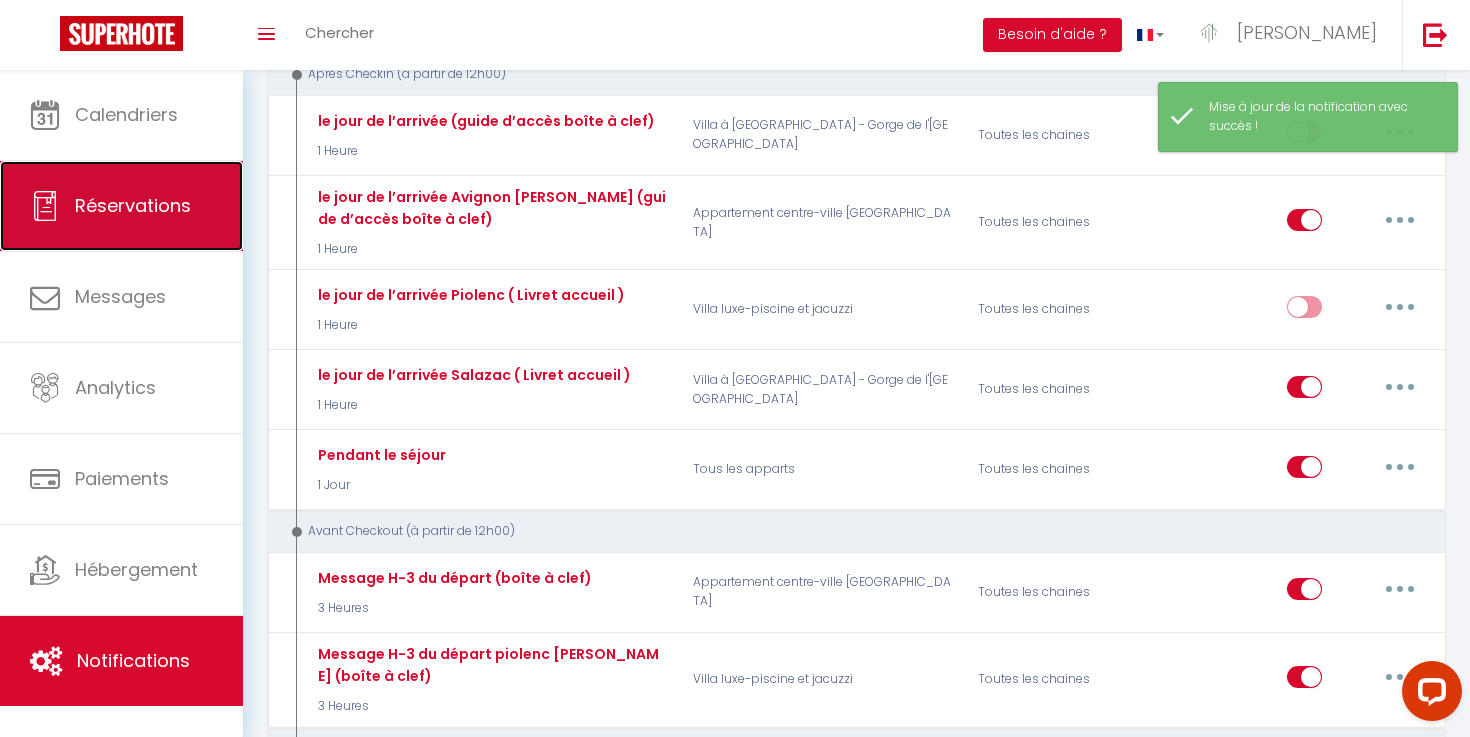 click on "Réservations" at bounding box center [133, 205] 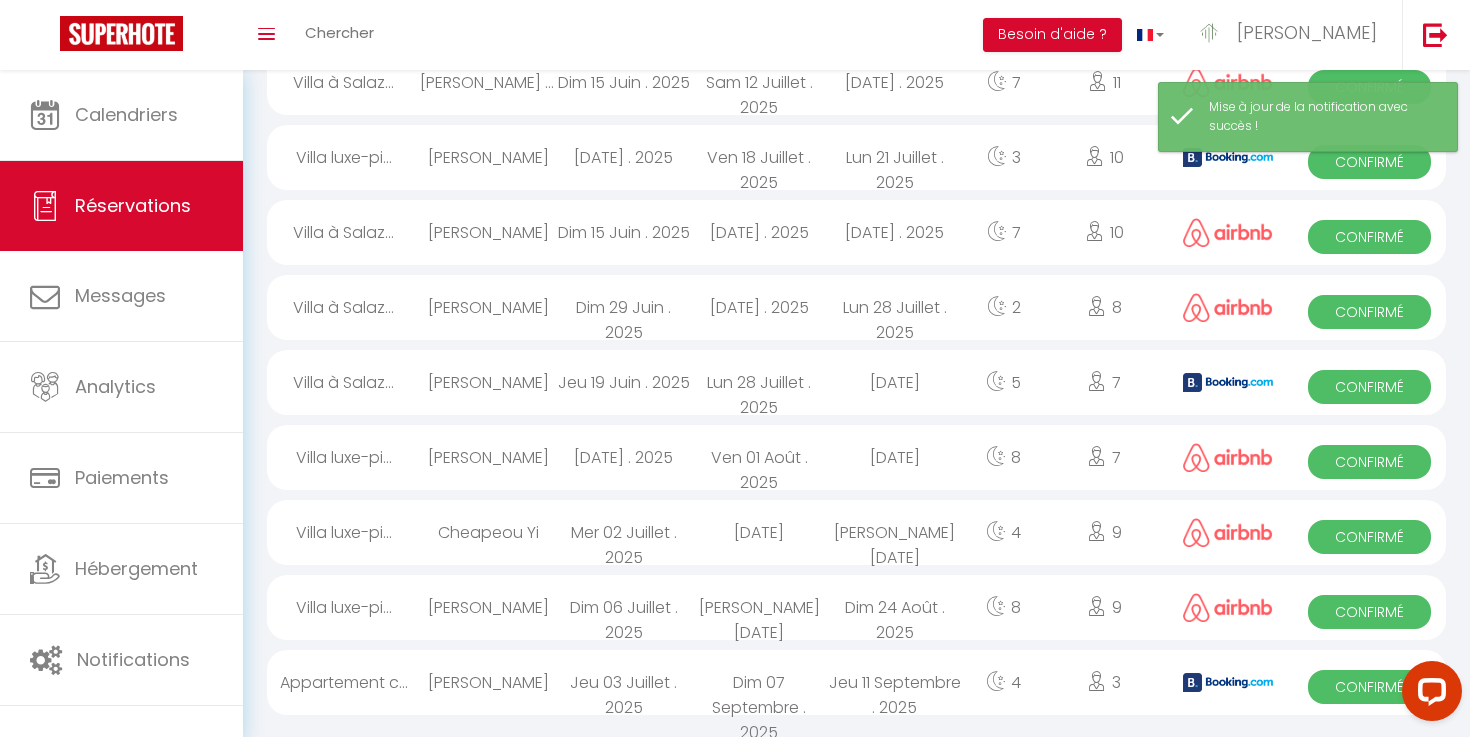 scroll, scrollTop: 404, scrollLeft: 0, axis: vertical 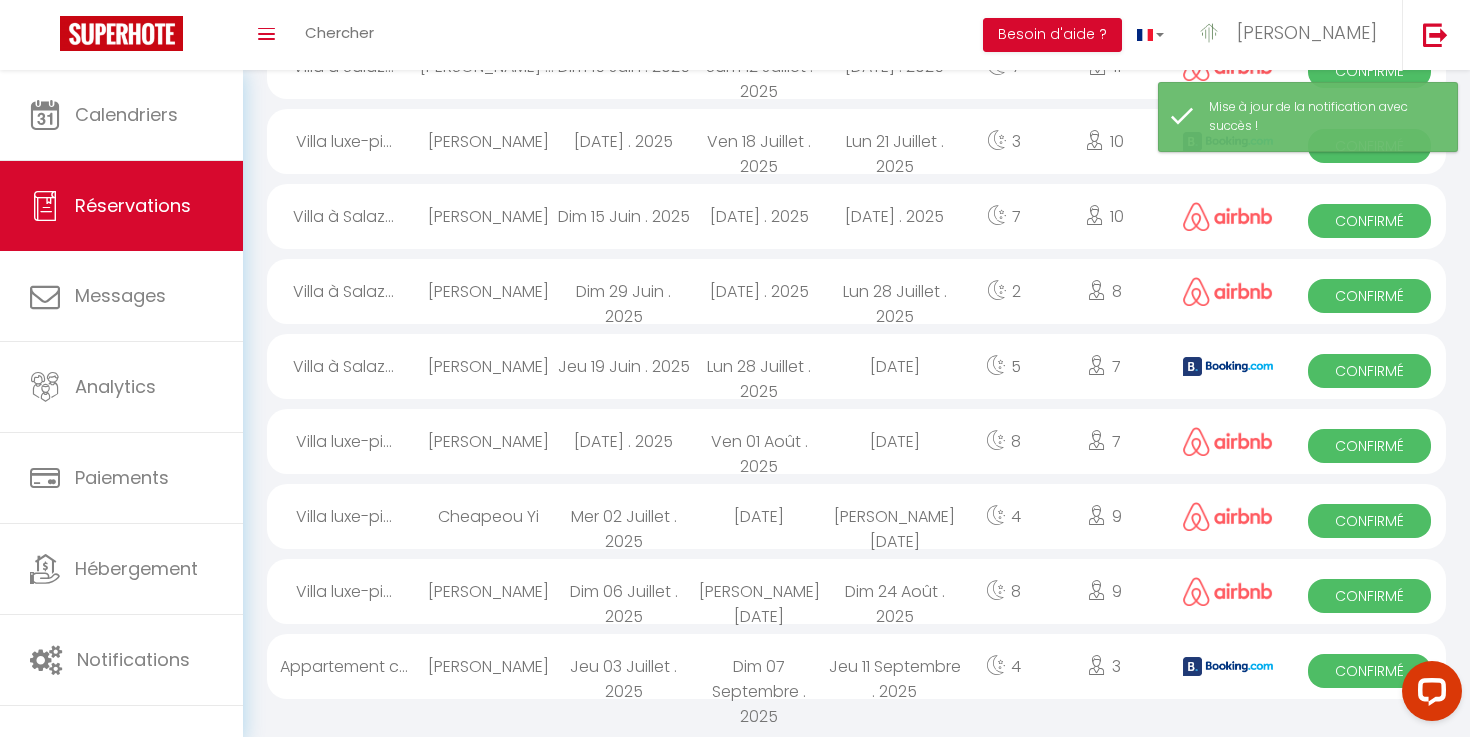 click on "[PERSON_NAME]" at bounding box center (488, 141) 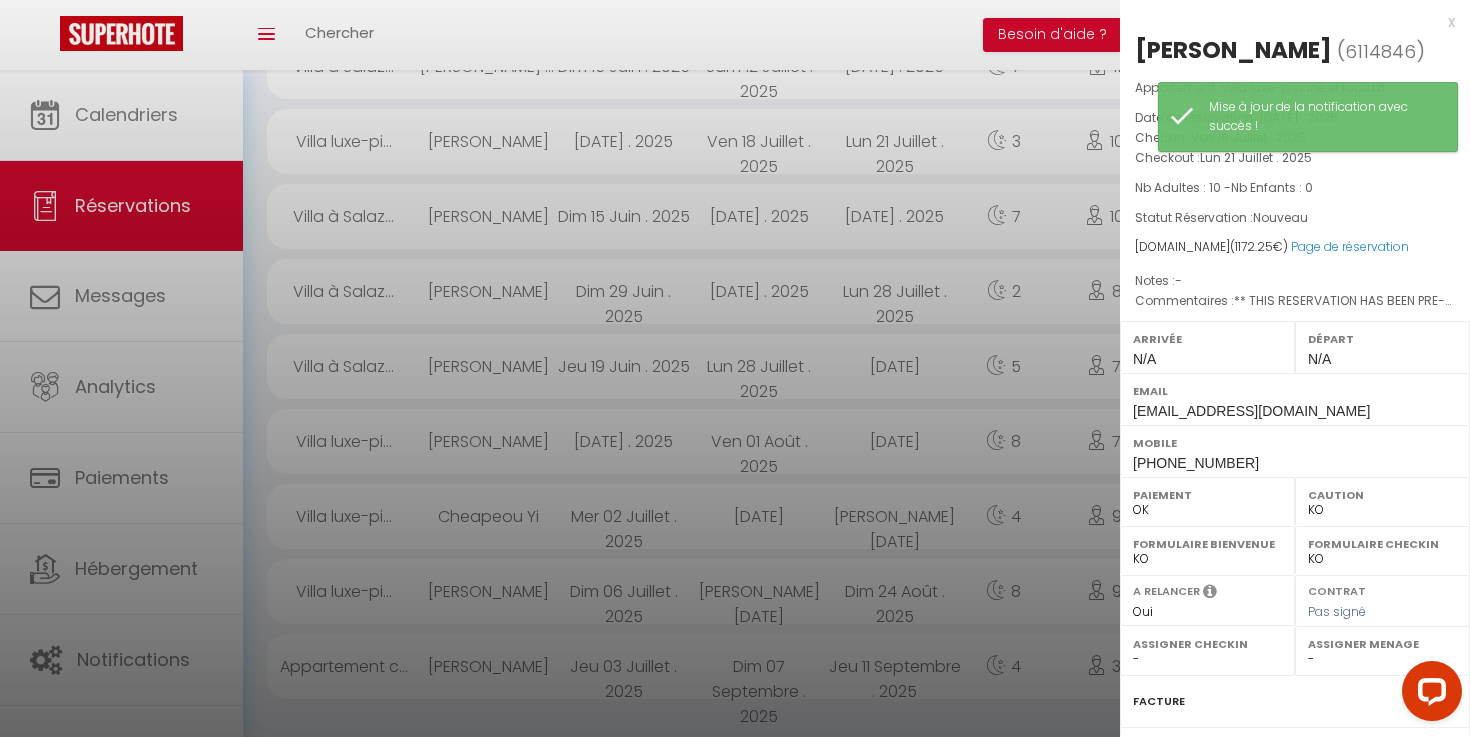 click on "6114846" at bounding box center [1380, 51] 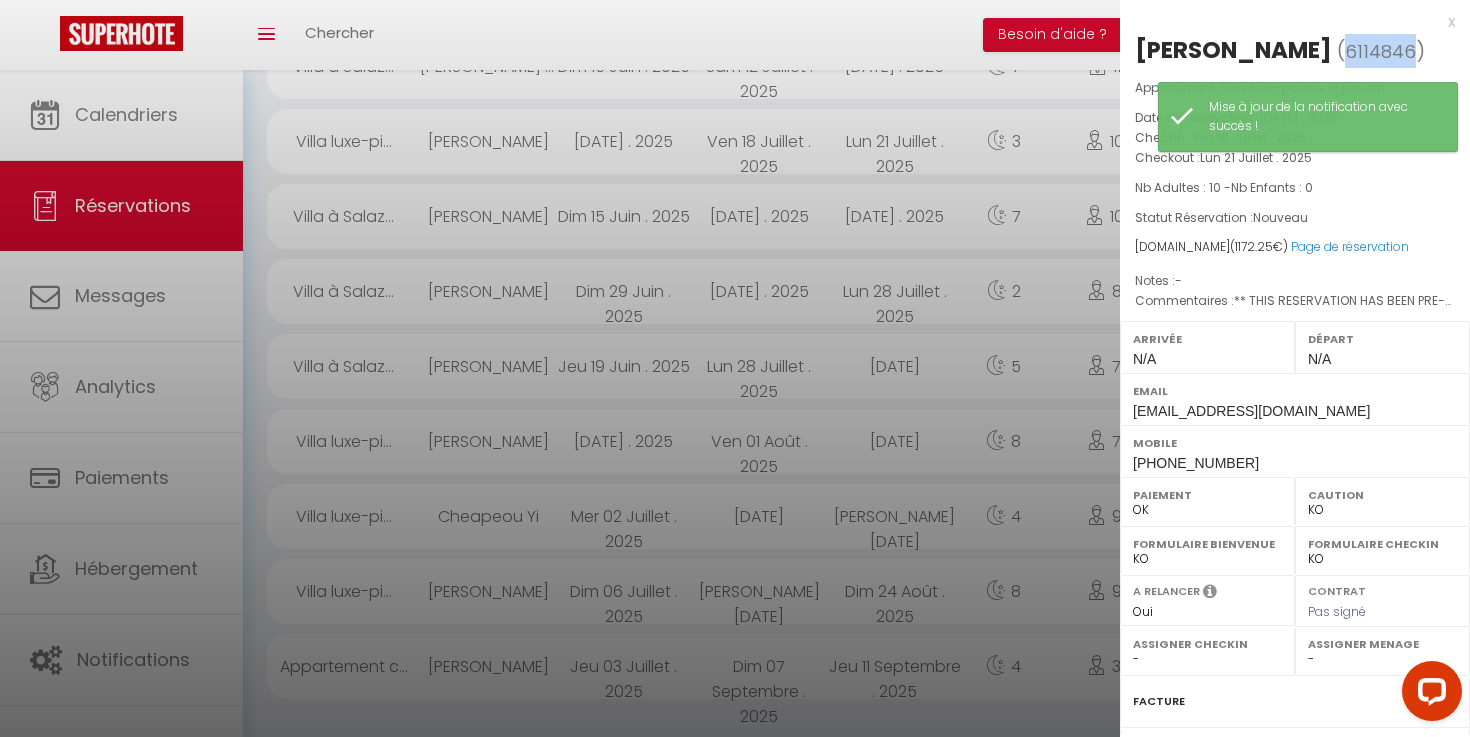 click on "6114846" at bounding box center [1380, 51] 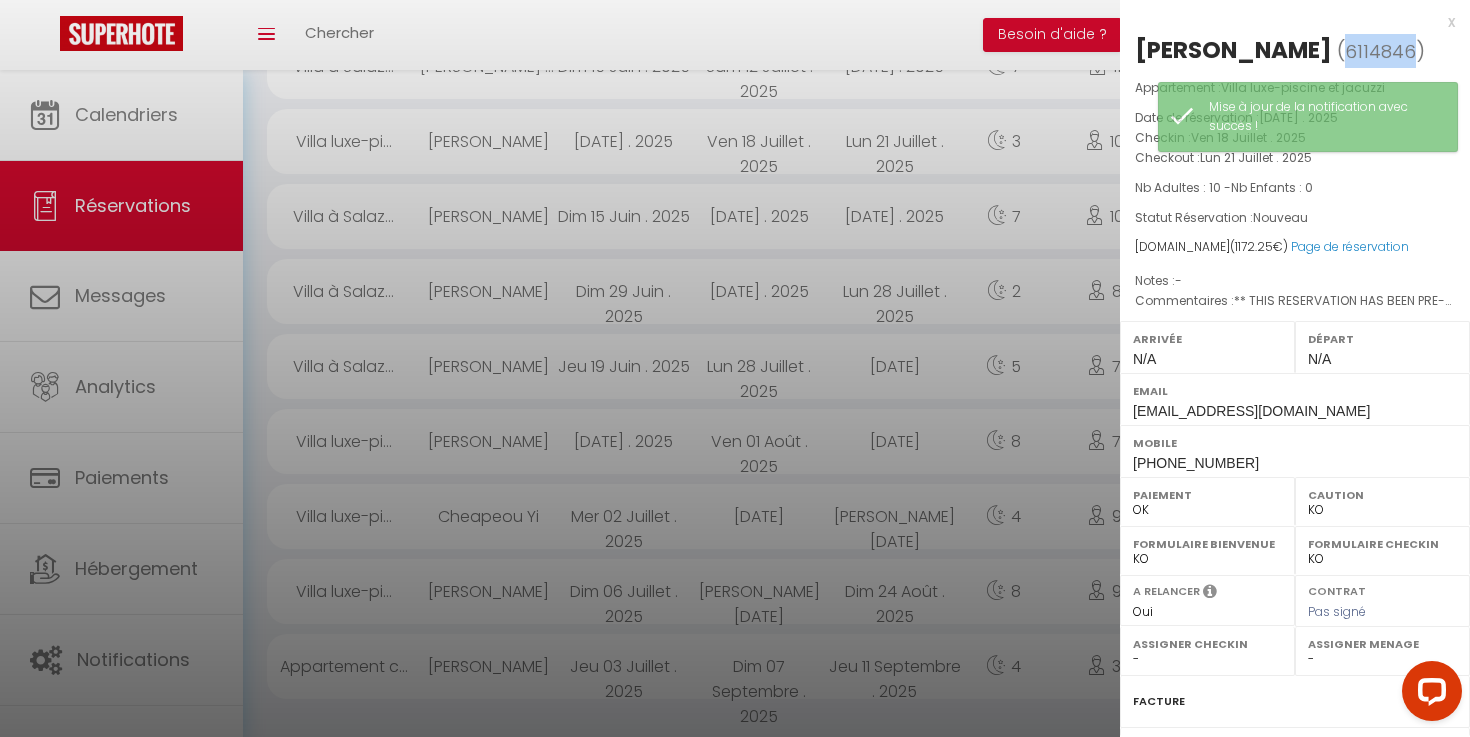 copy on "6114846" 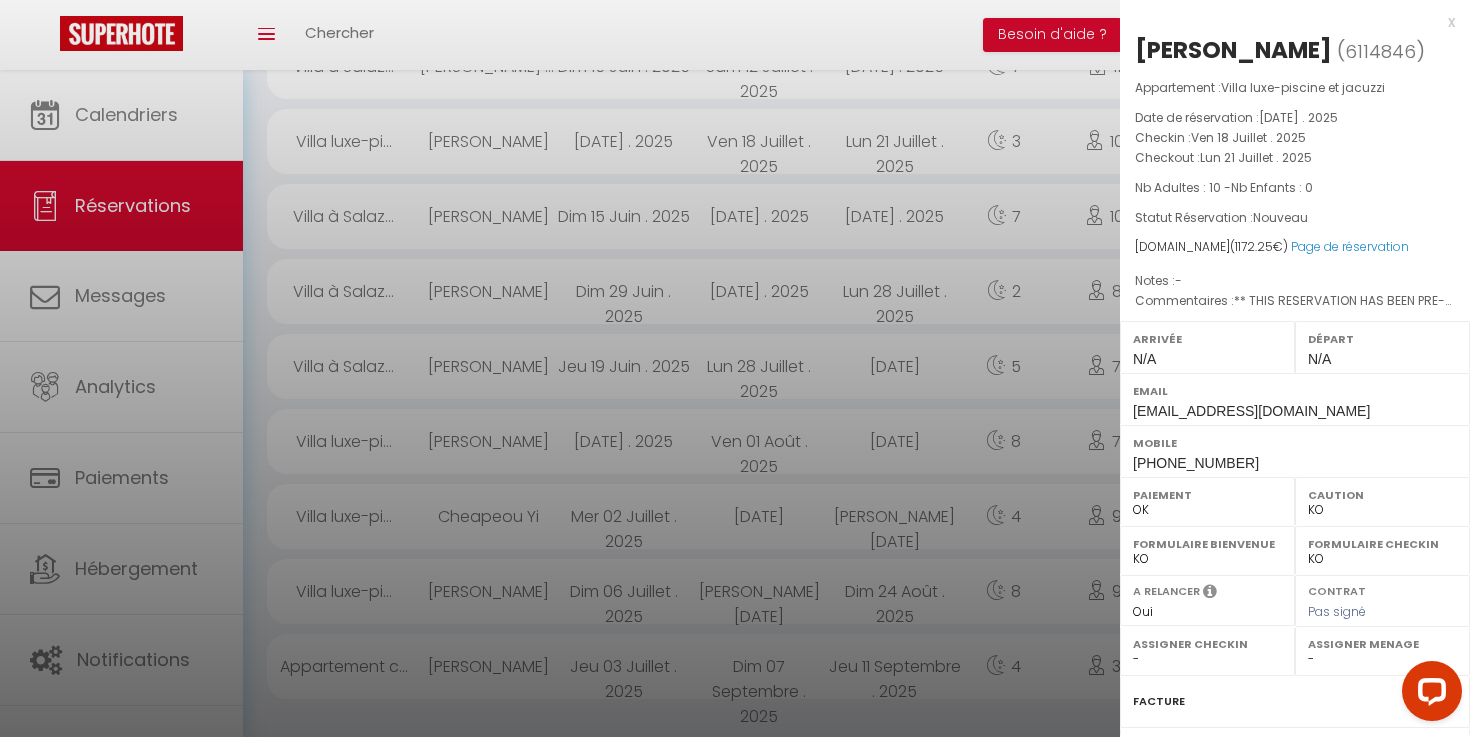 click at bounding box center [735, 368] 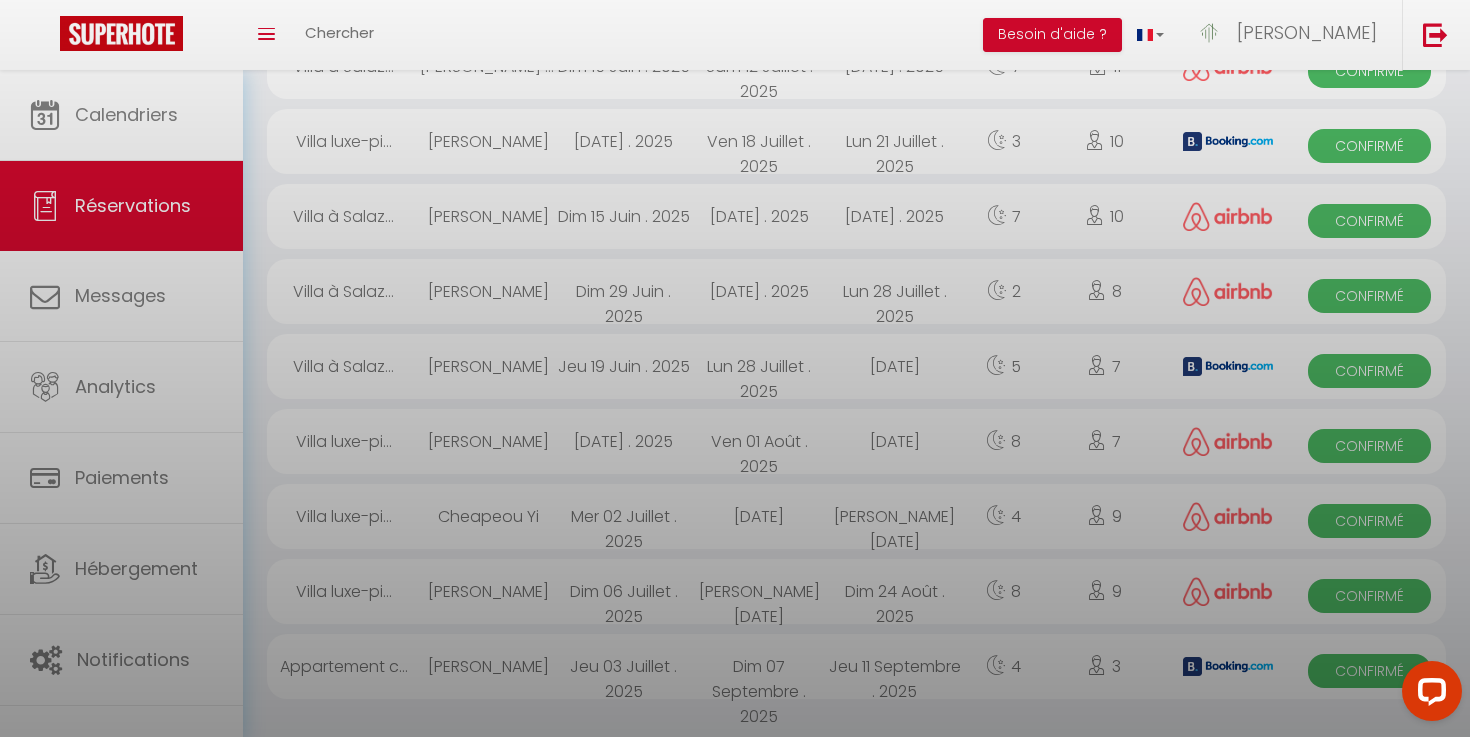 click at bounding box center (735, 368) 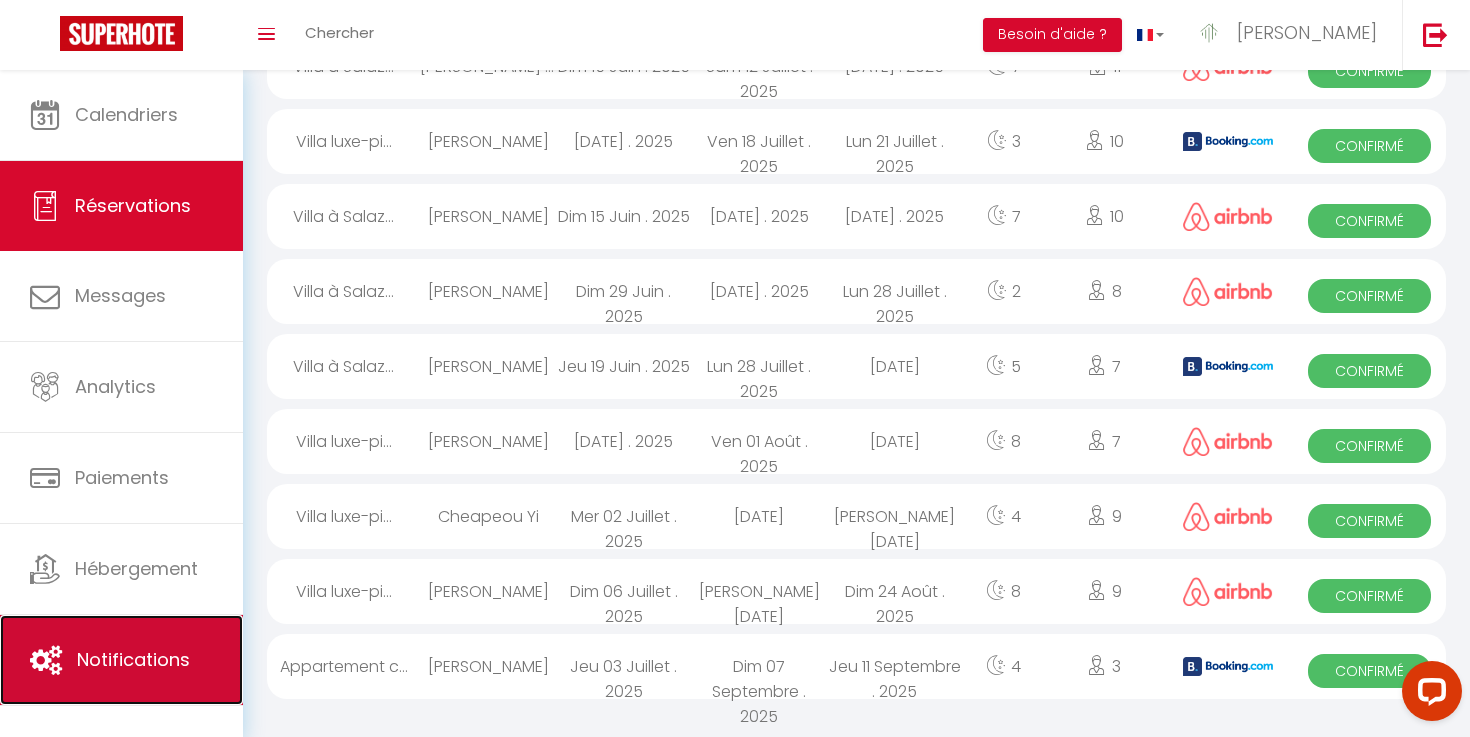 click on "Notifications" at bounding box center [121, 660] 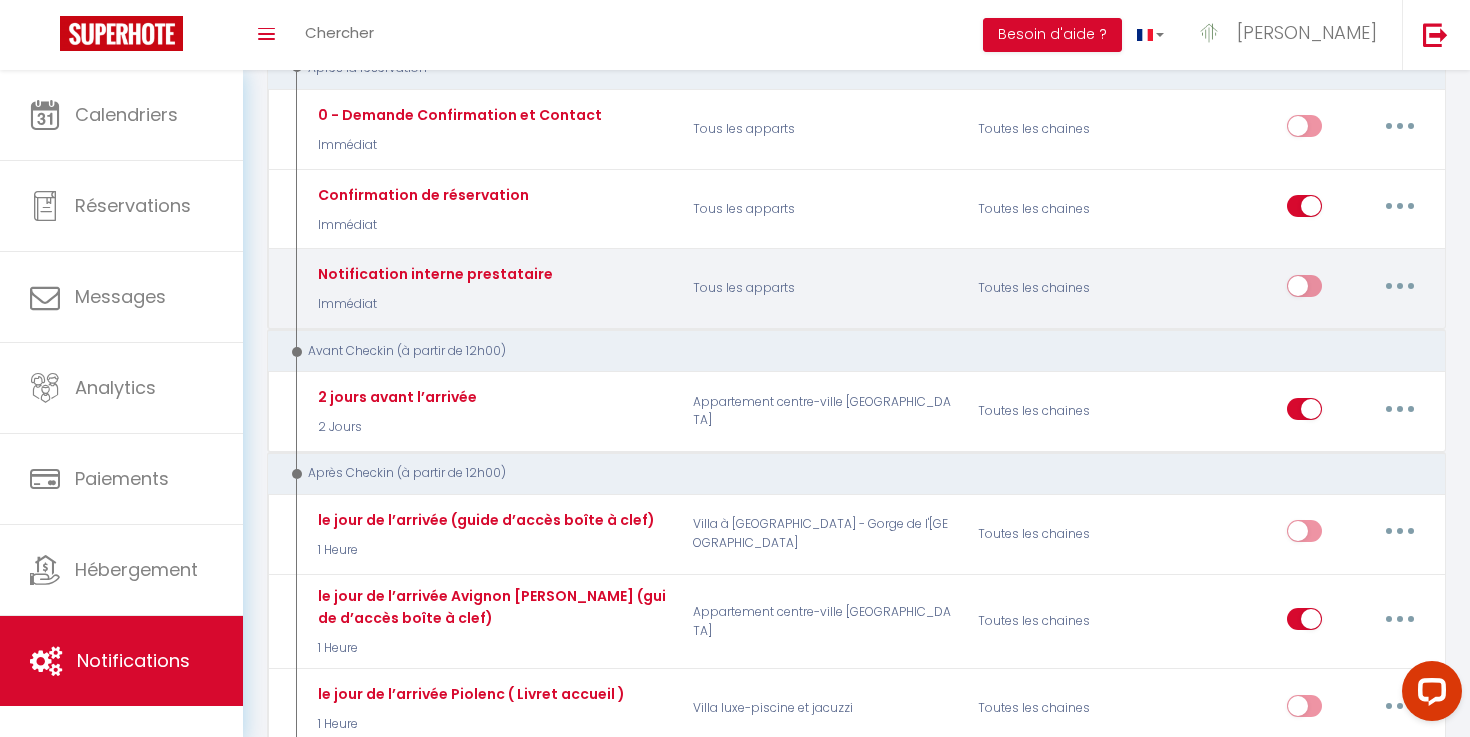 scroll, scrollTop: 418, scrollLeft: 0, axis: vertical 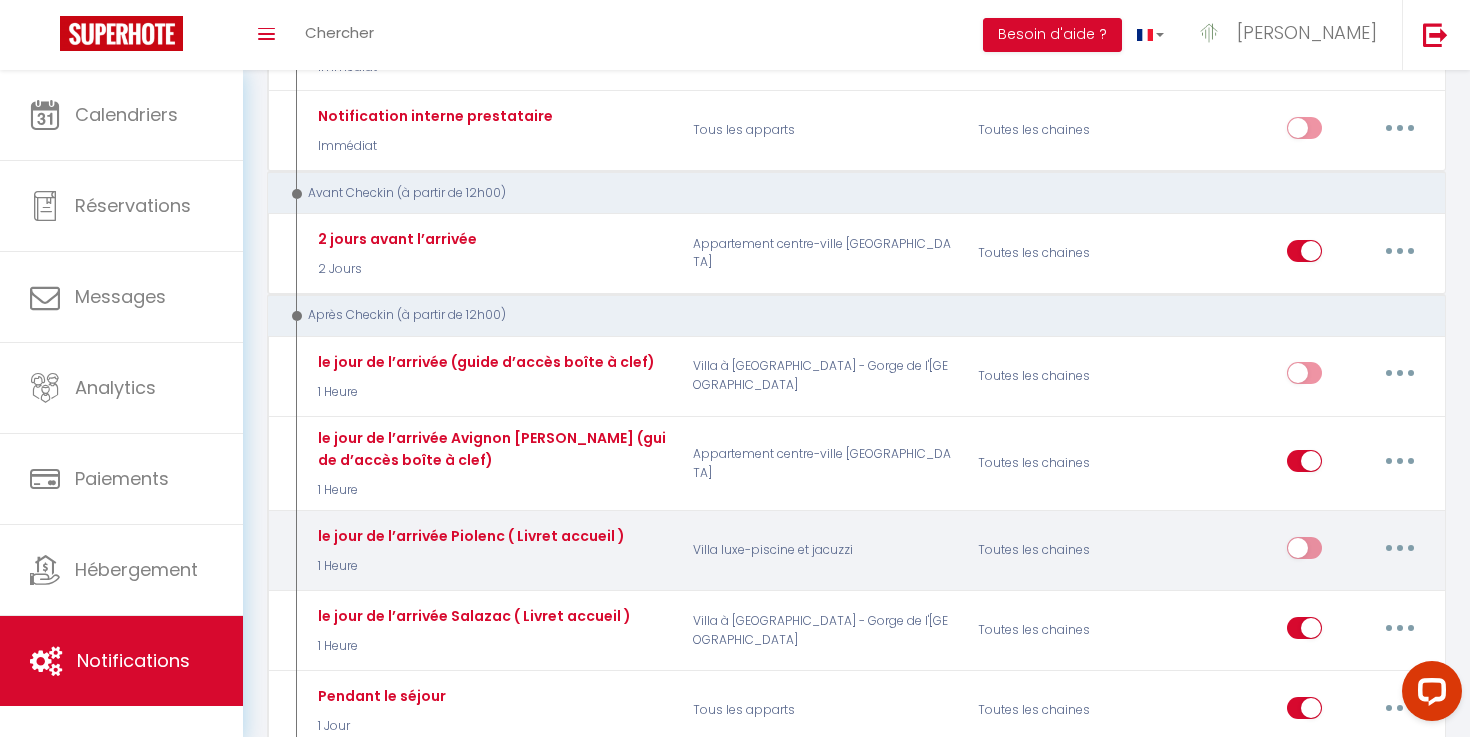click at bounding box center (1400, 548) 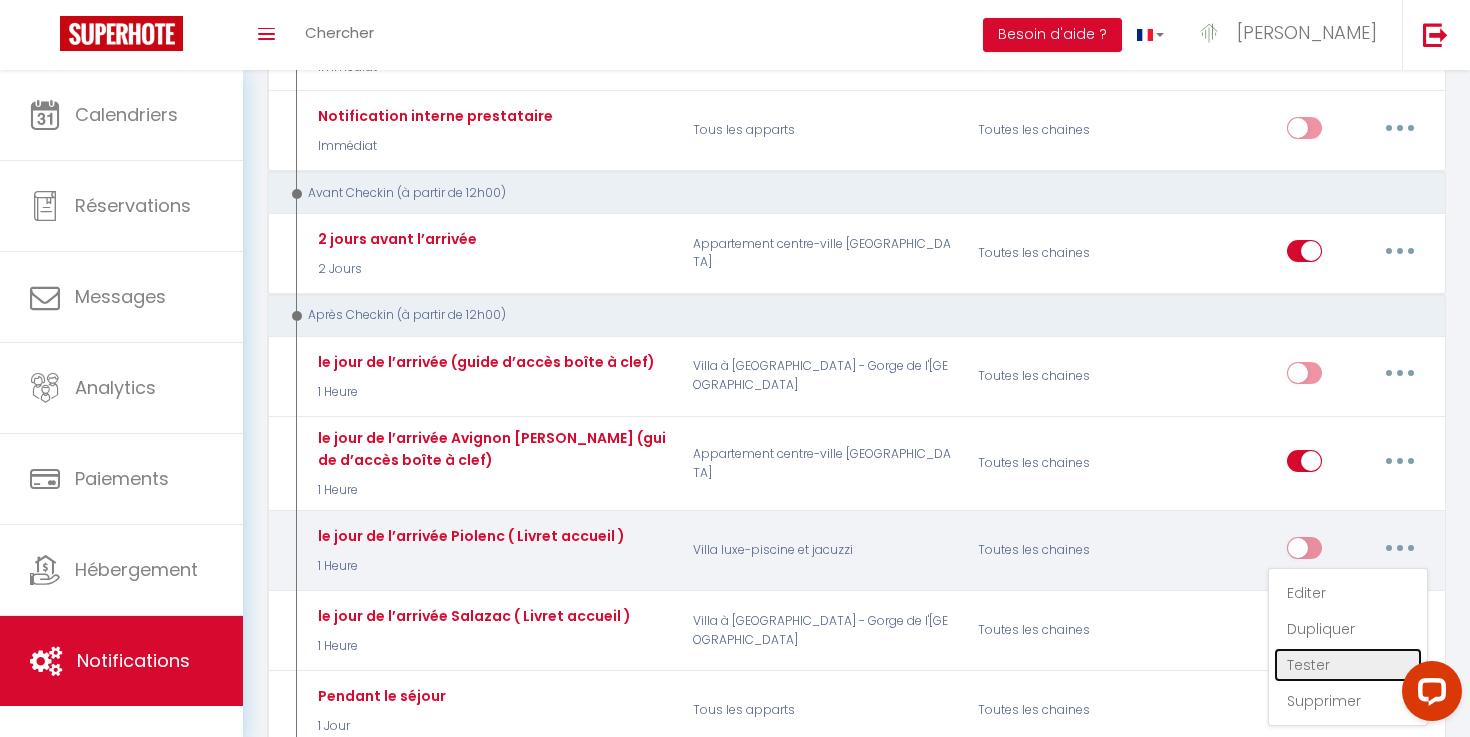 click on "Tester" at bounding box center (1348, 665) 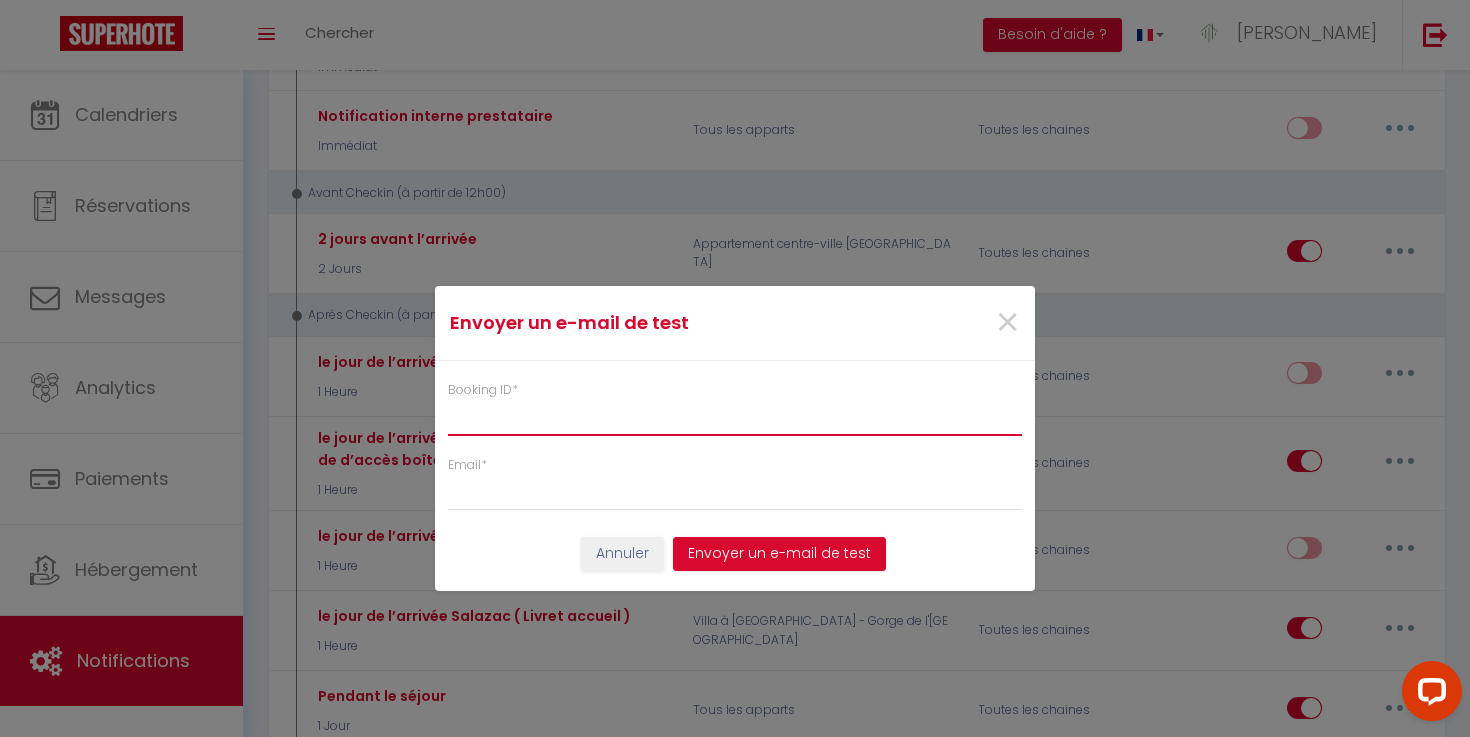click on "Booking ID
*" at bounding box center (735, 418) 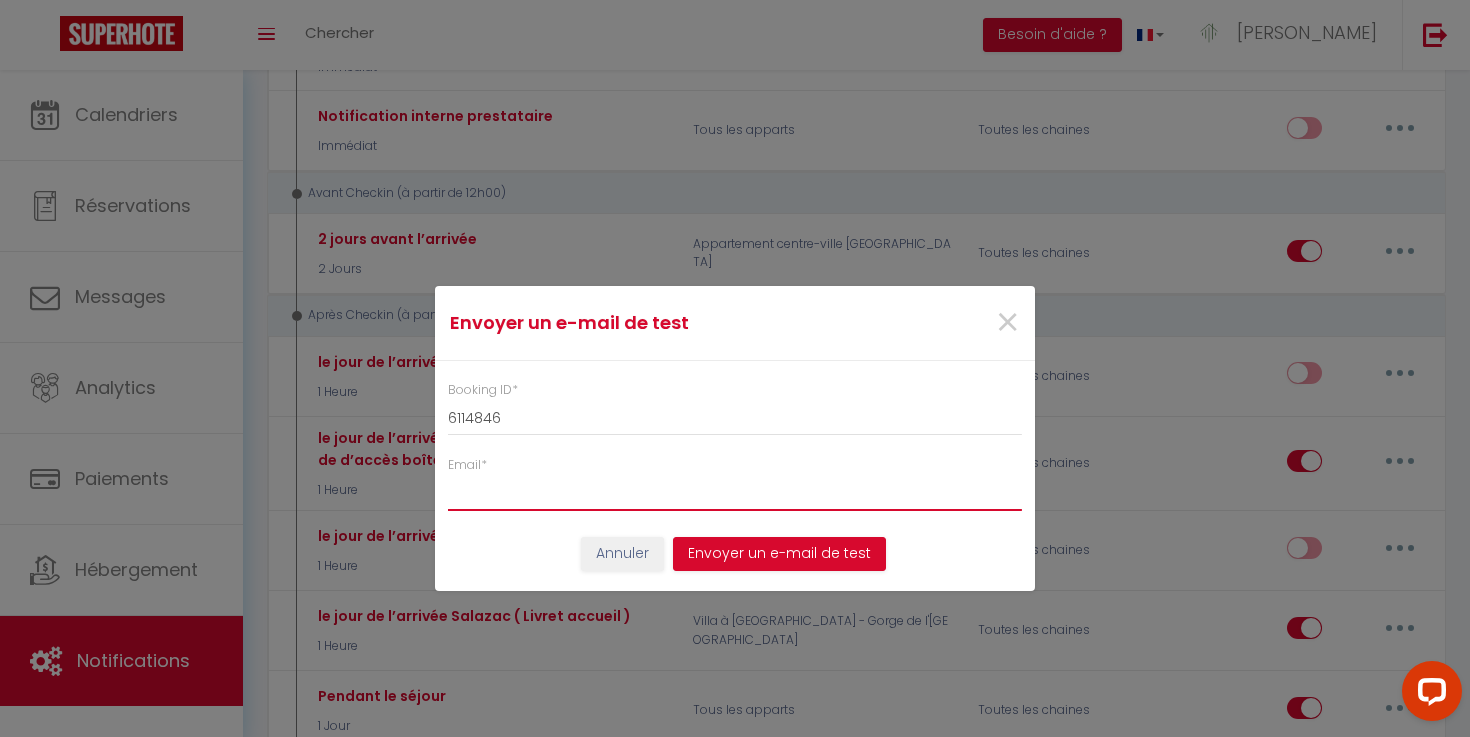 click on "Email
*" at bounding box center [735, 493] 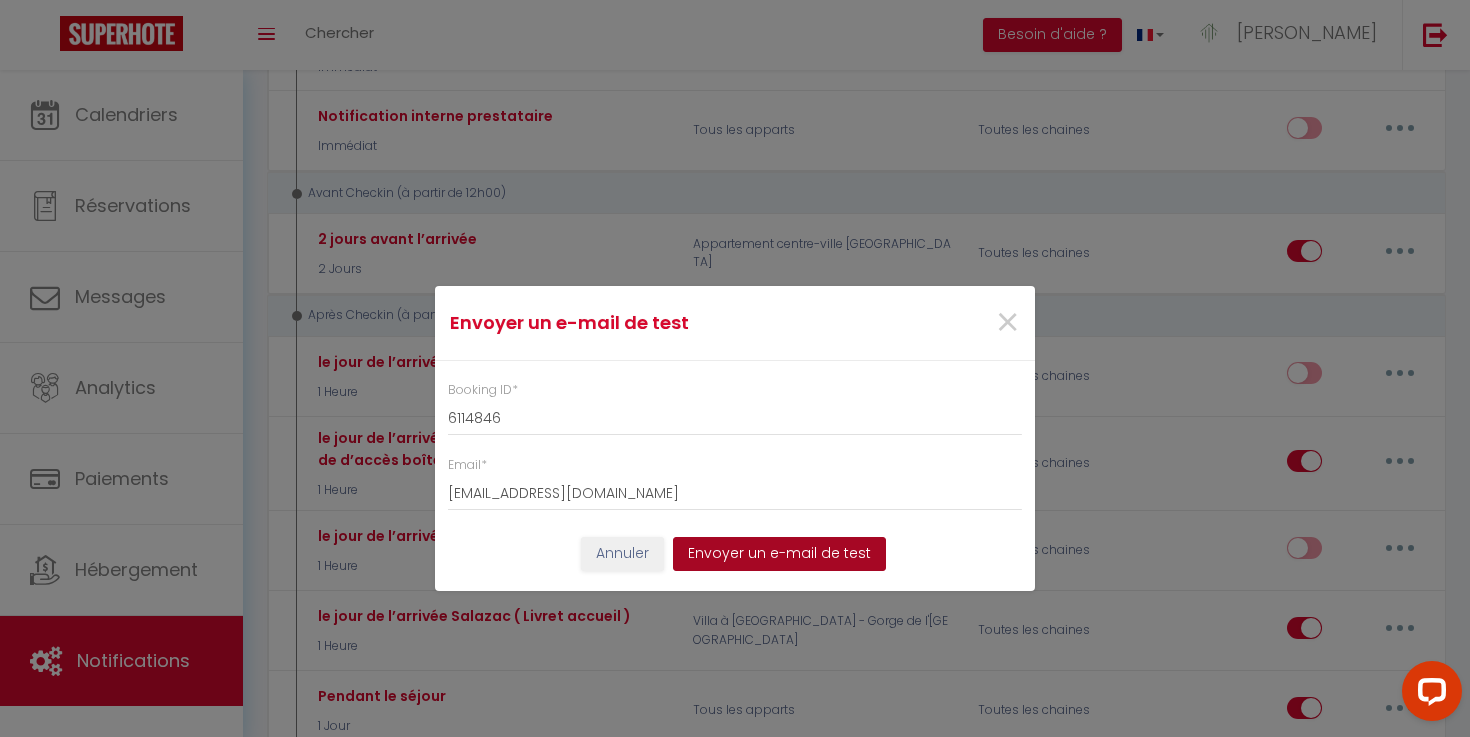 click on "Envoyer un e-mail de test" at bounding box center (779, 554) 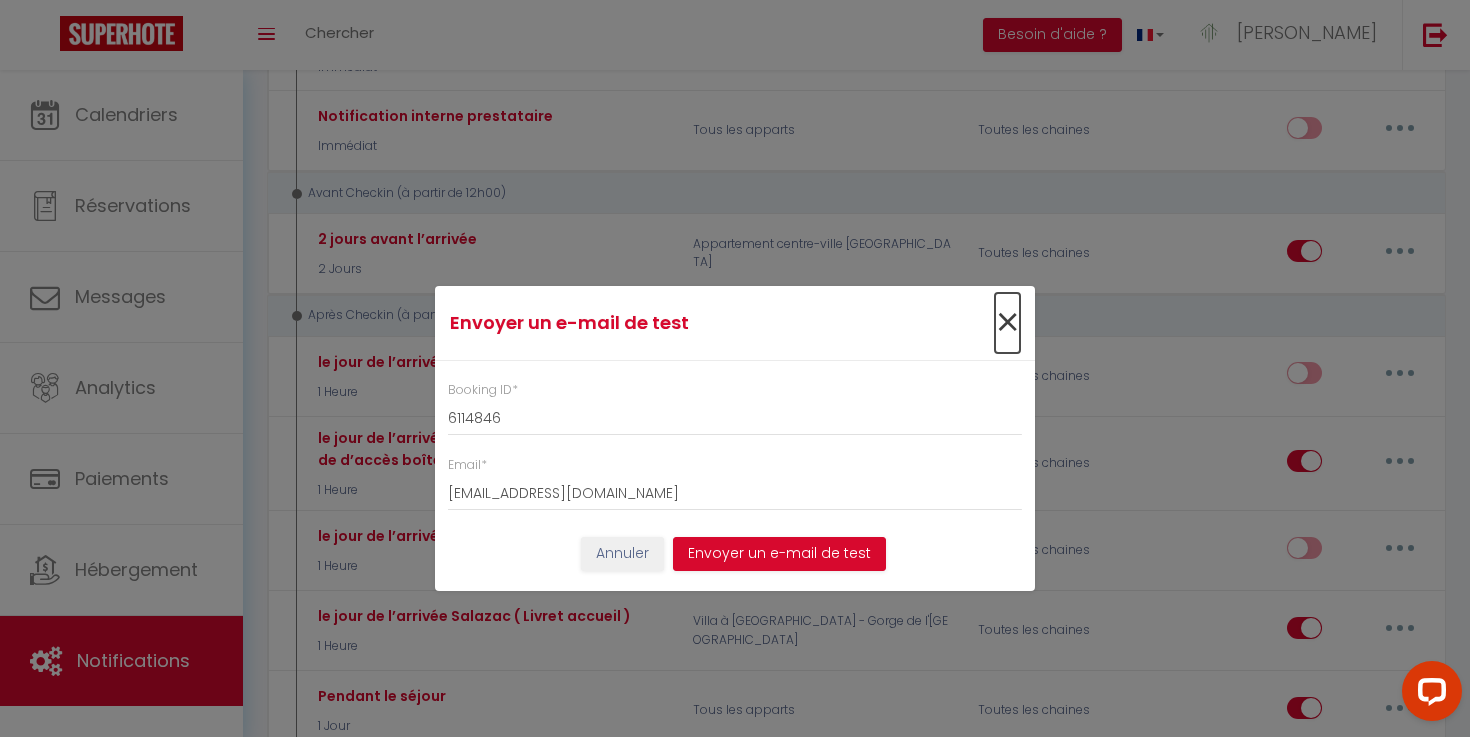 click on "×" at bounding box center (1007, 323) 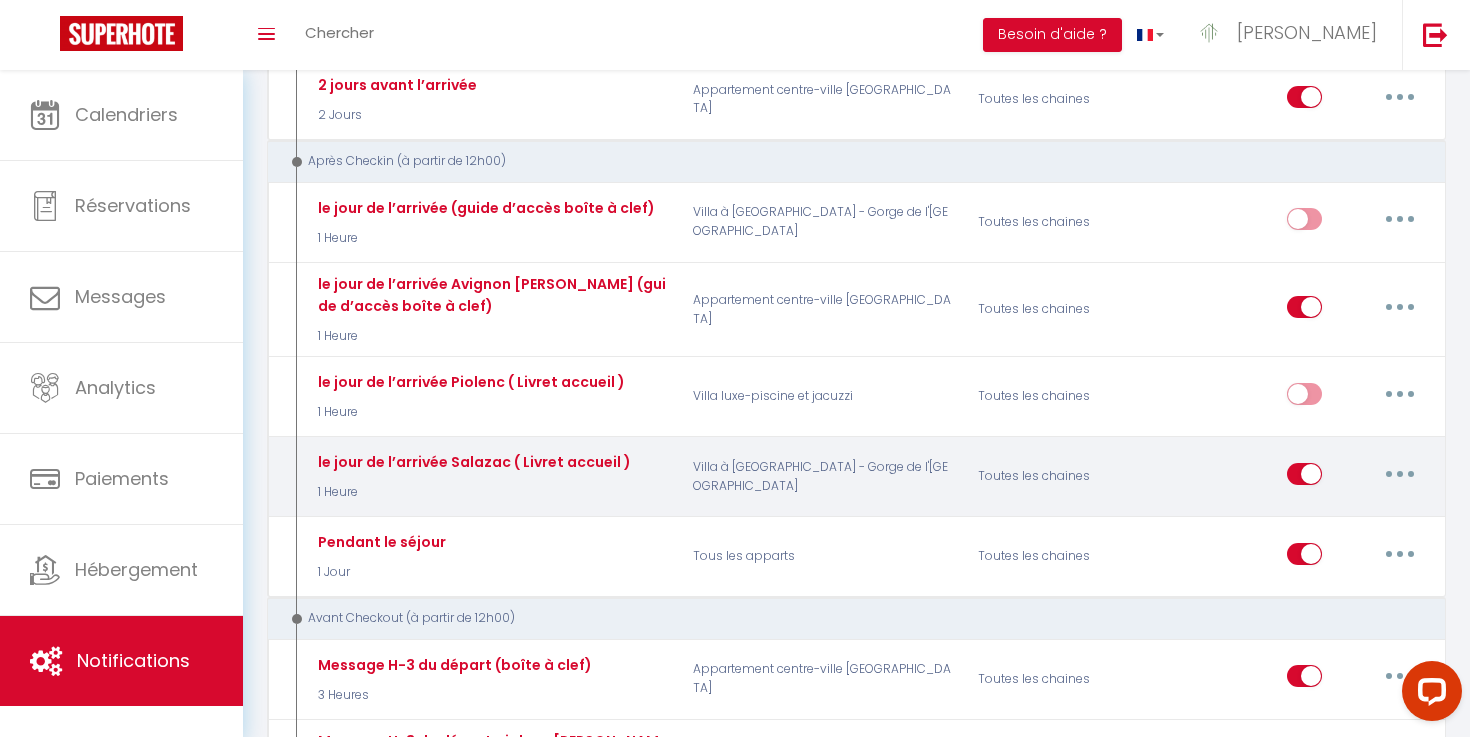 scroll, scrollTop: 591, scrollLeft: 0, axis: vertical 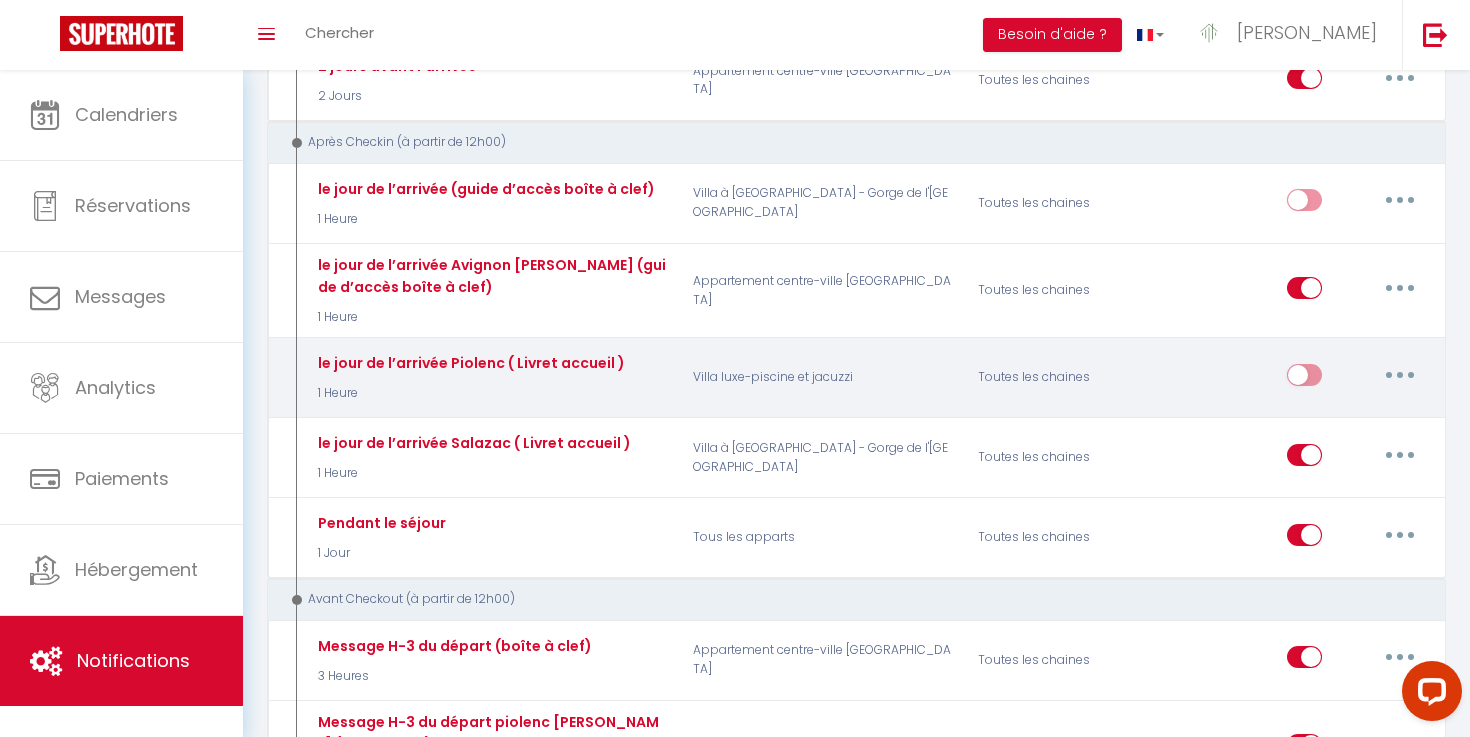 click at bounding box center [1400, 375] 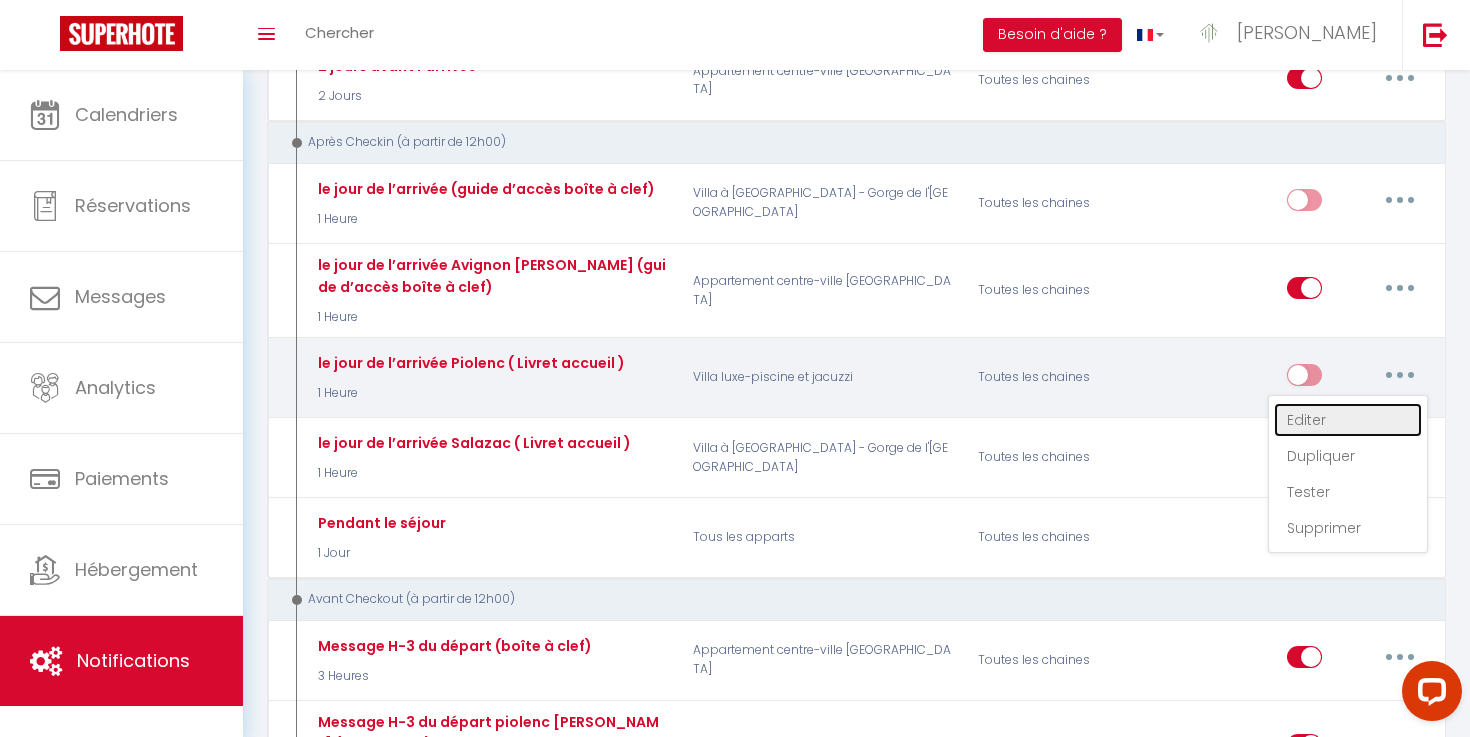 click on "Editer" at bounding box center (1348, 420) 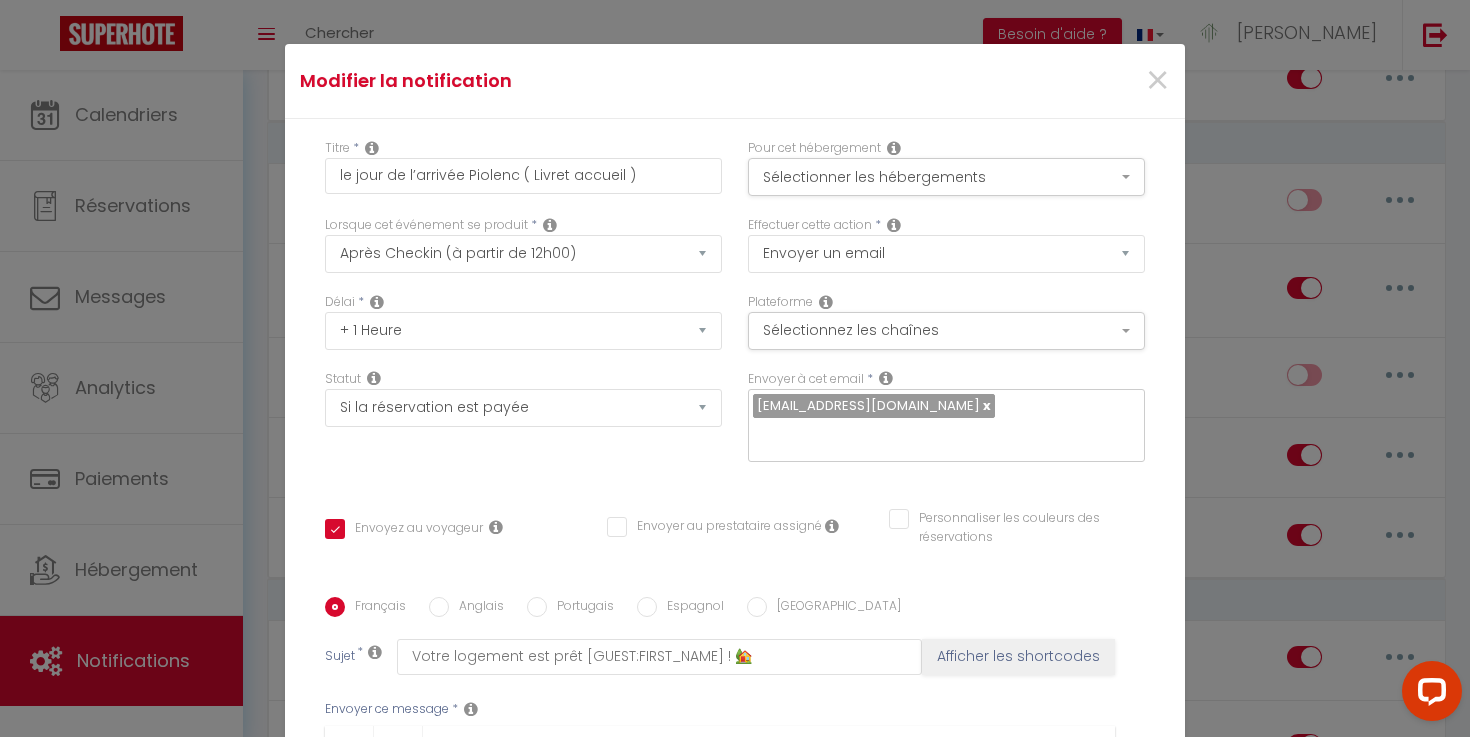 scroll, scrollTop: 356, scrollLeft: 0, axis: vertical 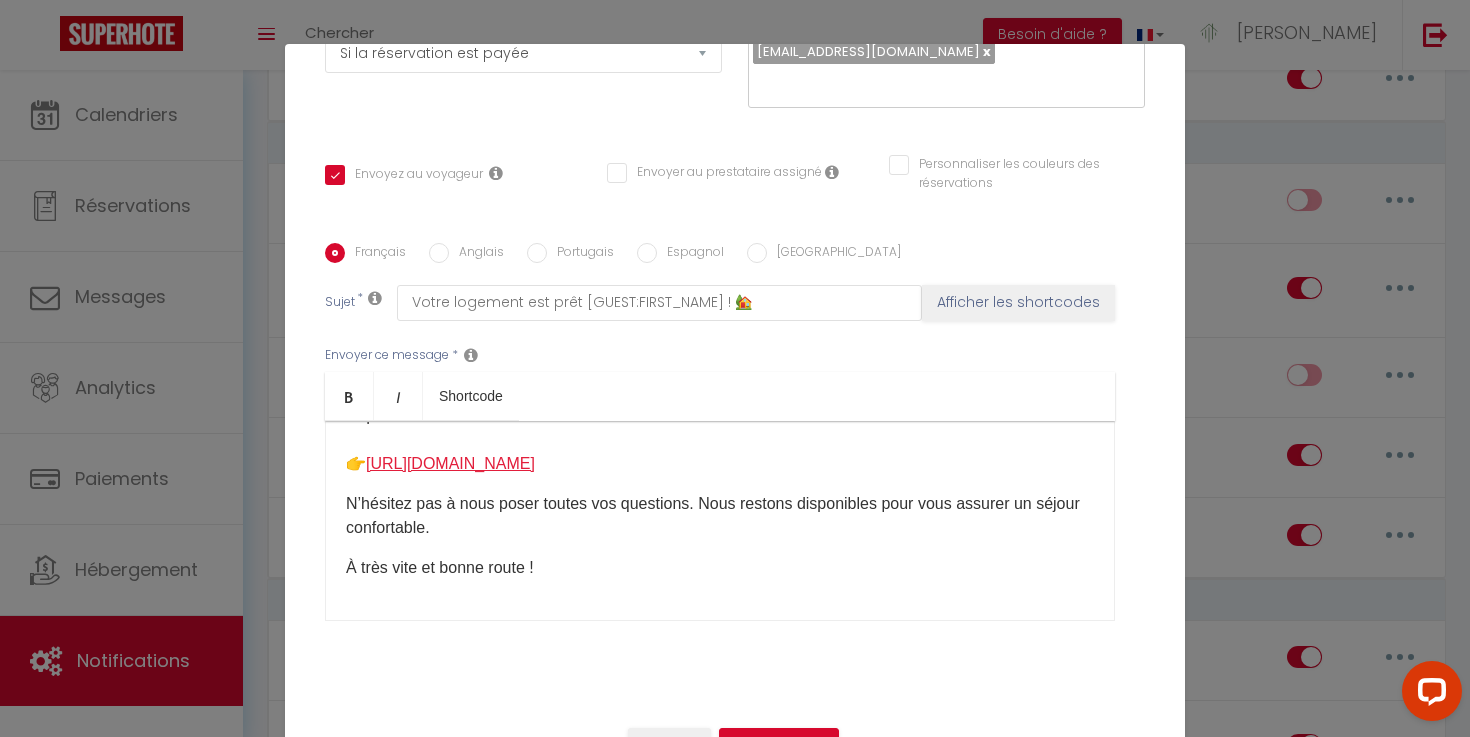 click on "[URL][DOMAIN_NAME]" at bounding box center (450, 463) 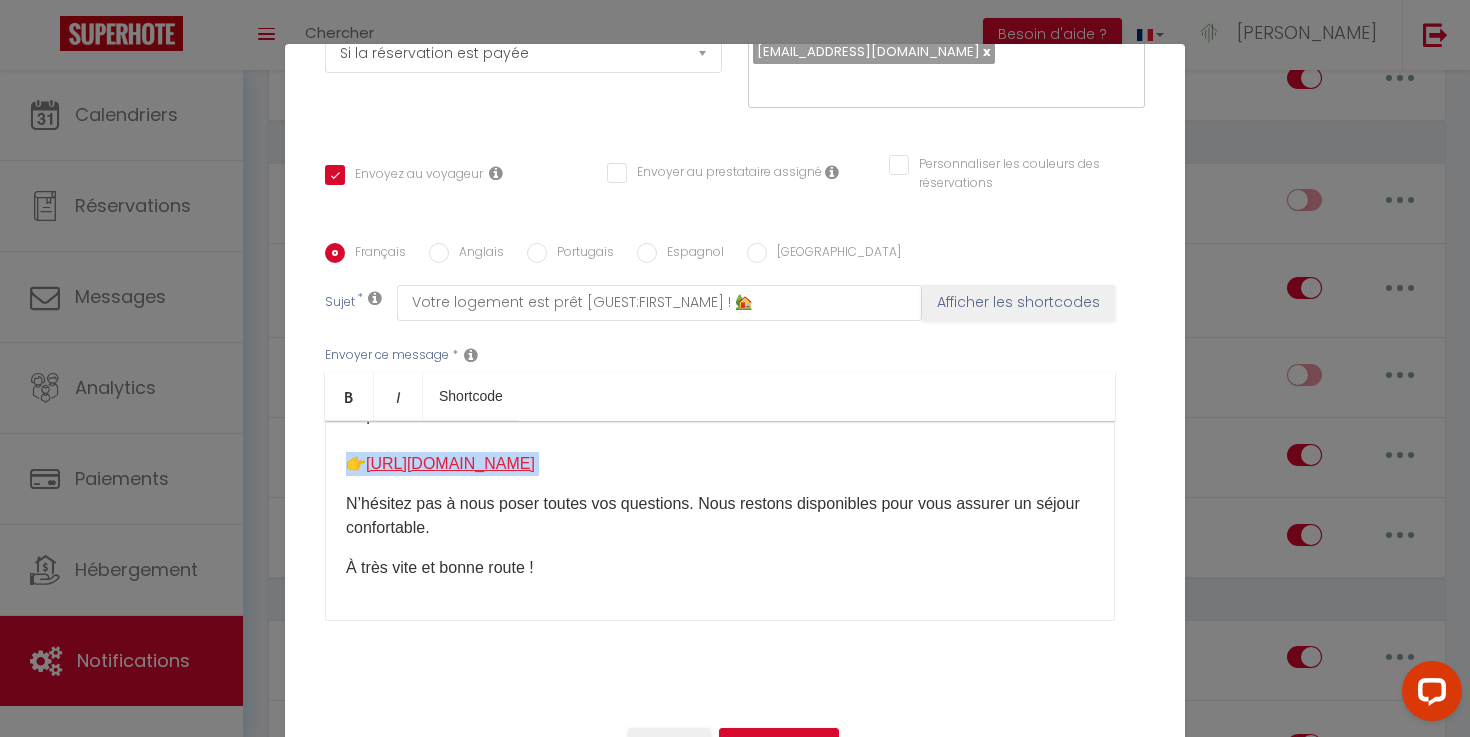 click on "[URL][DOMAIN_NAME]" at bounding box center (450, 463) 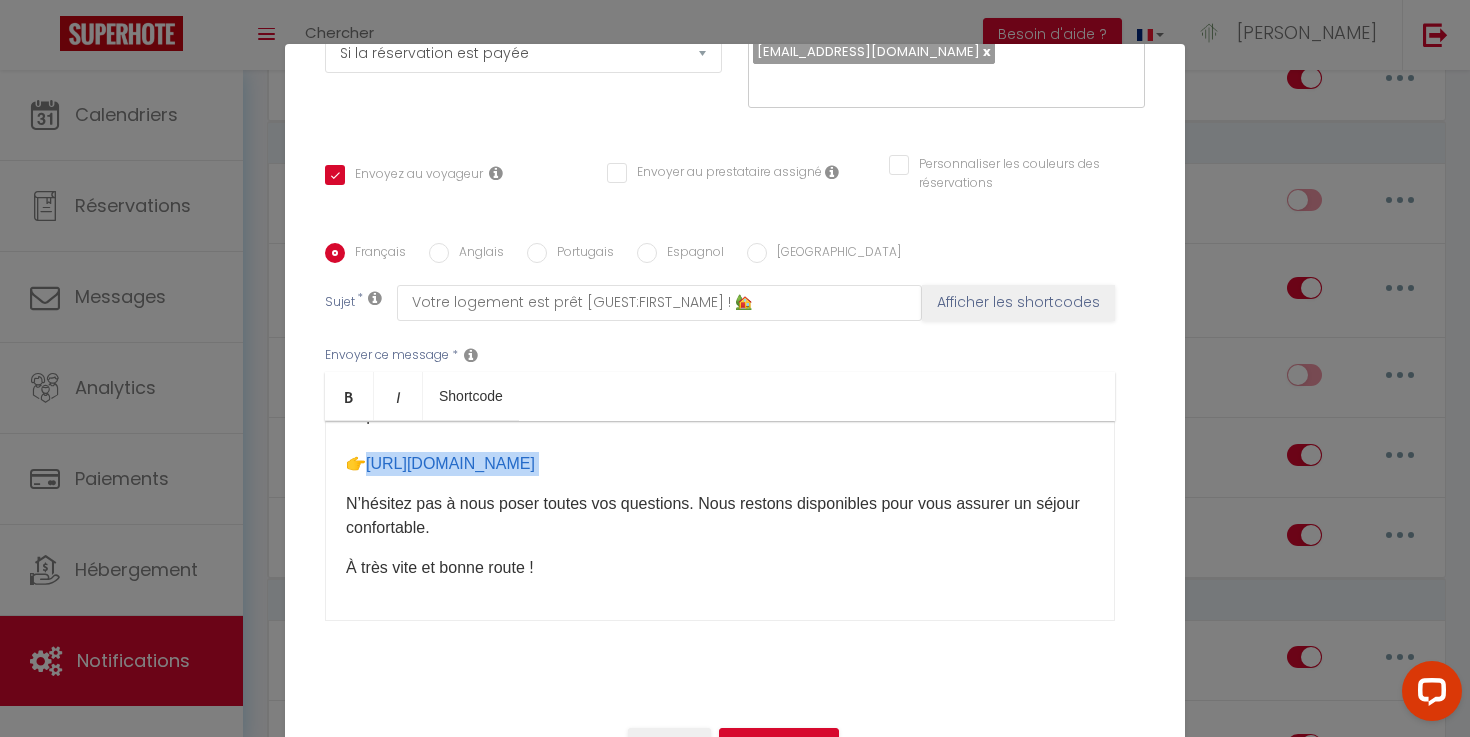 drag, startPoint x: 367, startPoint y: 467, endPoint x: 992, endPoint y: 484, distance: 625.23114 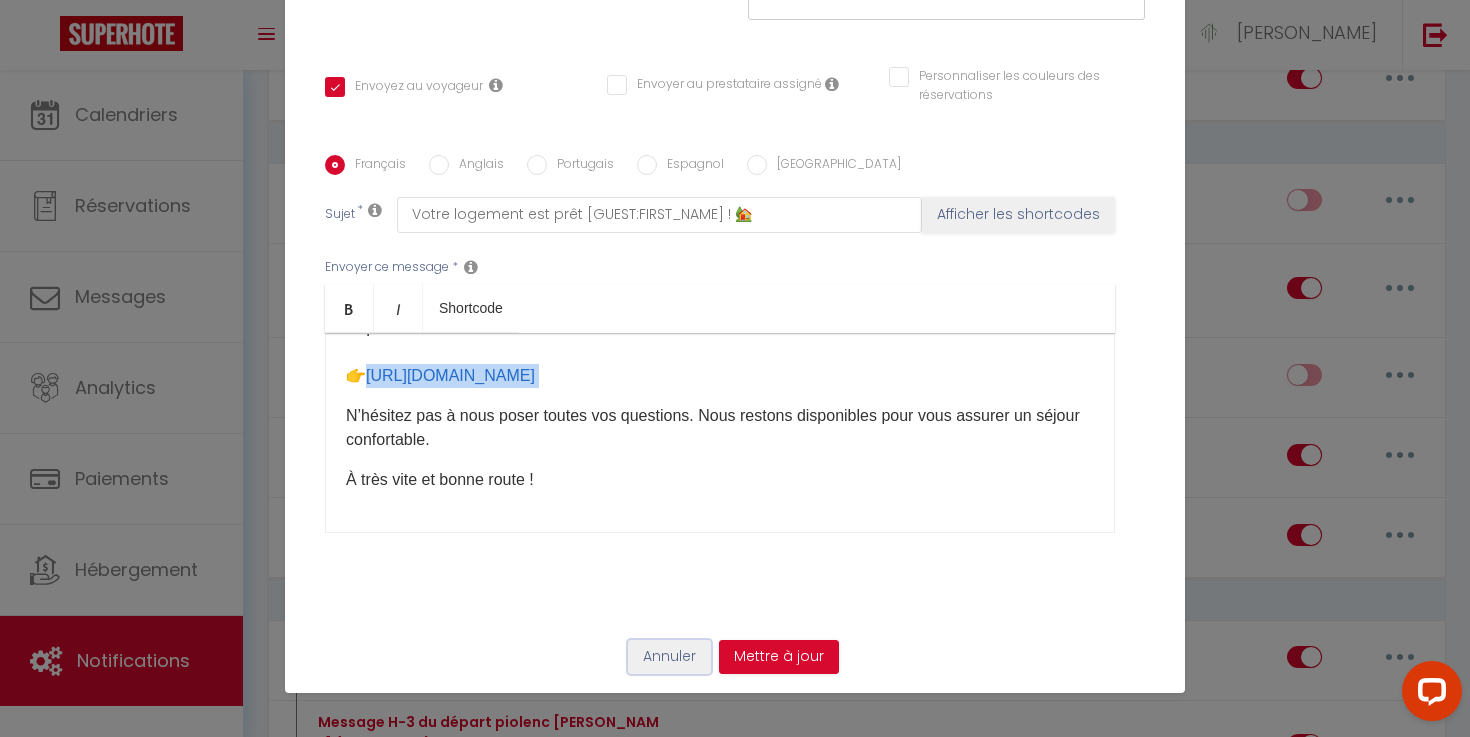 click on "Annuler" at bounding box center [669, 657] 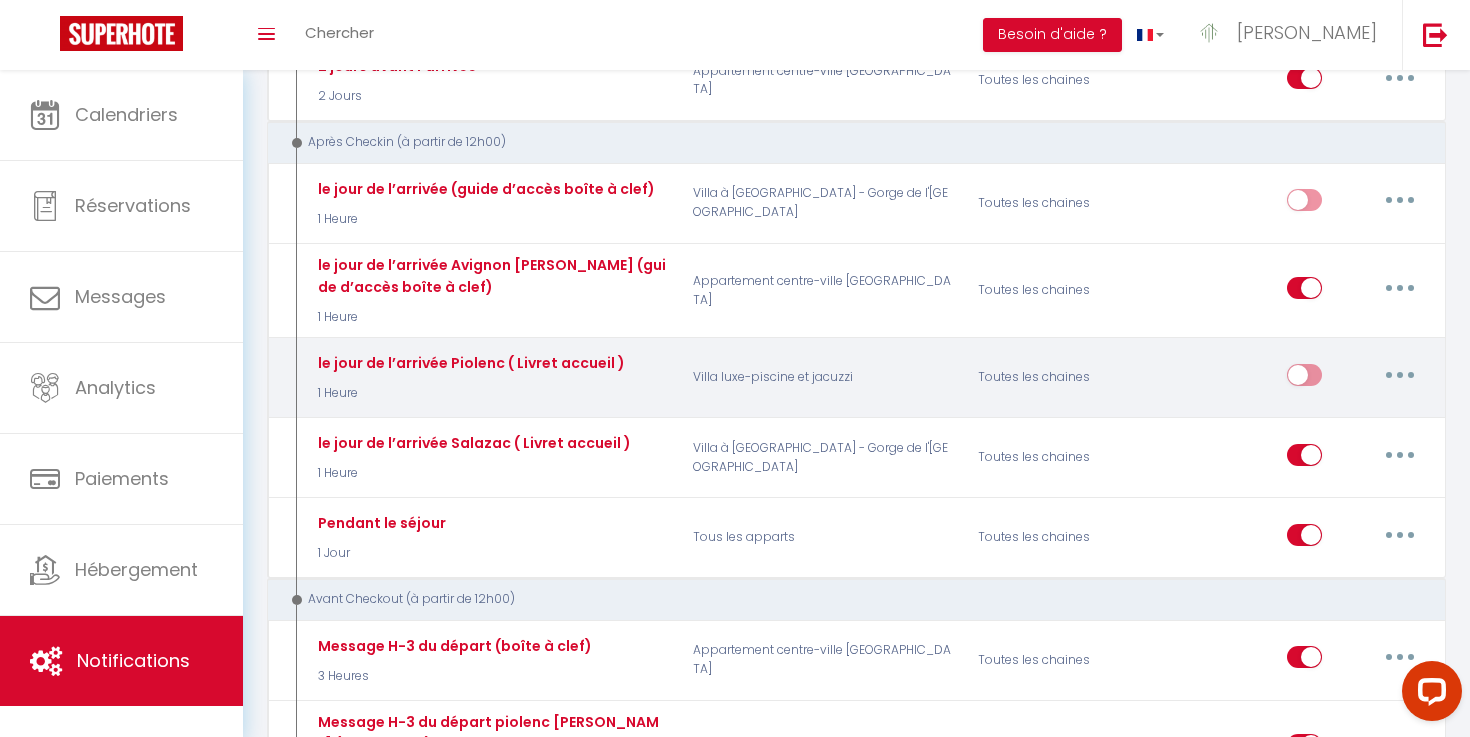 click at bounding box center (1400, 375) 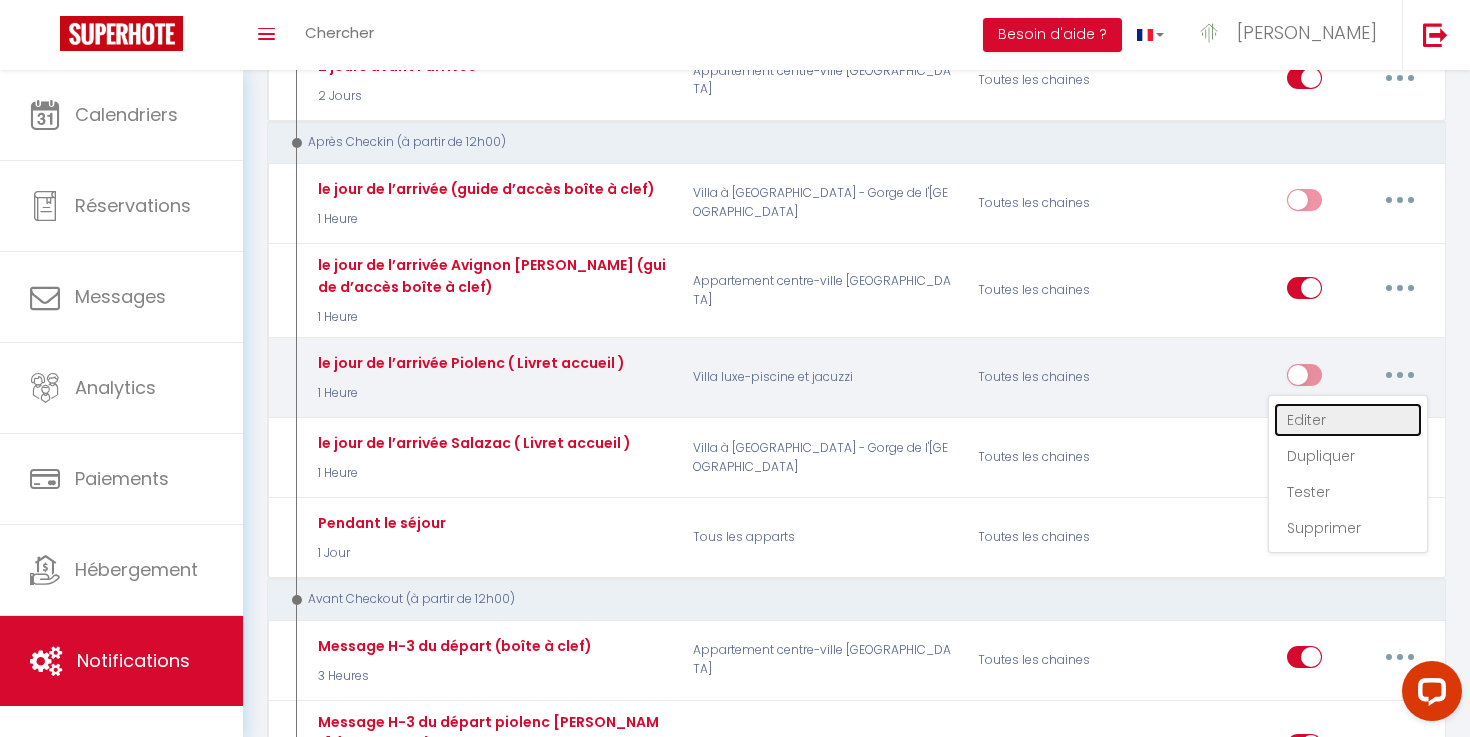 click on "Editer" at bounding box center [1348, 420] 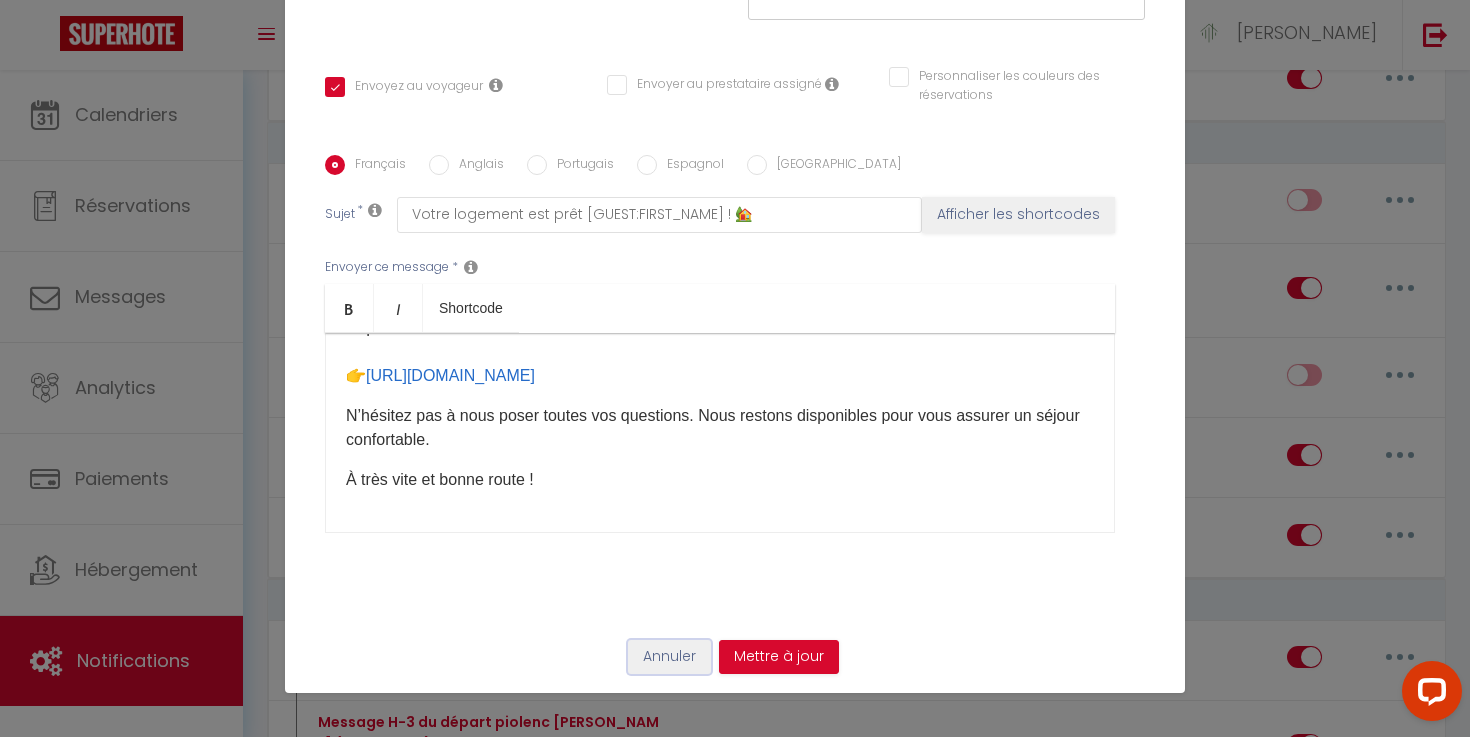 click on "Annuler" at bounding box center [669, 657] 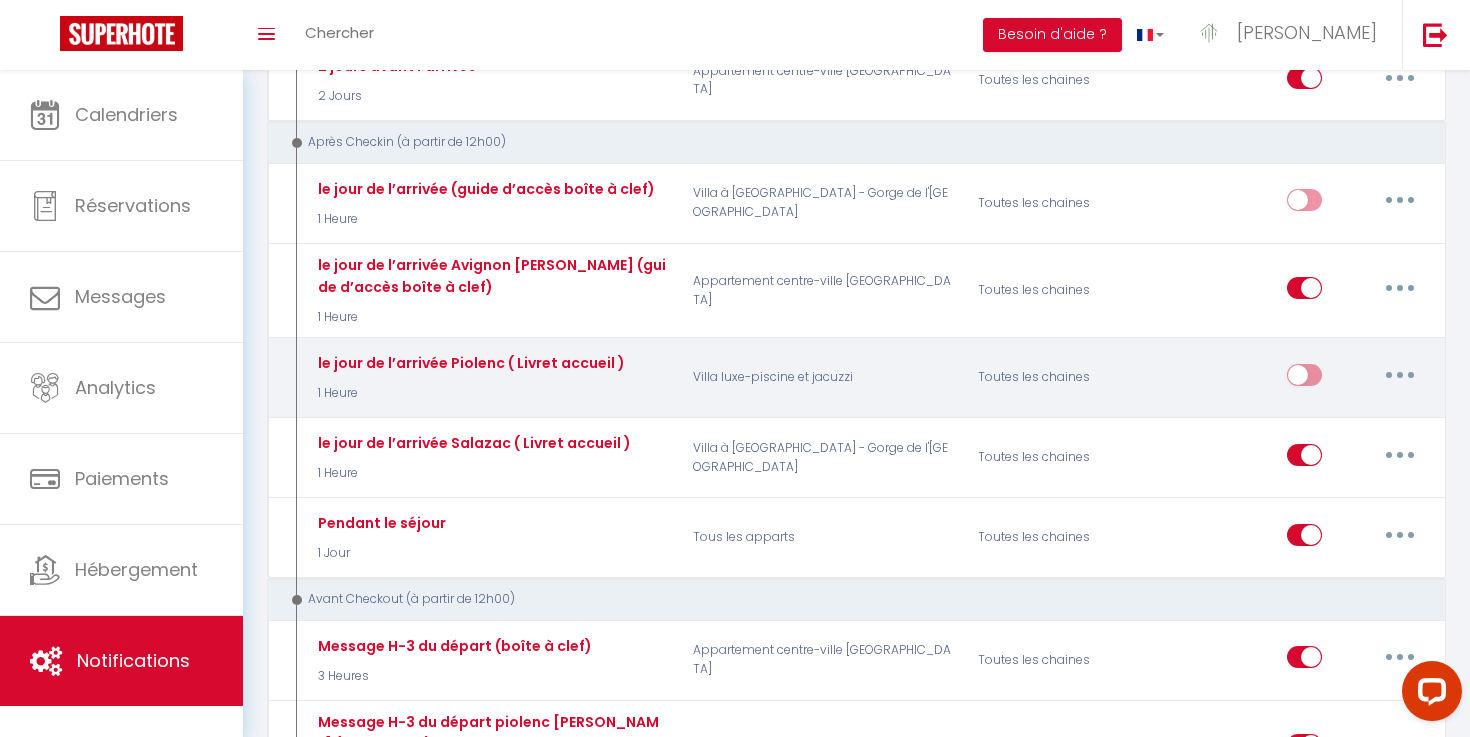 click at bounding box center [1400, 375] 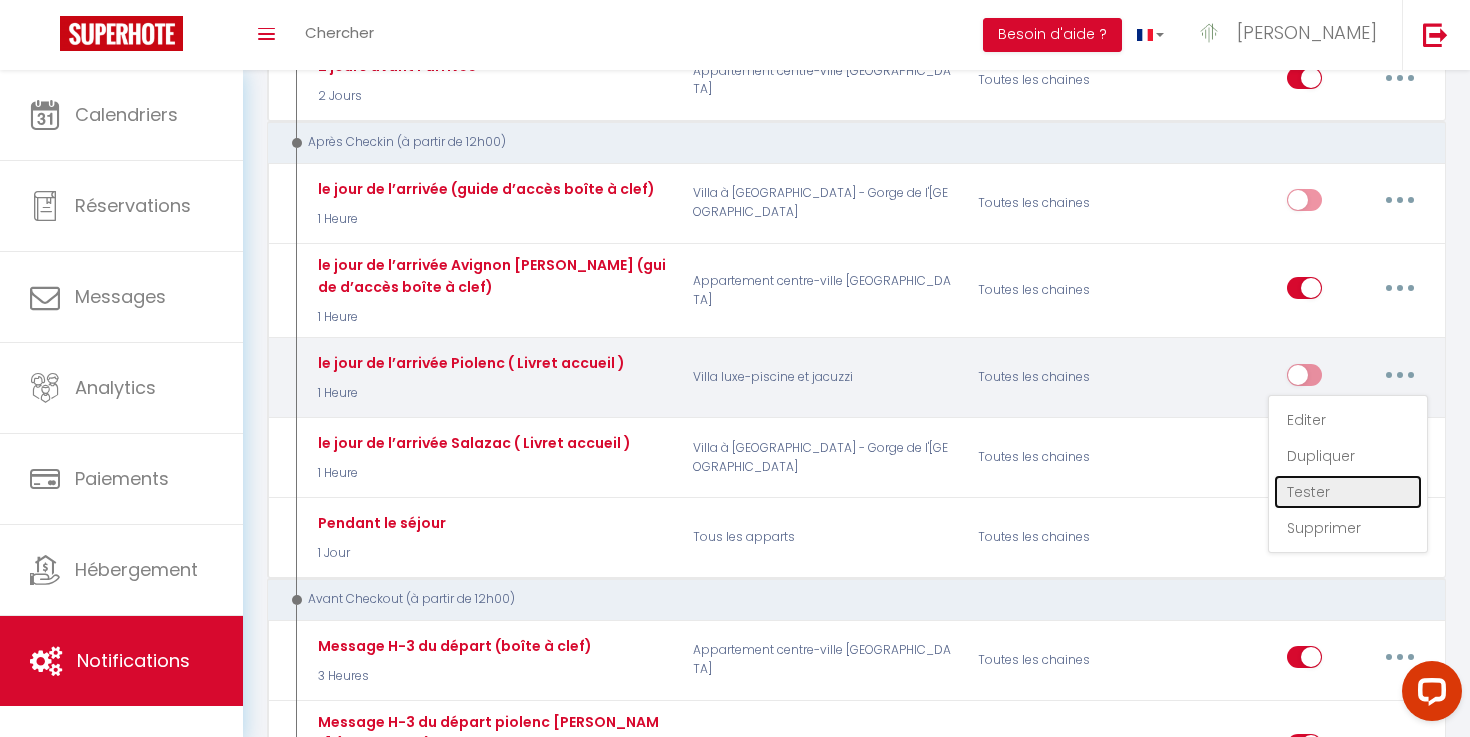 click on "Tester" at bounding box center [1348, 492] 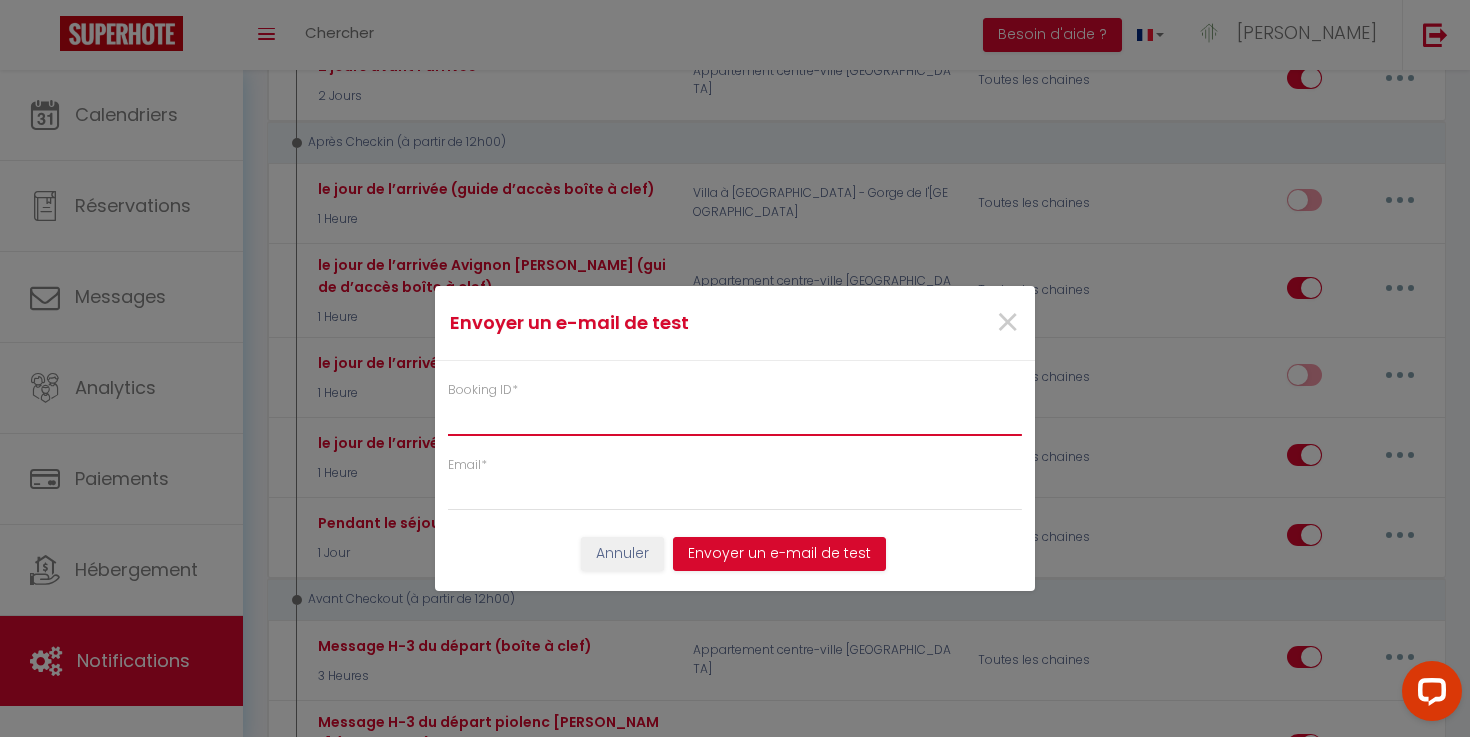 click on "Booking ID
*" at bounding box center (735, 418) 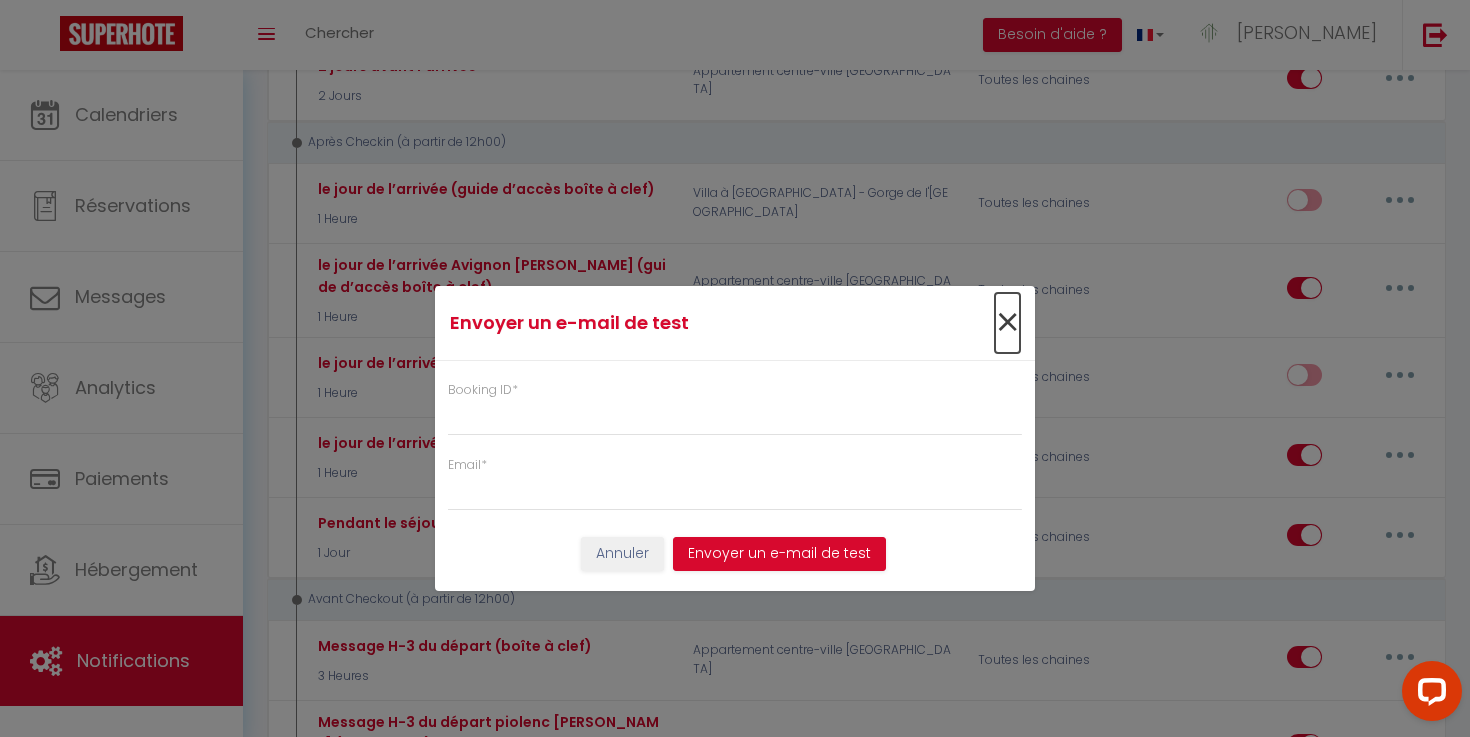 click on "×" at bounding box center (1007, 323) 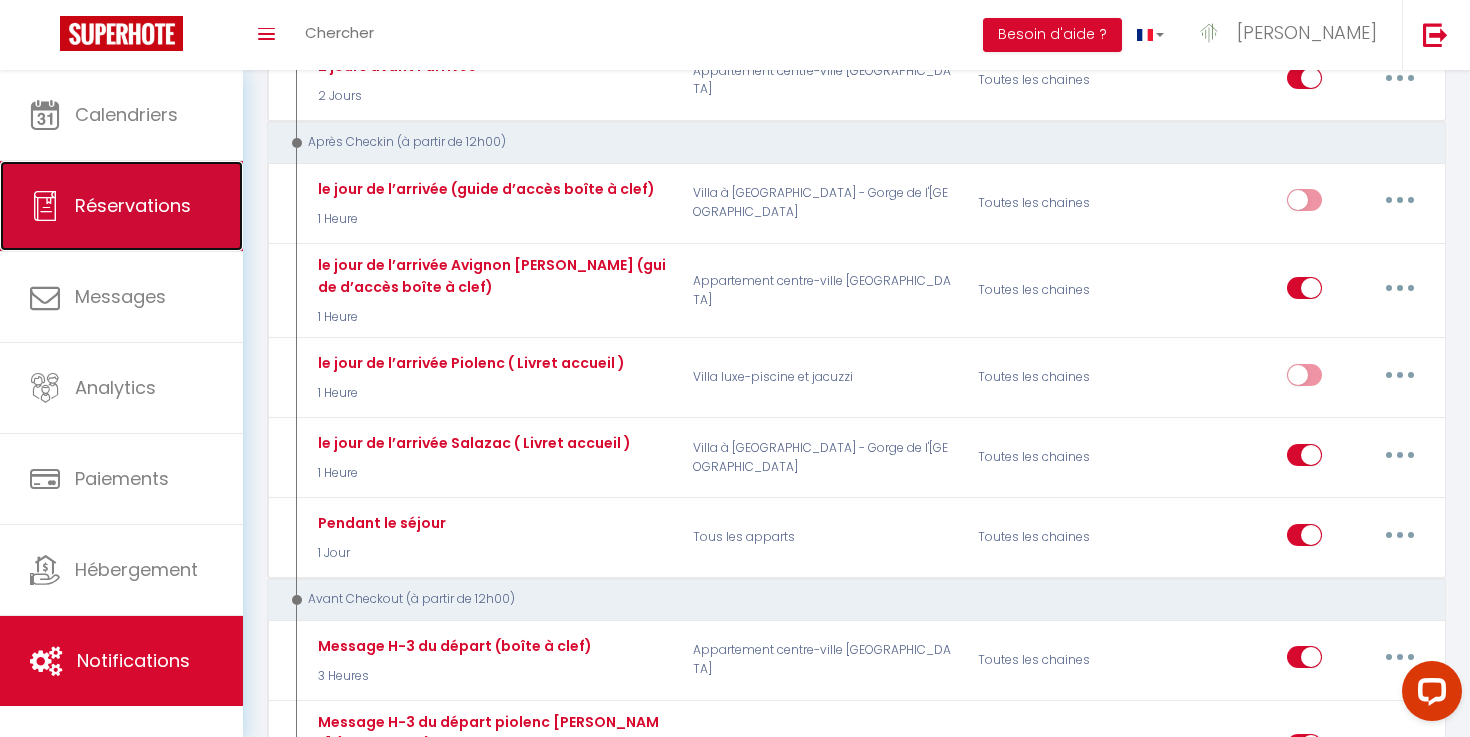 click on "Réservations" at bounding box center (121, 206) 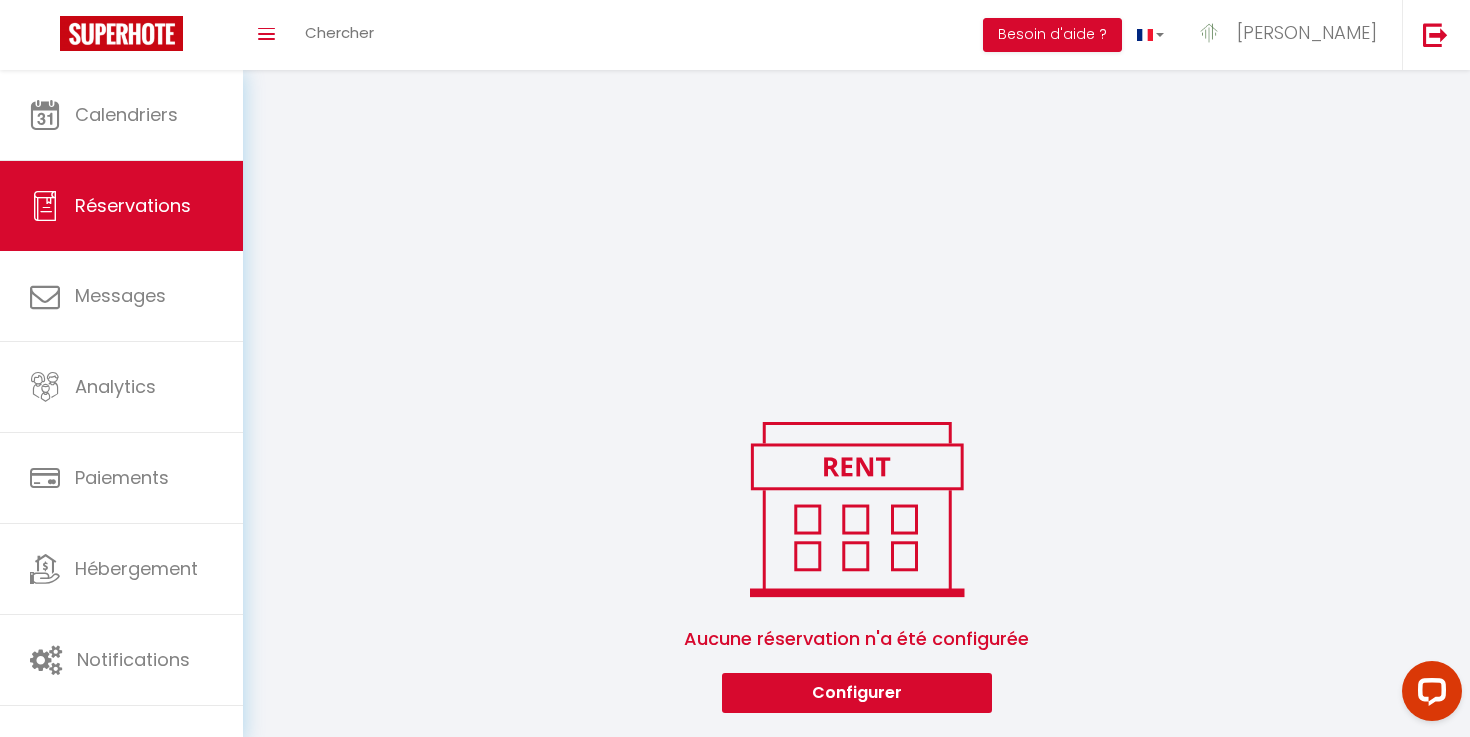 scroll, scrollTop: 404, scrollLeft: 0, axis: vertical 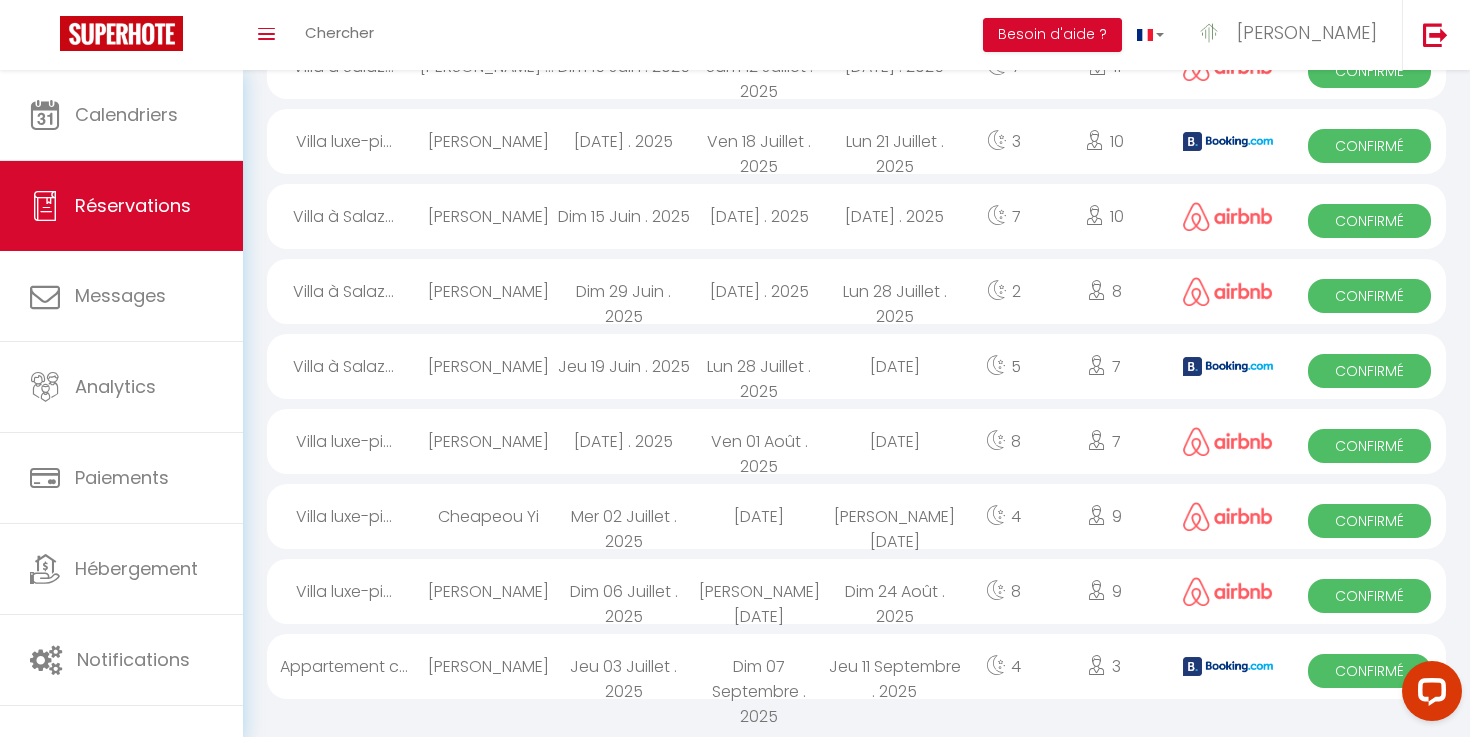 click on "[PERSON_NAME]" at bounding box center [488, 441] 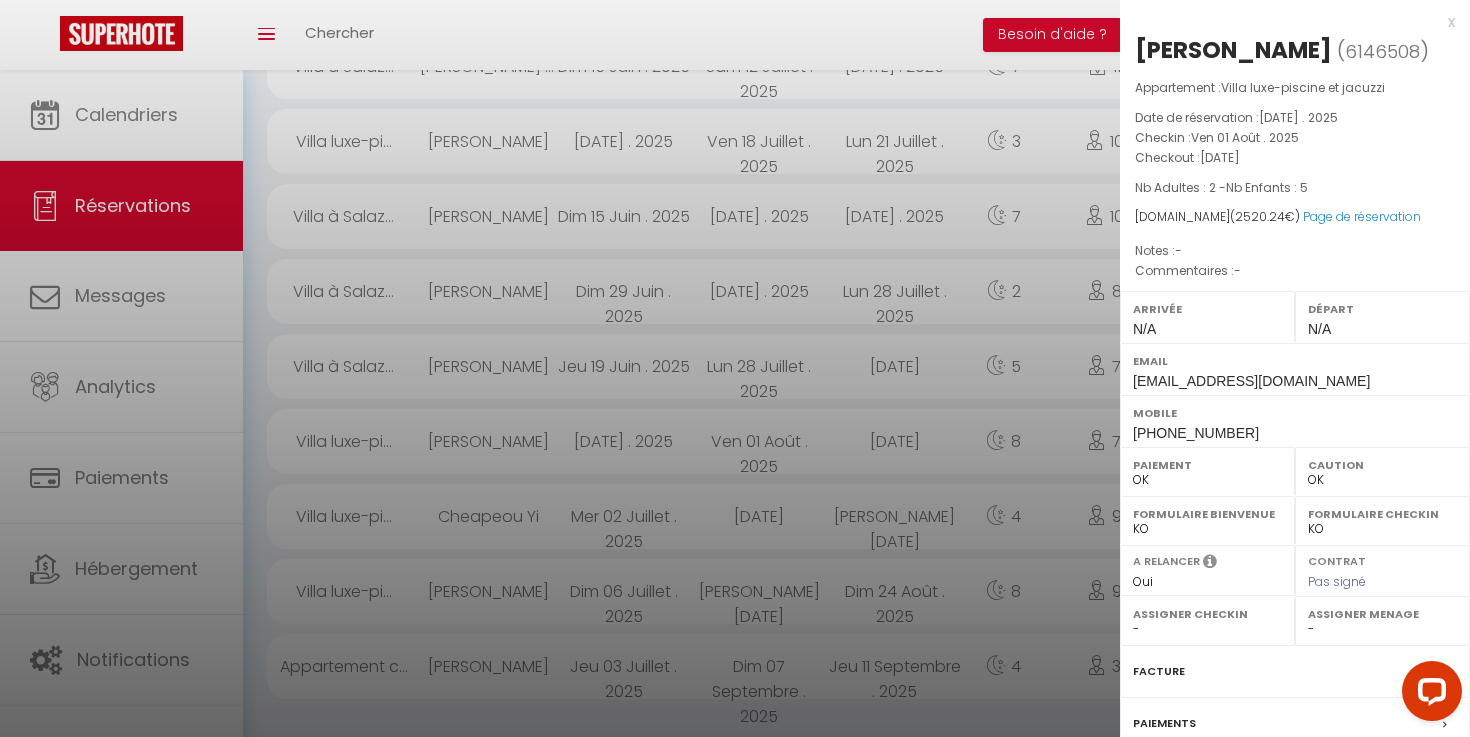 click on "[PERSON_NAME]
( 6146508 )" at bounding box center [1295, 51] 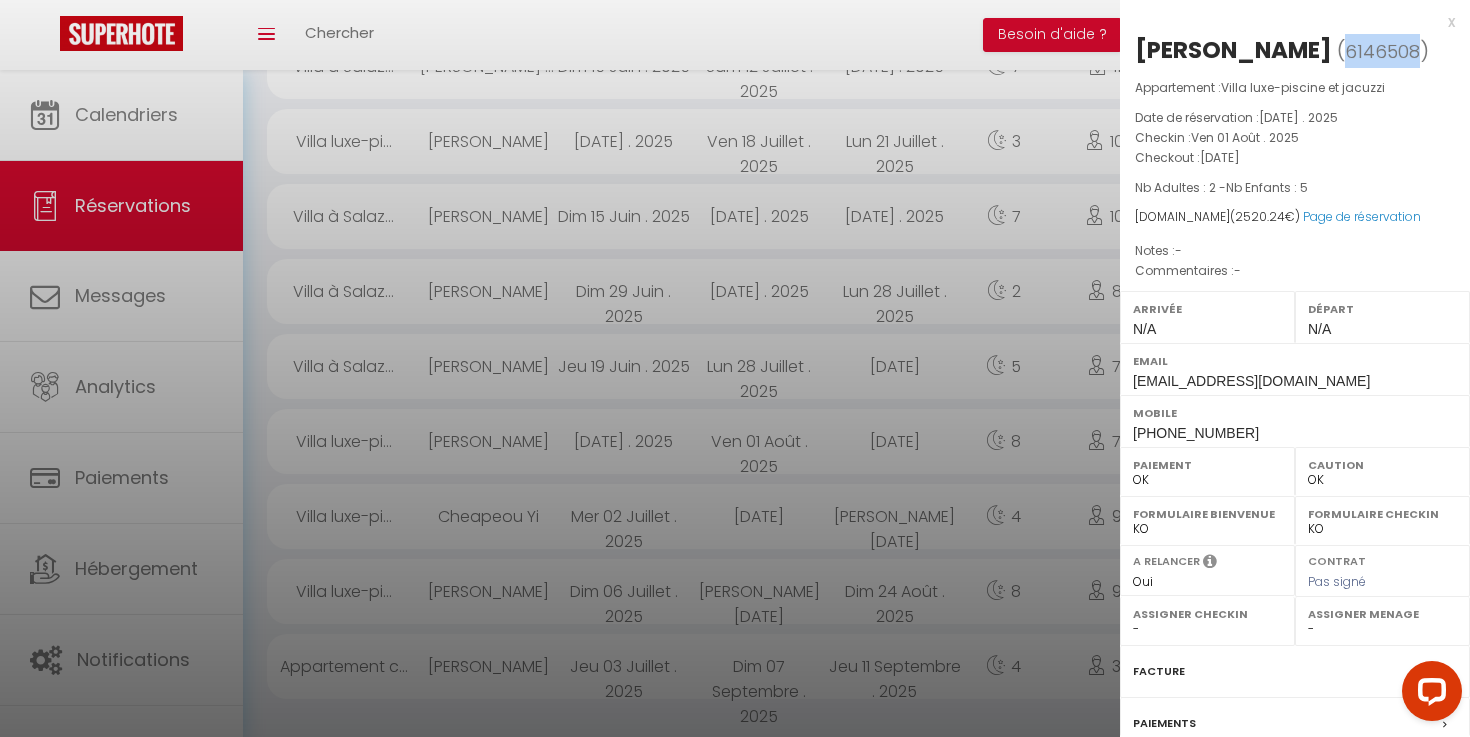 click on "[PERSON_NAME]
( 6146508 )" at bounding box center (1295, 51) 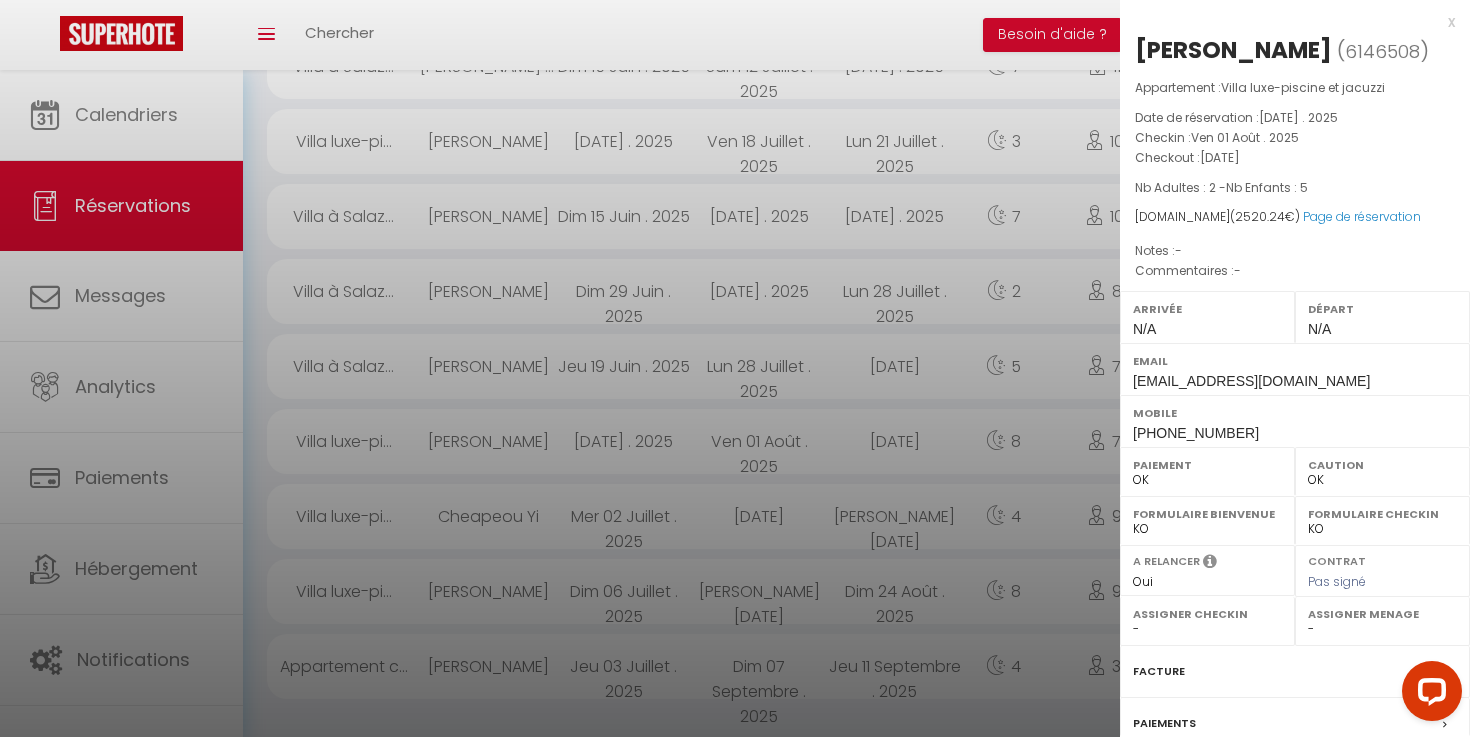 click on "[PERSON_NAME]
( 6146508 )    Appartement :  Villa luxe-piscine et jacuzzi   Date de réservation :  [DATE] . 2025   Checkin :  [DATE]   Checkout :  [DATE]
Nb Adultes : 2
-
Nb Enfants : 5
[DOMAIN_NAME]
( 2520.24  €)   Page de réservation
Notes :
-
Commentaires :
-   Arrivée    N/A   Départ    N/A   Email    [EMAIL_ADDRESS][DOMAIN_NAME]   Mobile    [PHONE_NUMBER]   Paiement    OK   KO   Caution    OK   KO   Formulaire Bienvenue    OK   KO   Formulaire Checkin    OK   KO    A relancer     Oui   Non   Contrat    Pas signé   Assigner Checkin   -   [PERSON_NAME]   Assigner Menage   -   [PERSON_NAME]   Gestion des serrures     Facture     Paiements     Contrat     Messages     Détails de la réservation" at bounding box center [1295, 468] 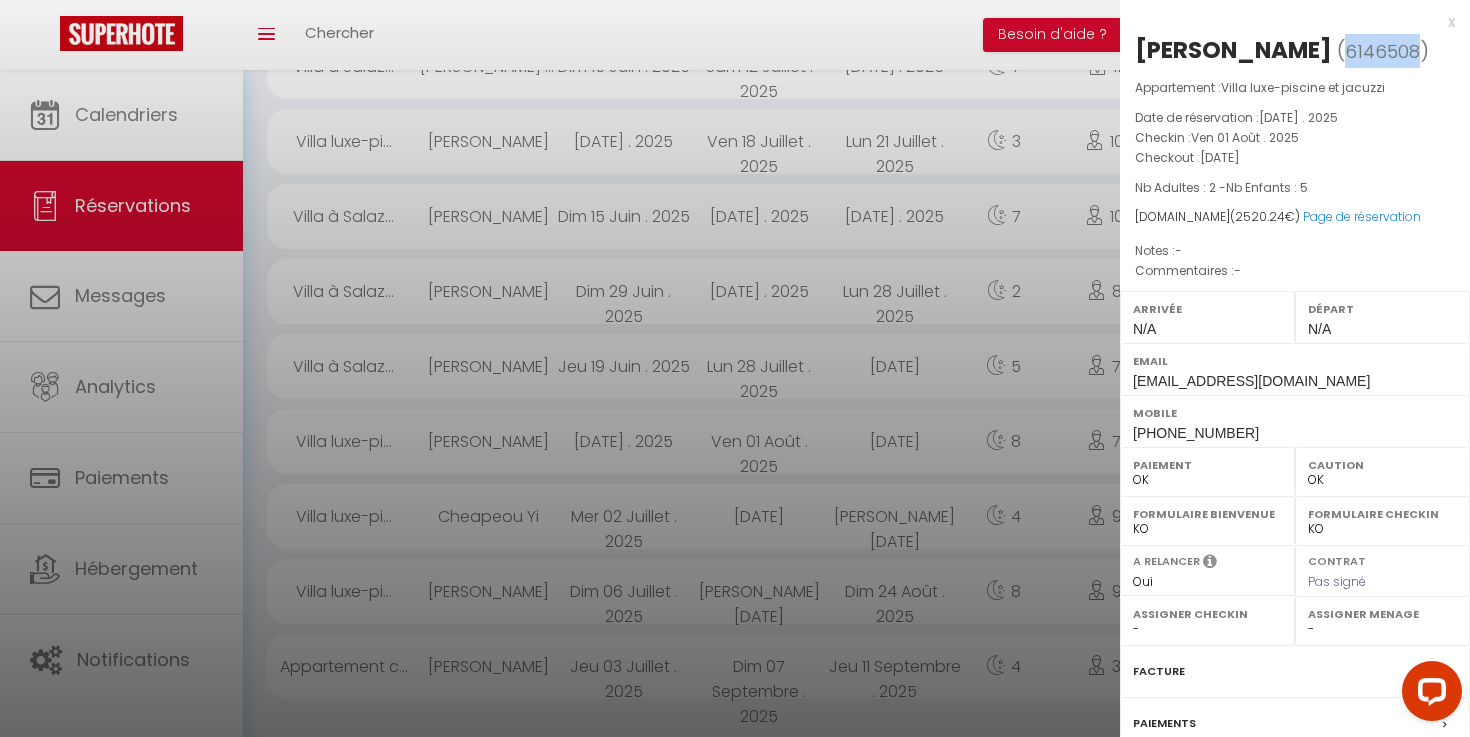 click on "6146508" at bounding box center (1382, 51) 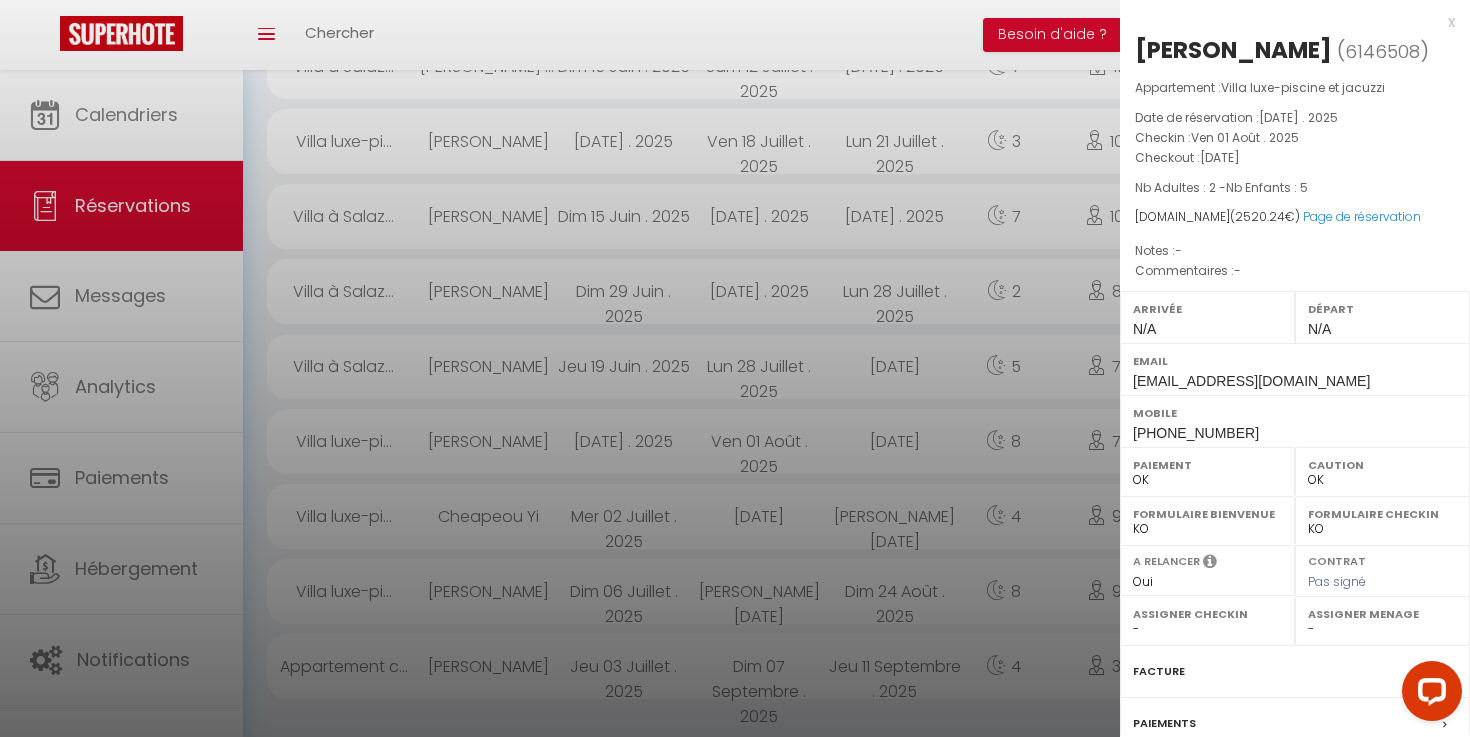 click on "6146508" at bounding box center (1382, 51) 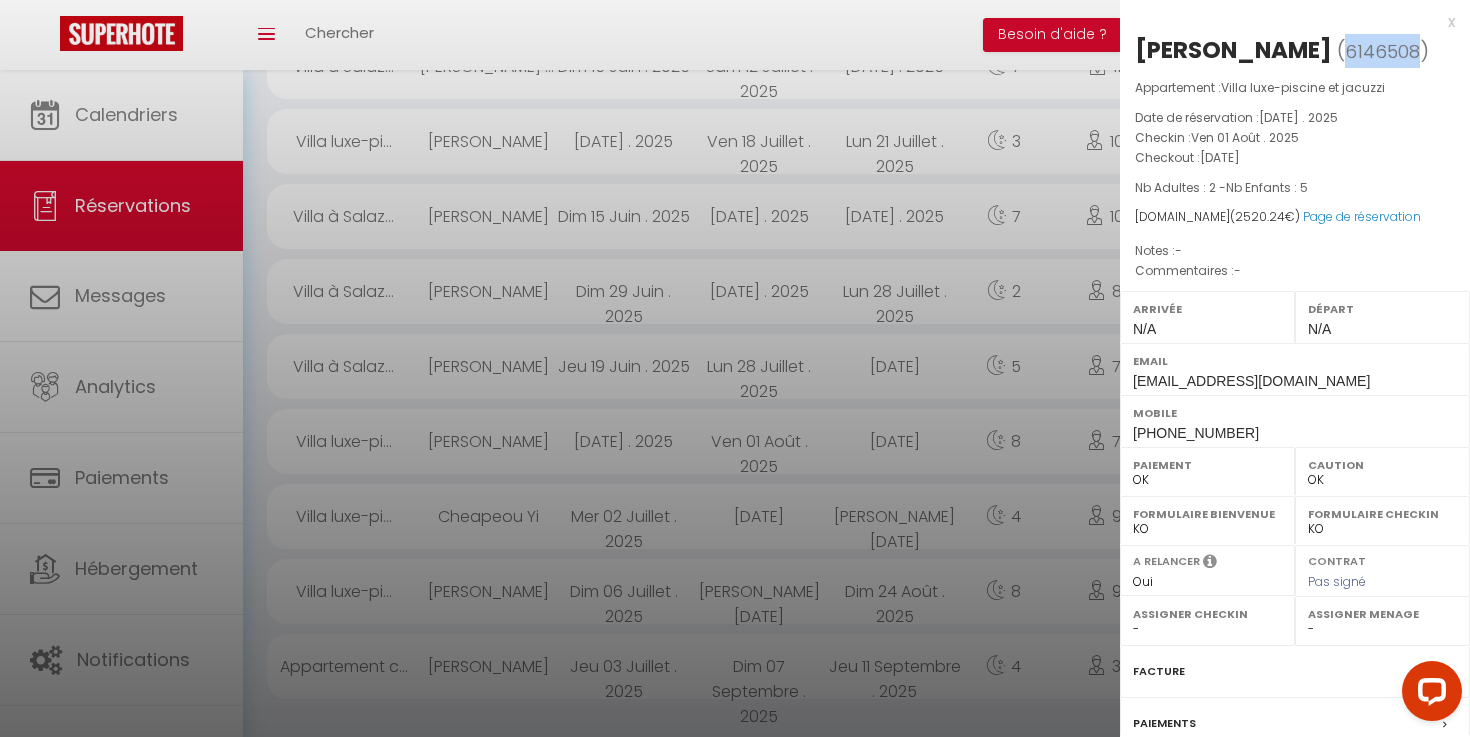 click on "6146508" at bounding box center (1382, 51) 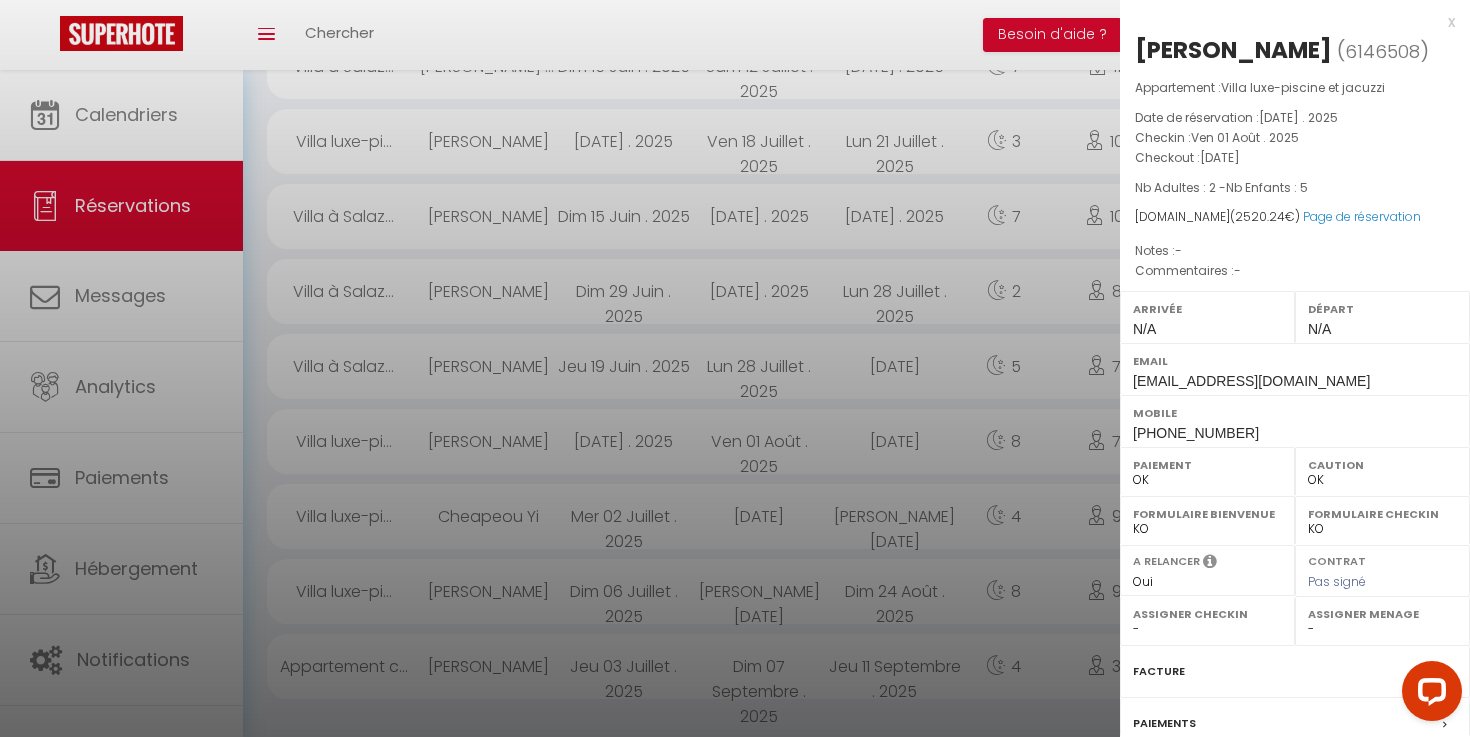 click at bounding box center (735, 368) 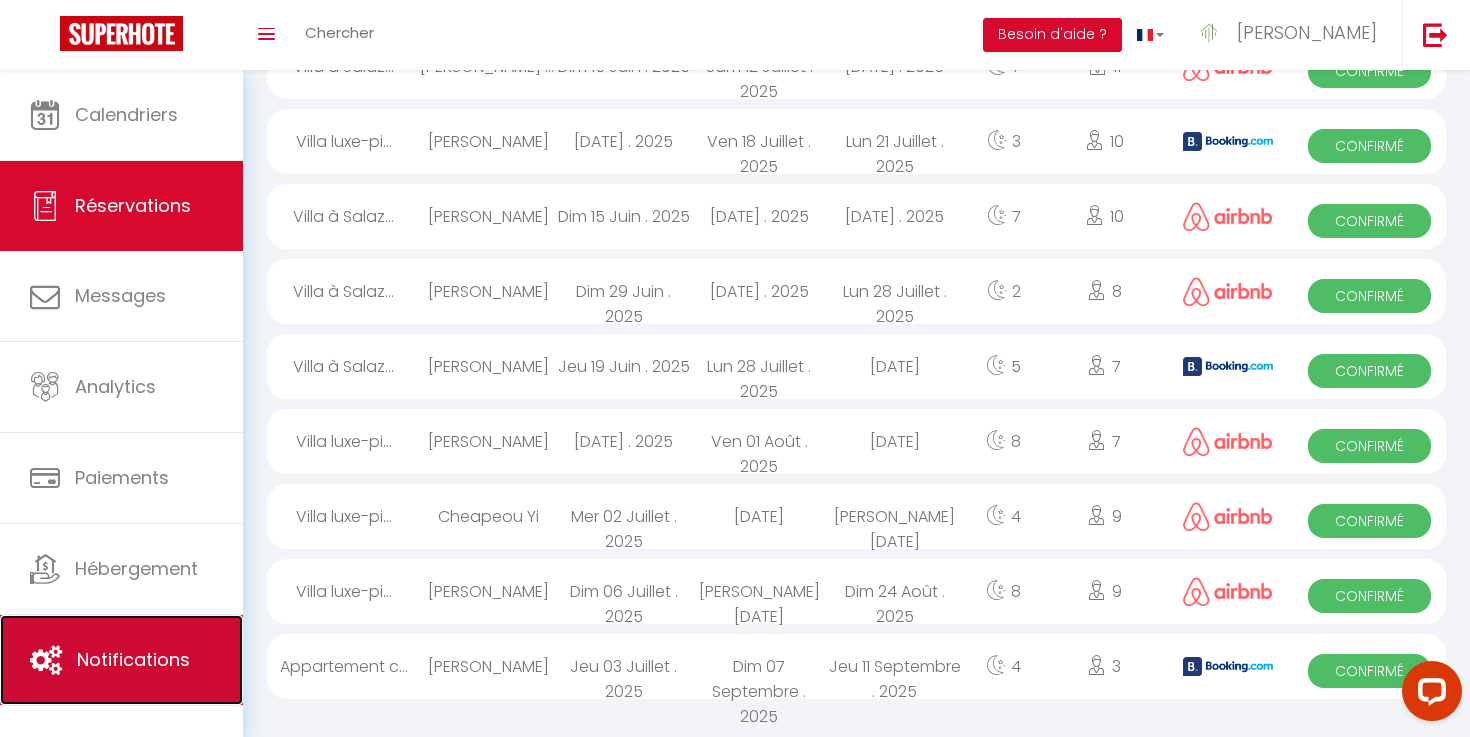 click on "Notifications" at bounding box center (121, 660) 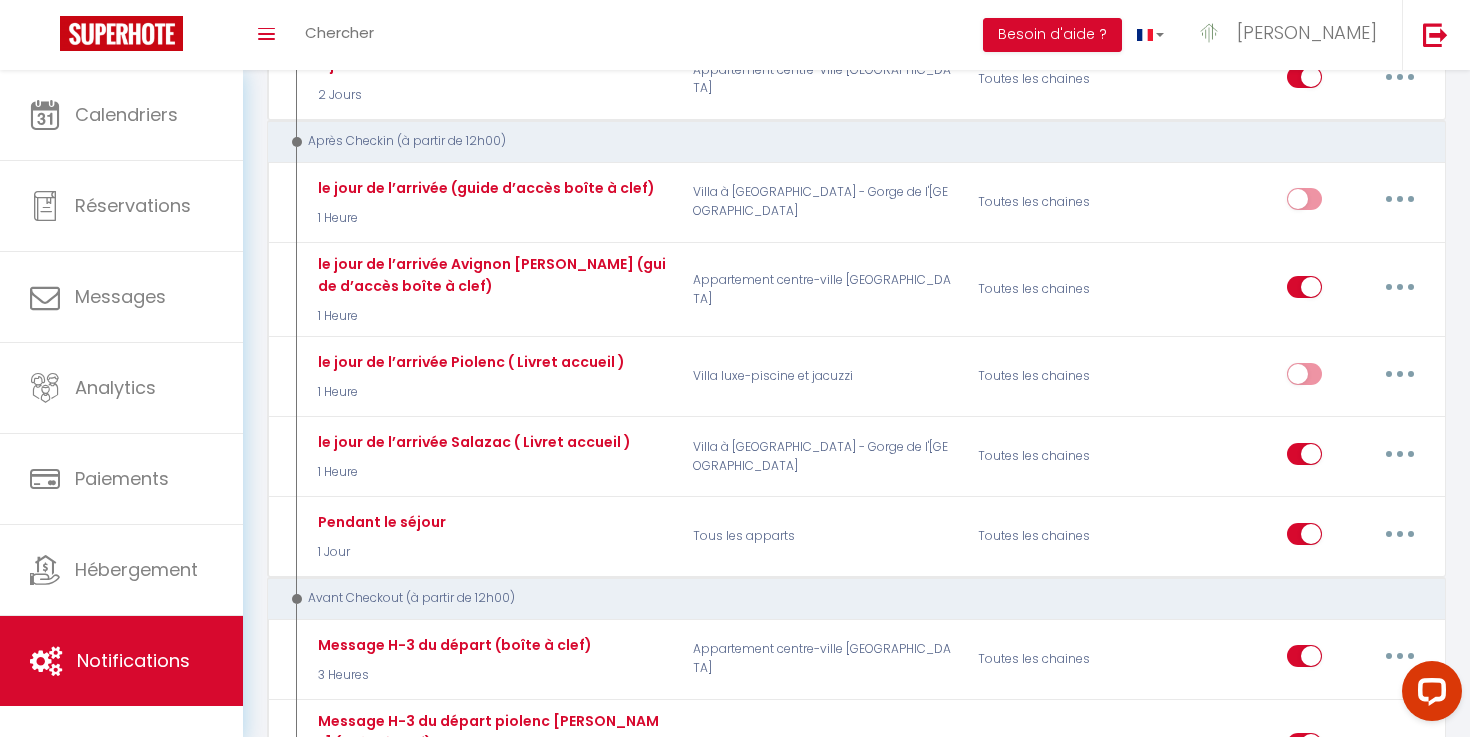 scroll, scrollTop: 593, scrollLeft: 0, axis: vertical 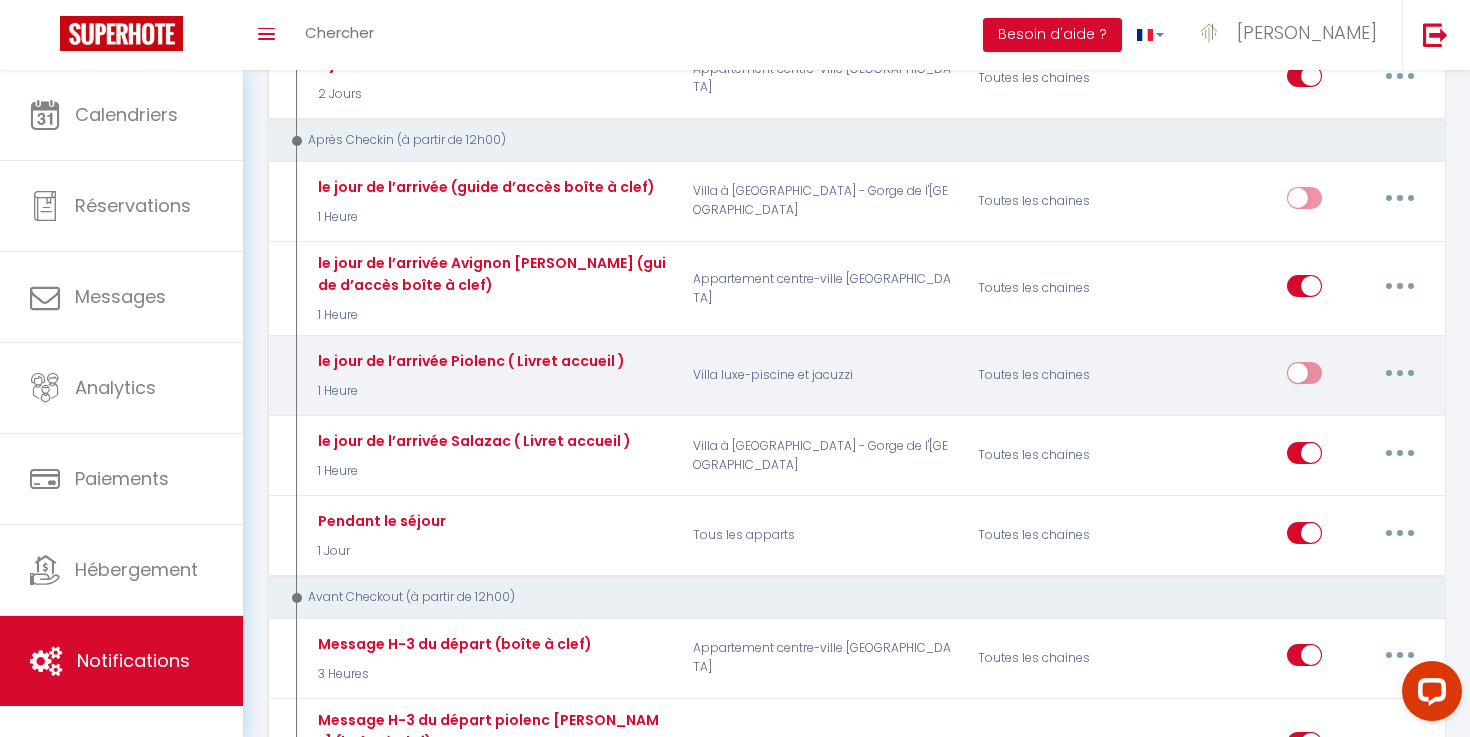 click at bounding box center [1400, 373] 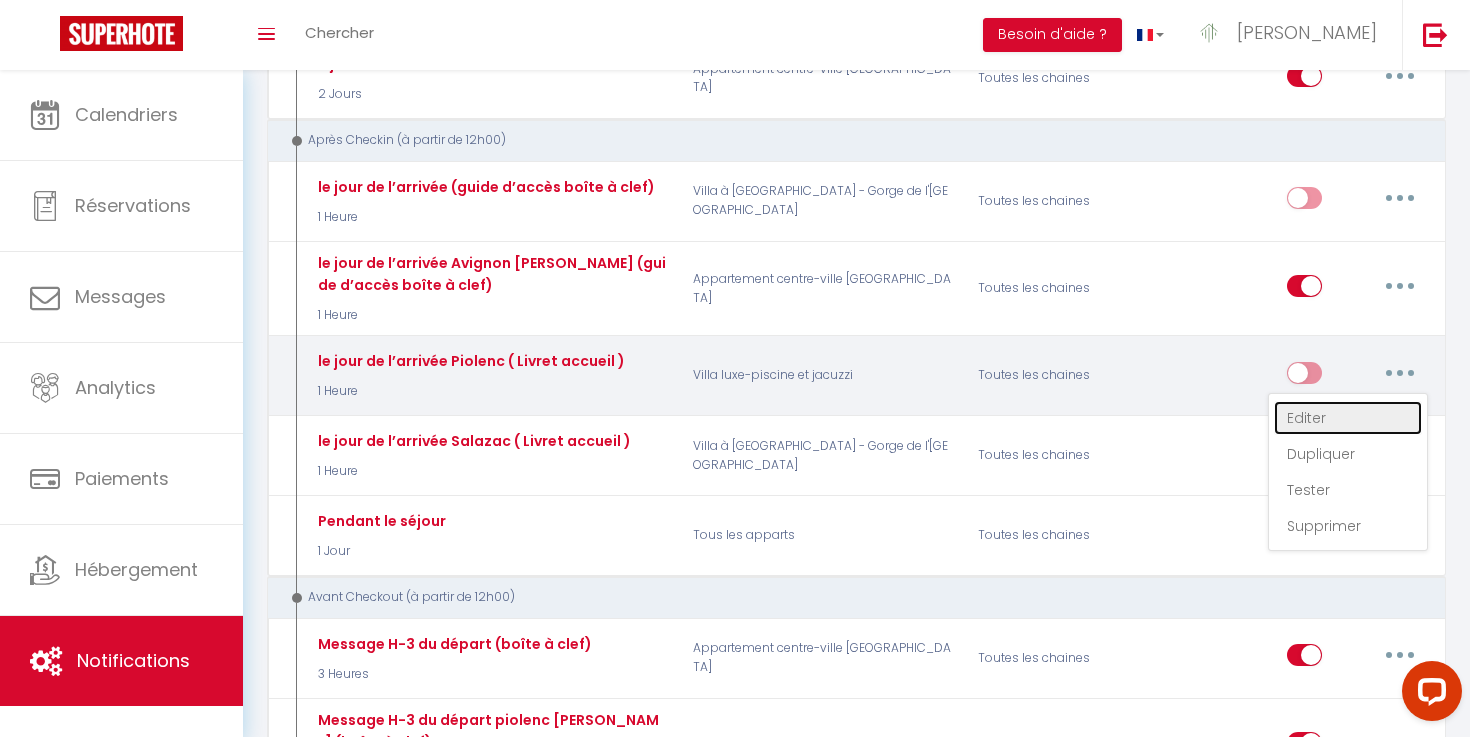click on "Editer" at bounding box center [1348, 418] 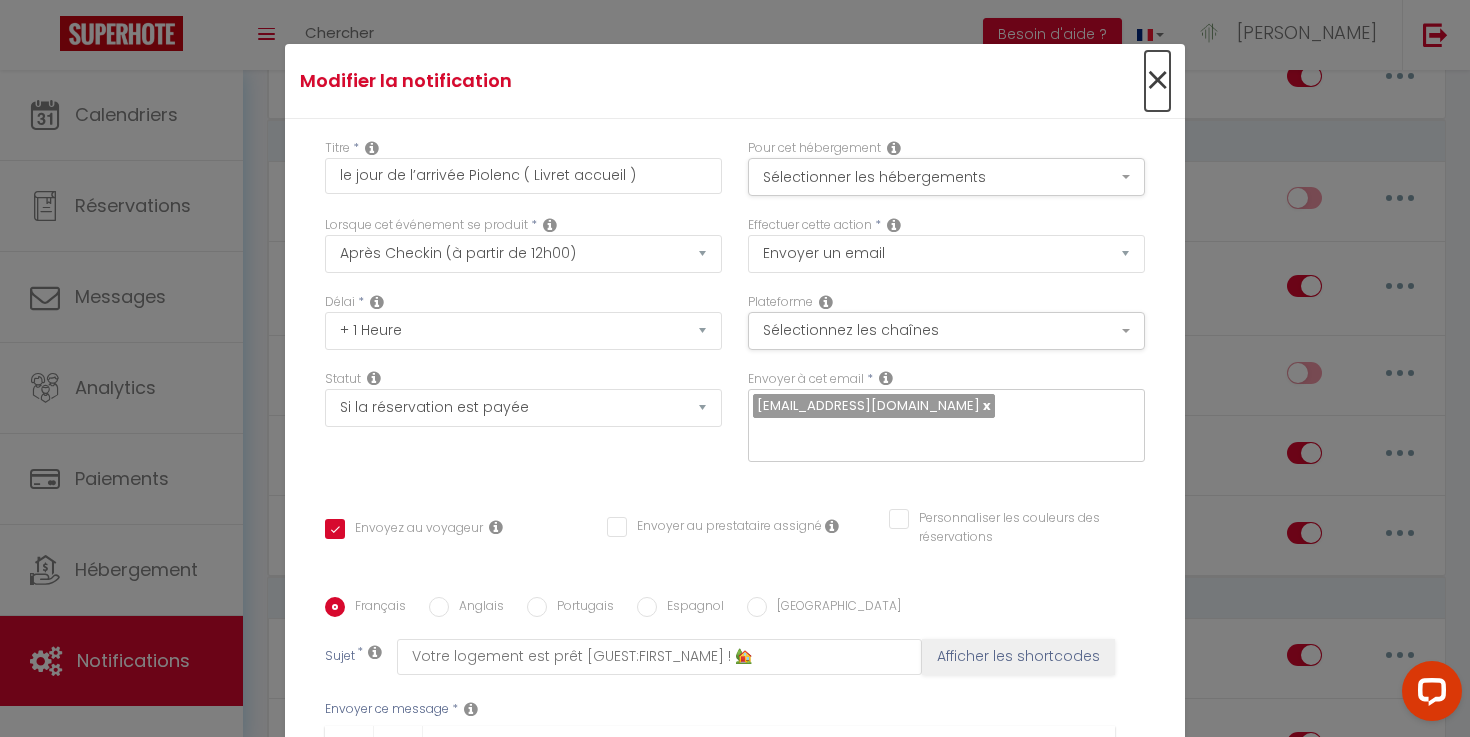 click on "×" at bounding box center [1157, 81] 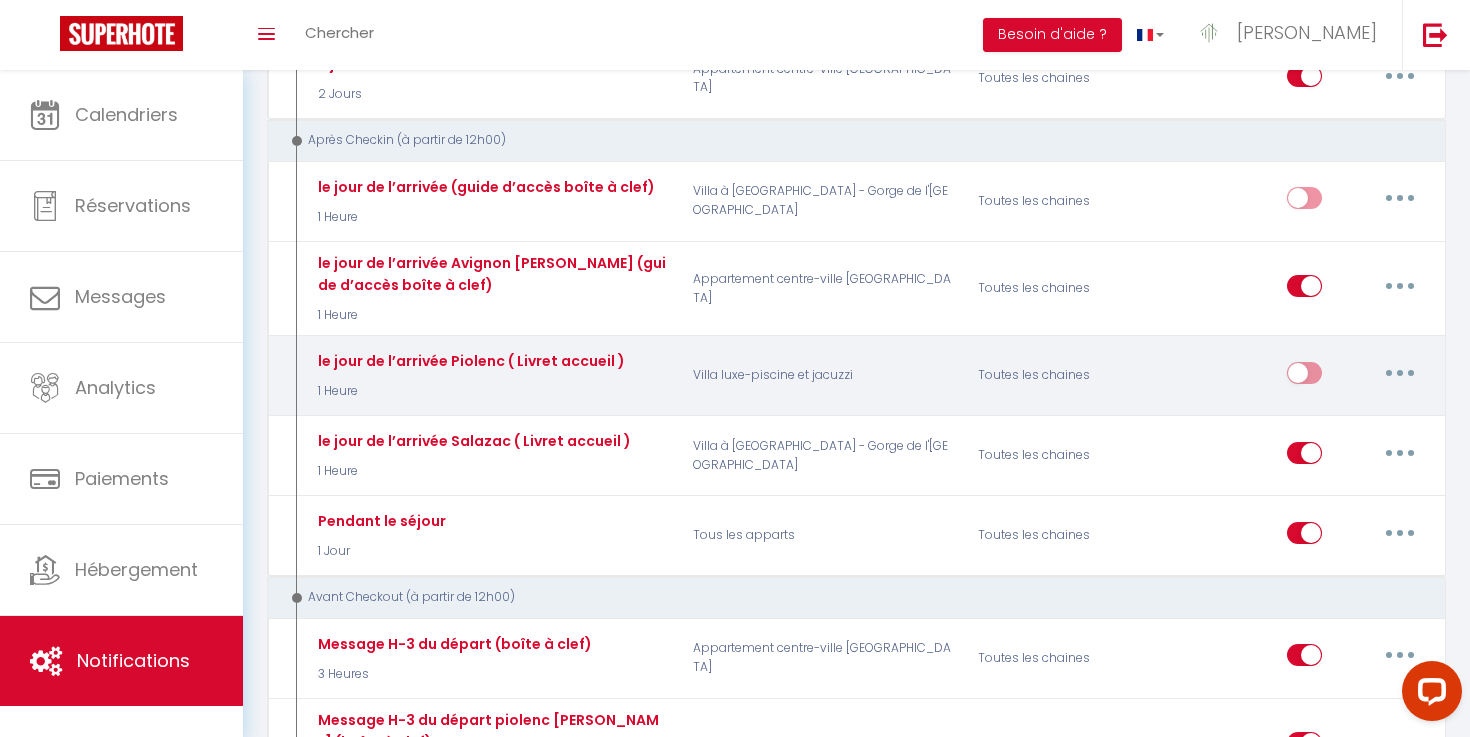 click on "Editer   Dupliquer   Tester   Supprimer" at bounding box center (1357, 376) 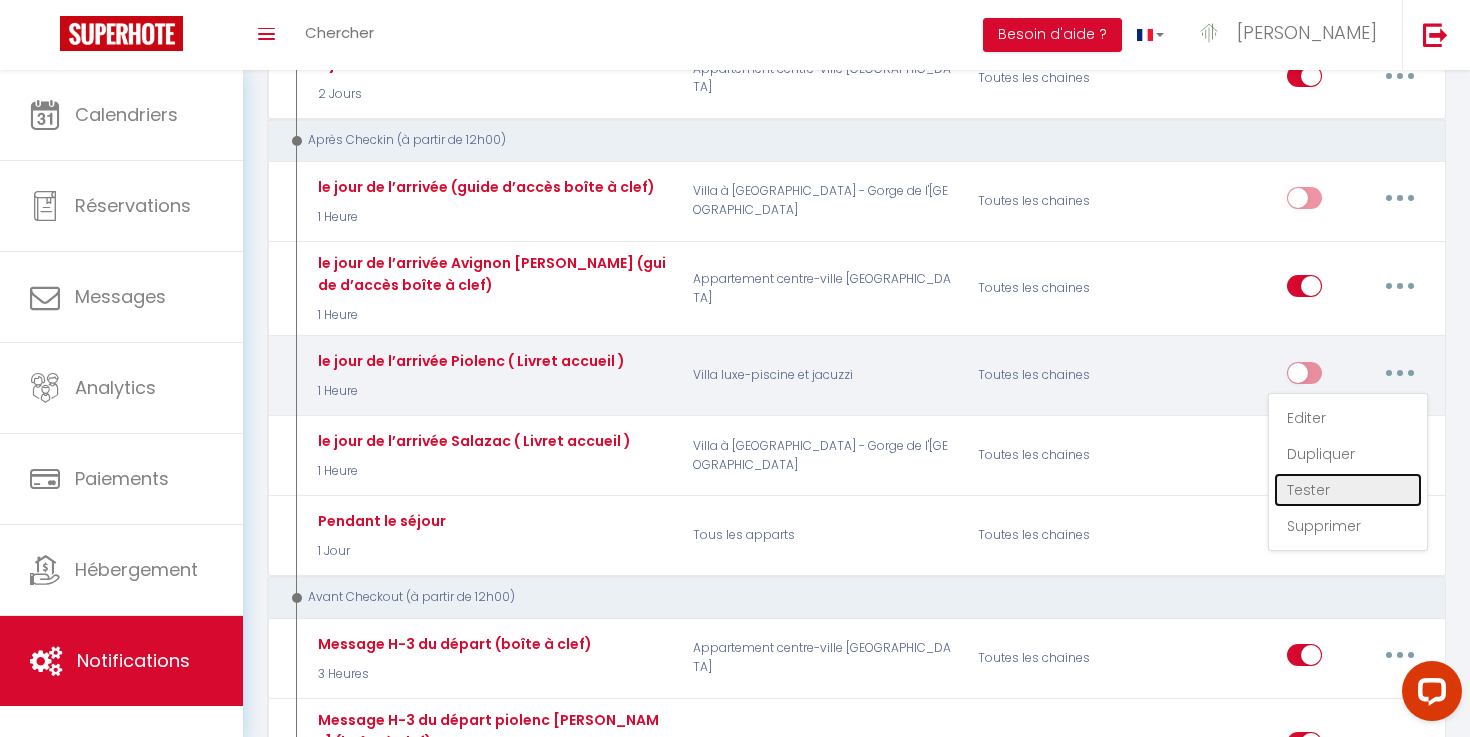 click on "Tester" at bounding box center (1348, 490) 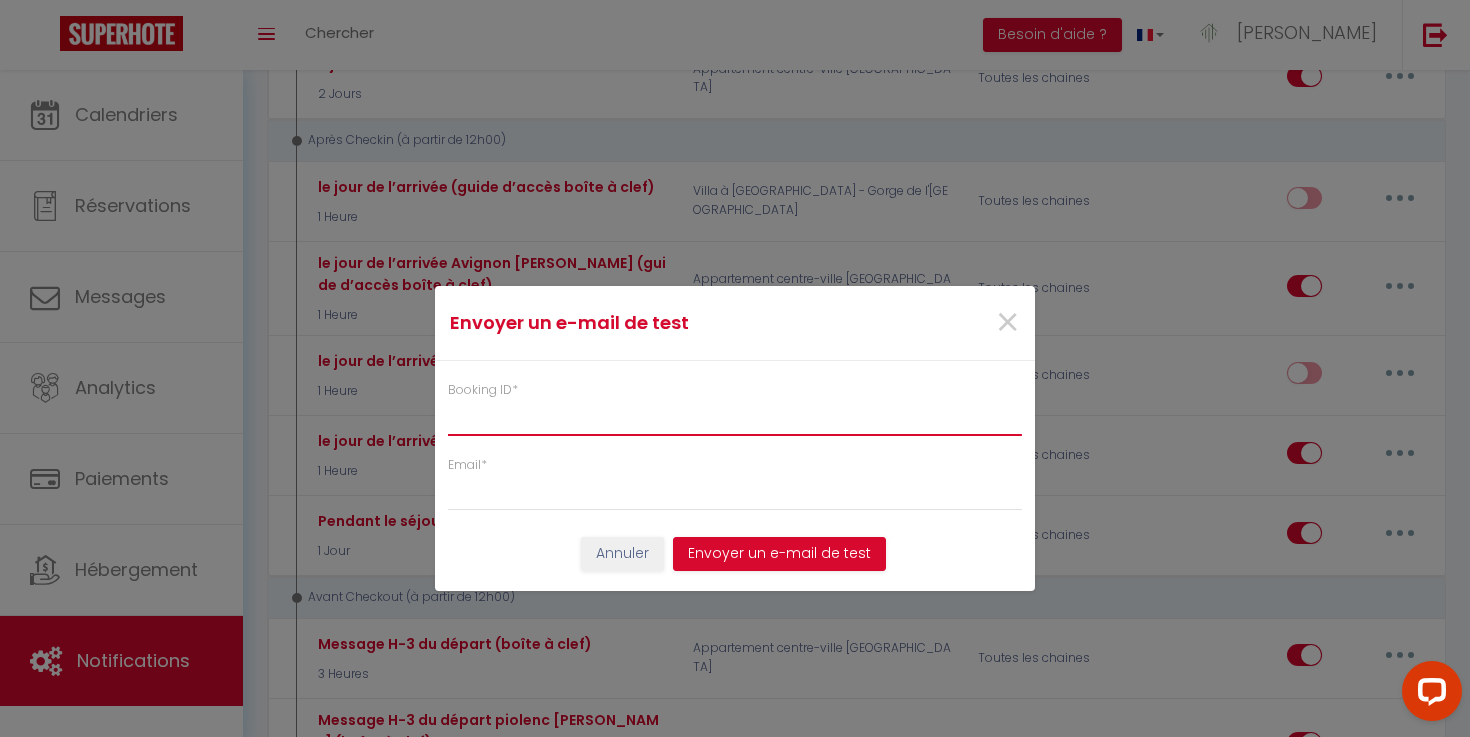 click on "Booking ID
*" at bounding box center (735, 418) 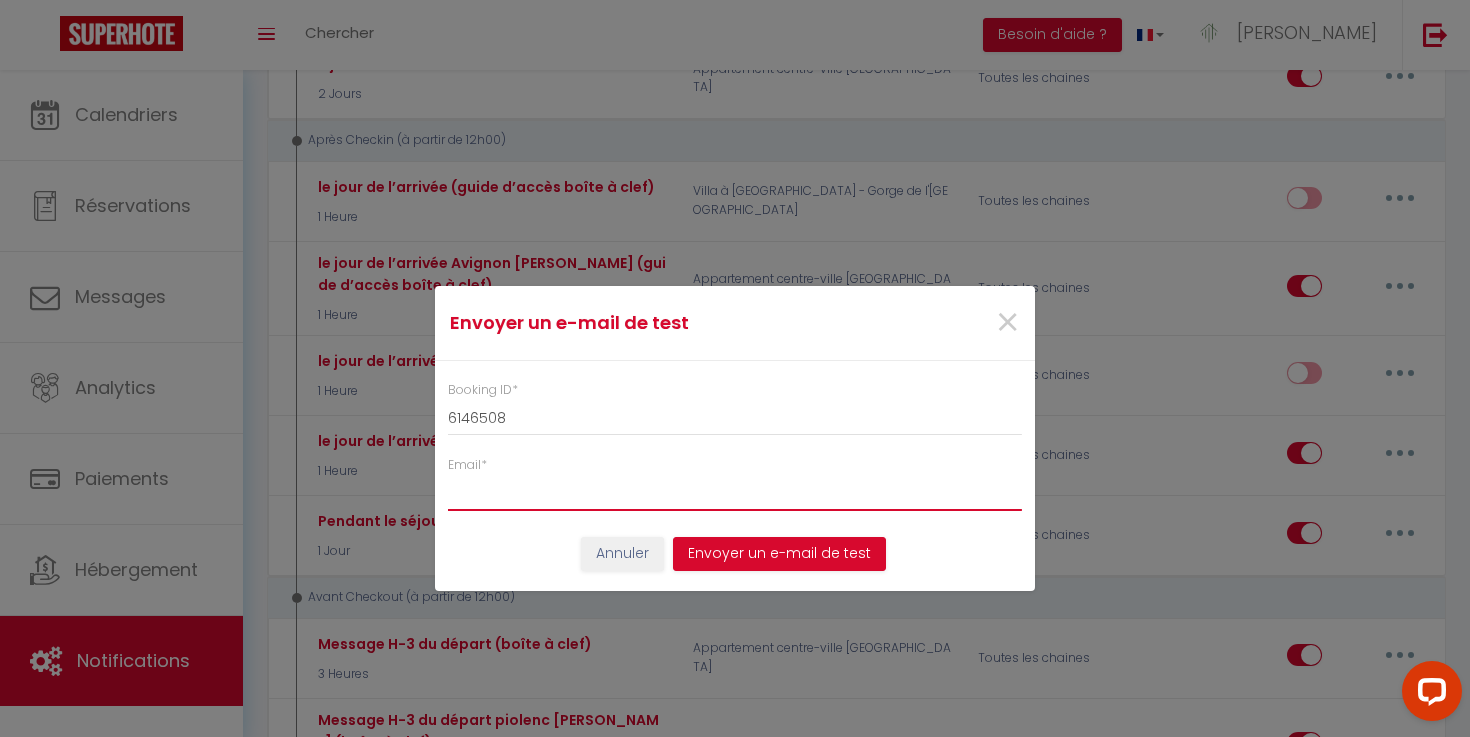 click on "Email
*" at bounding box center [735, 493] 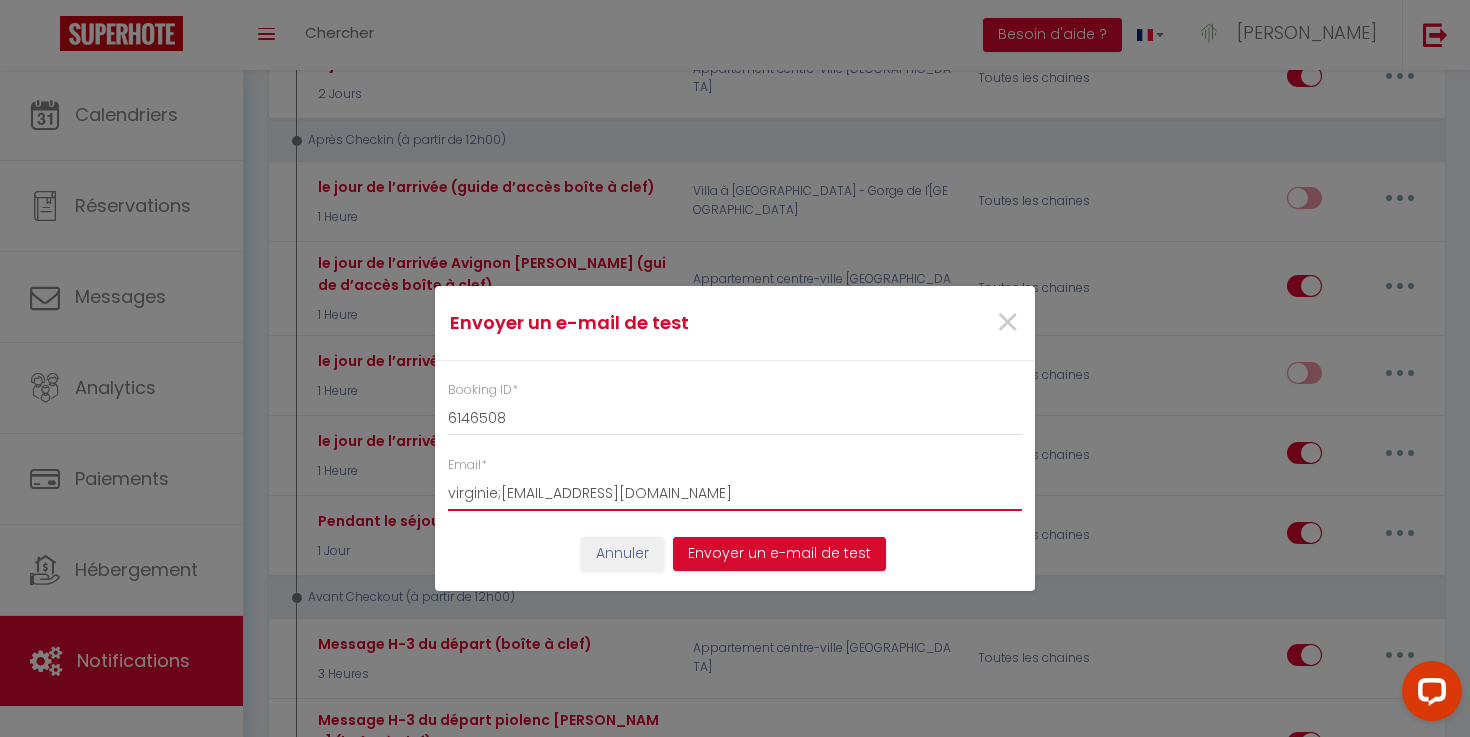 click on "virginie;[EMAIL_ADDRESS][DOMAIN_NAME]" at bounding box center [735, 493] 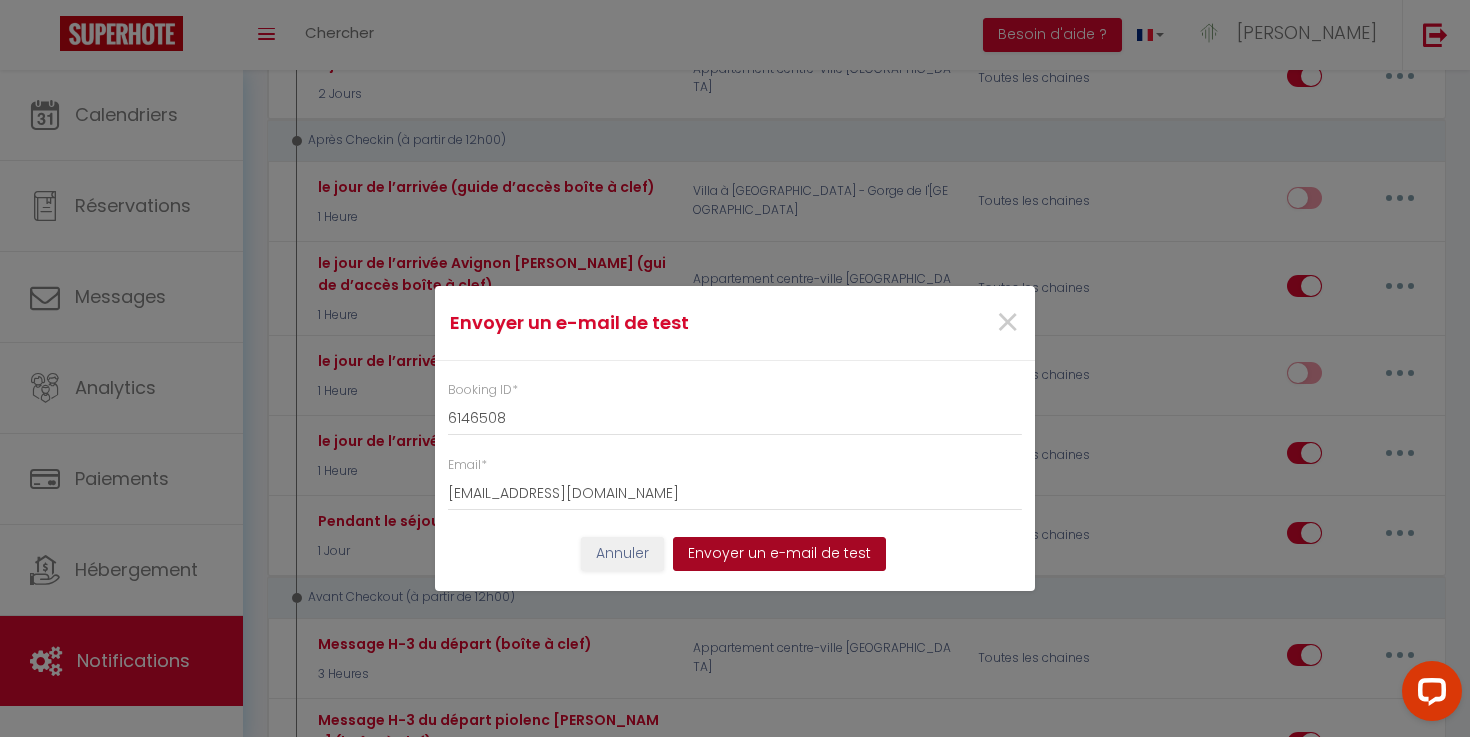 click on "Envoyer un e-mail de test" at bounding box center (779, 554) 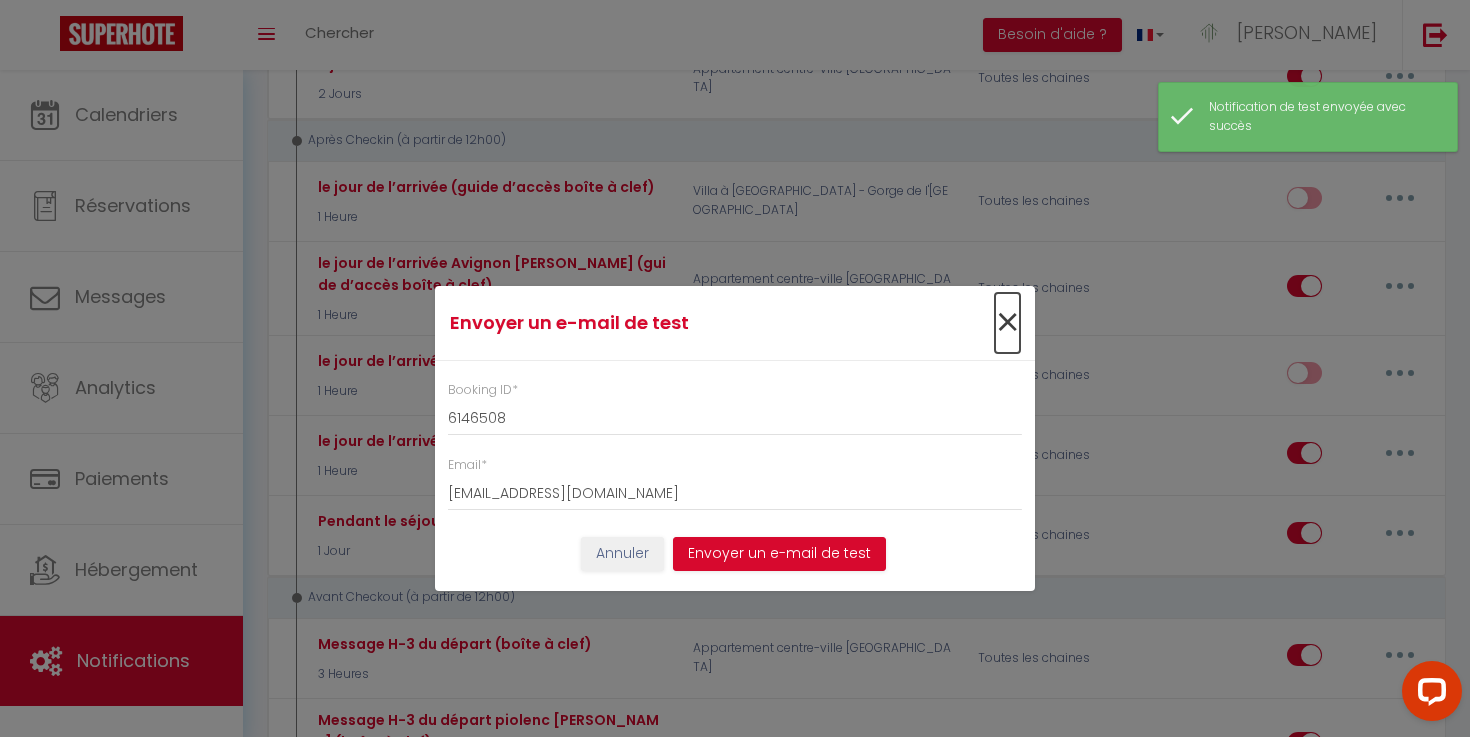 click on "×" at bounding box center (1007, 323) 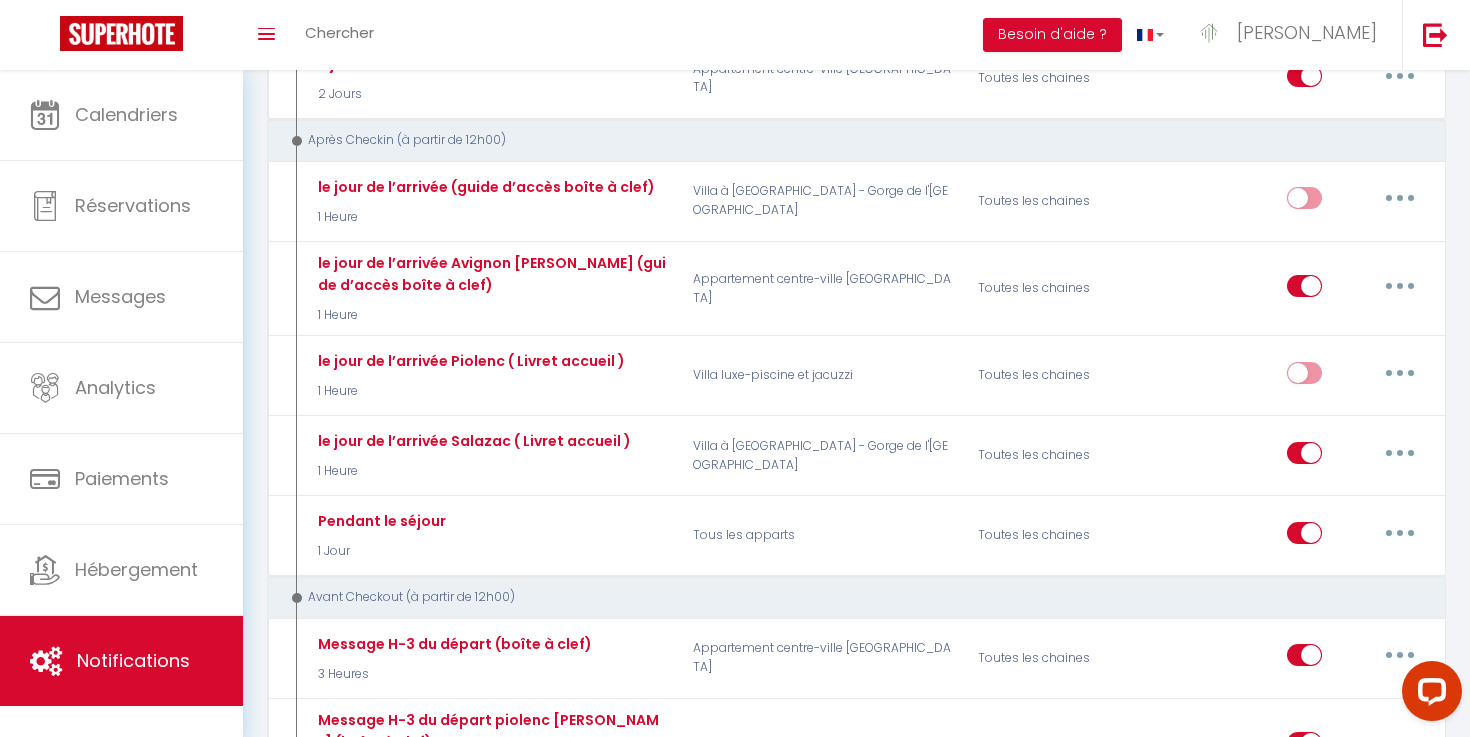 click on "Toggle menubar     Chercher   BUTTON
Besoin d'aide ?
Léo   Paramètres        Équipe" at bounding box center (800, 35) 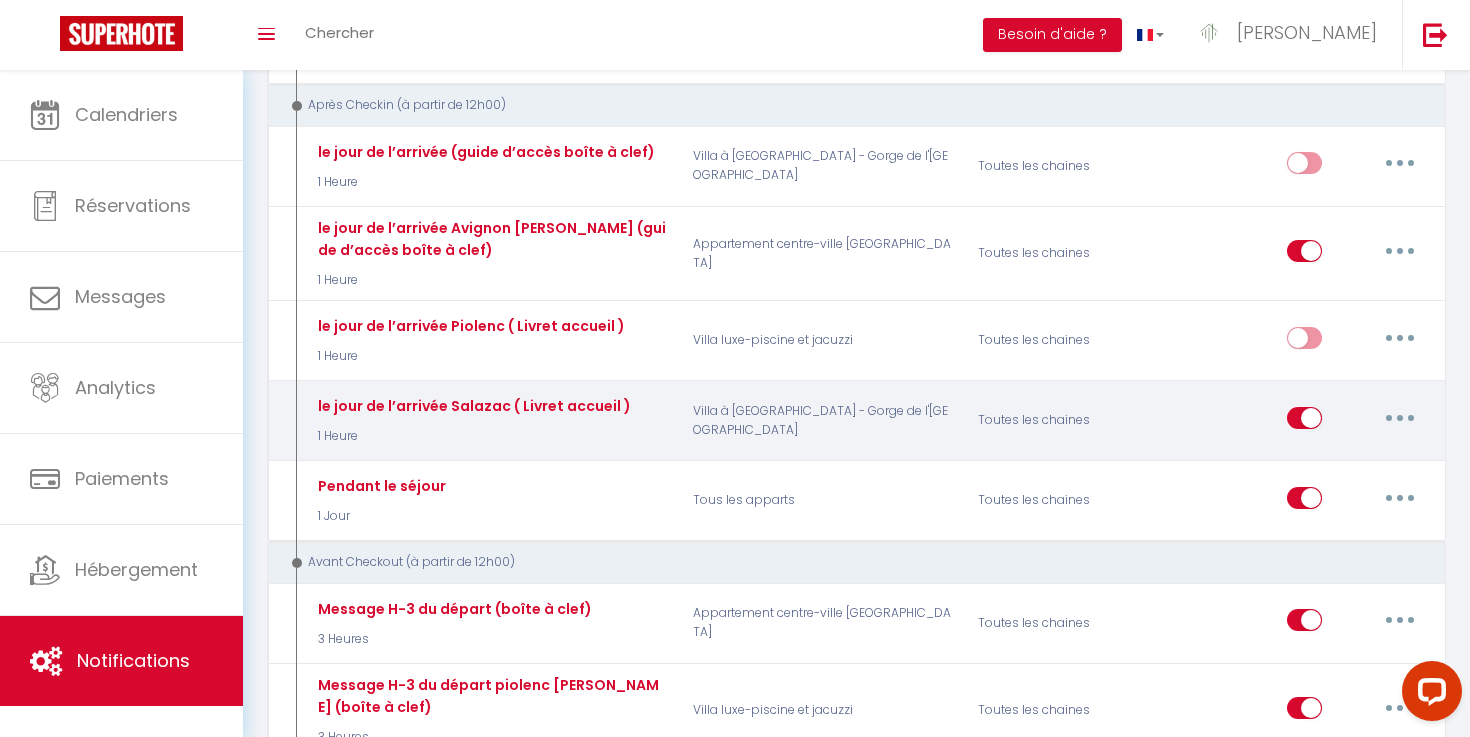 scroll, scrollTop: 651, scrollLeft: 0, axis: vertical 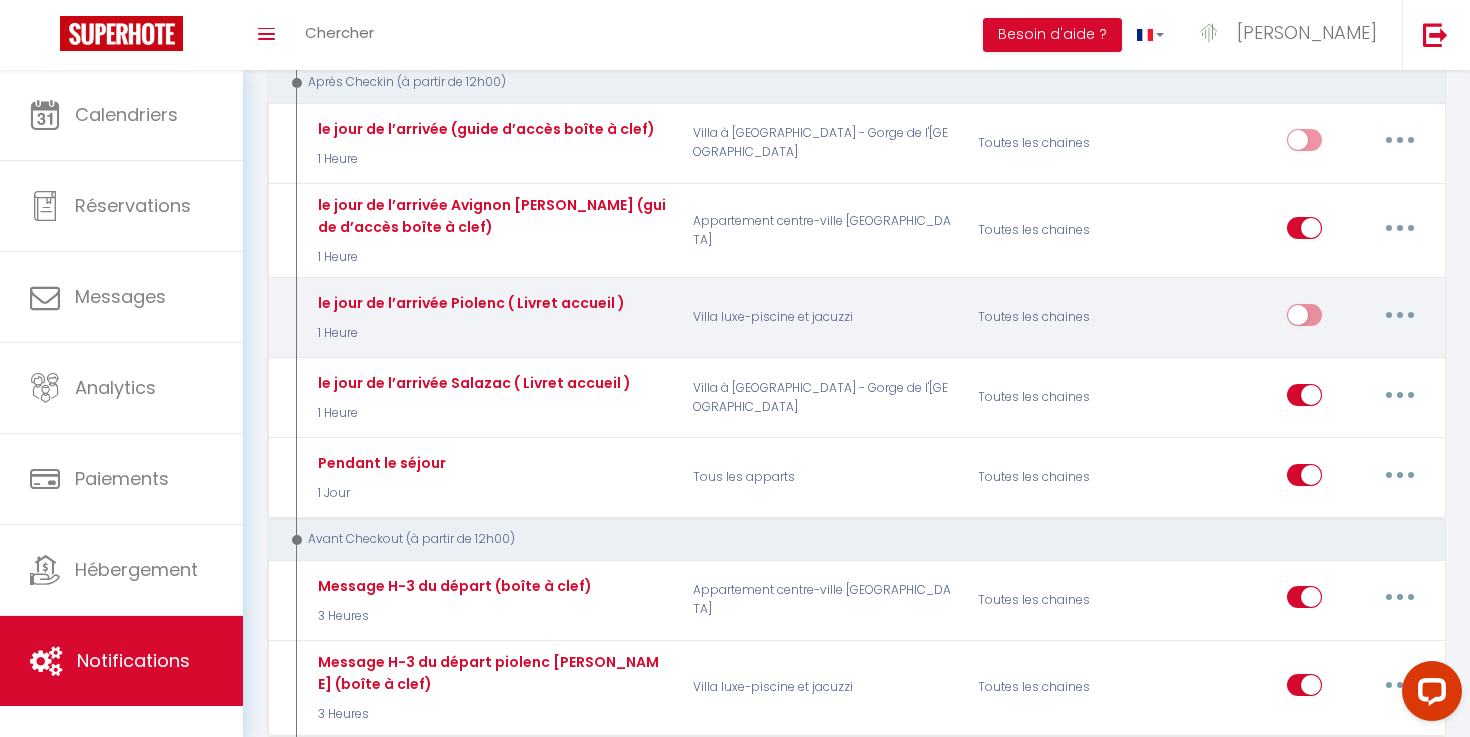 click at bounding box center [1400, 315] 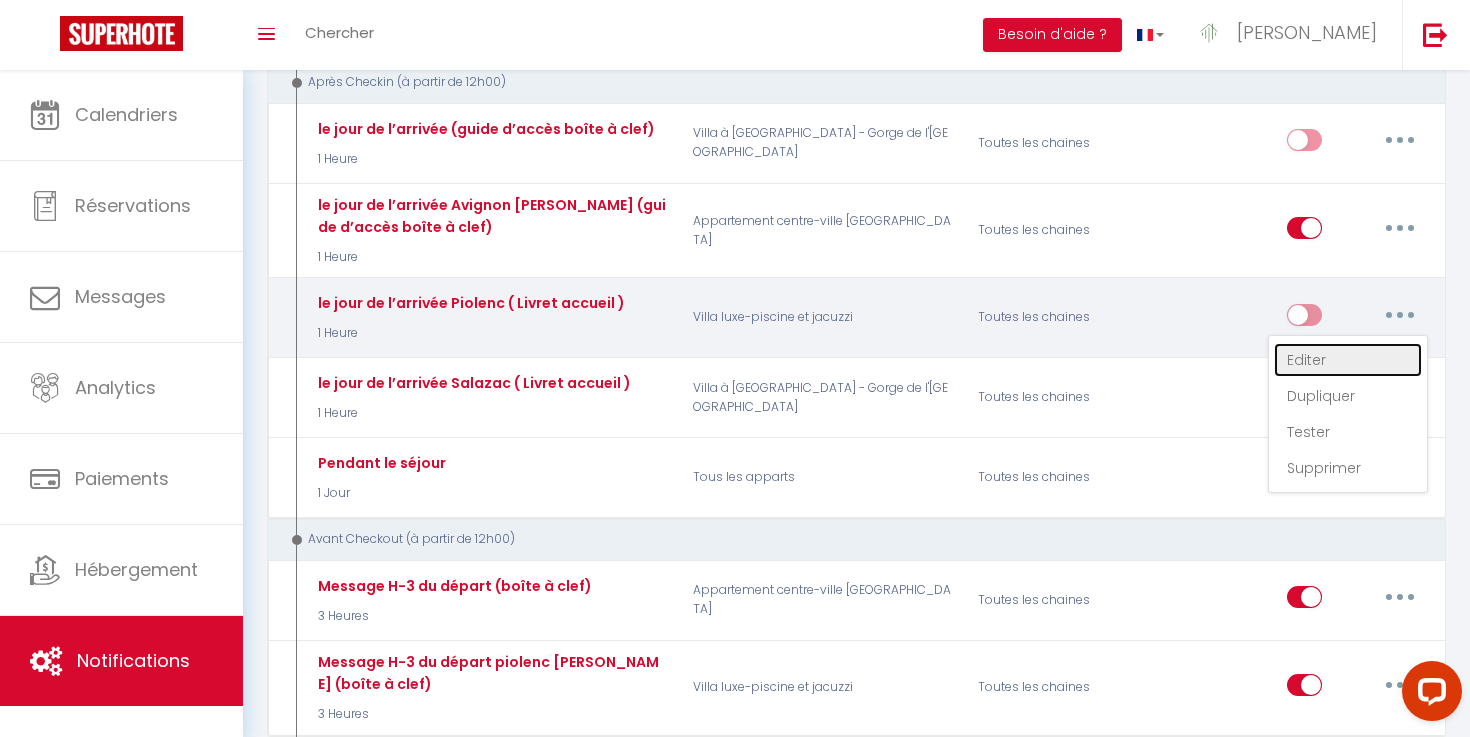 click on "Editer" at bounding box center [1348, 360] 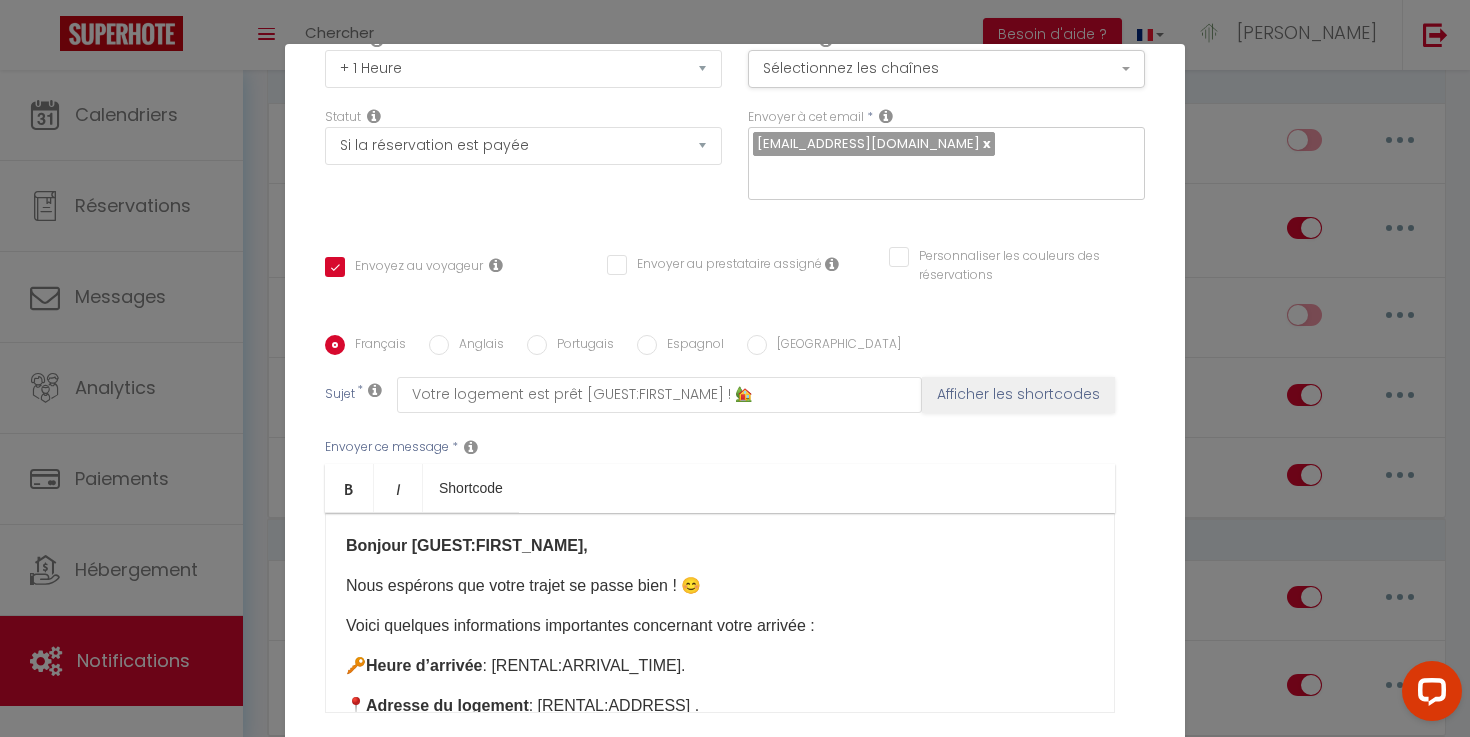 scroll, scrollTop: 356, scrollLeft: 0, axis: vertical 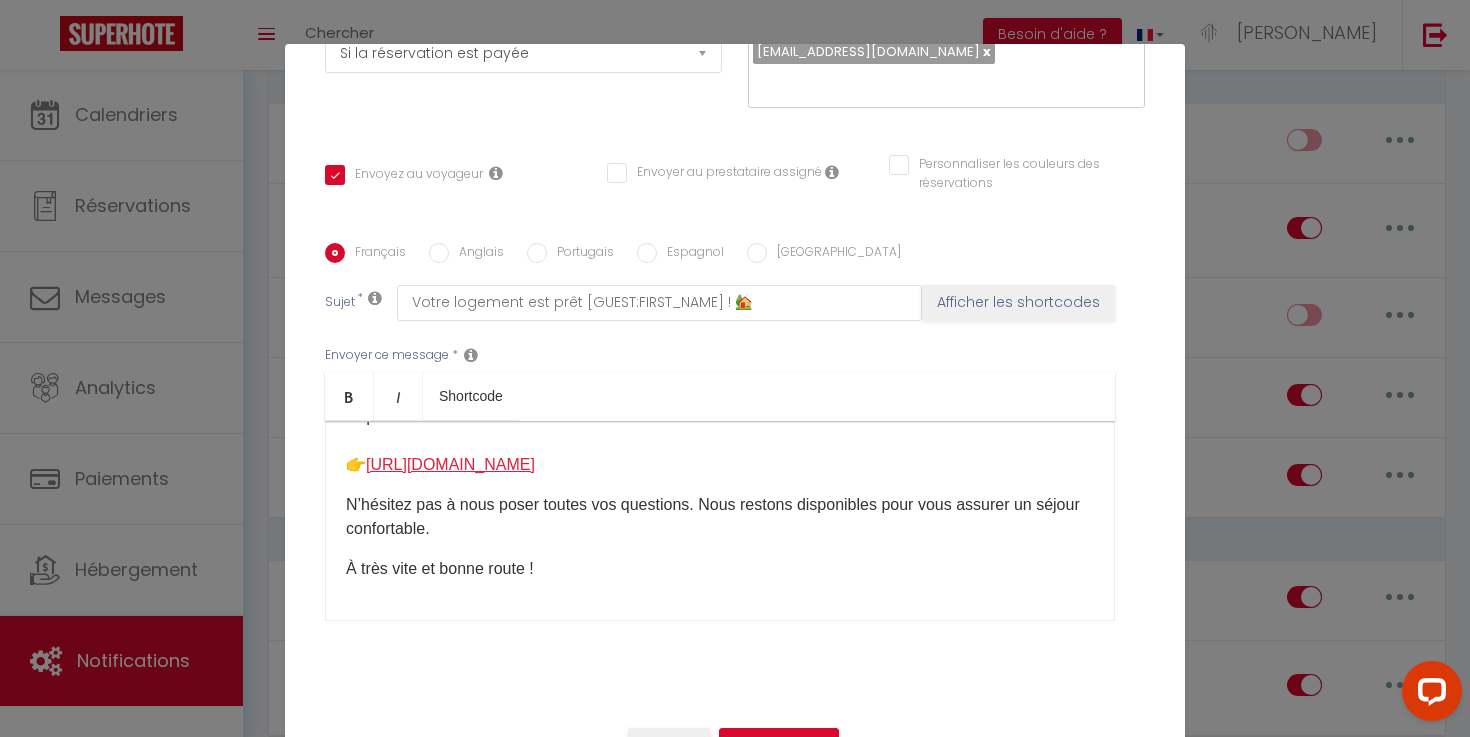 drag, startPoint x: 1050, startPoint y: 466, endPoint x: 369, endPoint y: 458, distance: 681.047 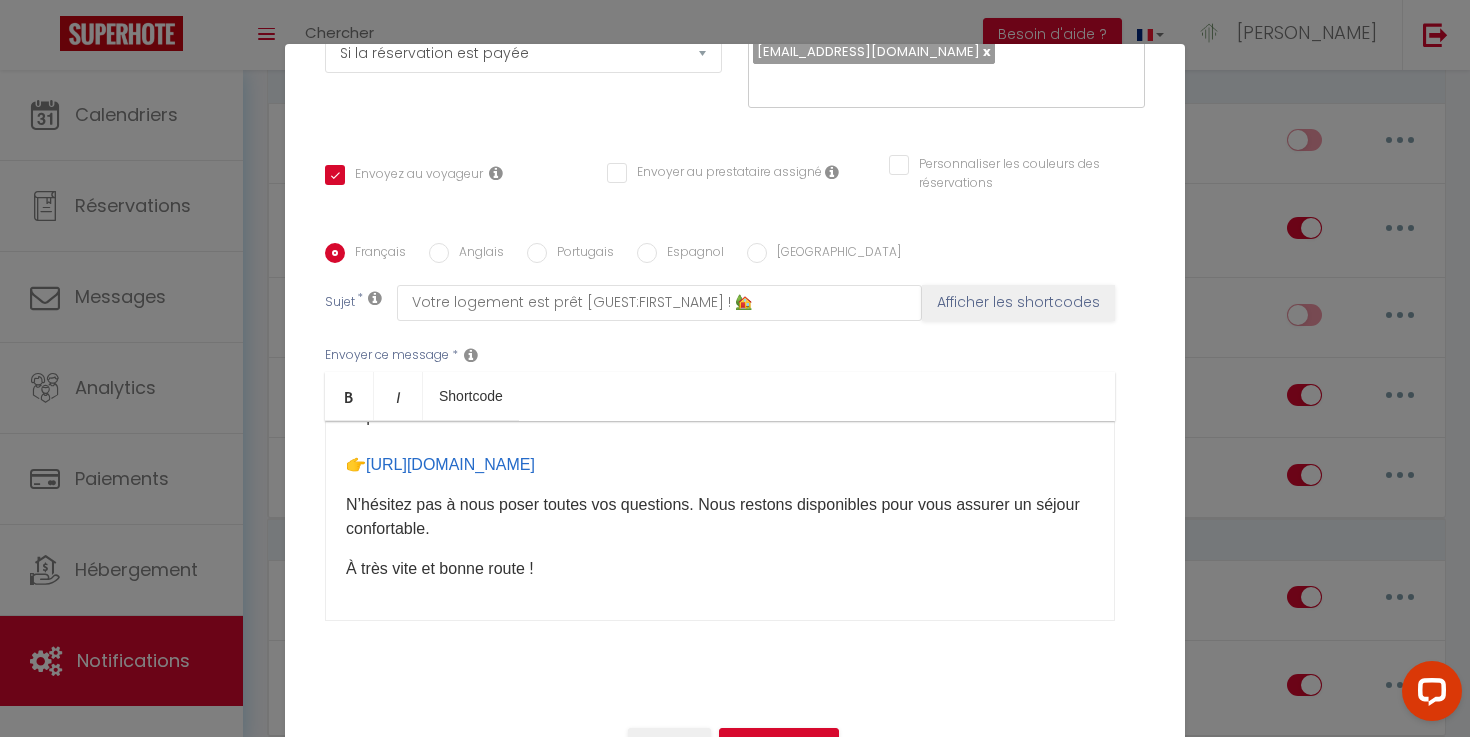 scroll, scrollTop: 350, scrollLeft: 0, axis: vertical 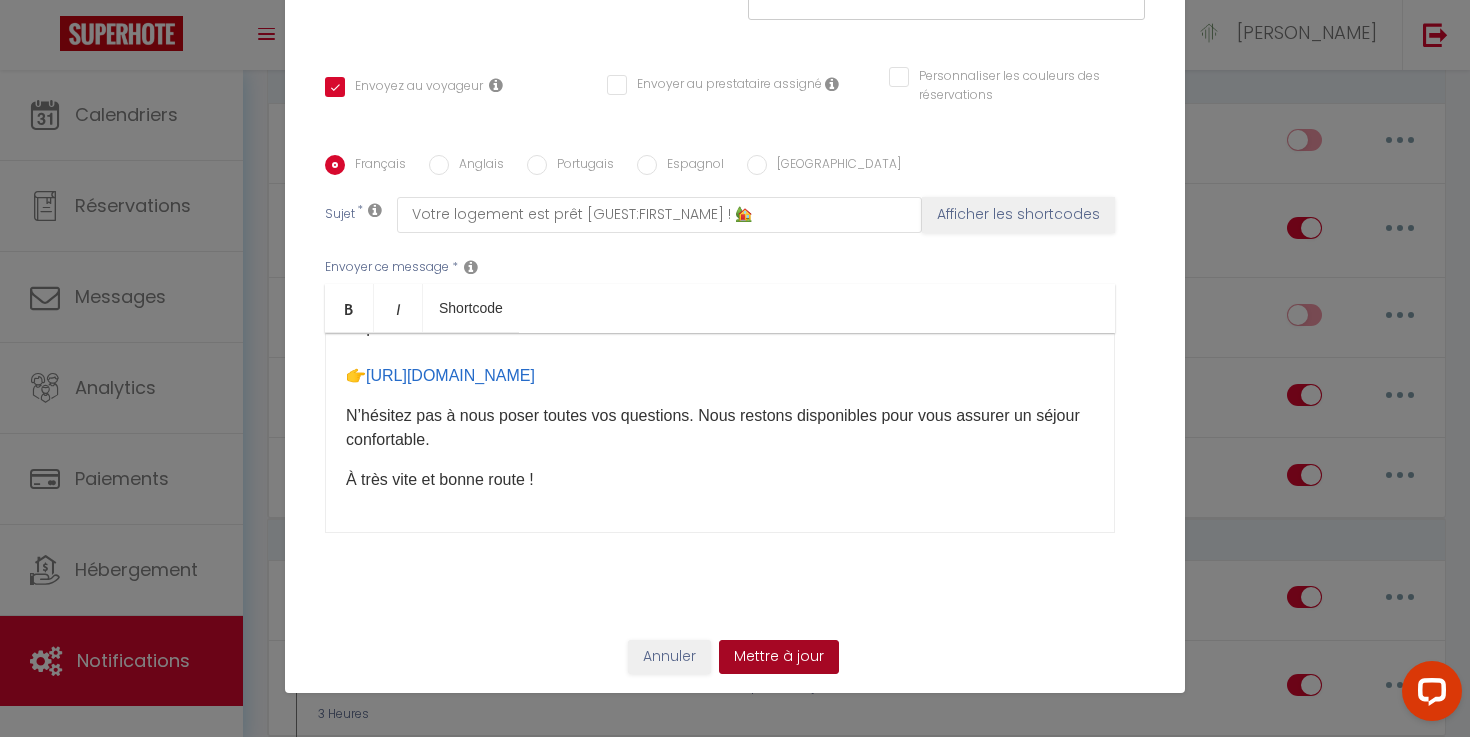 click on "Mettre à jour" at bounding box center [779, 657] 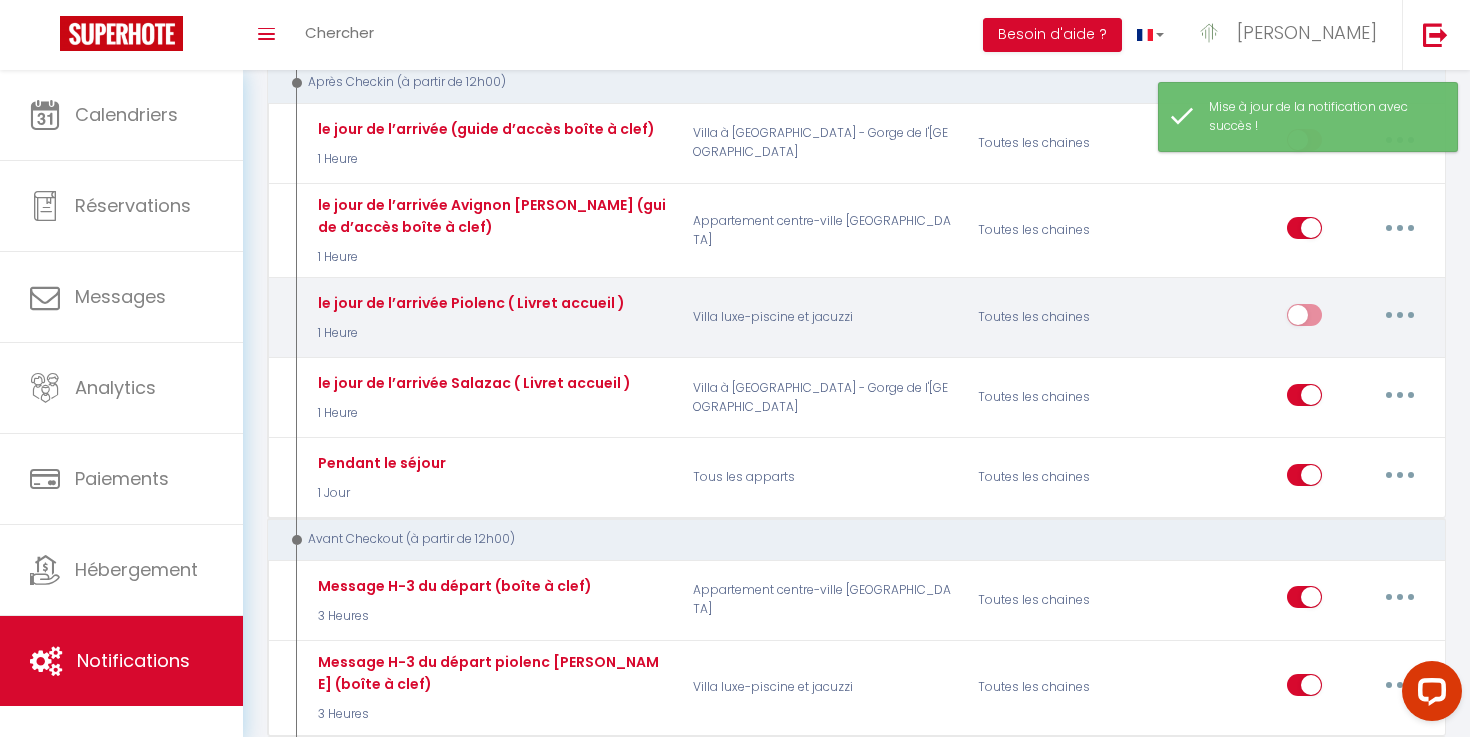 click at bounding box center (1400, 315) 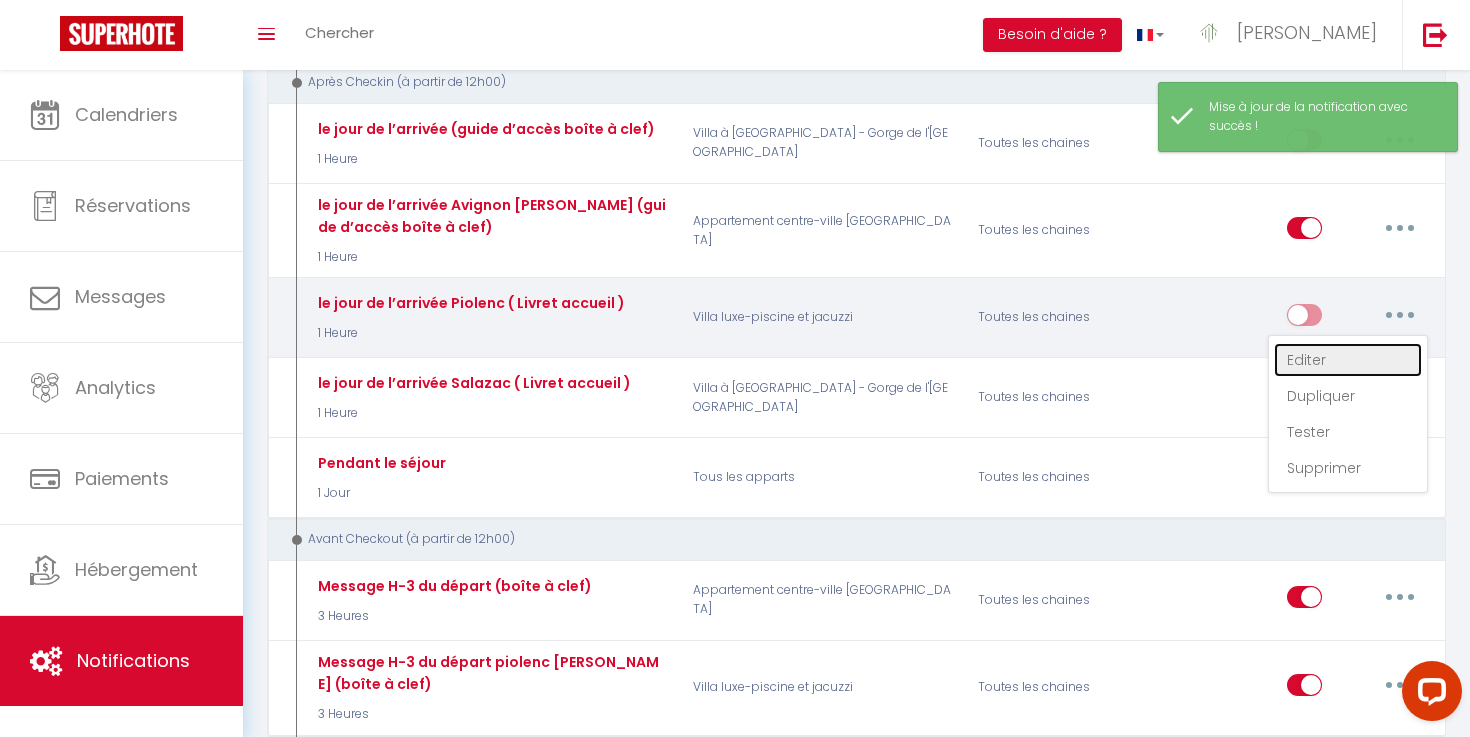 click on "Editer" at bounding box center [1348, 360] 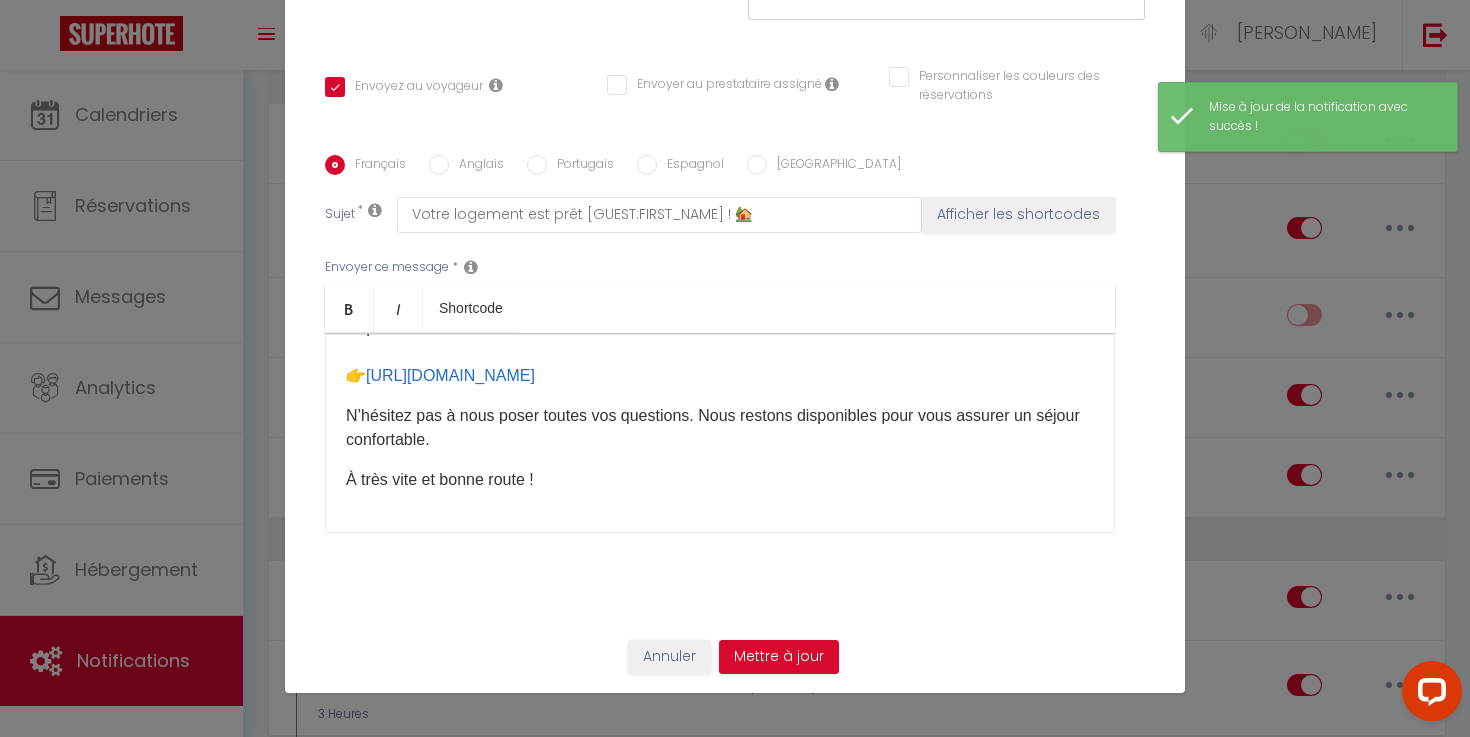 click on "Annuler
Mettre à jour" at bounding box center [735, 664] 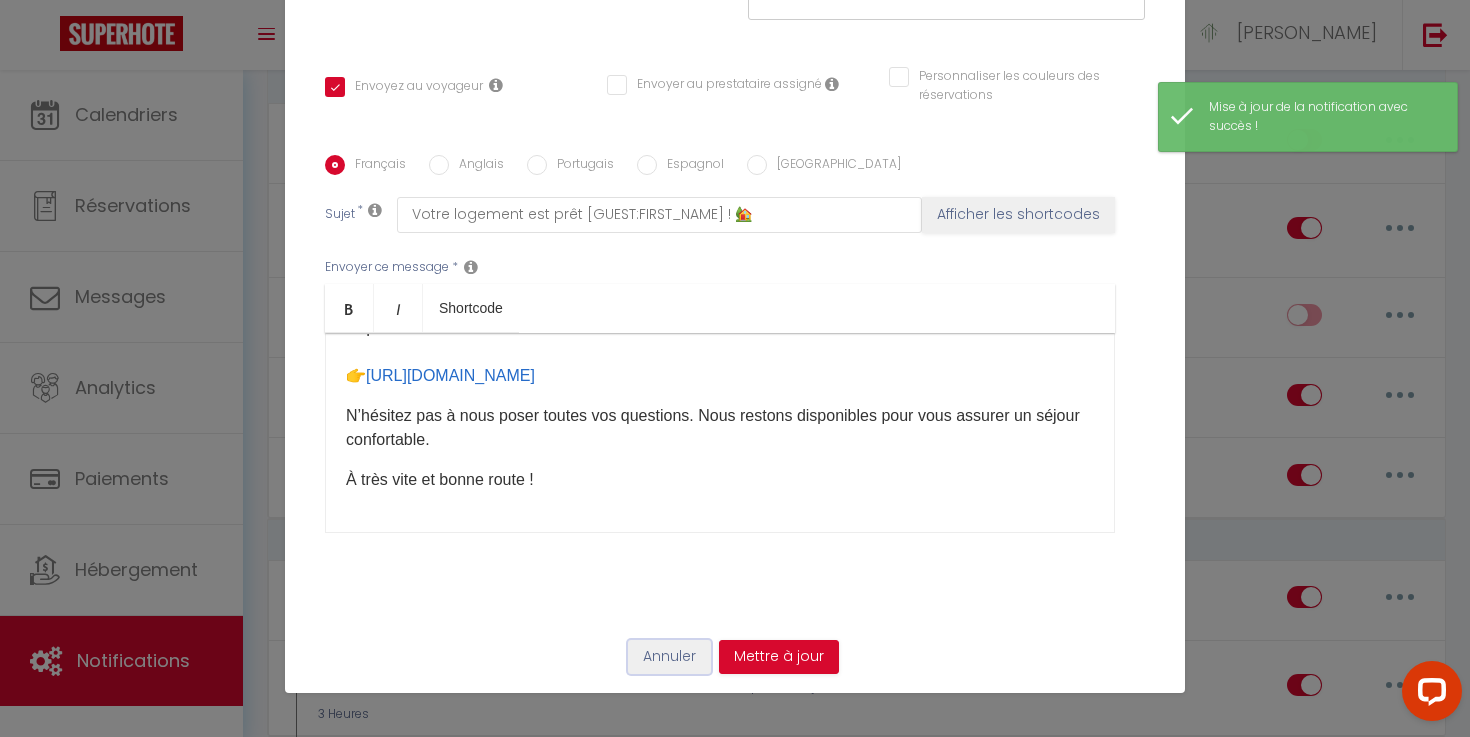click on "Annuler" at bounding box center (669, 657) 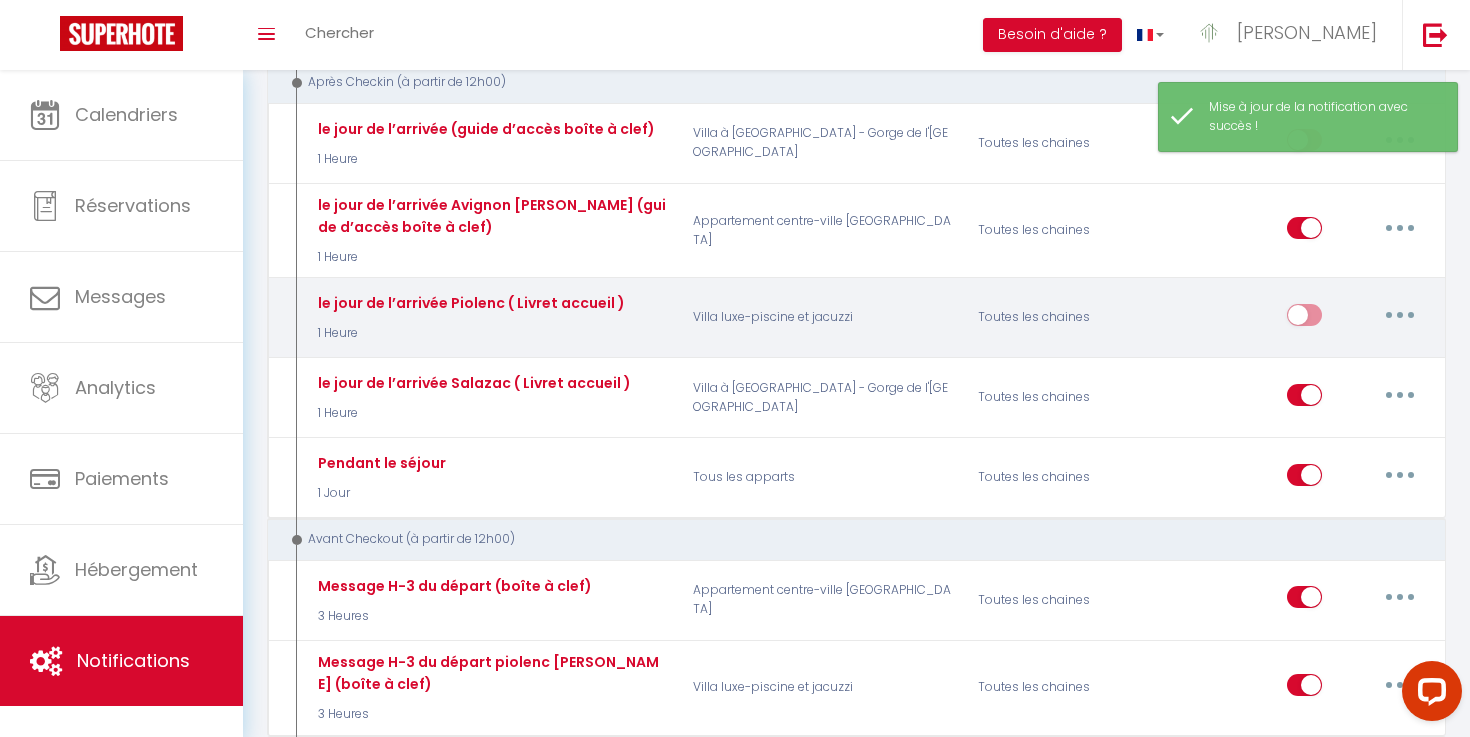 click at bounding box center (1400, 315) 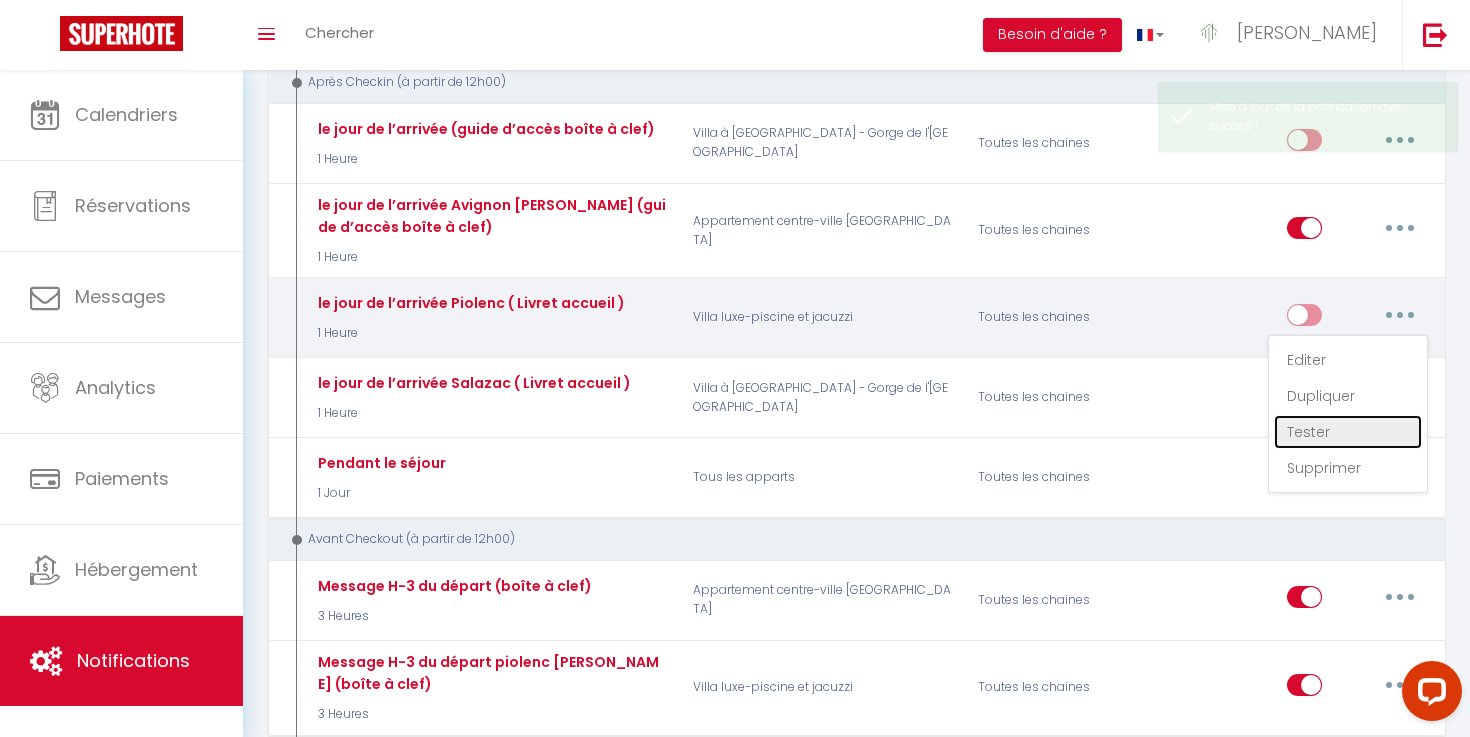 click on "Tester" at bounding box center (1348, 432) 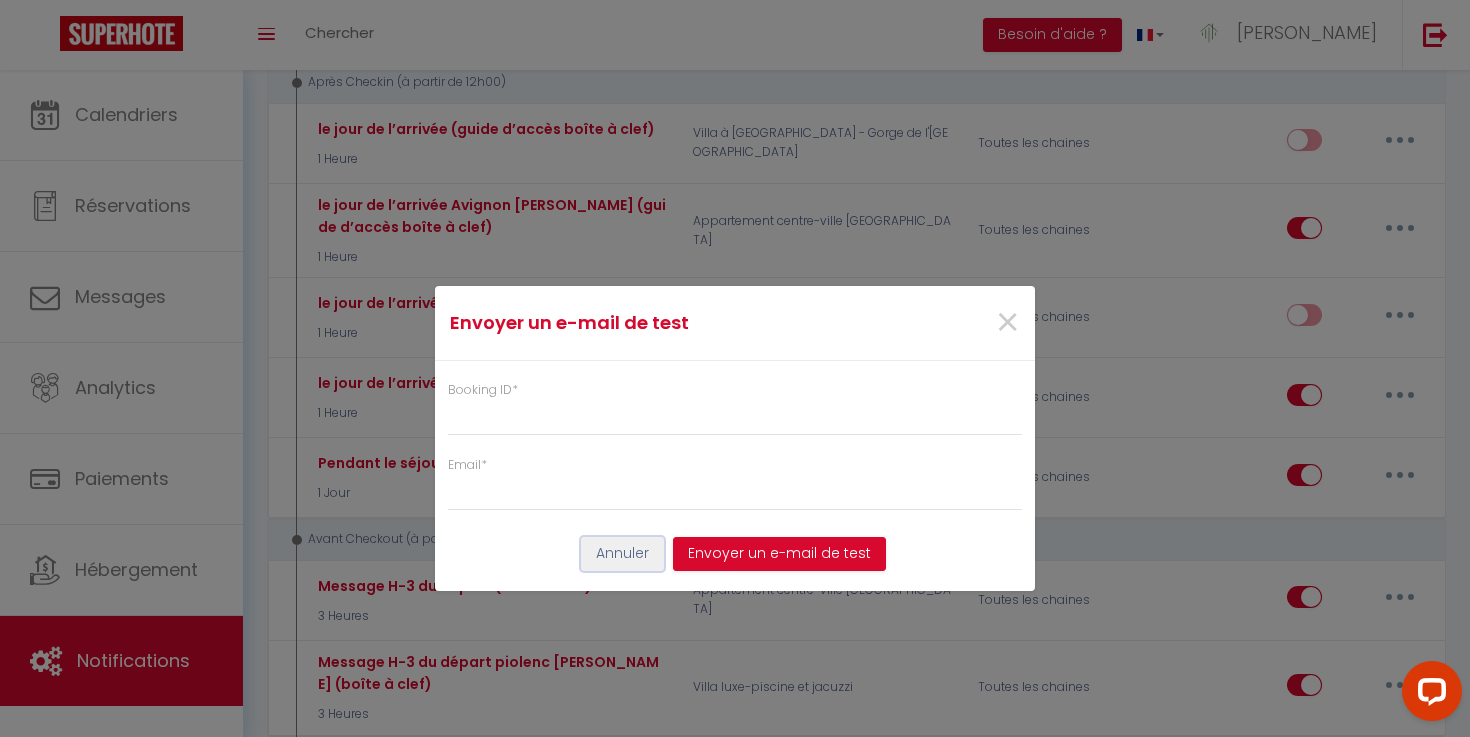 click on "Annuler" at bounding box center (622, 554) 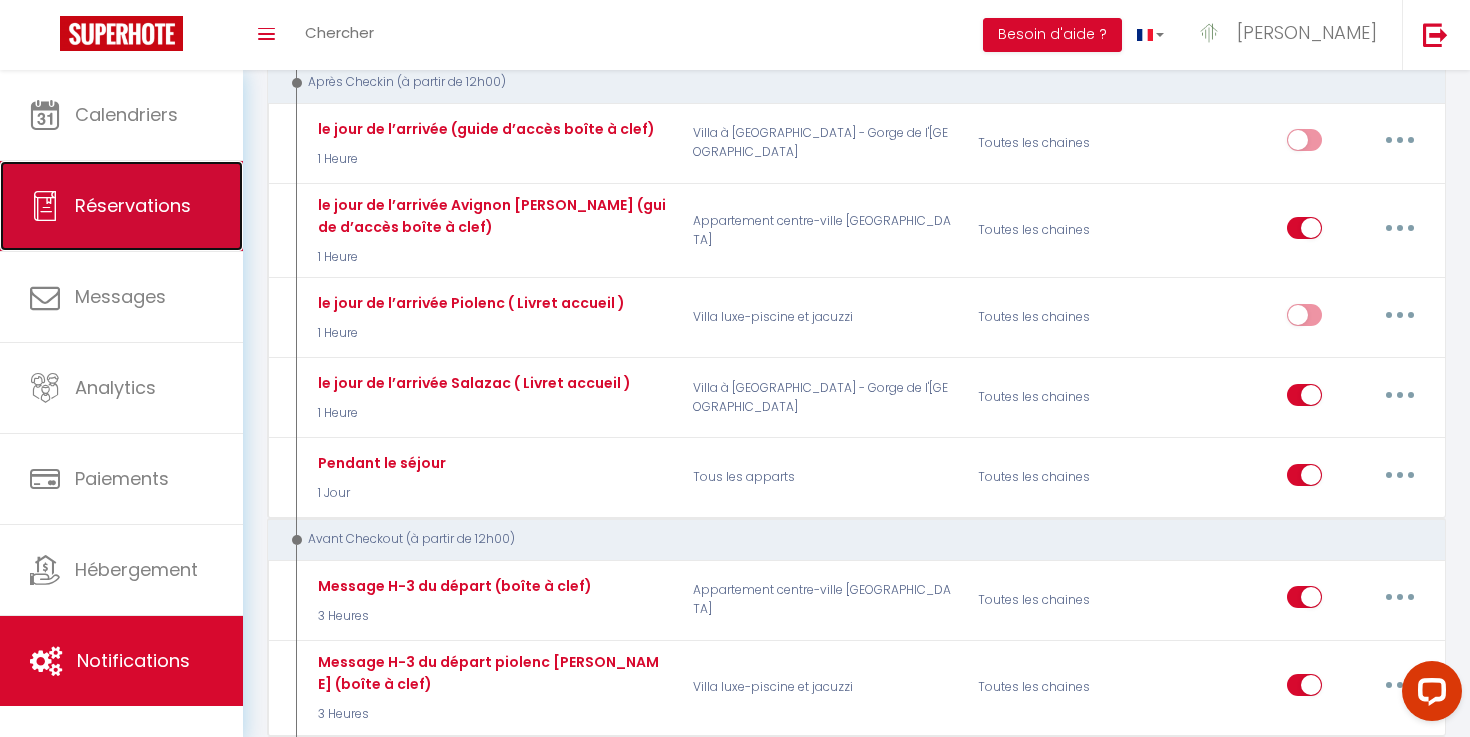 click on "Réservations" at bounding box center (121, 206) 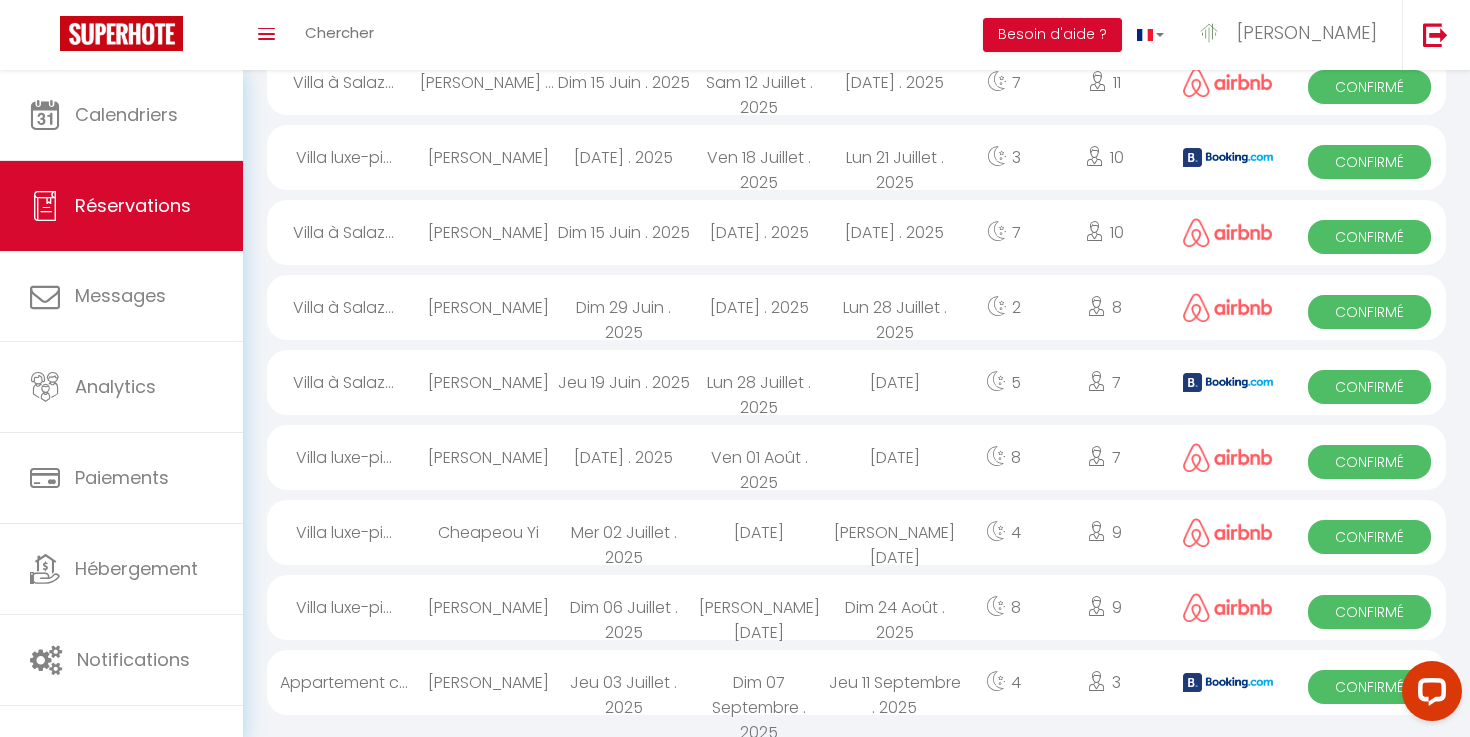 scroll, scrollTop: 404, scrollLeft: 0, axis: vertical 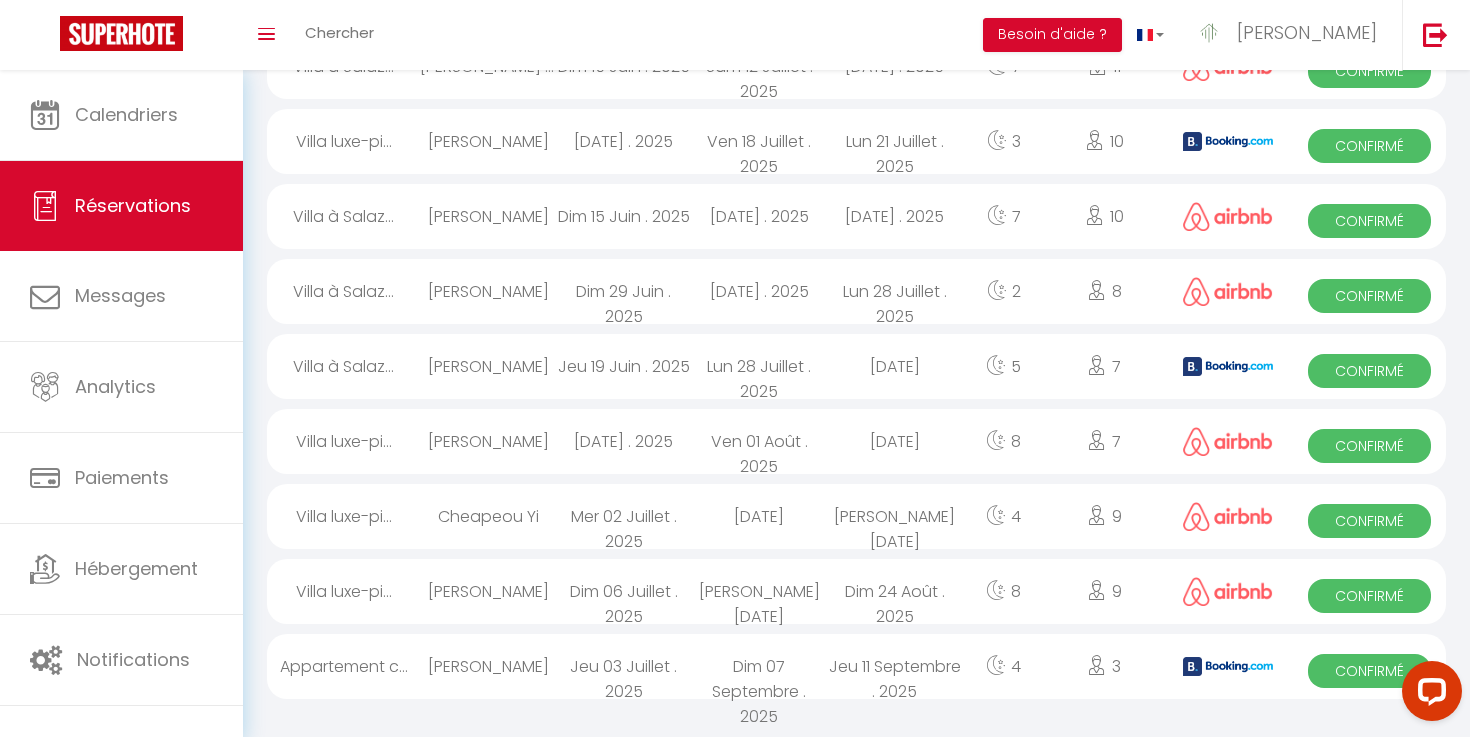 click on "[DATE] . 2025" at bounding box center [624, 441] 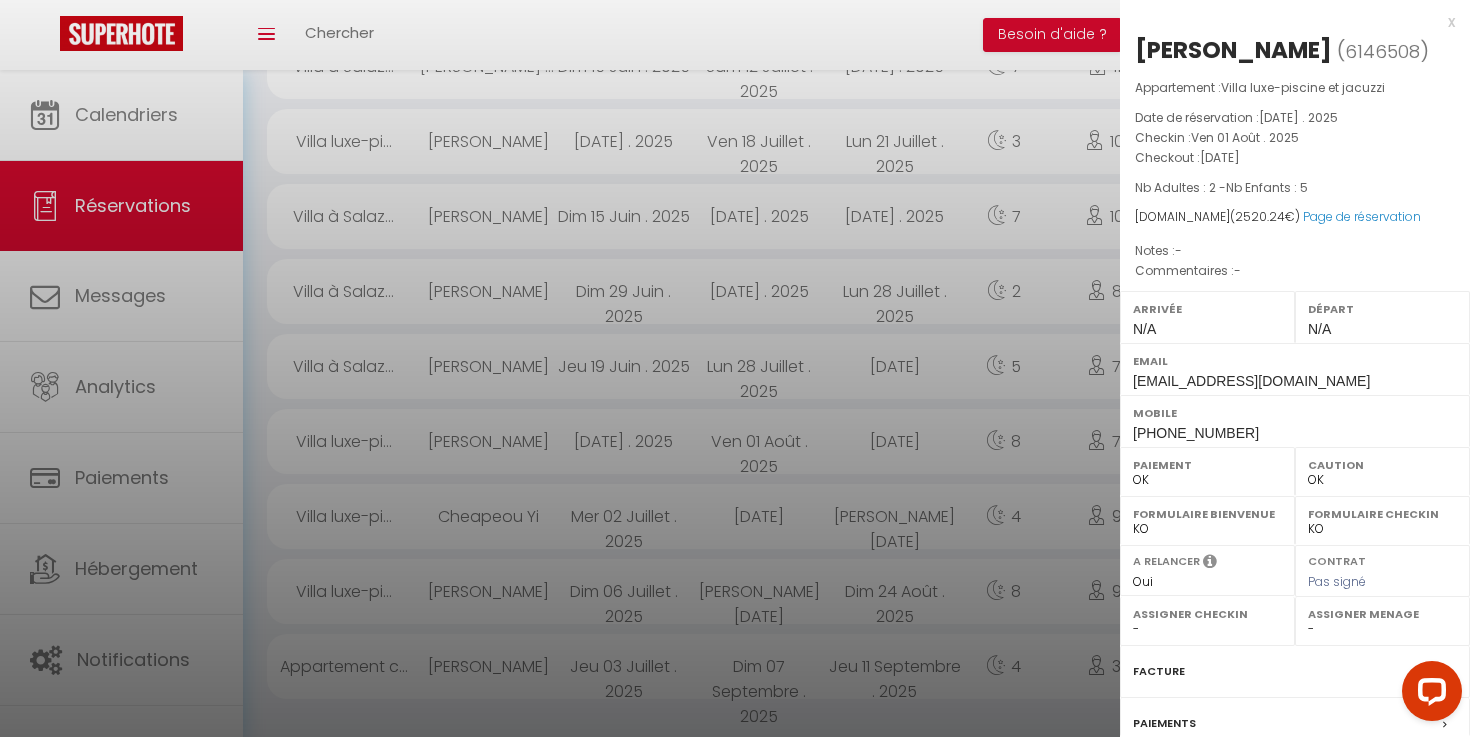 click on "6146508" at bounding box center (1382, 51) 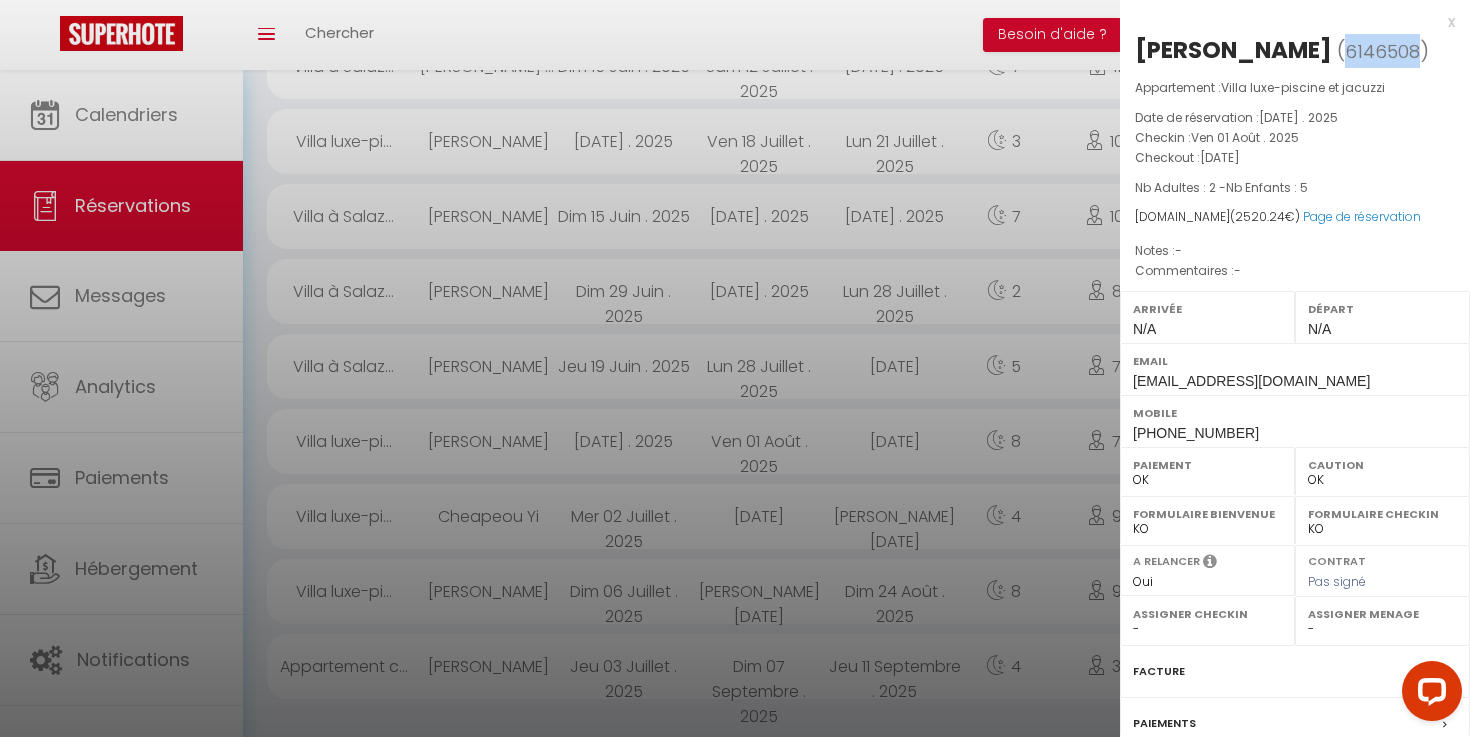 click on "6146508" at bounding box center [1382, 51] 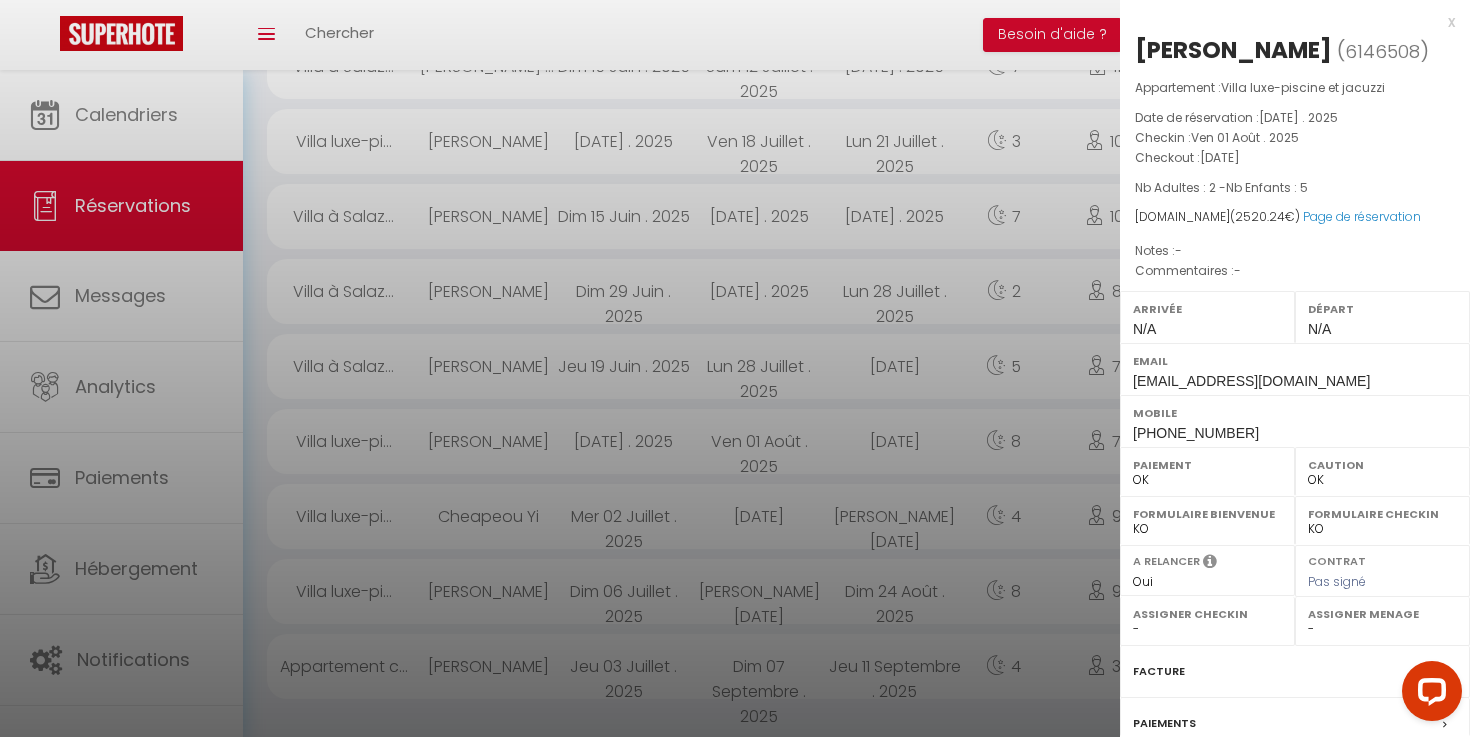click at bounding box center (735, 368) 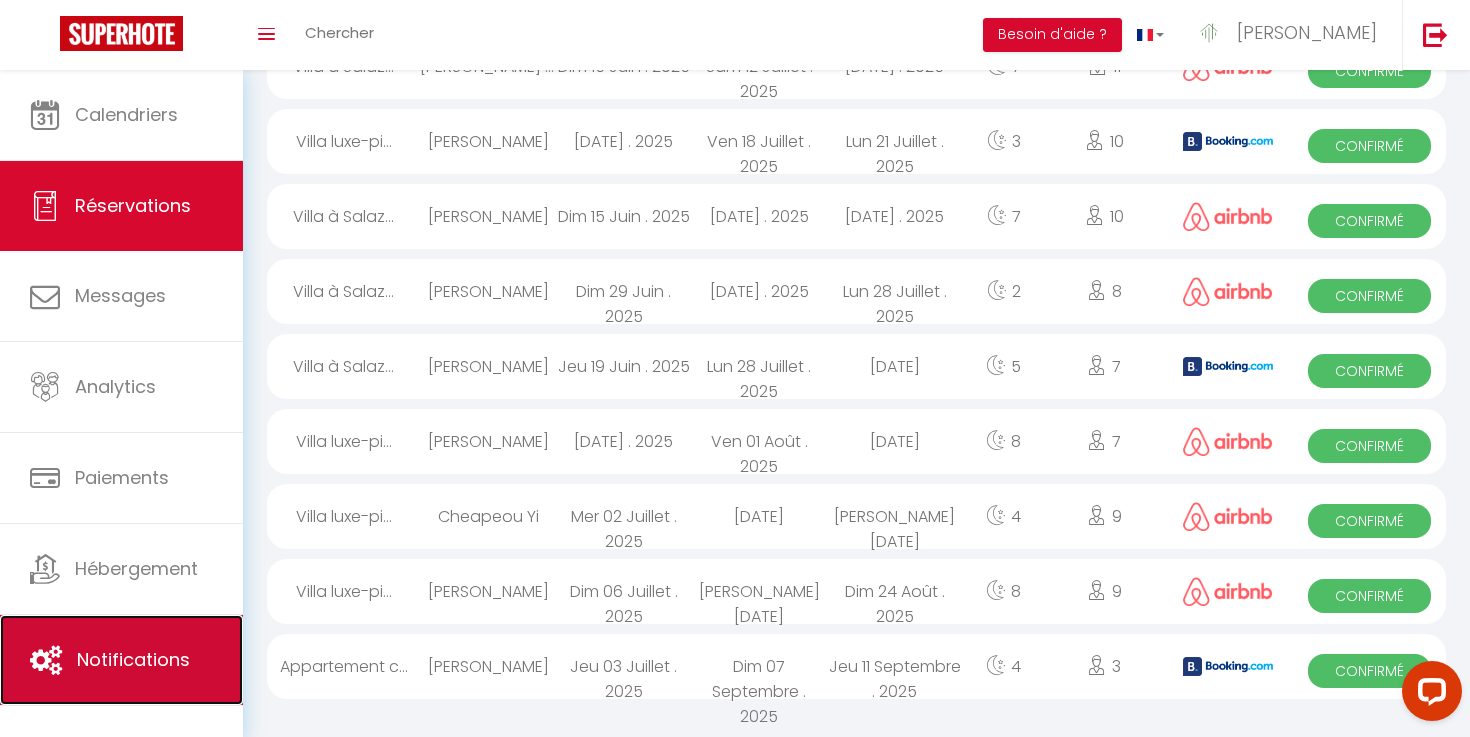 click on "Notifications" at bounding box center (133, 659) 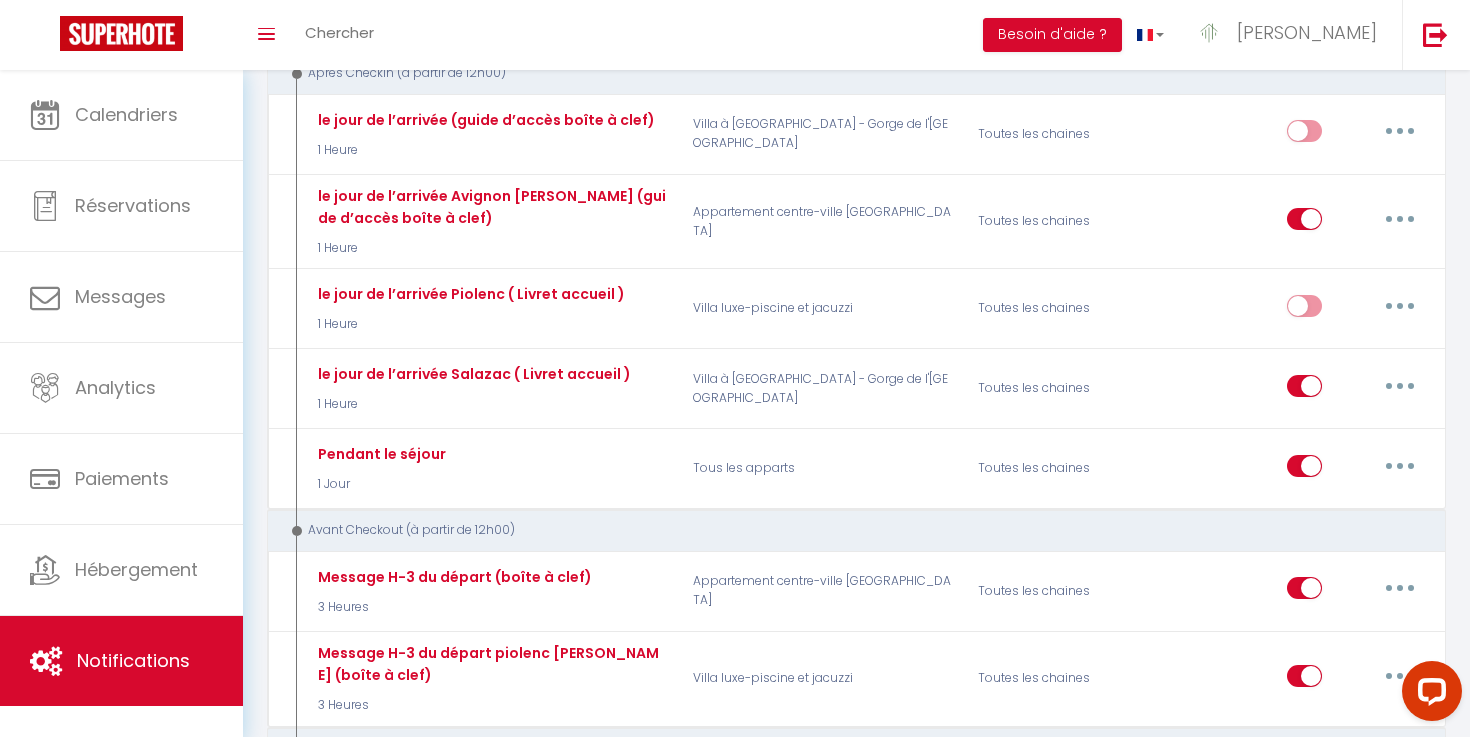 scroll, scrollTop: 628, scrollLeft: 0, axis: vertical 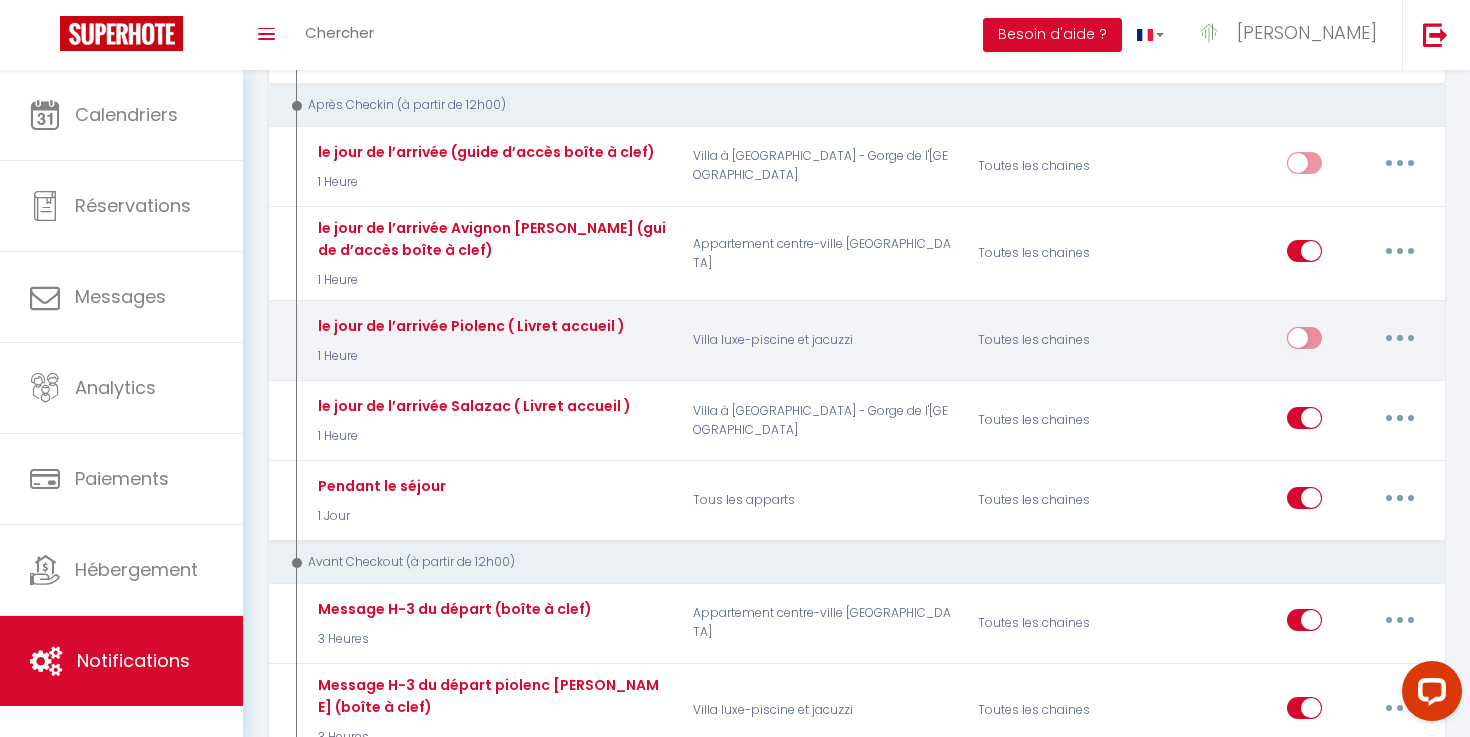click at bounding box center [1400, 338] 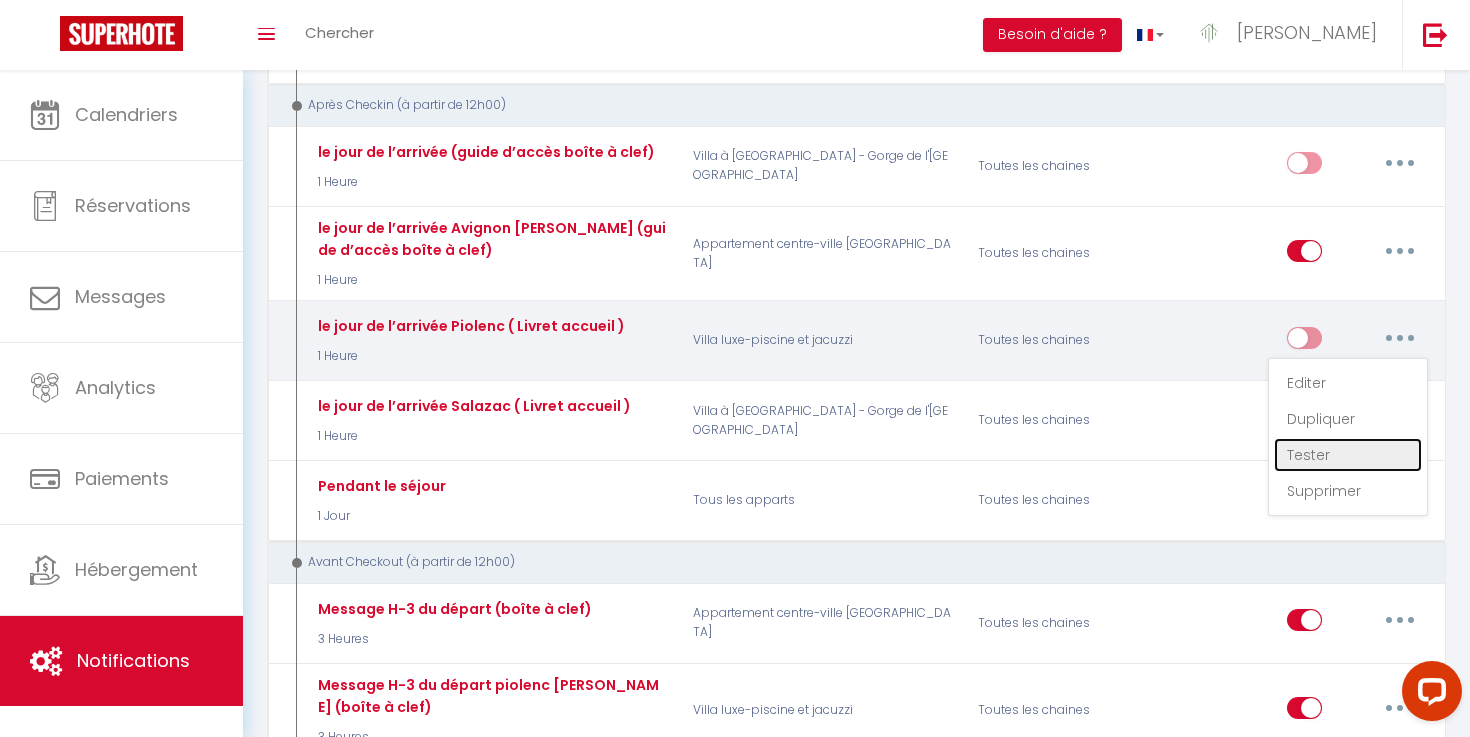 click on "Tester" at bounding box center (1348, 455) 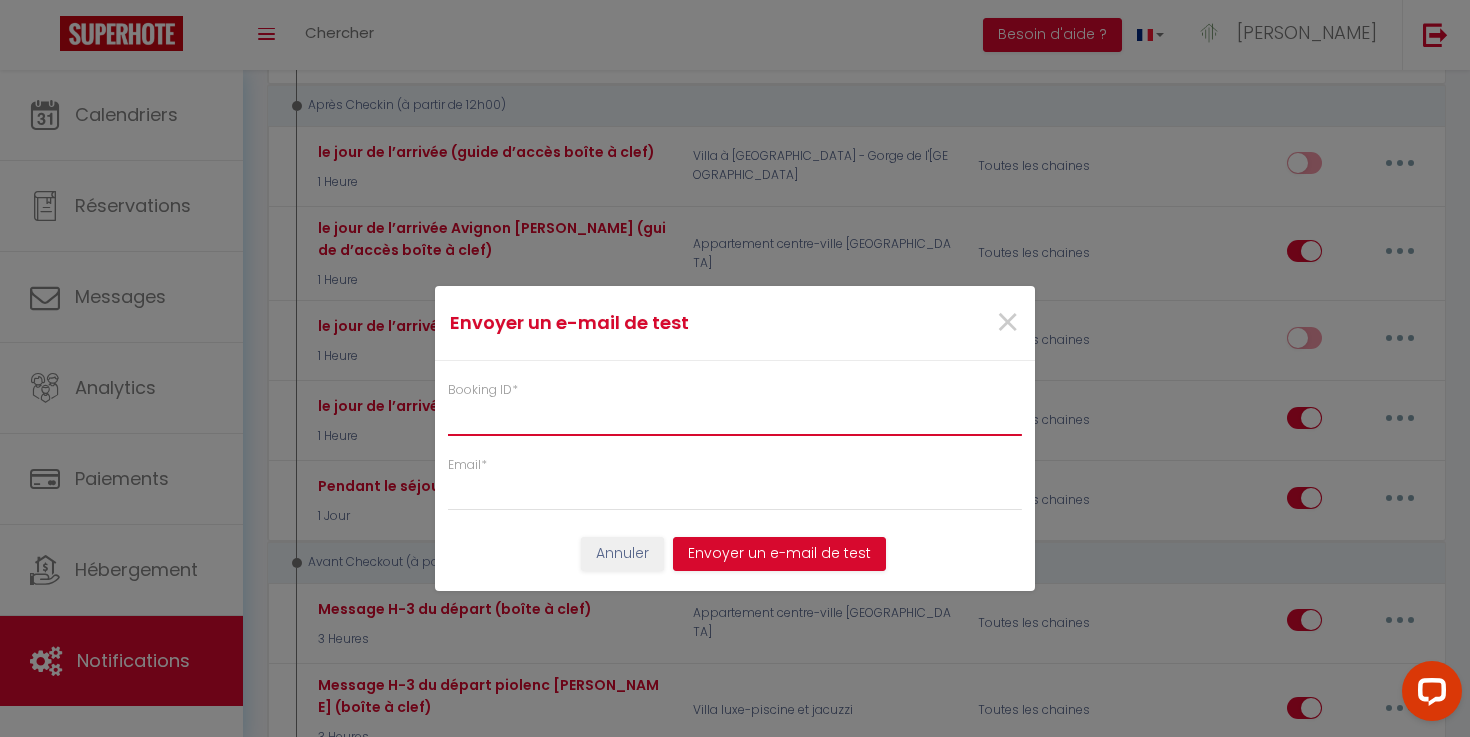 click on "Booking ID
*" at bounding box center (735, 418) 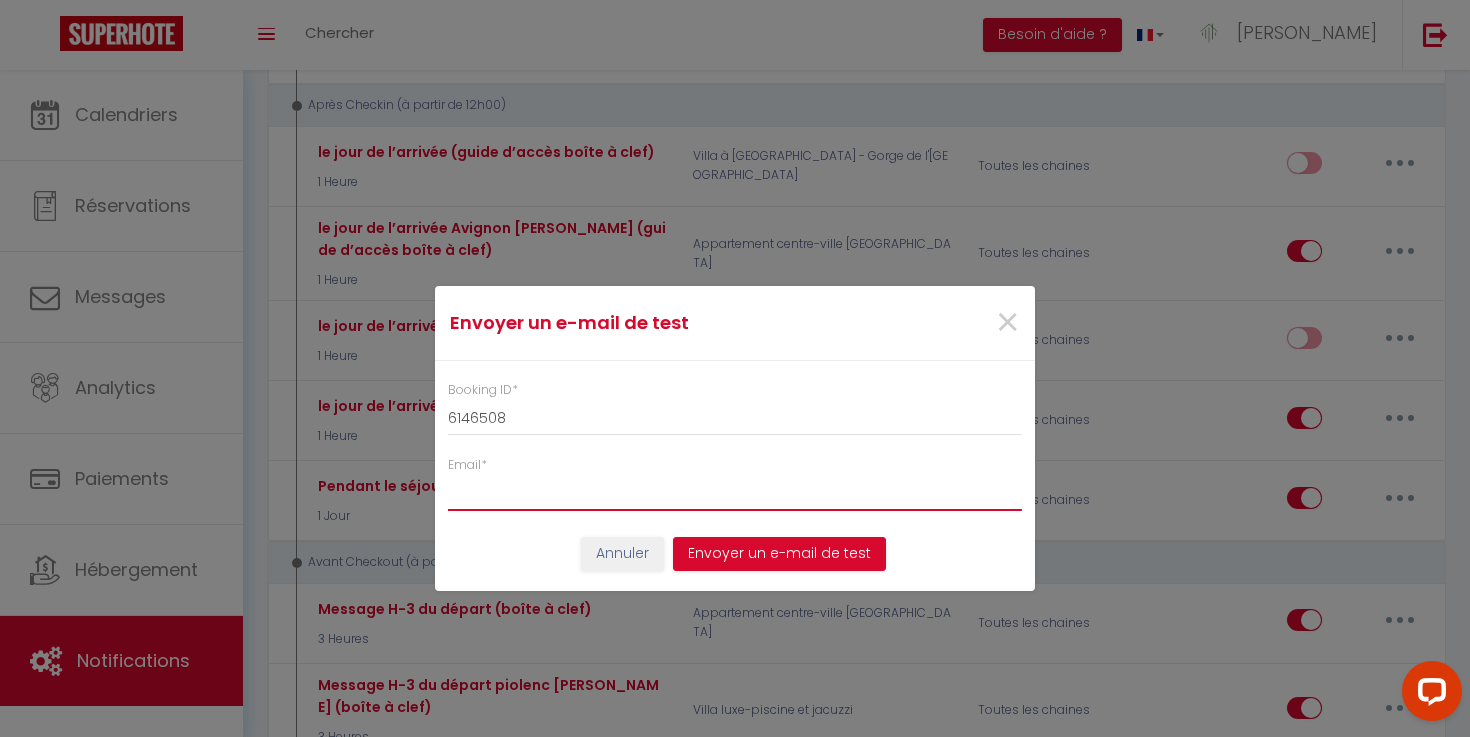 click on "Email
*" at bounding box center [735, 493] 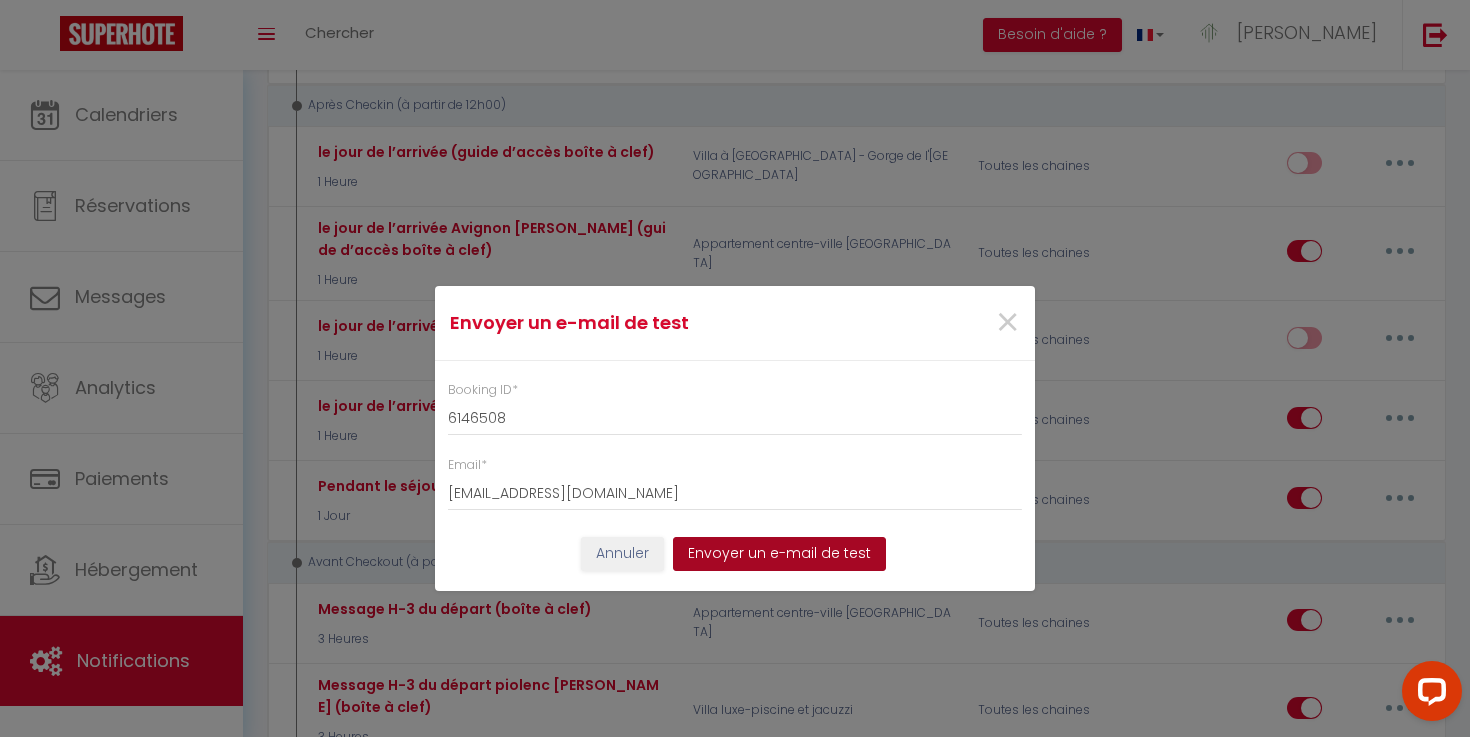 click on "Envoyer un e-mail de test" at bounding box center (779, 554) 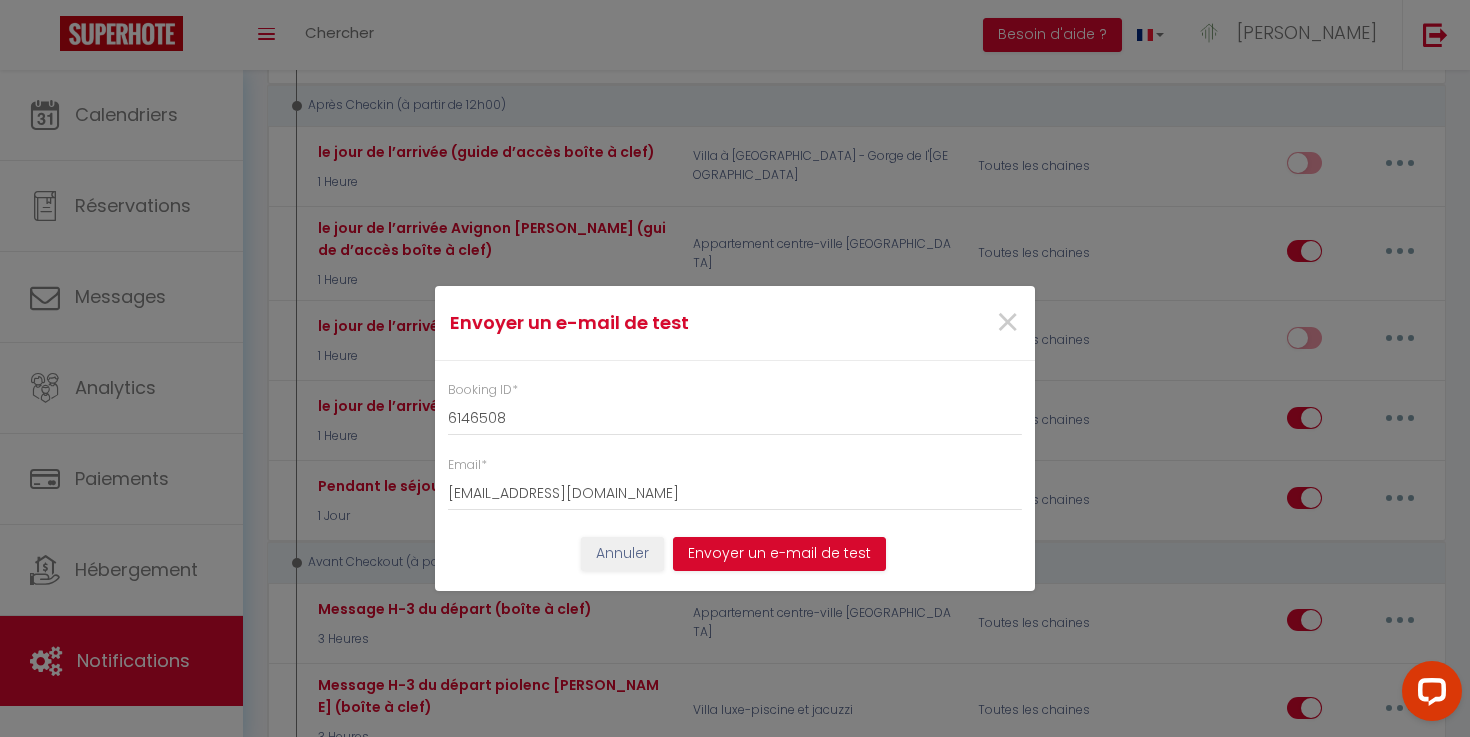 click on "Envoyer un e-mail de test   ×" at bounding box center (735, 323) 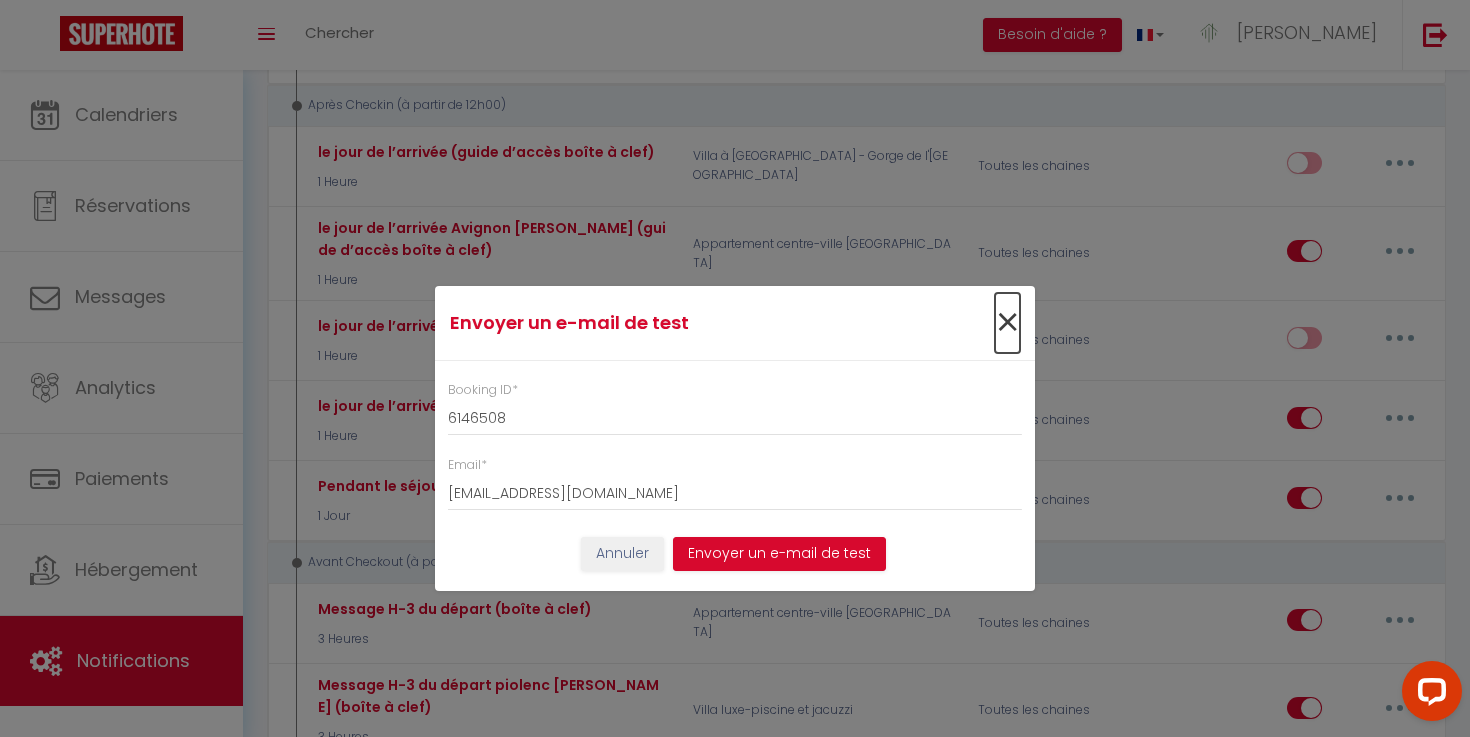 click on "×" at bounding box center [1007, 323] 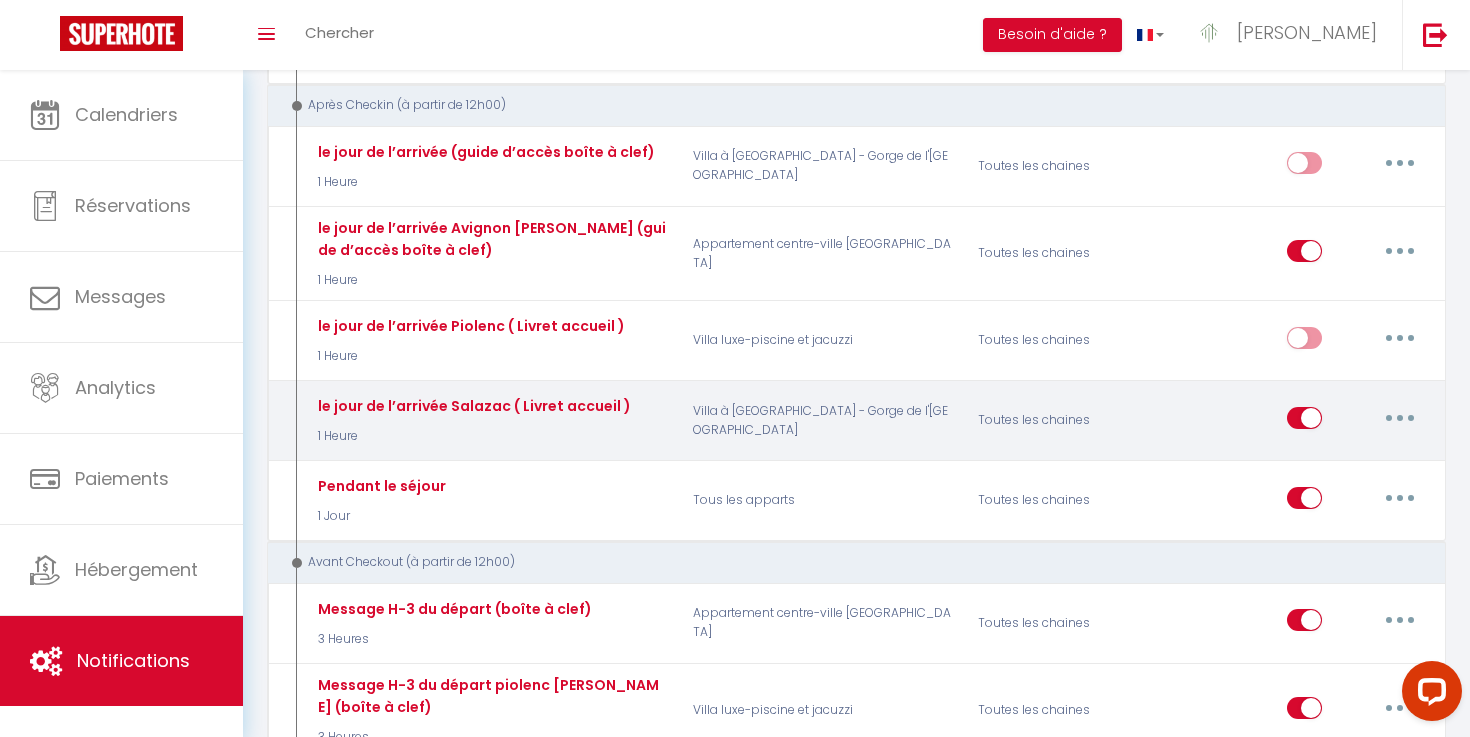 click at bounding box center (1400, 418) 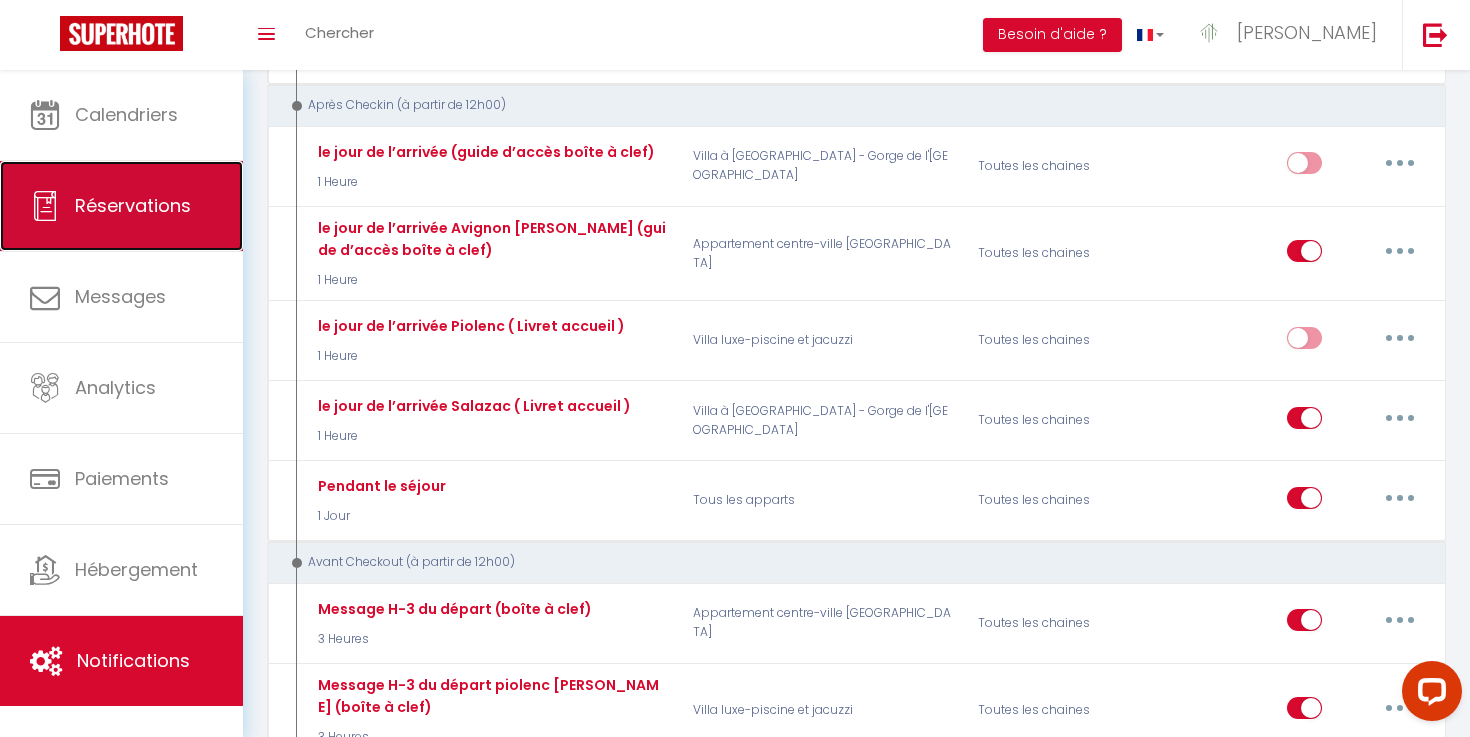 click on "Réservations" at bounding box center (121, 206) 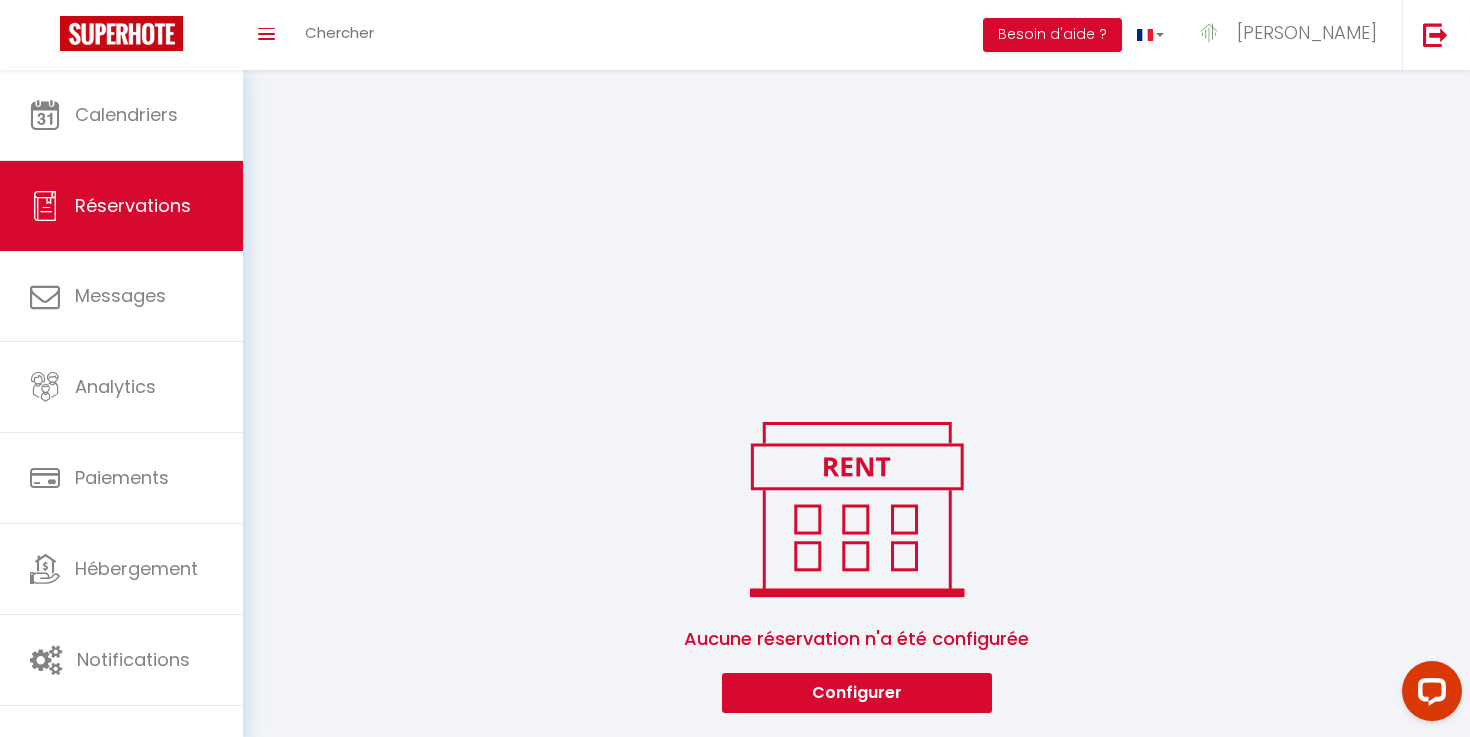 scroll, scrollTop: 404, scrollLeft: 0, axis: vertical 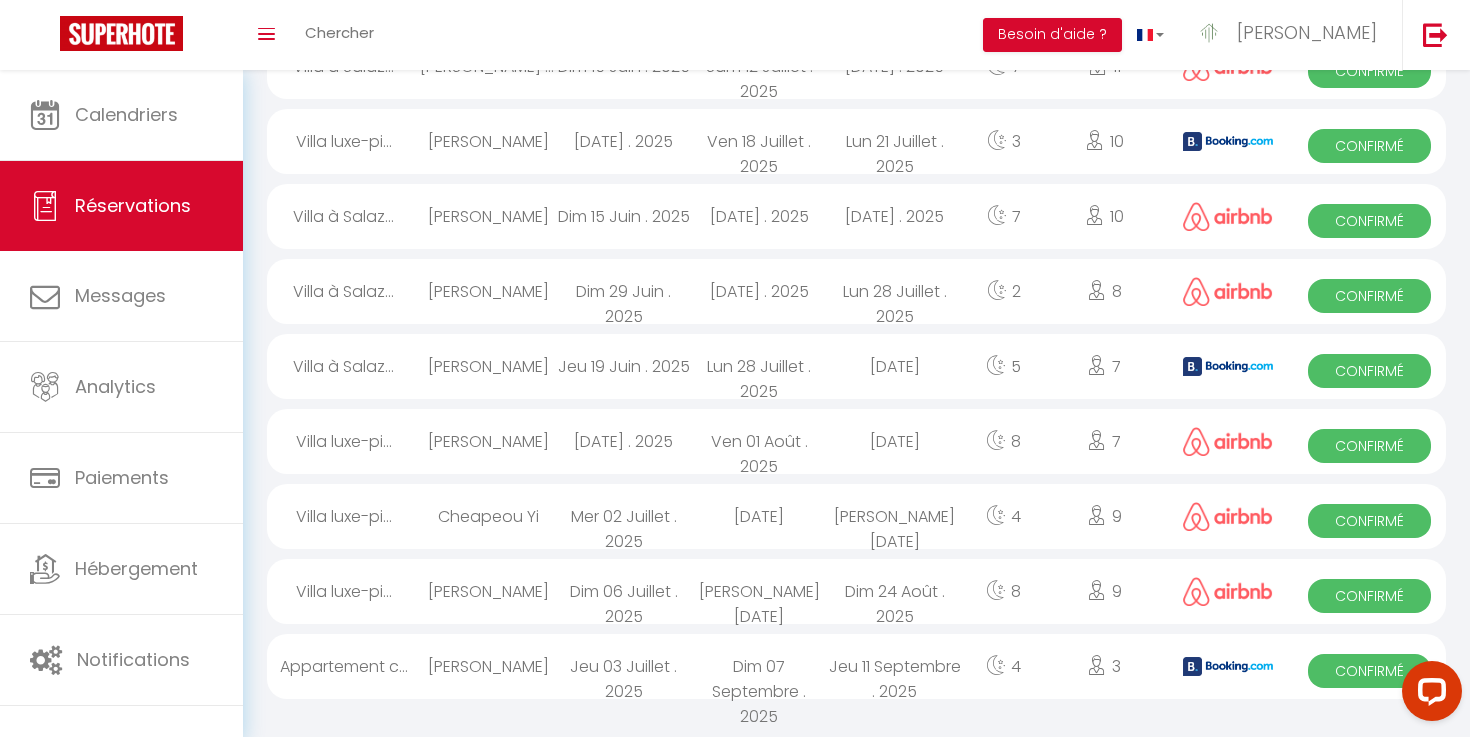 click on "[PERSON_NAME]" at bounding box center (488, 366) 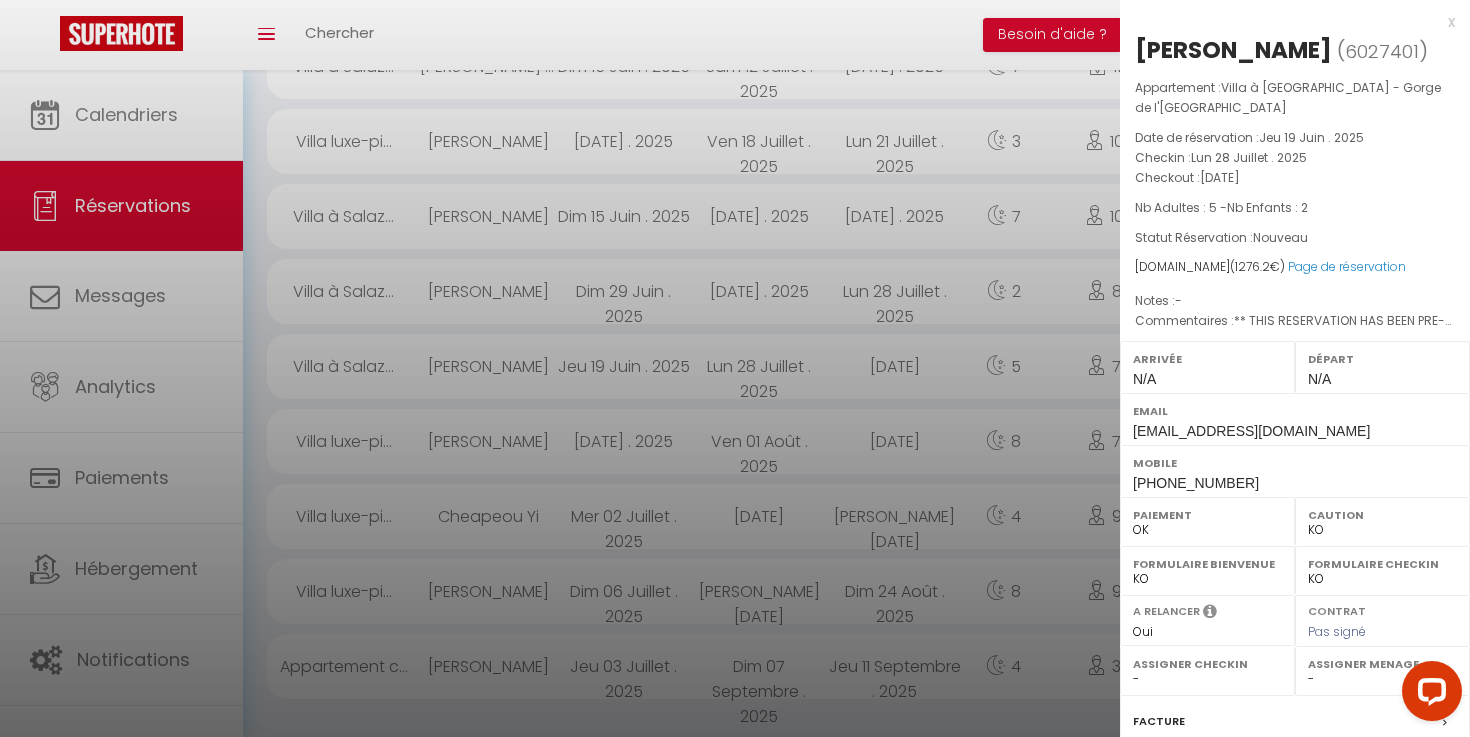 click on "6027401" at bounding box center [1382, 51] 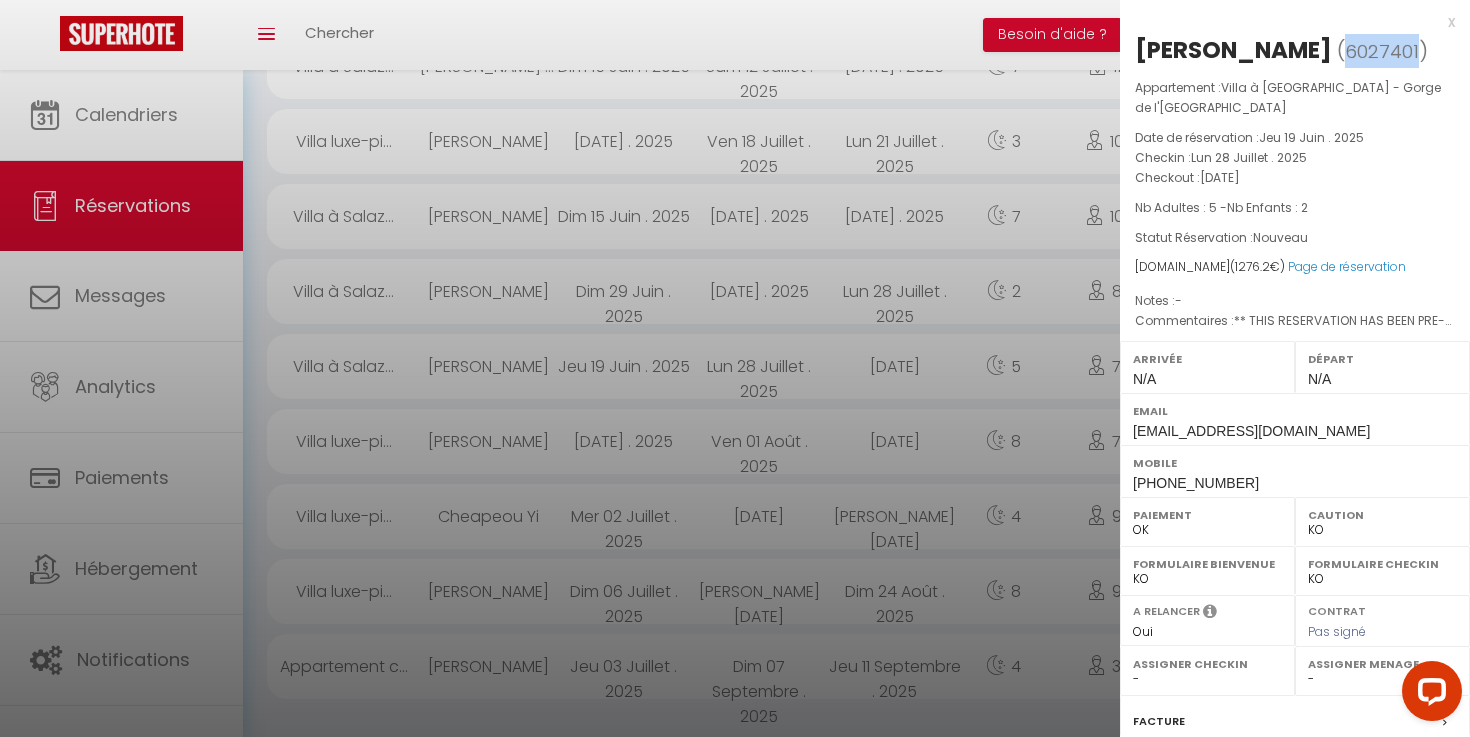click on "6027401" at bounding box center [1382, 51] 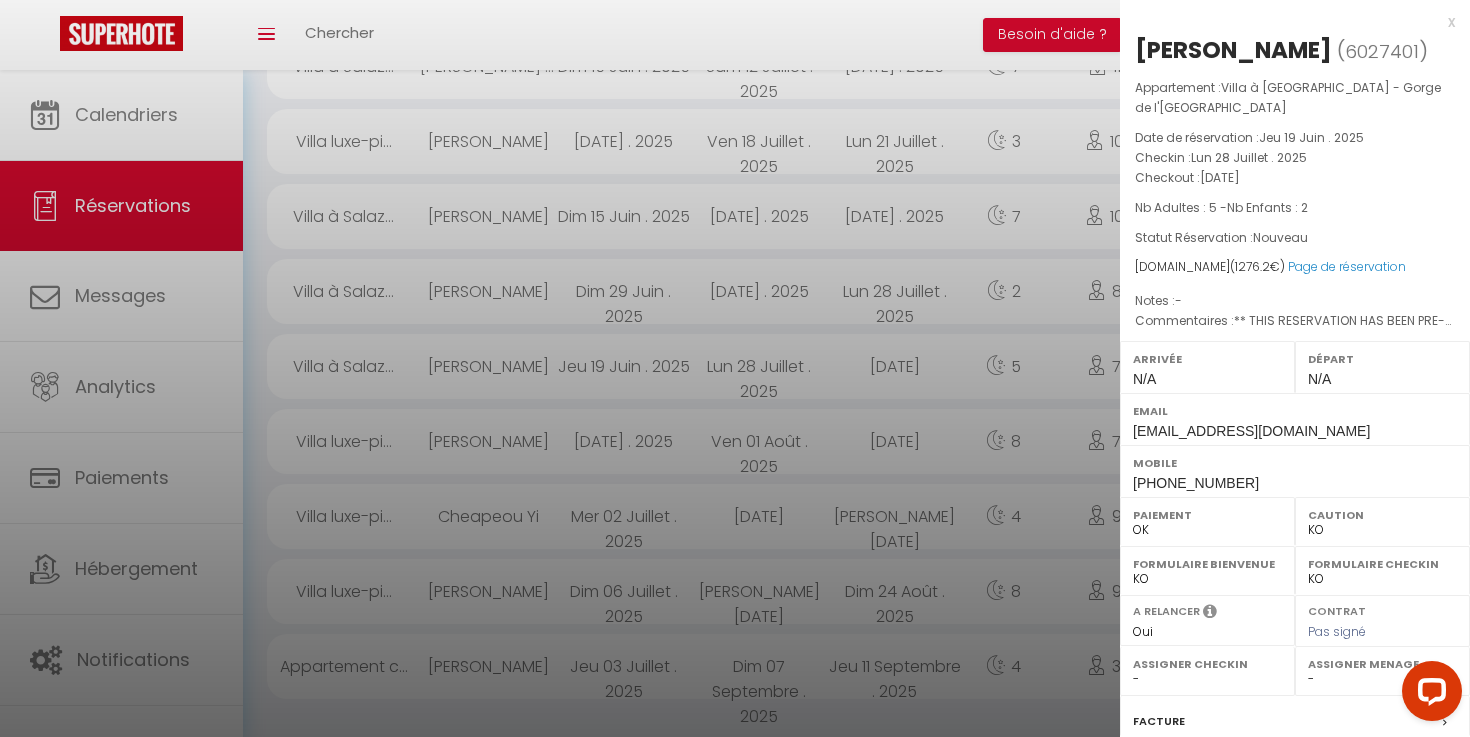 click at bounding box center (735, 368) 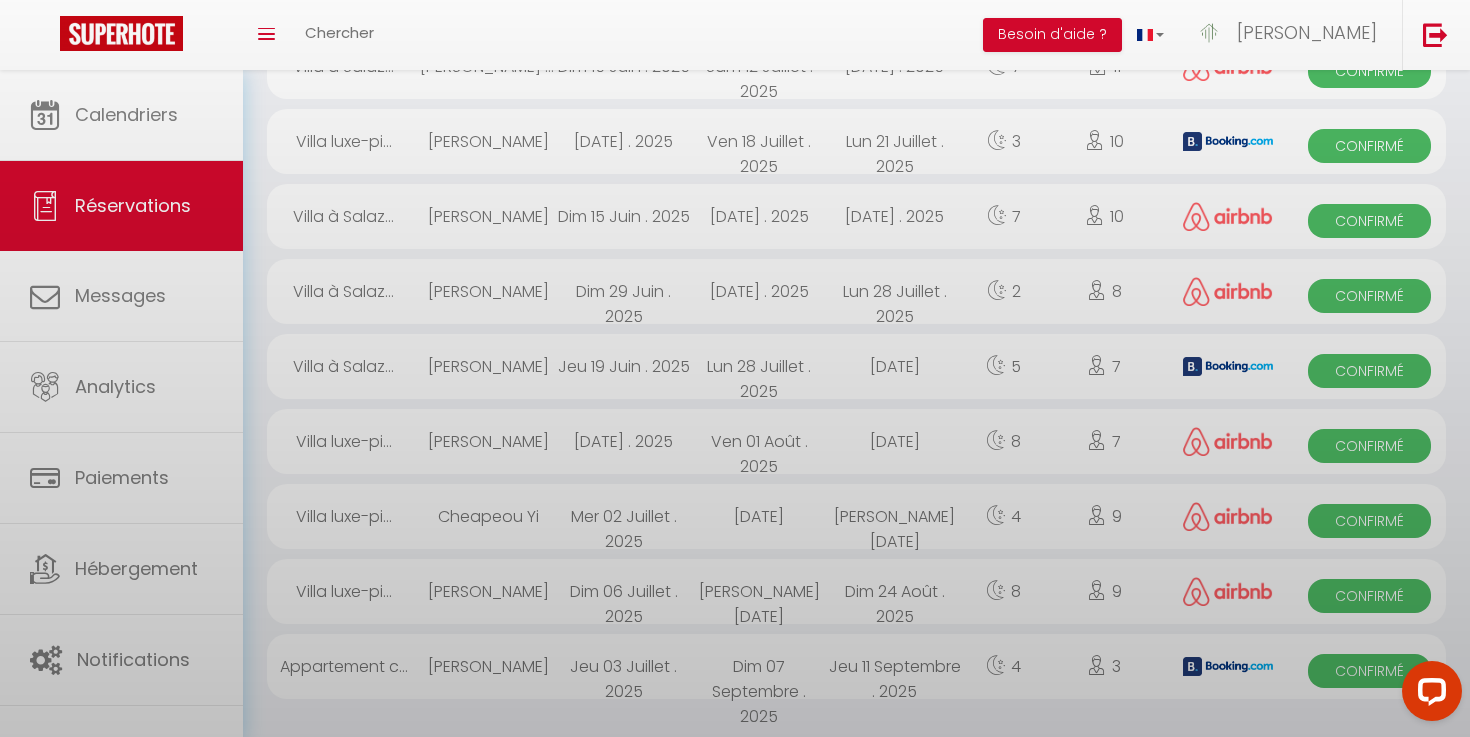 click on "Coaching SuperHote ce soir à 18h00, pour participer:  [URL][DOMAIN_NAME][SECURITY_DATA]   ×     Toggle navigation       Toggle Search     Toggle menubar     Chercher   BUTTON
Besoin d'aide ?
[PERSON_NAME]        Équipe     Résultat de la recherche   Aucun résultat     Calendriers     Réservations     Messages     Analytics      Paiements     Hébergement     Notifications                 Résultat de la recherche   Id   Appart   Voyageur    Checkin   Checkout   Nuits   Pers.   Plateforme   Statut     Résultat de la recherche   Aucun résultat         Bookings         Tous les statuts   Annulé   Confirmé   Non Confirmé   Tout sauf annulé   No Show   Request
Filtrer par hébergement
Tous
Appartement centre-ville [GEOGRAPHIC_DATA]
[GEOGRAPHIC_DATA] et jacuzzi" at bounding box center (735, 201) 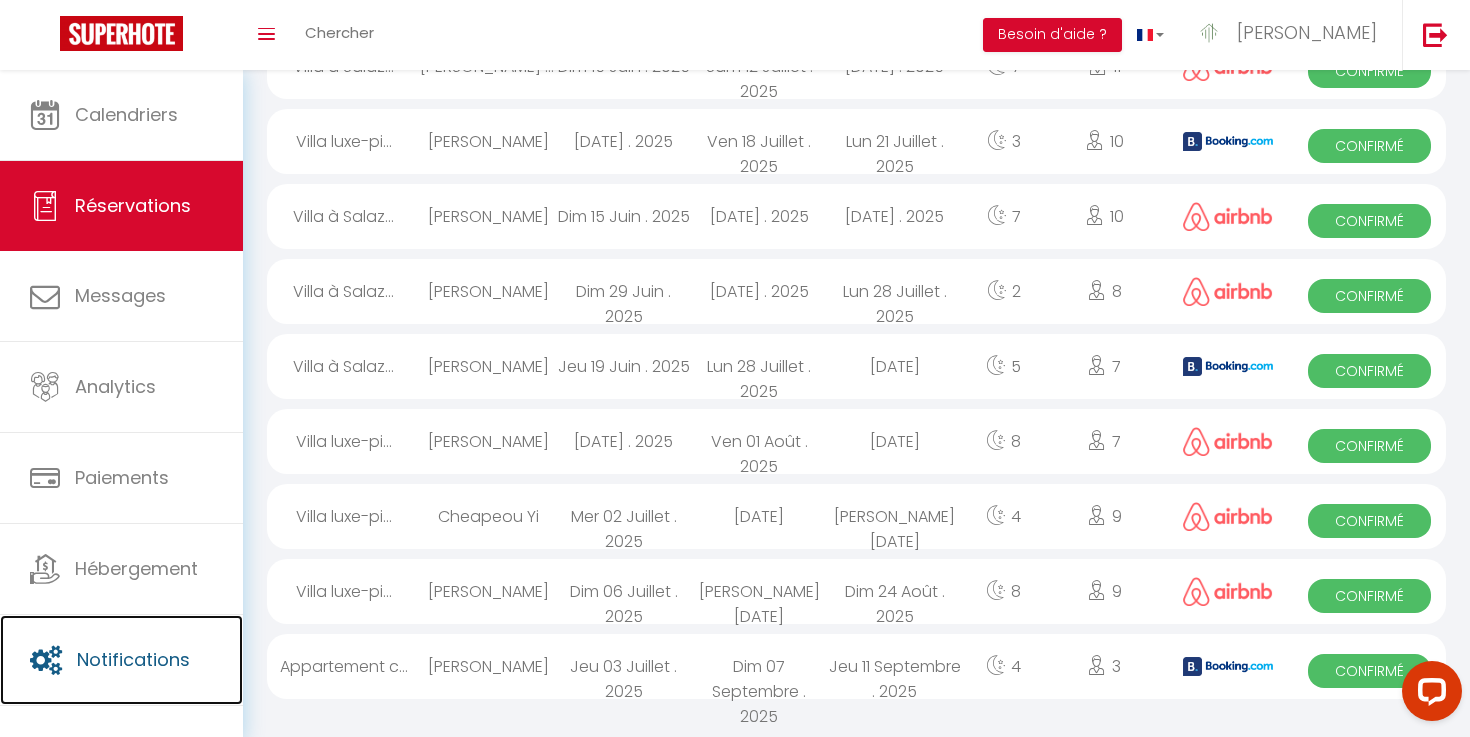 click on "Notifications" at bounding box center (121, 660) 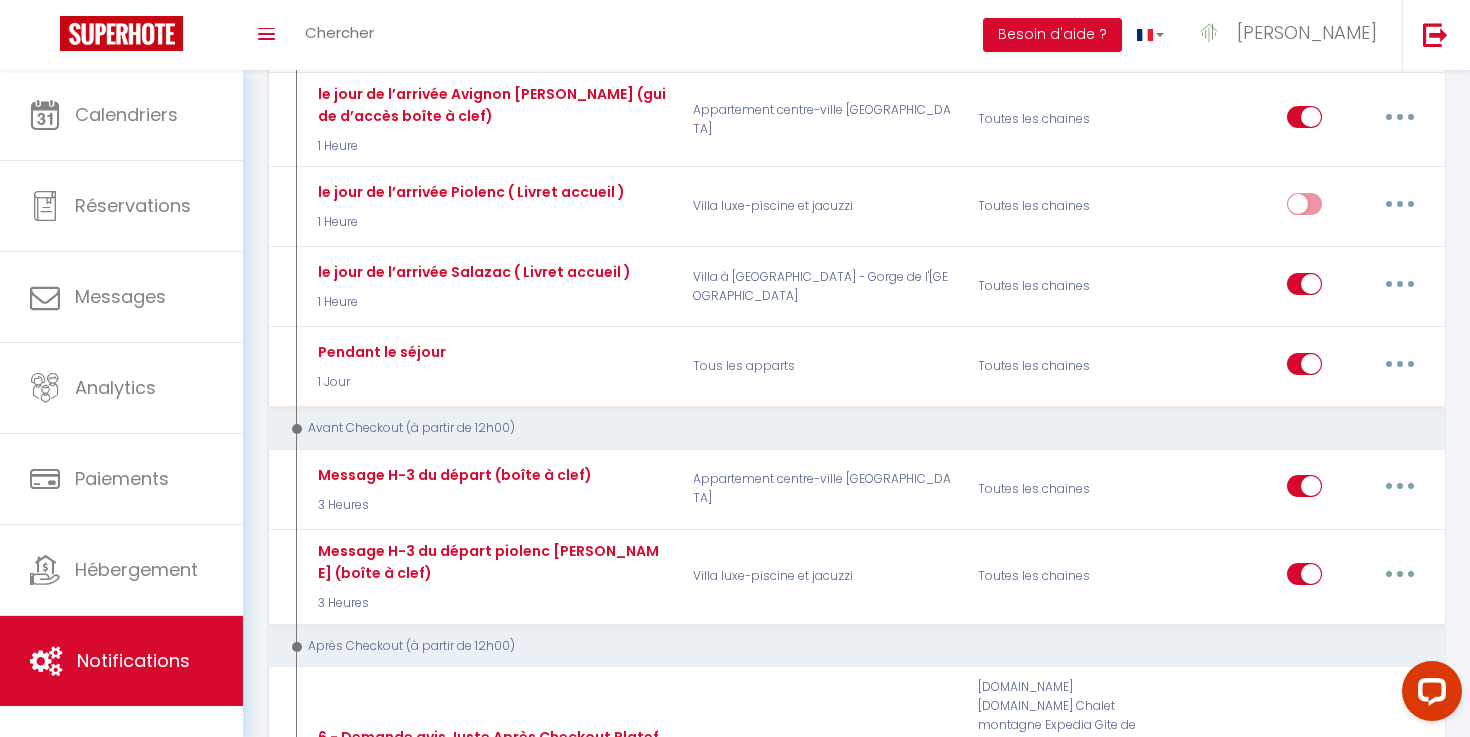 scroll, scrollTop: 767, scrollLeft: 0, axis: vertical 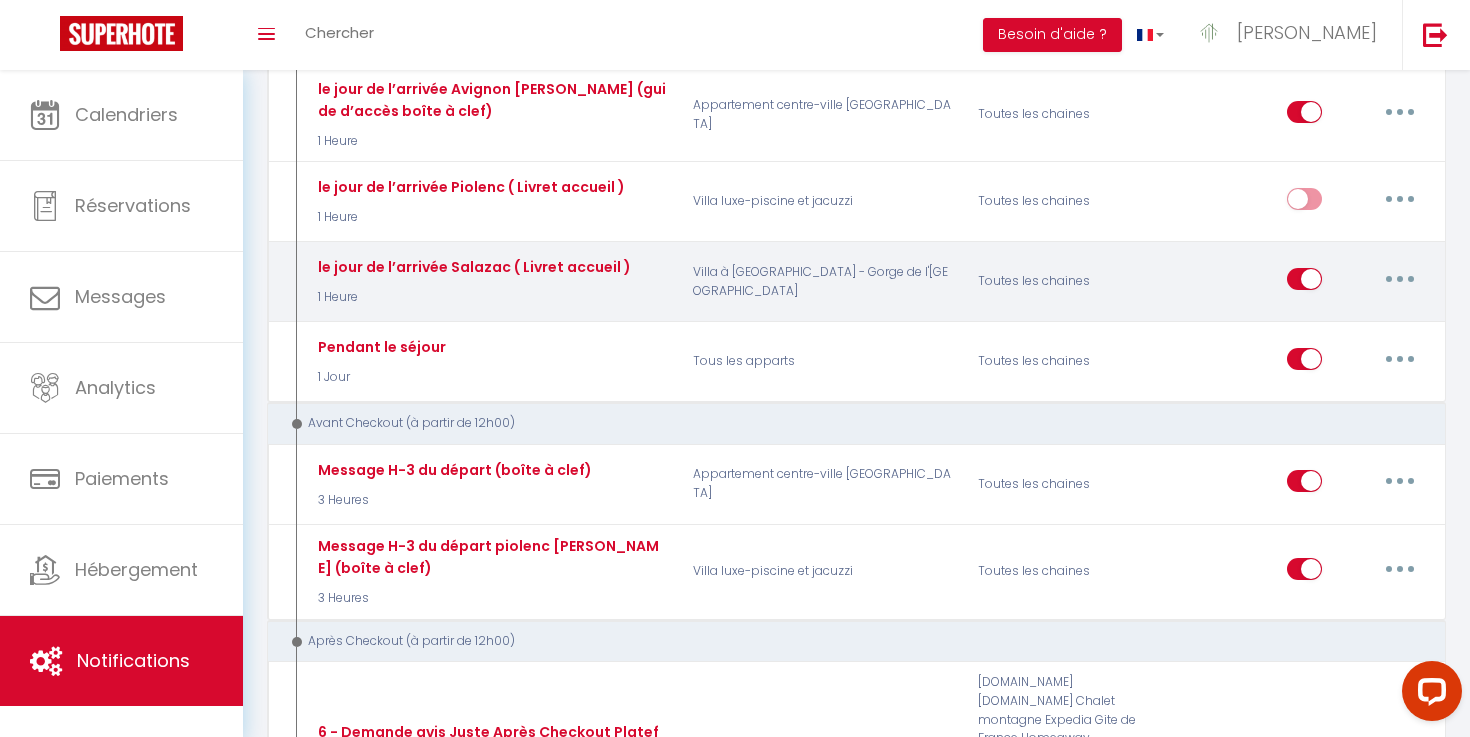 click at bounding box center [1400, 279] 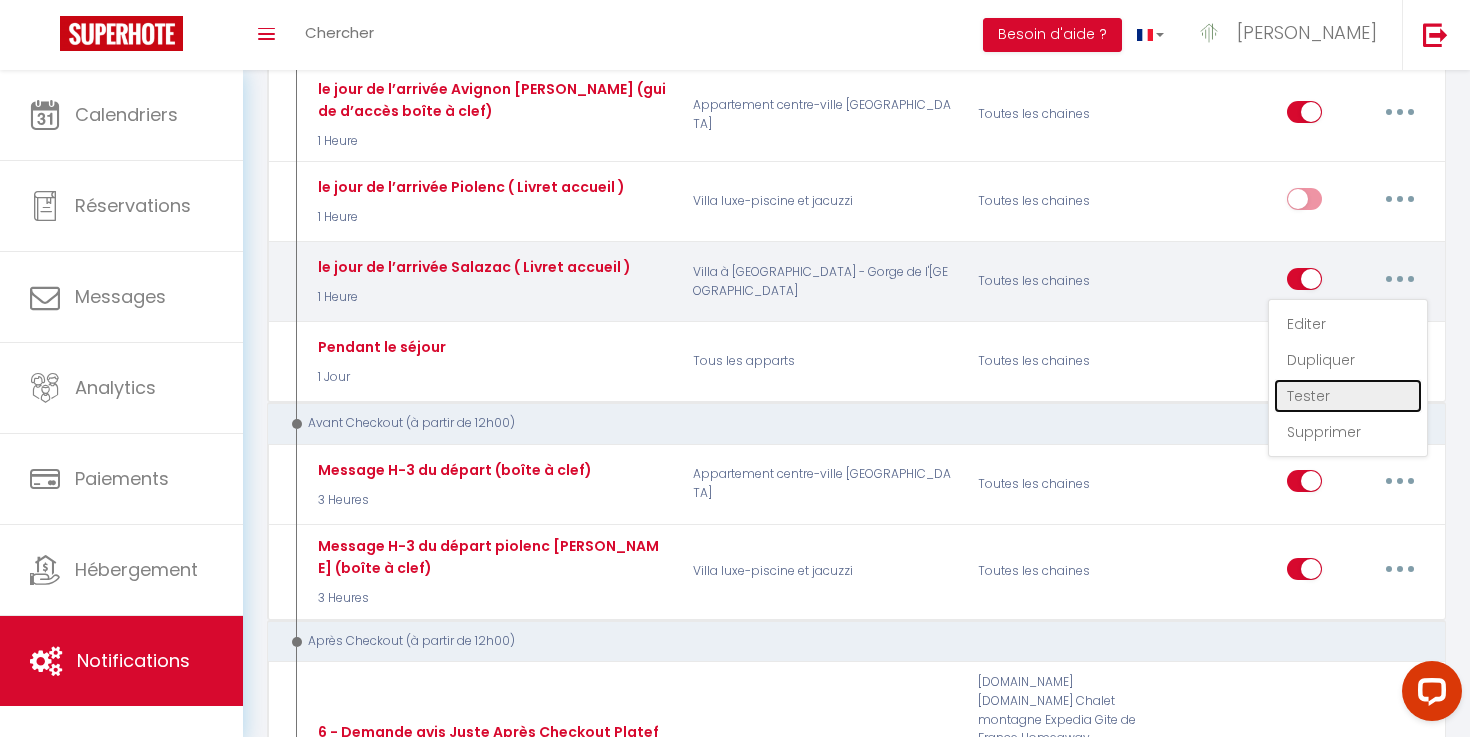 click on "Tester" at bounding box center (1348, 396) 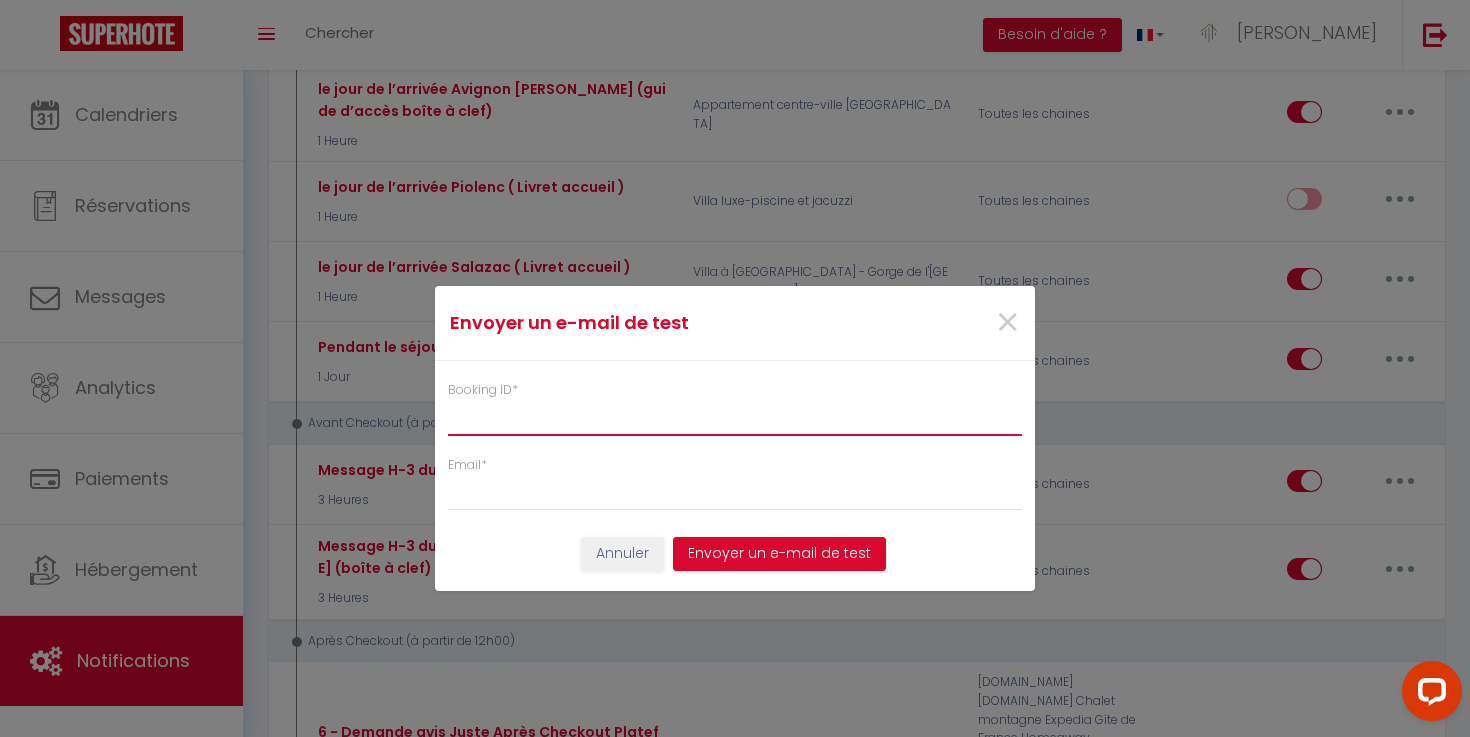 click on "Booking ID
*" at bounding box center (735, 418) 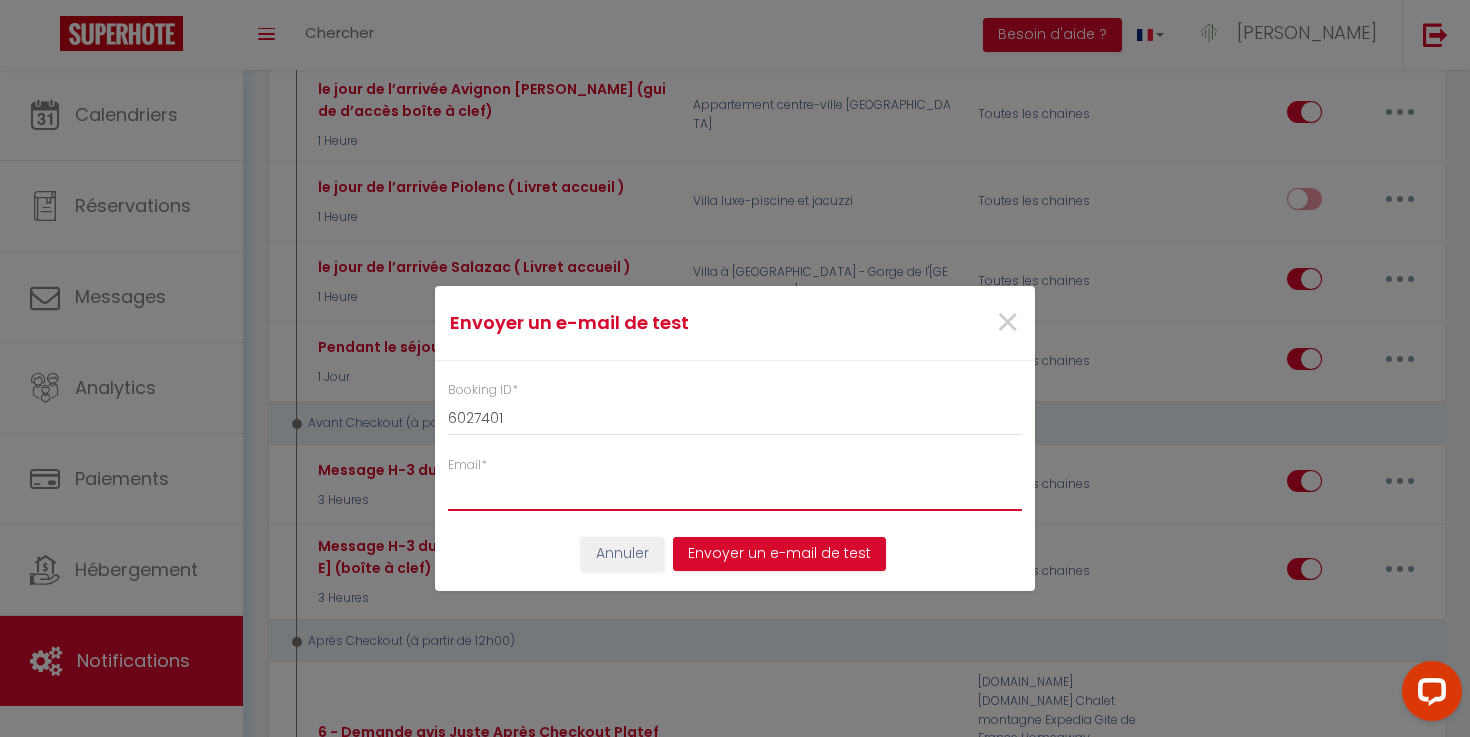 click on "Email
*" at bounding box center [735, 493] 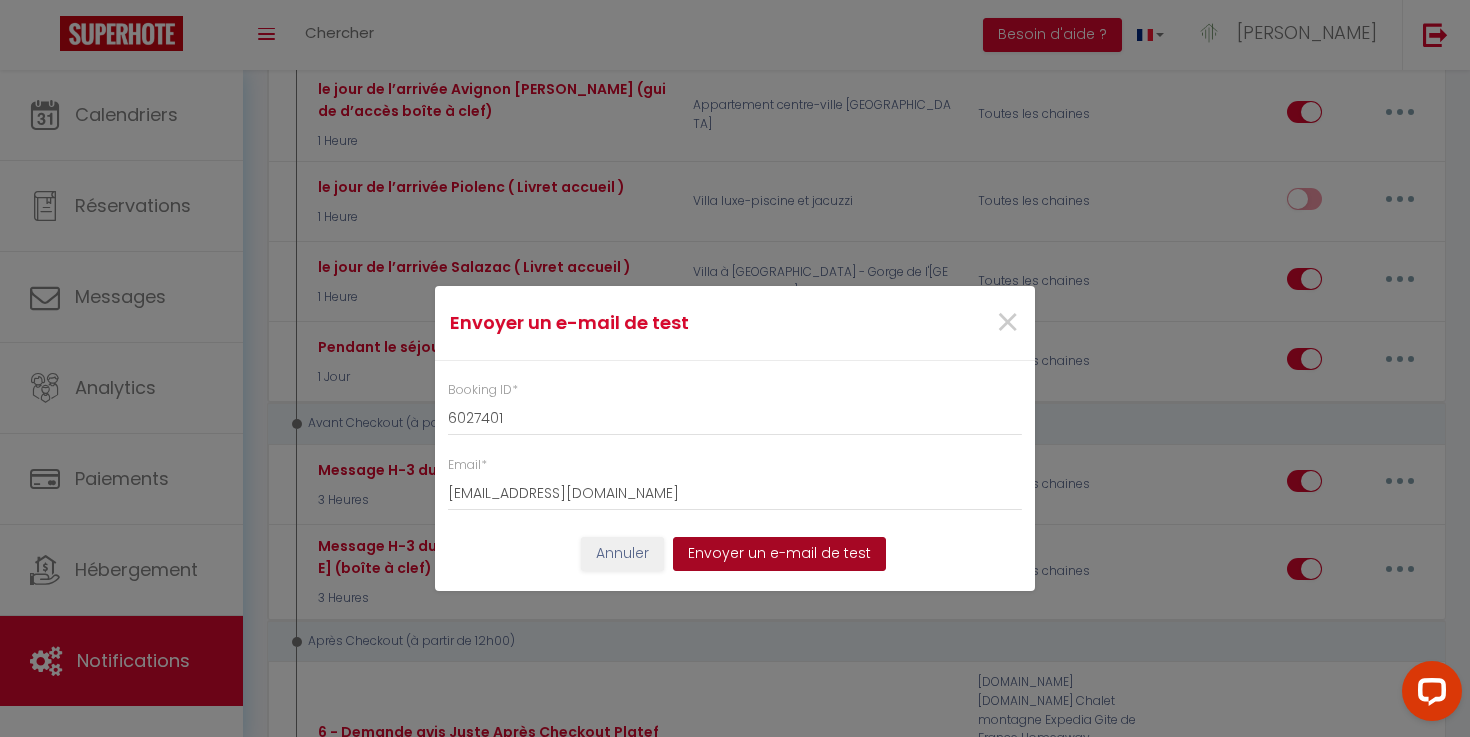 click on "Envoyer un e-mail de test" at bounding box center (779, 554) 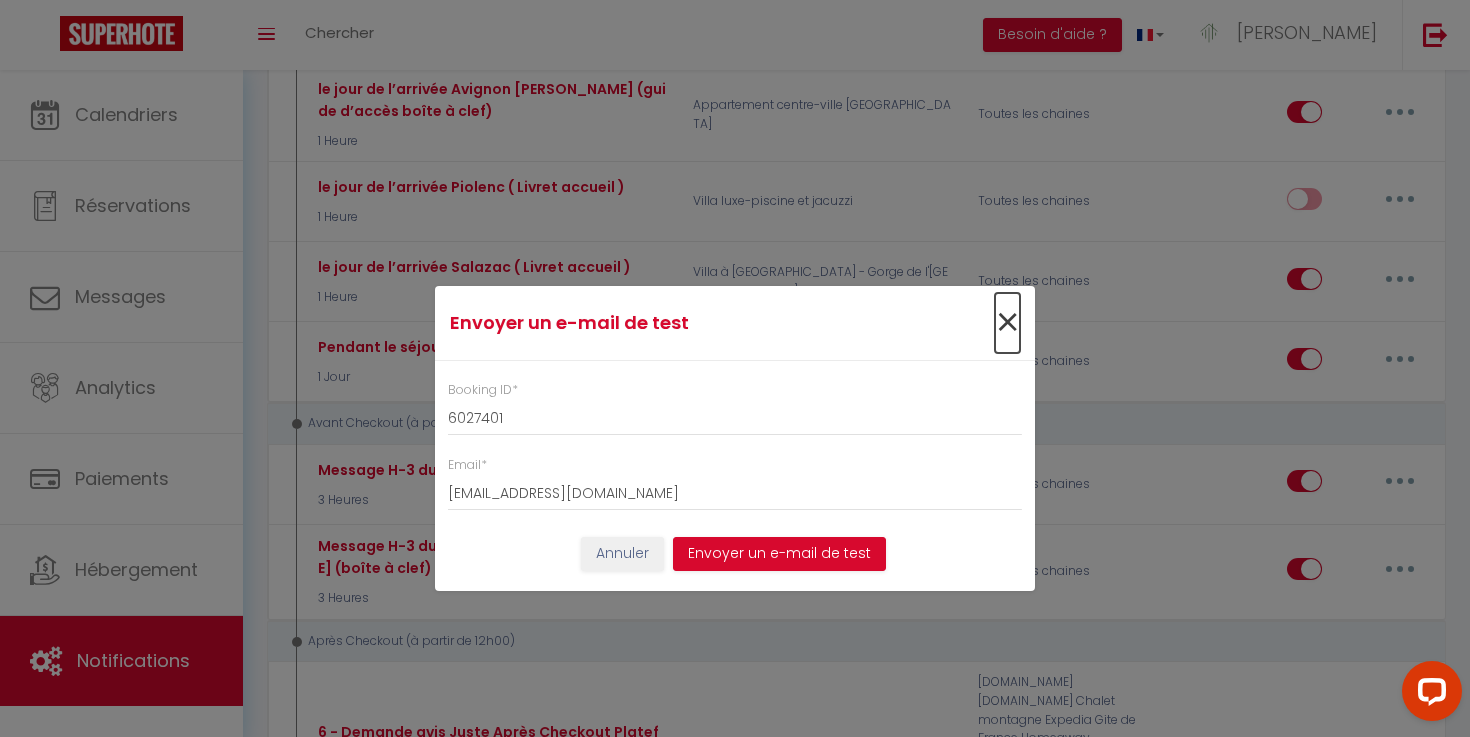 click on "×" at bounding box center (1007, 323) 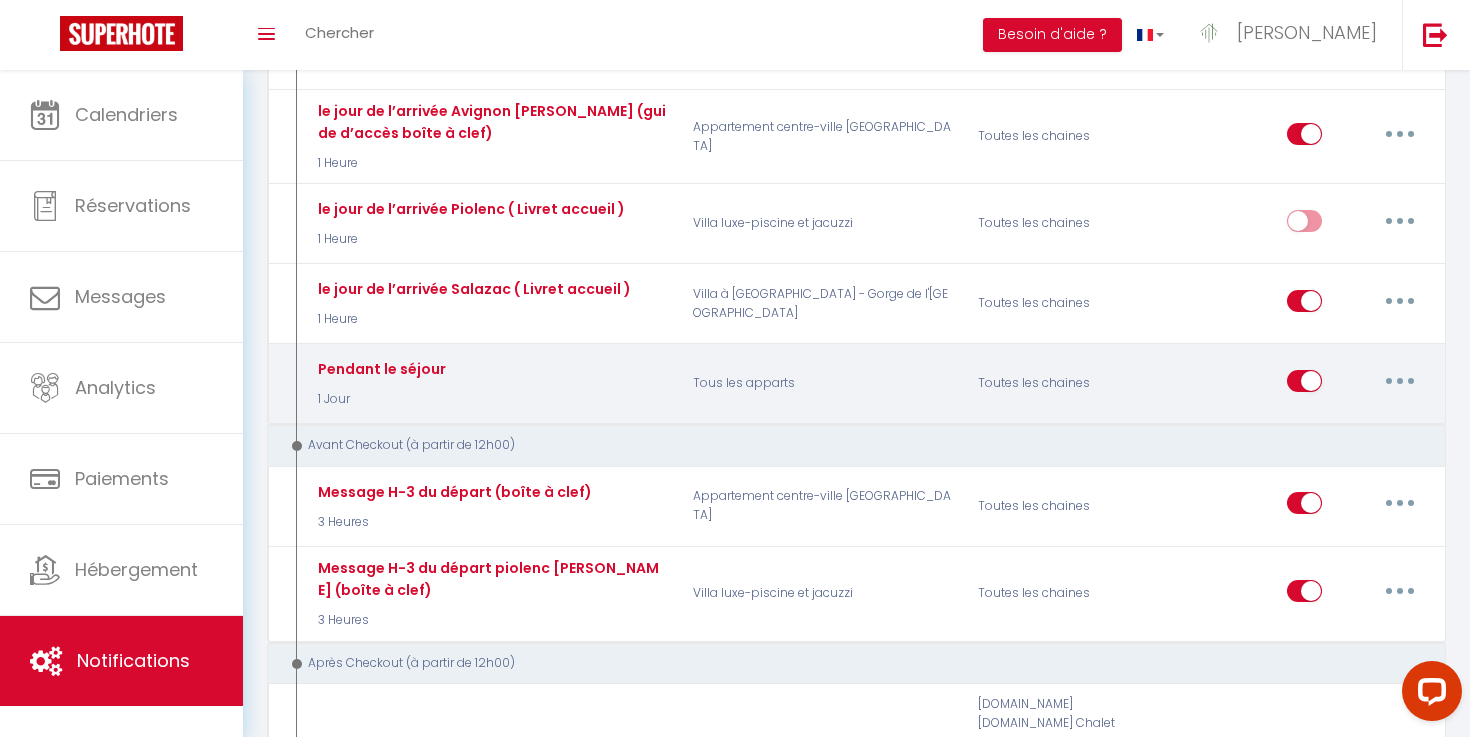 scroll, scrollTop: 737, scrollLeft: 0, axis: vertical 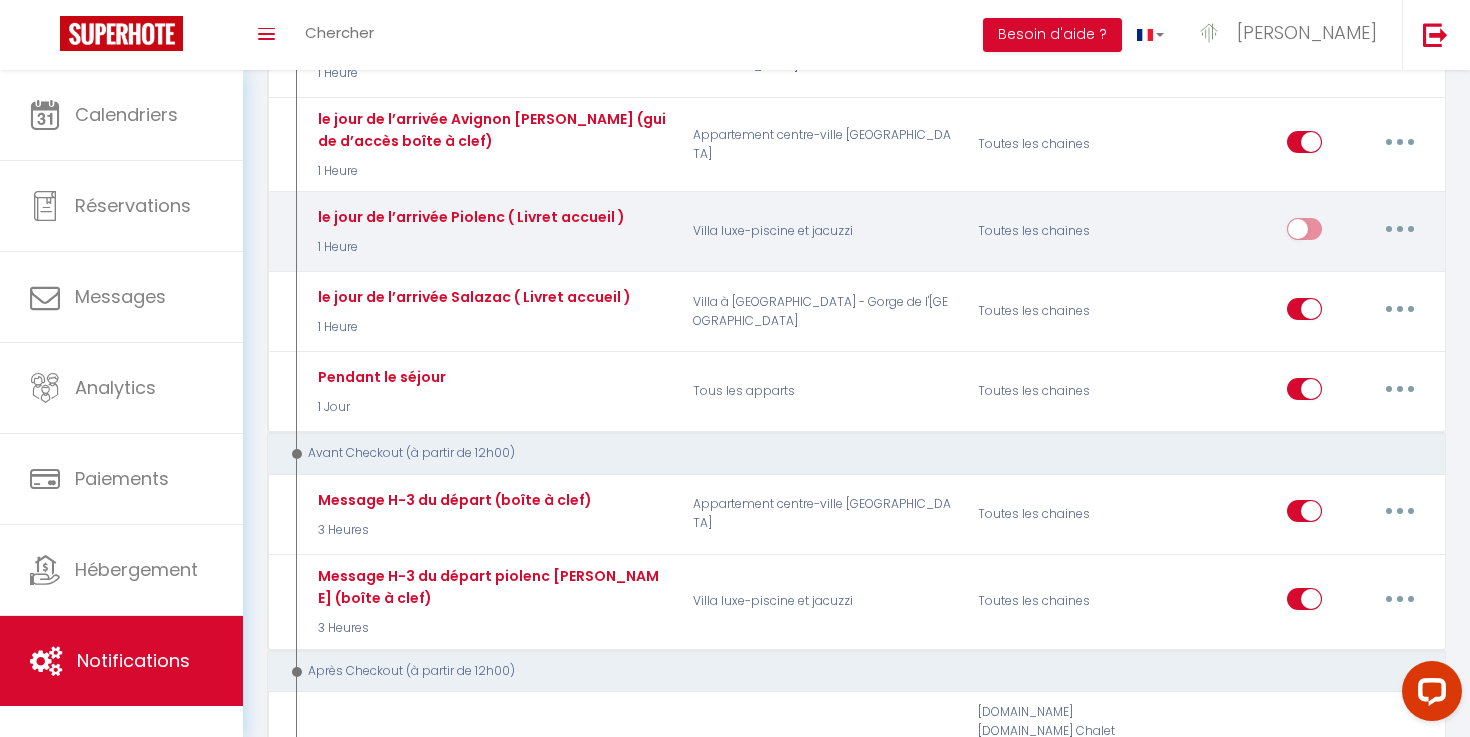 click on "1 Heure" at bounding box center (469, 247) 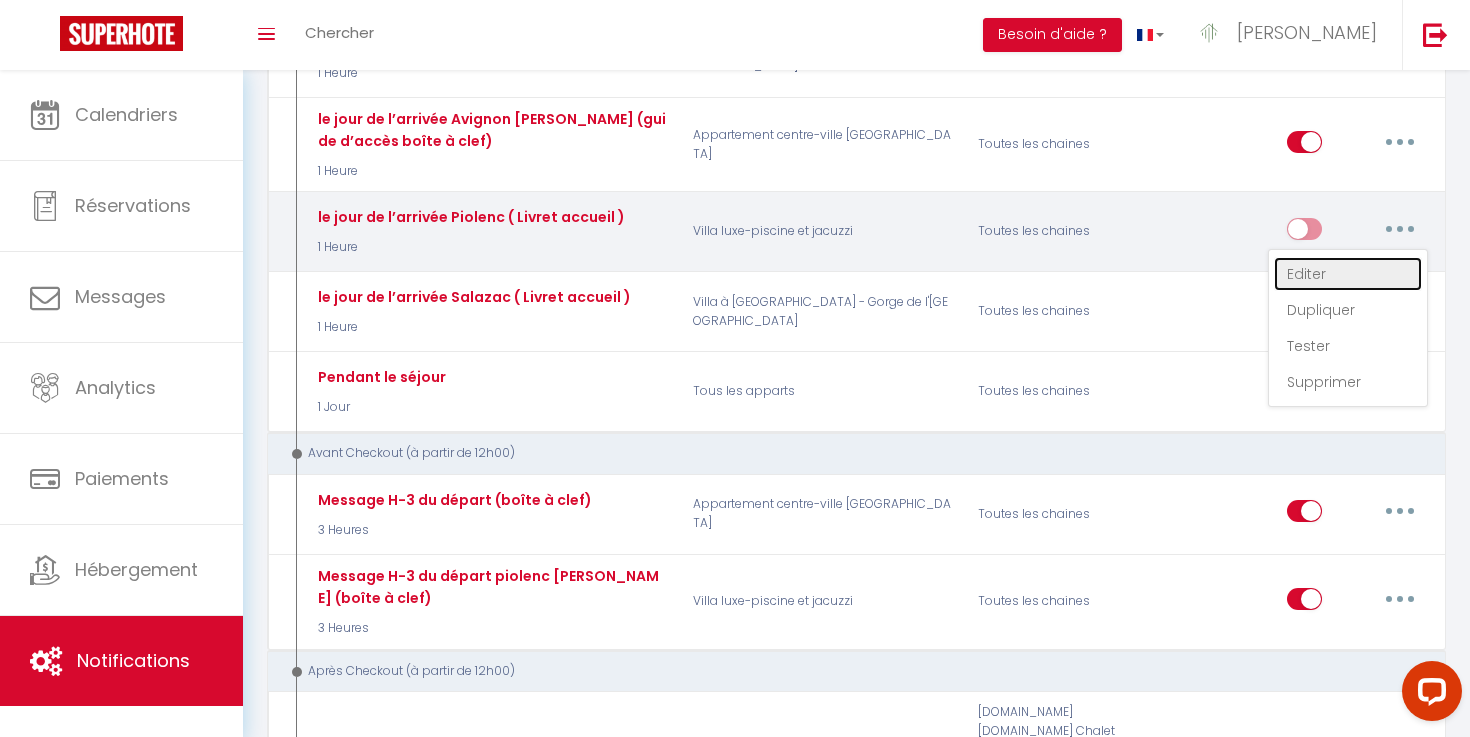 click on "Editer" at bounding box center (1348, 274) 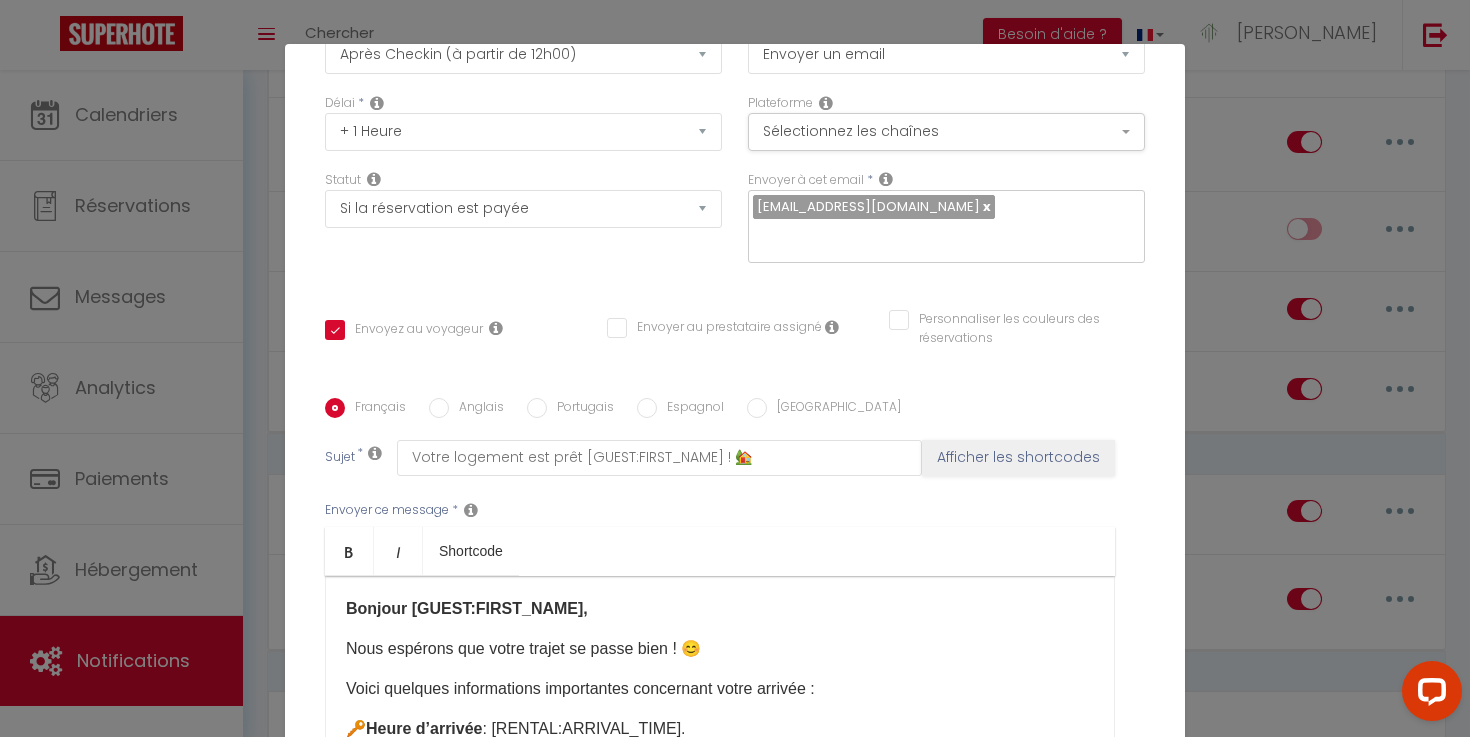 scroll, scrollTop: 356, scrollLeft: 0, axis: vertical 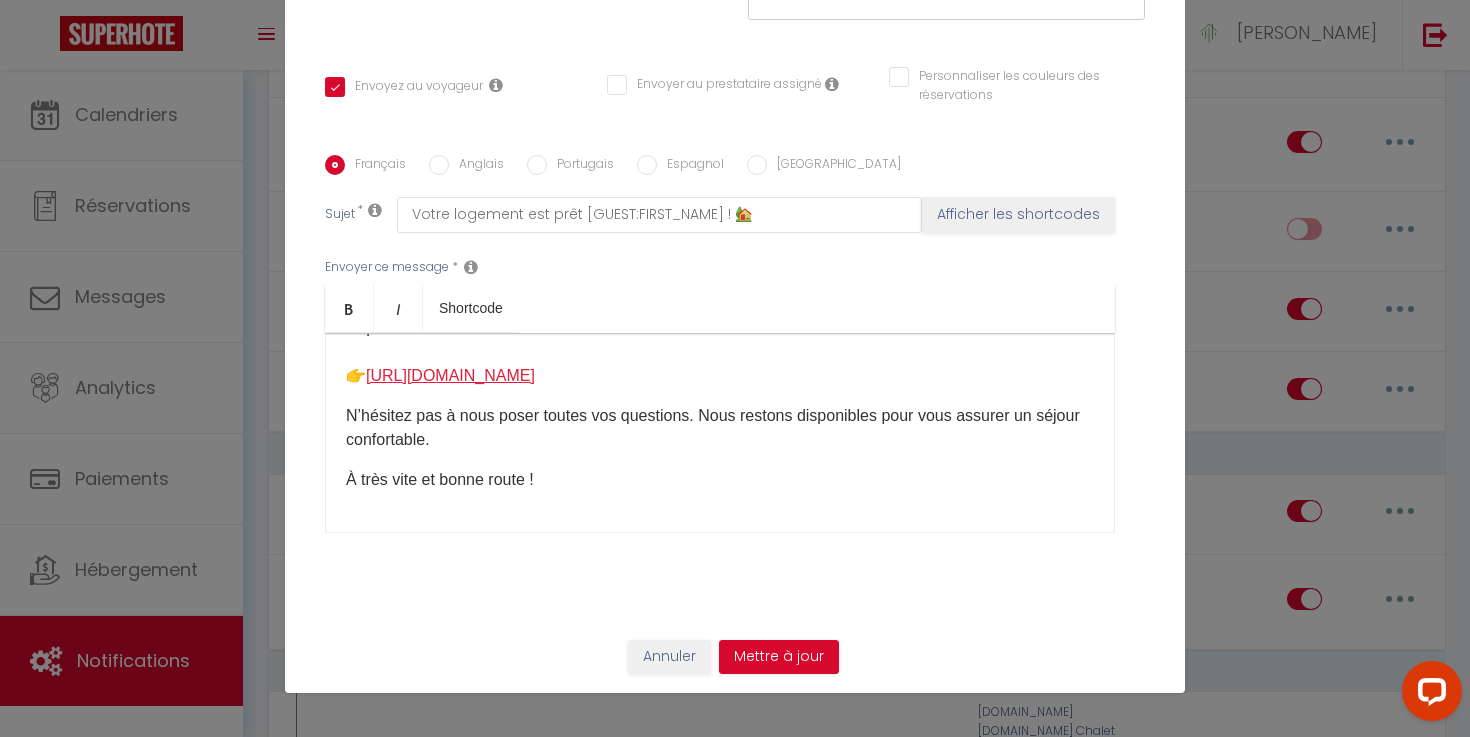 click on "[URL][DOMAIN_NAME]" at bounding box center (450, 375) 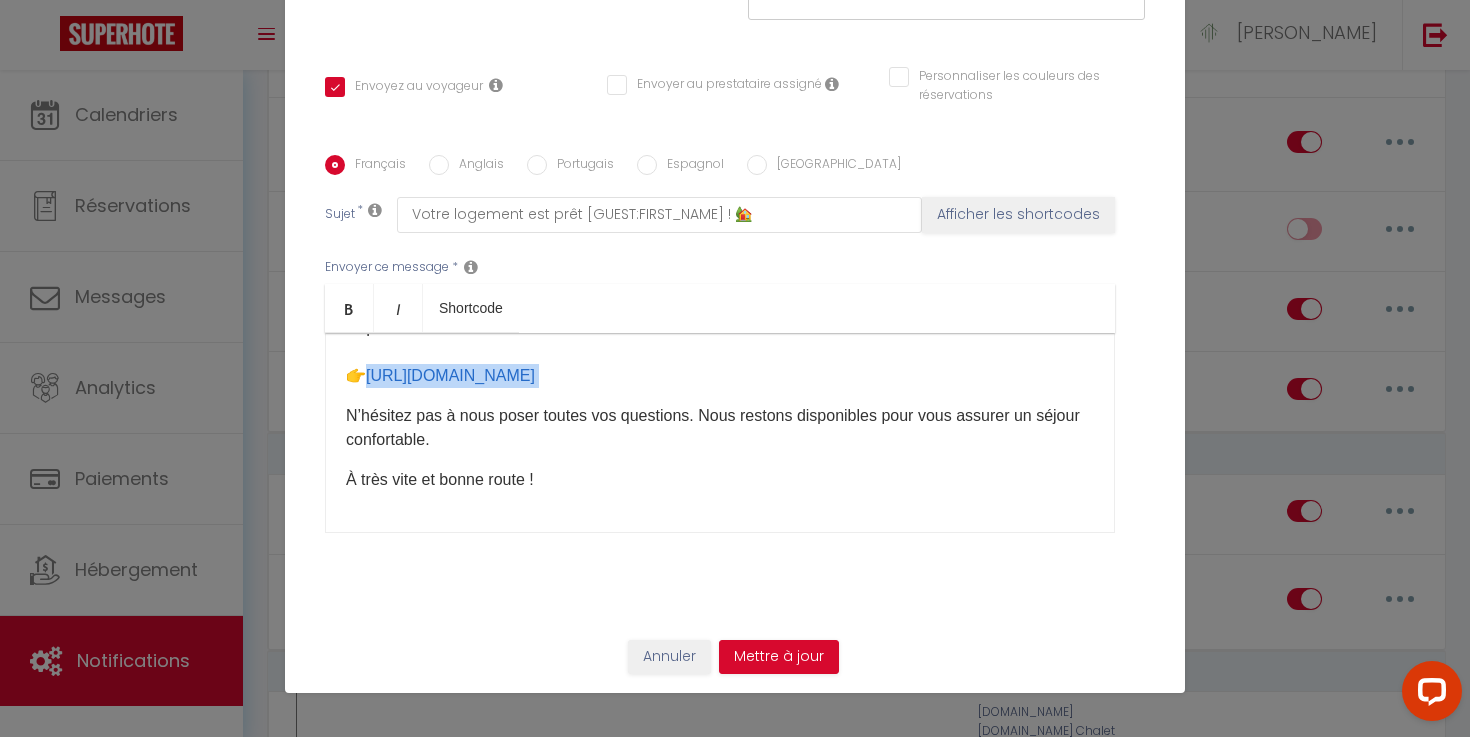 drag, startPoint x: 368, startPoint y: 378, endPoint x: 938, endPoint y: 388, distance: 570.0877 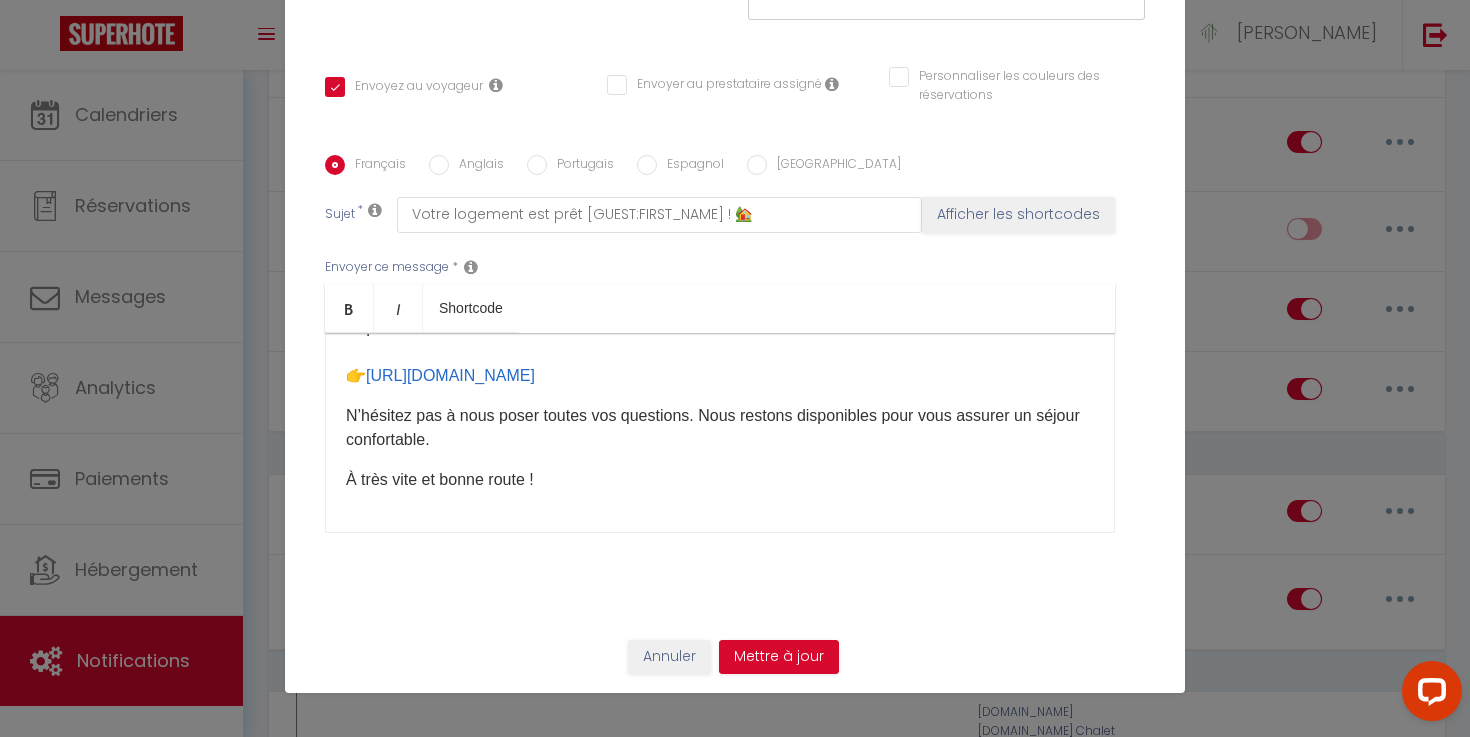click on "Titre   *     le jour de l’arrivée Piolenc ( Livret accueil )   Pour cet hébergement
Sélectionner les hébergements
Tous les apparts
Autres
Appartement centre-ville [GEOGRAPHIC_DATA]
[GEOGRAPHIC_DATA] et jacuzzi
Villa à Salazac - Piscine - Gorge de l'Ardèche
Lorsque cet événement se produit   *      Après la réservation   Avant Checkin (à partir de 12h00)   Après Checkin (à partir de 12h00)   Avant Checkout (à partir de 12h00)   Après Checkout (à partir de 12h00)   Température   Co2   [MEDICAL_DATA] sonore   Après visualisation lien paiement   Après Paiement Lien KO   Après Caution Lien KO   Paiement OK      *" at bounding box center (735, 155) 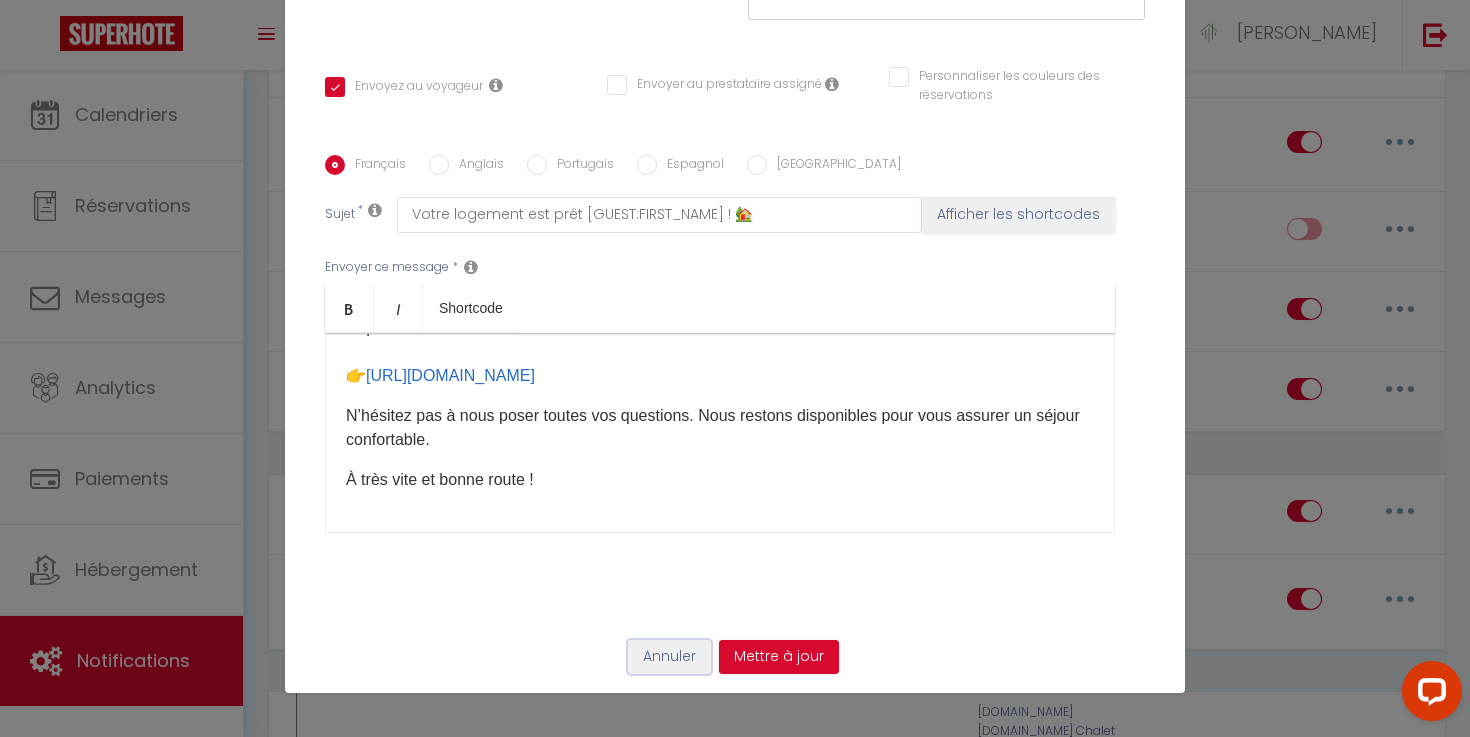 click on "Annuler" at bounding box center (669, 657) 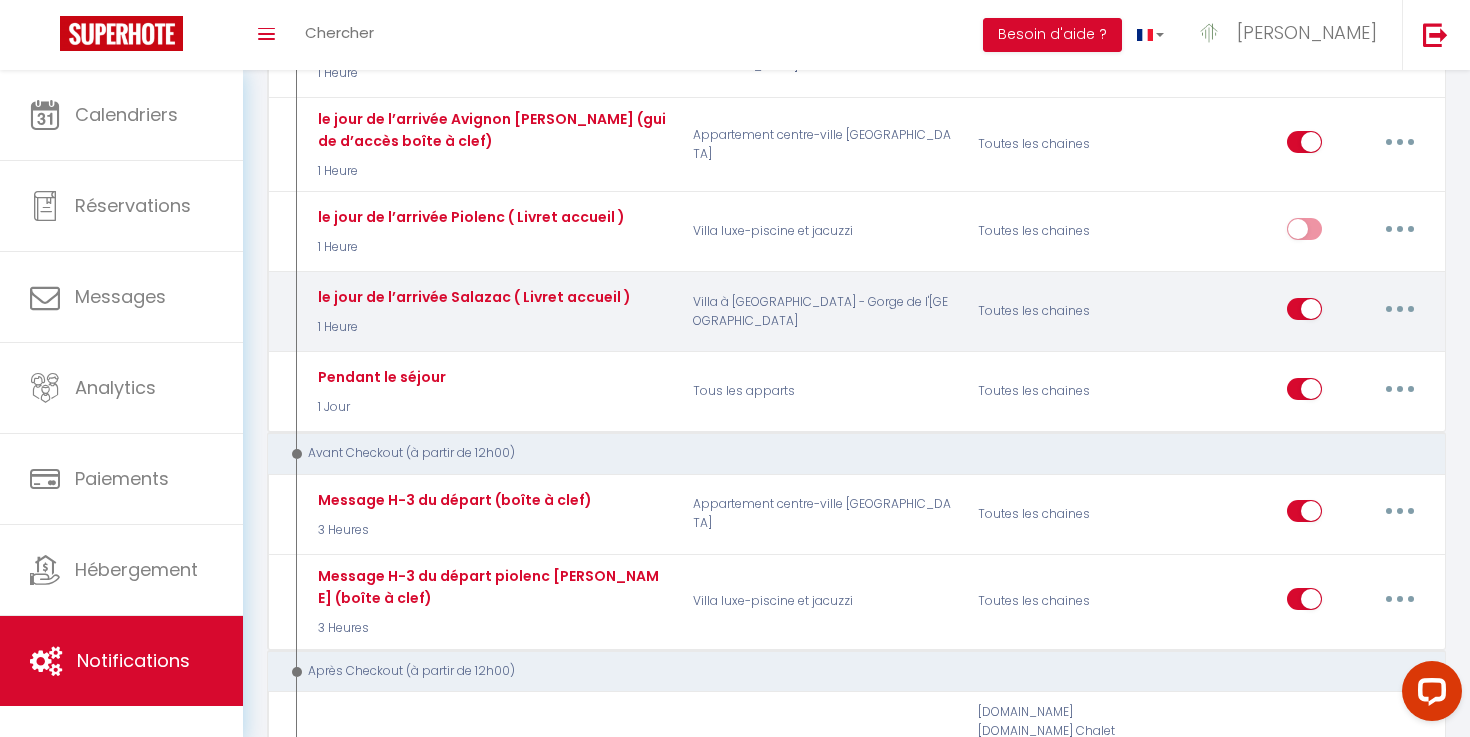 click at bounding box center [1400, 309] 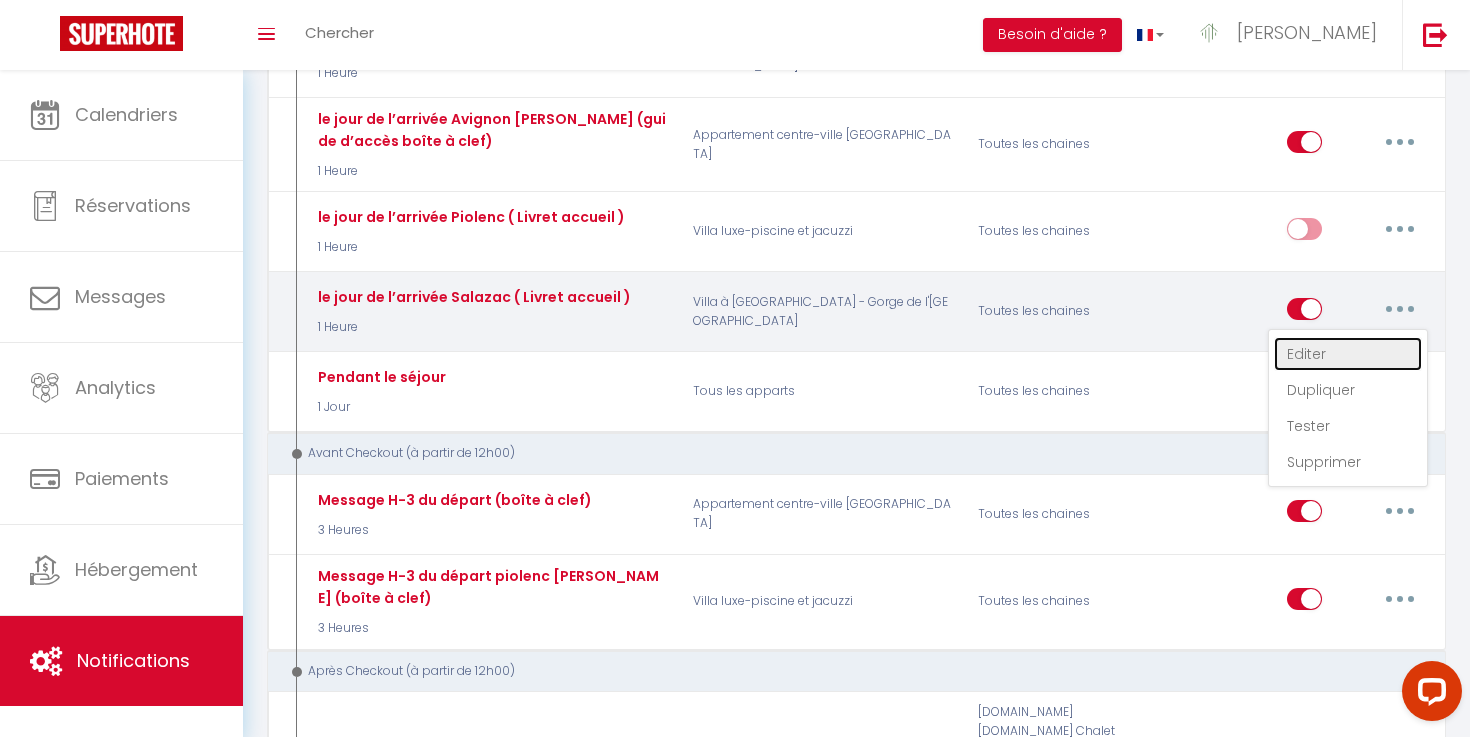 click on "Editer" at bounding box center (1348, 354) 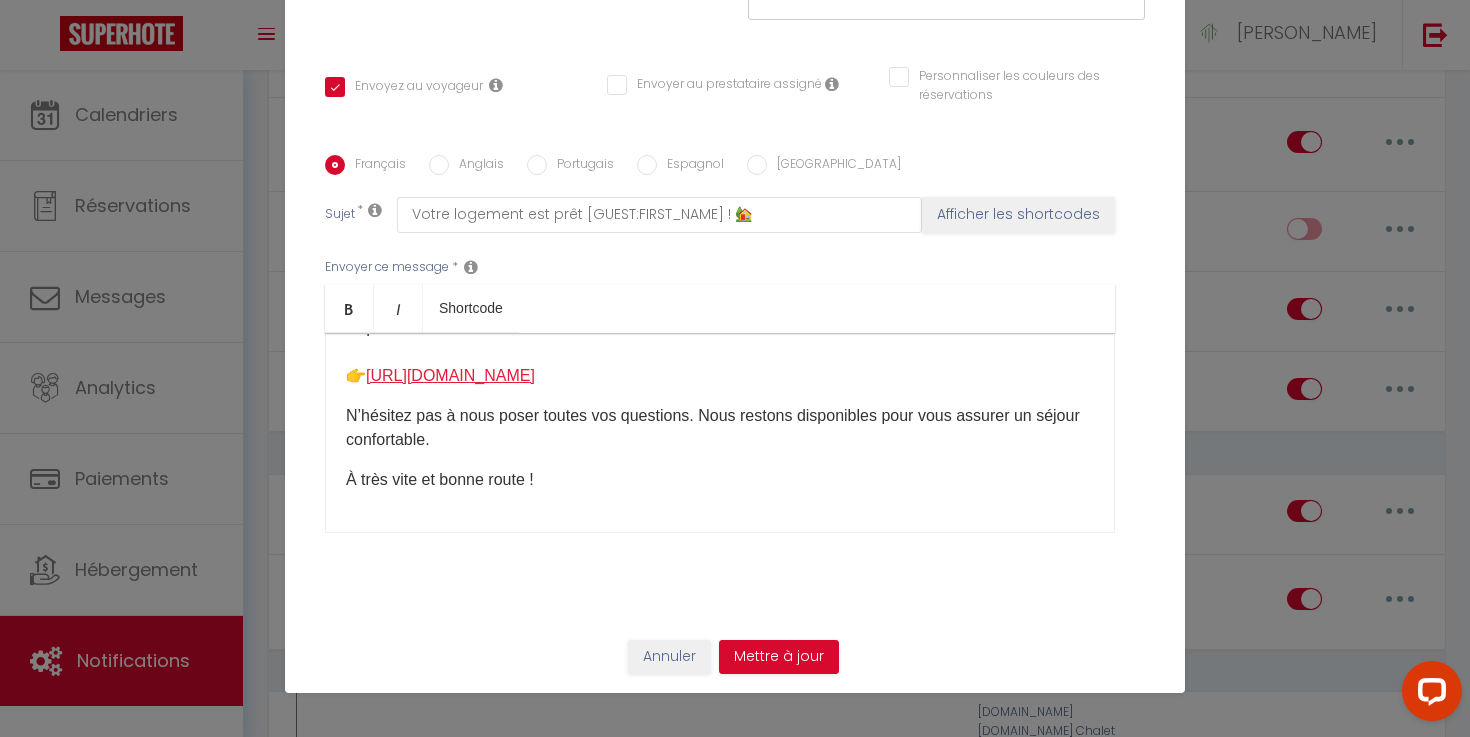 drag, startPoint x: 1057, startPoint y: 367, endPoint x: 366, endPoint y: 374, distance: 691.03546 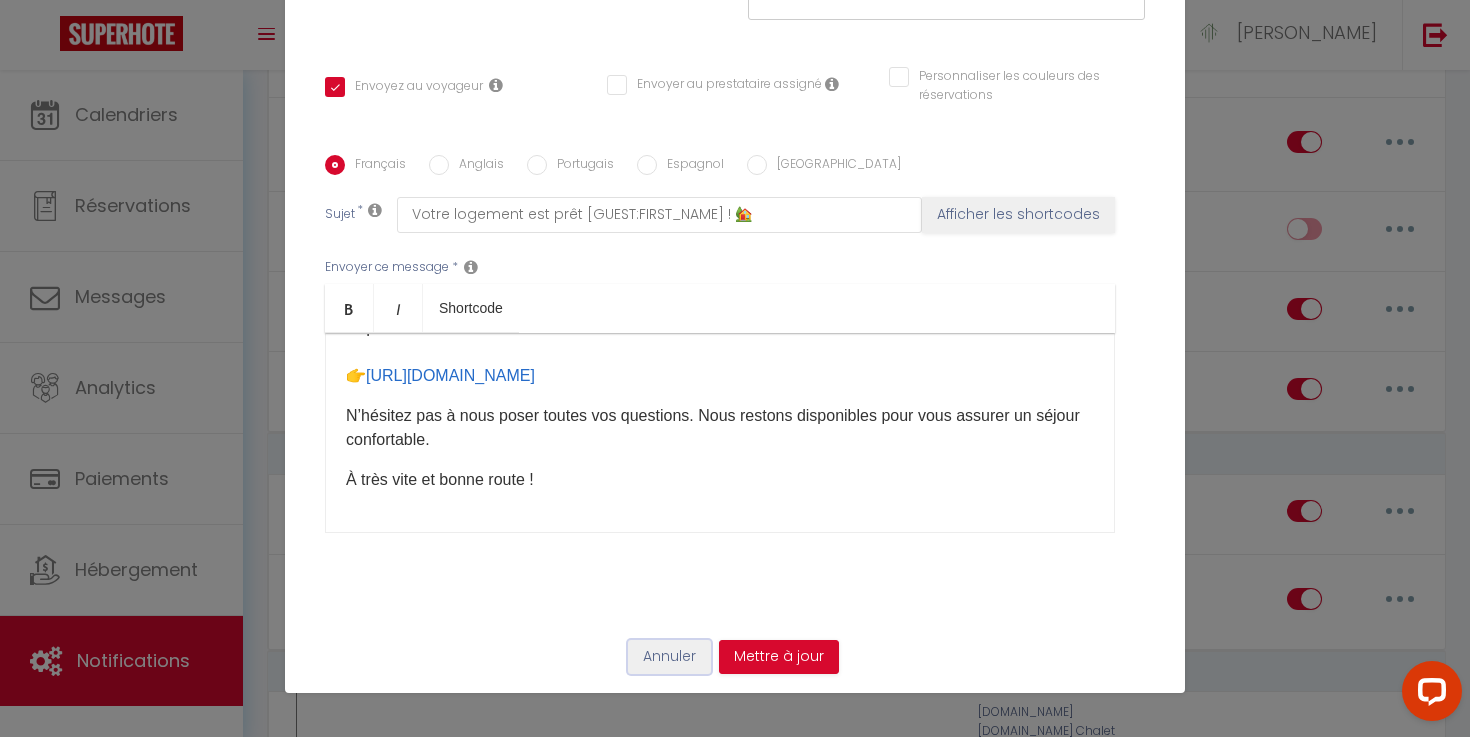 click on "Annuler" at bounding box center (669, 657) 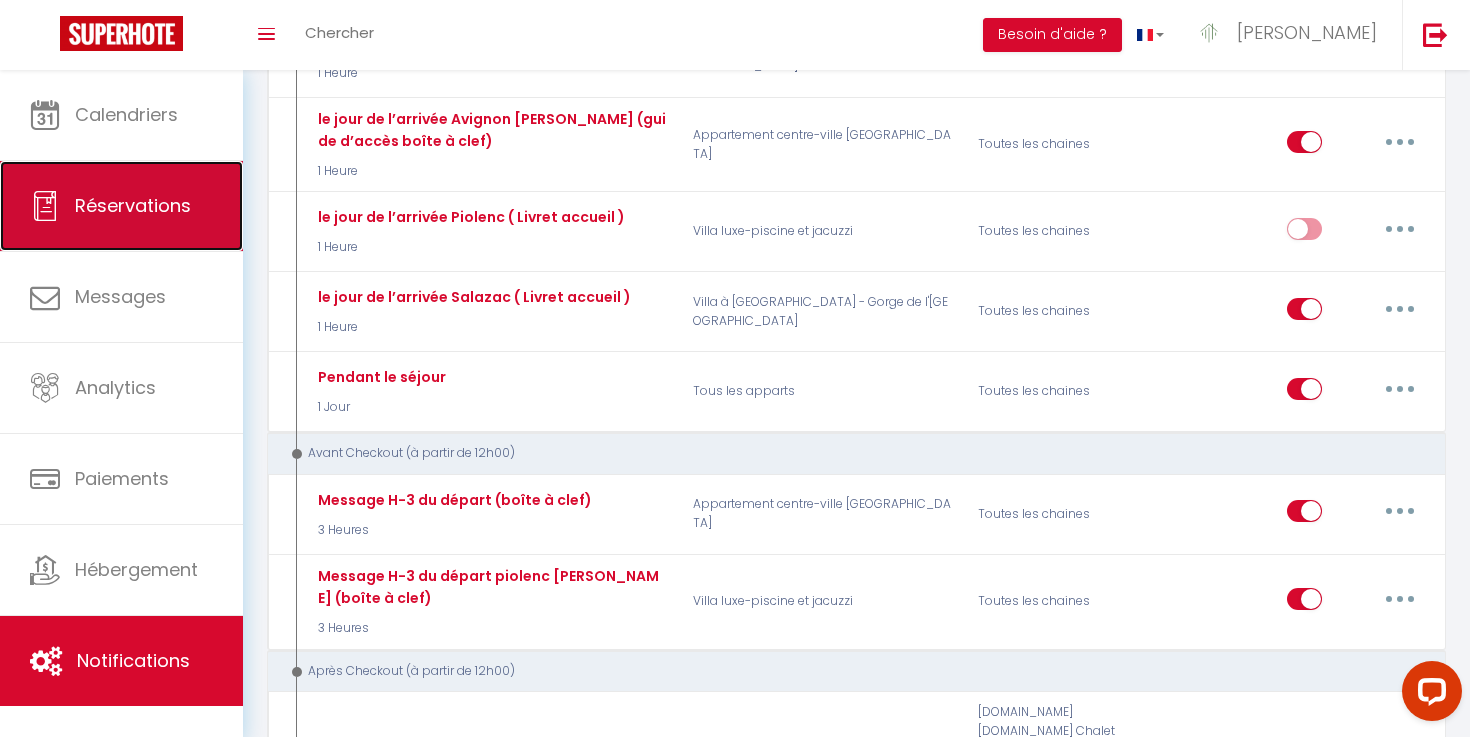 click on "Réservations" at bounding box center (121, 206) 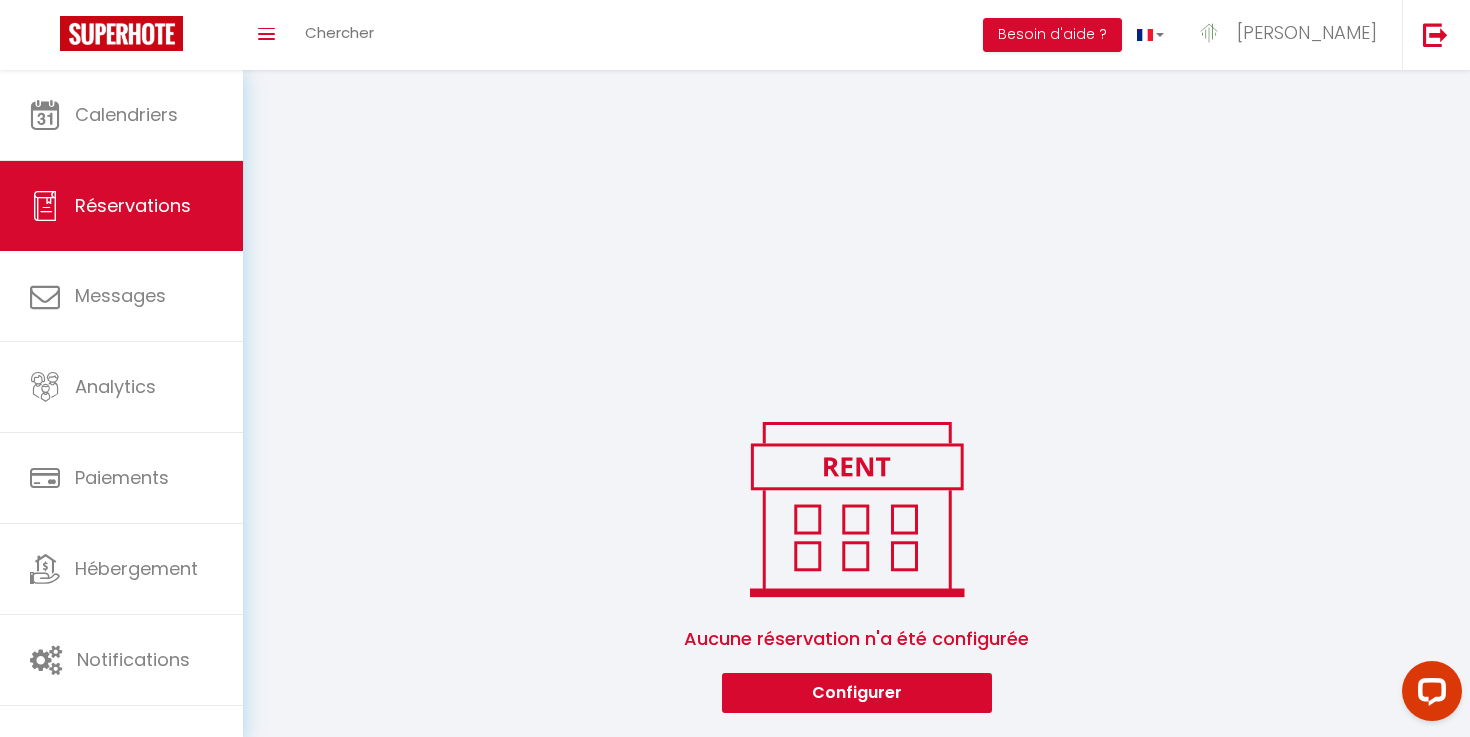 scroll, scrollTop: 404, scrollLeft: 0, axis: vertical 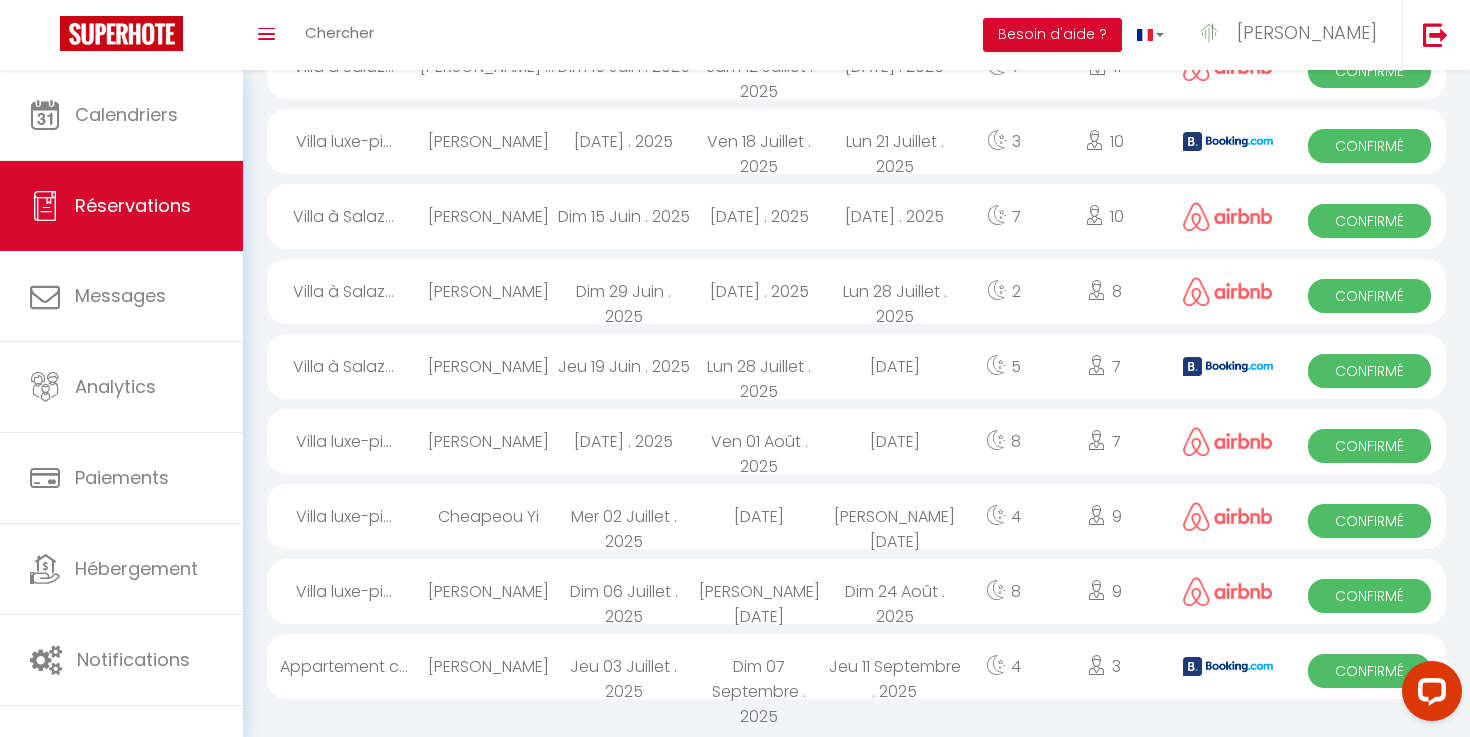 click on "[PERSON_NAME]" at bounding box center [488, 216] 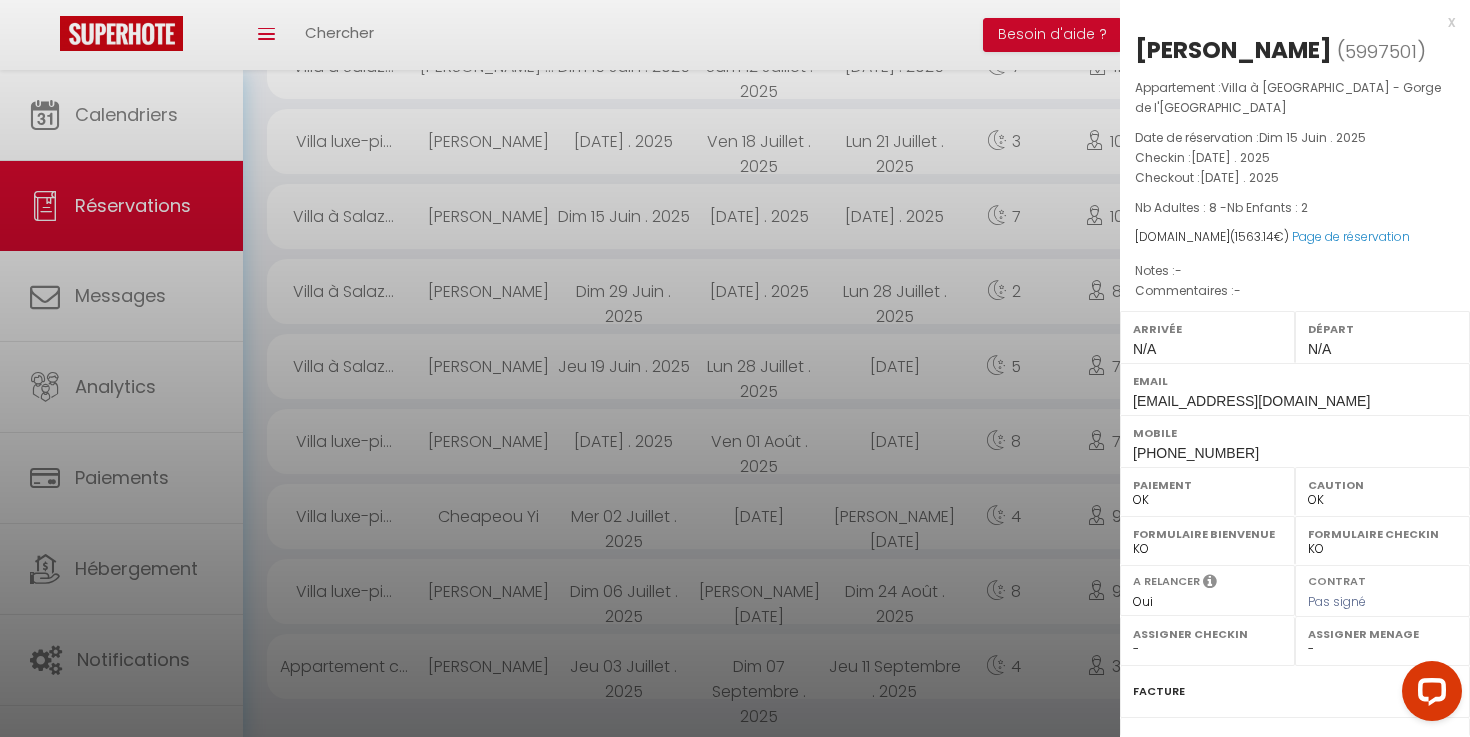 click on "5997501" at bounding box center [1381, 51] 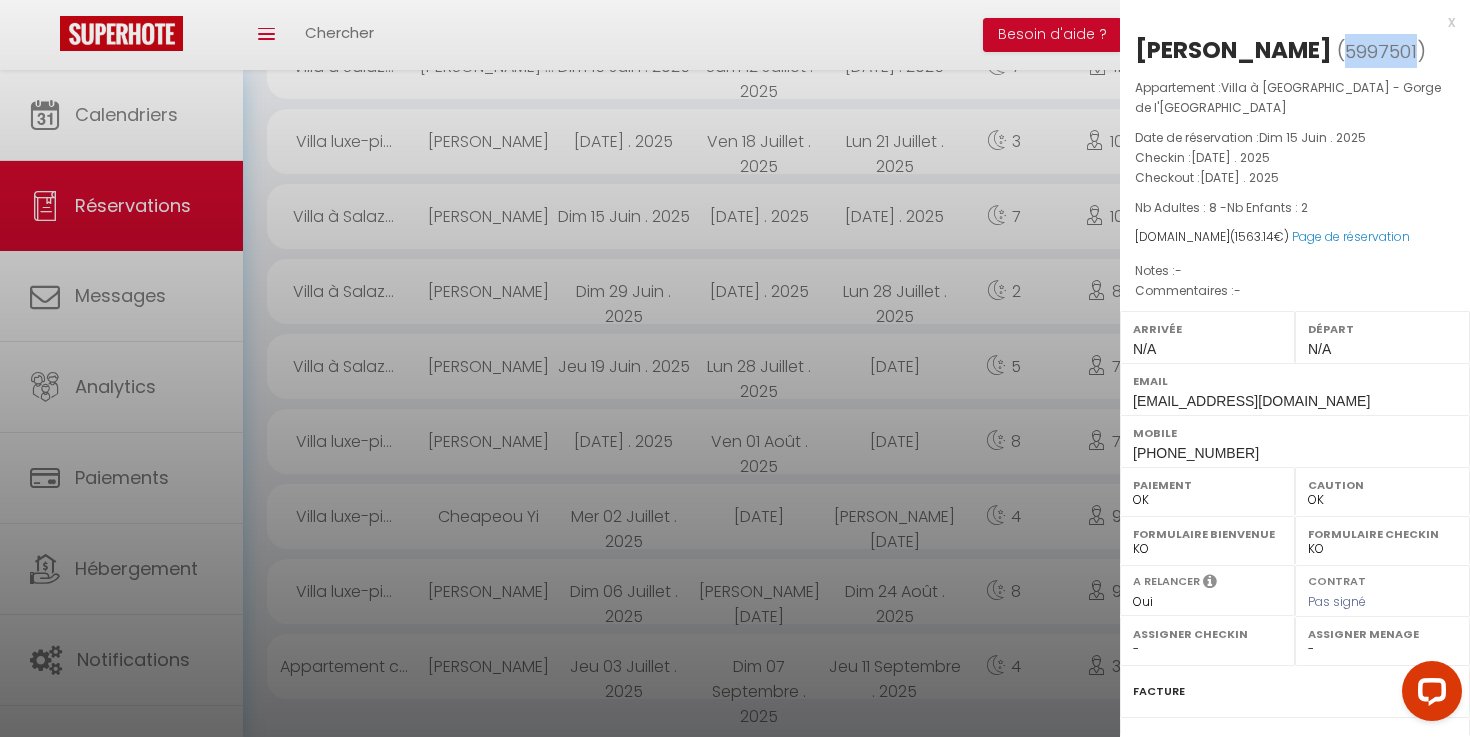 click on "5997501" at bounding box center [1381, 51] 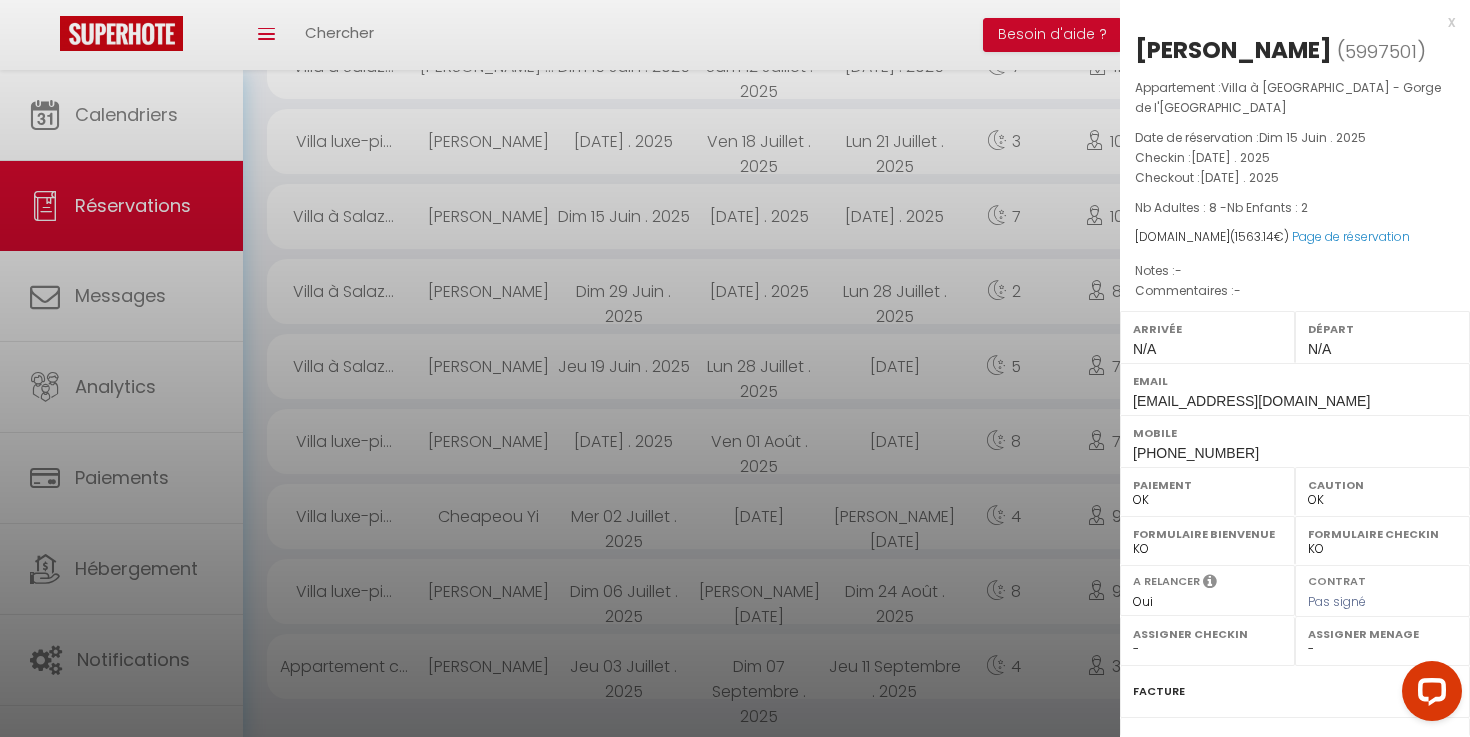 click at bounding box center [735, 368] 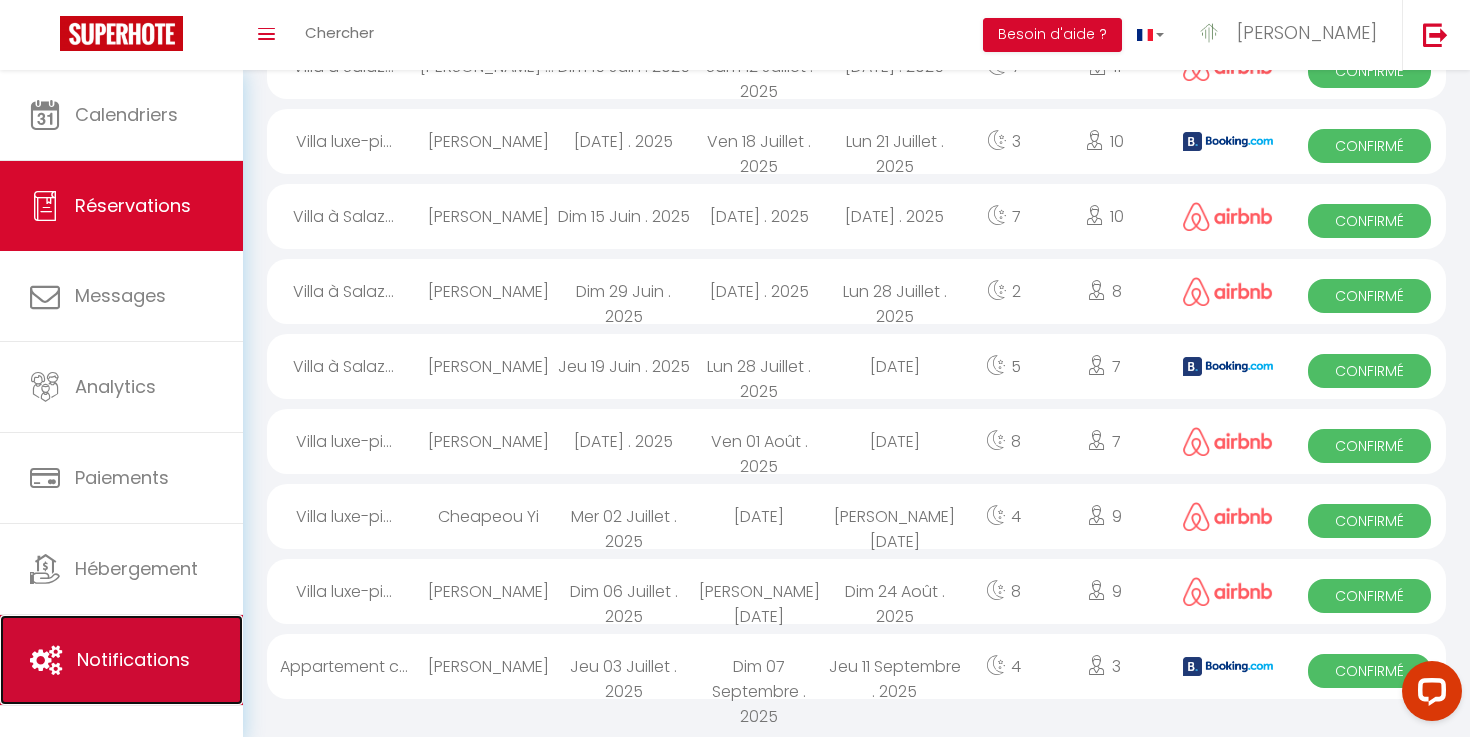 click on "Notifications" at bounding box center [121, 660] 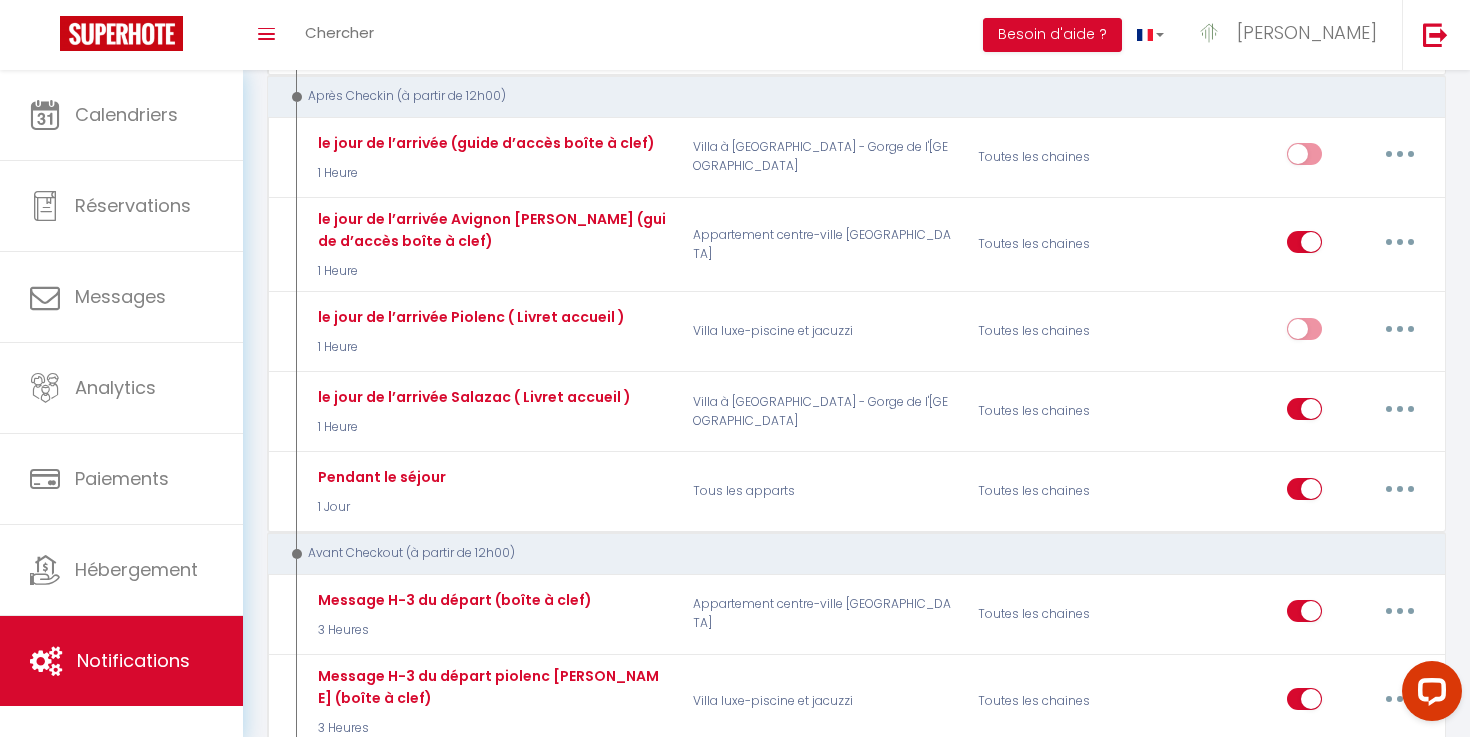 scroll, scrollTop: 668, scrollLeft: 0, axis: vertical 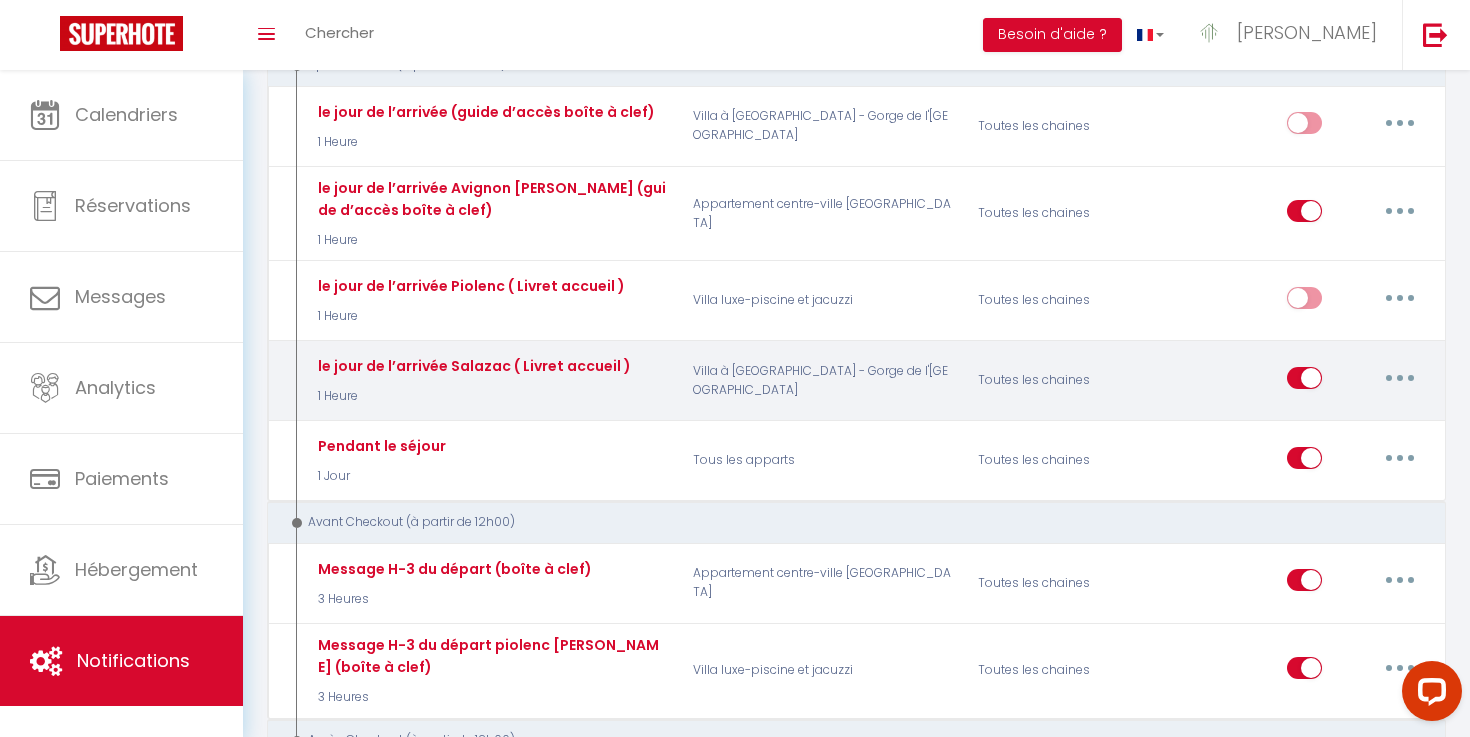 click at bounding box center [1400, 378] 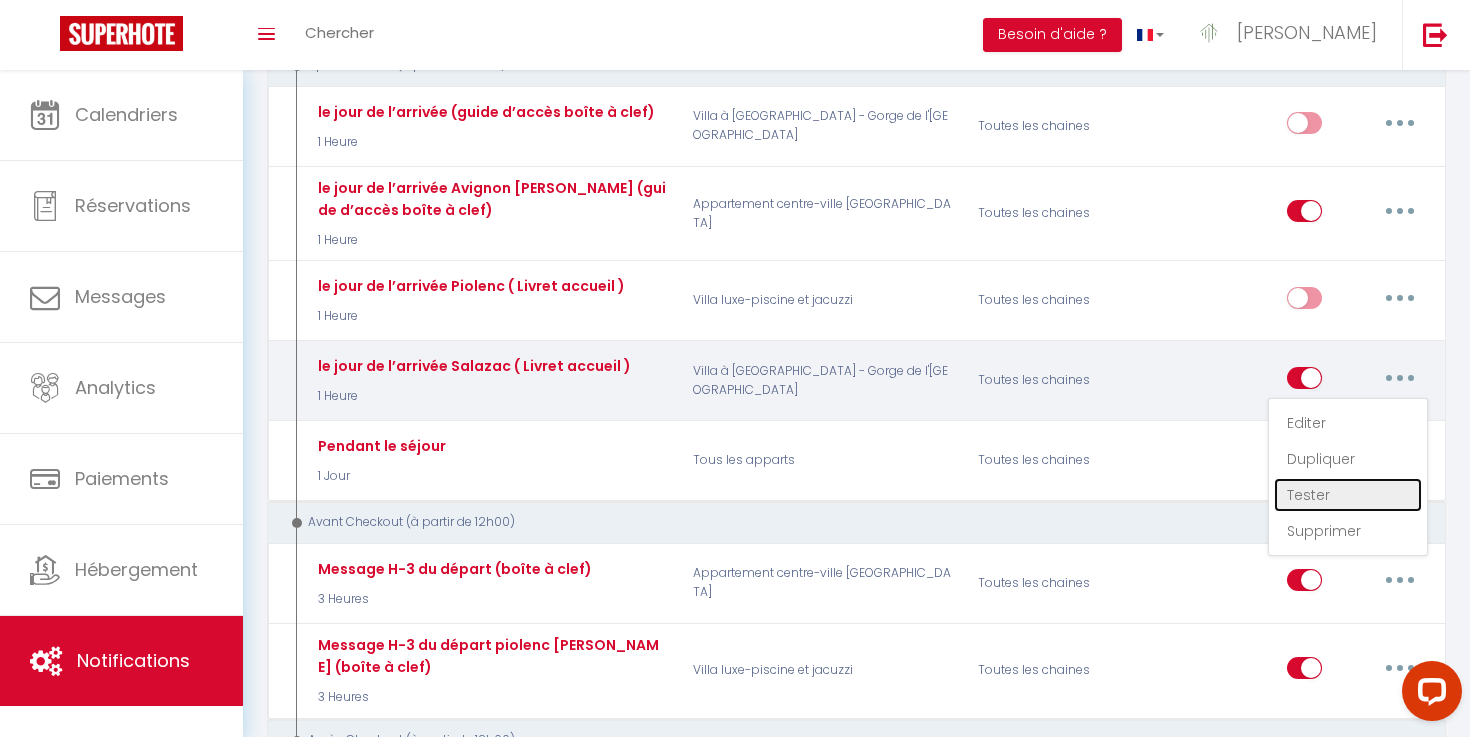 click on "Tester" at bounding box center [1348, 495] 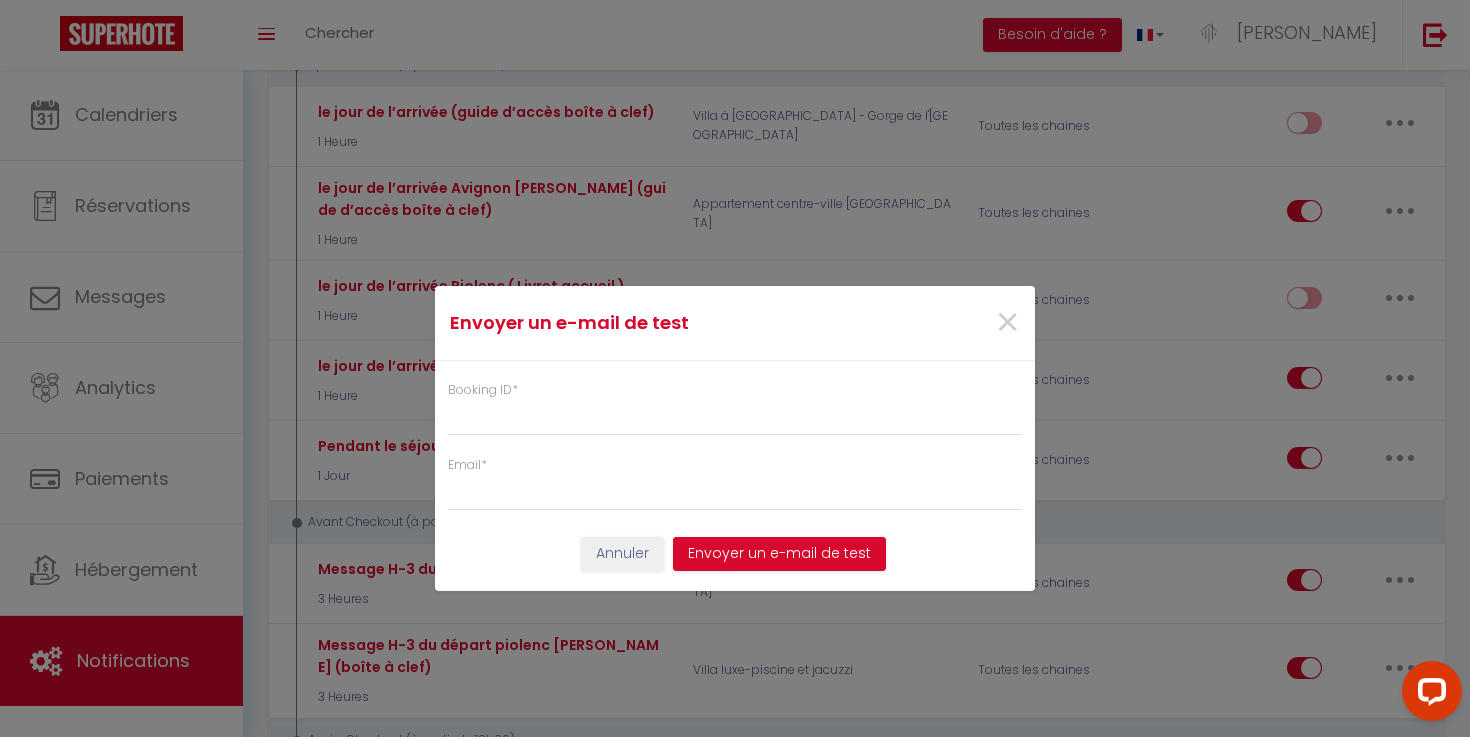 click on "Booking ID
*" at bounding box center [735, 408] 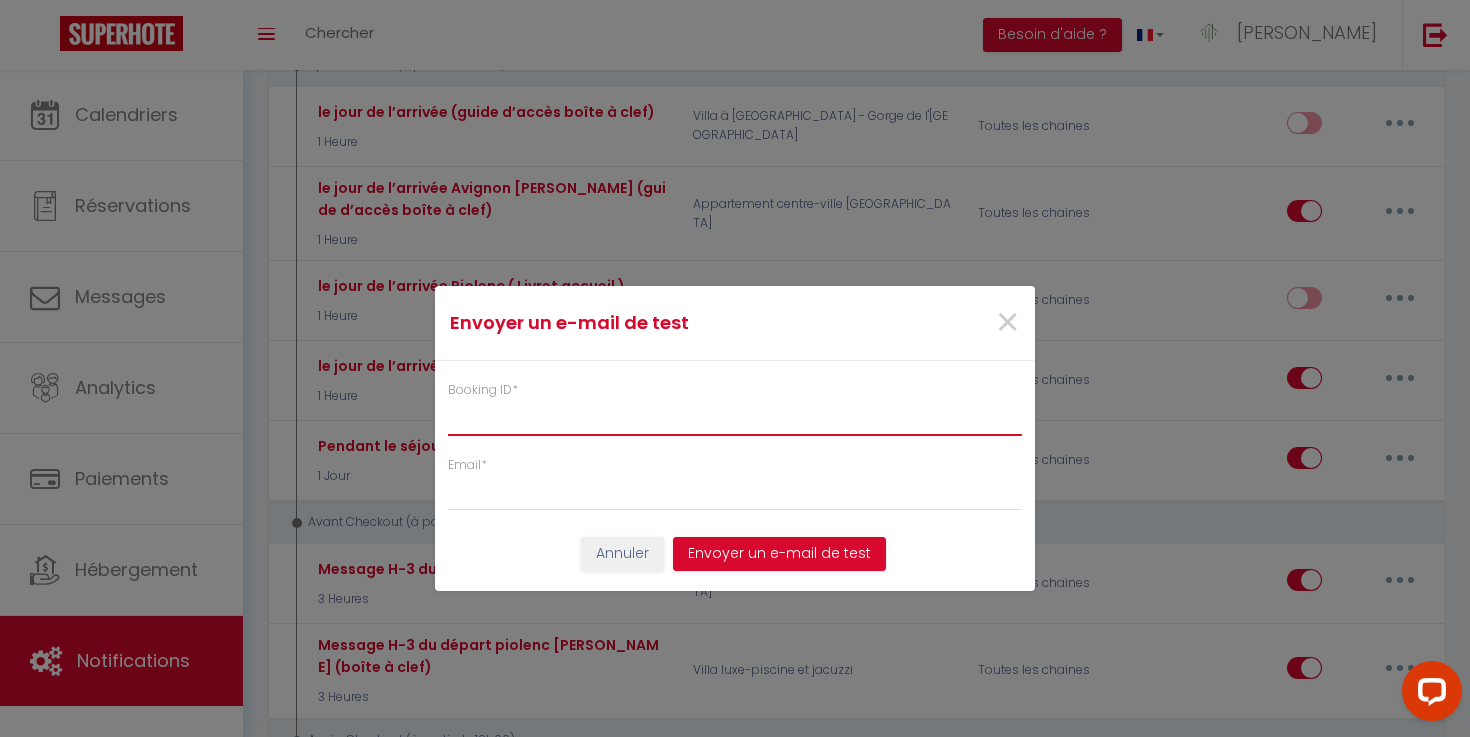 click on "Booking ID
*" at bounding box center [735, 418] 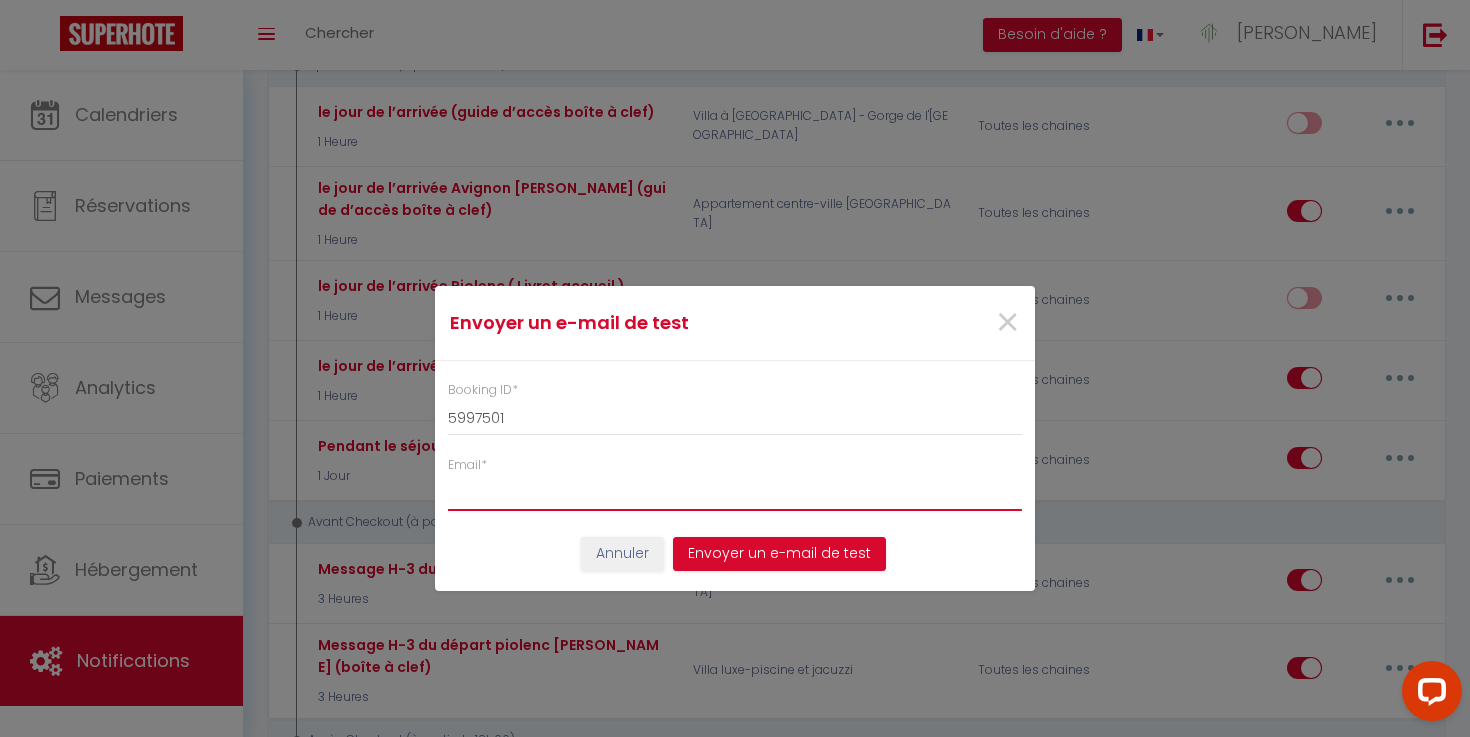 click on "Email
*" at bounding box center [735, 493] 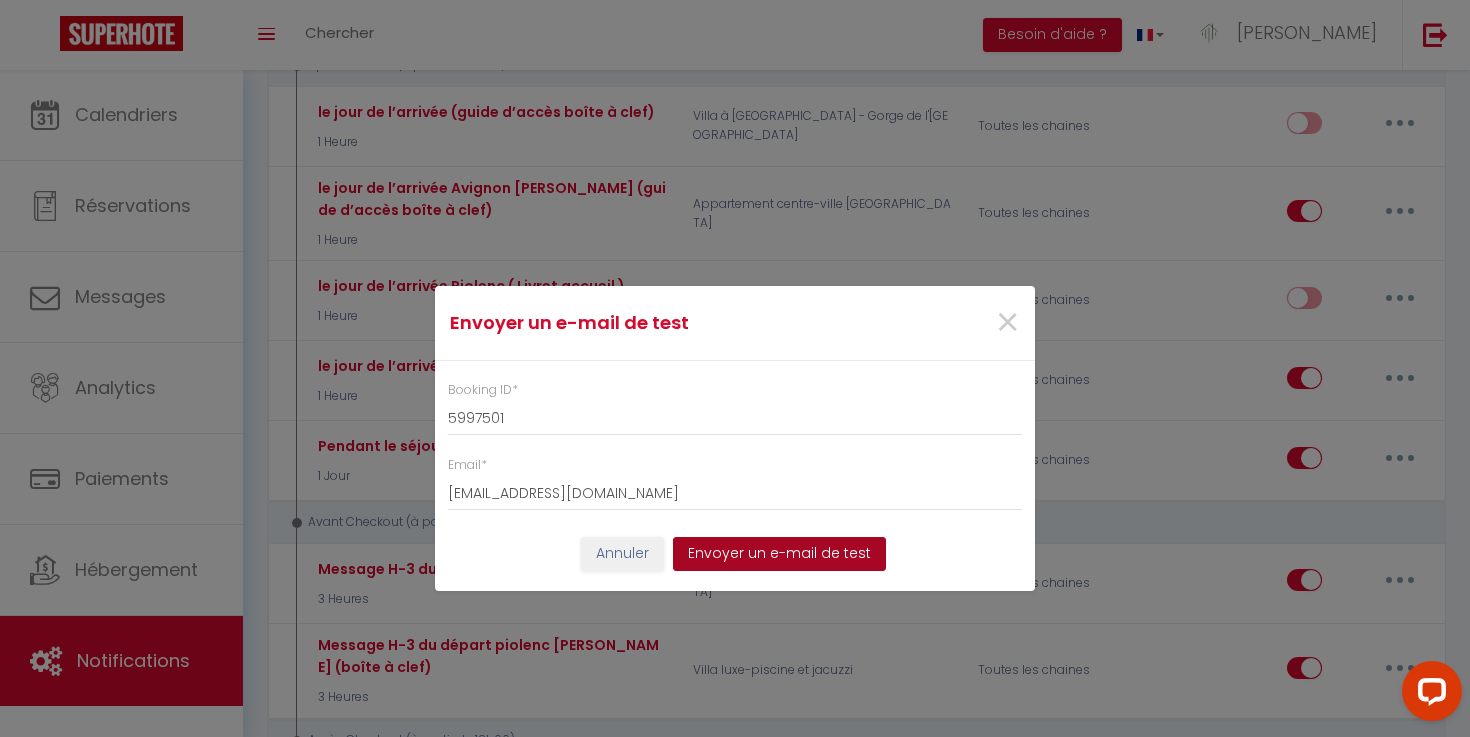click on "Envoyer un e-mail de test" at bounding box center [779, 554] 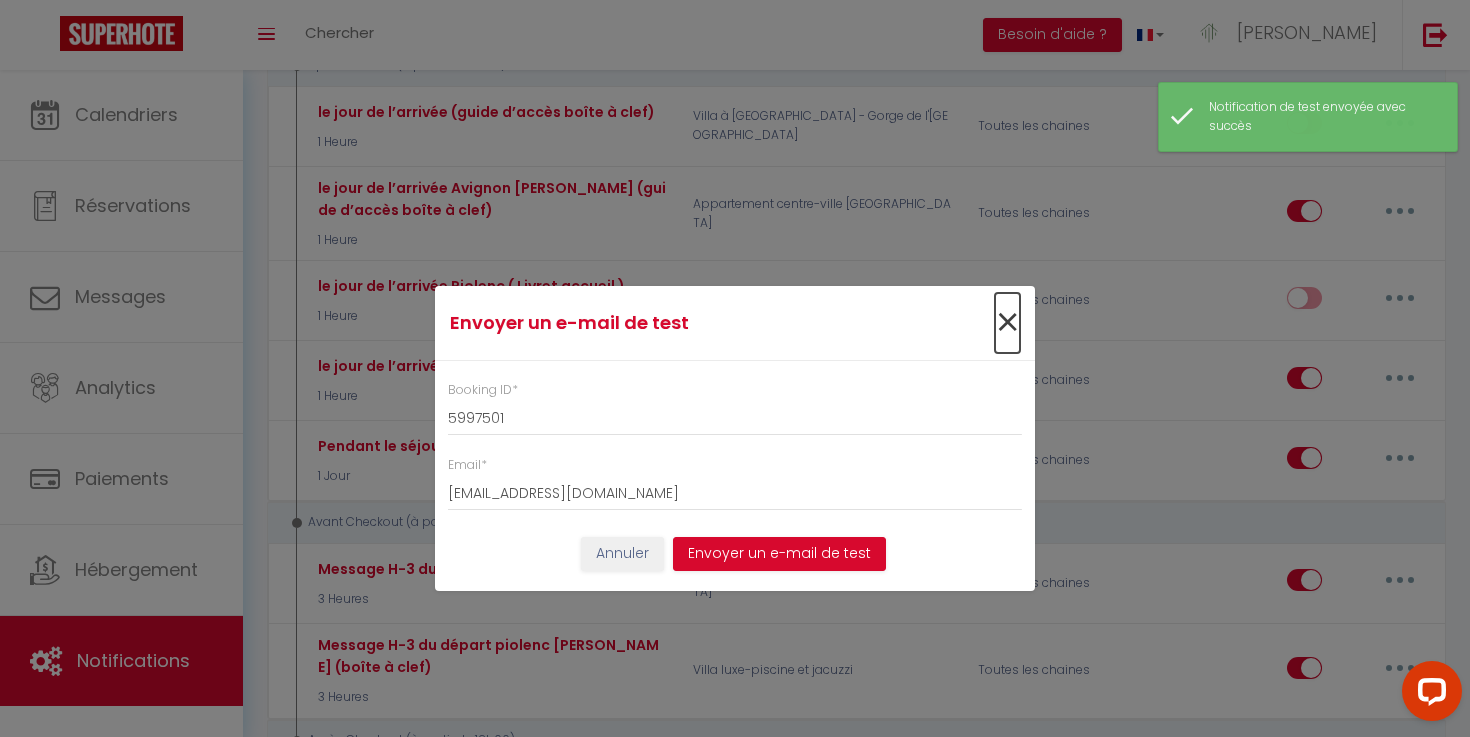 click on "×" at bounding box center (1007, 323) 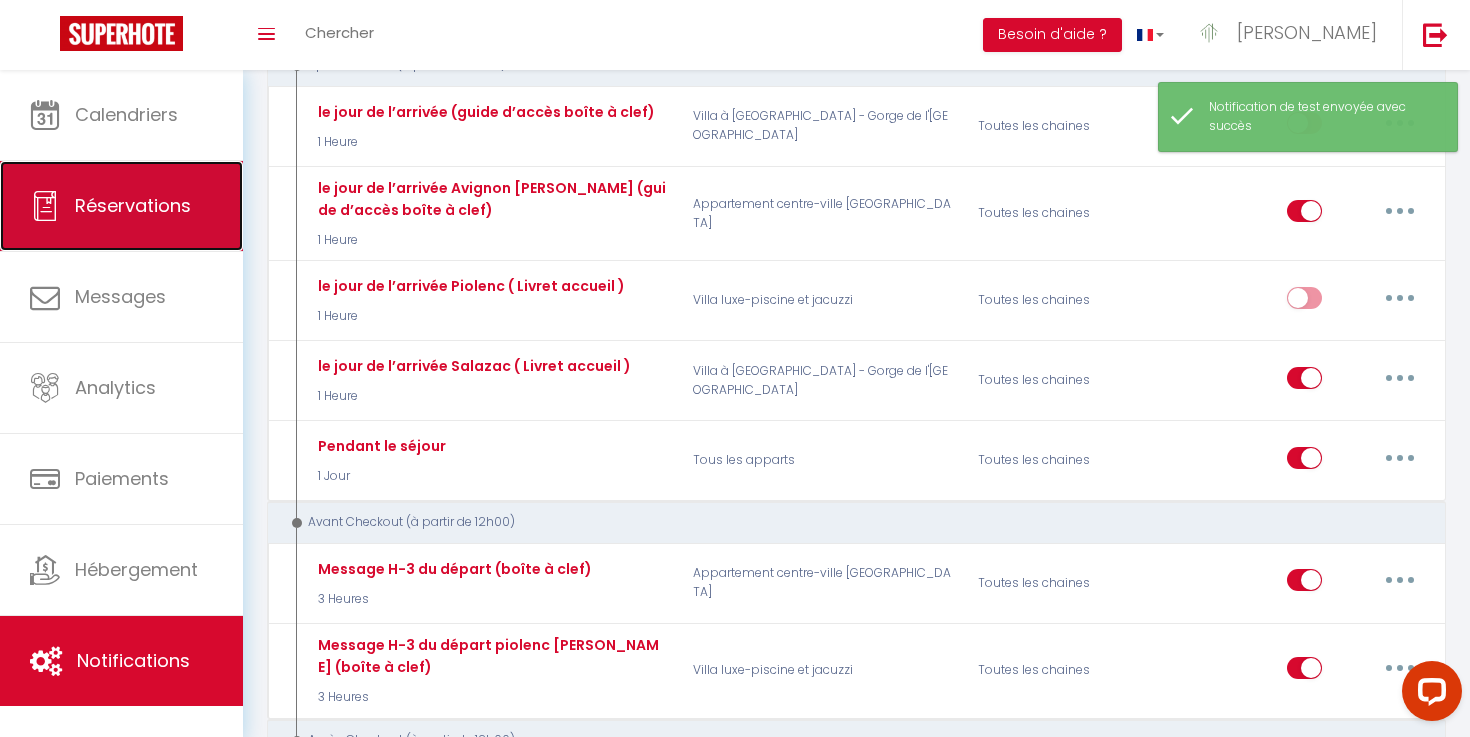click on "Réservations" at bounding box center [121, 206] 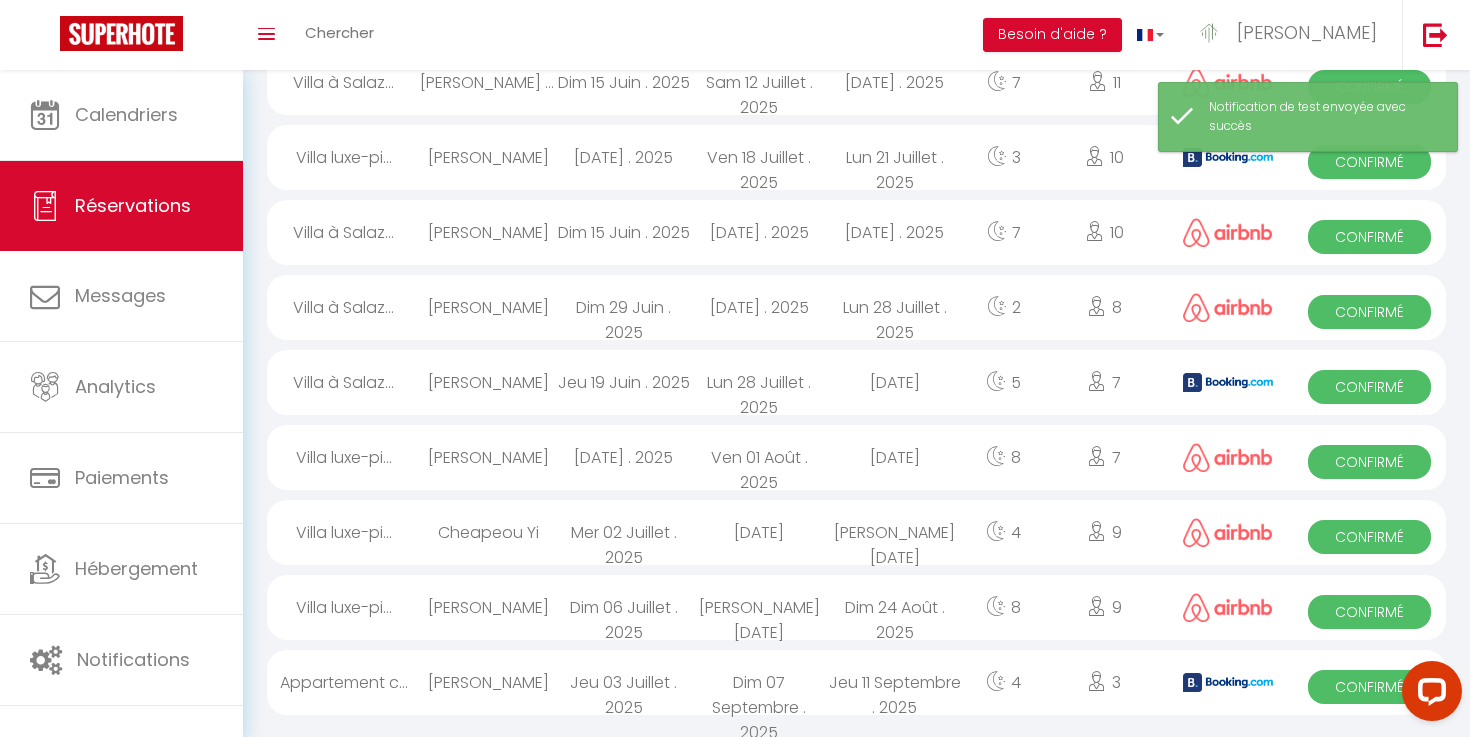 scroll, scrollTop: 404, scrollLeft: 0, axis: vertical 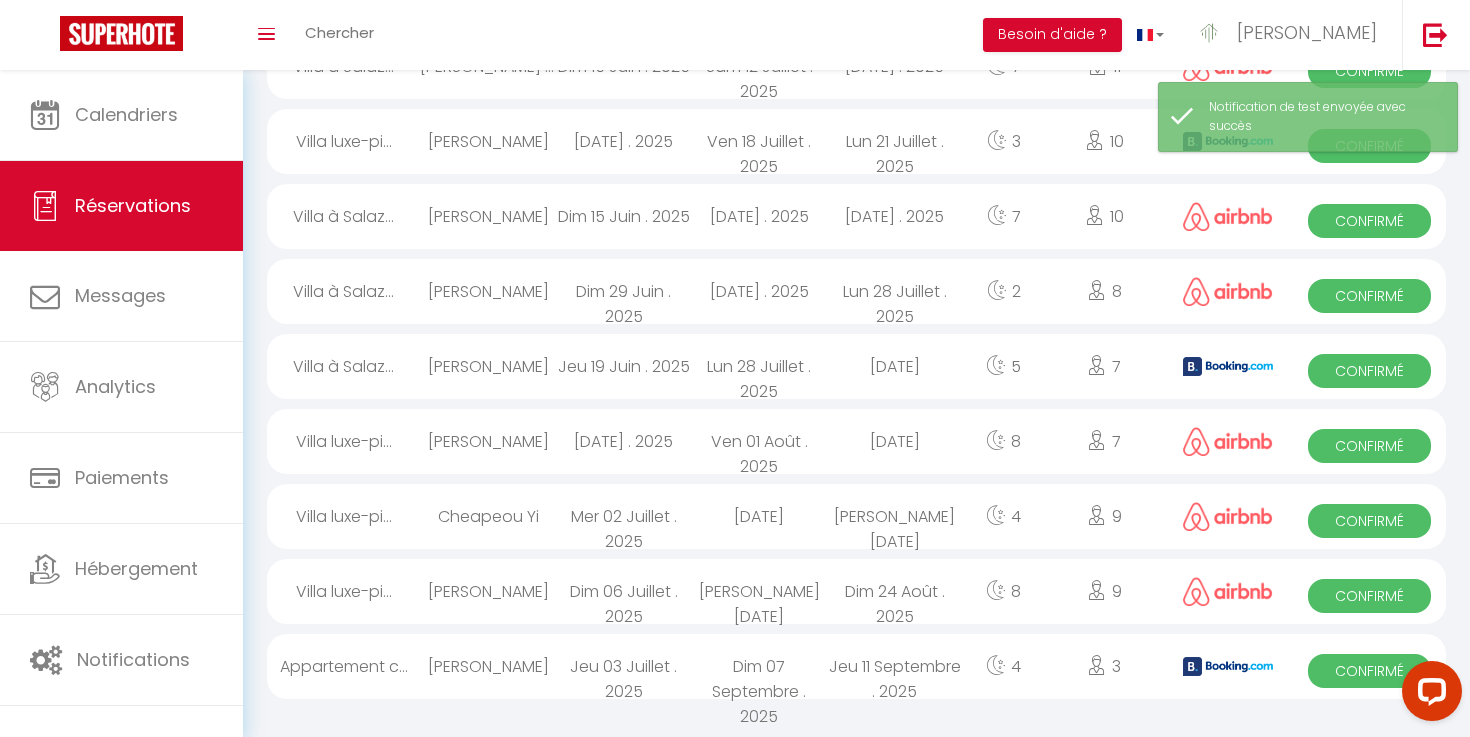click on "[PERSON_NAME]" at bounding box center (488, 141) 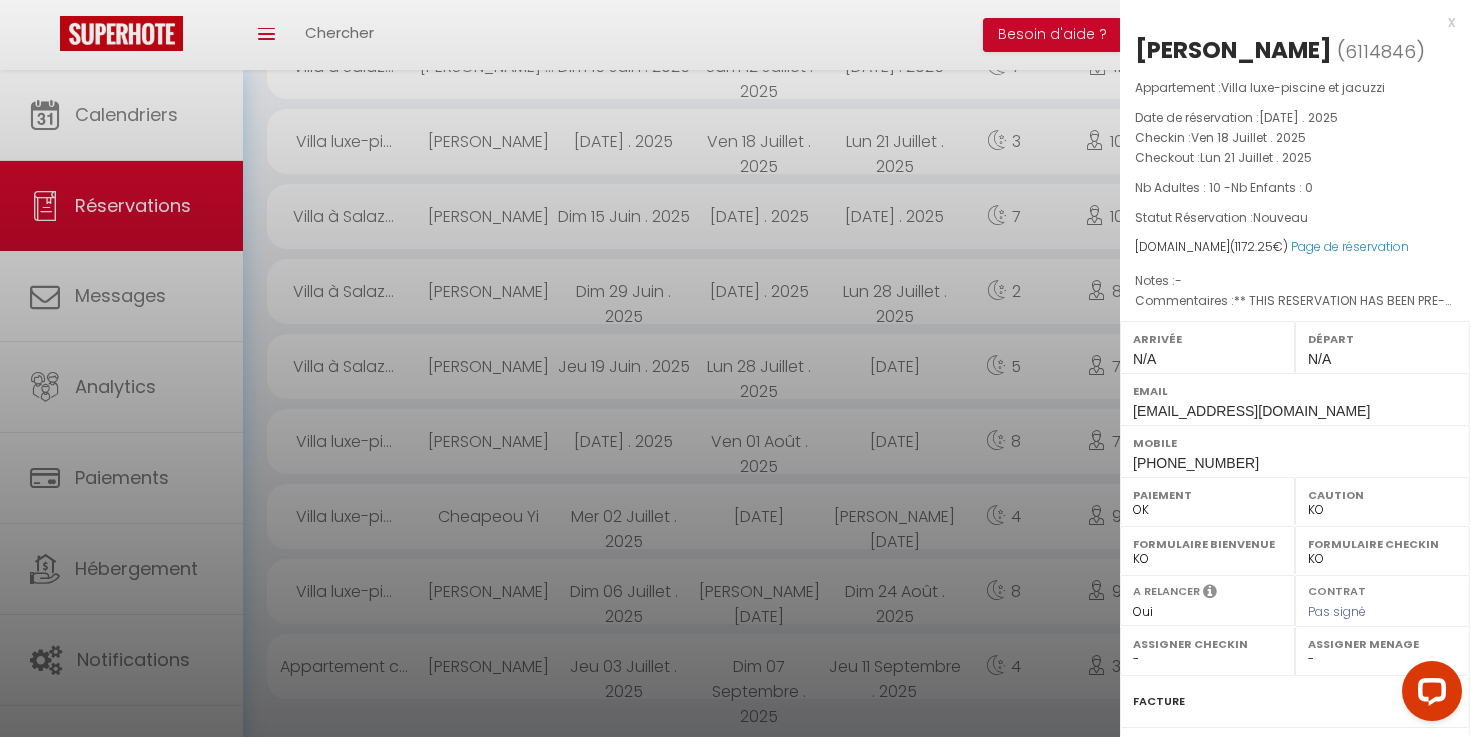 click on "6114846" at bounding box center (1380, 51) 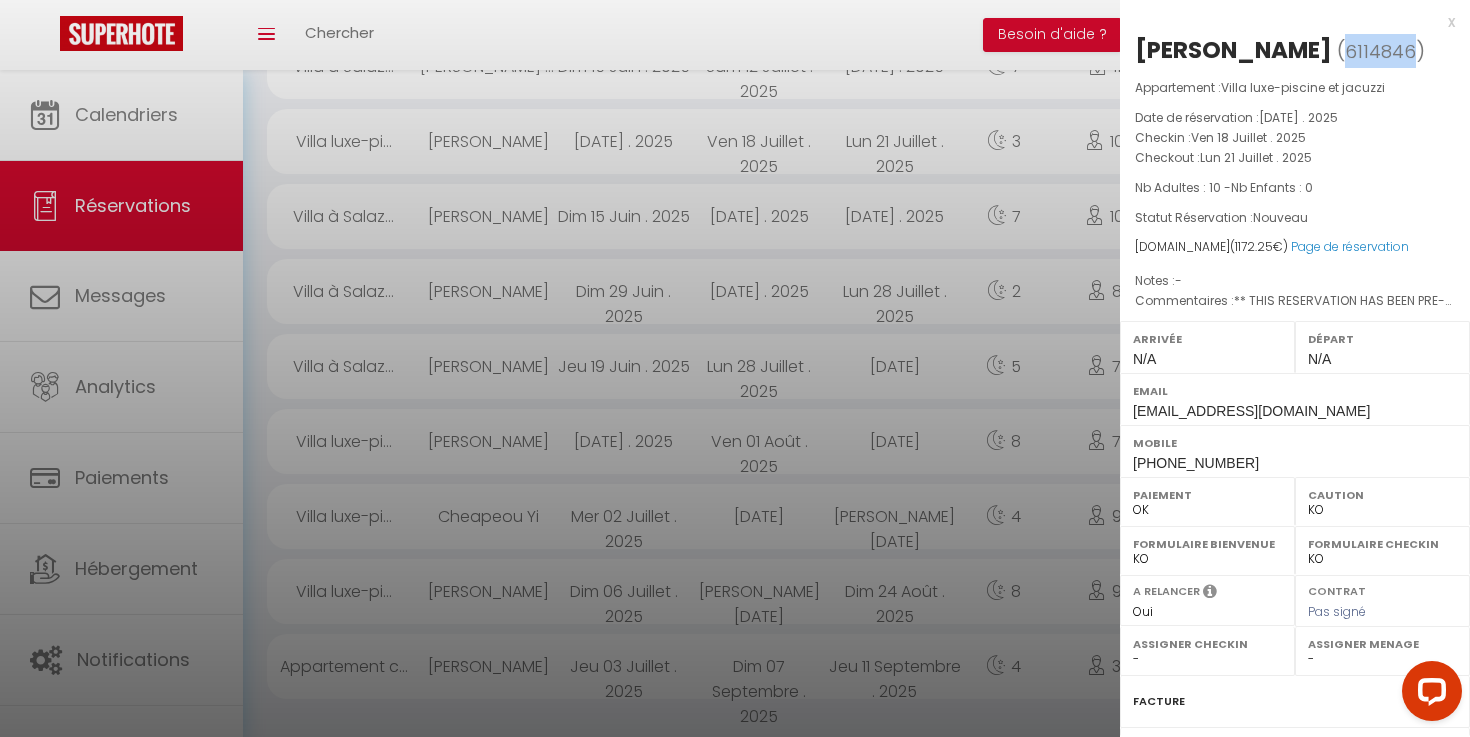 click on "6114846" at bounding box center (1380, 51) 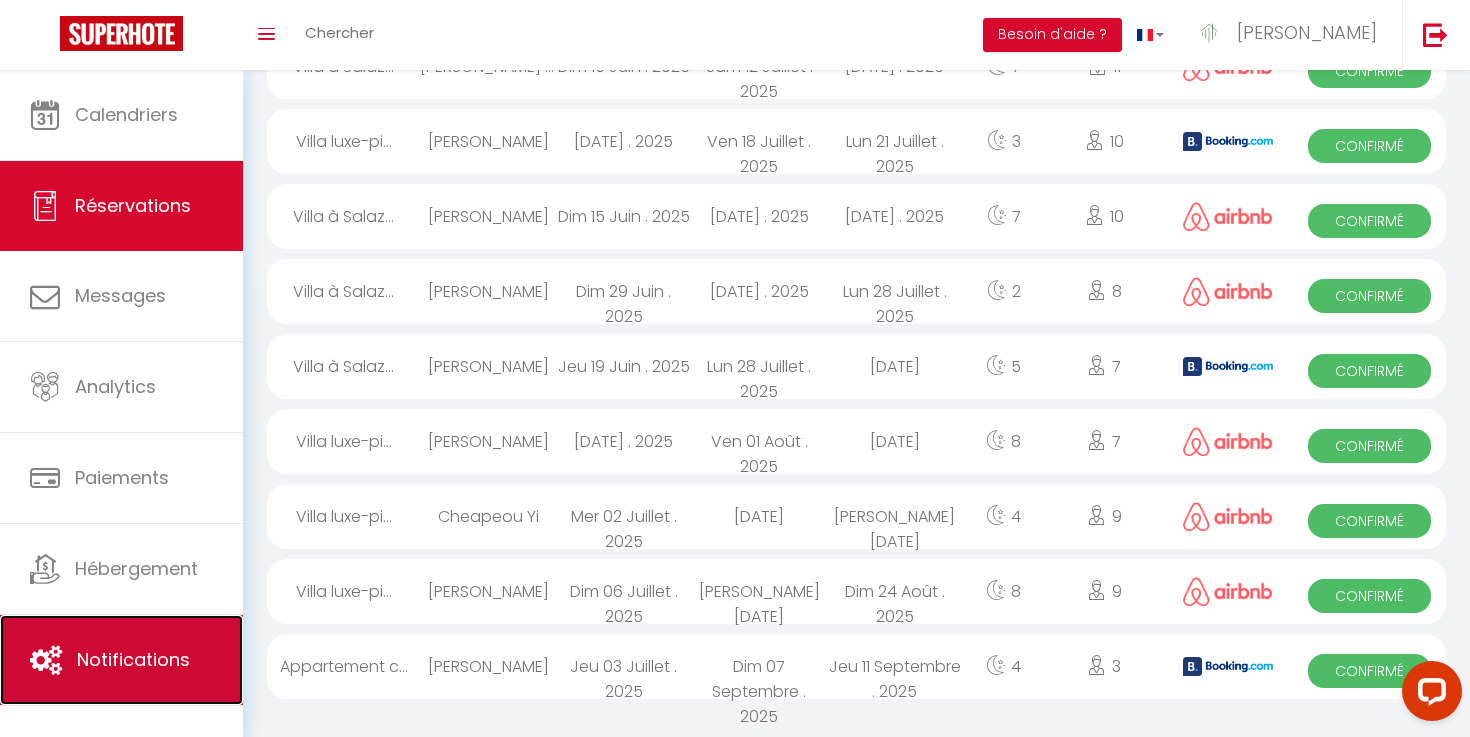 click on "Notifications" at bounding box center [121, 660] 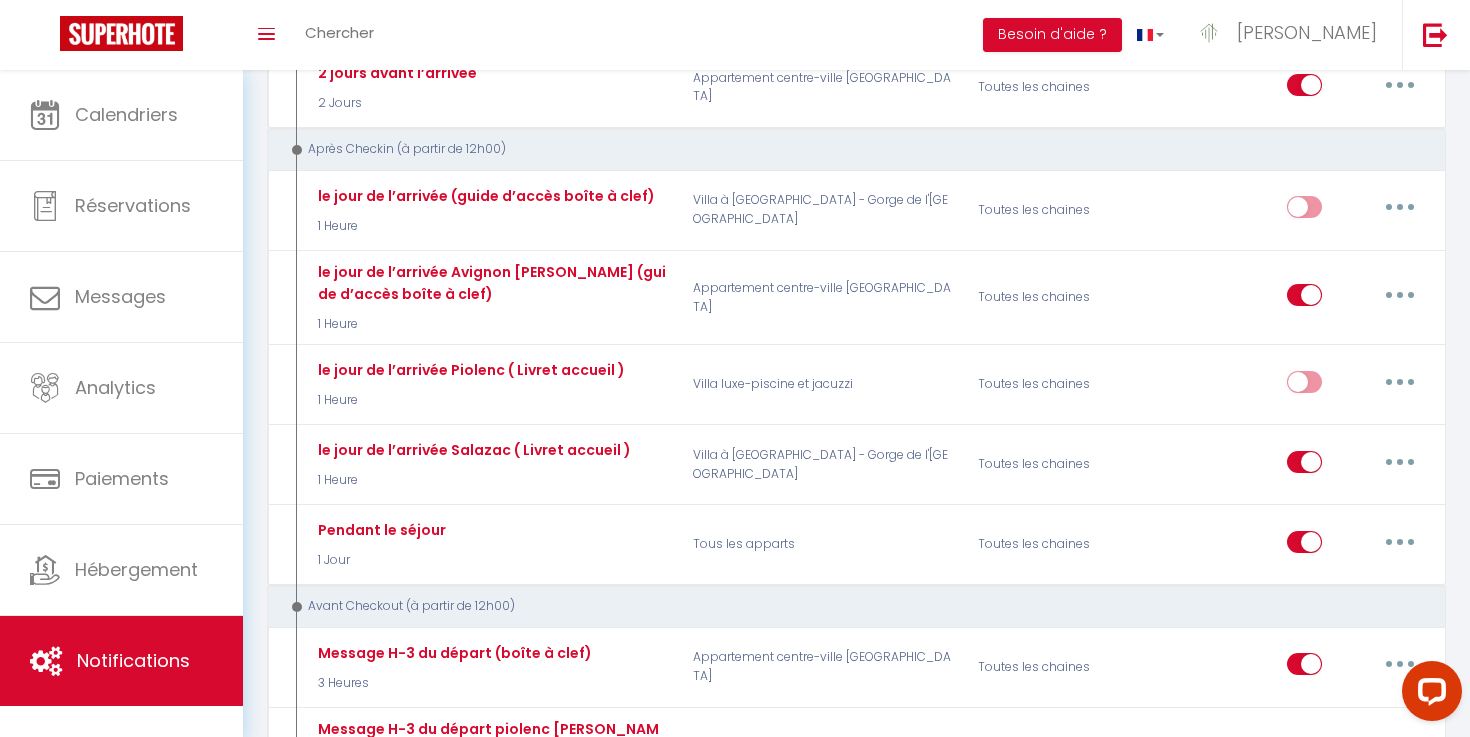 scroll, scrollTop: 637, scrollLeft: 0, axis: vertical 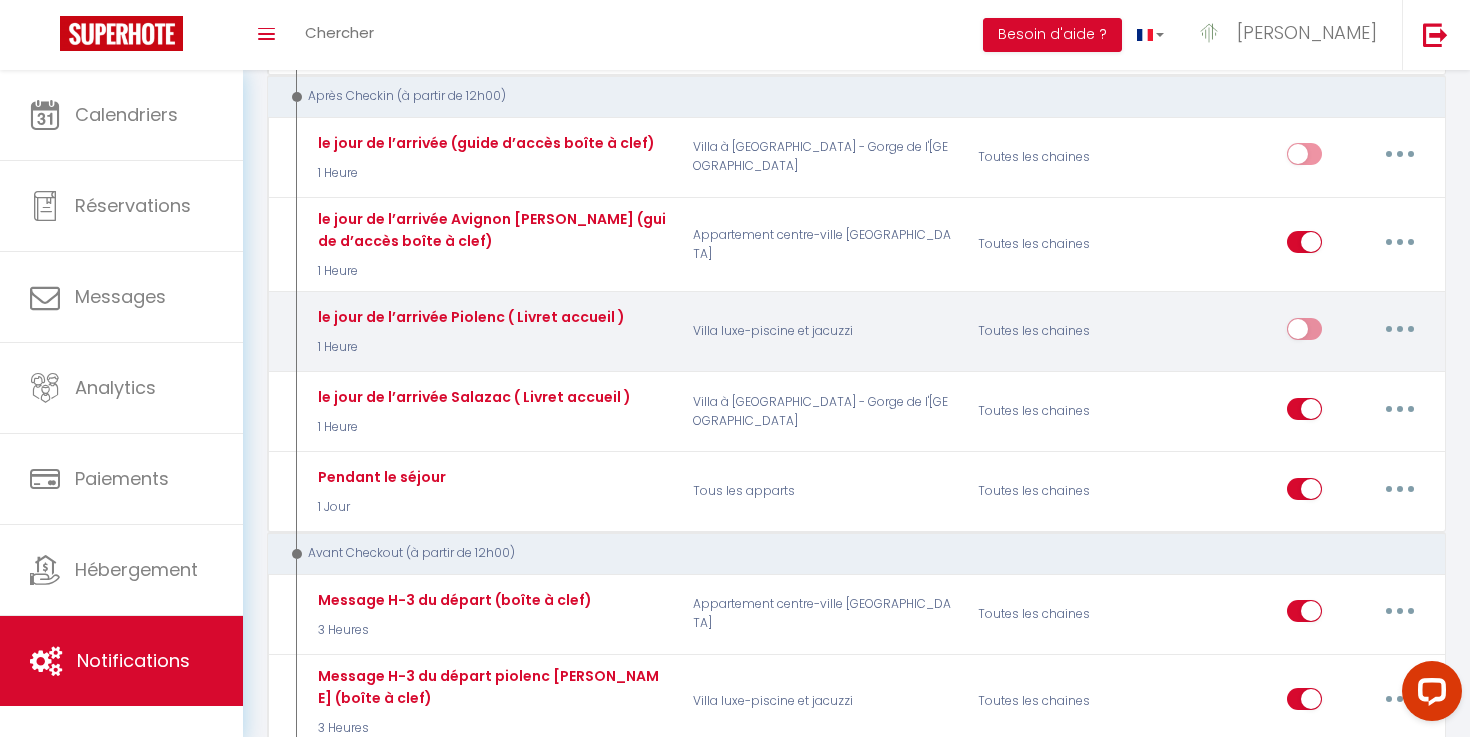 click at bounding box center (1400, 329) 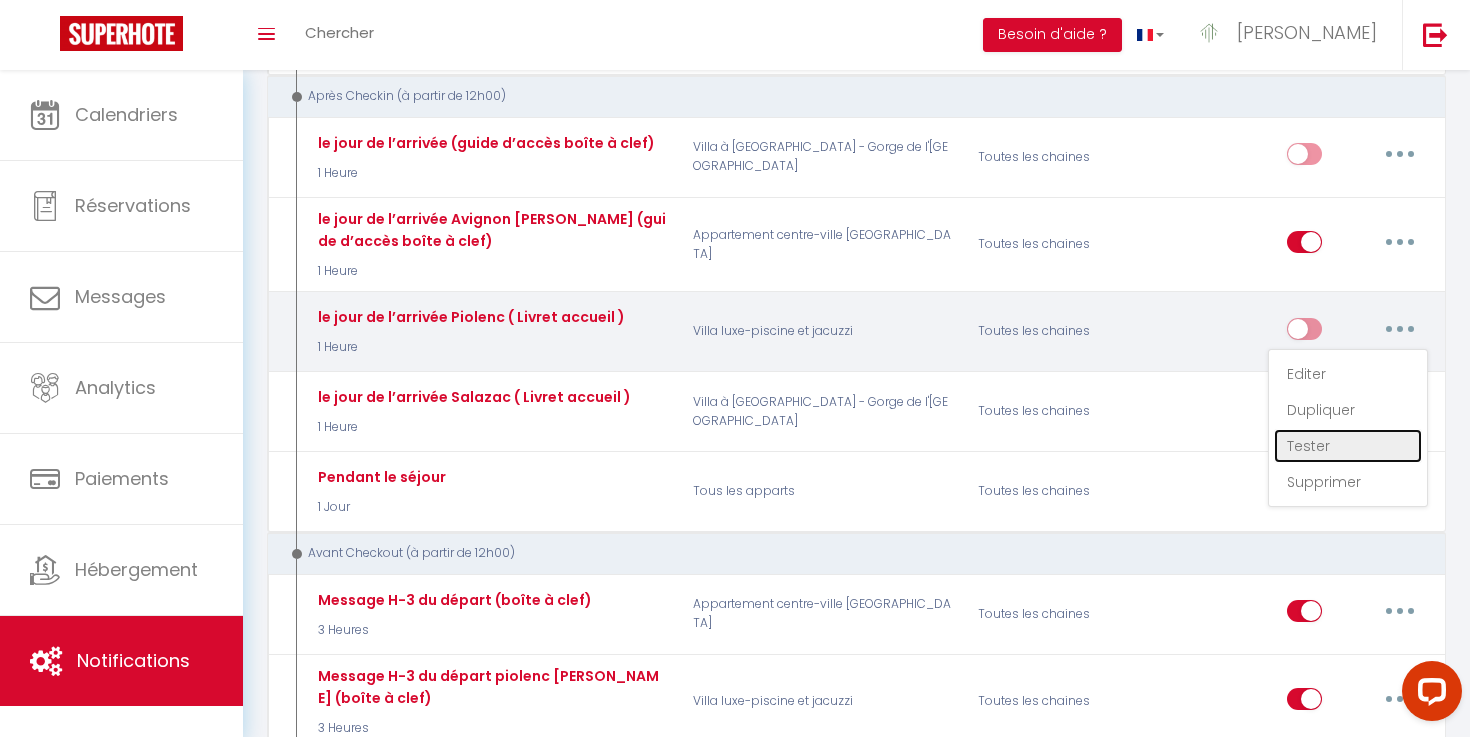 click on "Tester" at bounding box center (1348, 446) 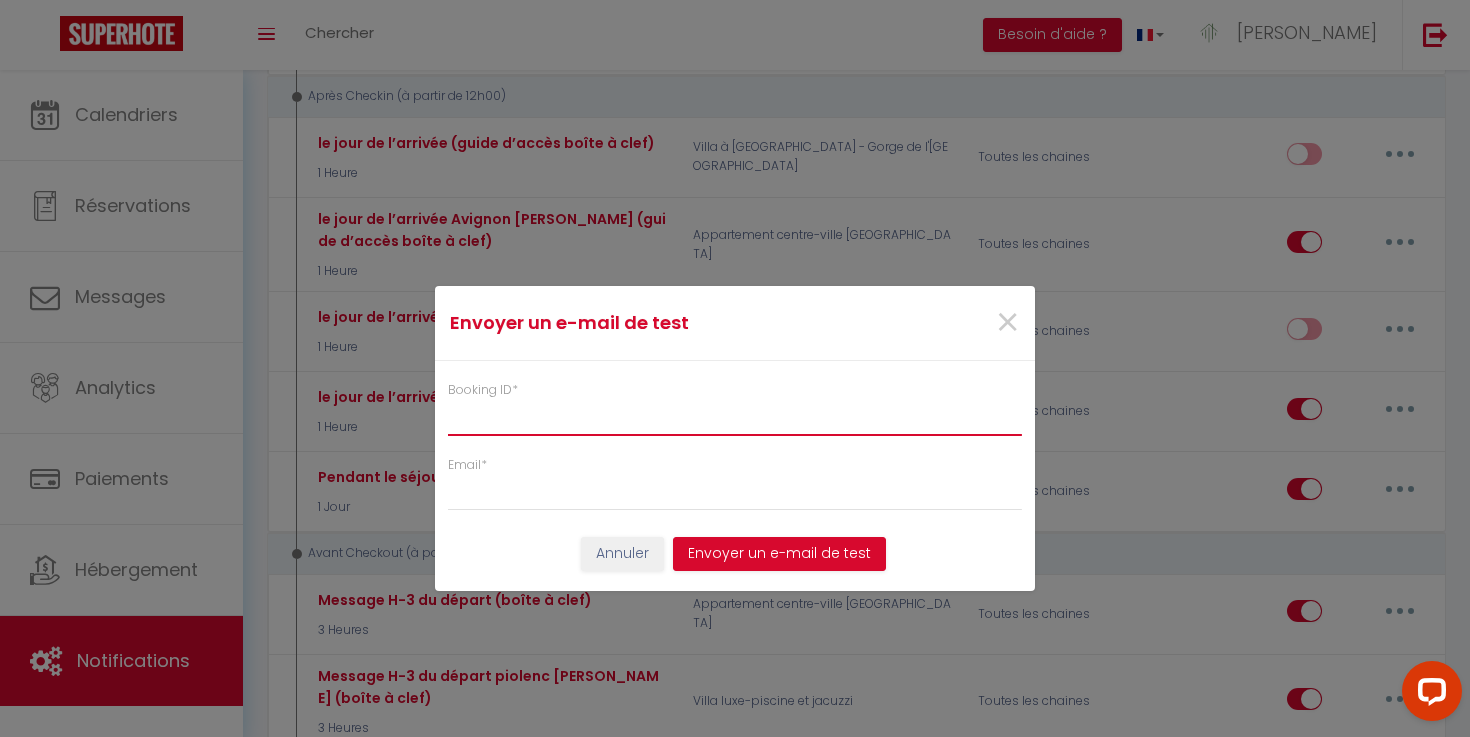 click on "Booking ID
*" at bounding box center (735, 418) 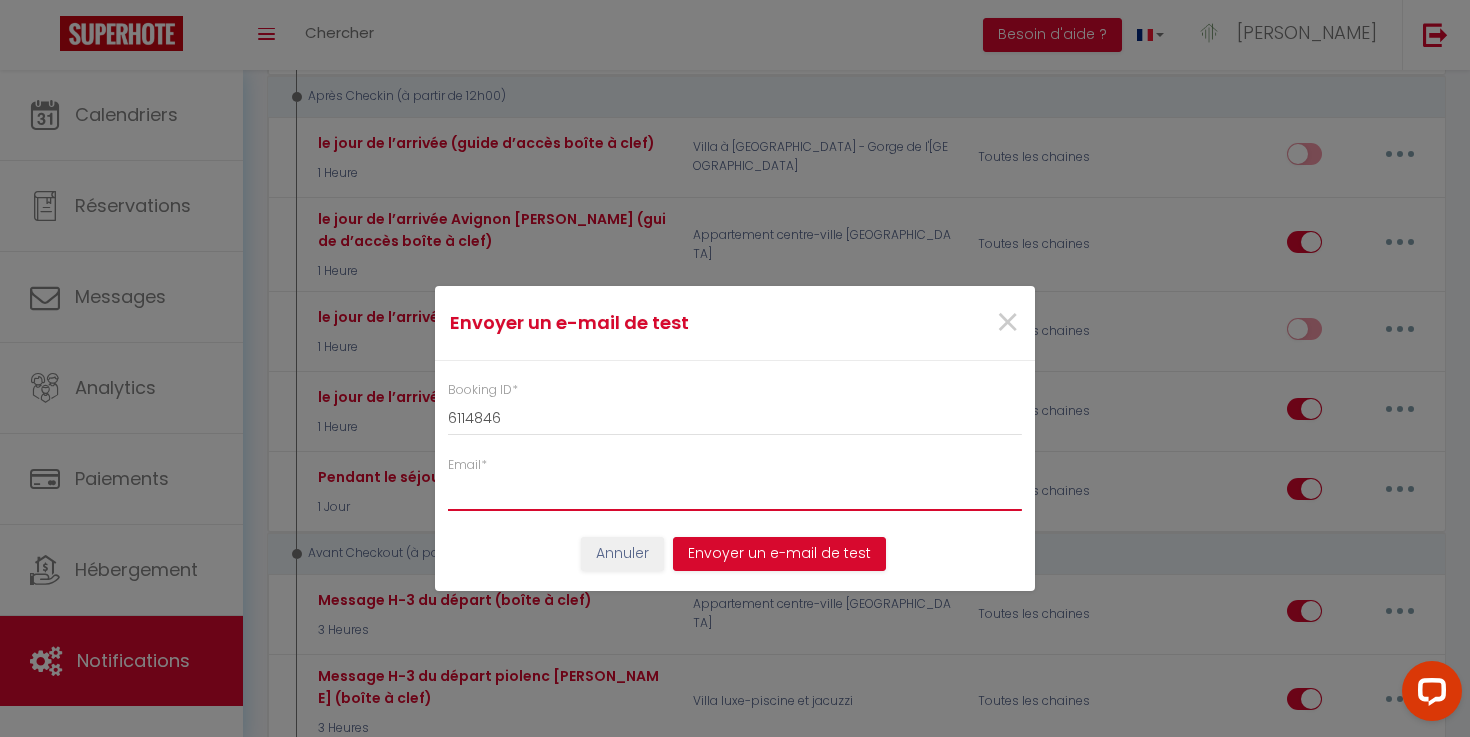 click on "Email
*" at bounding box center [735, 493] 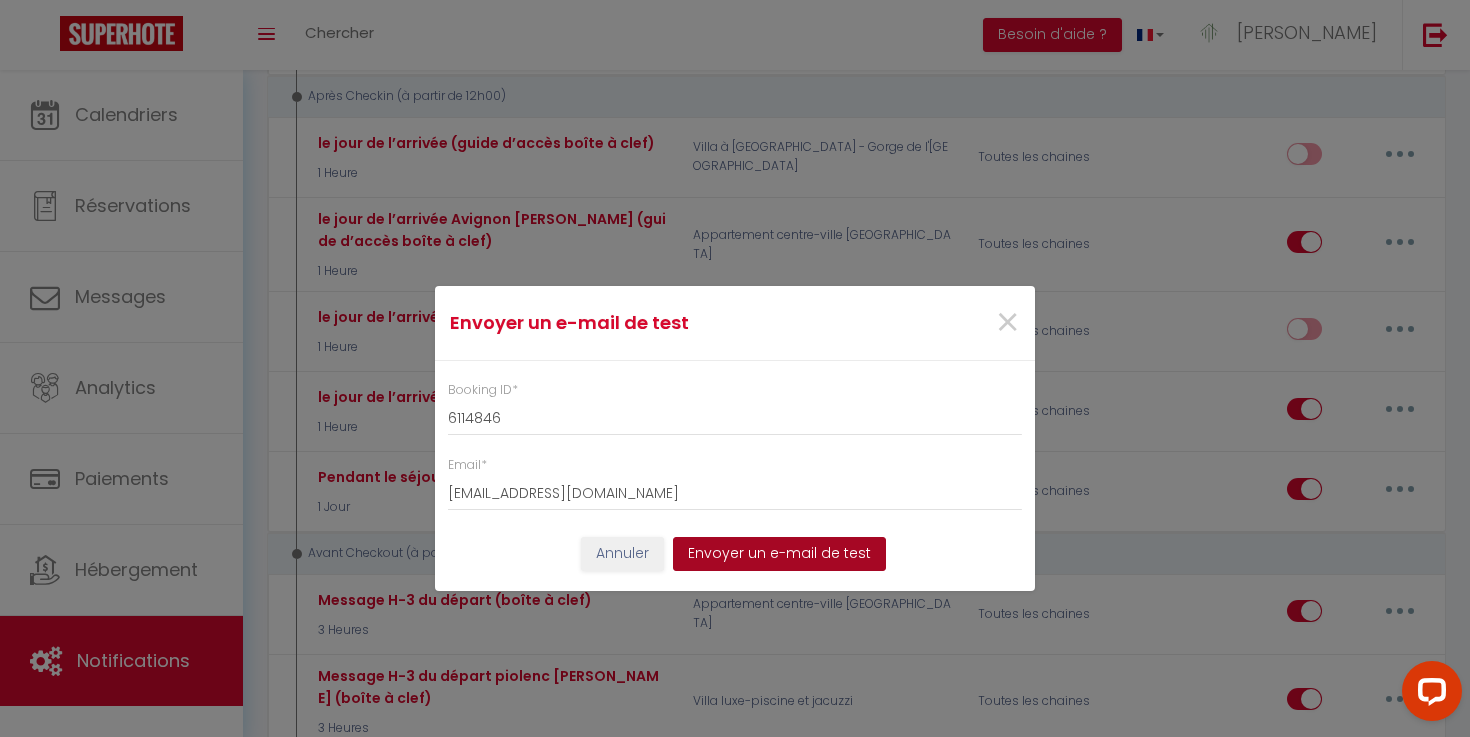click on "Envoyer un e-mail de test" at bounding box center (779, 554) 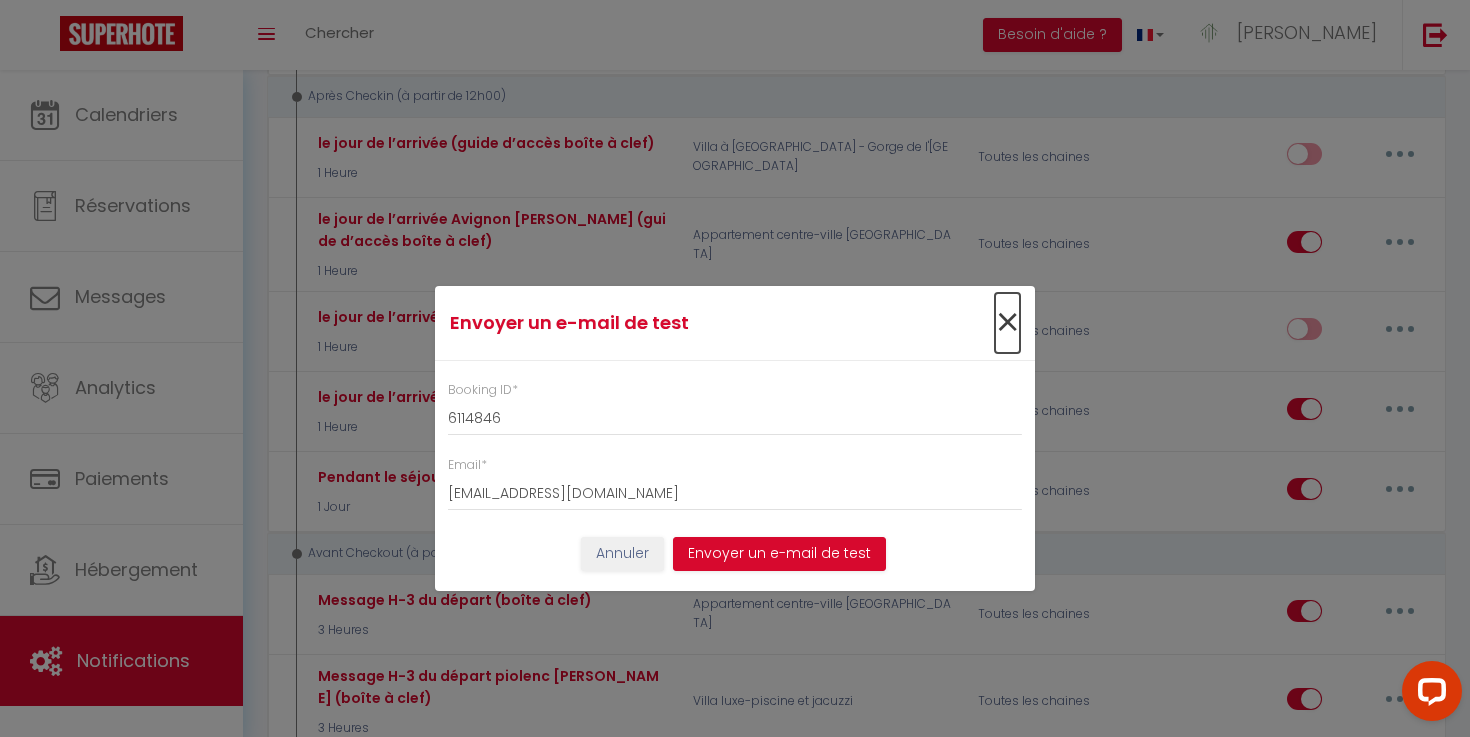 click on "×" at bounding box center (1007, 323) 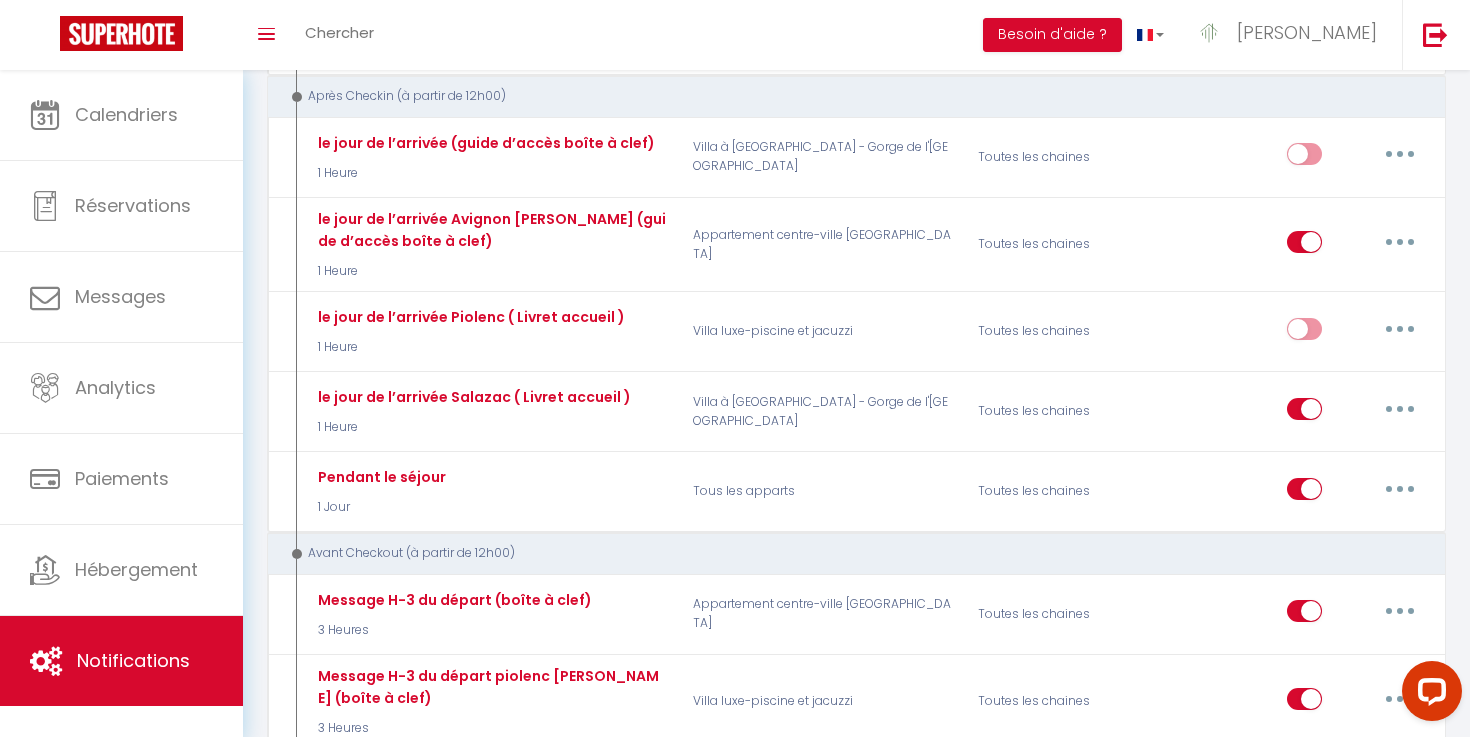 click on "Besoin d'aide ?" at bounding box center [1052, 35] 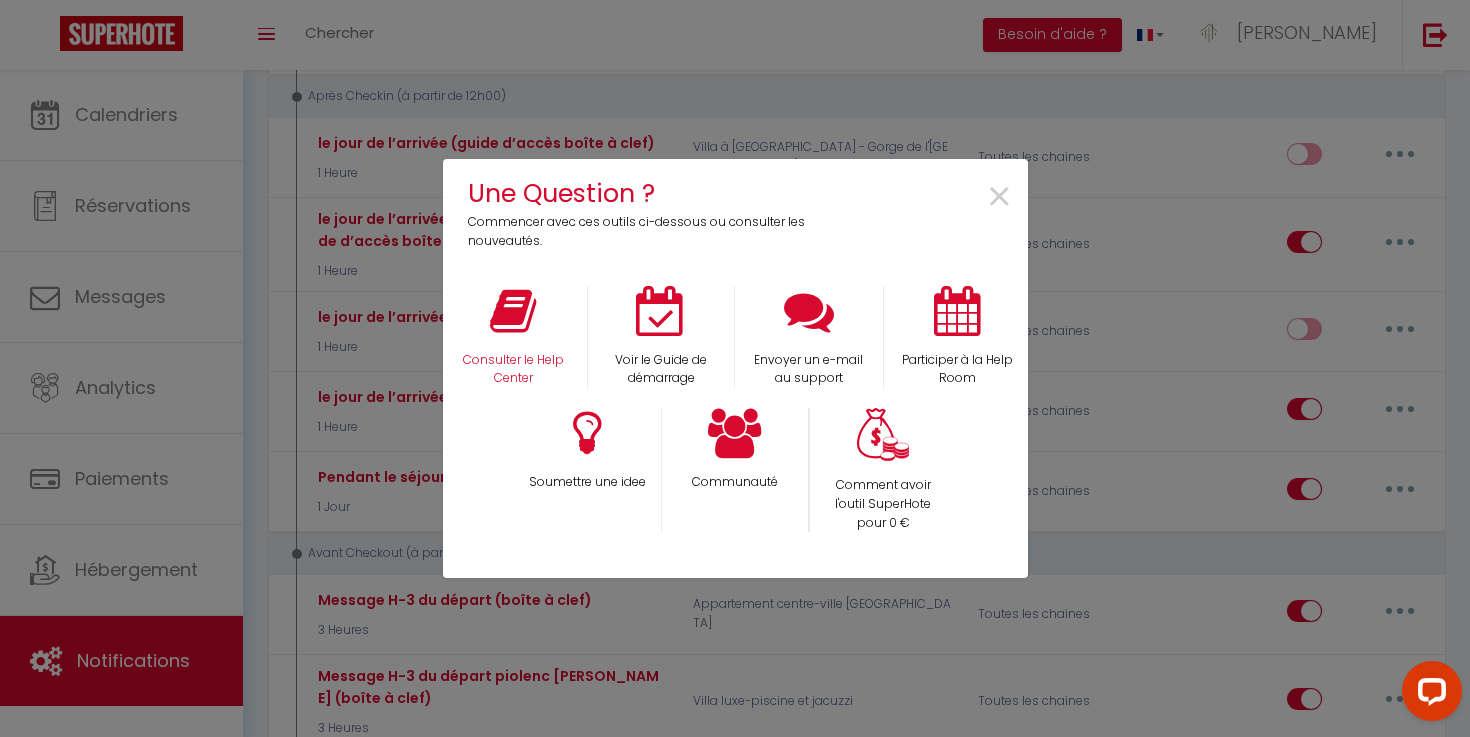 click on "Consulter le Help Center" at bounding box center [513, 337] 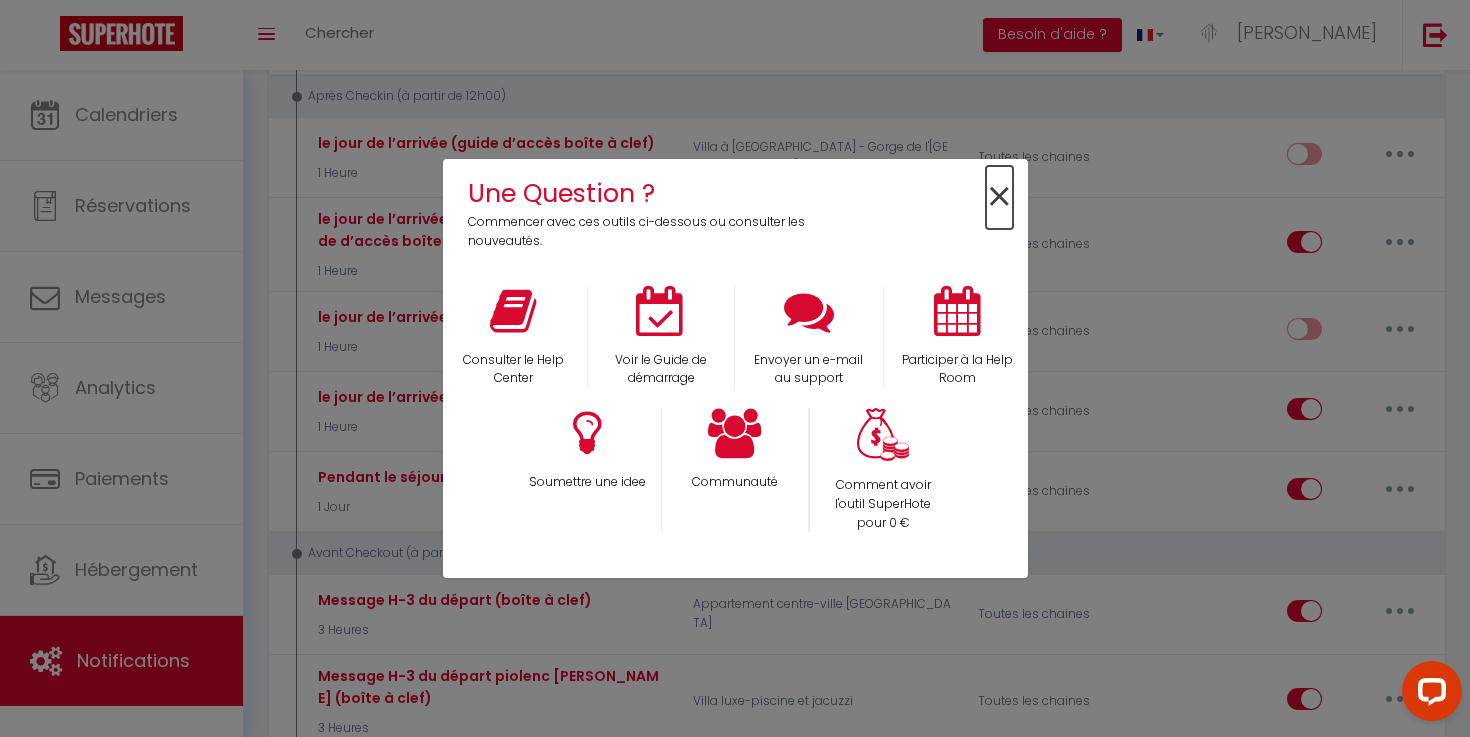 click on "×" at bounding box center [999, 197] 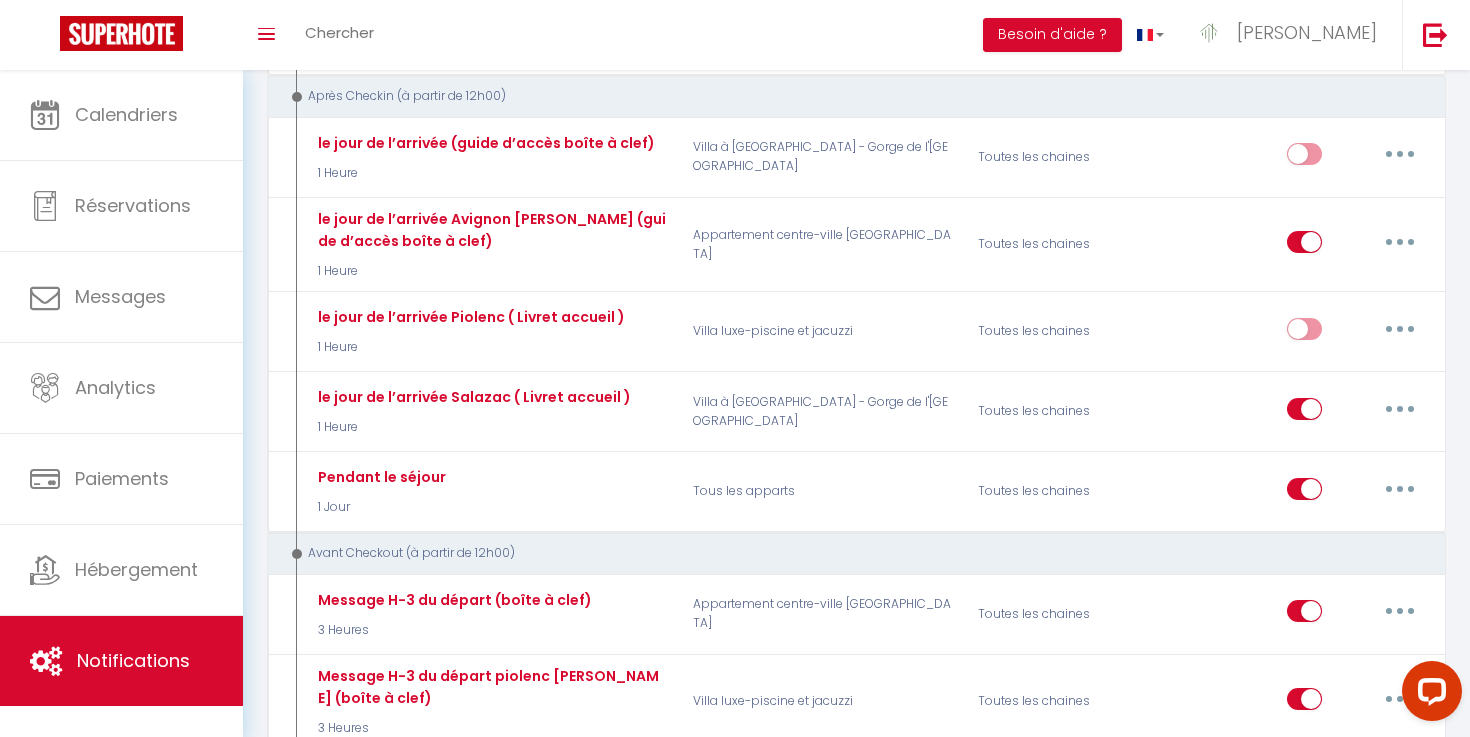 click on "Toggle menubar     Chercher   BUTTON
Besoin d'aide ?
Léo   Paramètres        Équipe" at bounding box center [800, 35] 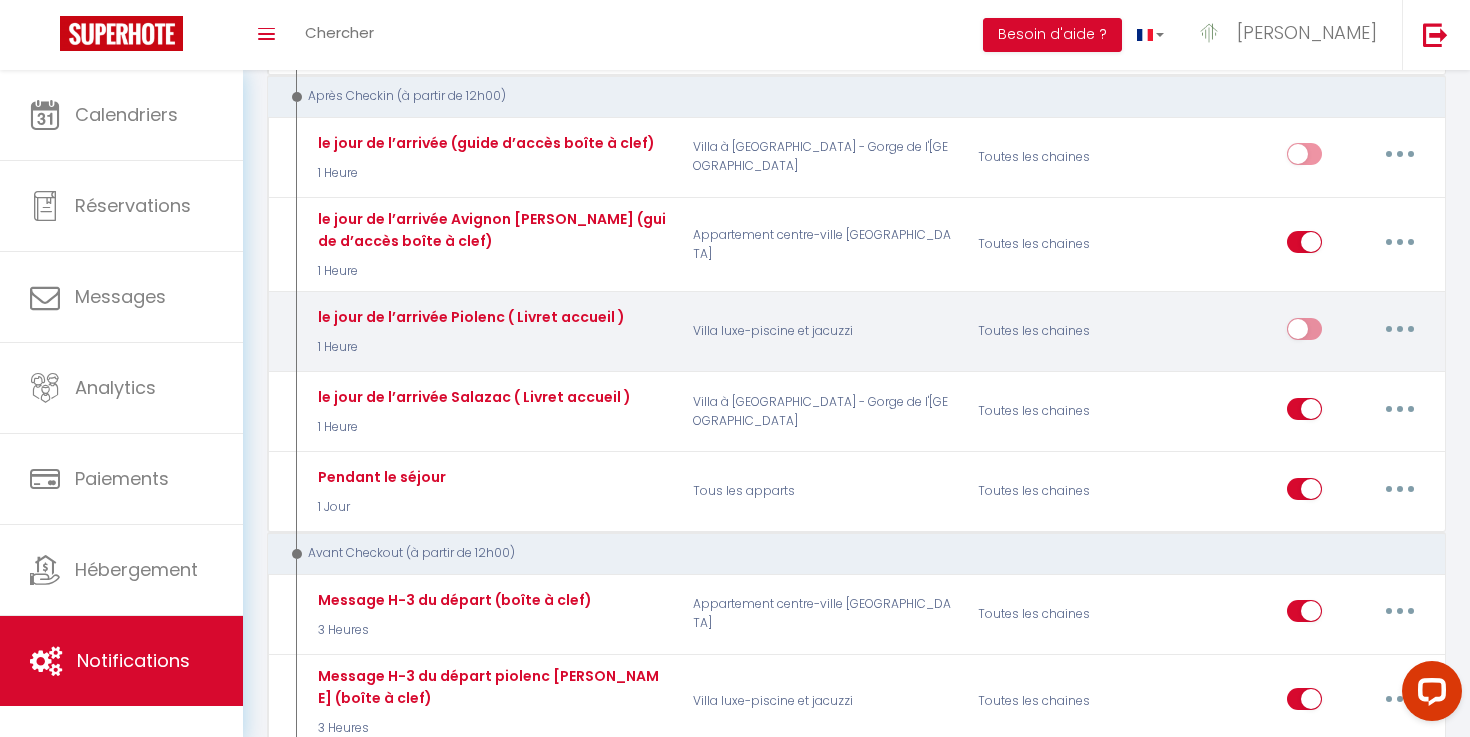 click at bounding box center (1400, 329) 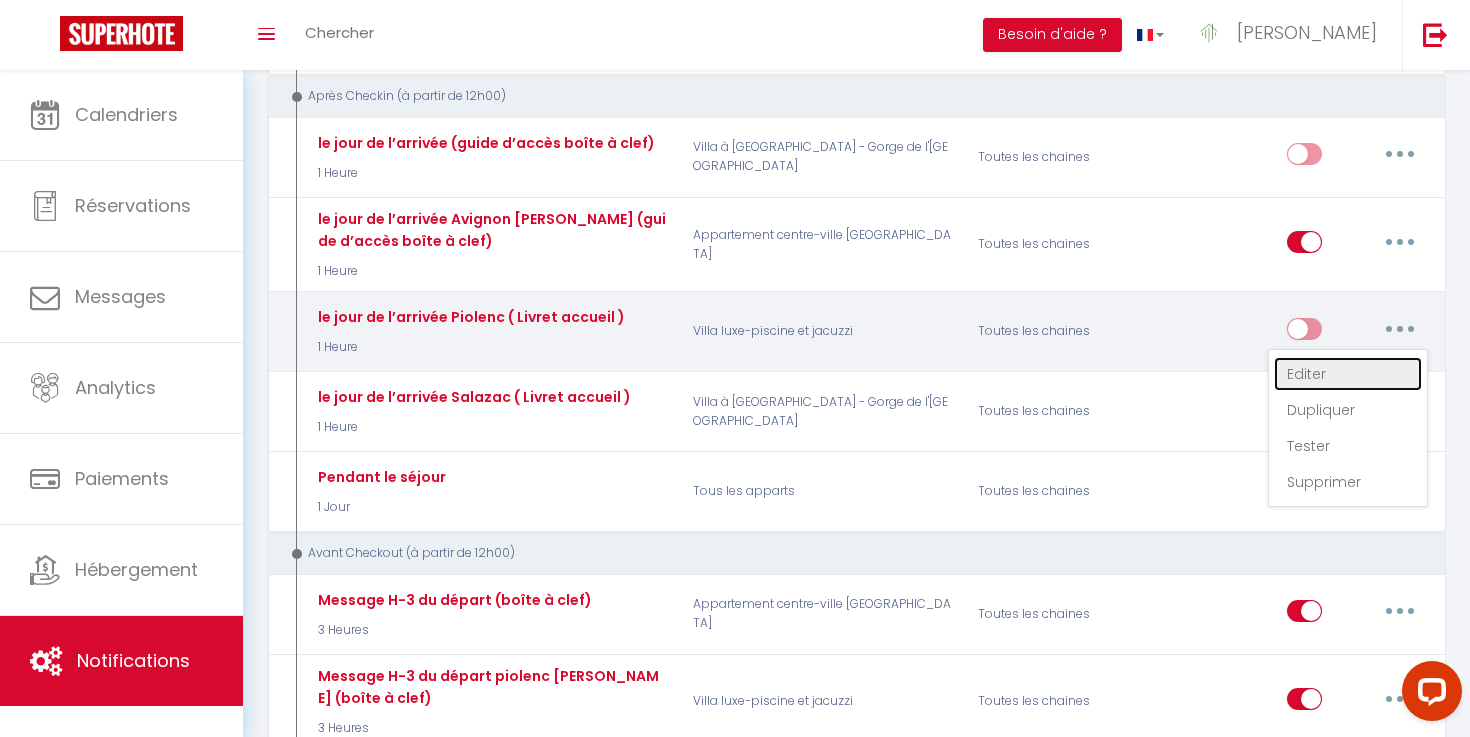 click on "Editer" at bounding box center (1348, 374) 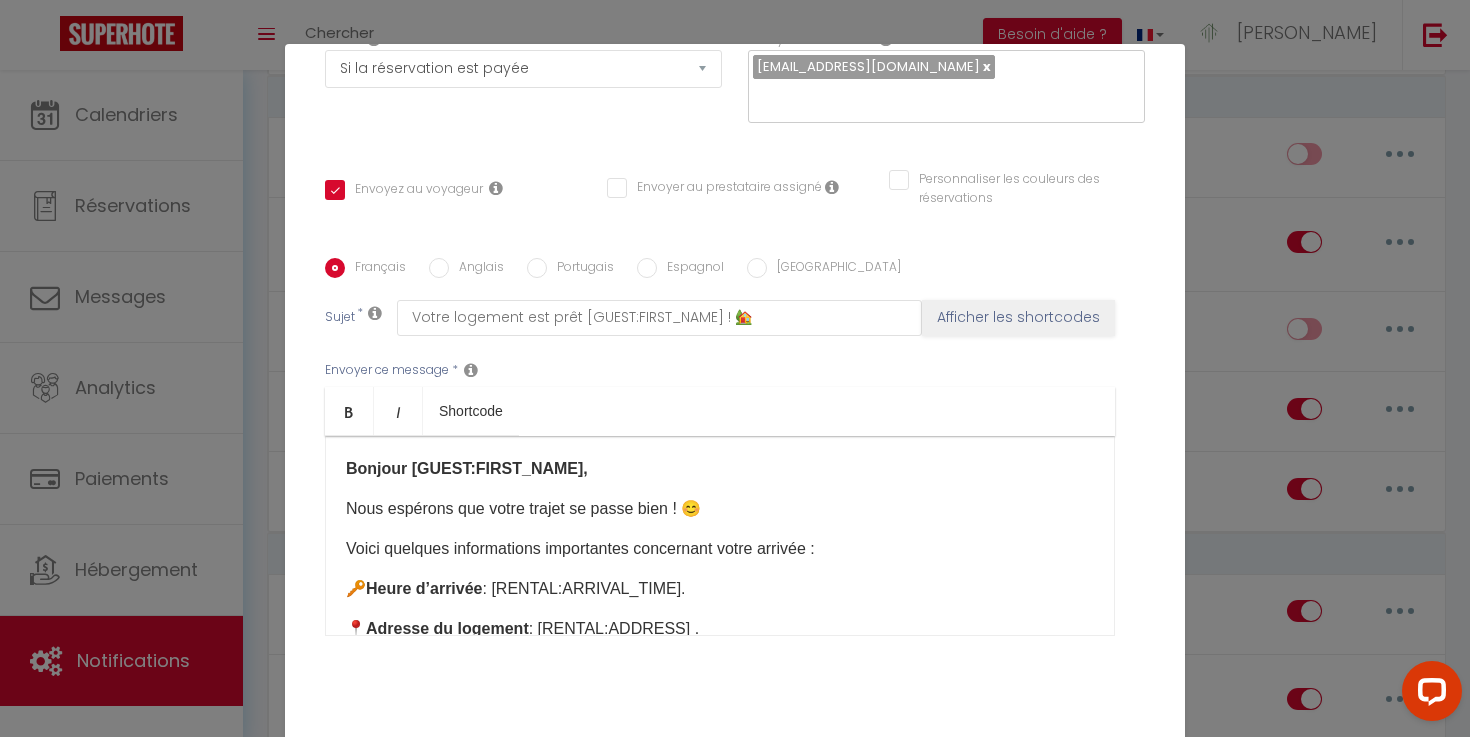 scroll, scrollTop: 356, scrollLeft: 0, axis: vertical 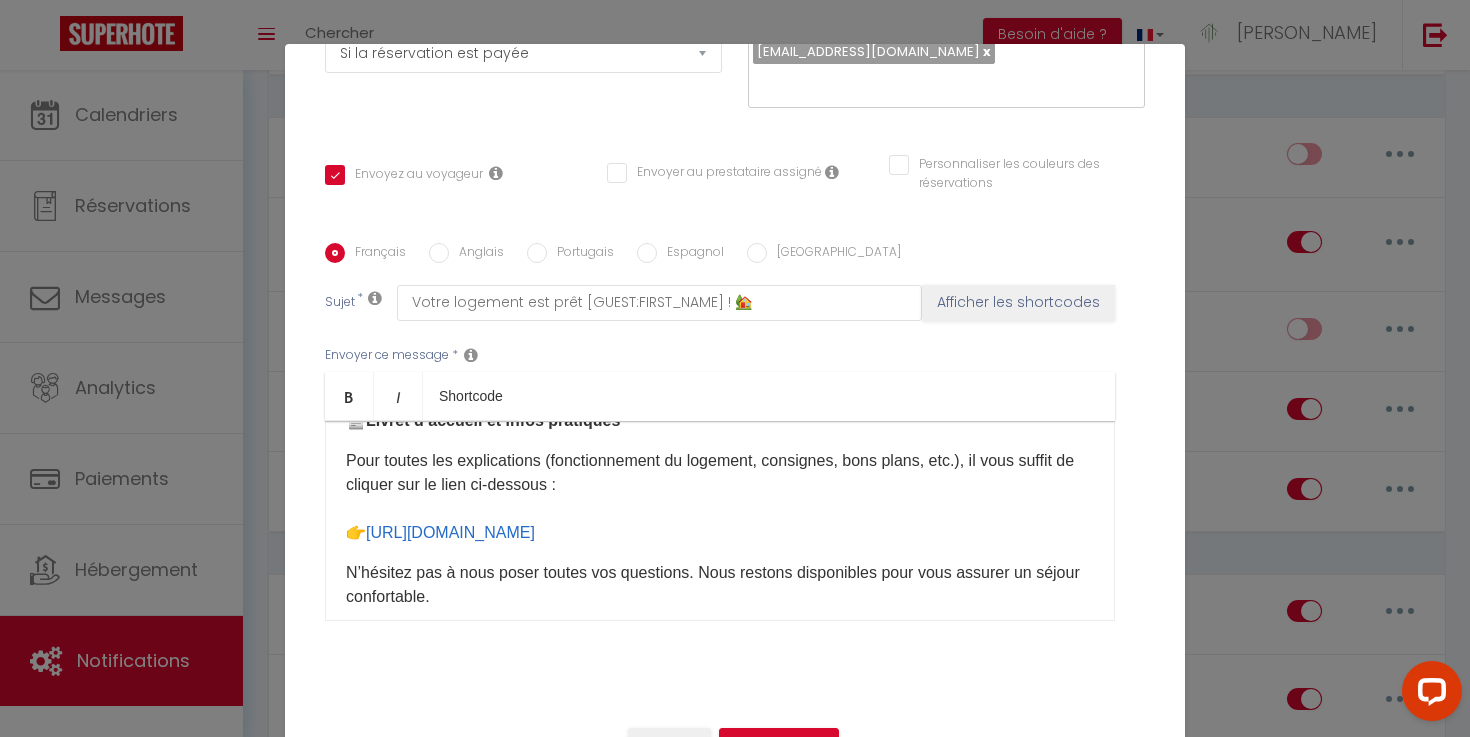 drag, startPoint x: 365, startPoint y: 532, endPoint x: 1021, endPoint y: 523, distance: 656.0617 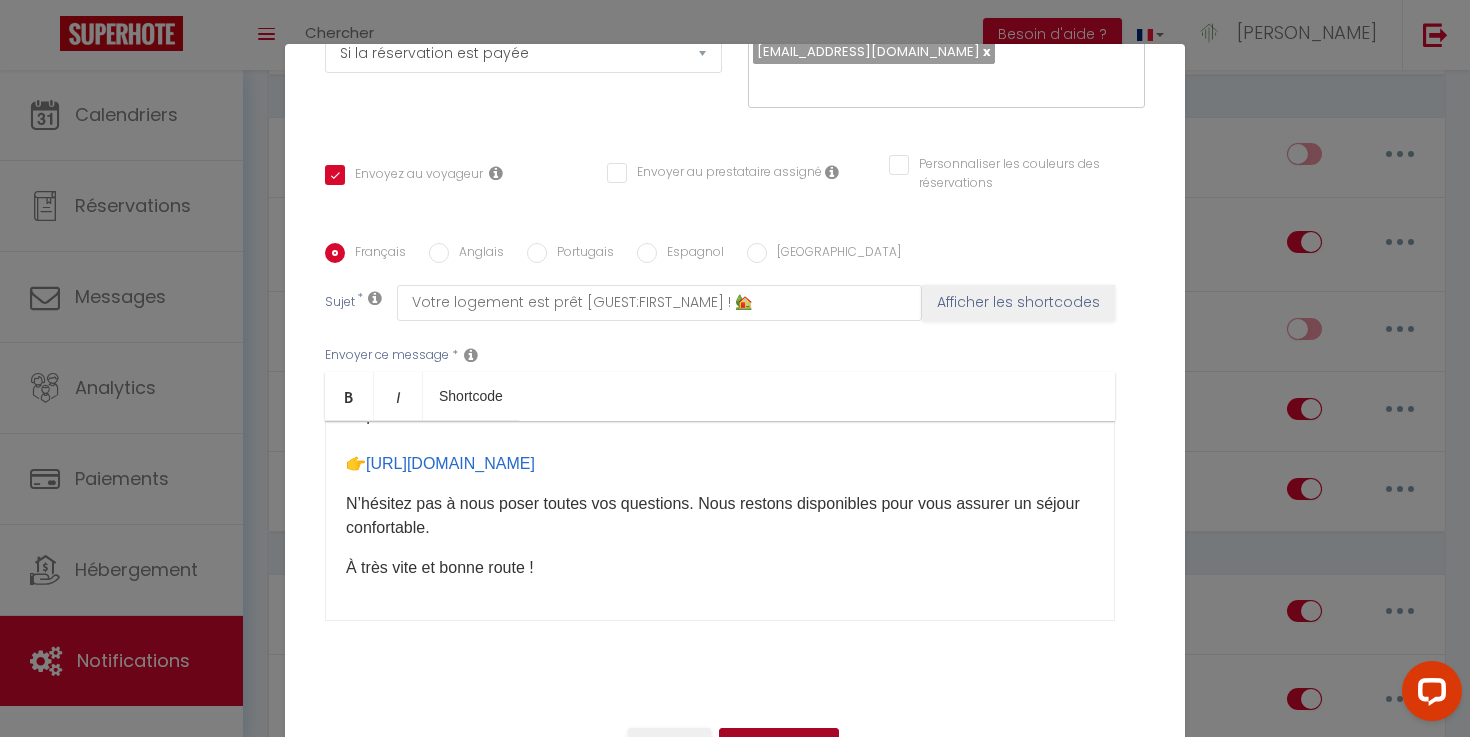 click on "Mettre à jour" at bounding box center [779, 745] 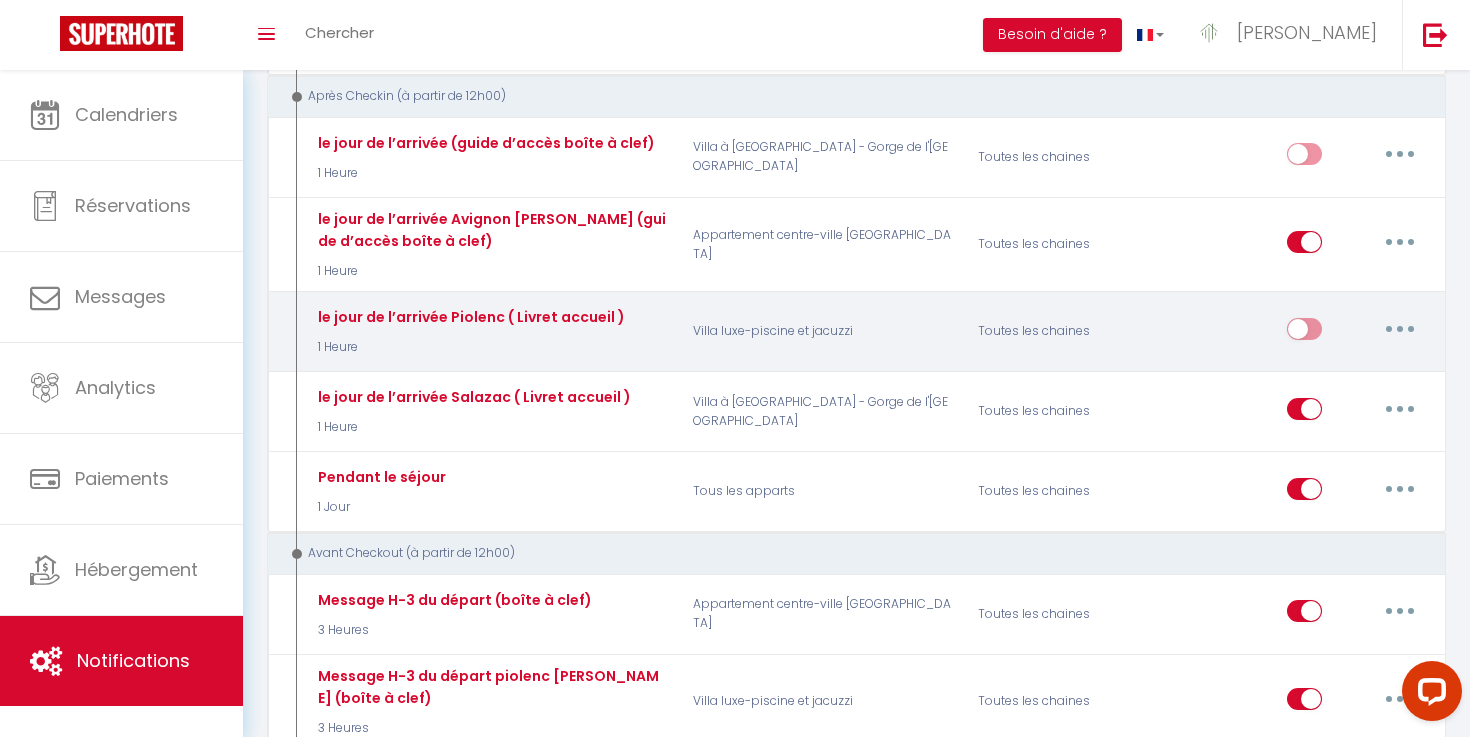 click at bounding box center (1400, 329) 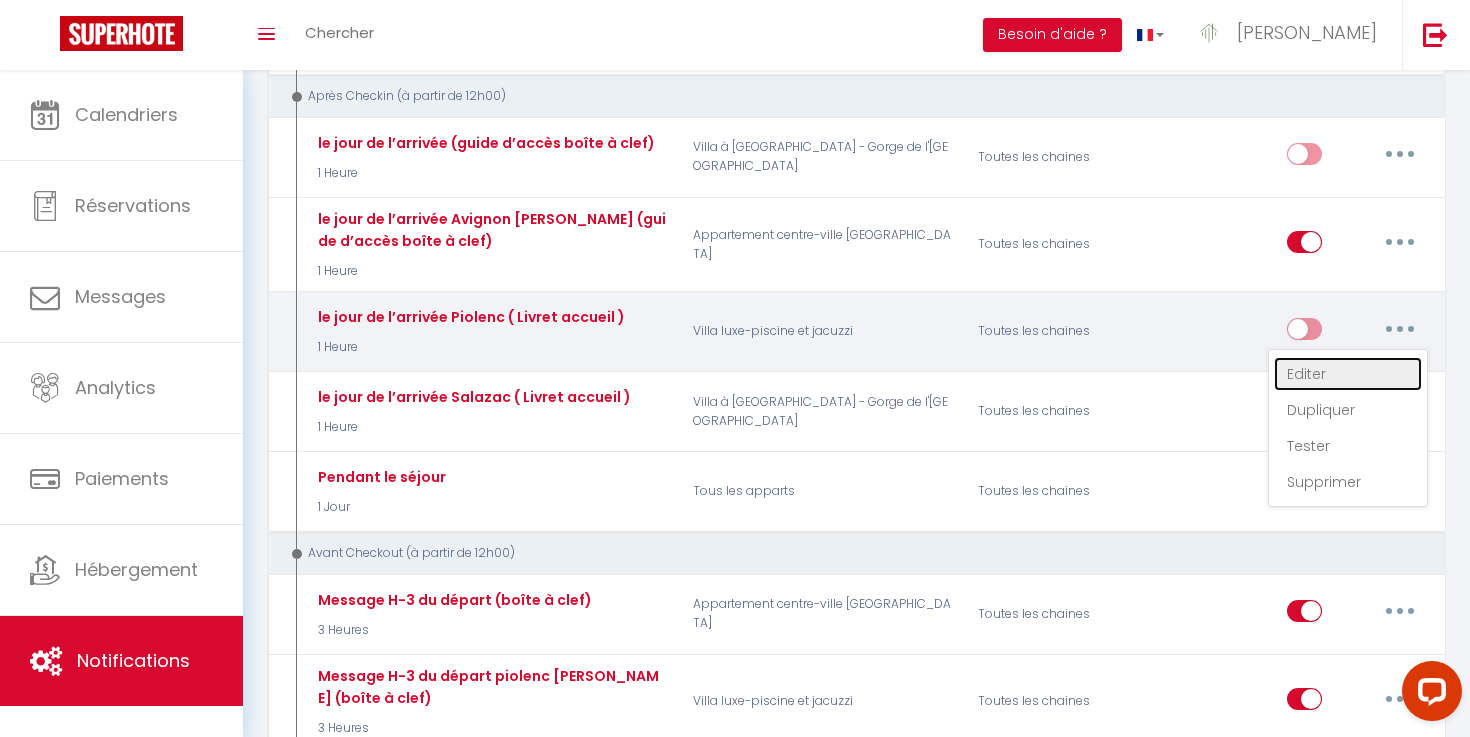 click on "Editer" at bounding box center [1348, 374] 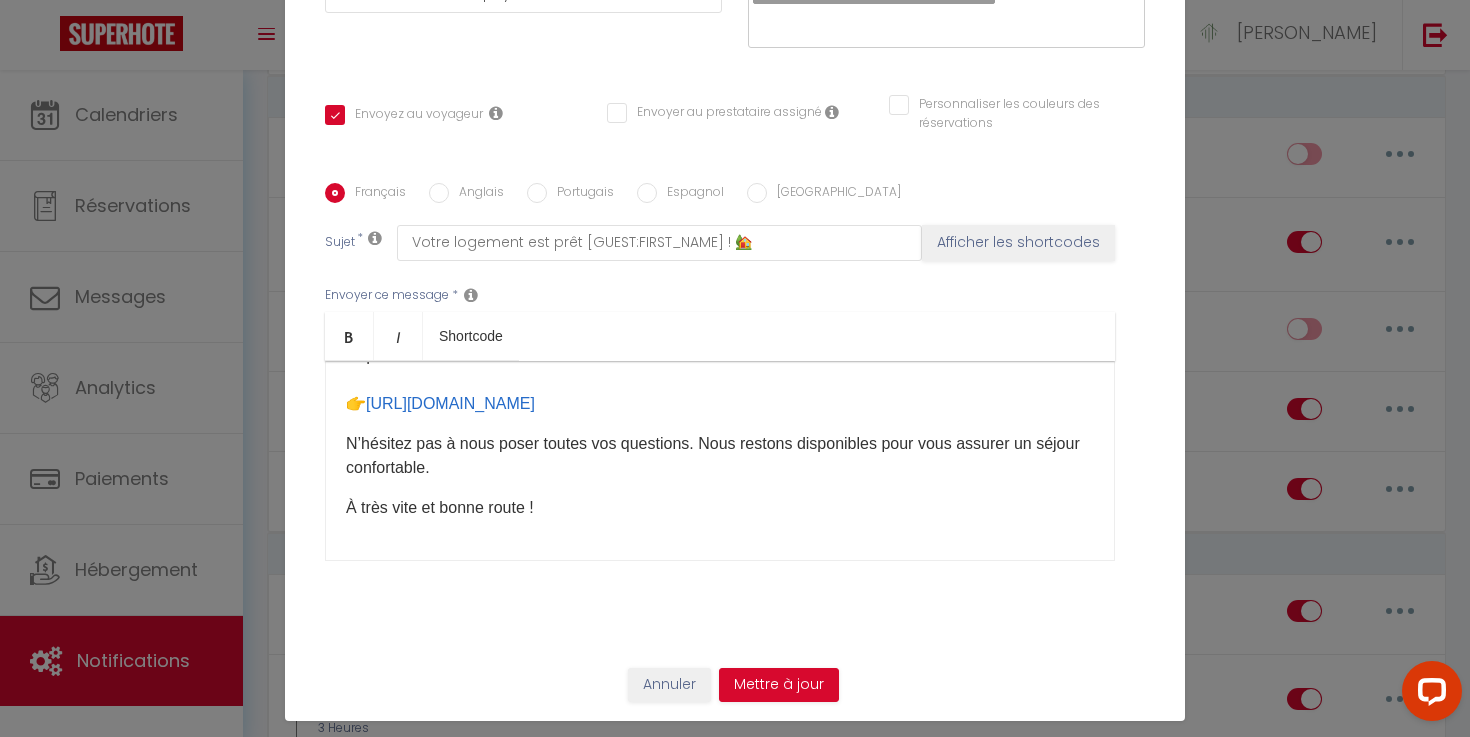 scroll, scrollTop: 65, scrollLeft: 0, axis: vertical 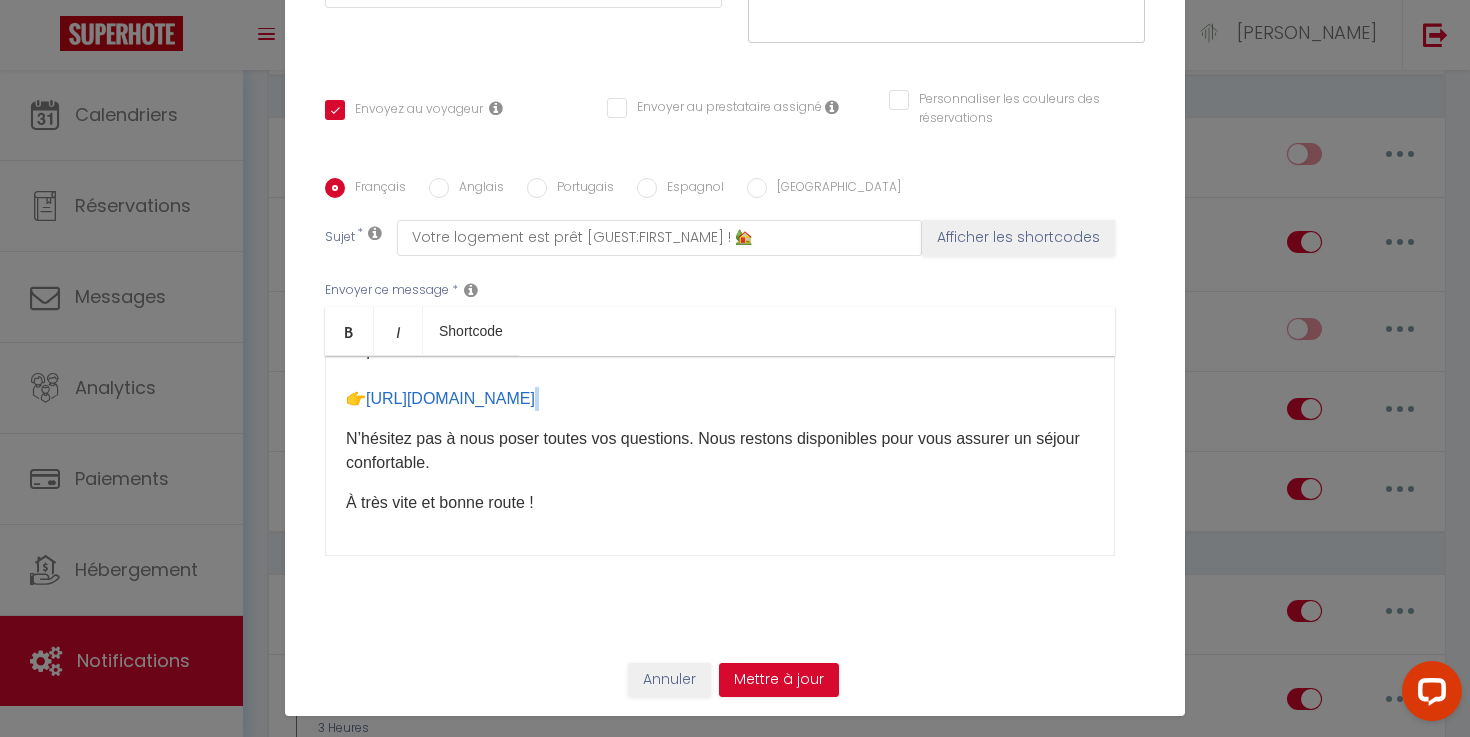drag, startPoint x: 1029, startPoint y: 408, endPoint x: 456, endPoint y: 416, distance: 573.05585 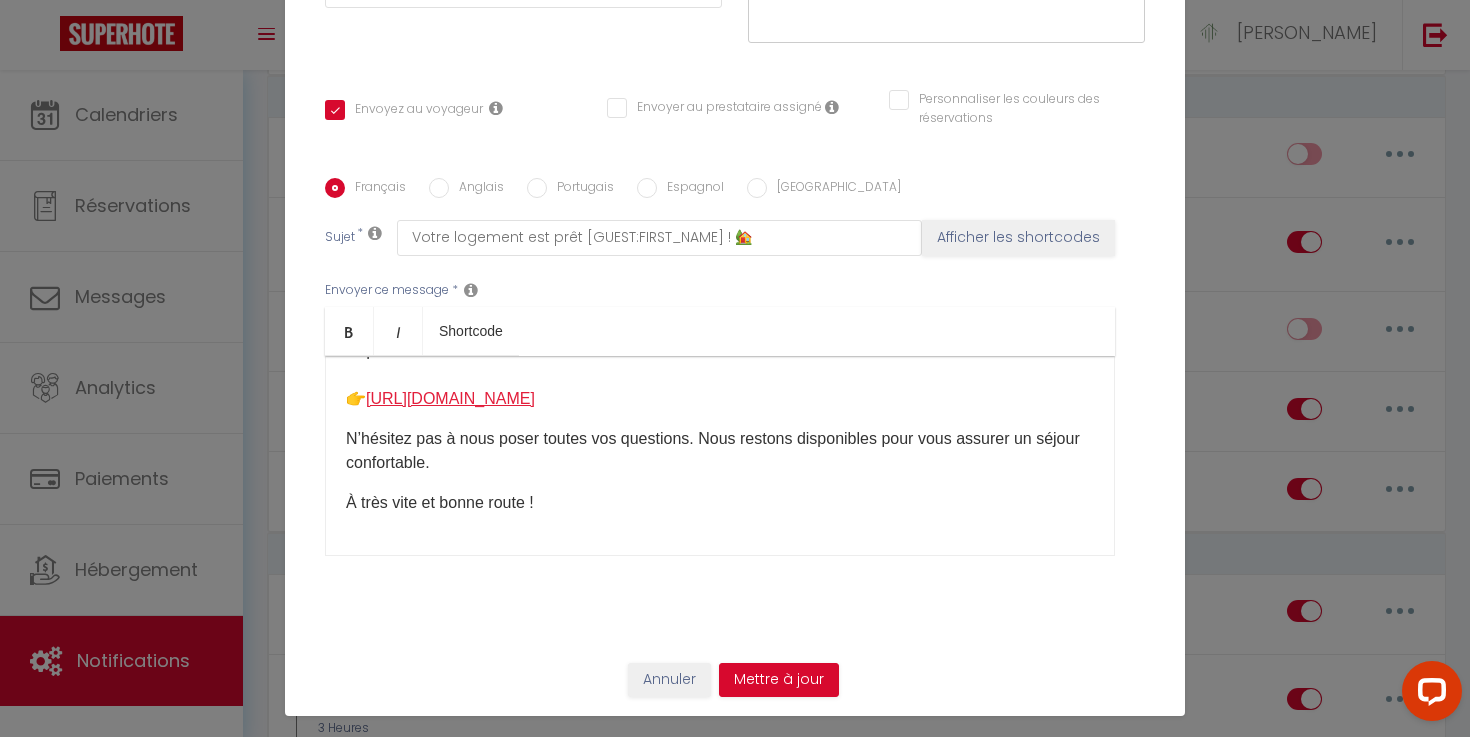 click on "[URL][DOMAIN_NAME]" at bounding box center (450, 398) 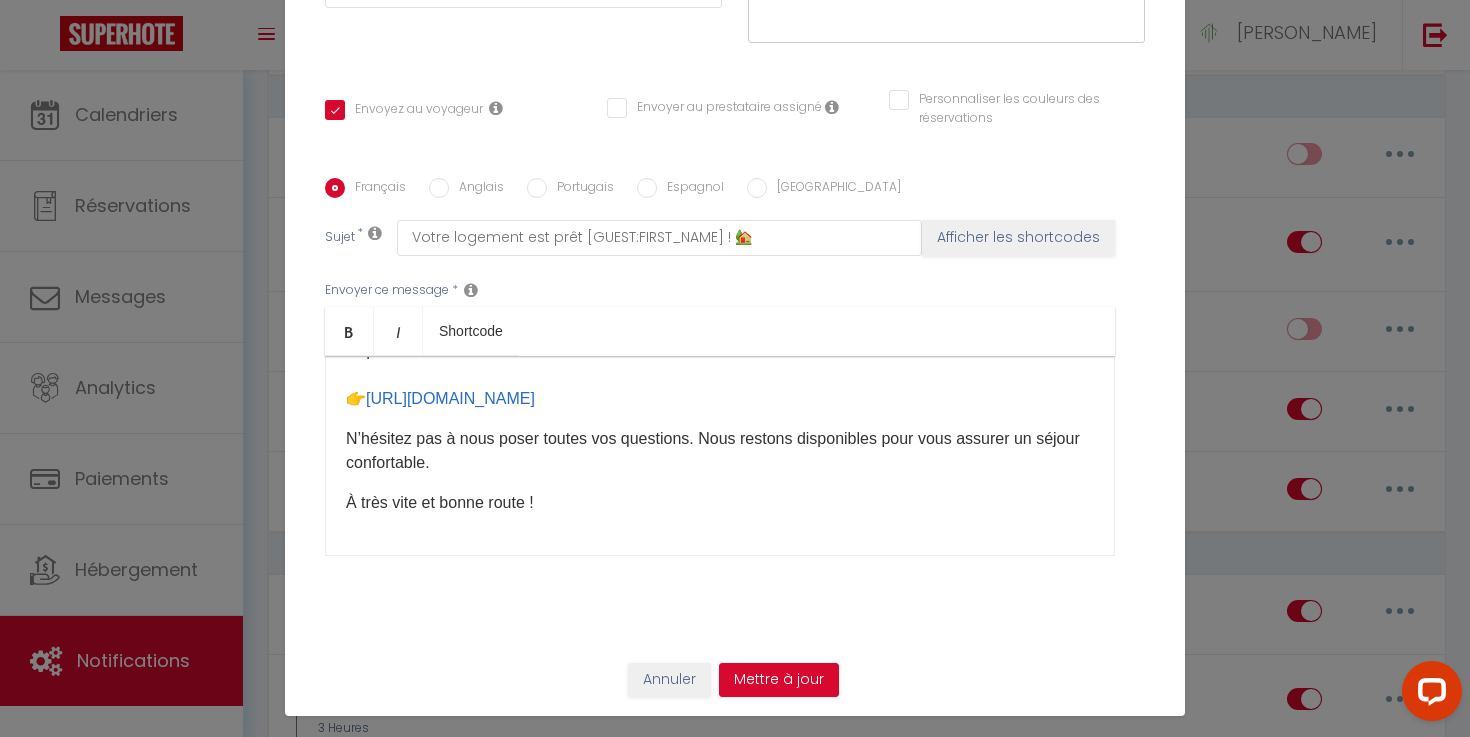 click on "Bonjour [GUEST:FIRST_NAME]​,
Nous espérons que votre trajet se passe bien ! 😊
Voici quelques informations importantes concernant votre arrivée :
🔑  Heure d’arrivée  : [RENTAL:ARRIVAL_TIME]. ​
📍  Adresse du logement  : [RENTAL:ADDRESS] ​.
Si jamais vous ne trouvez pas l’adresse ou avez le moindre doute,  n’hésitez pas à m’appeler directement au [PHONE_NUMBER] .  📄  Livret d’accueil et infos pratiques
Pour toutes les explications (fonctionnement du logement, consignes, bons plans, etc.), il vous suffit de cliquer sur le lien ci-dessous : 👉  [URL][DOMAIN_NAME] ​ N’hésitez pas à nous poser toutes vos questions. Nous restons disponibles pour vous assurer un séjour confortable.
À très vite et bonne route !" at bounding box center (720, 456) 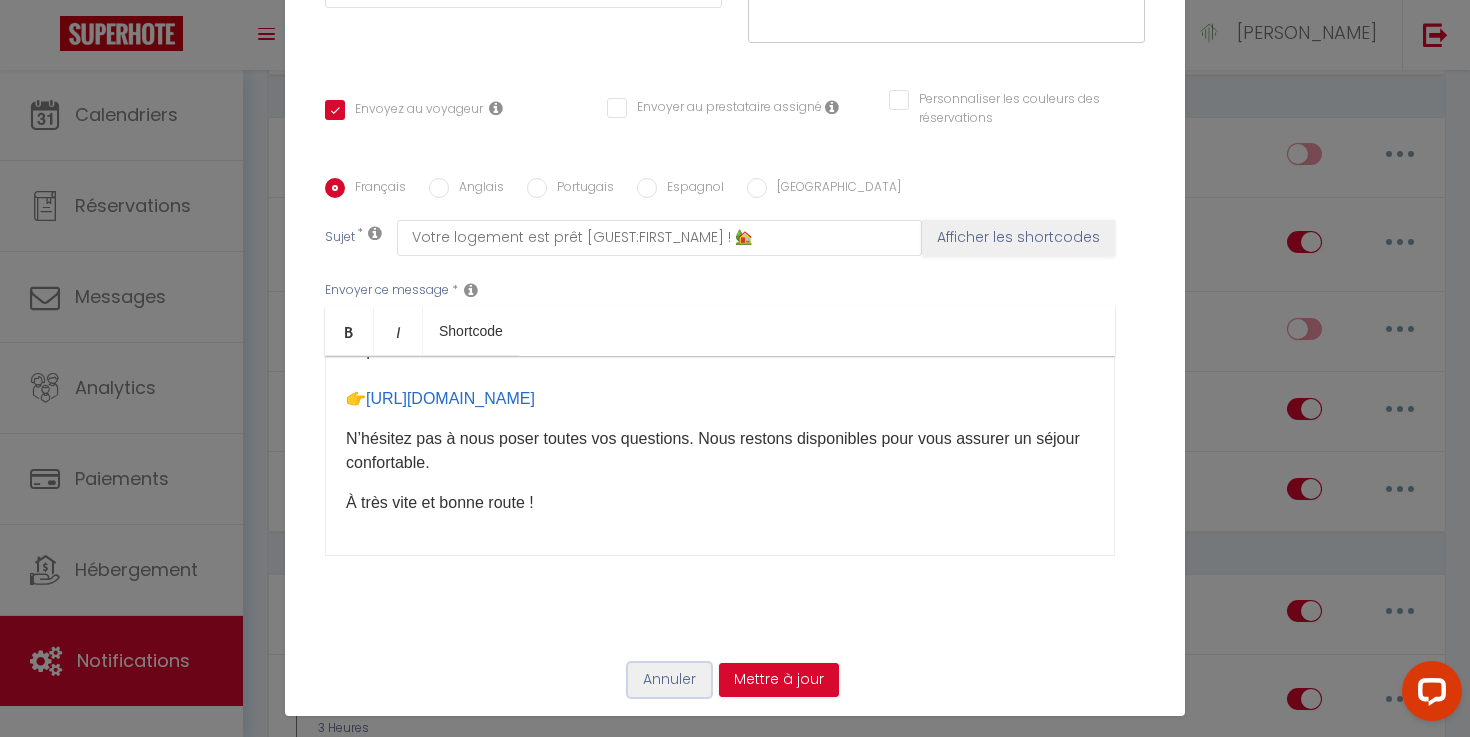 click on "Annuler" at bounding box center [669, 680] 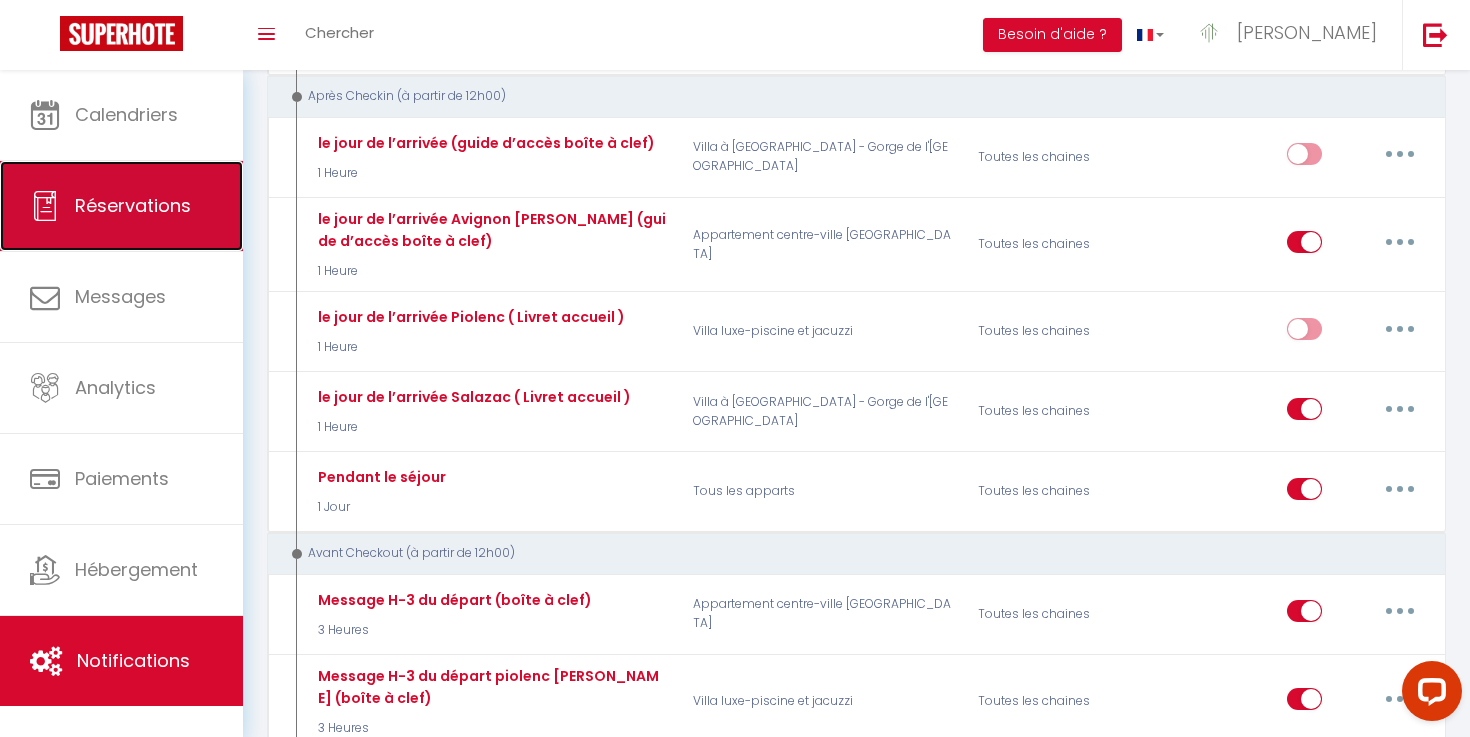 click on "Réservations" at bounding box center (133, 205) 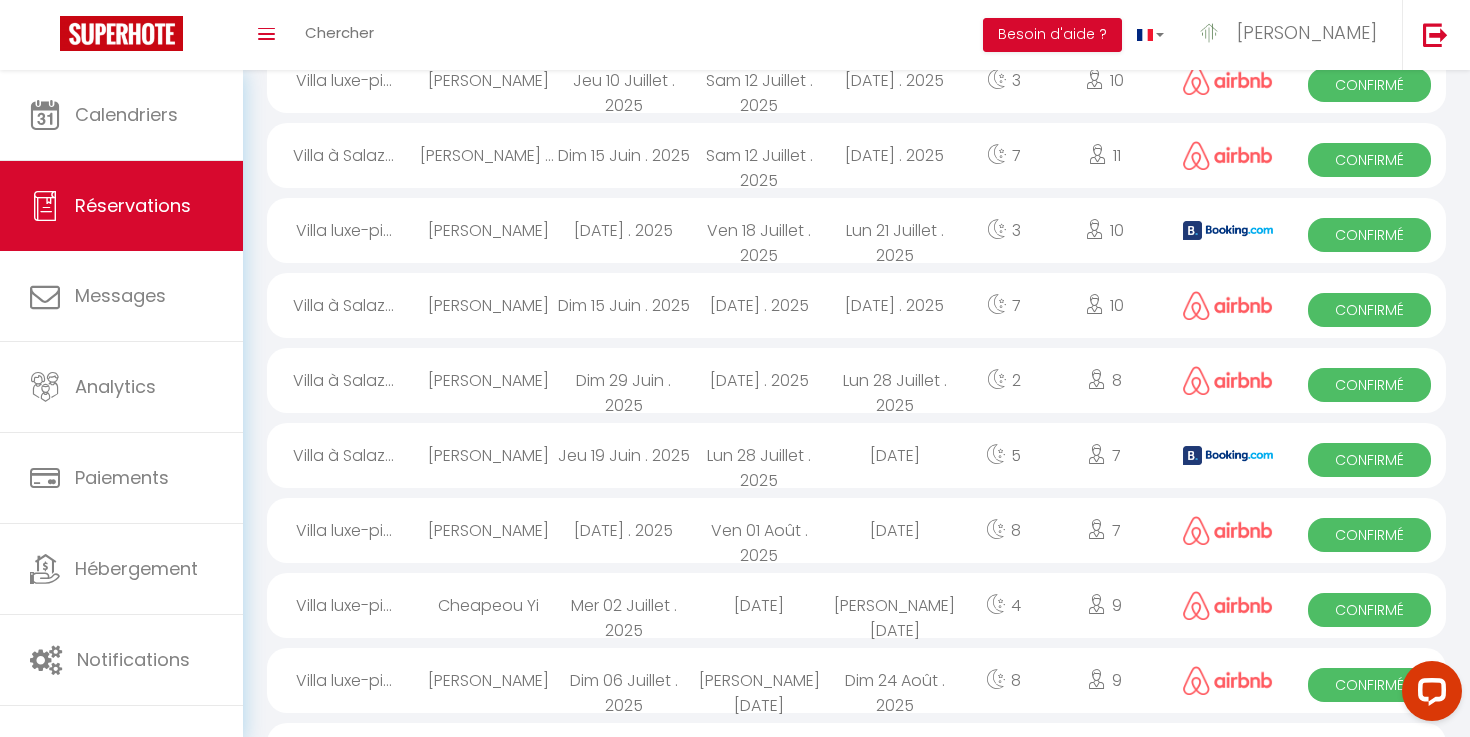 scroll, scrollTop: 308, scrollLeft: 0, axis: vertical 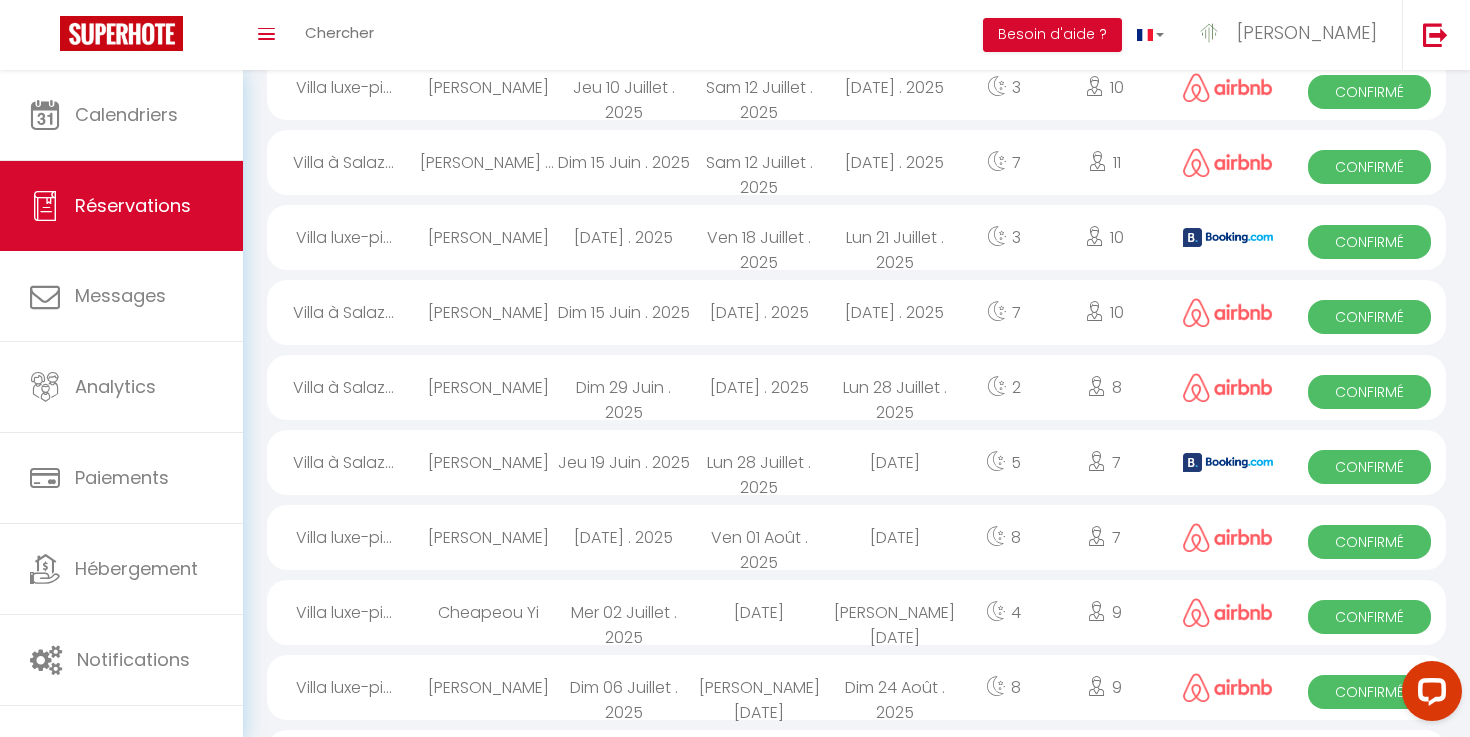 click on "[PERSON_NAME]" at bounding box center (488, 237) 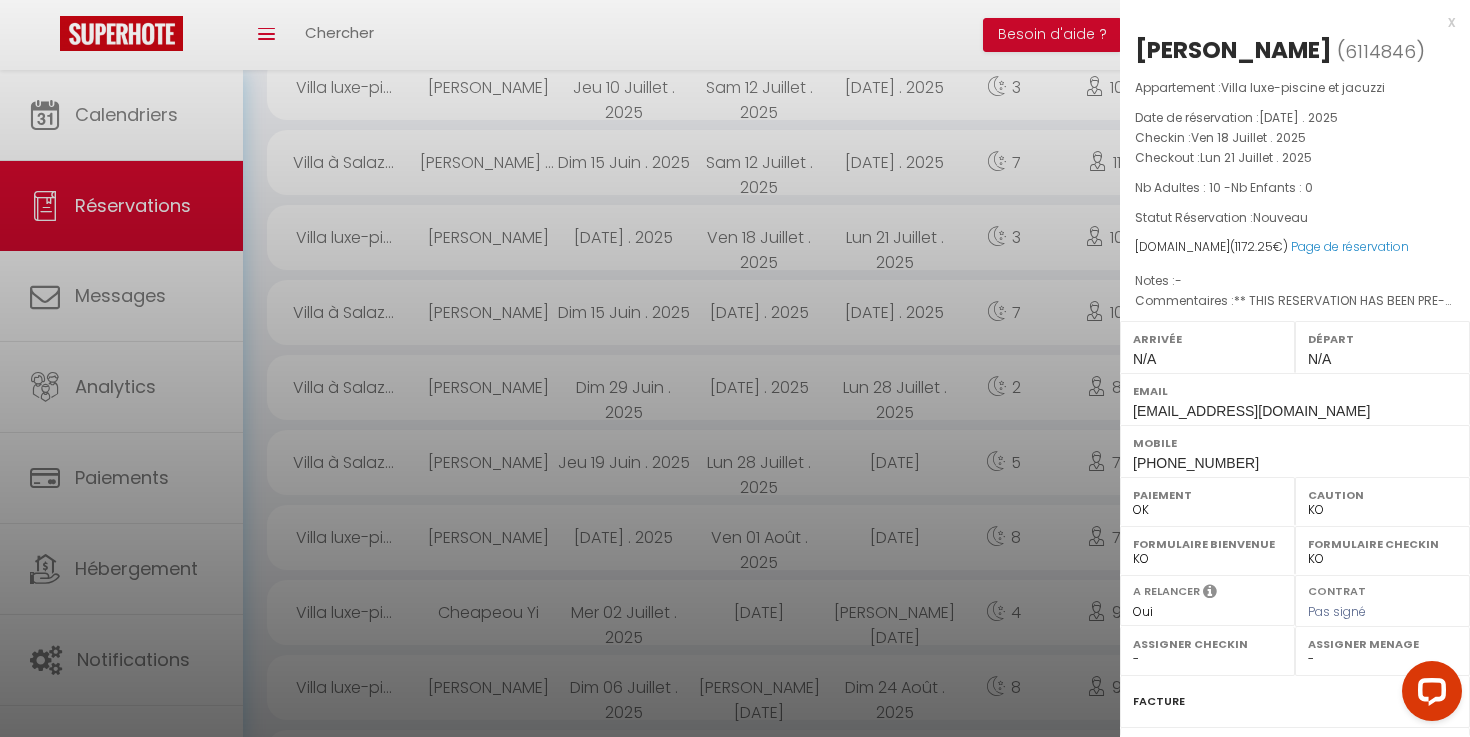 click on "6114846" at bounding box center (1380, 51) 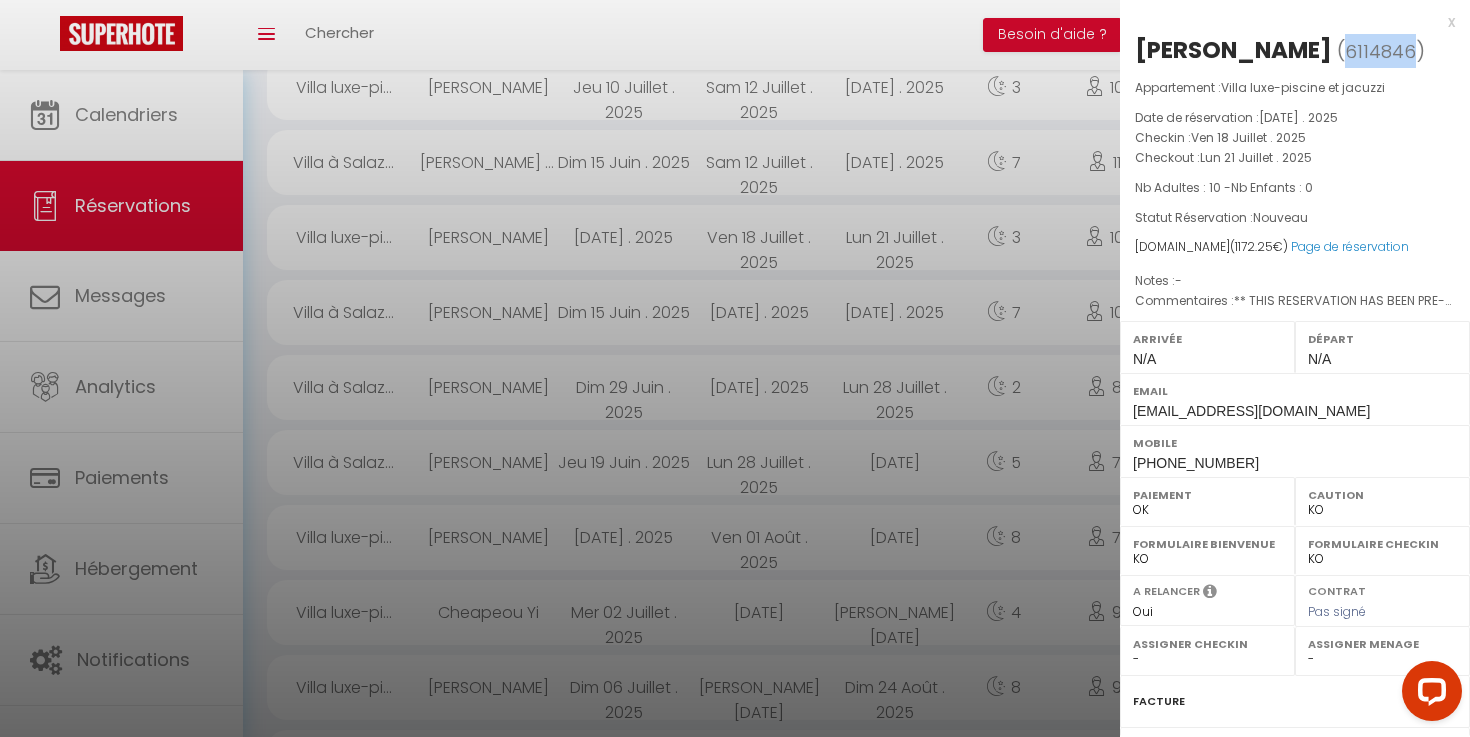 click on "6114846" at bounding box center (1380, 51) 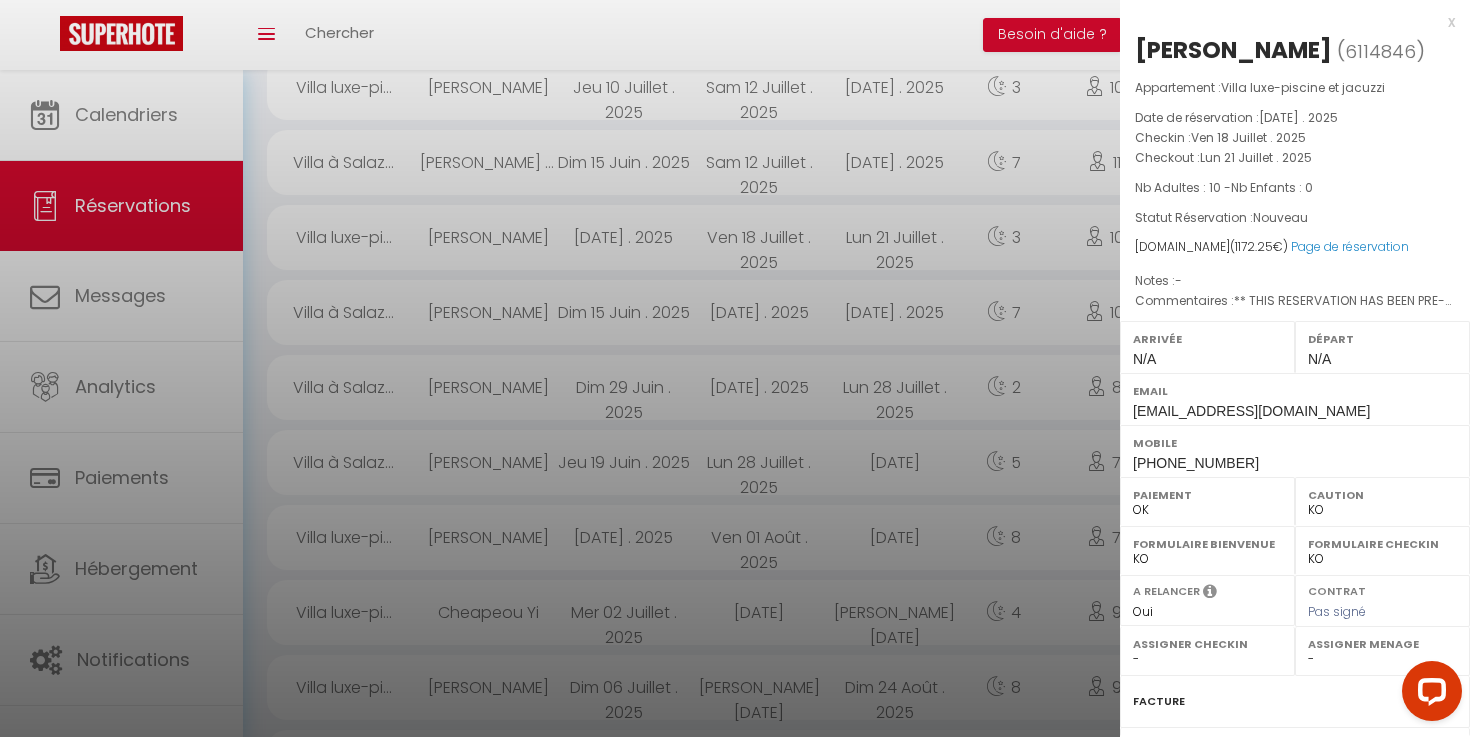 click at bounding box center (735, 368) 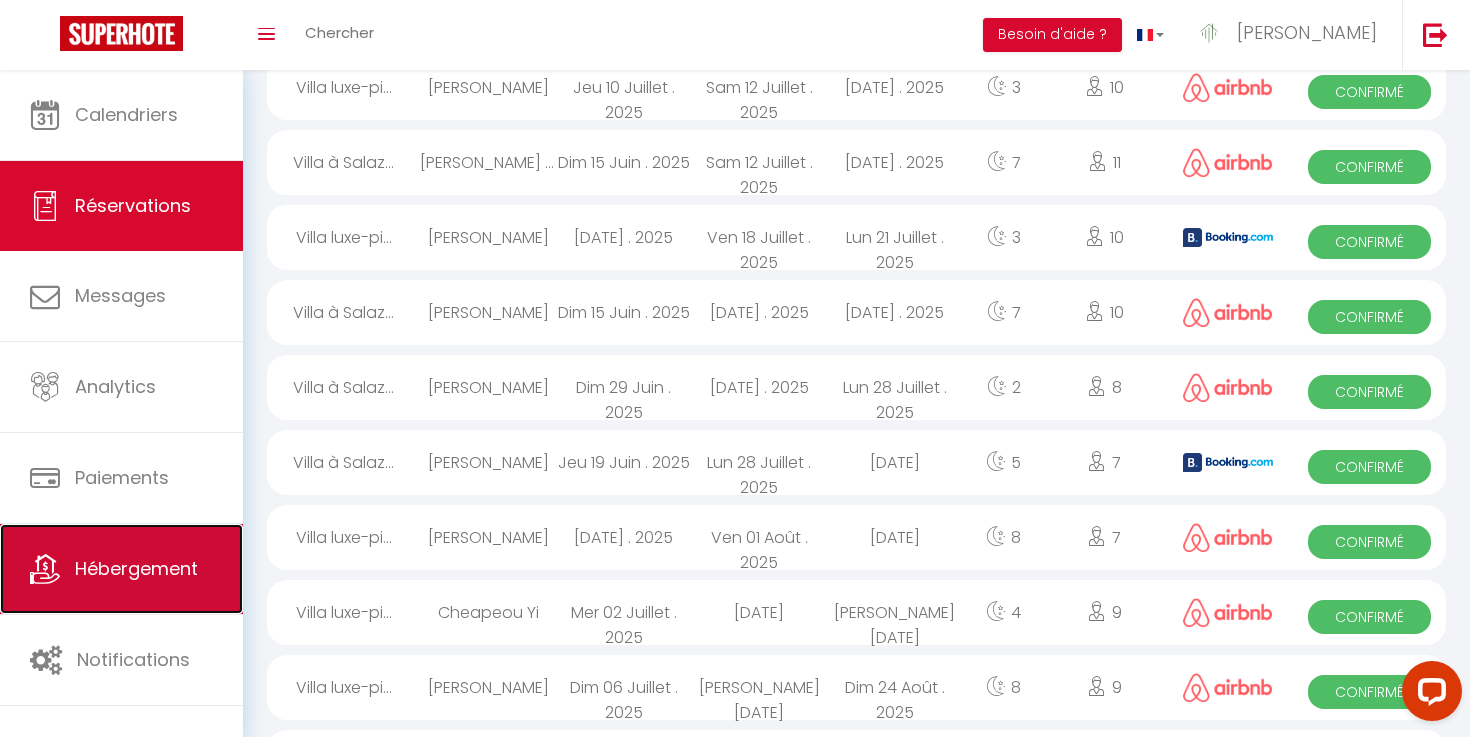 click on "Hébergement" at bounding box center [121, 569] 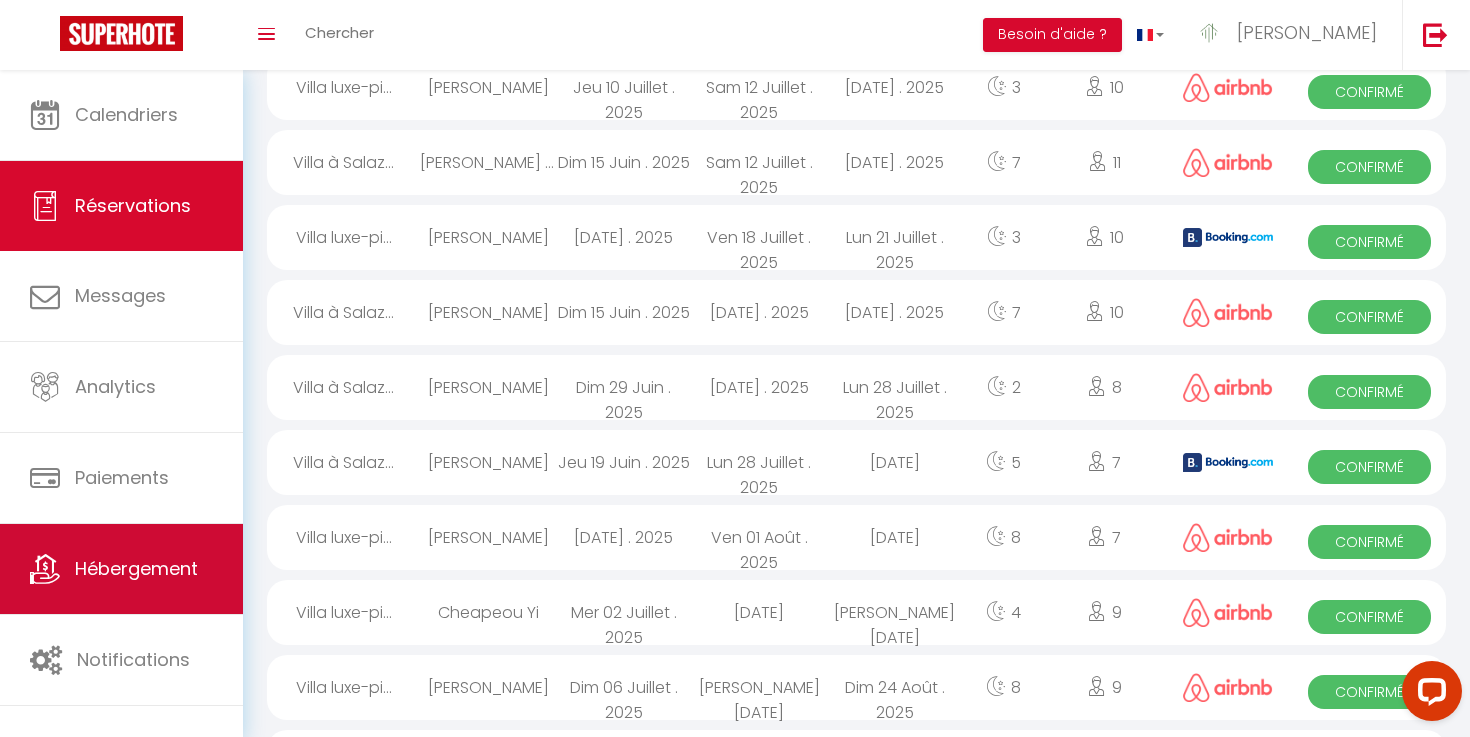 scroll, scrollTop: 0, scrollLeft: 0, axis: both 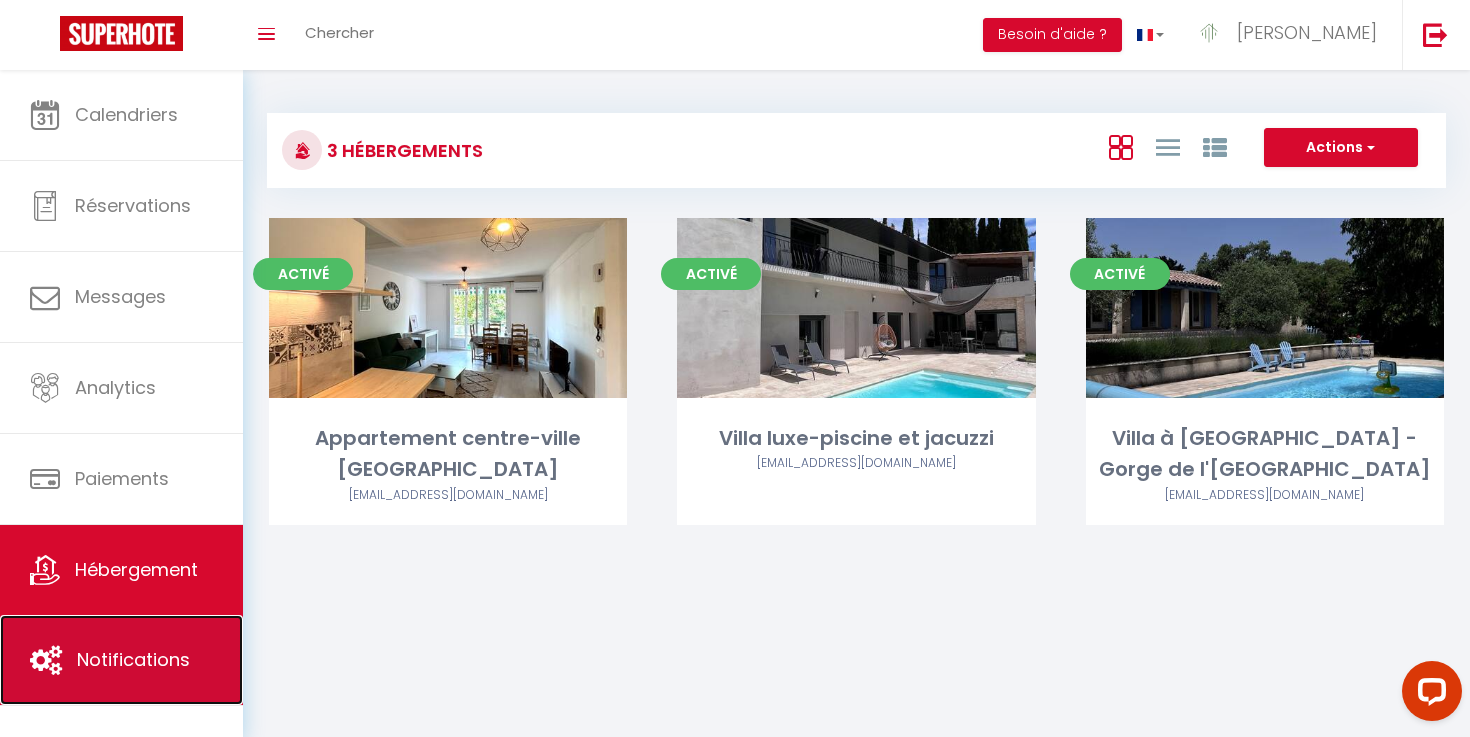 click on "Notifications" at bounding box center (133, 659) 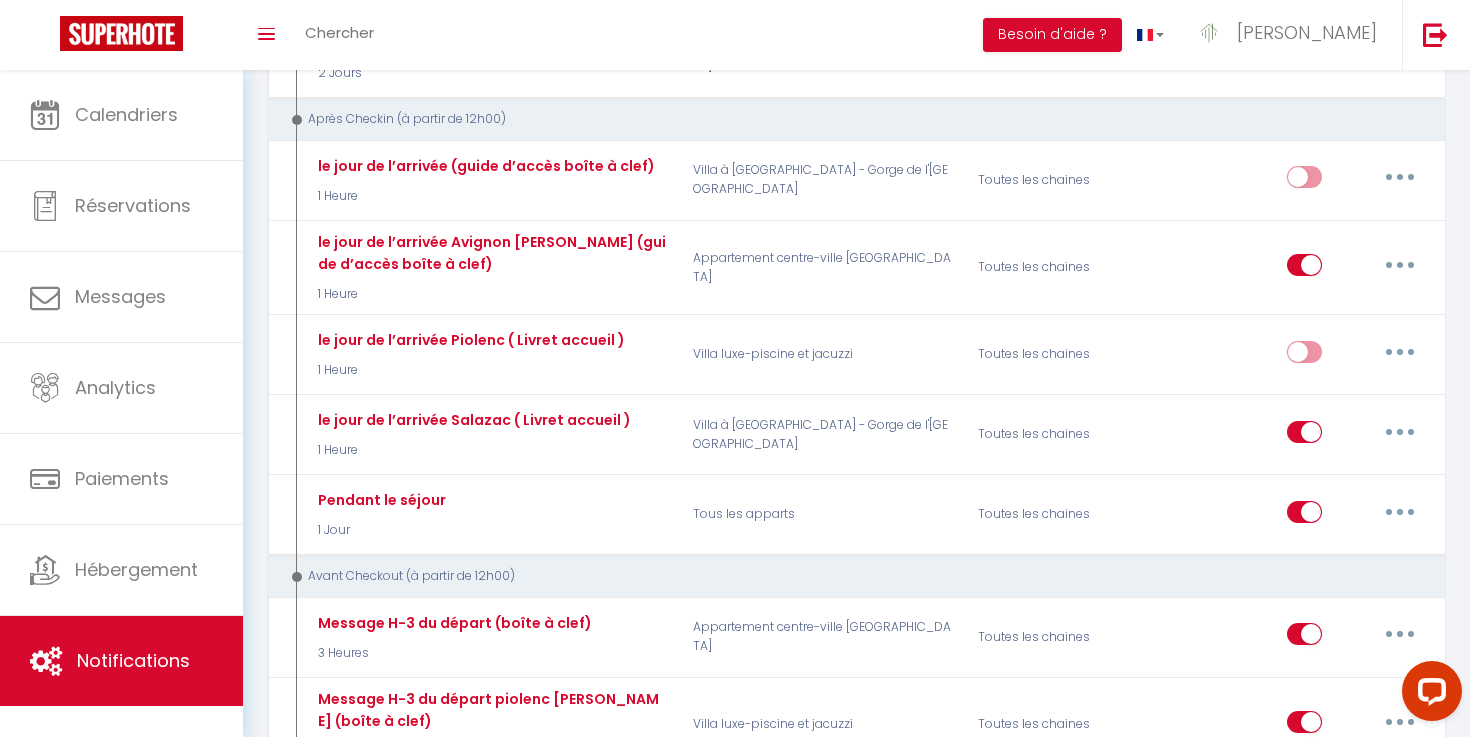 scroll, scrollTop: 630, scrollLeft: 0, axis: vertical 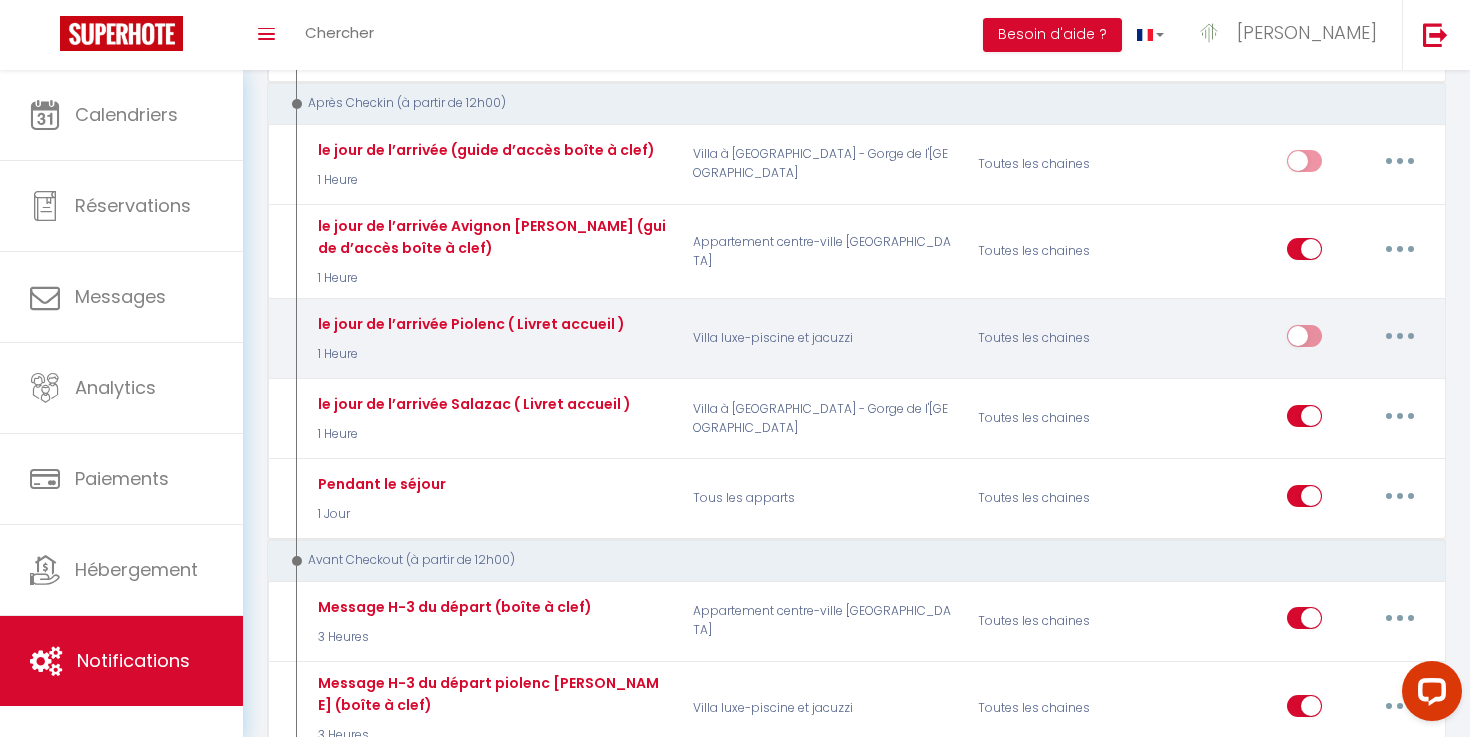 click at bounding box center (1400, 336) 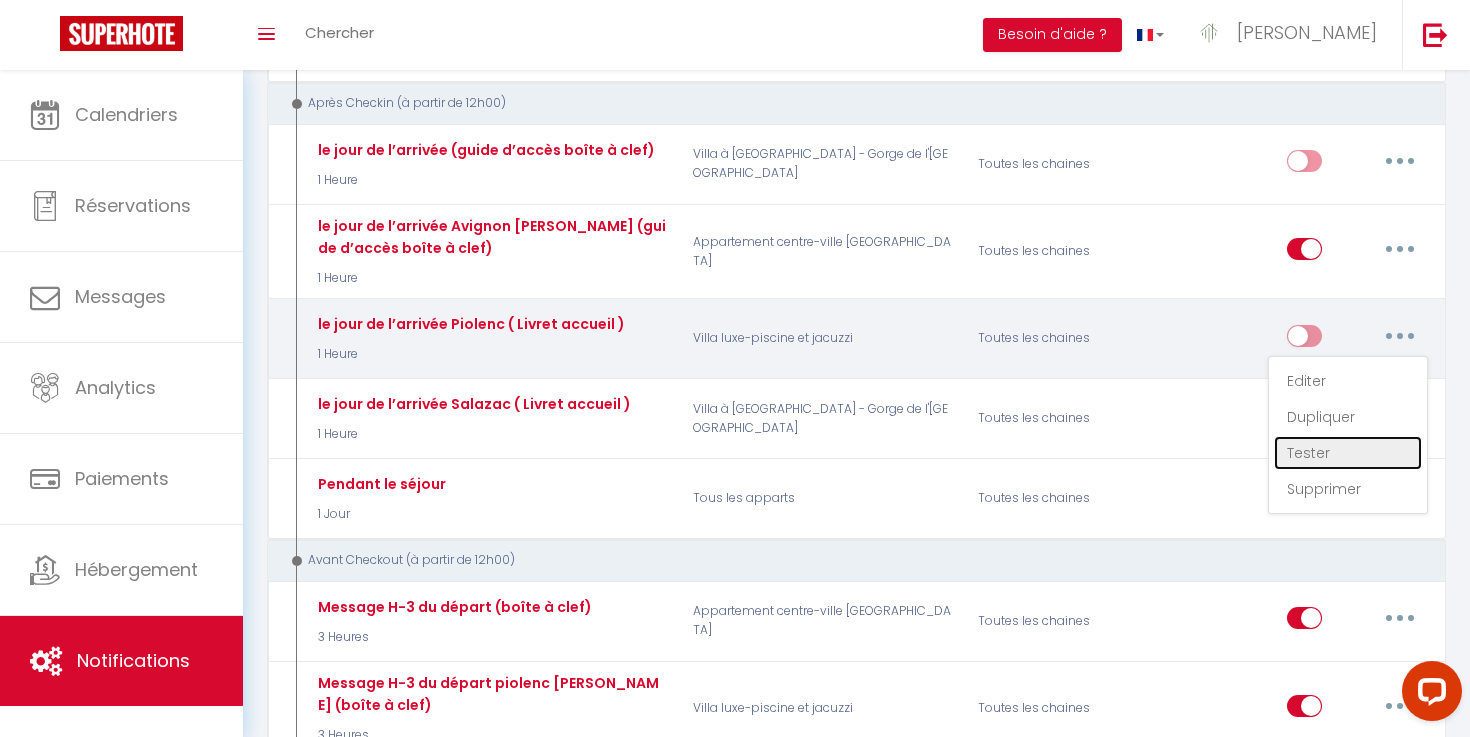 click on "Tester" at bounding box center [1348, 453] 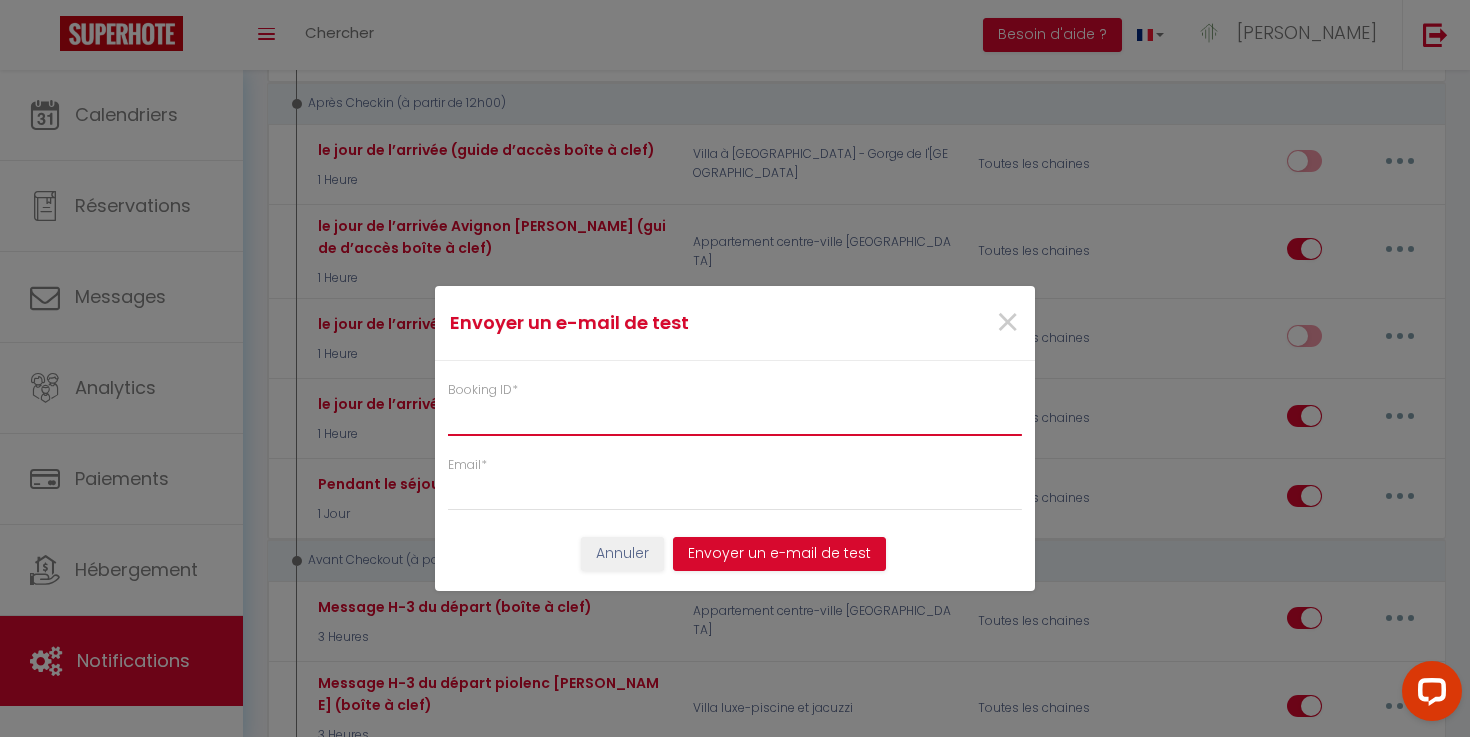 click on "Booking ID
*" at bounding box center (735, 418) 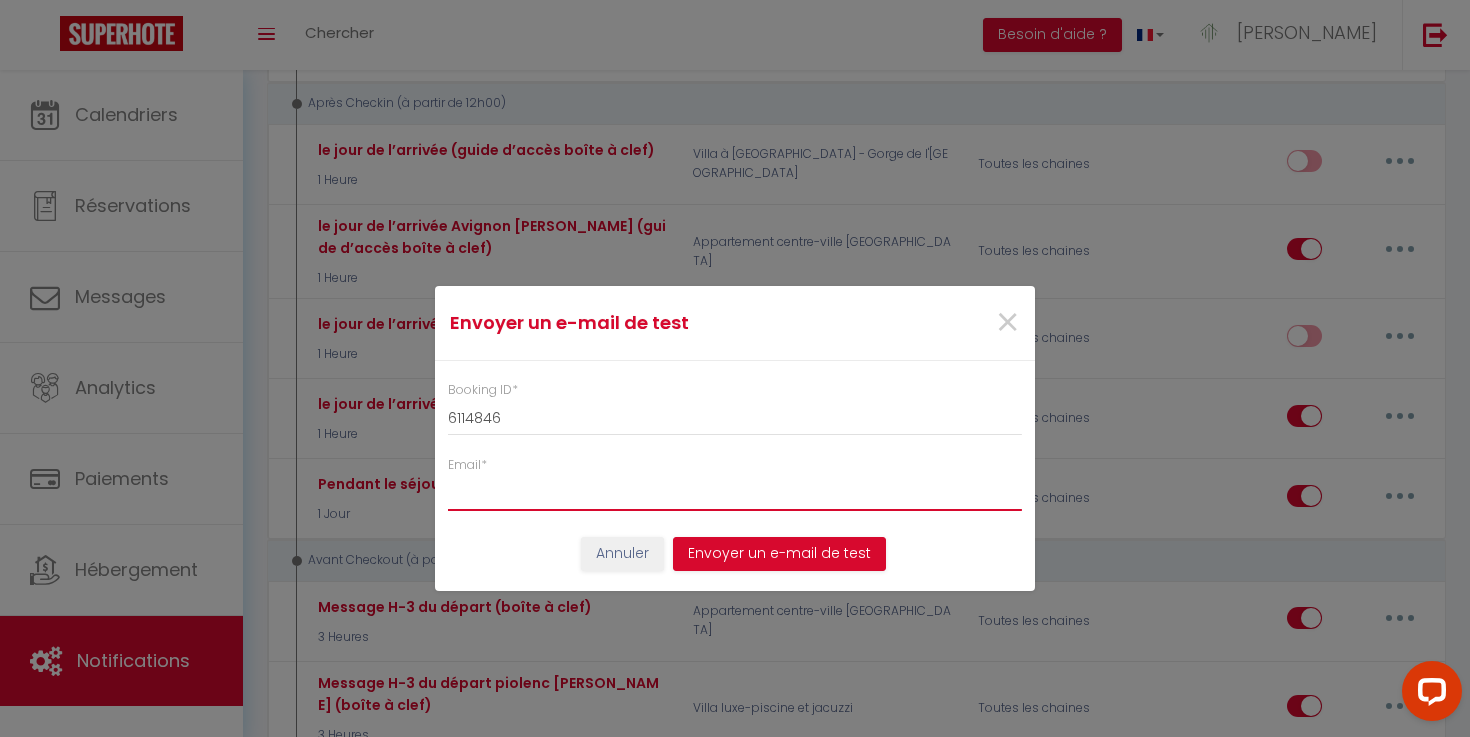 click on "Email
*" at bounding box center (735, 493) 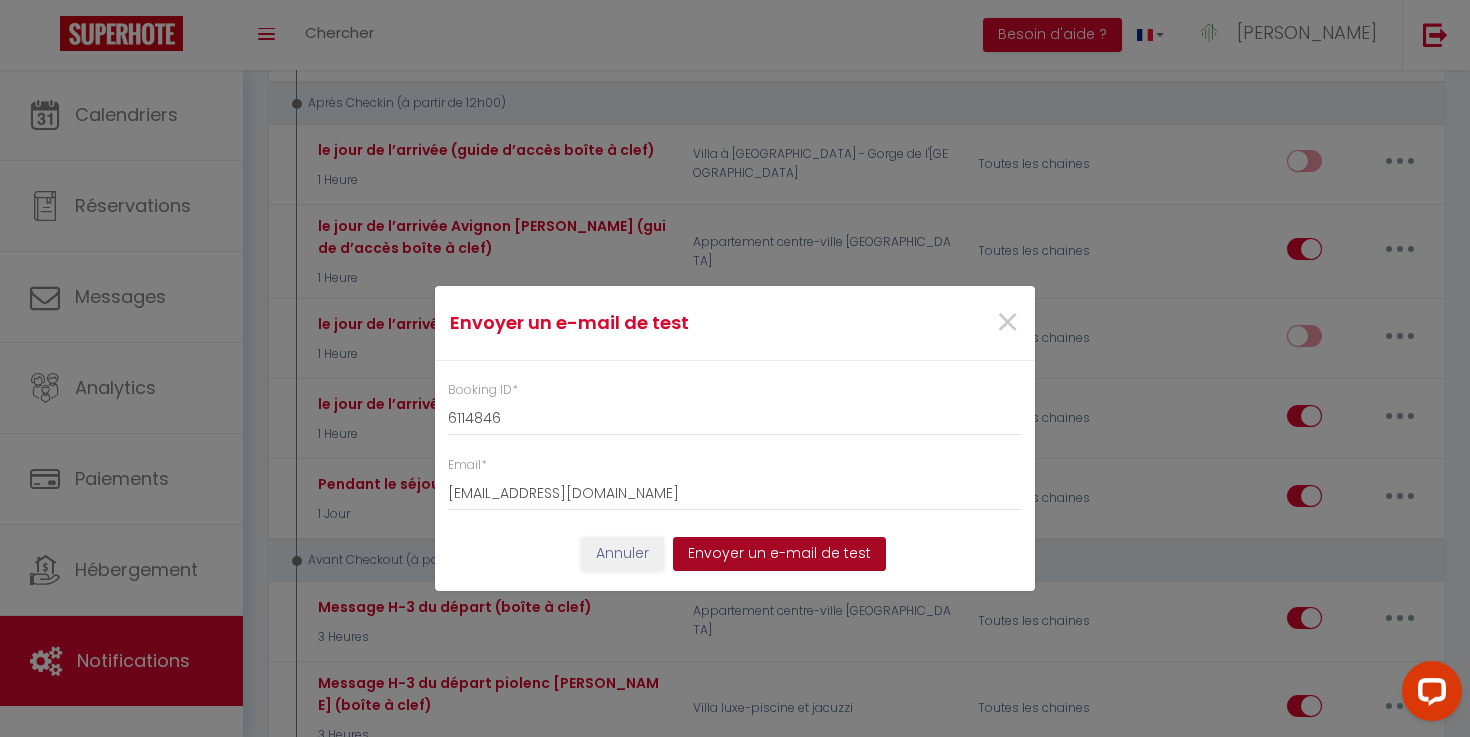 click on "Envoyer un e-mail de test" at bounding box center (779, 554) 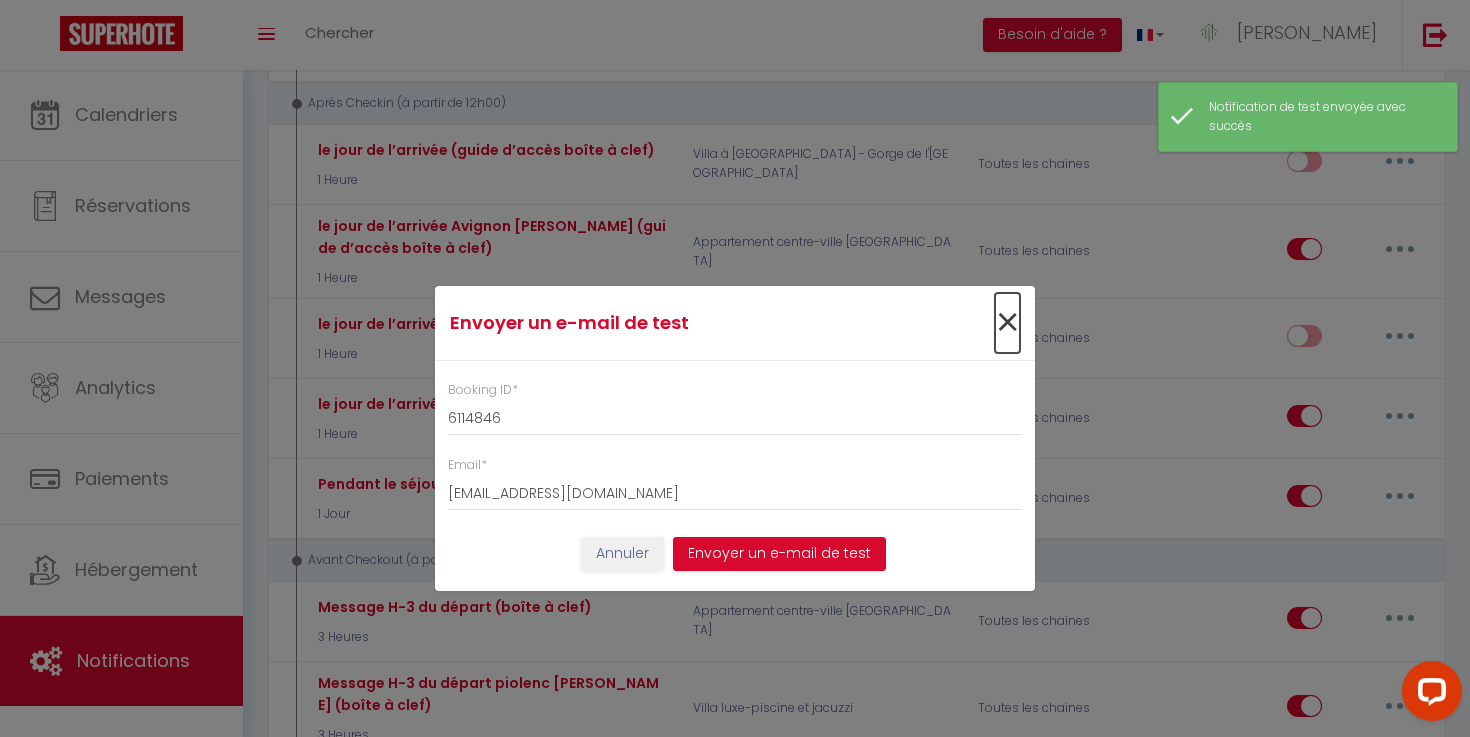 click on "×" at bounding box center [1007, 323] 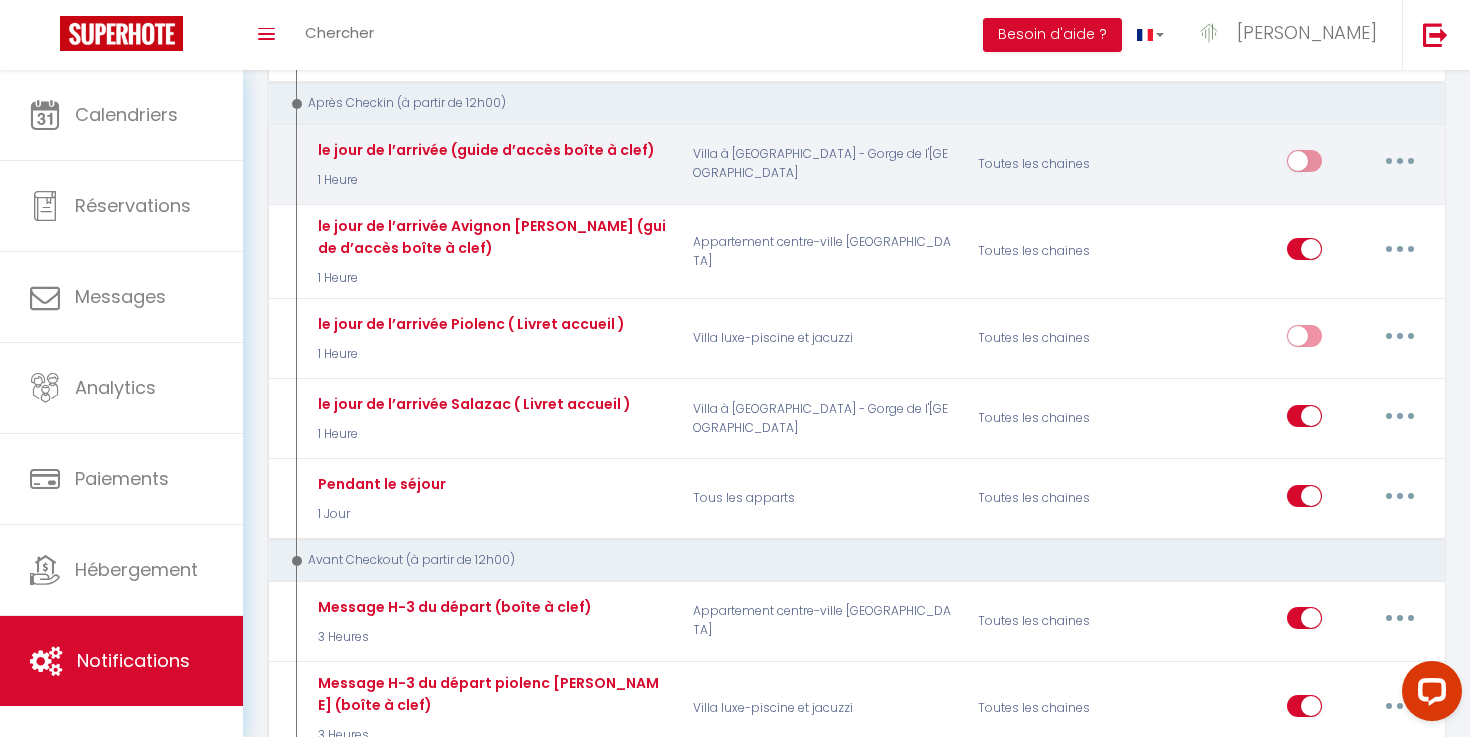 drag, startPoint x: 937, startPoint y: 179, endPoint x: 421, endPoint y: 171, distance: 516.062 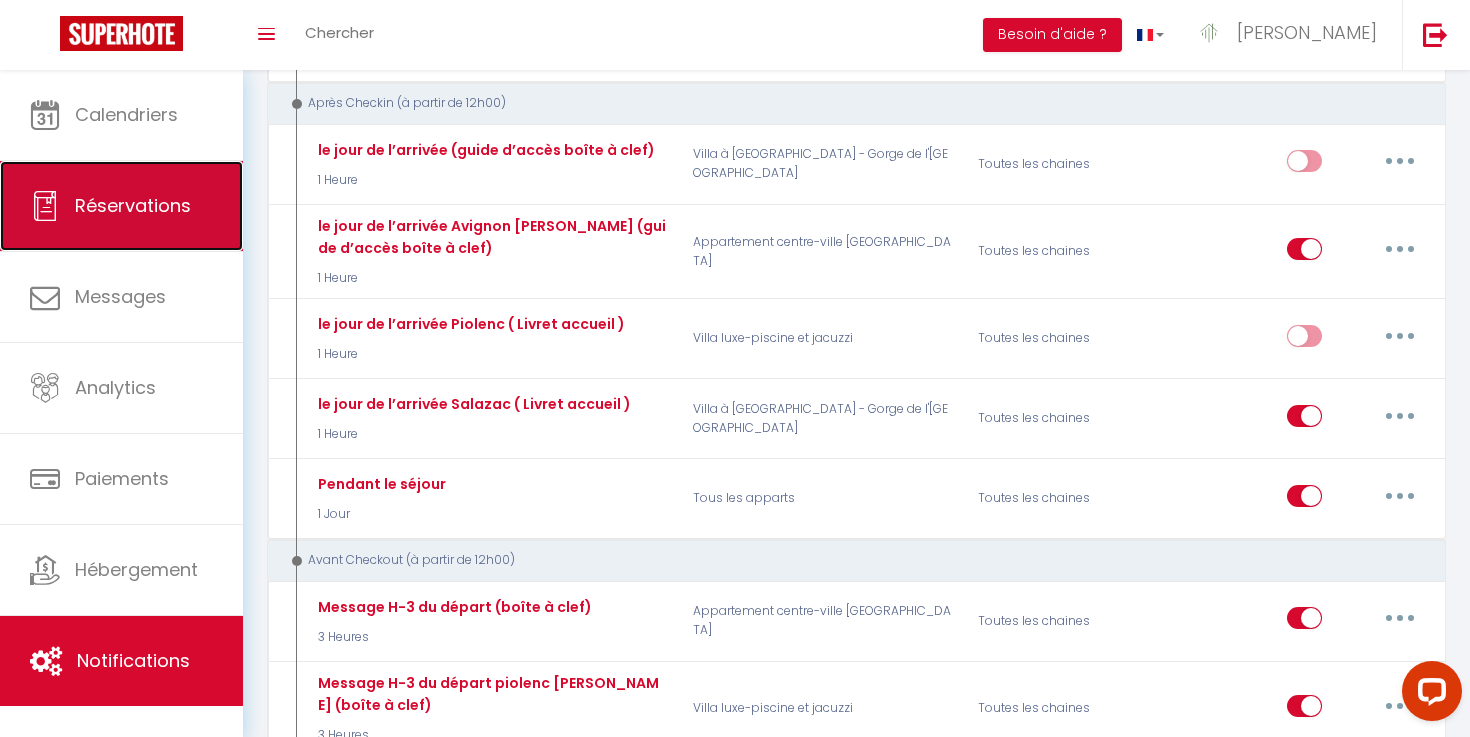 click on "Réservations" at bounding box center [121, 206] 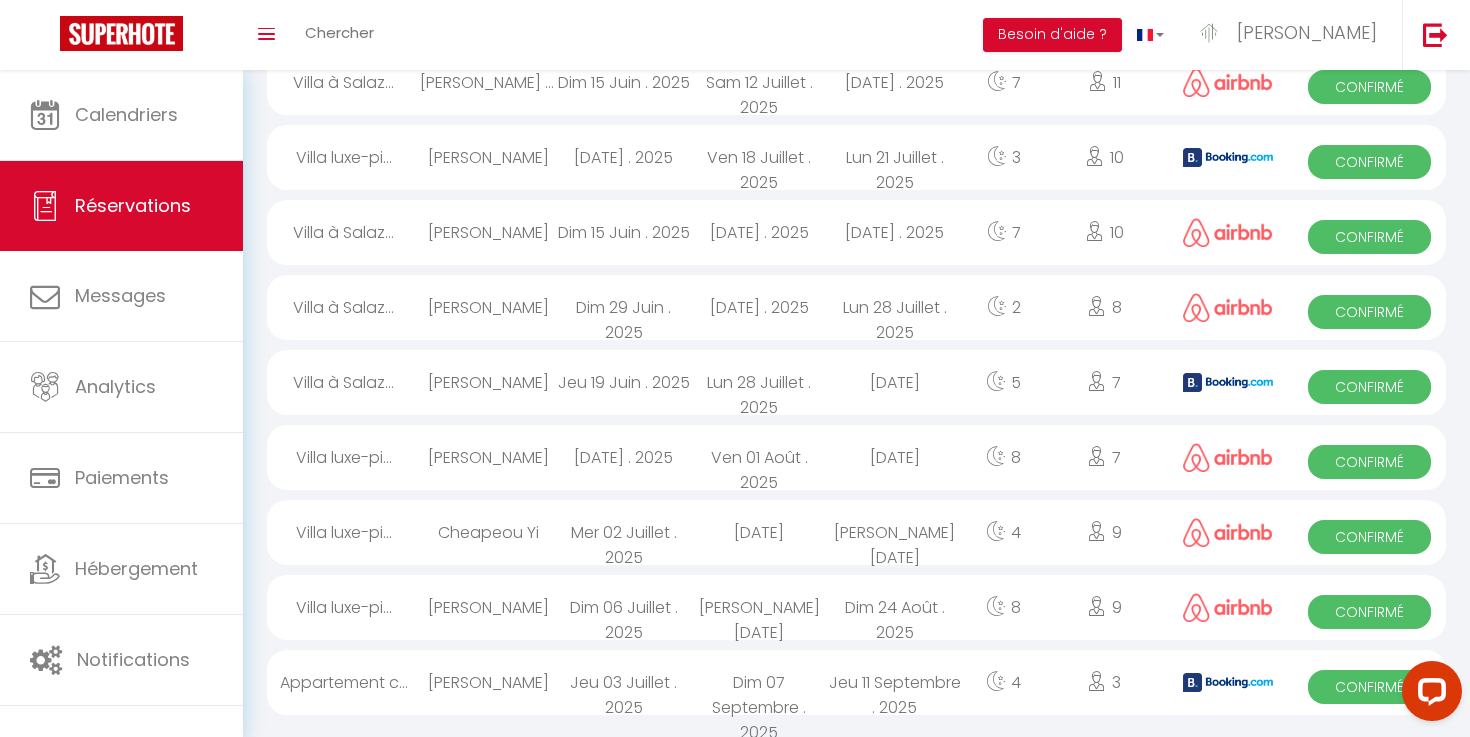 scroll, scrollTop: 404, scrollLeft: 0, axis: vertical 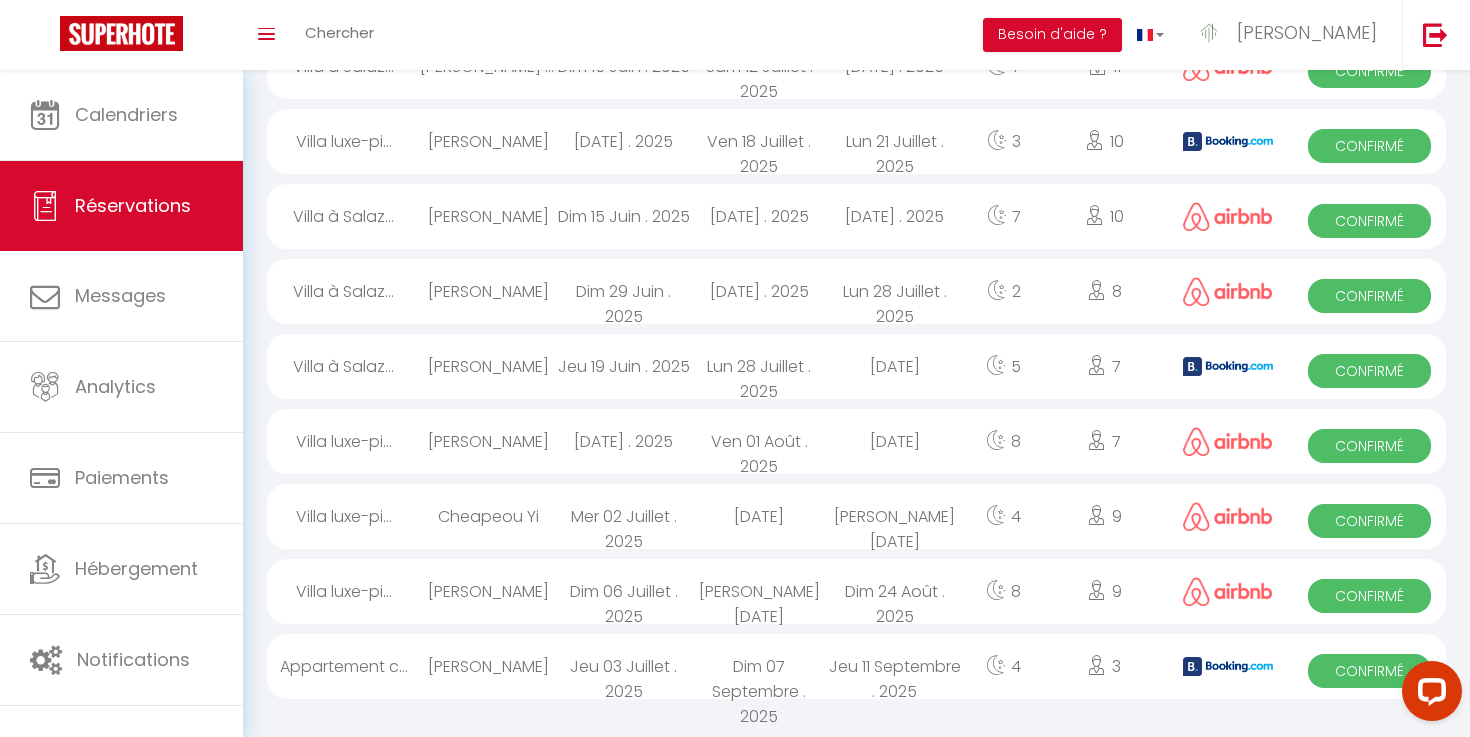 click on "[PERSON_NAME]" at bounding box center [488, 291] 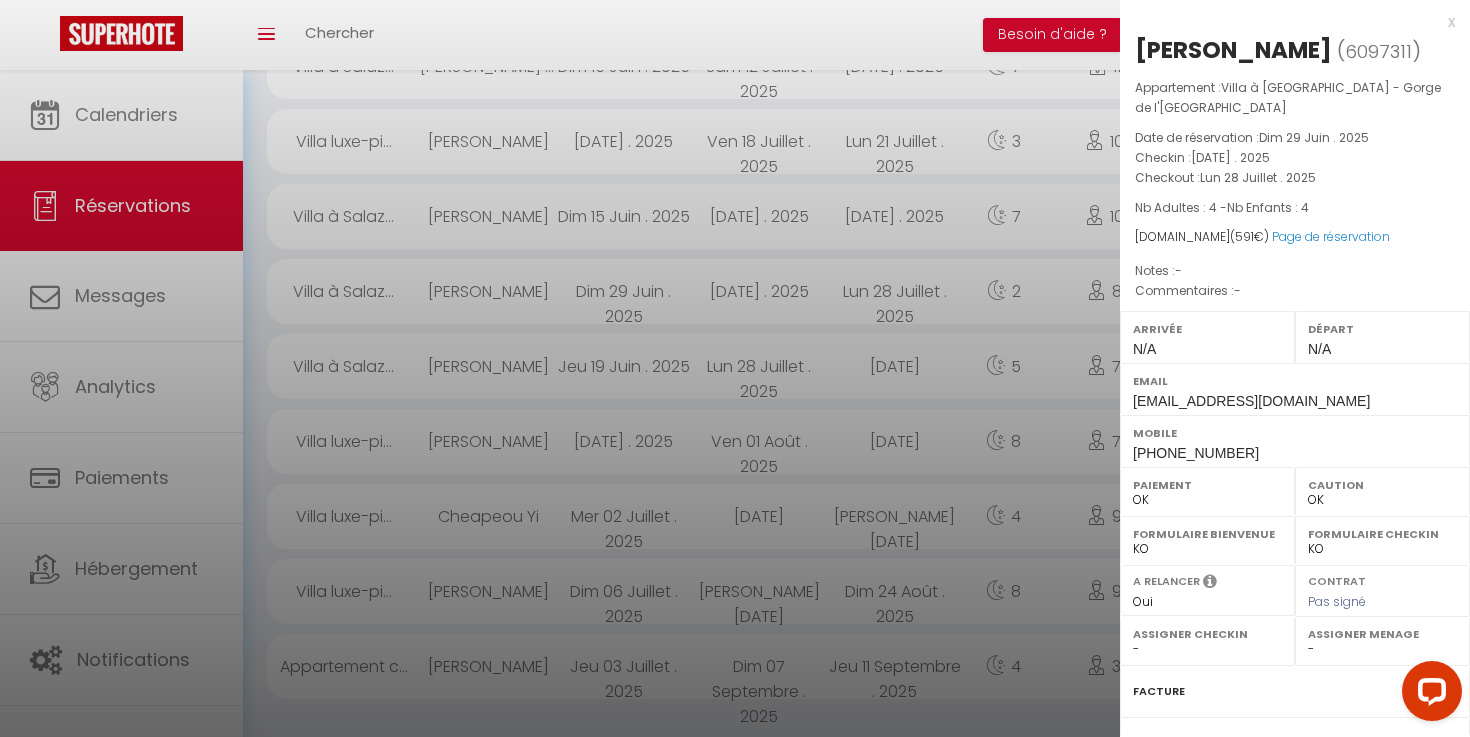 click at bounding box center [735, 368] 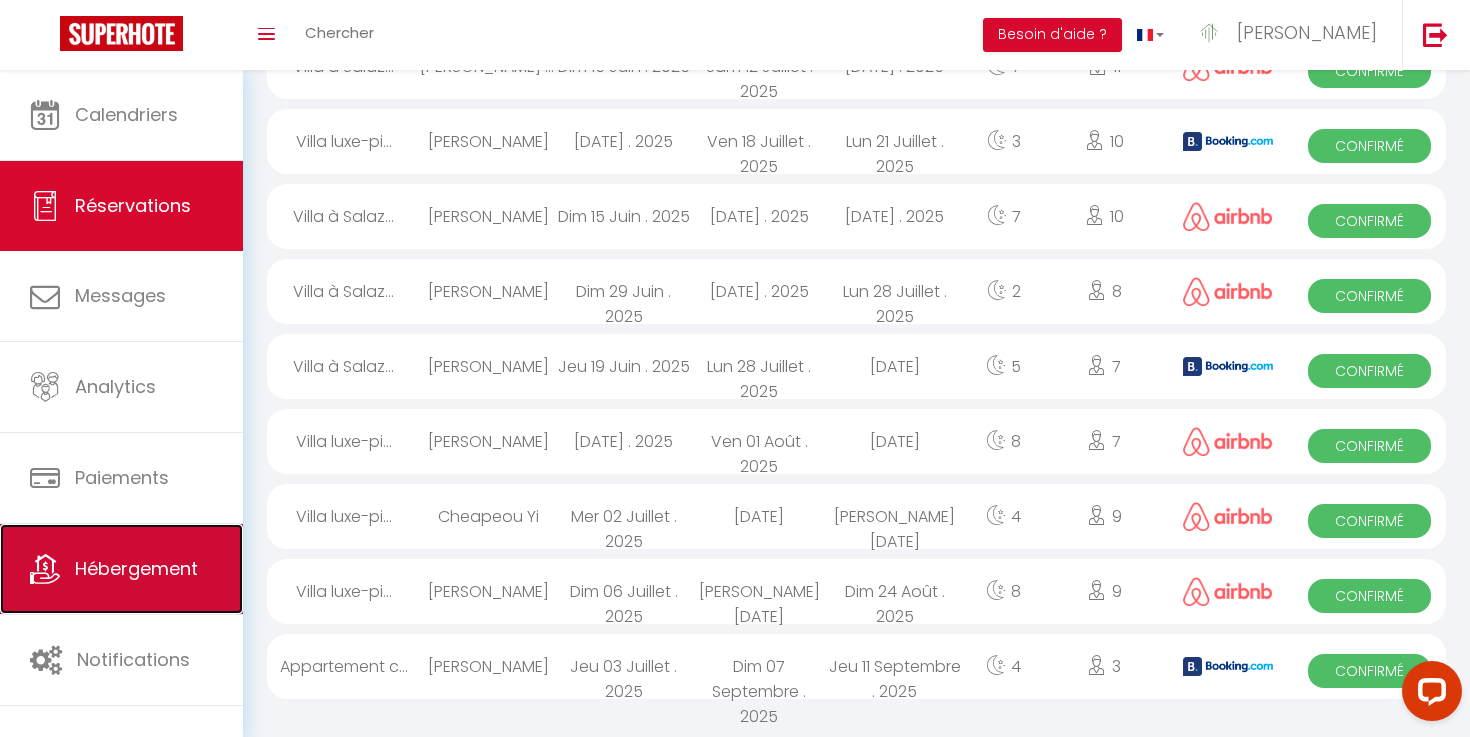 click on "Hébergement" at bounding box center (121, 569) 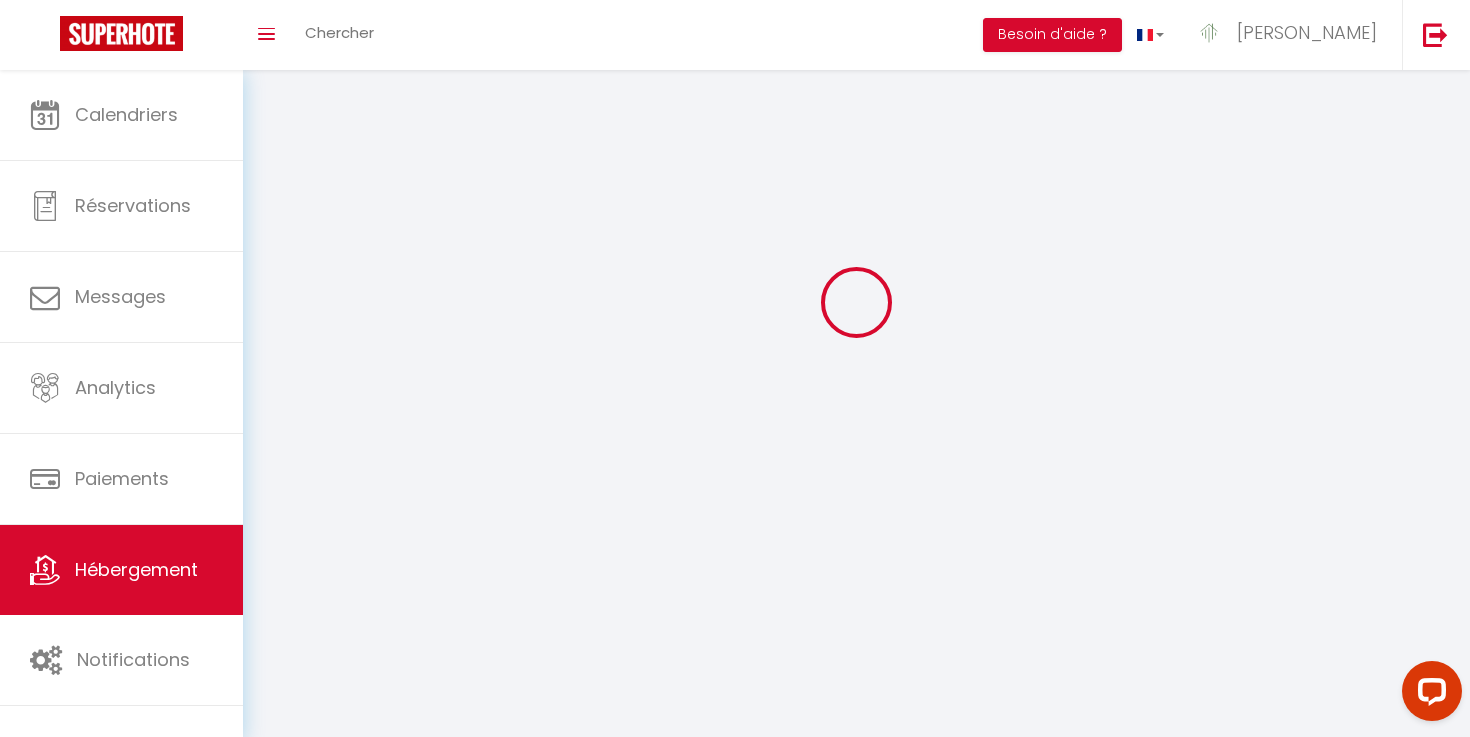 scroll, scrollTop: 0, scrollLeft: 0, axis: both 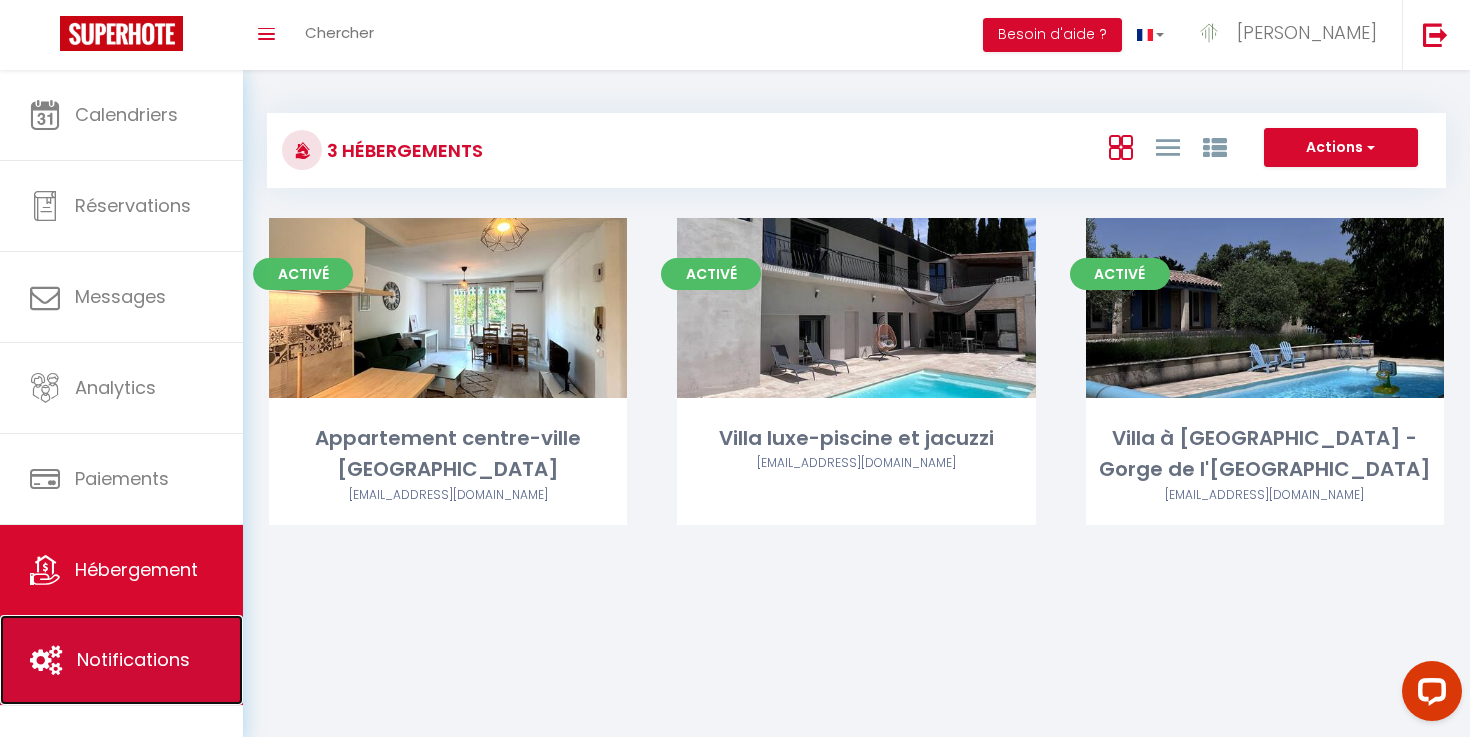 click on "Notifications" at bounding box center (133, 659) 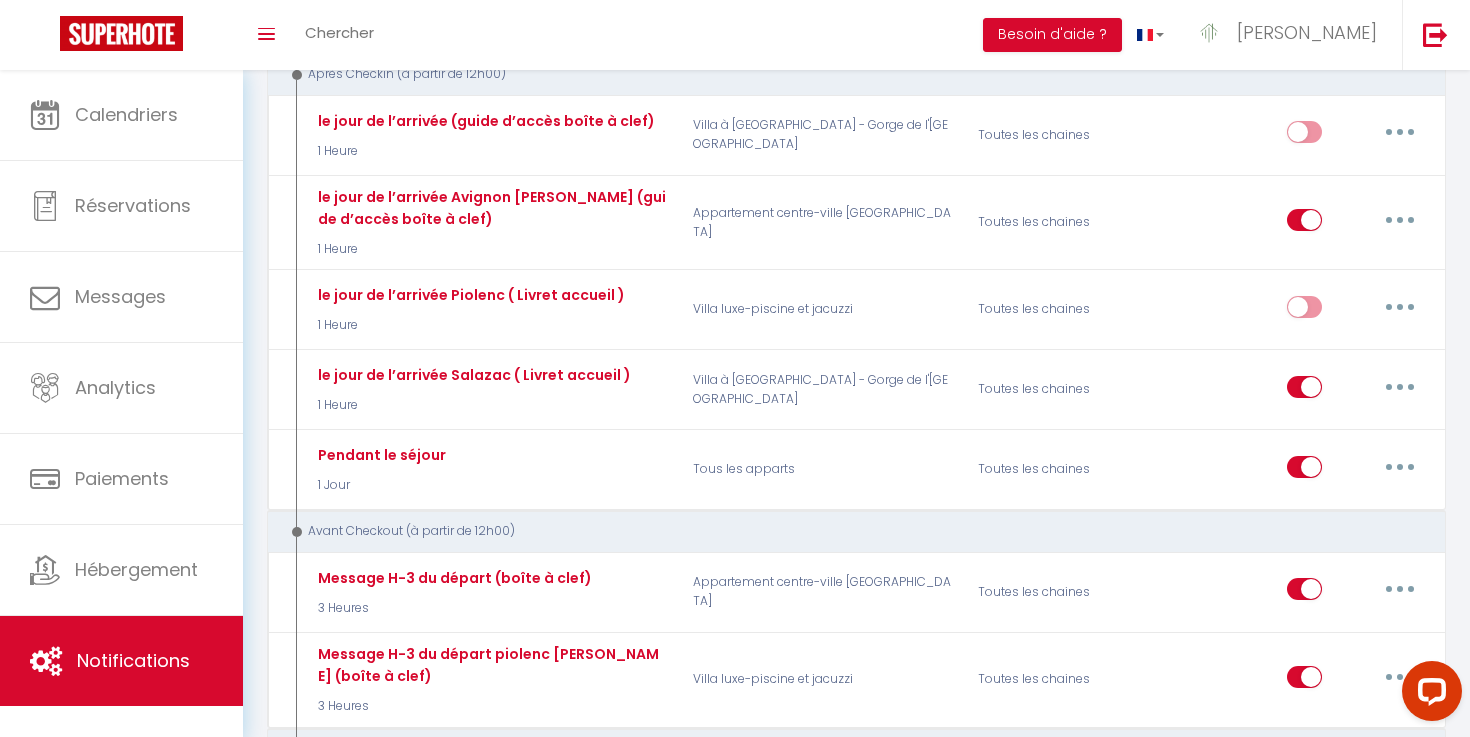 scroll, scrollTop: 663, scrollLeft: 0, axis: vertical 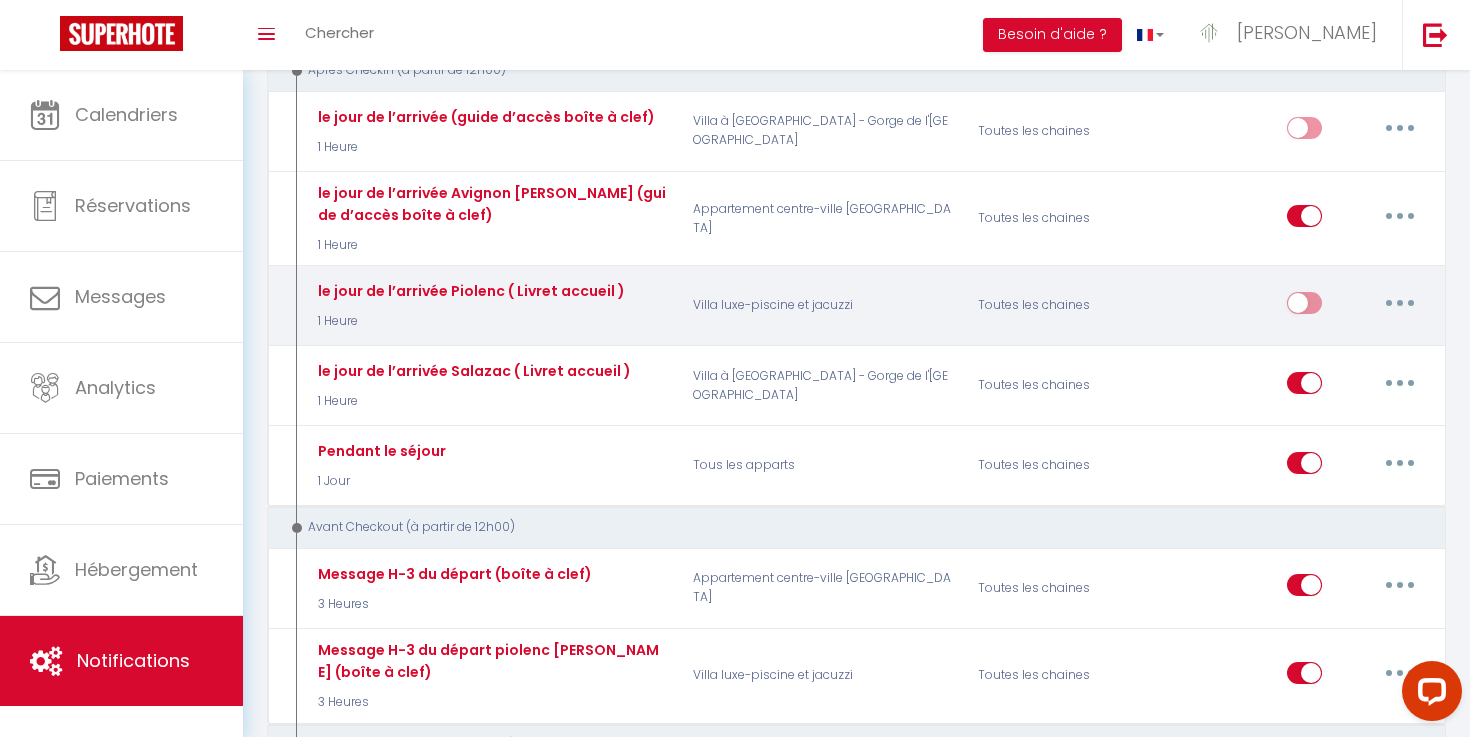 click at bounding box center [1400, 303] 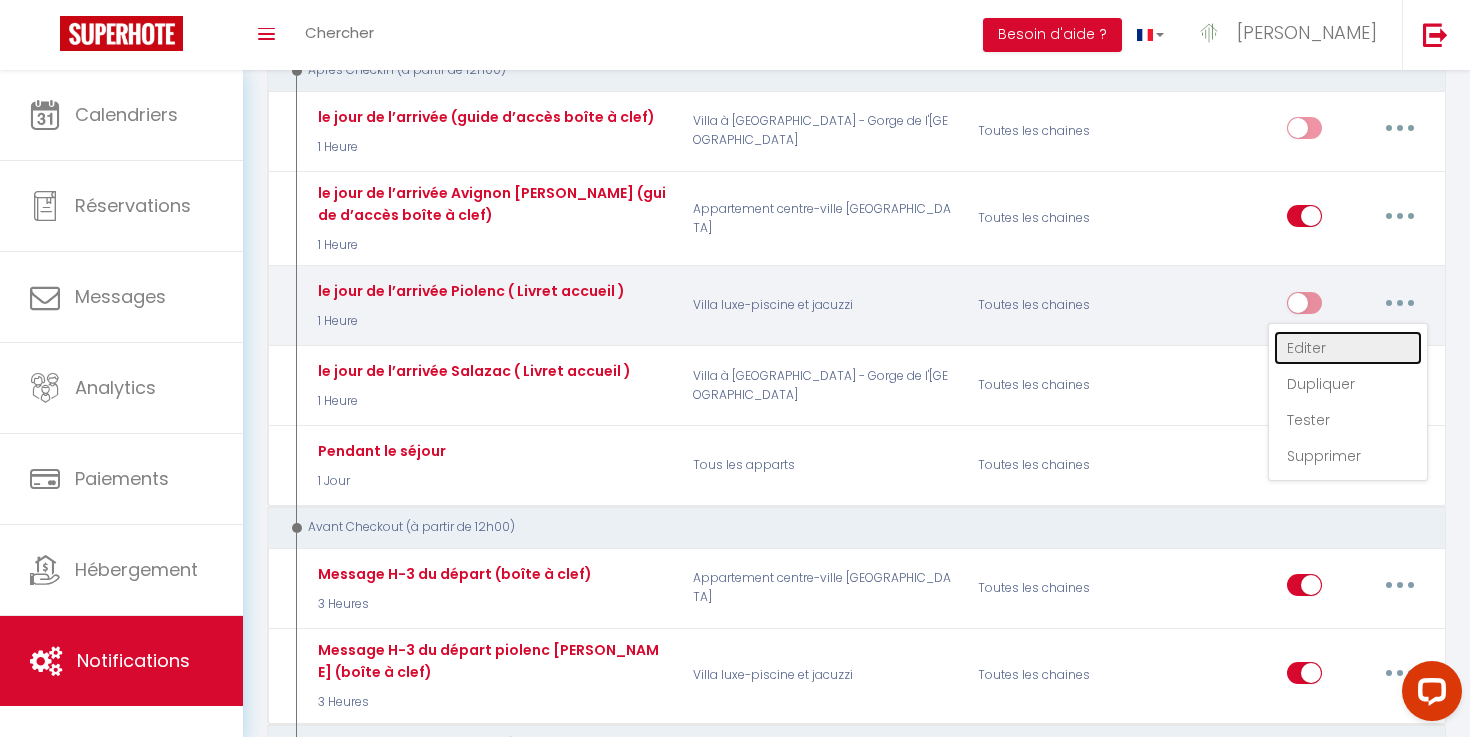 click on "Editer" at bounding box center [1348, 348] 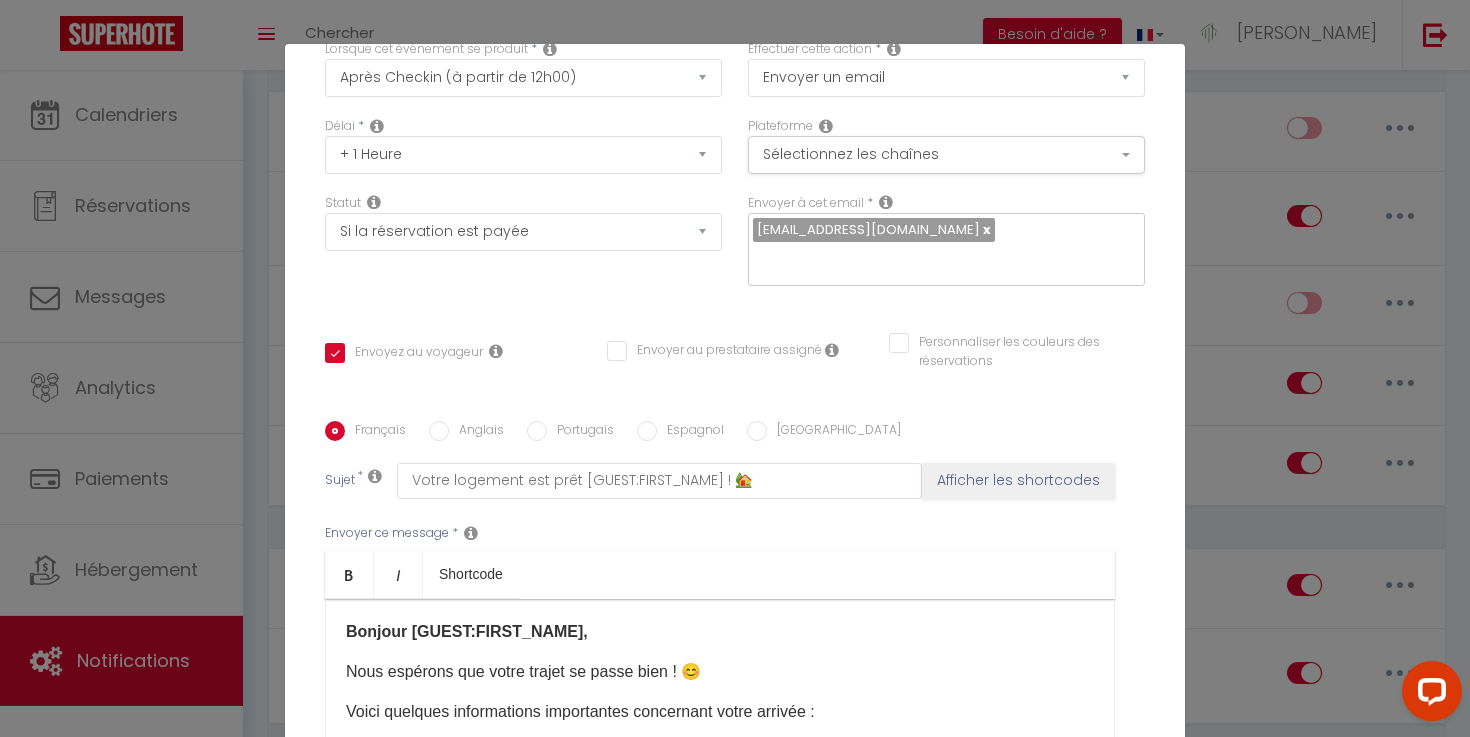 scroll, scrollTop: 356, scrollLeft: 0, axis: vertical 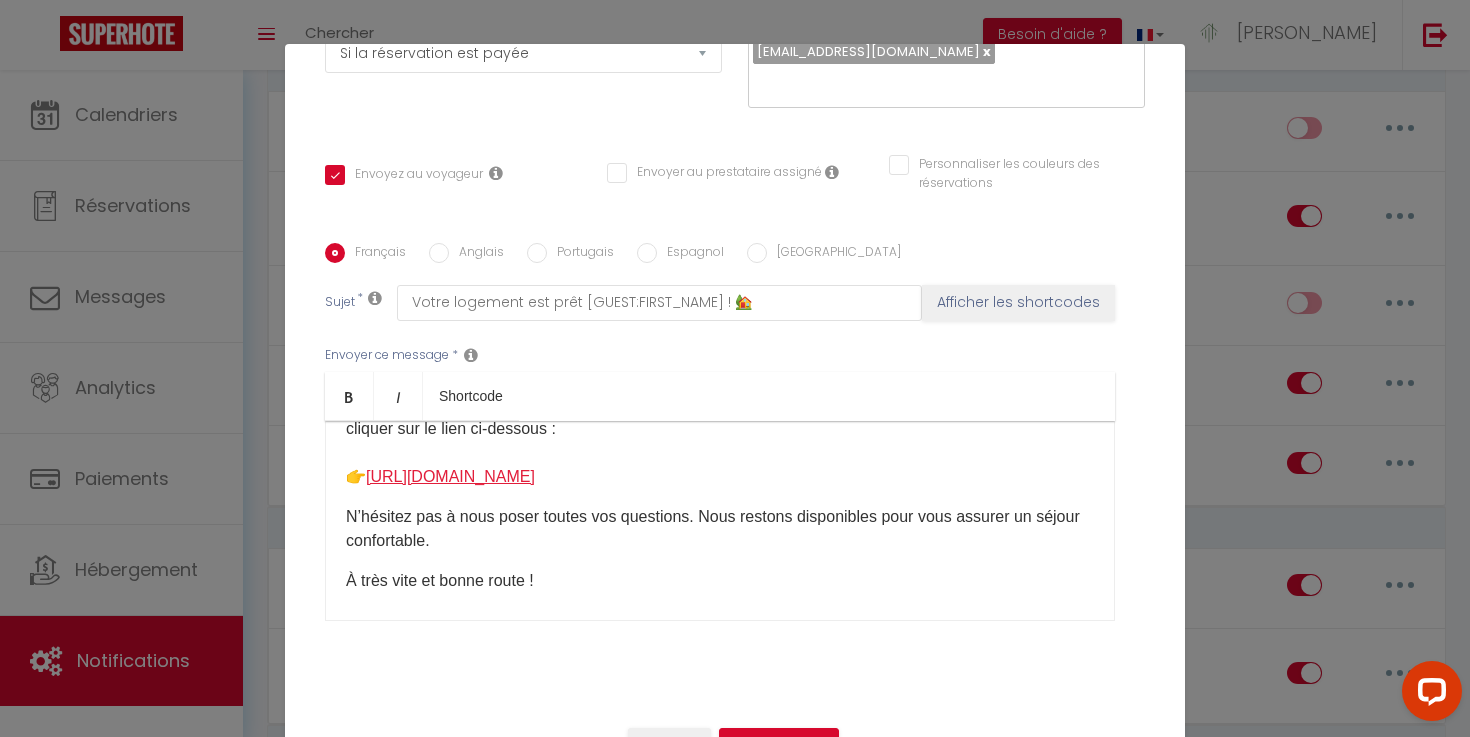 drag, startPoint x: 1050, startPoint y: 475, endPoint x: 368, endPoint y: 477, distance: 682.0029 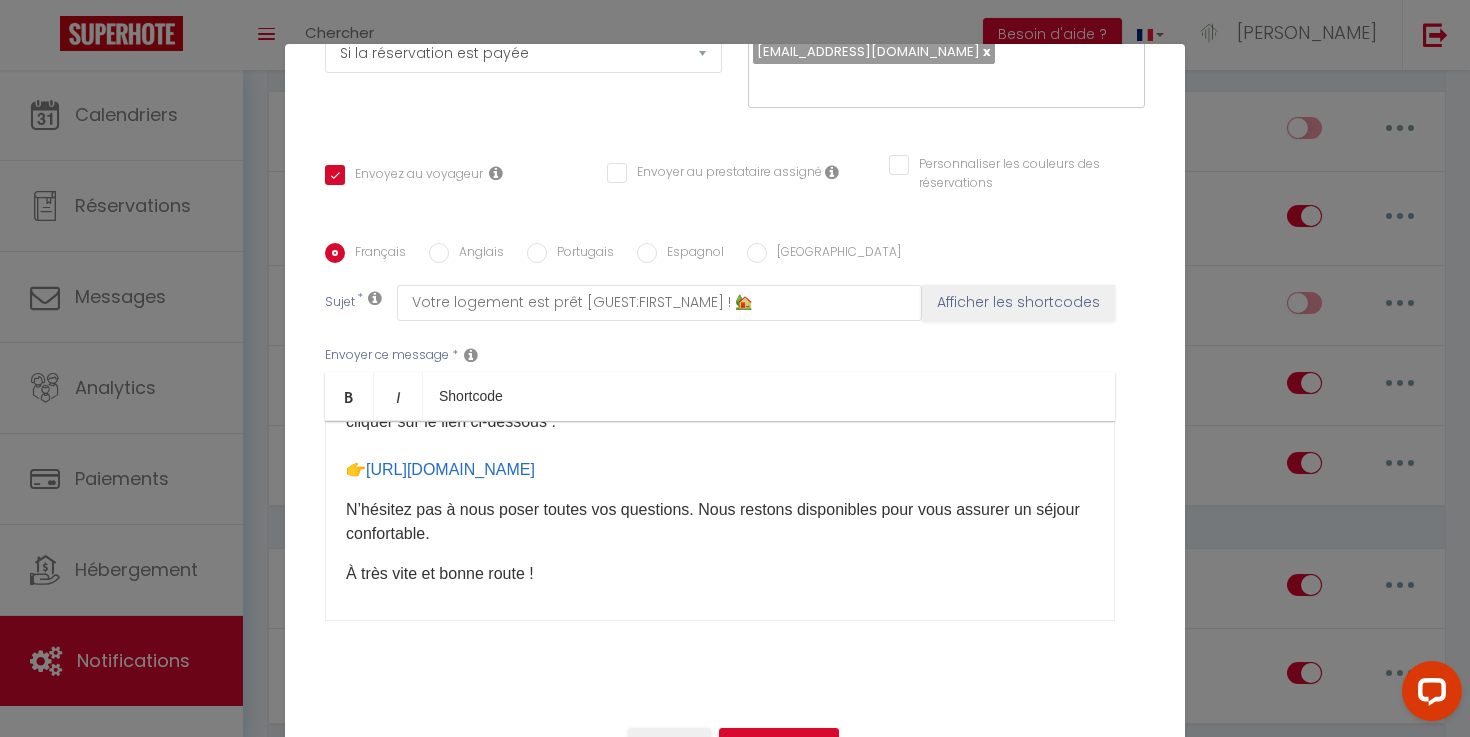 scroll, scrollTop: 350, scrollLeft: 0, axis: vertical 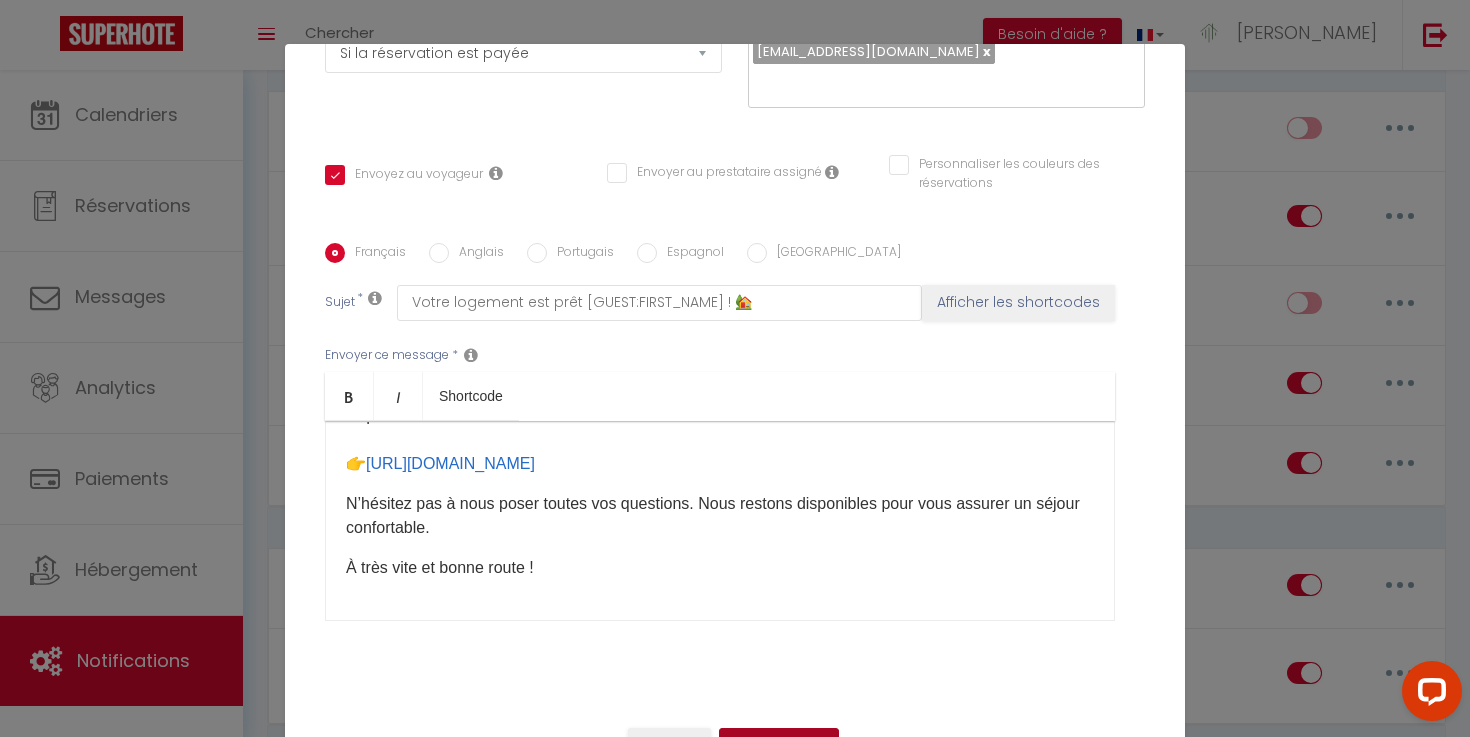 click on "Mettre à jour" at bounding box center (779, 745) 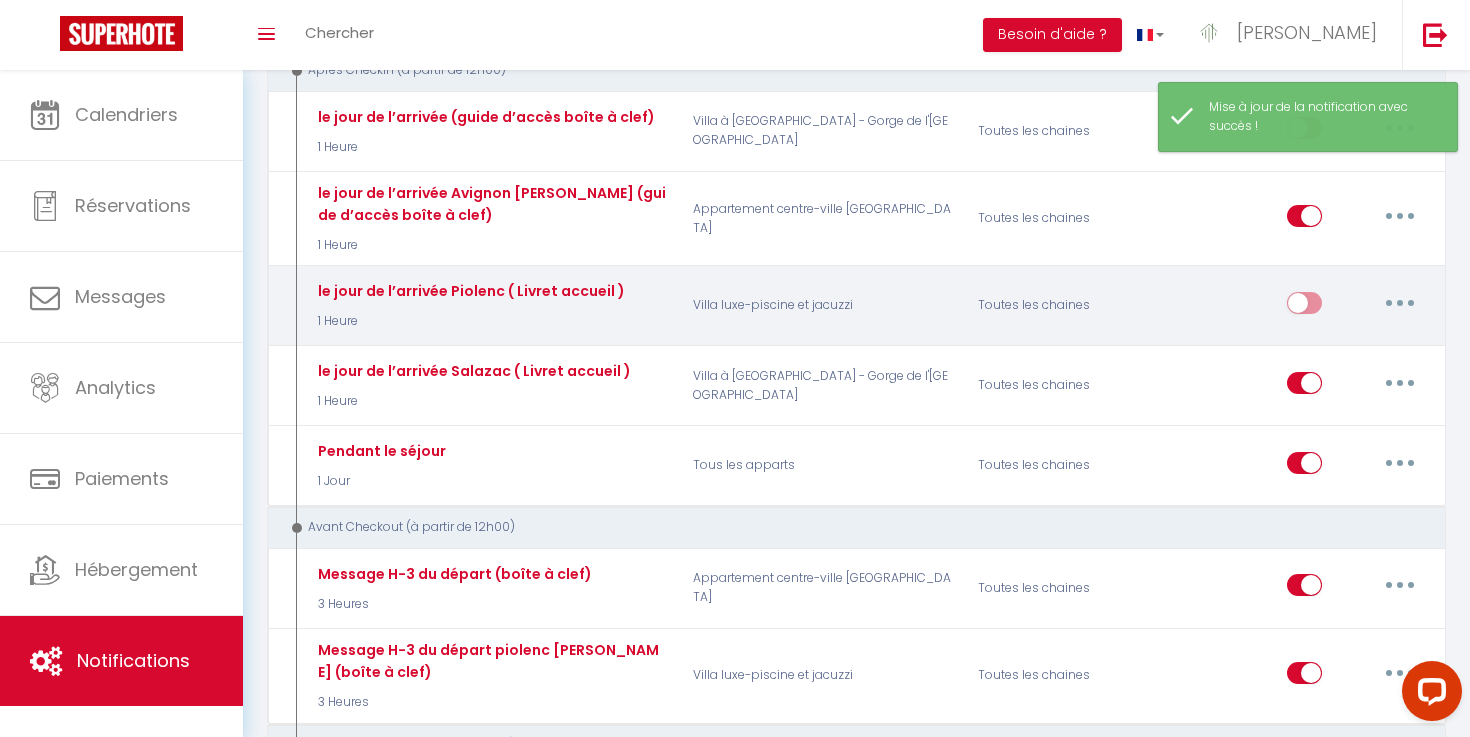 click at bounding box center (1400, 303) 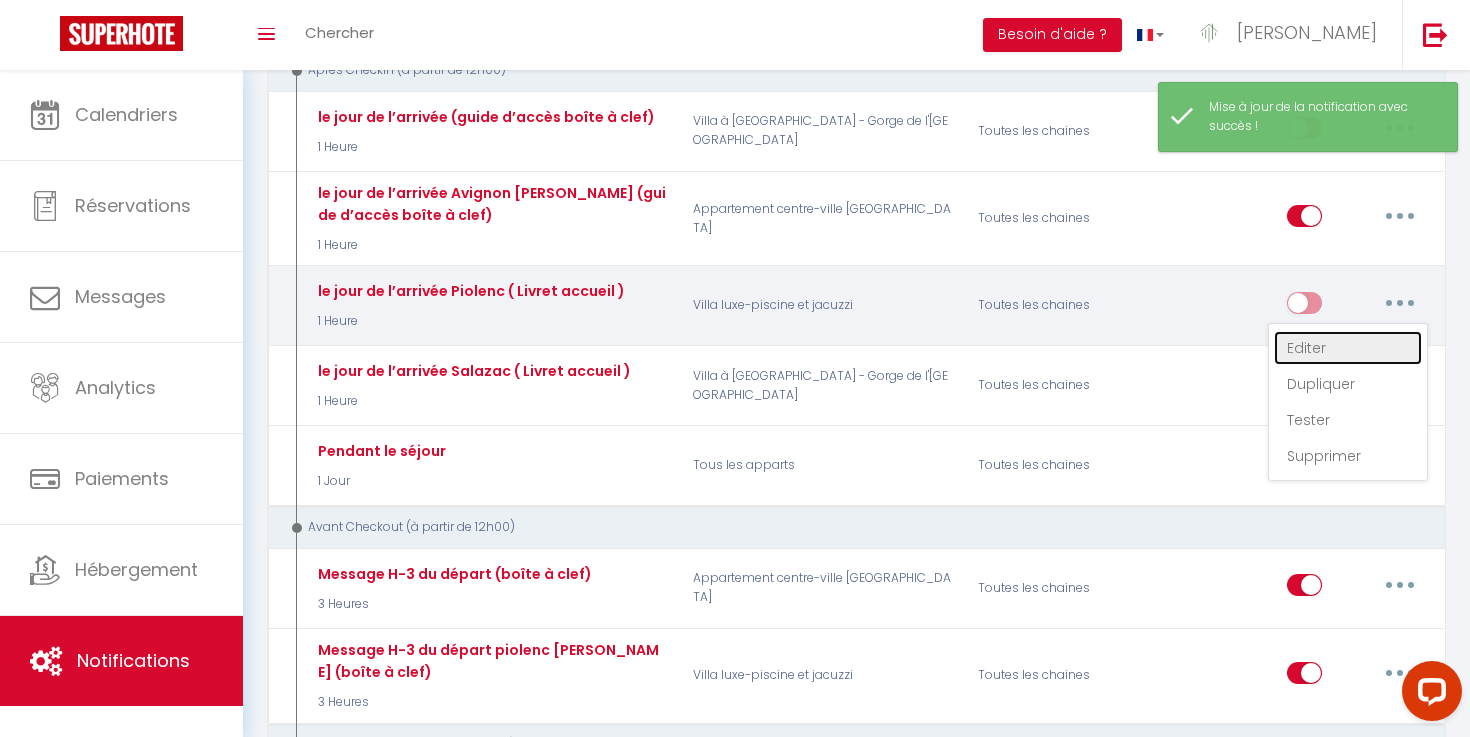 click on "Editer" at bounding box center [1348, 348] 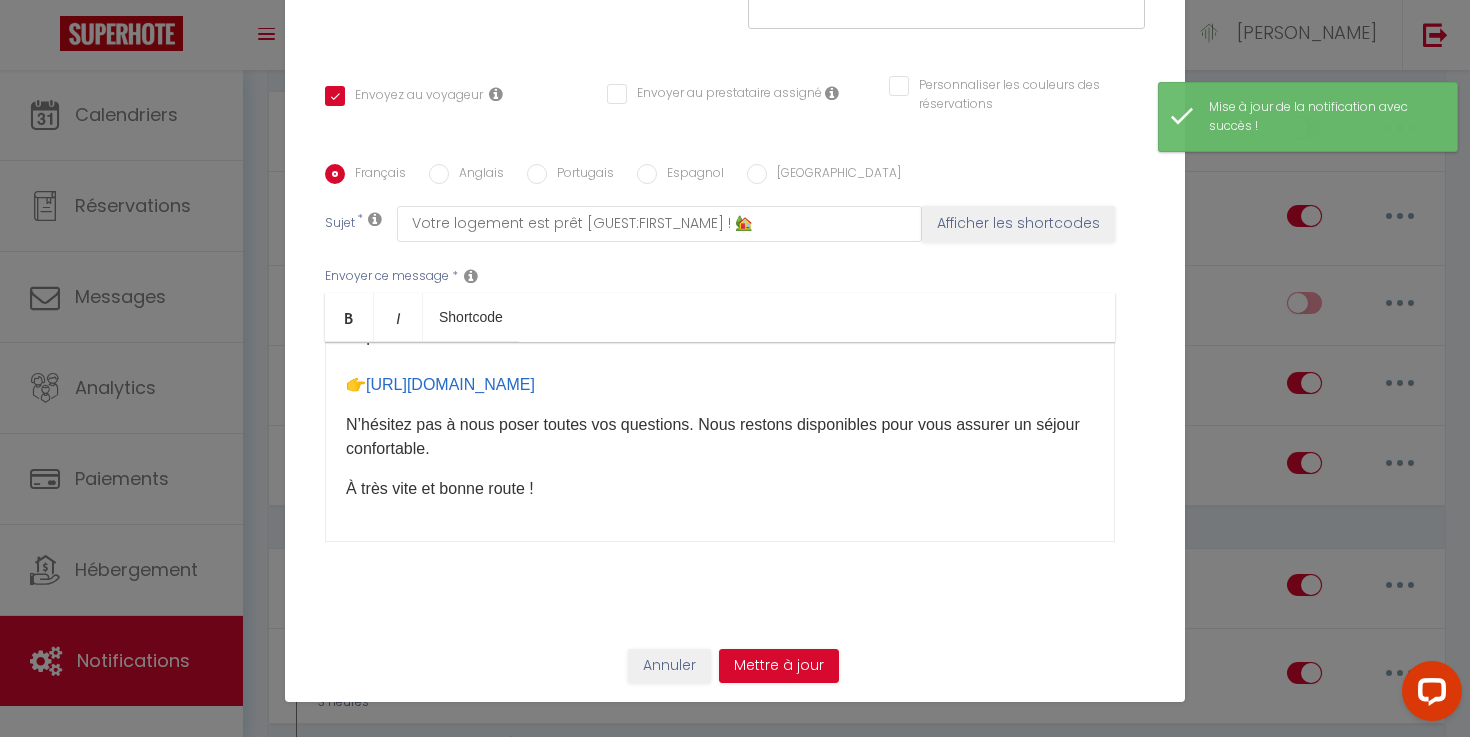 scroll, scrollTop: 88, scrollLeft: 0, axis: vertical 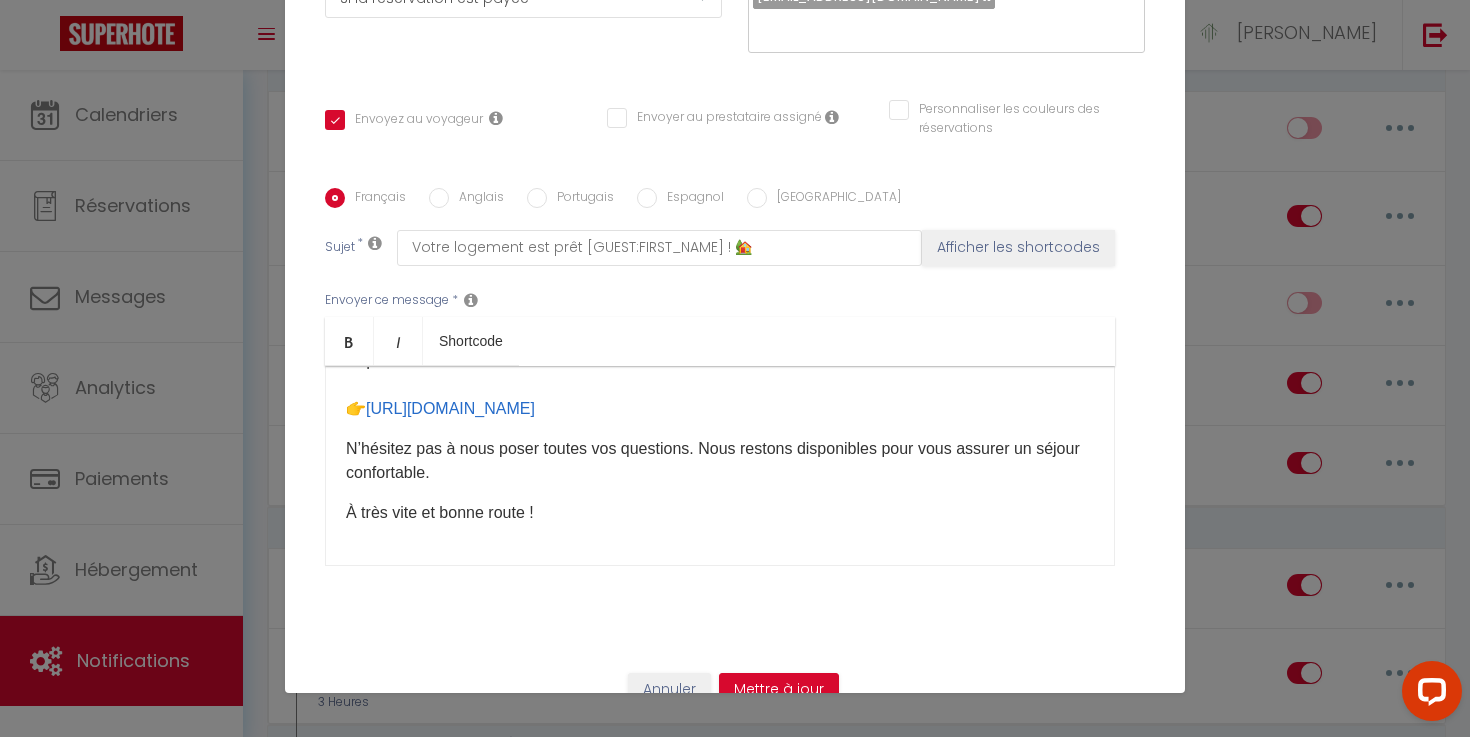 click on "Modifier la notification   ×   Titre   *     le jour de l’arrivée Piolenc ( Livret accueil )   Pour cet hébergement
Sélectionner les hébergements
Tous les apparts
Autres
Appartement centre-ville [GEOGRAPHIC_DATA]
[GEOGRAPHIC_DATA] et jacuzzi
Villa à Salazac - Piscine - Gorge de l'Ardèche
Lorsque cet événement se produit   *      Après la réservation   Avant Checkin (à partir de 12h00)   Après Checkin (à partir de 12h00)   Avant Checkout (à partir de 12h00)   Après Checkout (à partir de 12h00)   Température   Co2   [MEDICAL_DATA] sonore   Après visualisation lien paiement   Après Paiement Lien KO   Paiement OK" at bounding box center (735, 368) 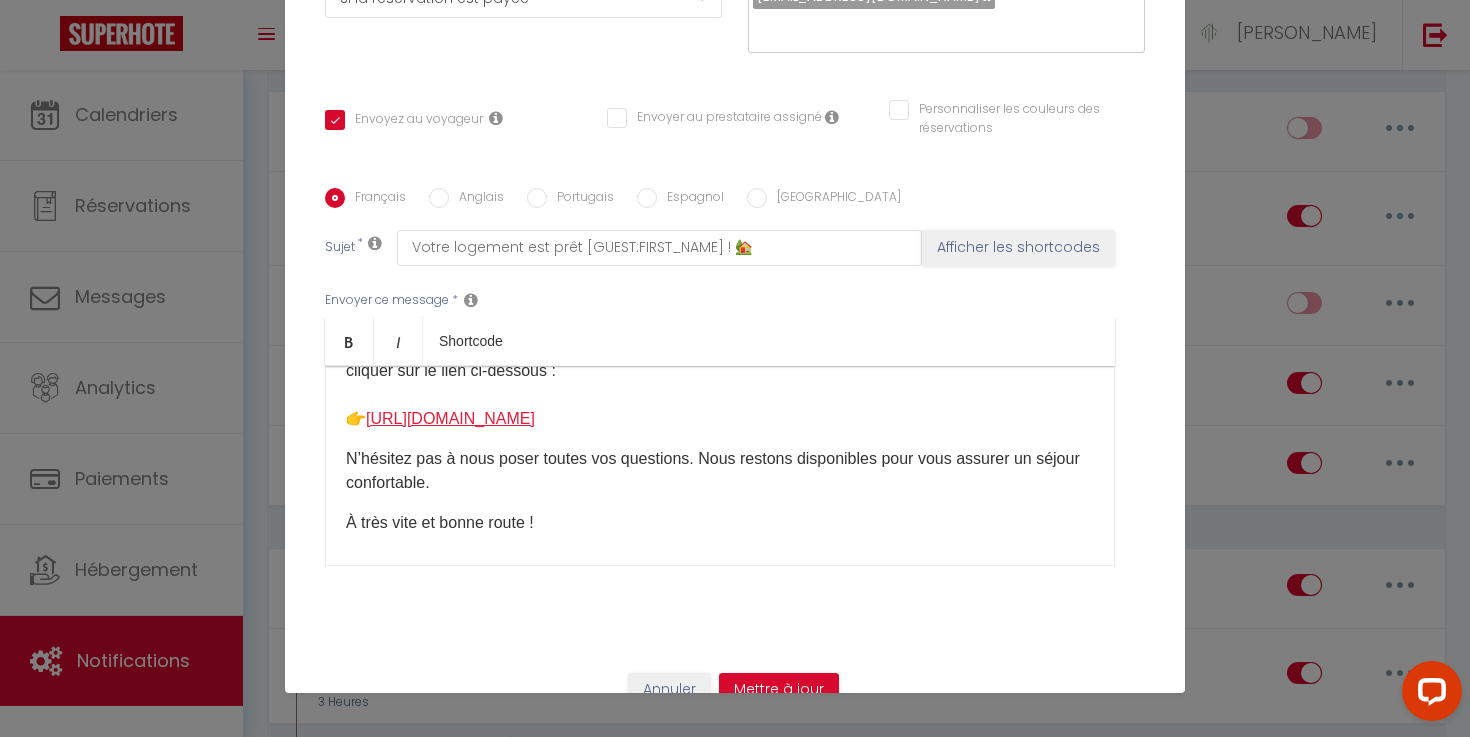 click on "[URL][DOMAIN_NAME]" at bounding box center [450, 418] 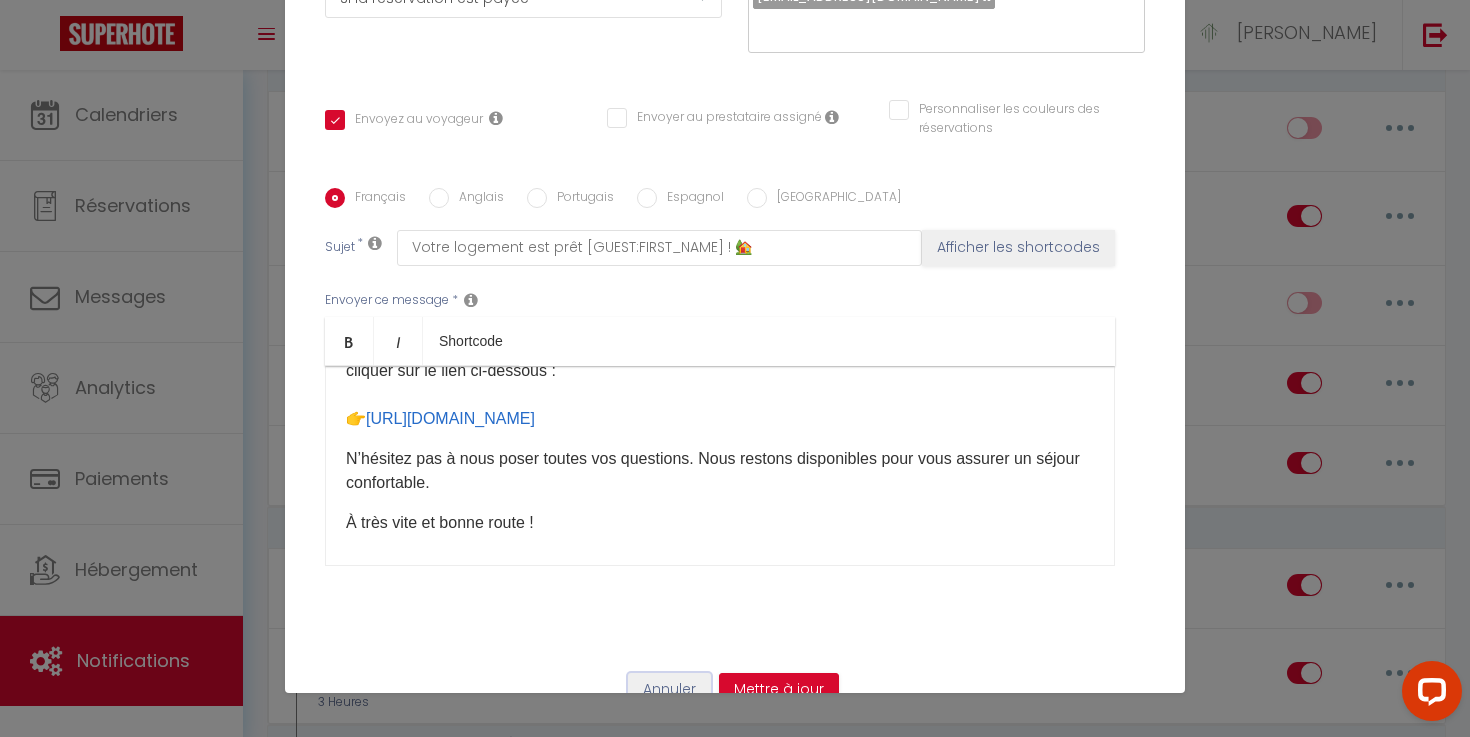 click on "Annuler" at bounding box center (669, 690) 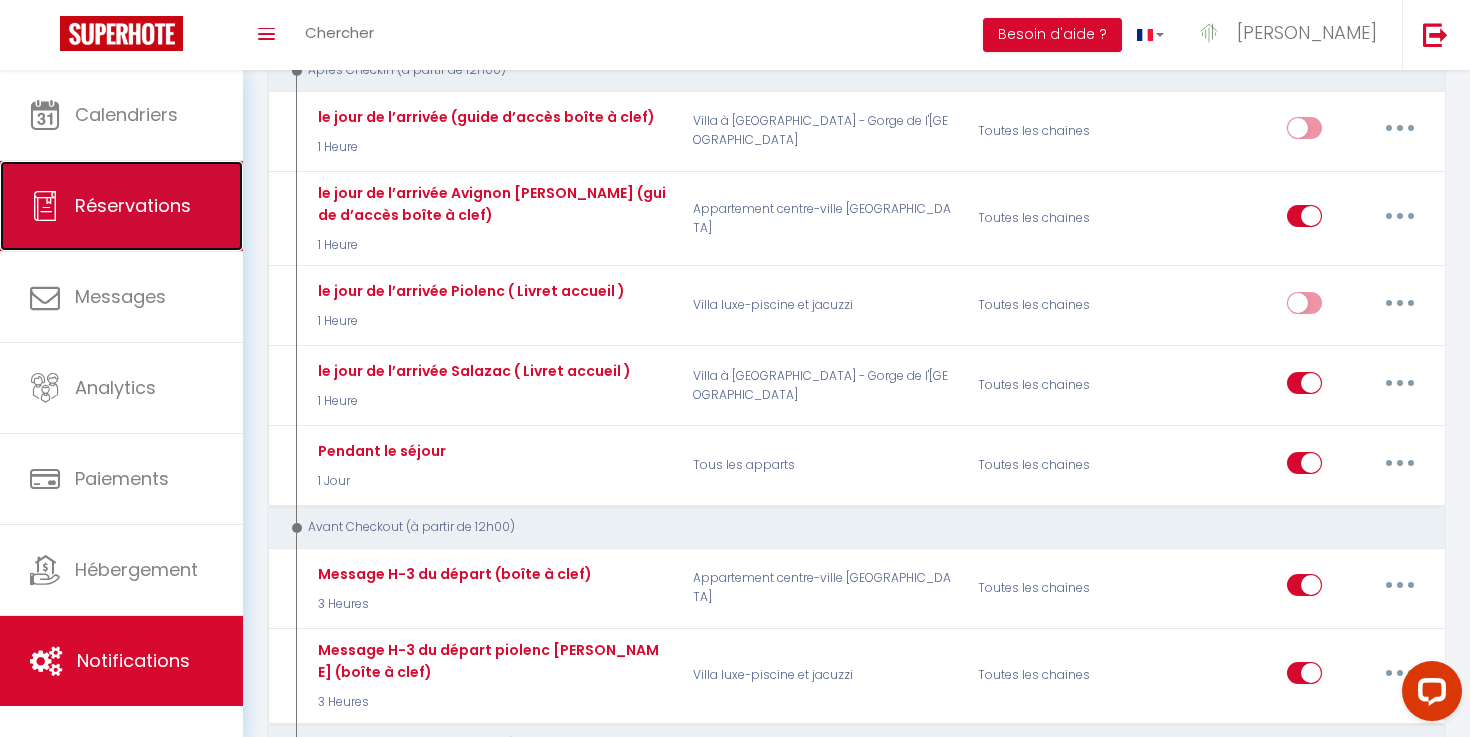 click on "Réservations" at bounding box center [121, 206] 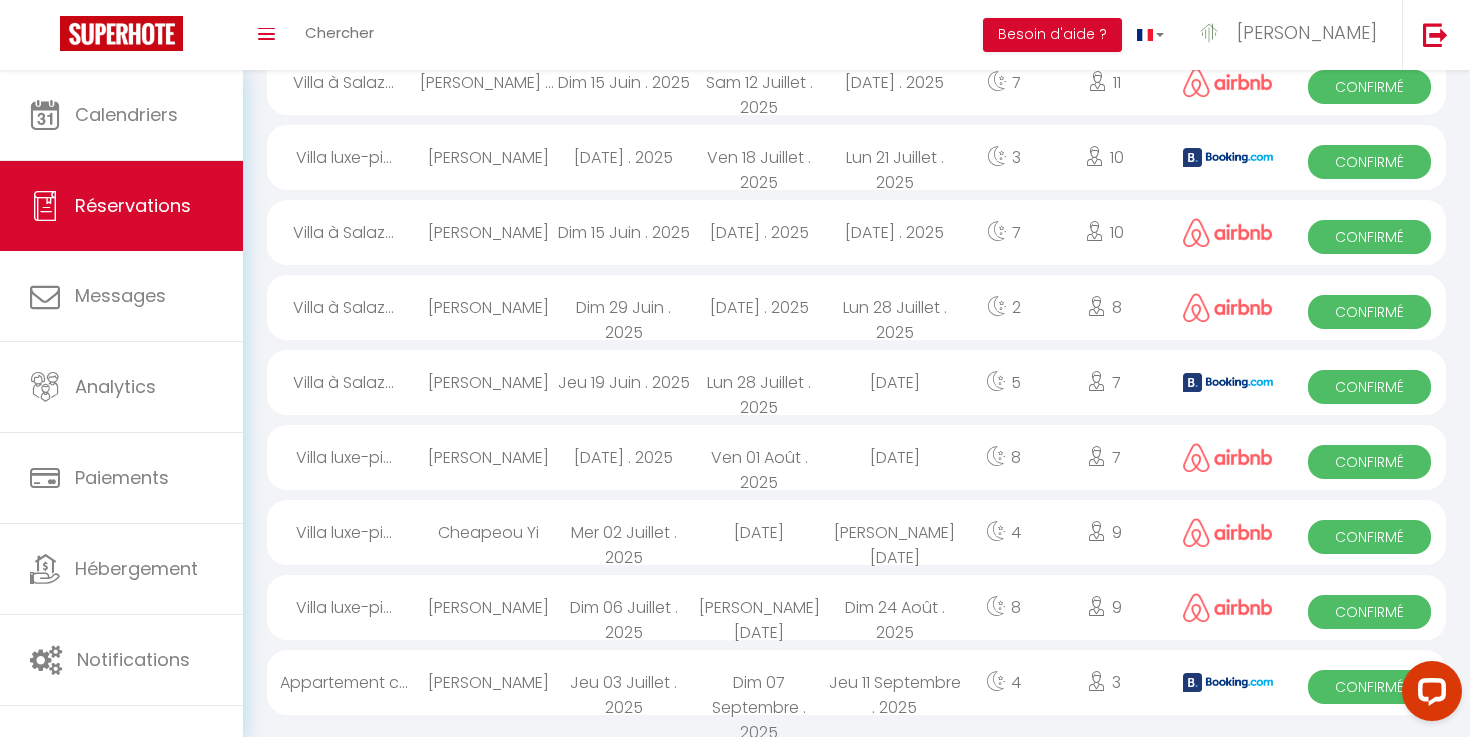 scroll, scrollTop: 404, scrollLeft: 0, axis: vertical 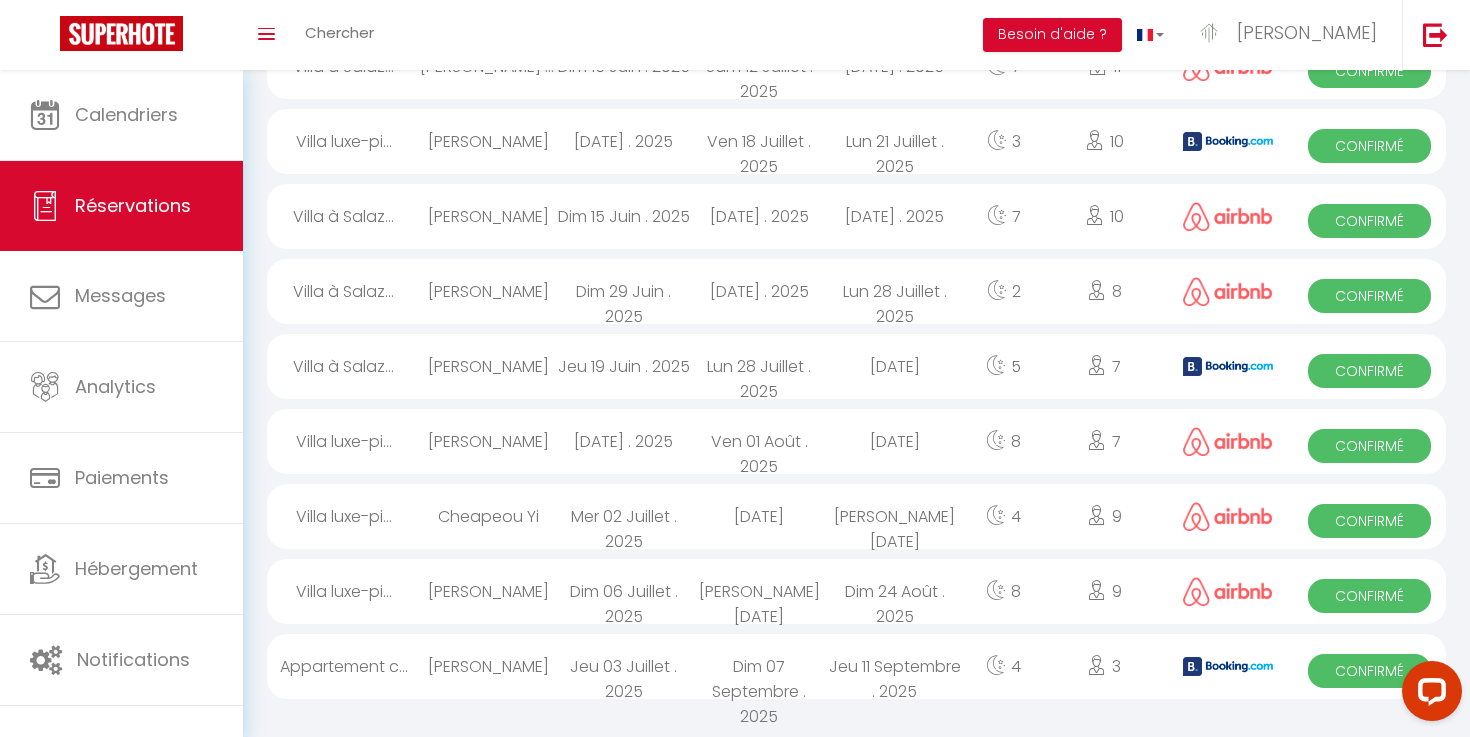 click on "[PERSON_NAME]" at bounding box center [488, 141] 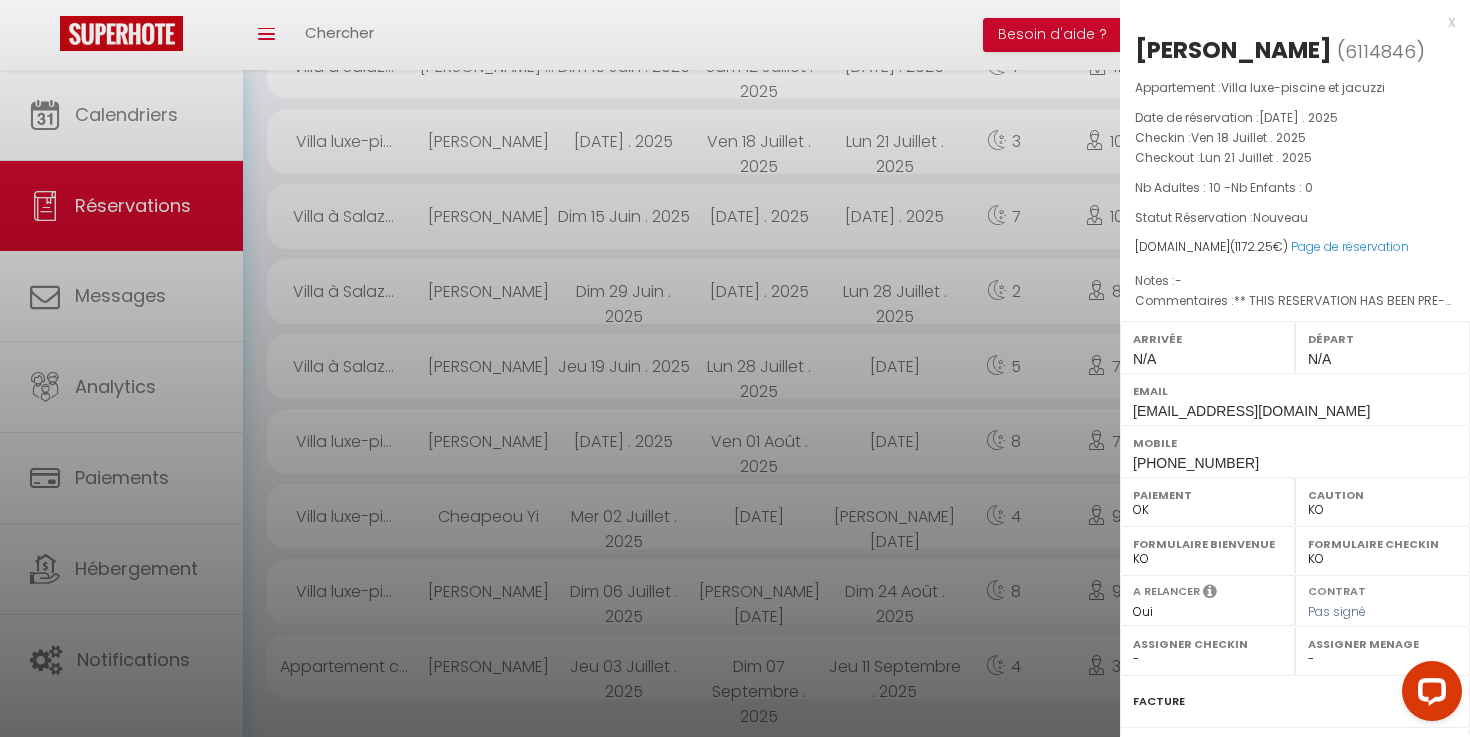 click on "6114846" at bounding box center (1380, 51) 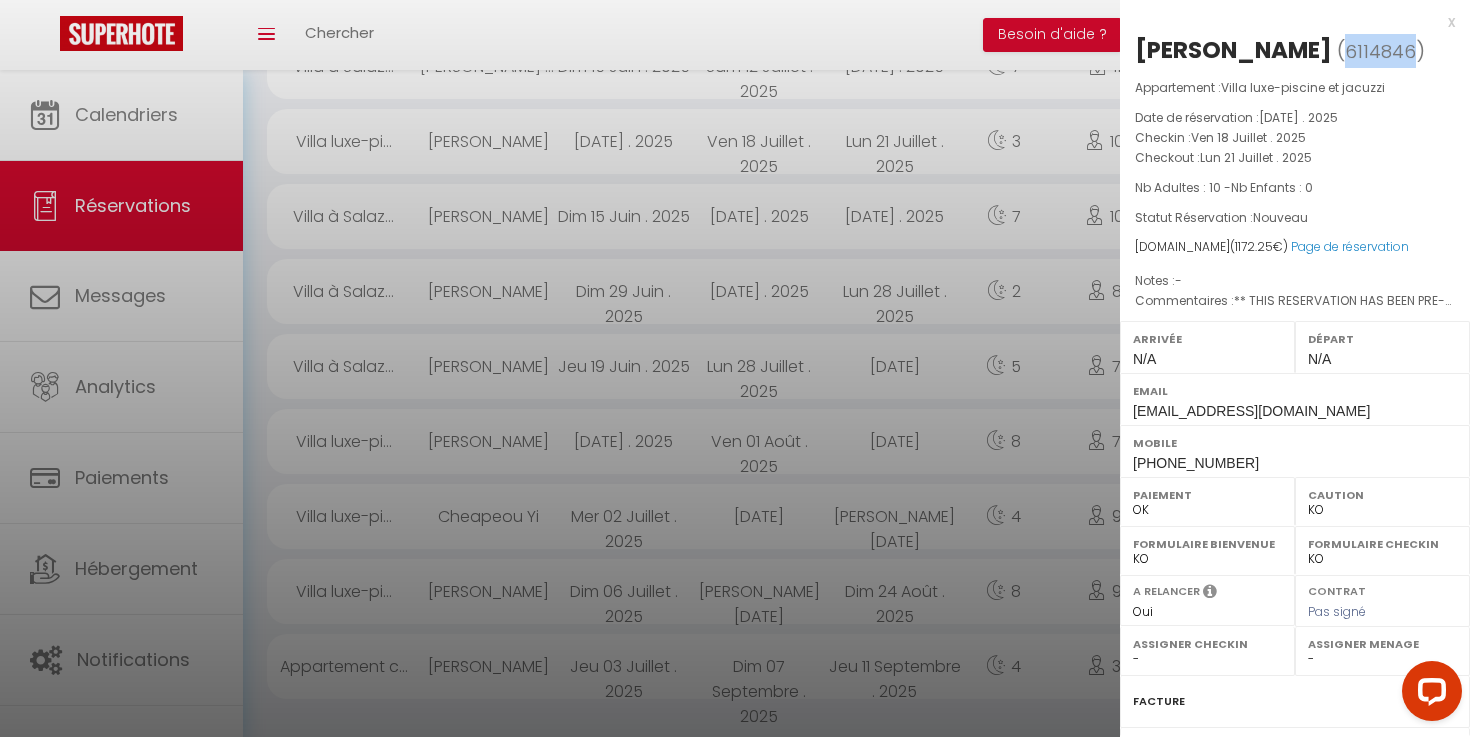 click on "6114846" at bounding box center (1380, 51) 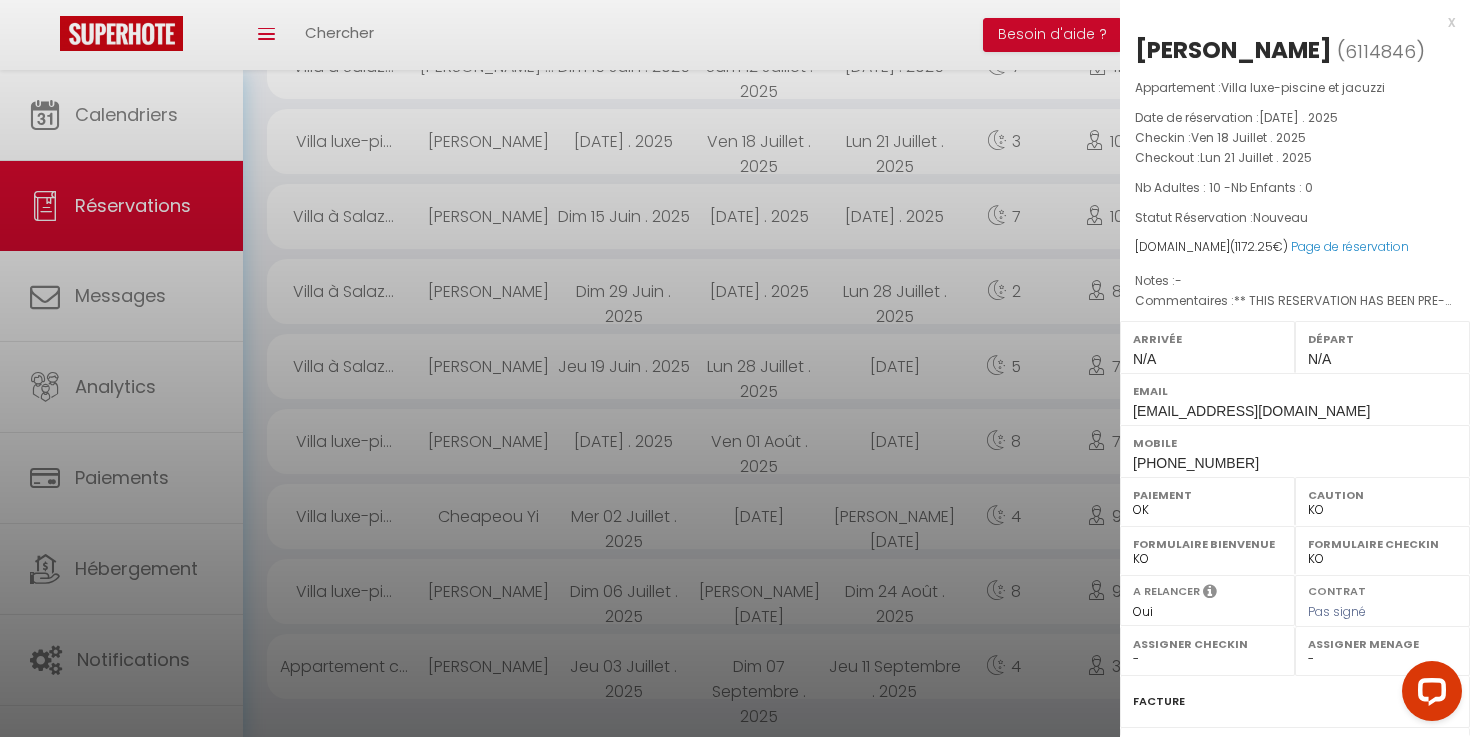 click at bounding box center [735, 368] 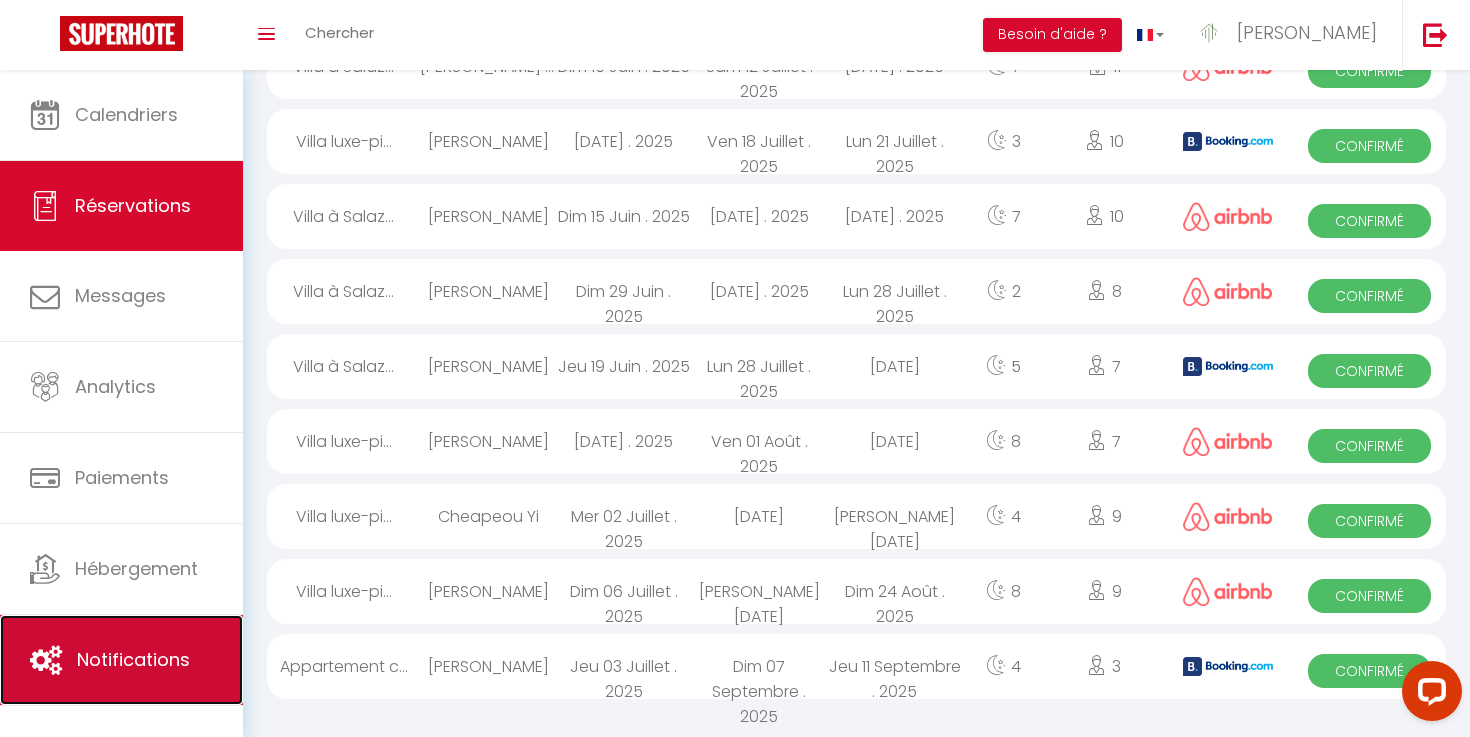 click on "Notifications" at bounding box center [121, 660] 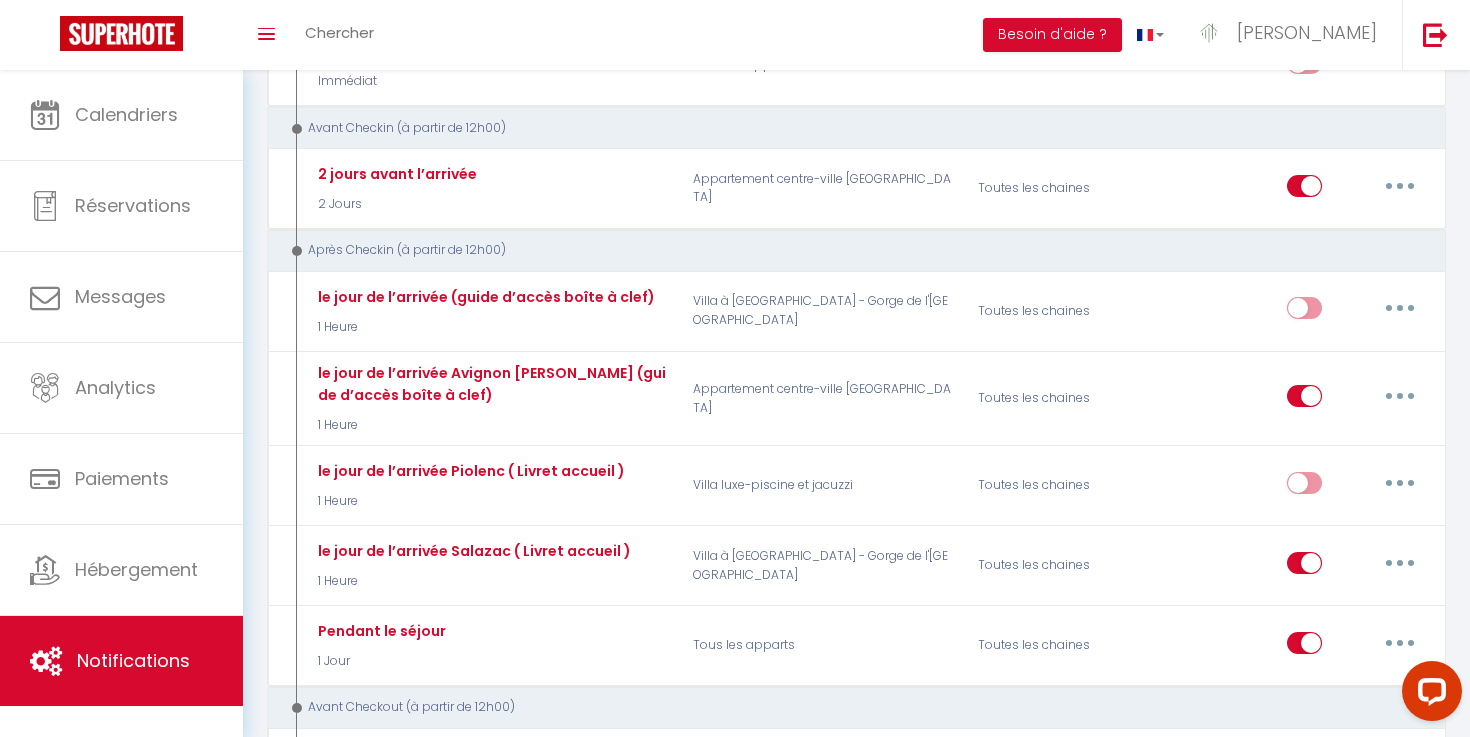scroll, scrollTop: 598, scrollLeft: 0, axis: vertical 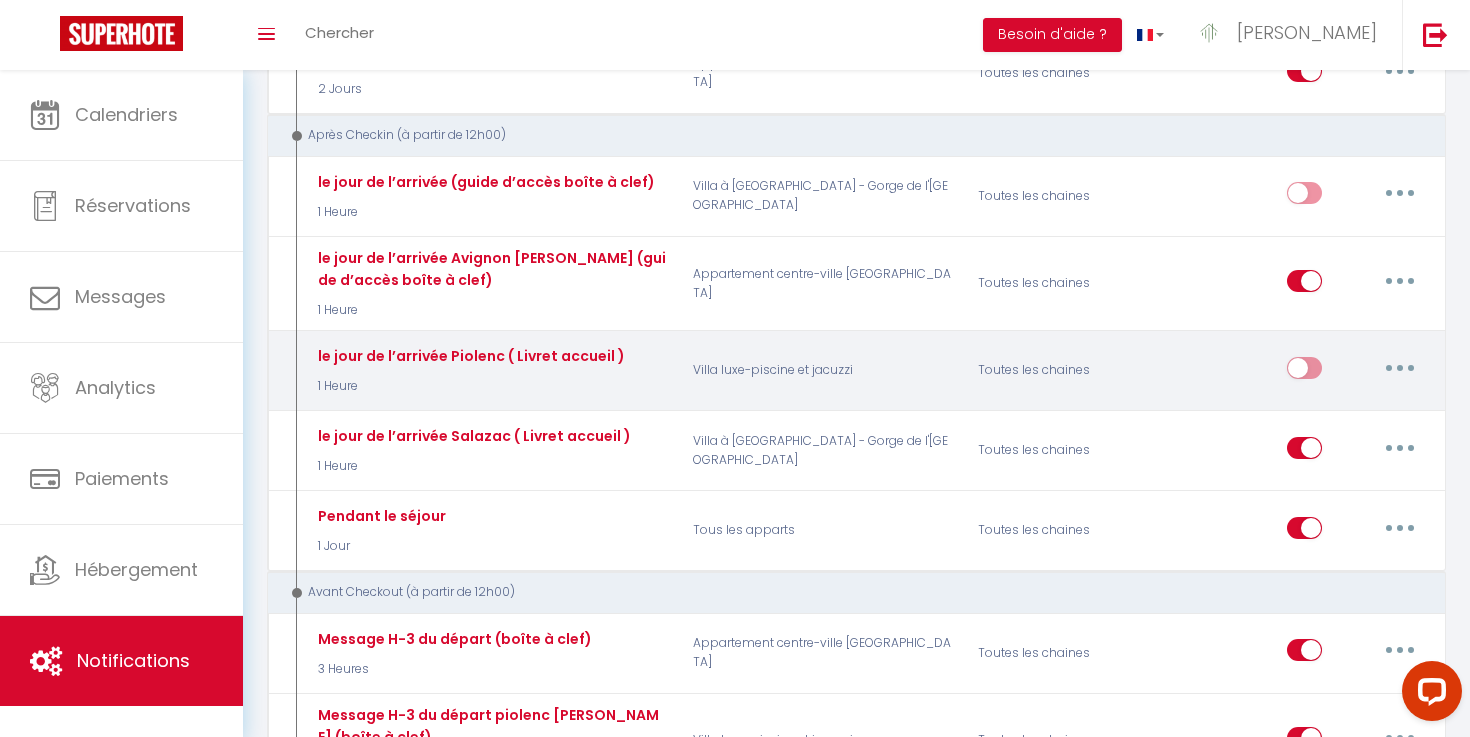click at bounding box center (1400, 368) 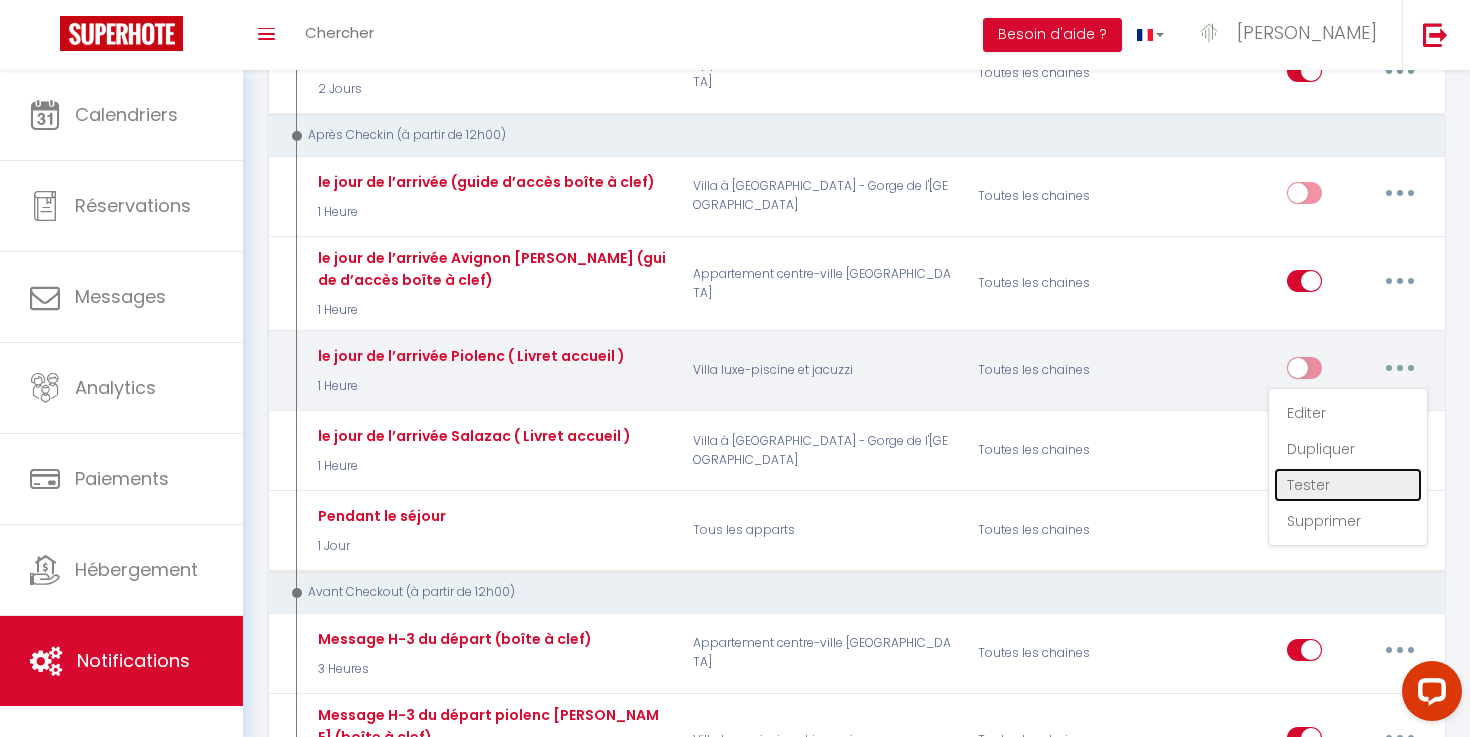 click on "Tester" at bounding box center [1348, 485] 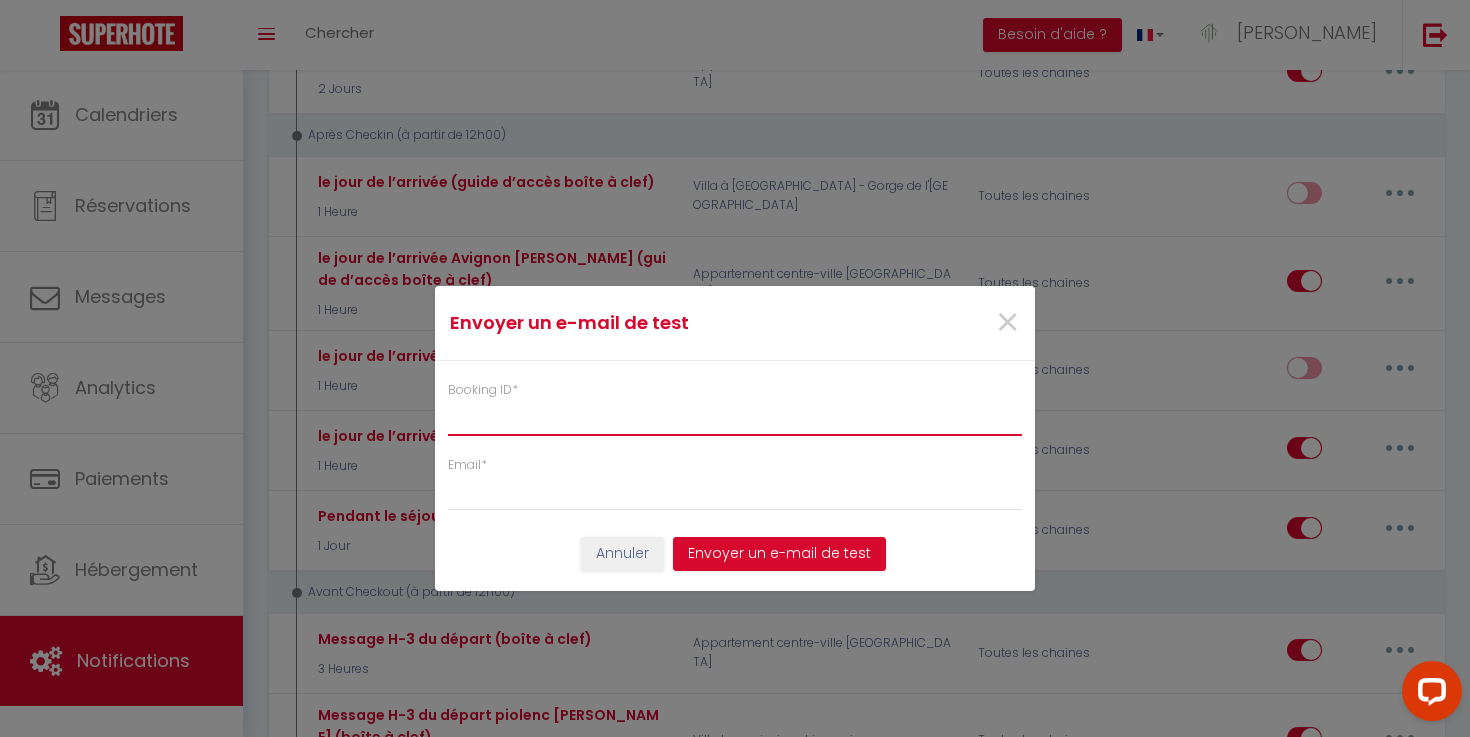 click on "Booking ID
*" at bounding box center (735, 418) 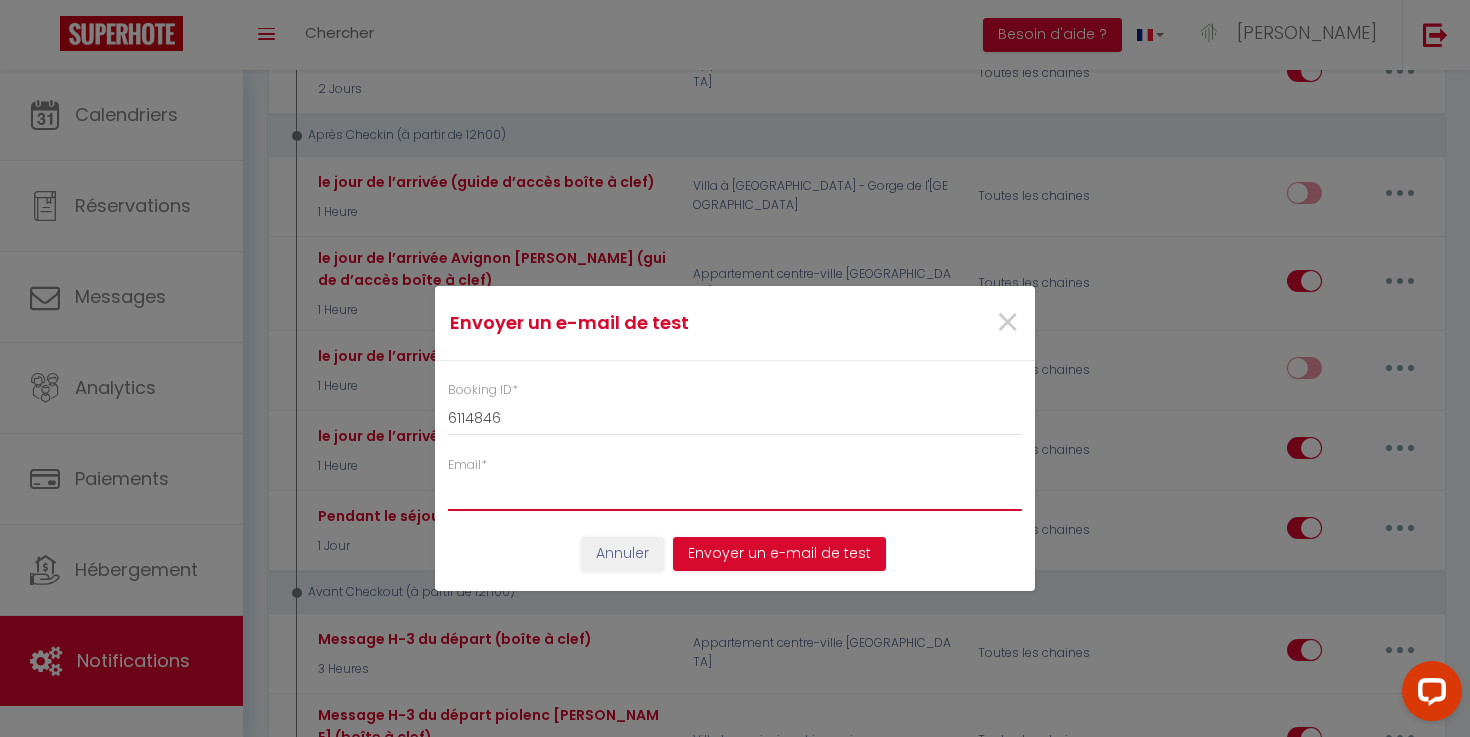 click on "Email
*" at bounding box center [735, 493] 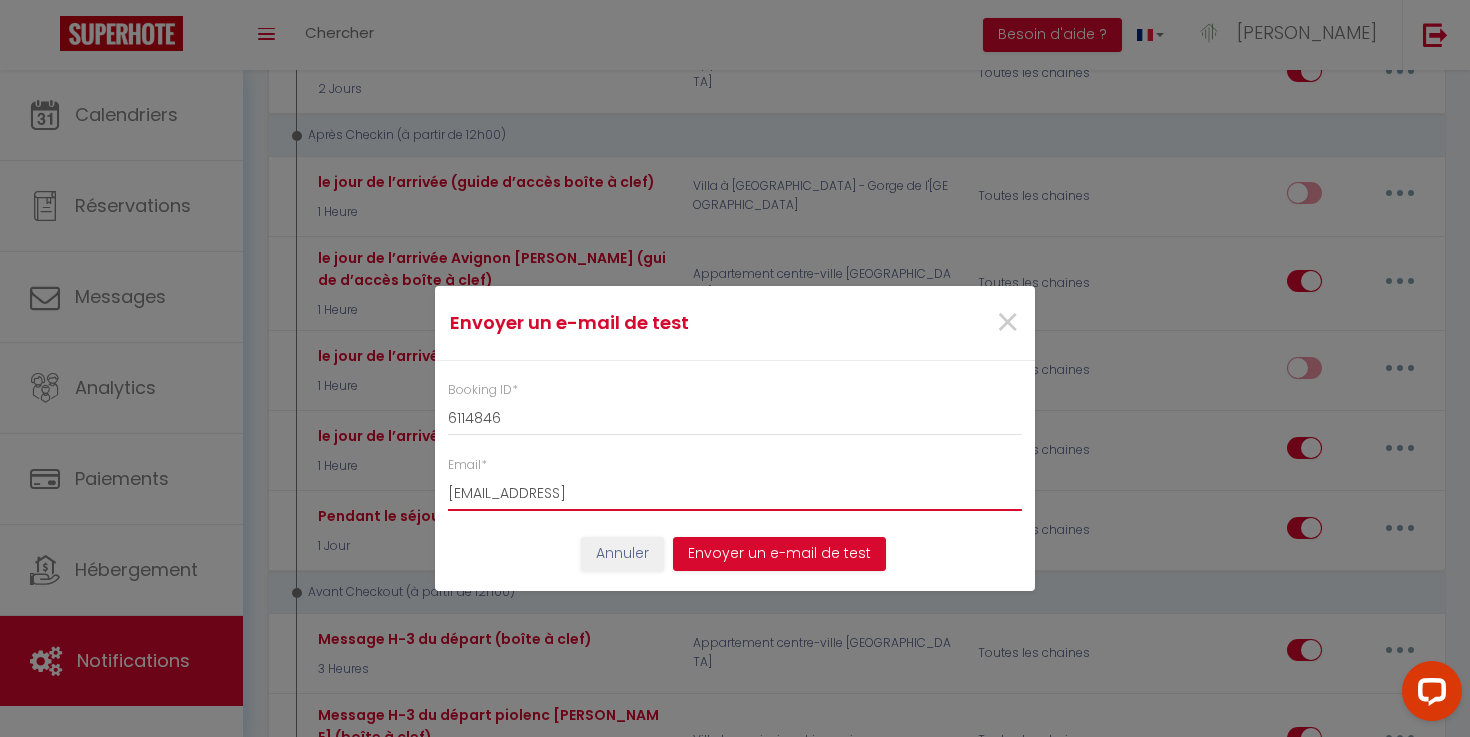 click on "Envoyer un e-mail de test" at bounding box center [779, 554] 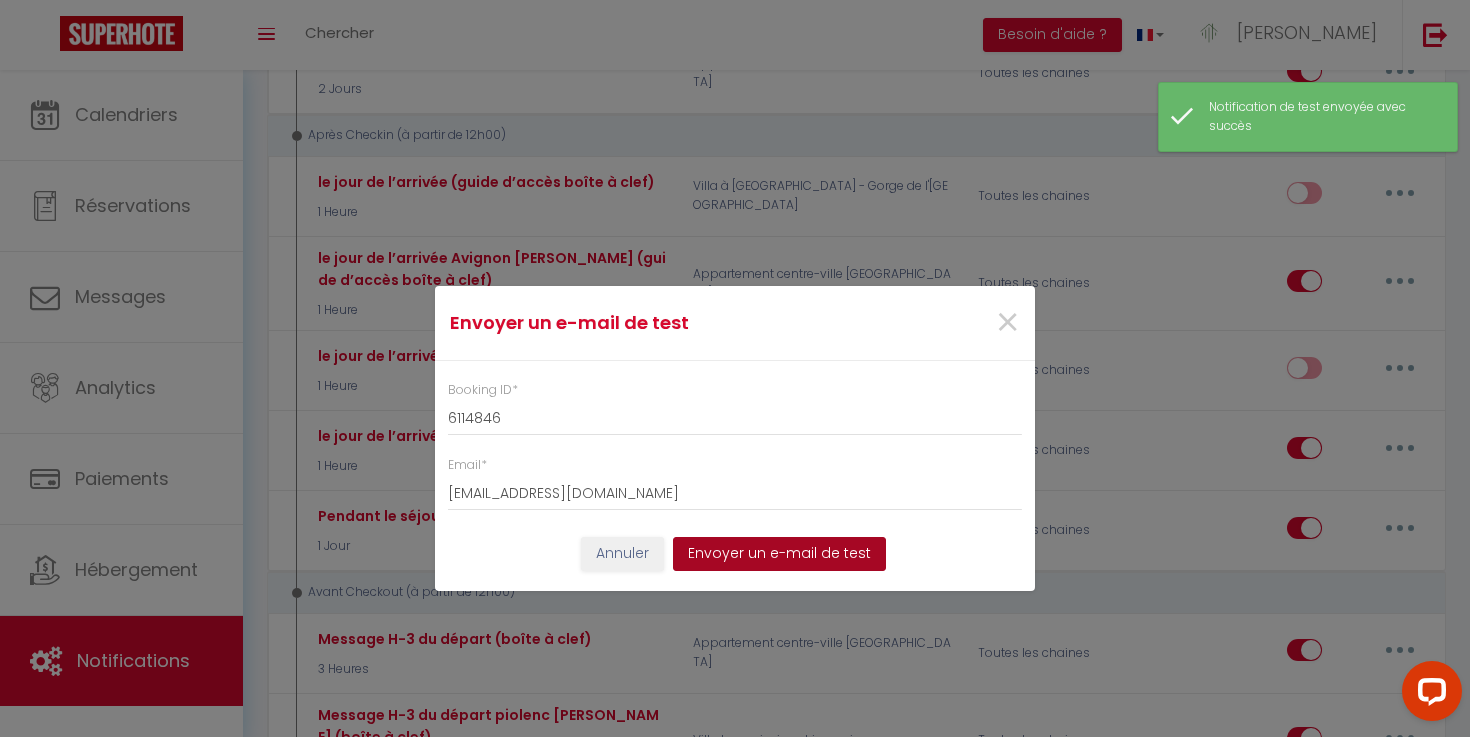 click on "Envoyer un e-mail de test" at bounding box center (779, 554) 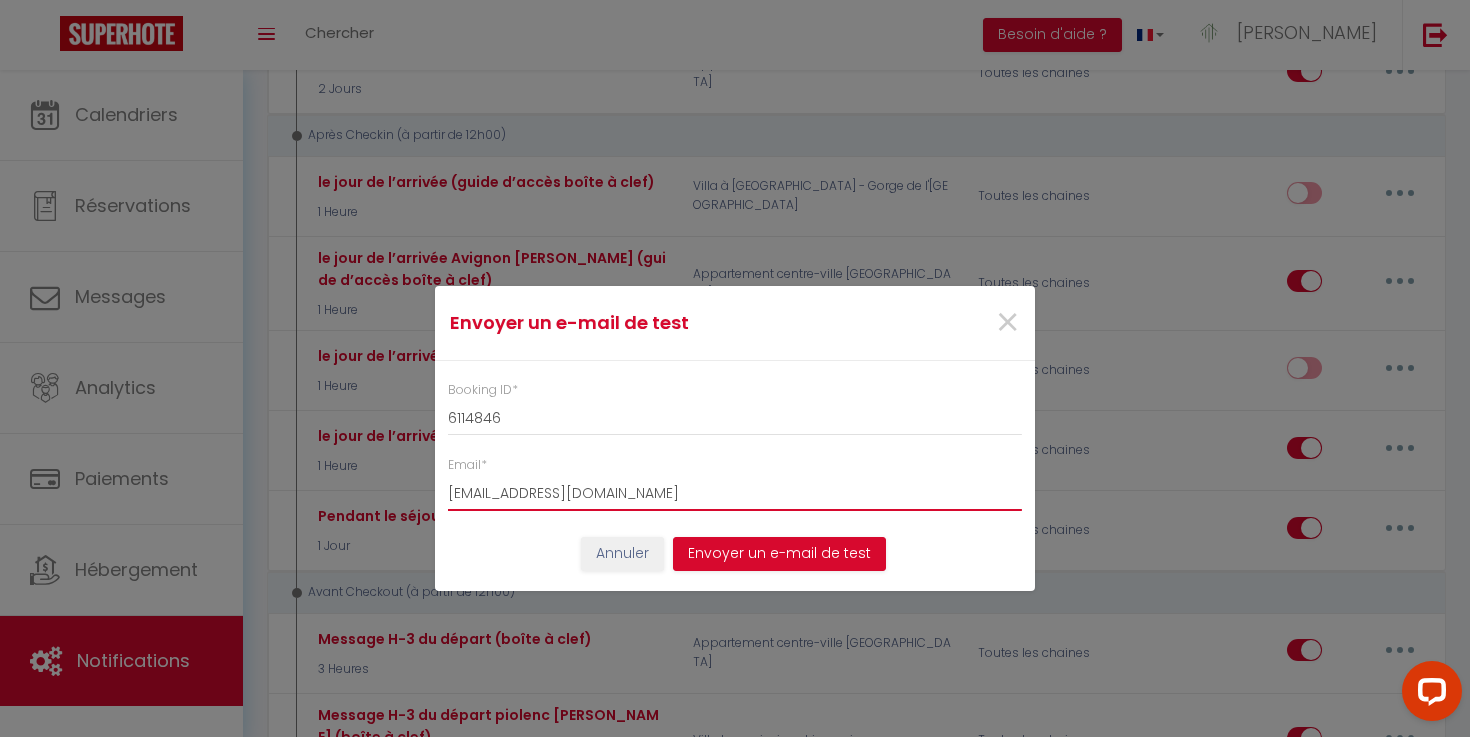 click on "[EMAIL_ADDRESS][DOMAIN_NAME]" at bounding box center [735, 493] 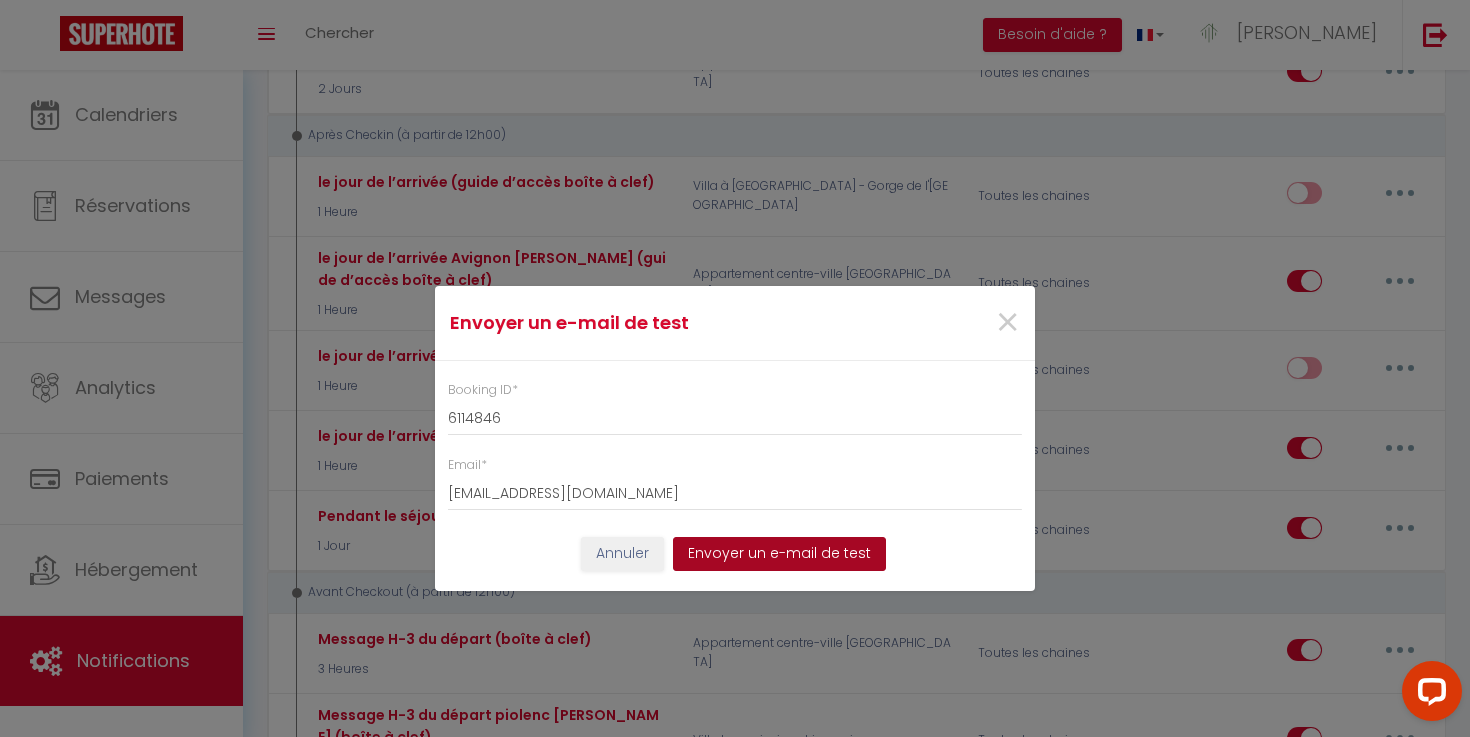 click on "Envoyer un e-mail de test" at bounding box center (779, 554) 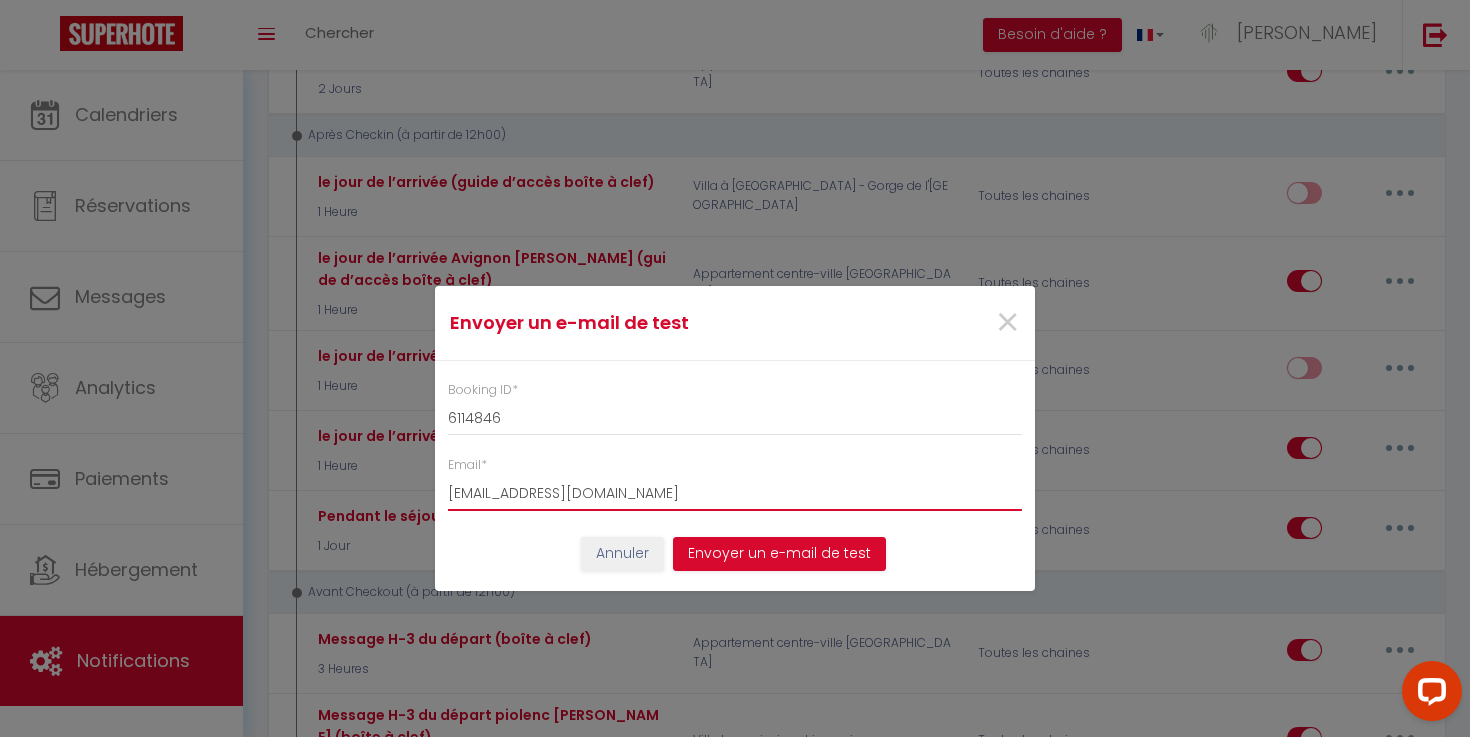 click on "[EMAIL_ADDRESS][DOMAIN_NAME]" at bounding box center (735, 493) 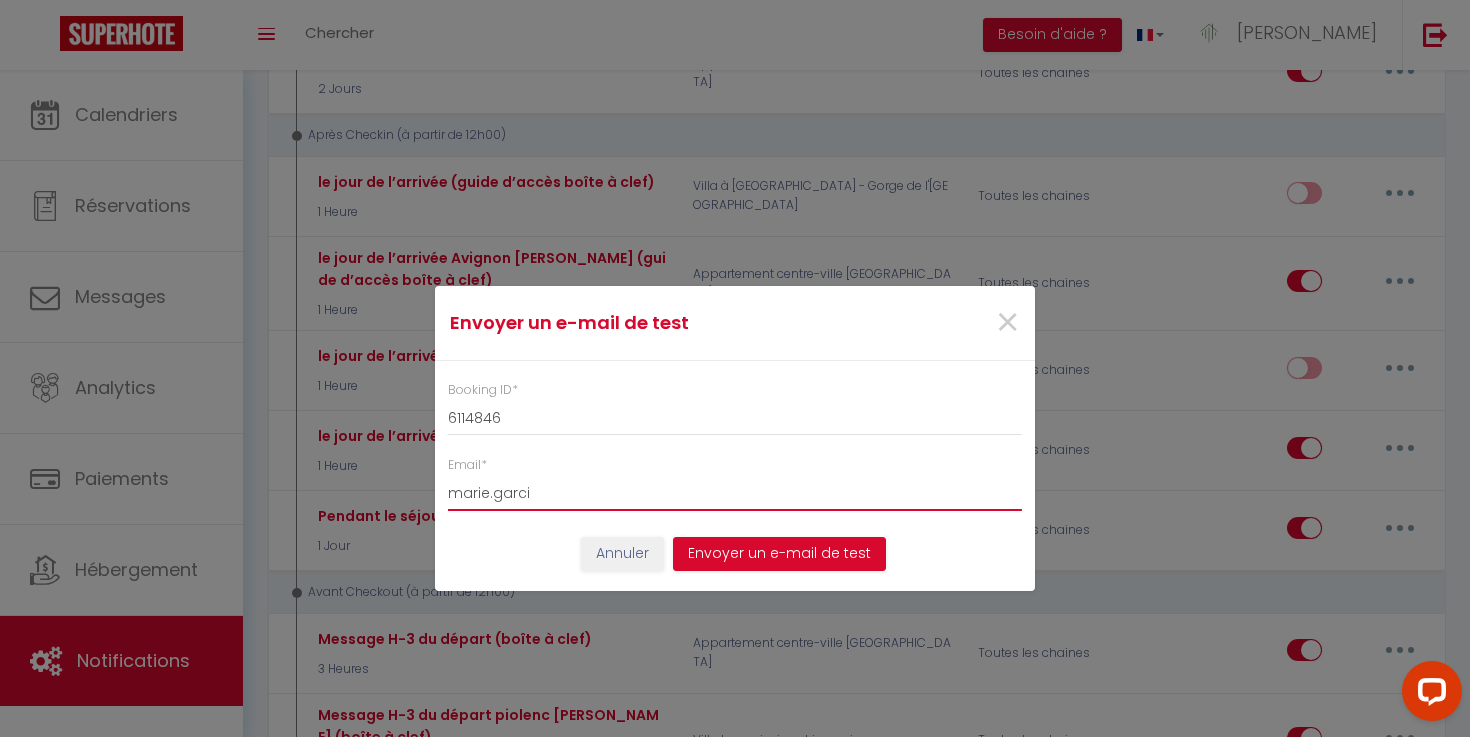 click on "marie.garci" at bounding box center [735, 493] 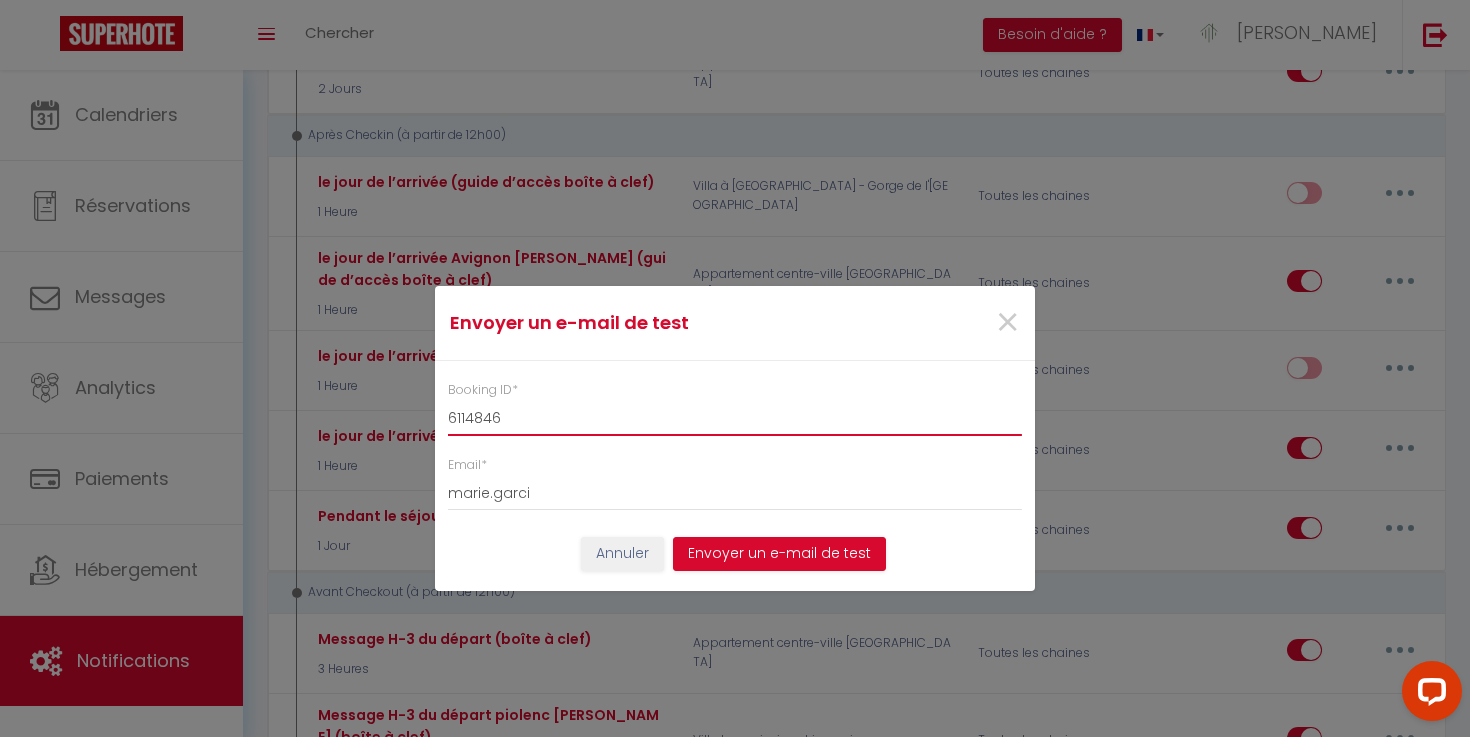 click on "6114846" at bounding box center [735, 418] 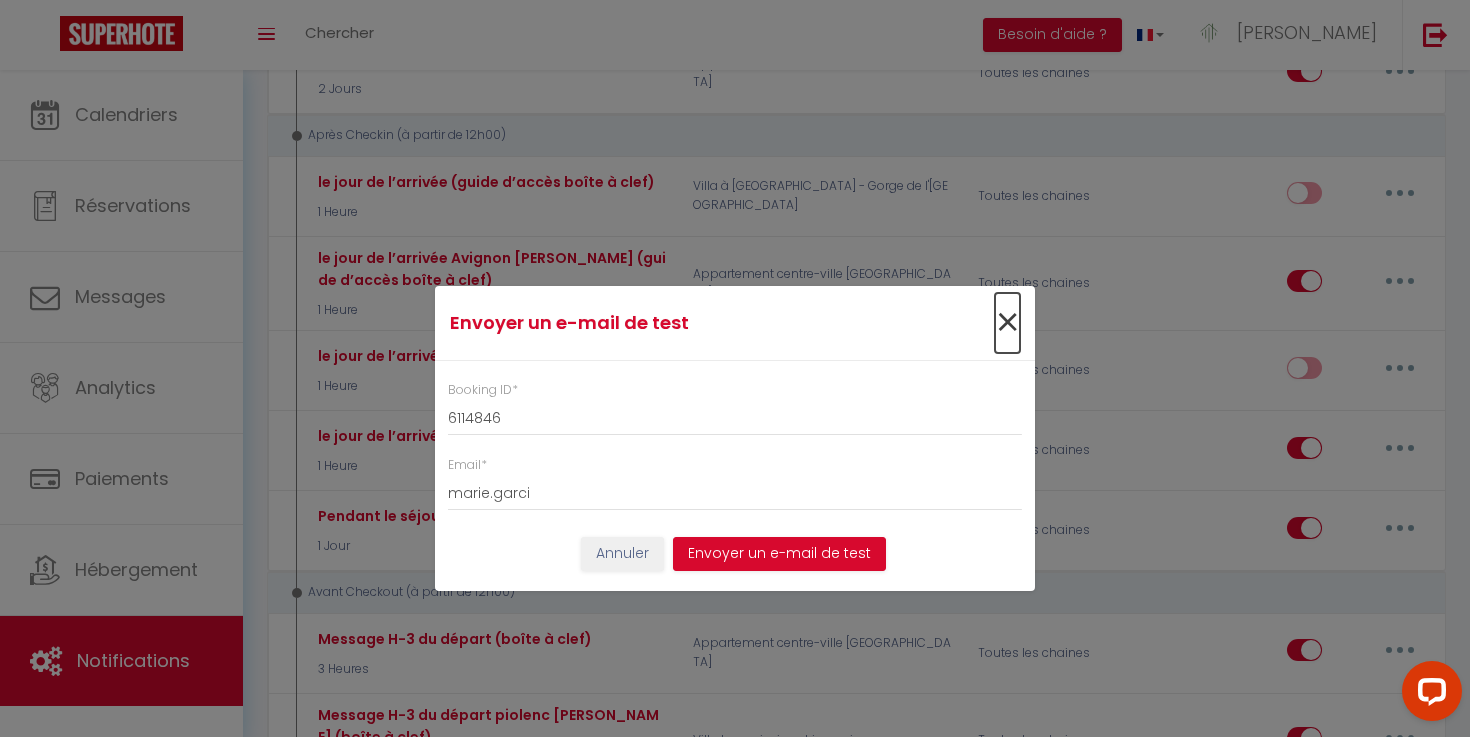 click on "×" at bounding box center (1007, 323) 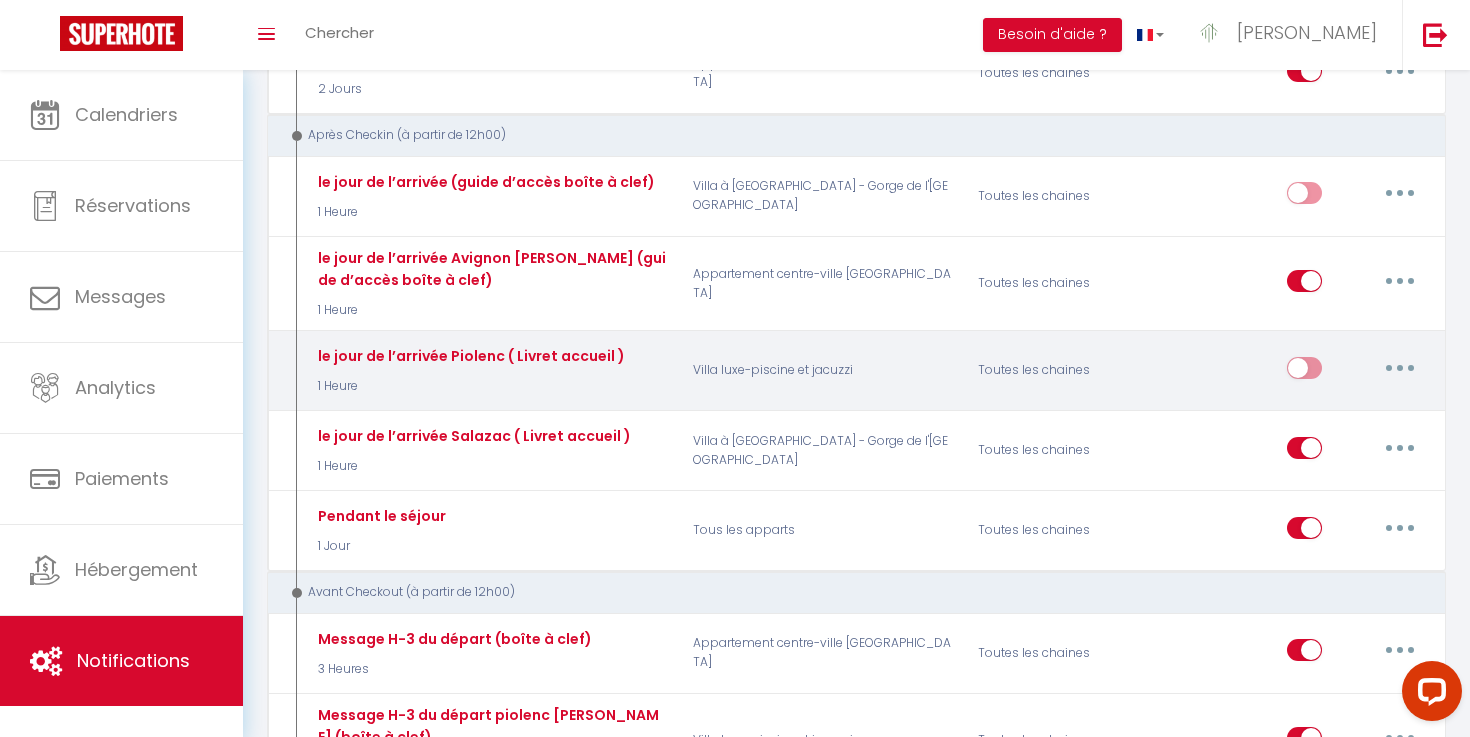 click at bounding box center (1400, 368) 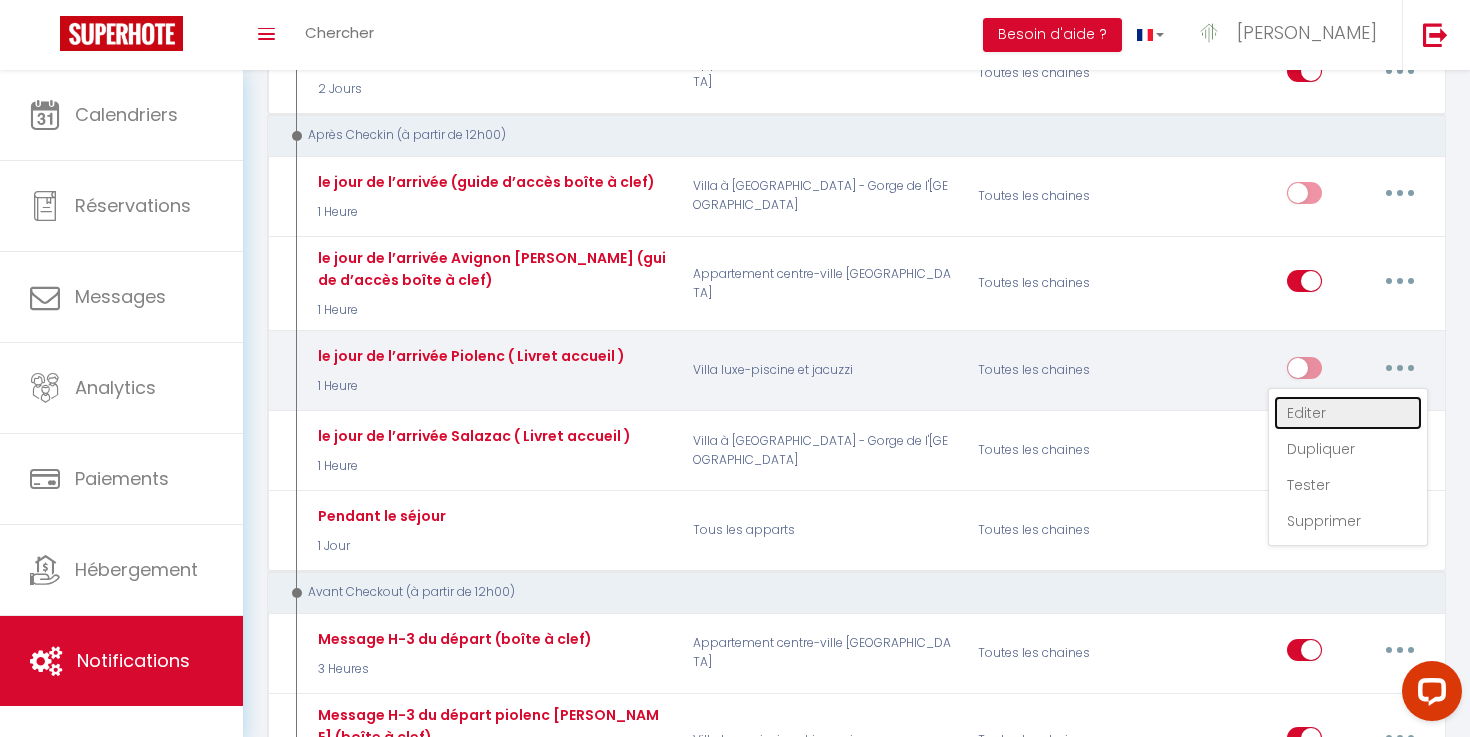 click on "Editer" at bounding box center [1348, 413] 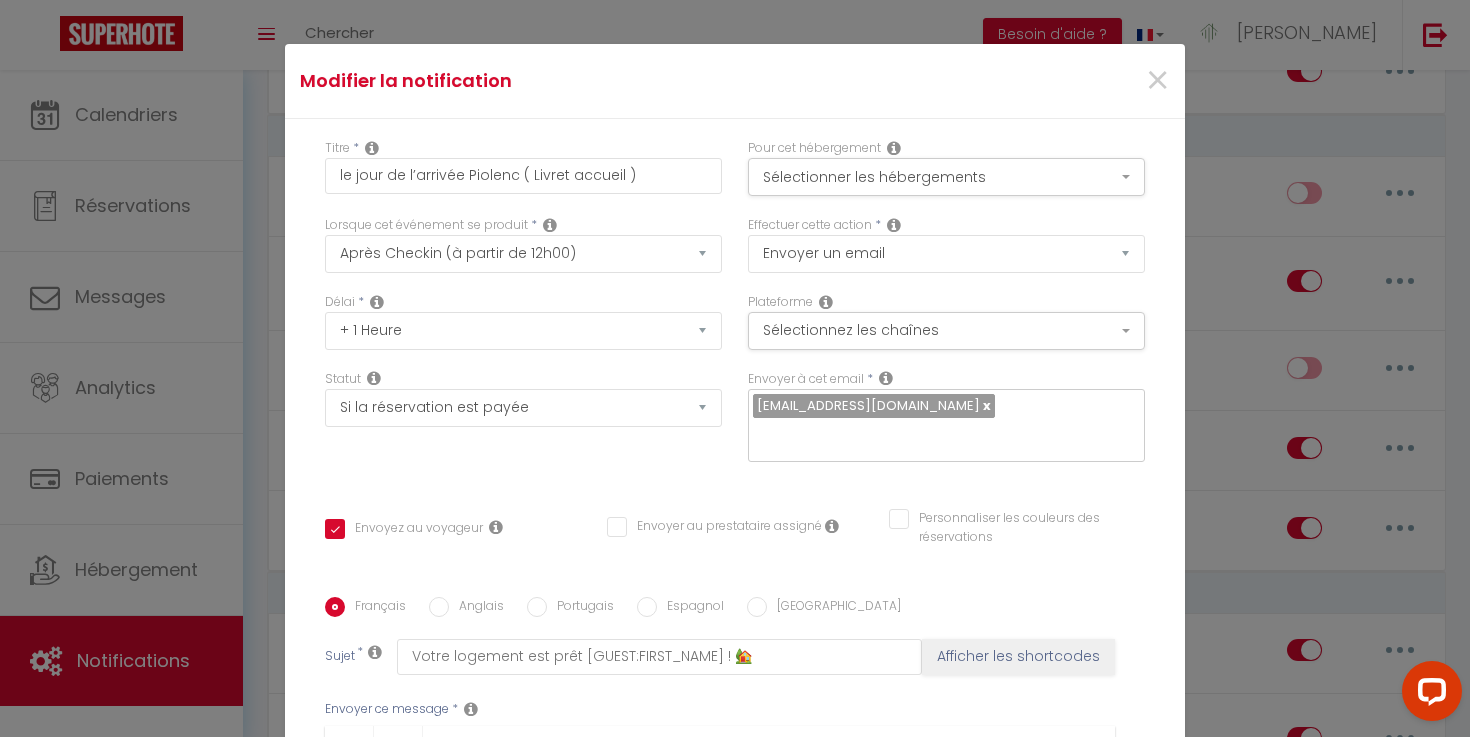 scroll, scrollTop: 356, scrollLeft: 0, axis: vertical 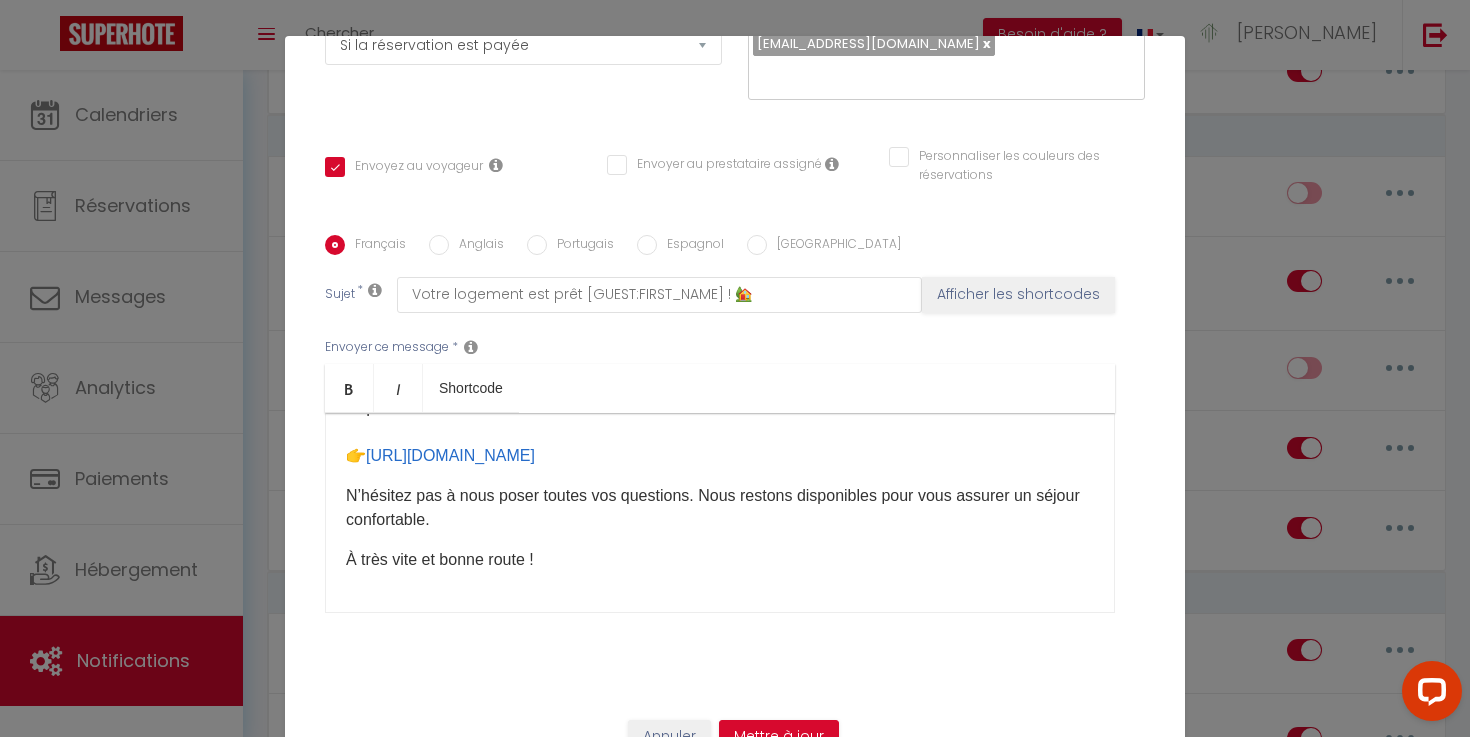 drag, startPoint x: 719, startPoint y: 460, endPoint x: 366, endPoint y: 460, distance: 353 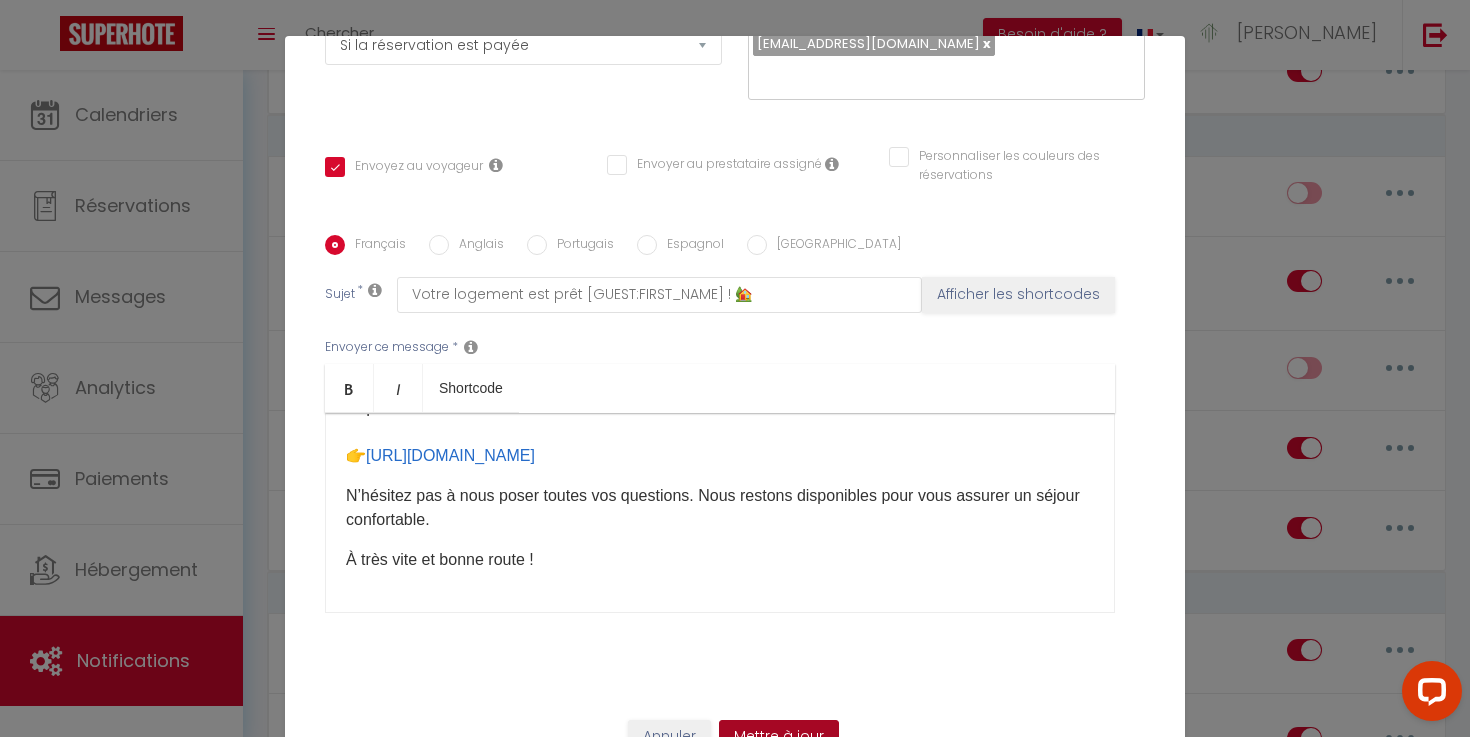 click on "Mettre à jour" at bounding box center (779, 737) 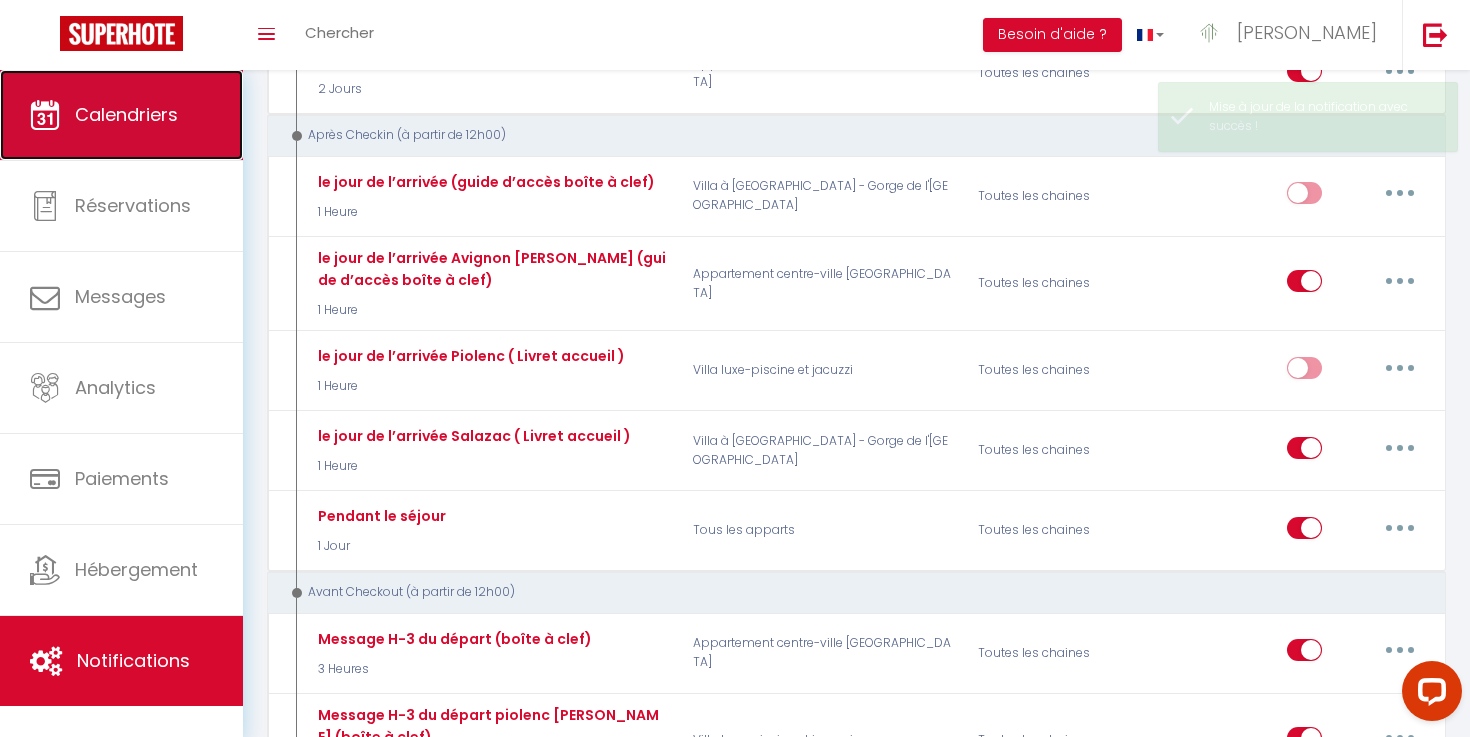 click on "Calendriers" at bounding box center (126, 114) 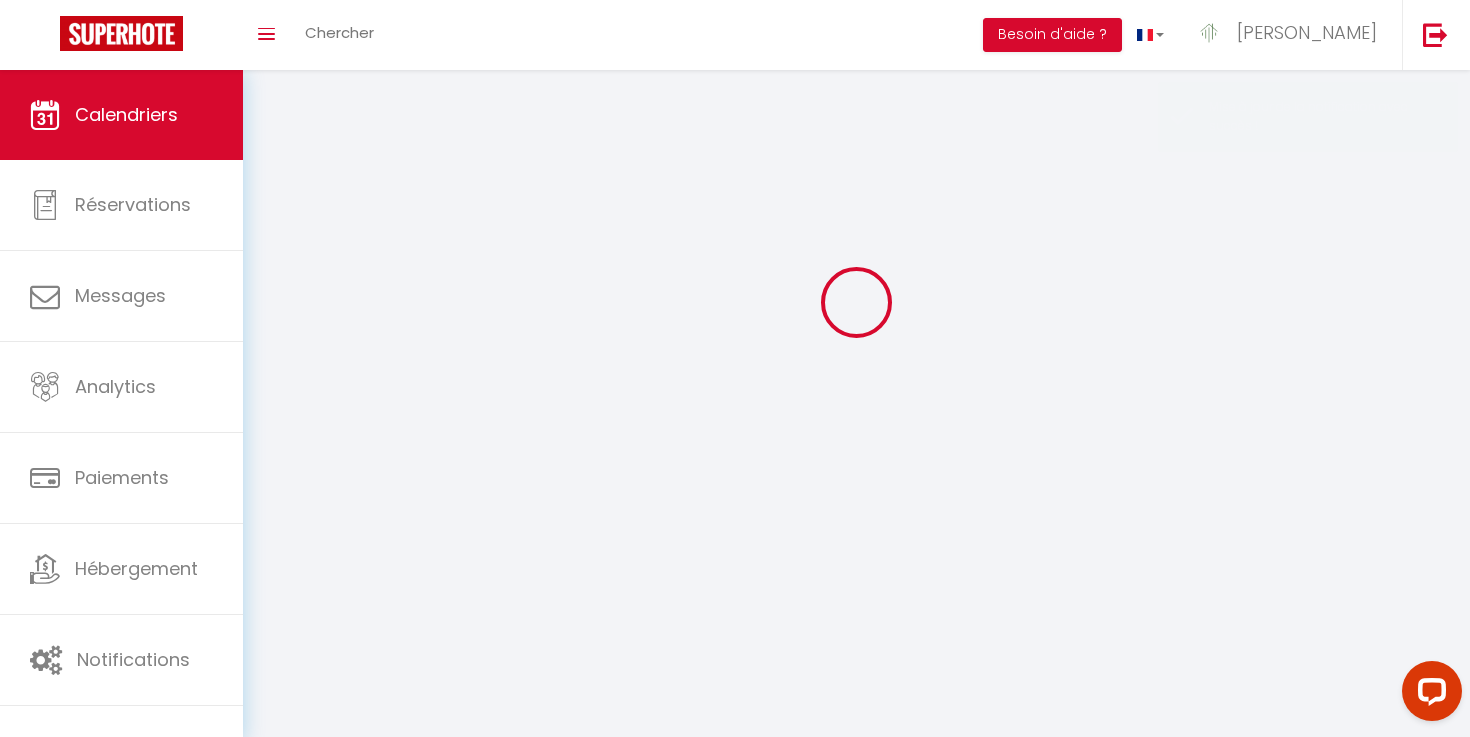 scroll, scrollTop: 0, scrollLeft: 0, axis: both 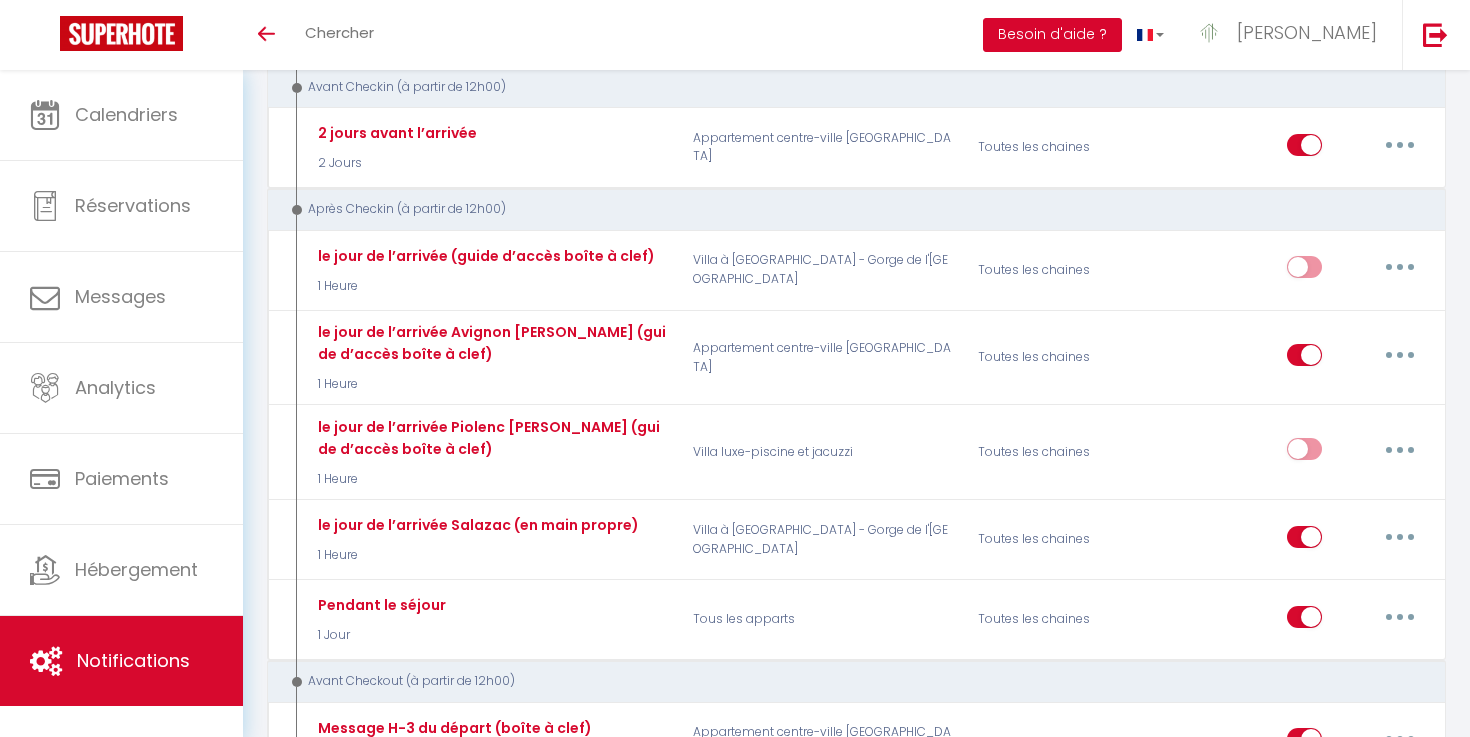 click on "Besoin d'aide ?" at bounding box center [1052, 35] 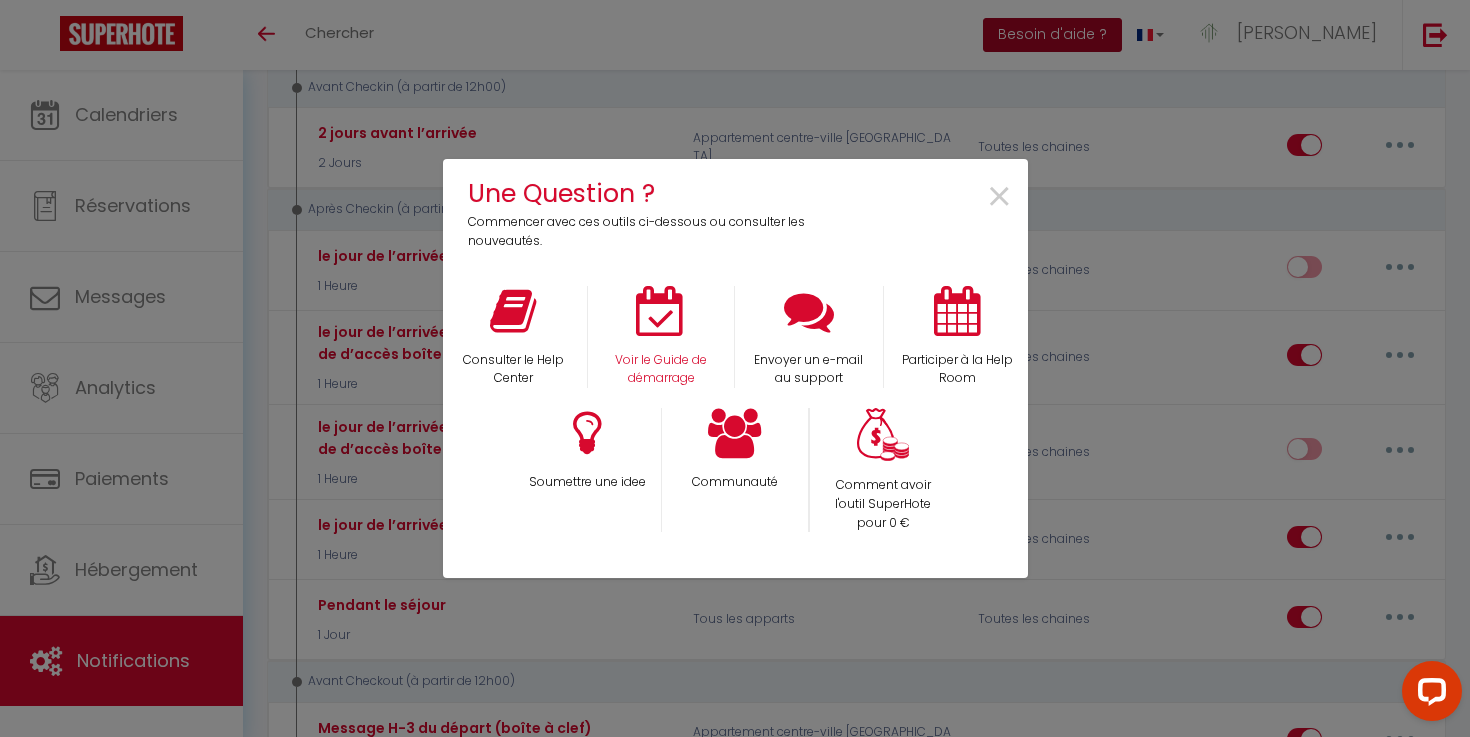 scroll, scrollTop: 0, scrollLeft: 0, axis: both 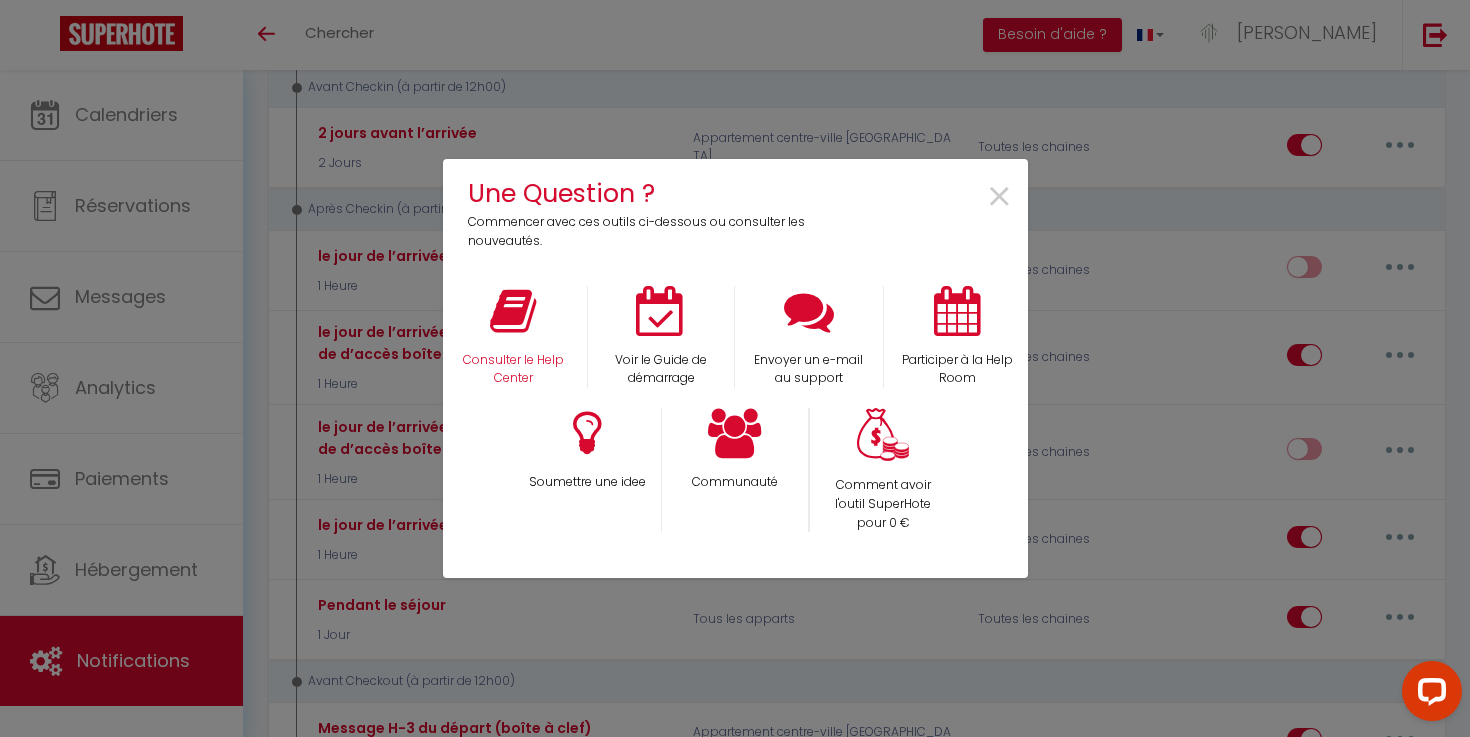 click on "Consulter le Help Center" at bounding box center (513, 337) 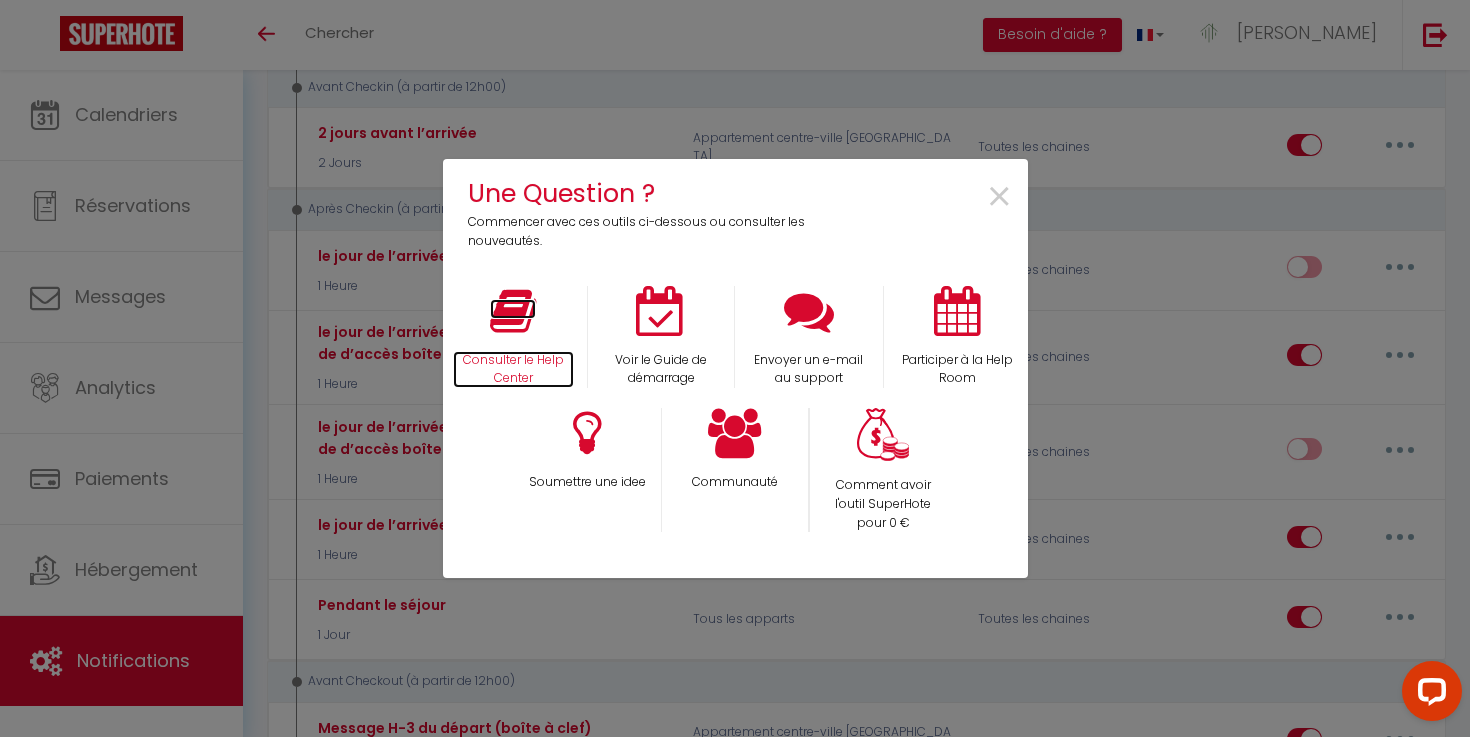 click on "Consulter le Help Center" at bounding box center (514, 370) 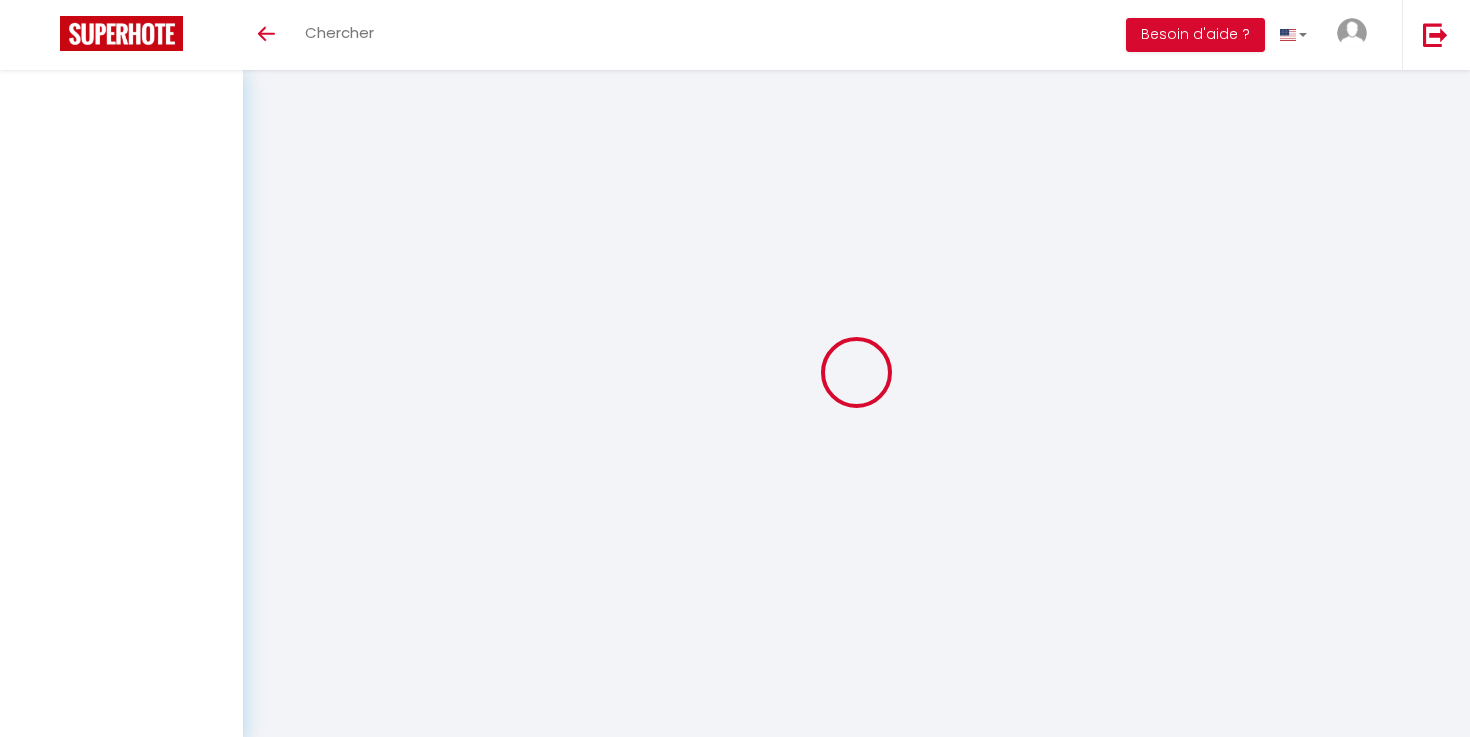 scroll, scrollTop: 0, scrollLeft: 0, axis: both 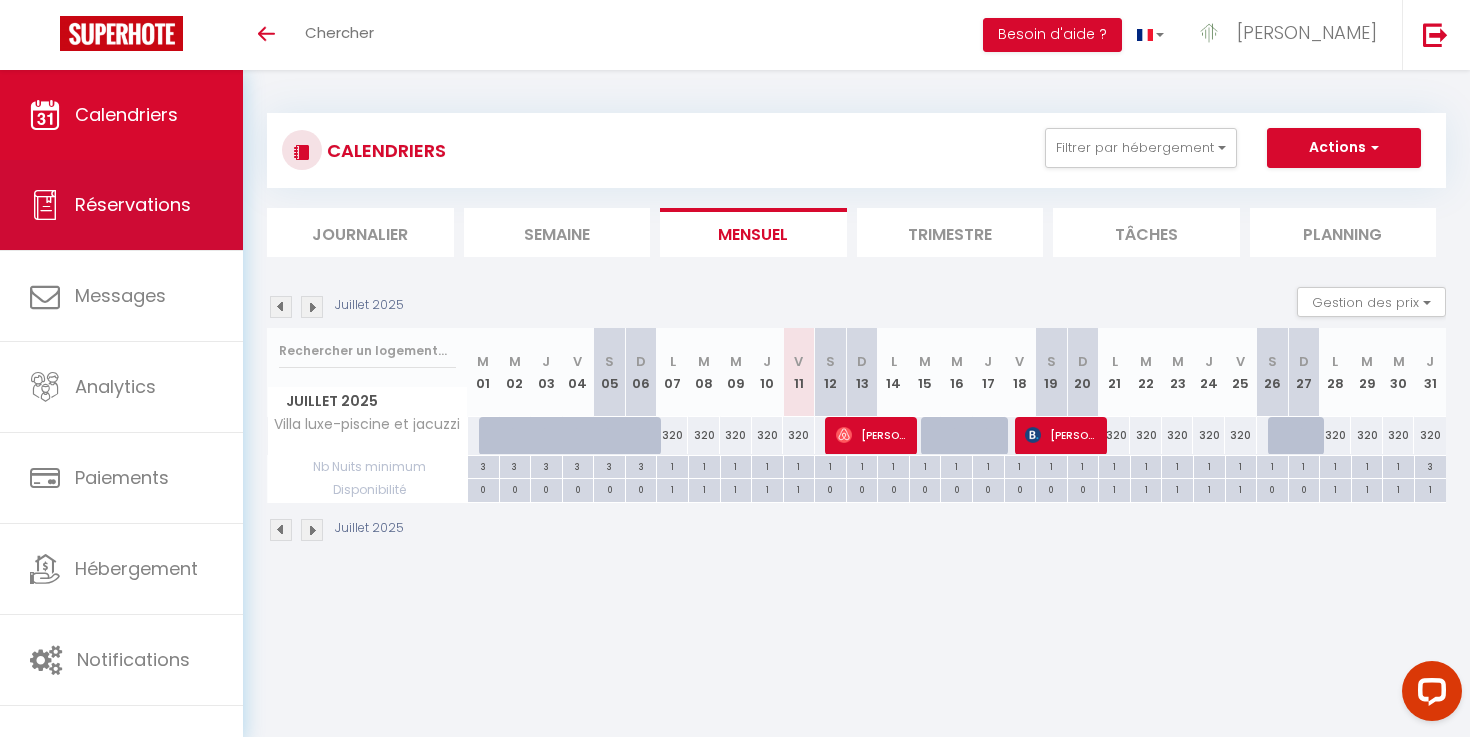 click on "Réservations" at bounding box center (121, 205) 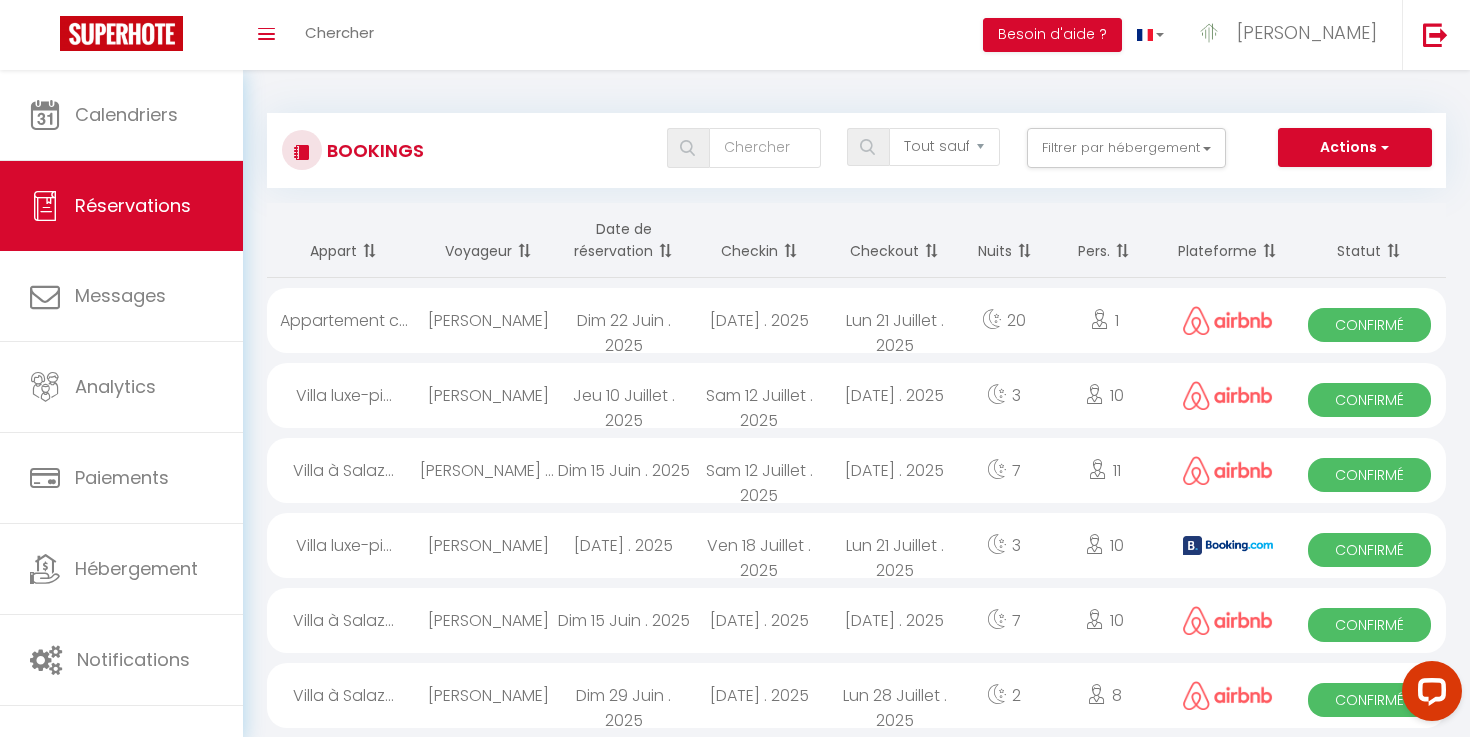 click on "[PERSON_NAME]" at bounding box center [488, 395] 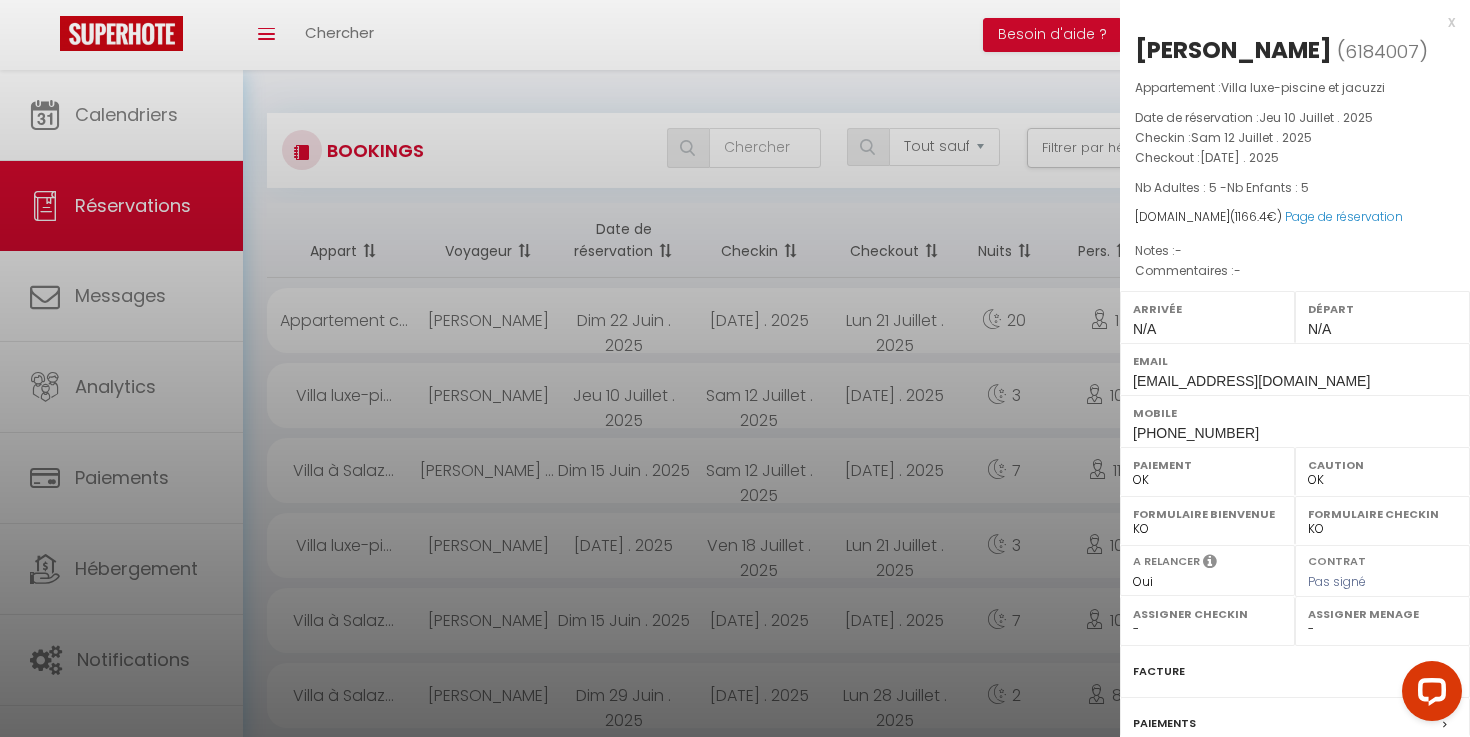 click on "6184007" at bounding box center (1382, 51) 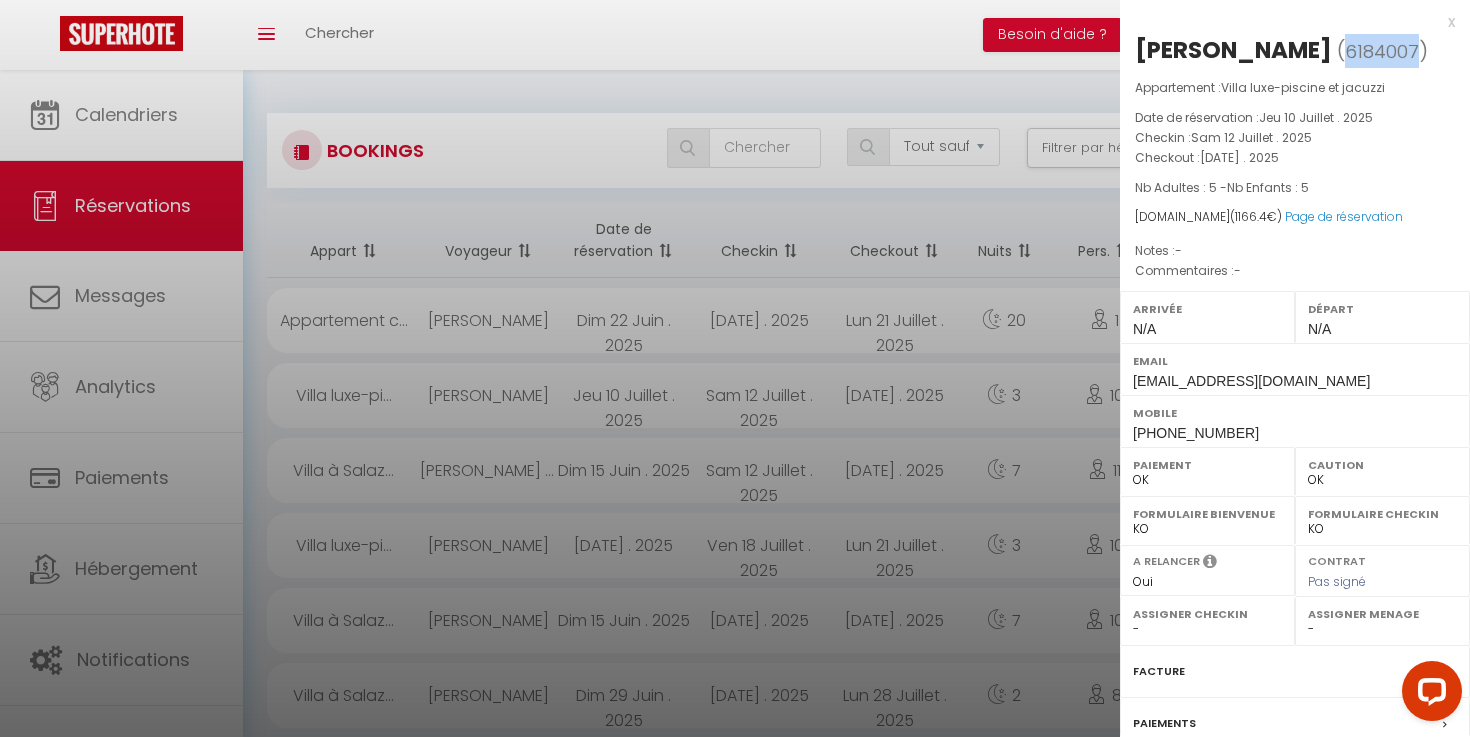 click on "6184007" at bounding box center (1382, 51) 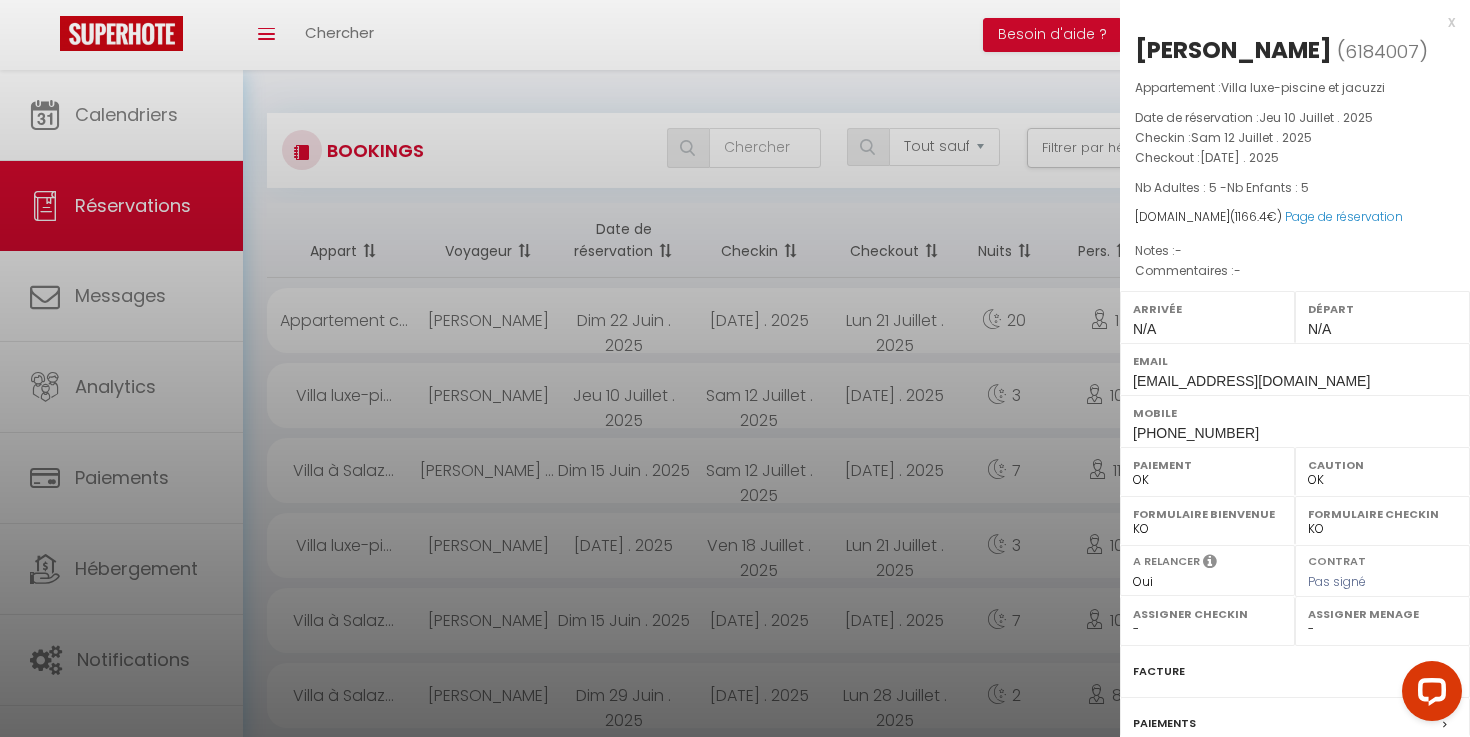 click at bounding box center (735, 368) 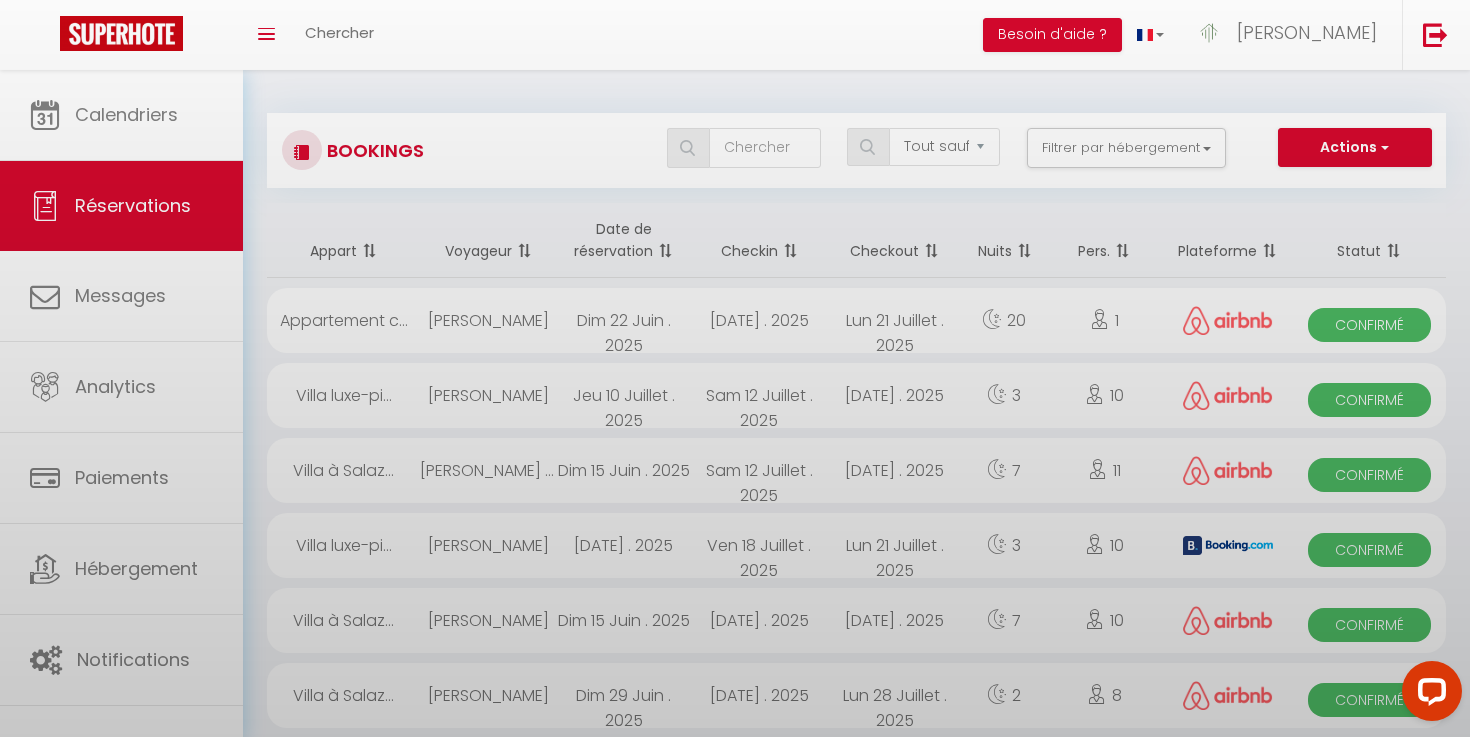 click at bounding box center (735, 368) 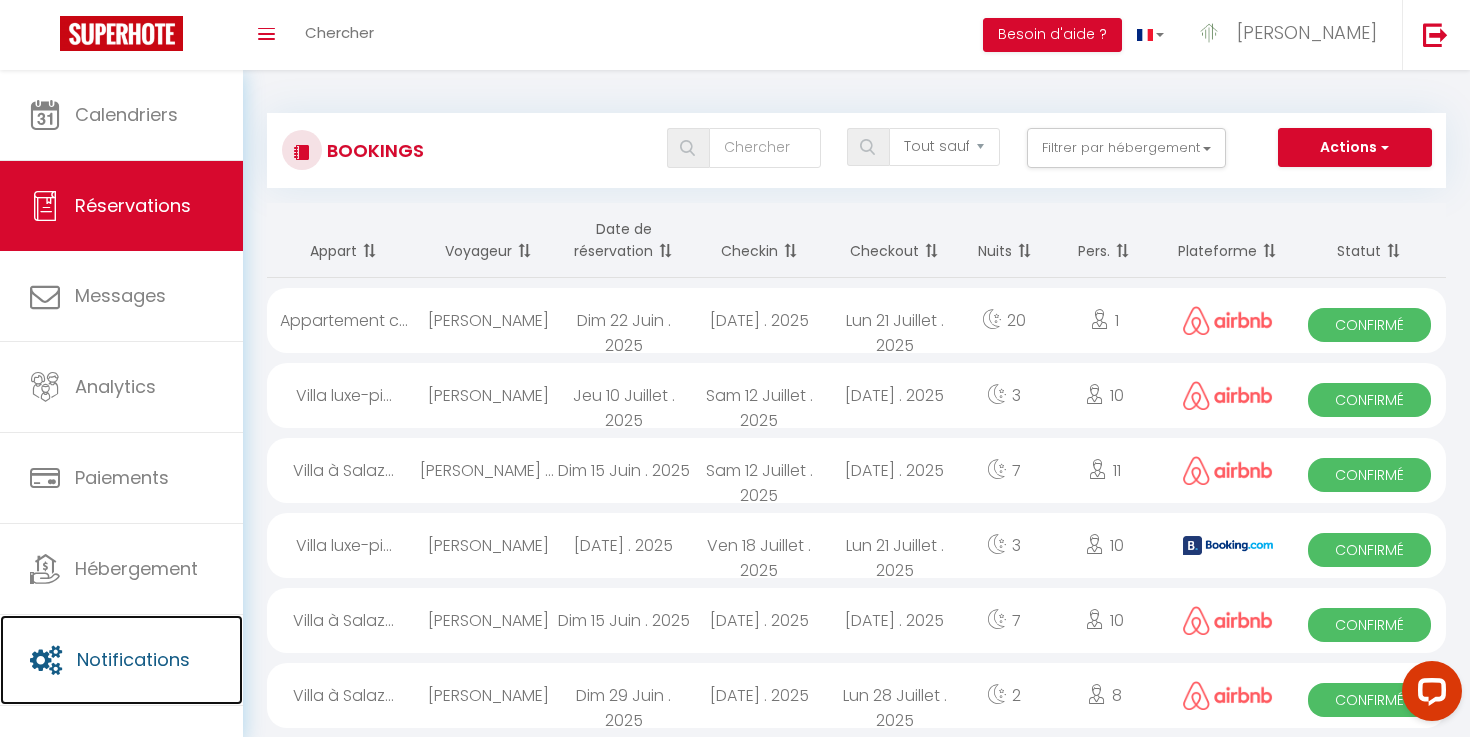 click on "Notifications" at bounding box center [133, 659] 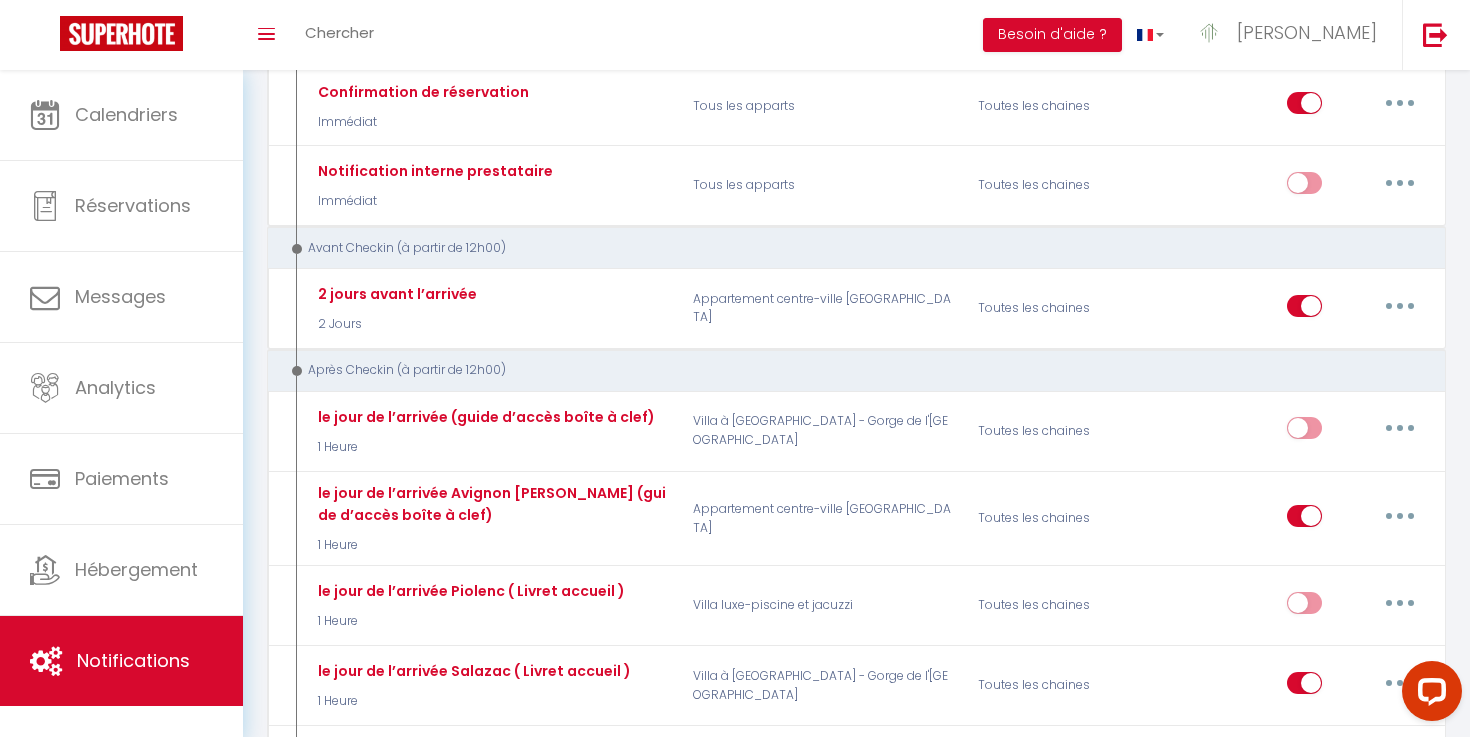 scroll, scrollTop: 364, scrollLeft: 0, axis: vertical 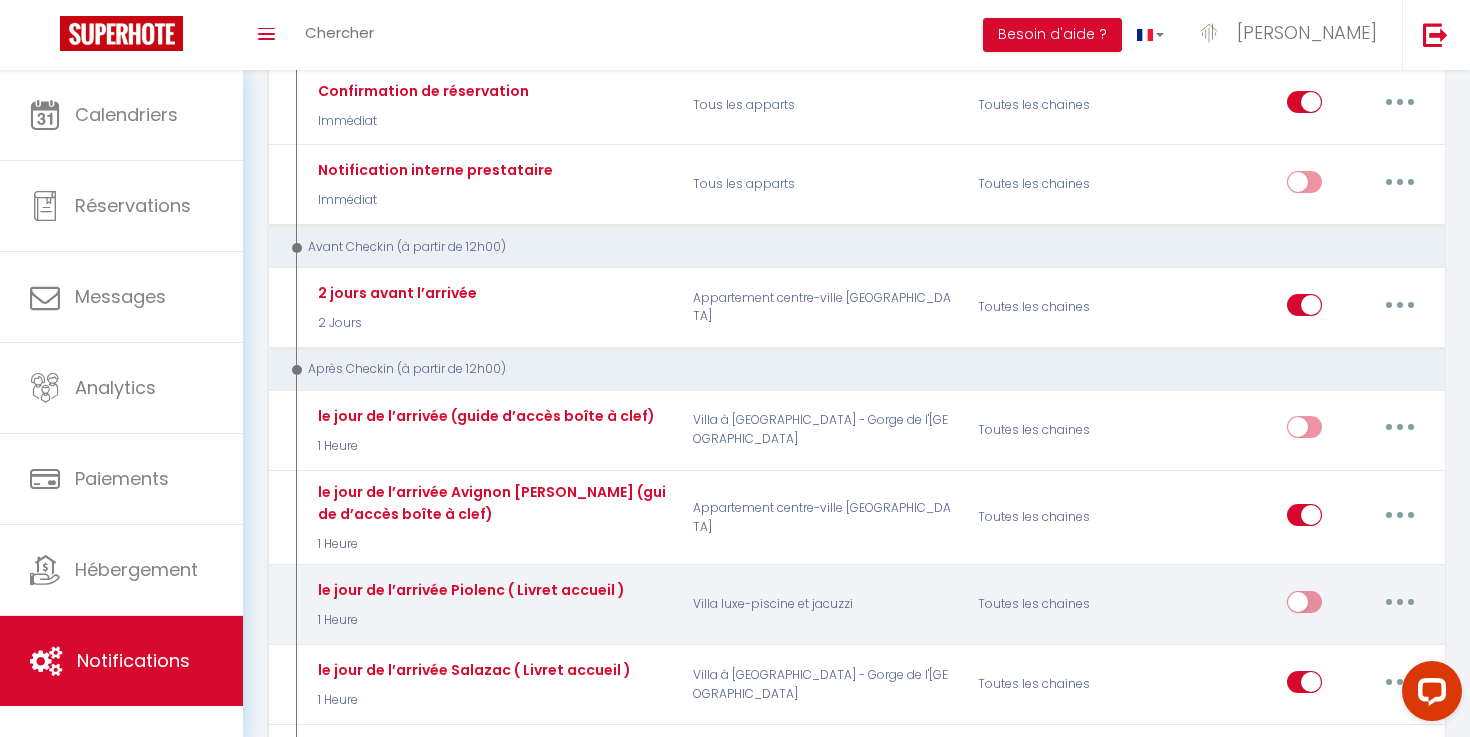 click at bounding box center (1400, 602) 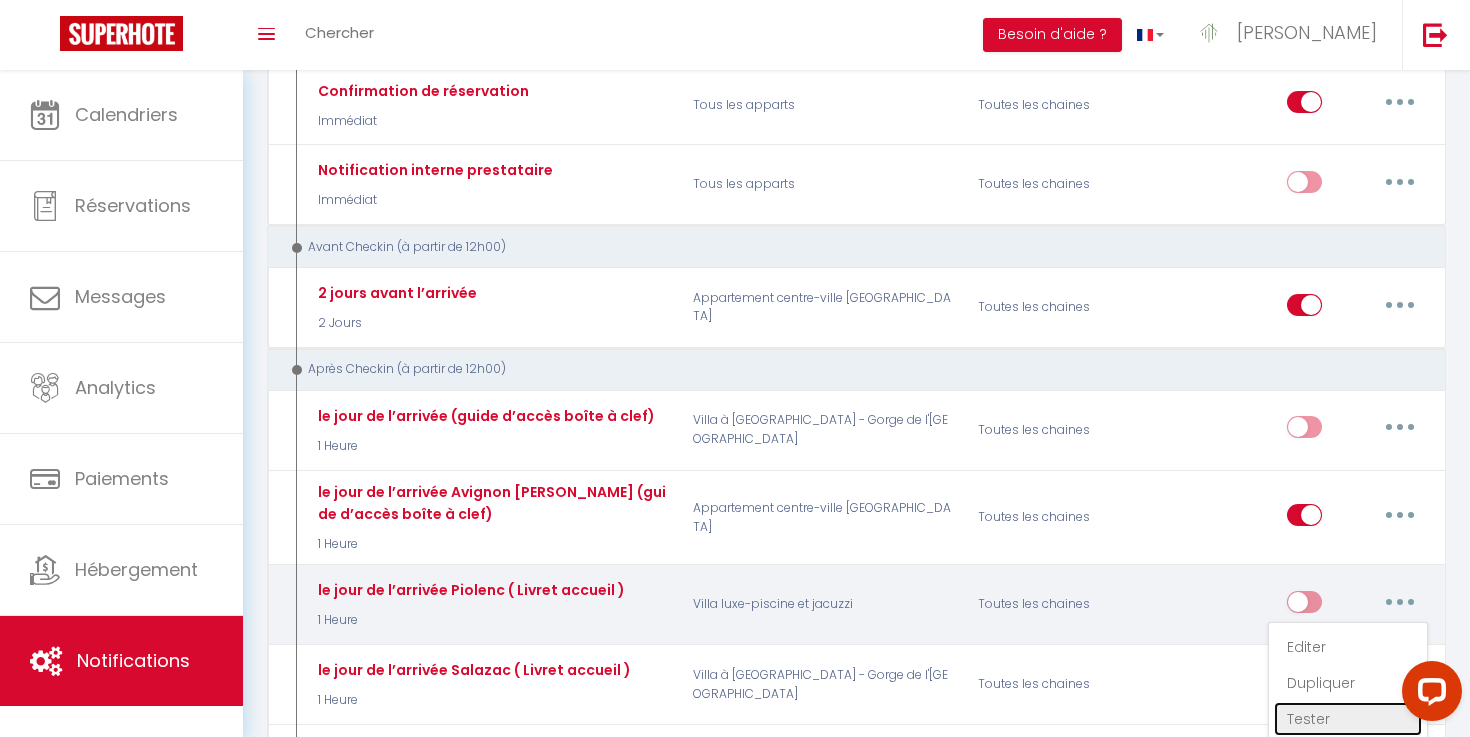 click on "Tester" at bounding box center (1348, 719) 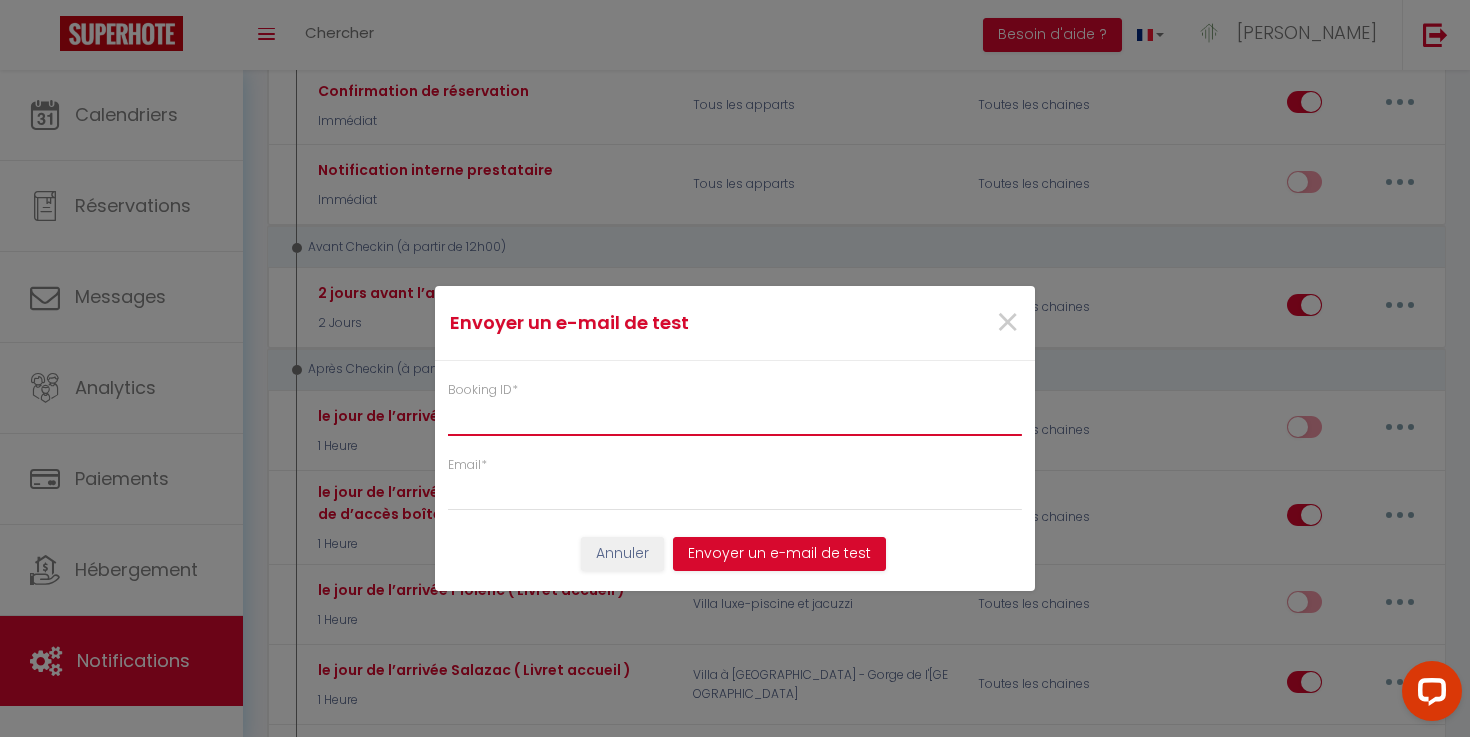 click on "Booking ID
*" at bounding box center (735, 418) 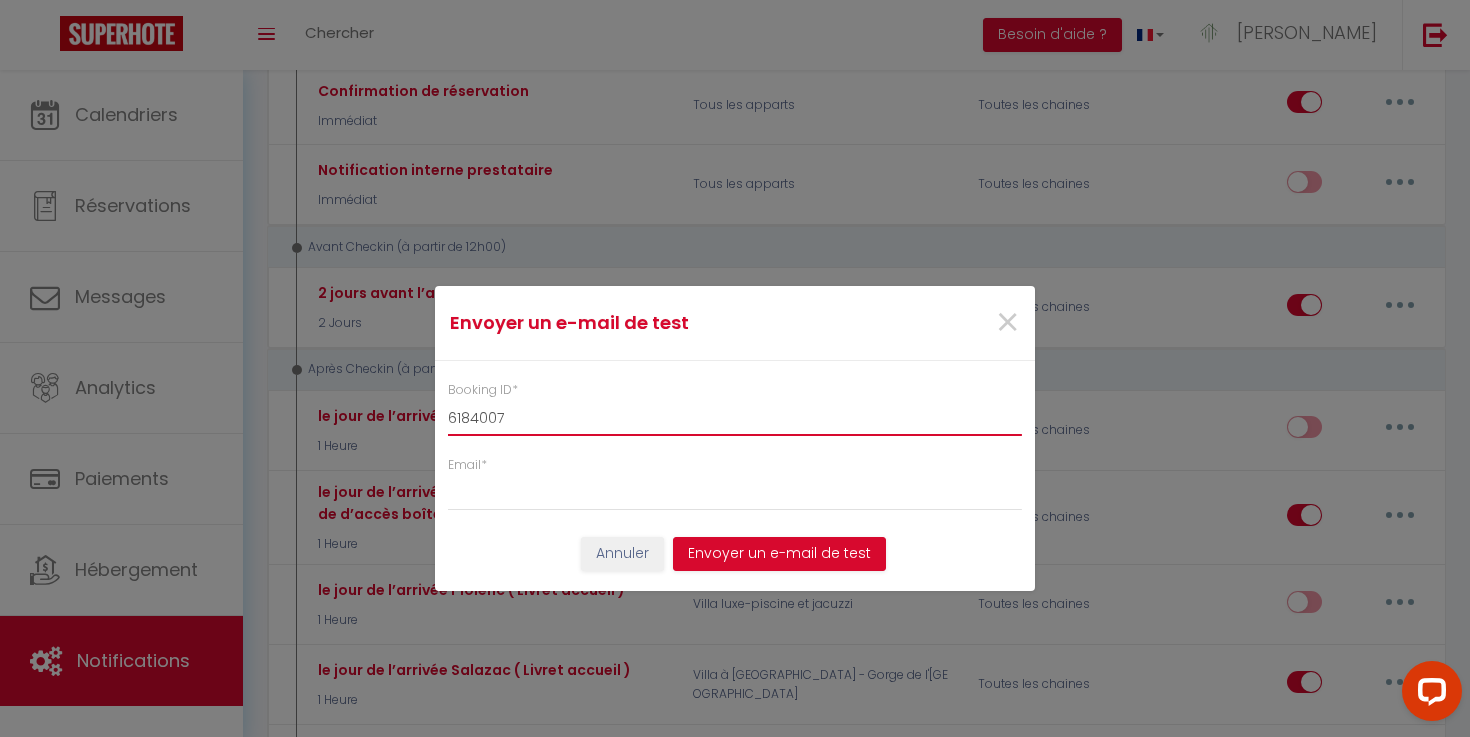 type on "6184007" 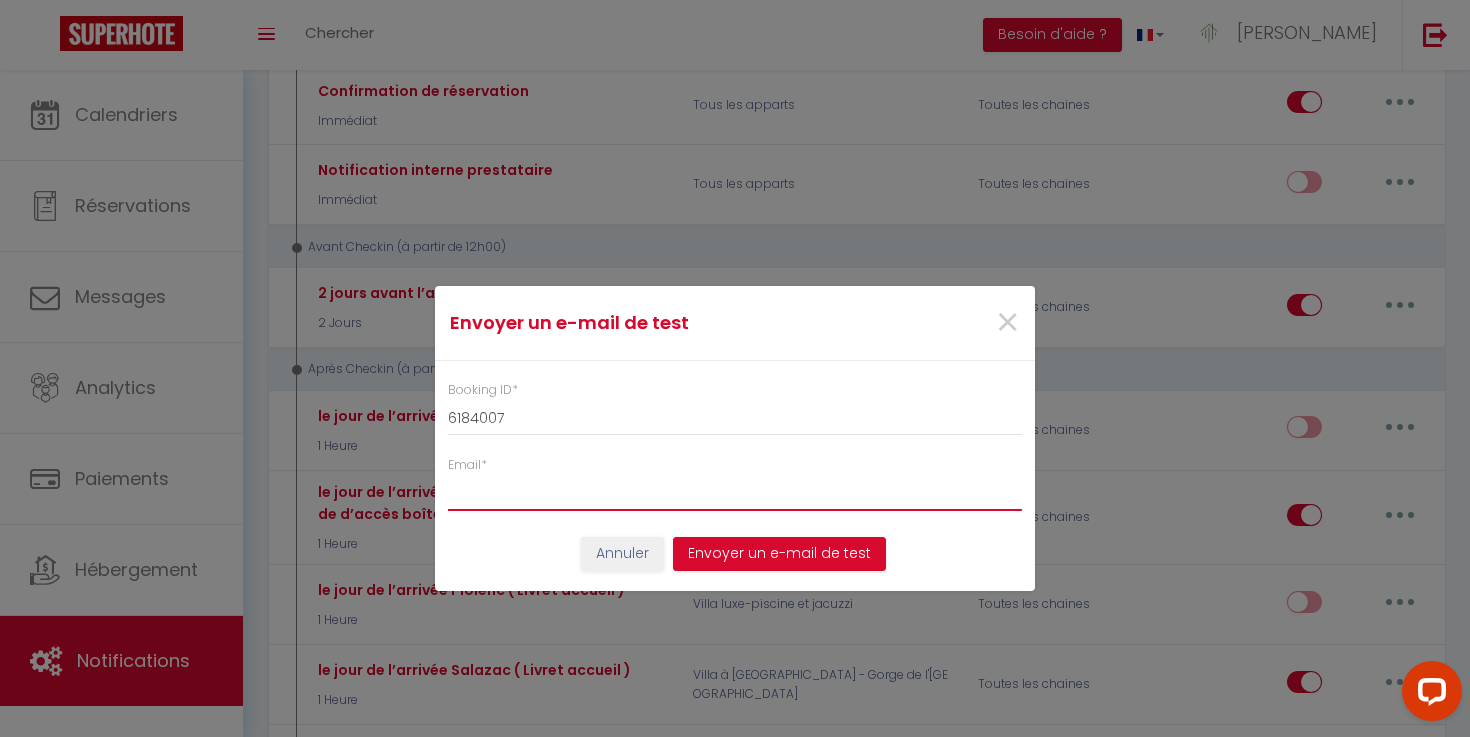 click on "Email
*" at bounding box center (735, 493) 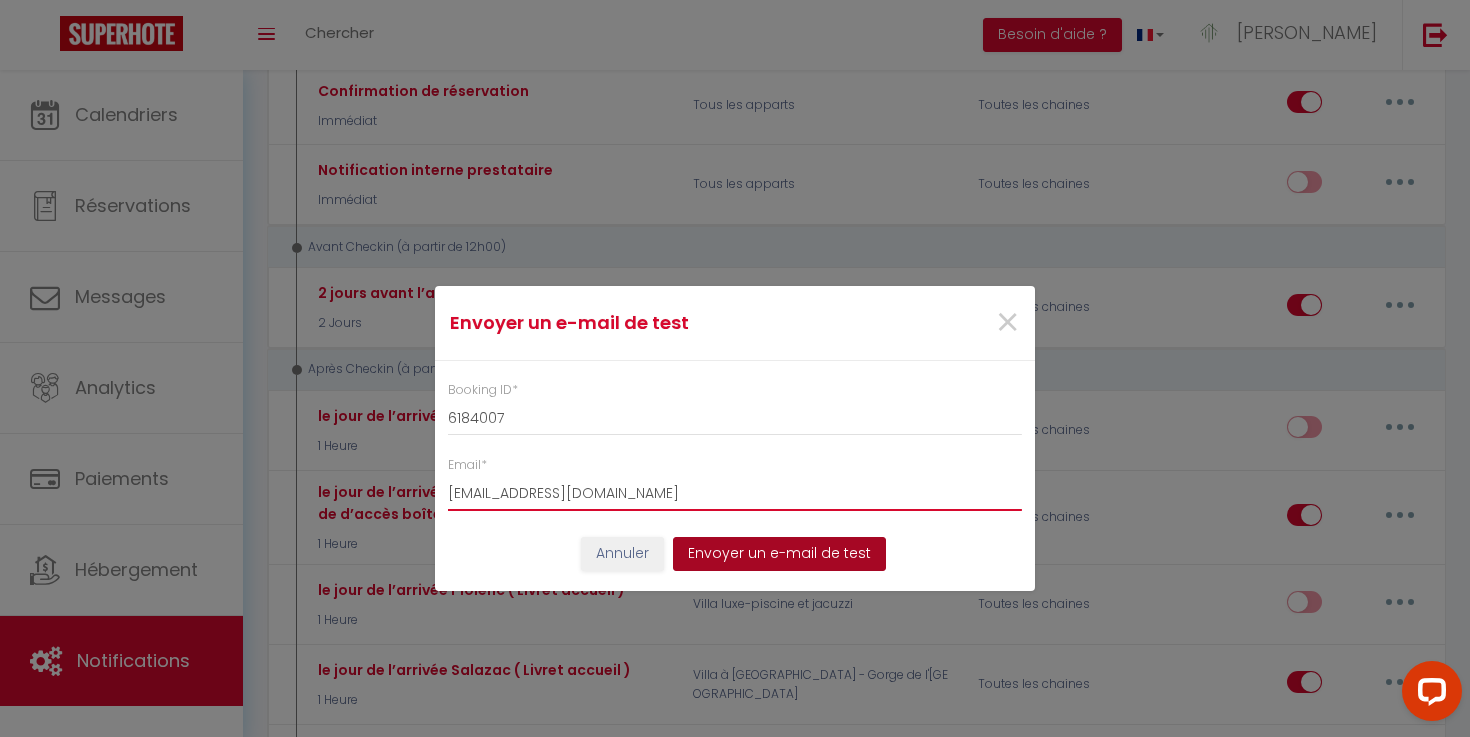 type on "marie.garcia07@icloud.com" 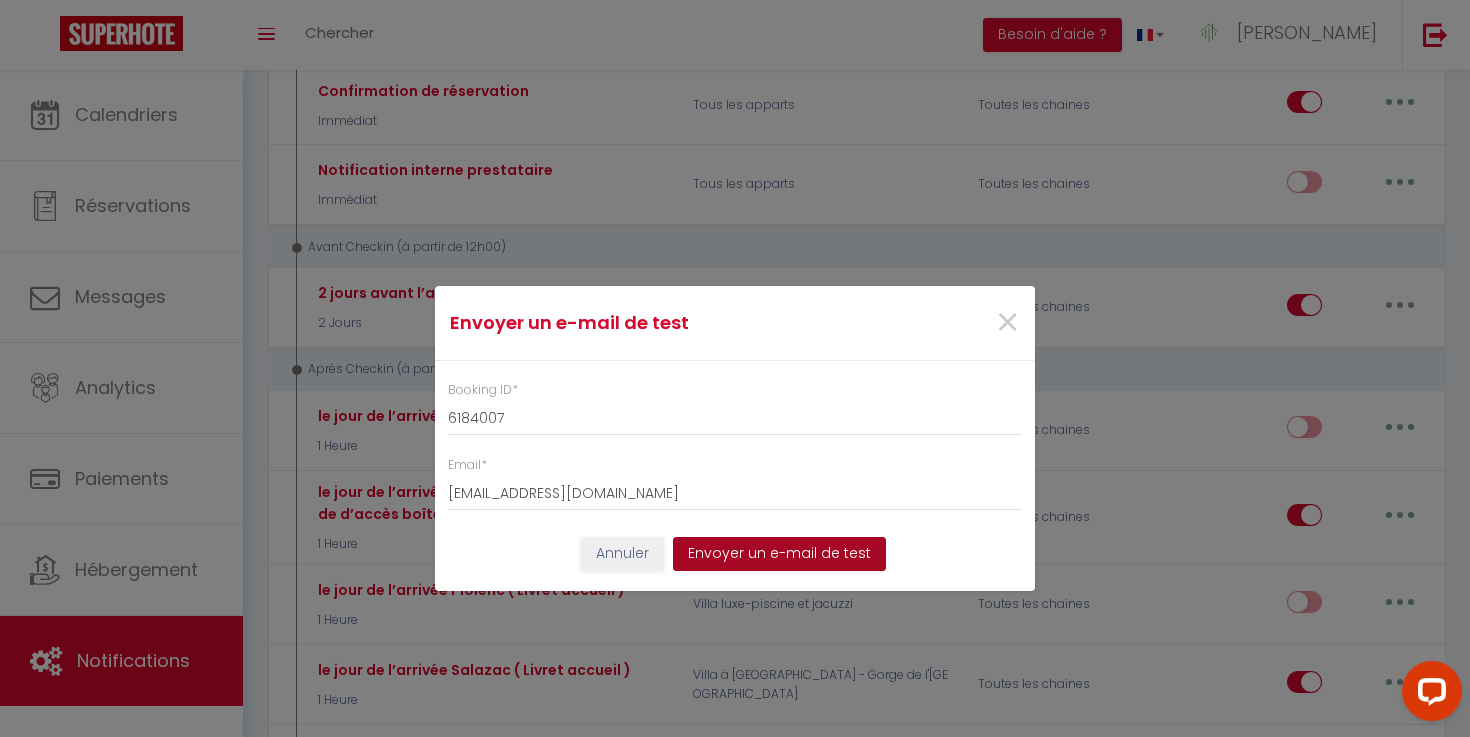 click on "Envoyer un e-mail de test" at bounding box center [779, 554] 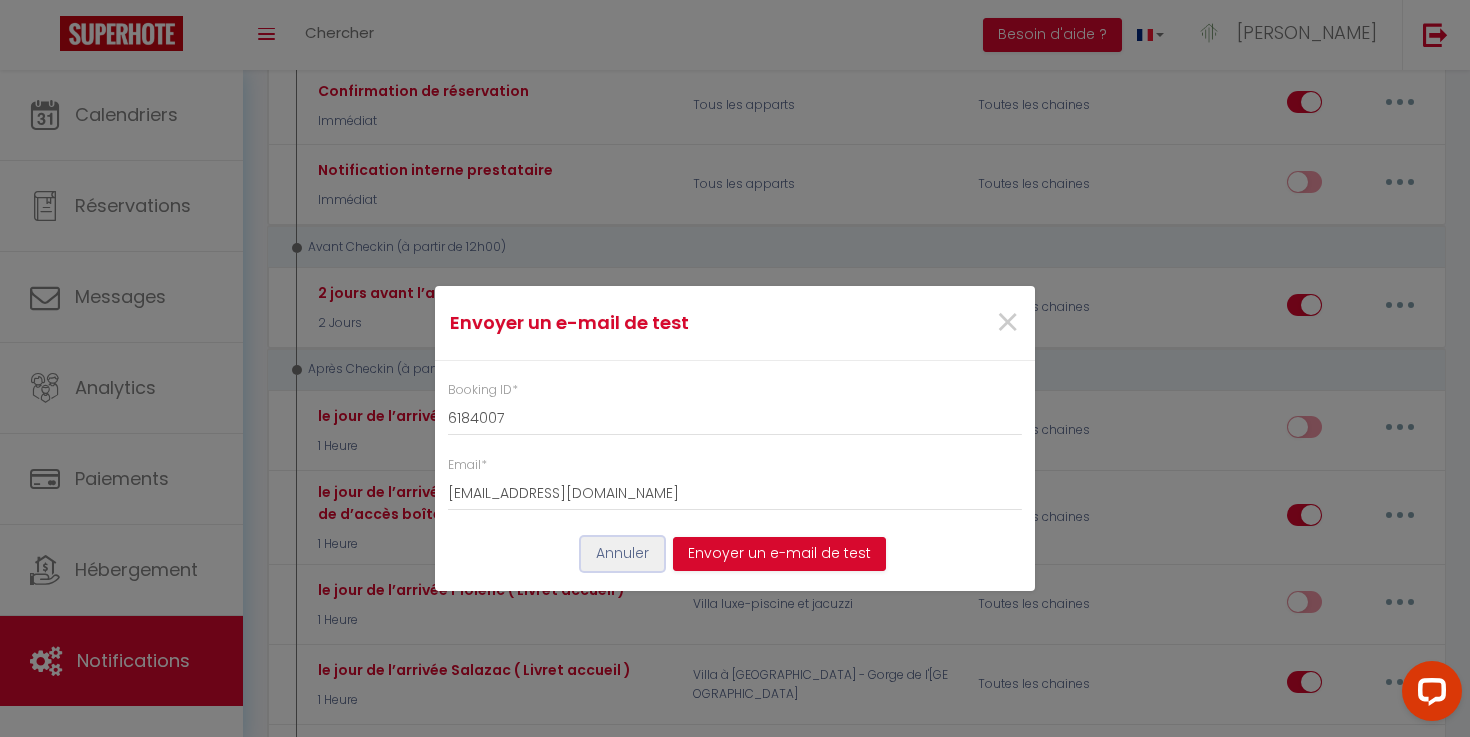 click on "Annuler" at bounding box center [622, 554] 